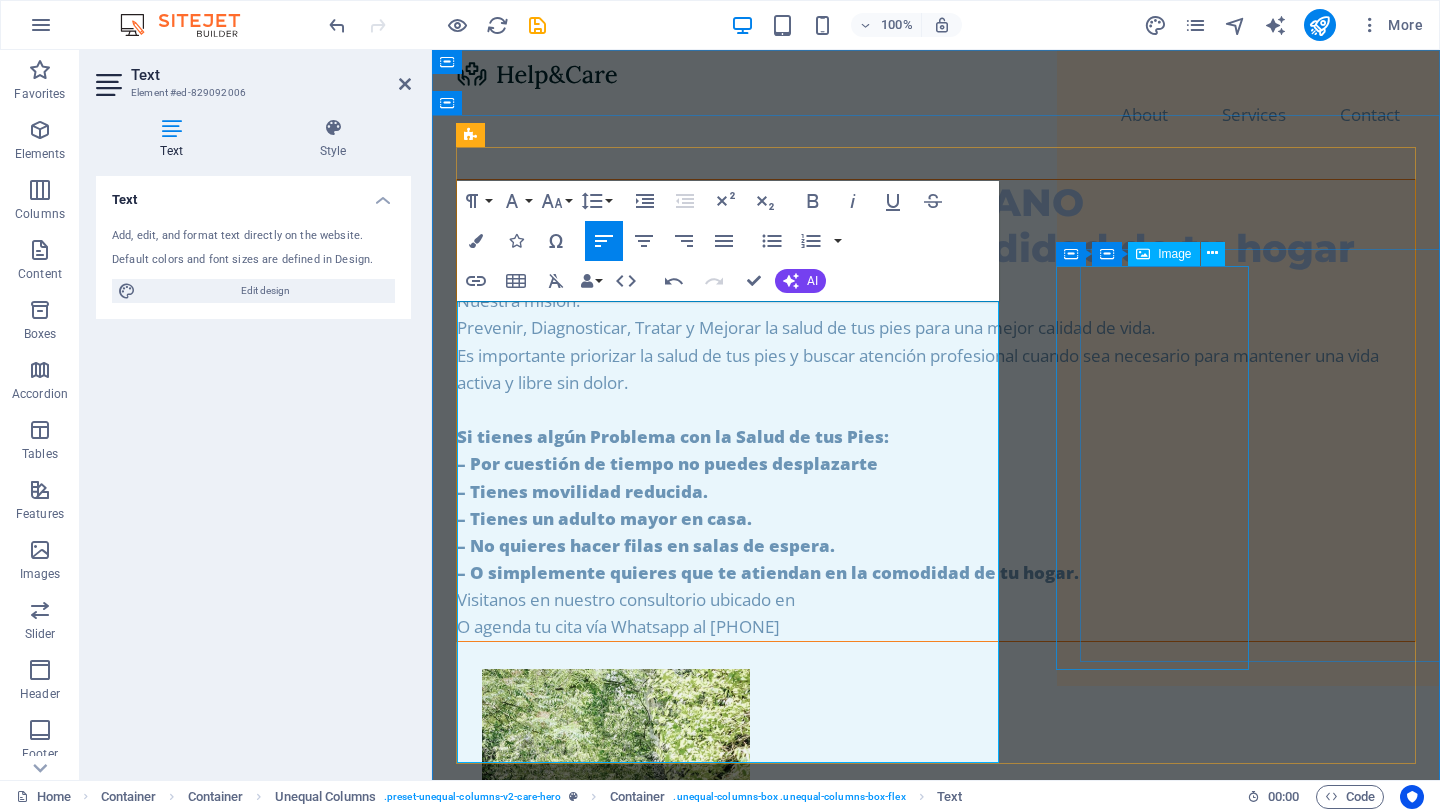 scroll, scrollTop: 0, scrollLeft: 0, axis: both 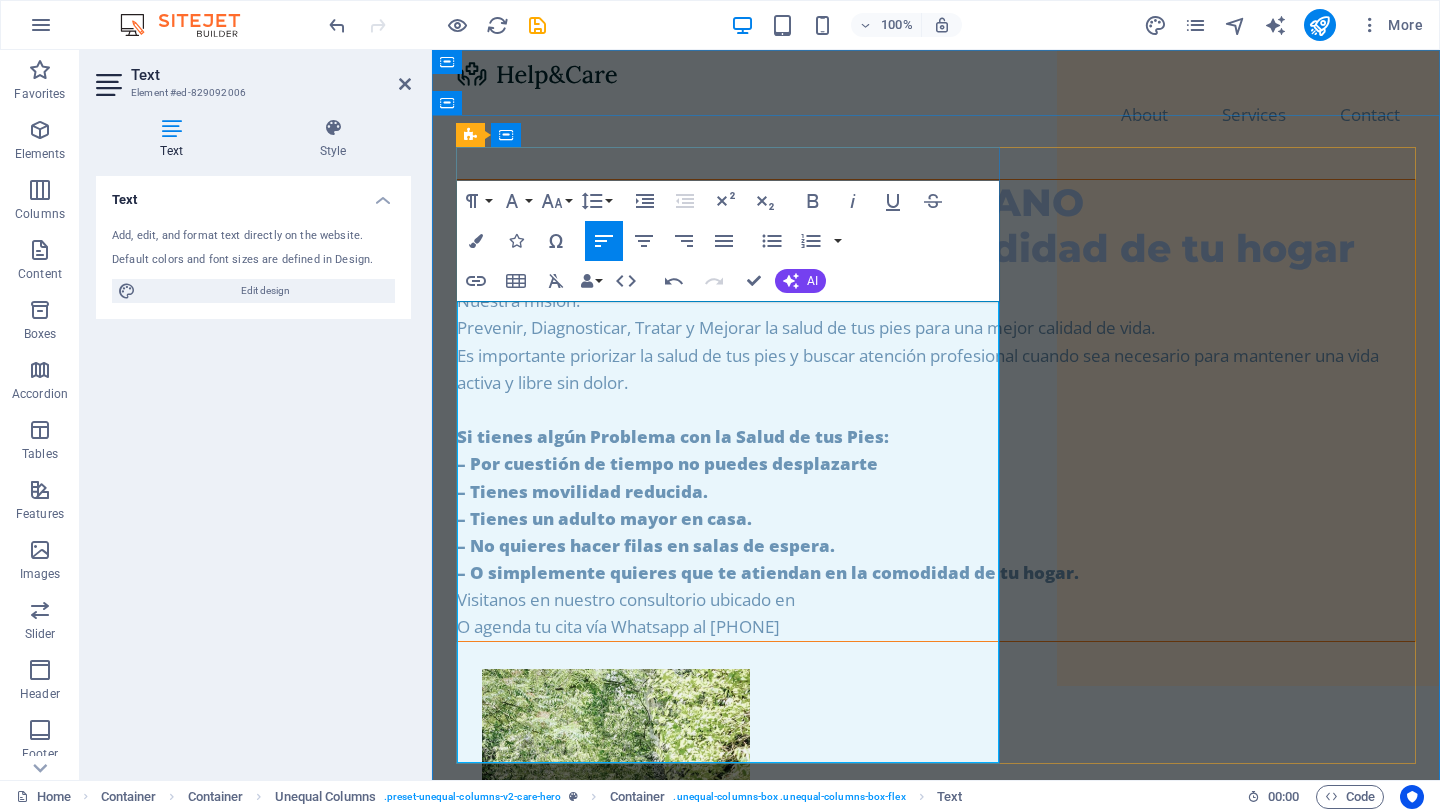 drag, startPoint x: 817, startPoint y: 699, endPoint x: 469, endPoint y: 696, distance: 348.01294 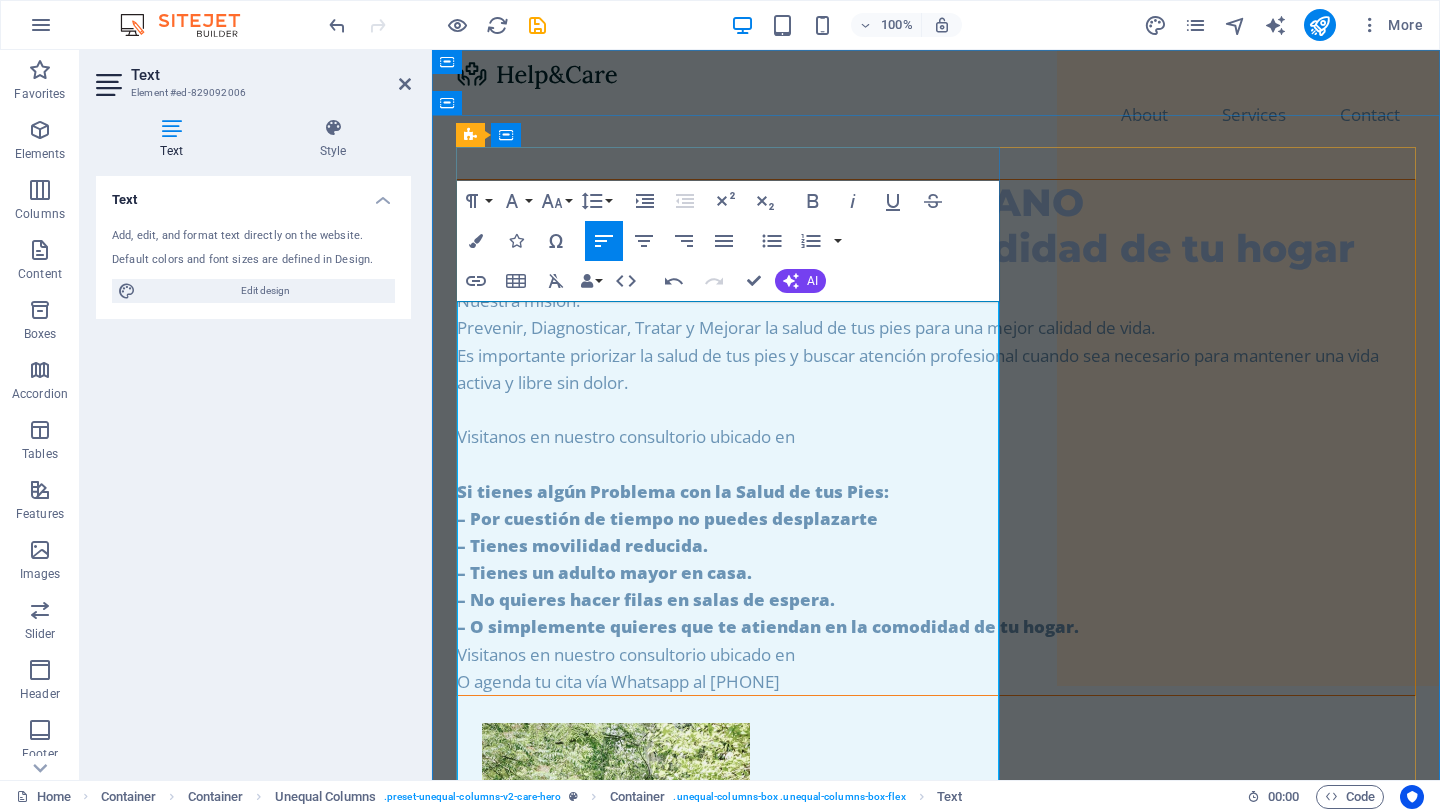 type 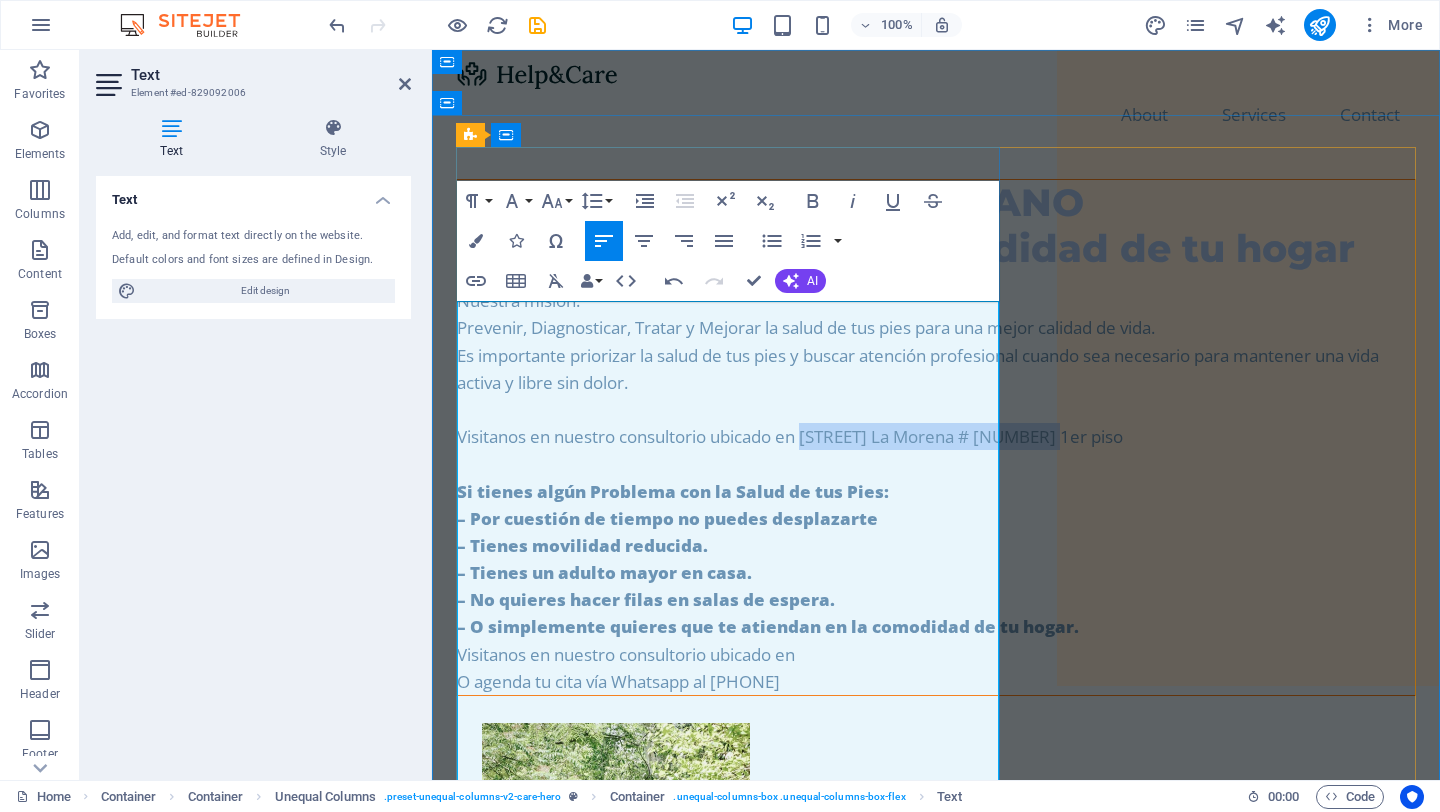 drag, startPoint x: 529, startPoint y: 536, endPoint x: 803, endPoint y: 510, distance: 275.2308 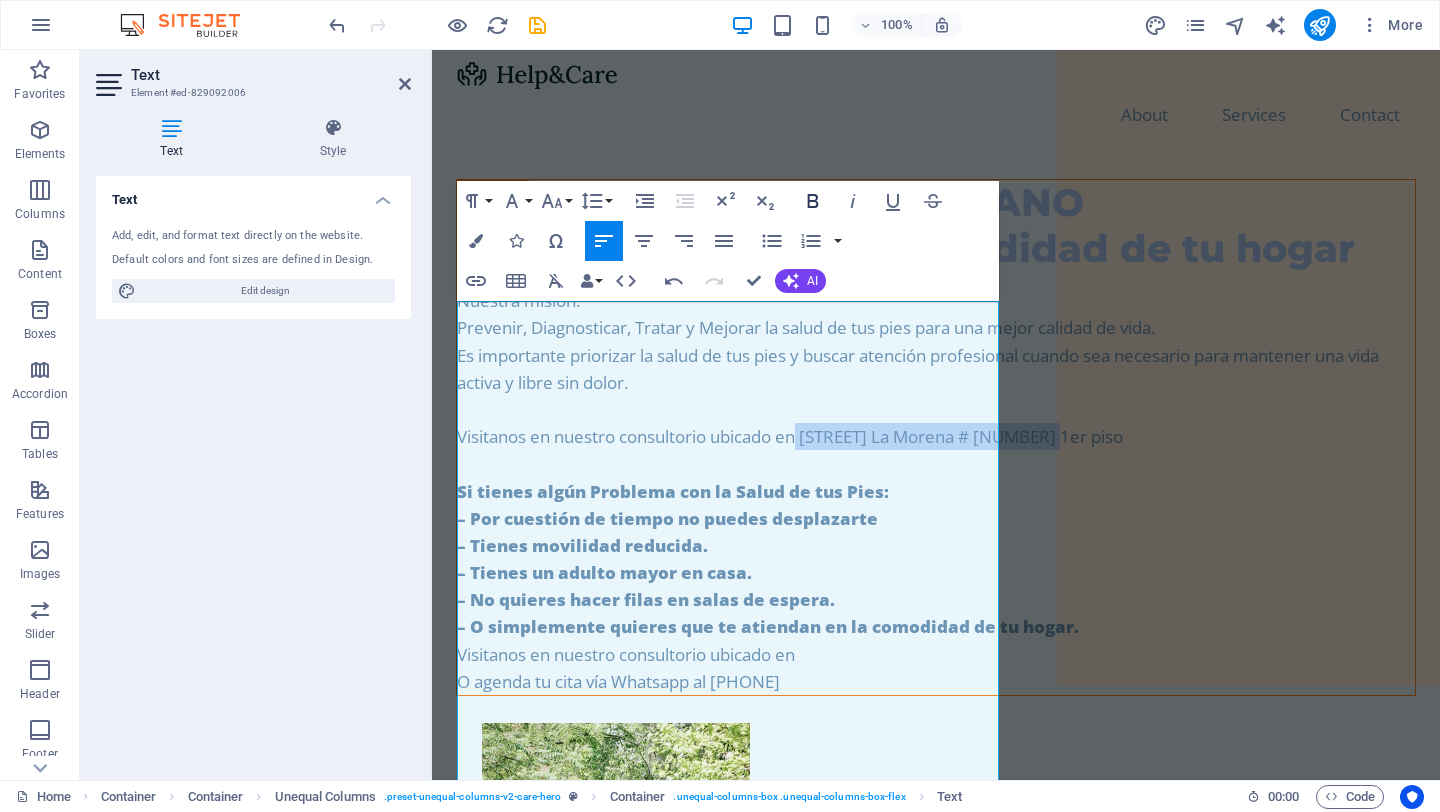click 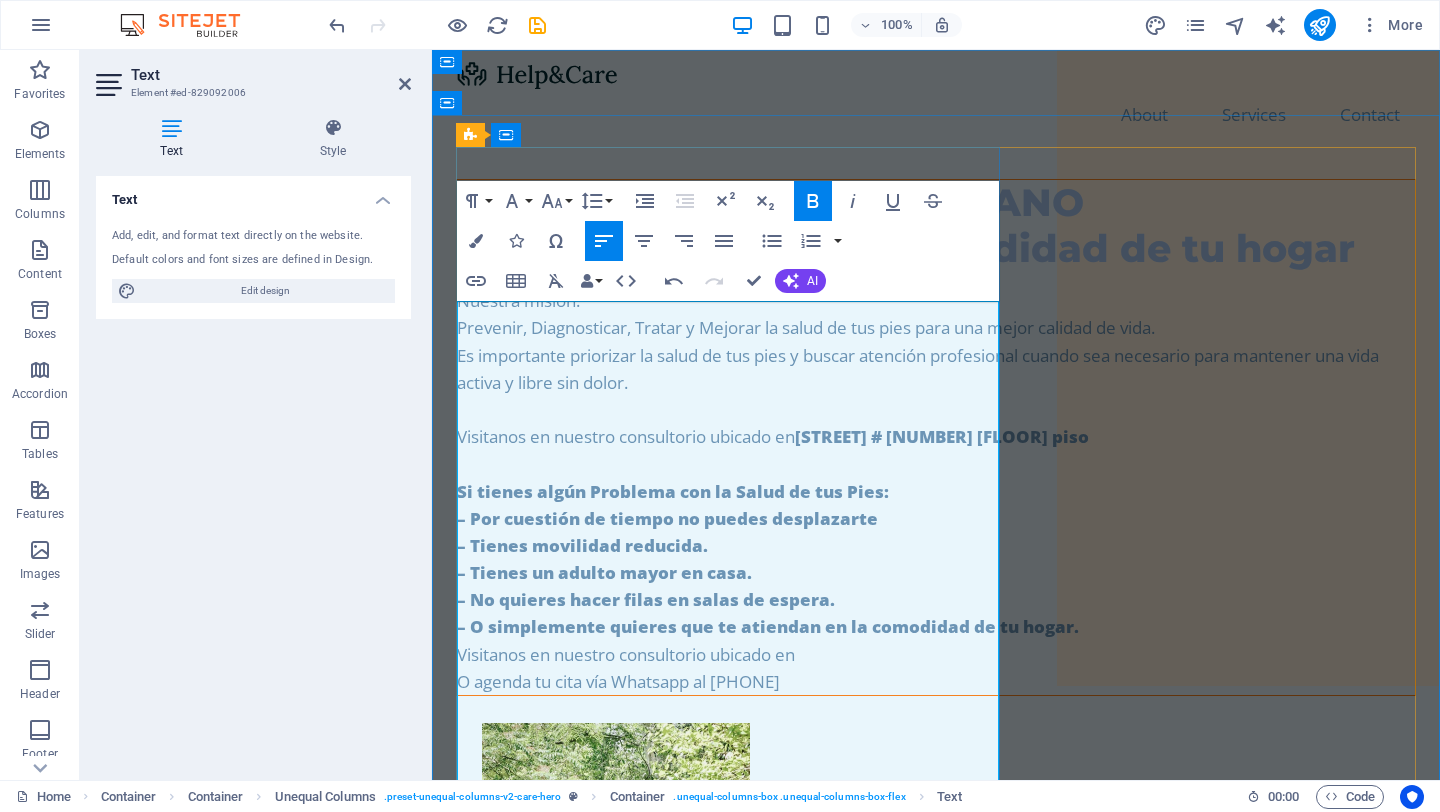click on "Visitanos en nuestro consultorio ubicado en  [STREET] La Morena # [NUMBER] 1er piso" at bounding box center (936, 436) 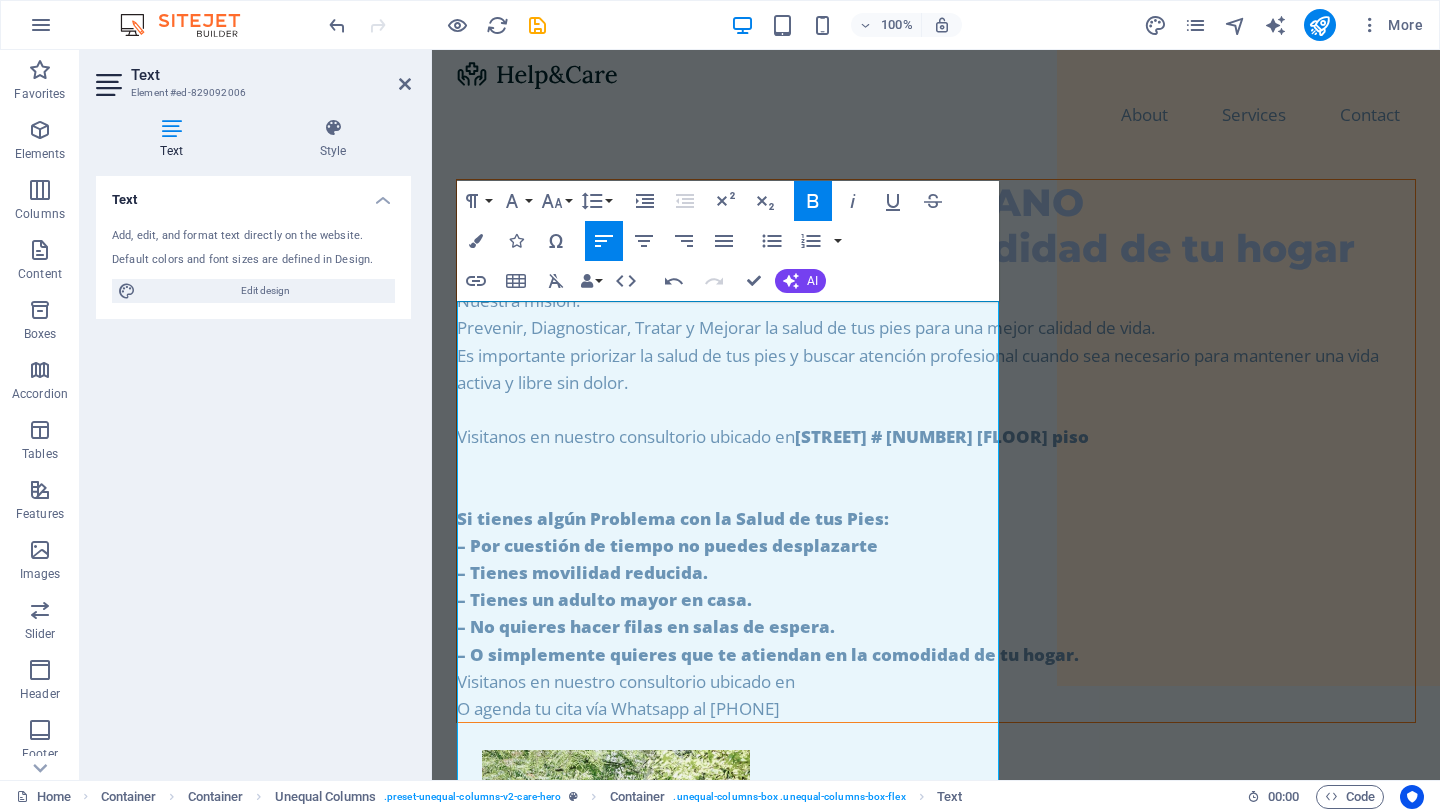 click 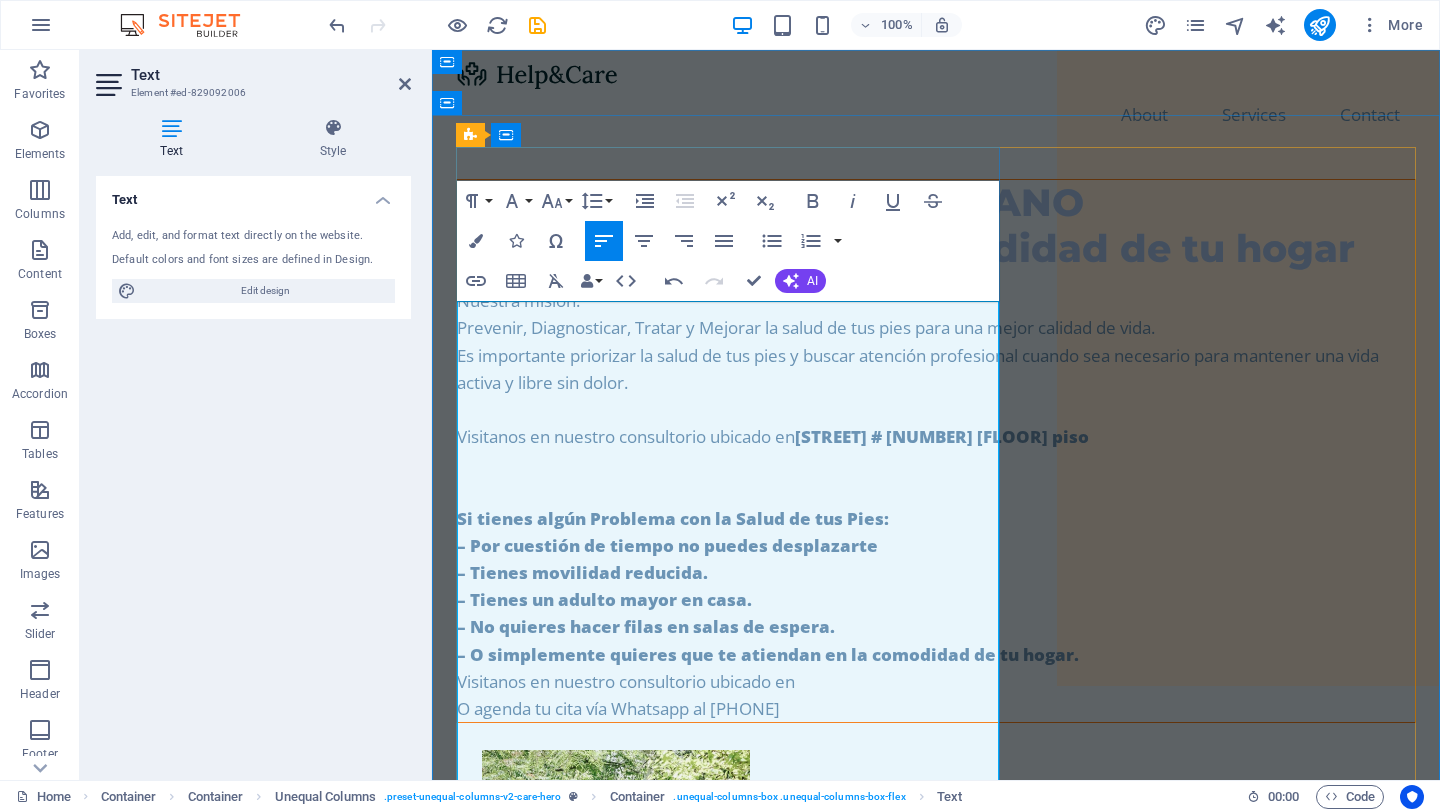 click on "​" at bounding box center (936, 463) 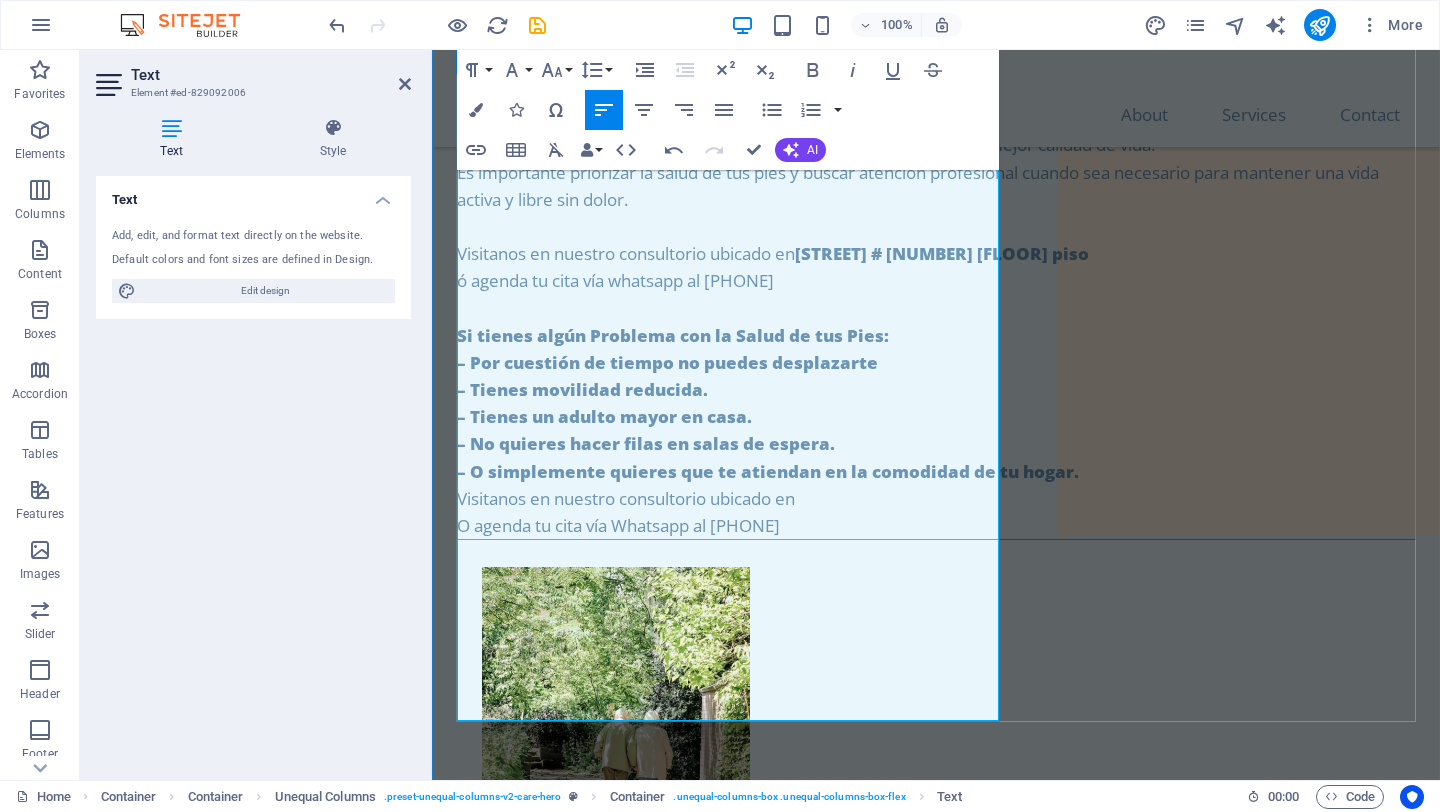 scroll, scrollTop: 161, scrollLeft: 0, axis: vertical 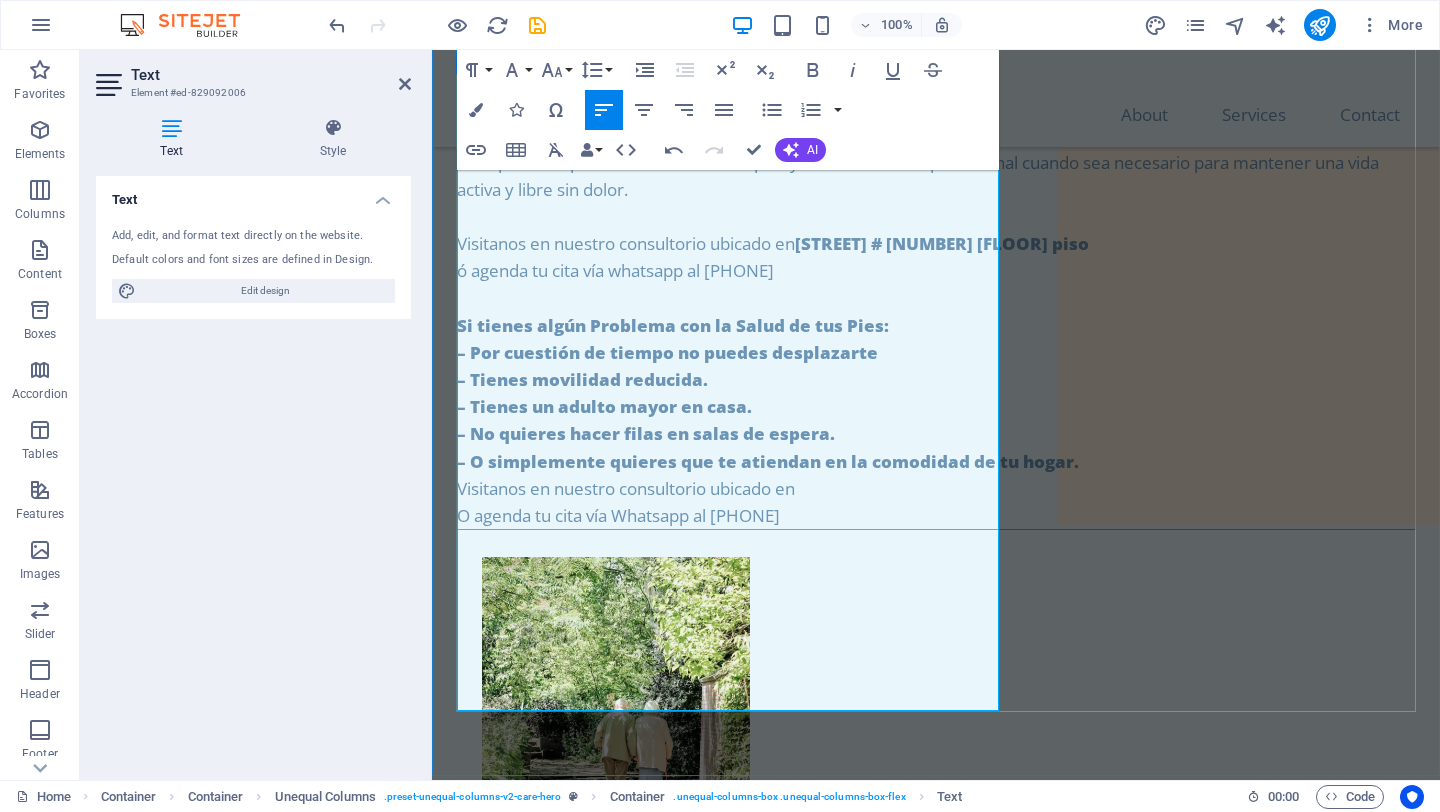 drag, startPoint x: 839, startPoint y: 670, endPoint x: 460, endPoint y: 642, distance: 380.0329 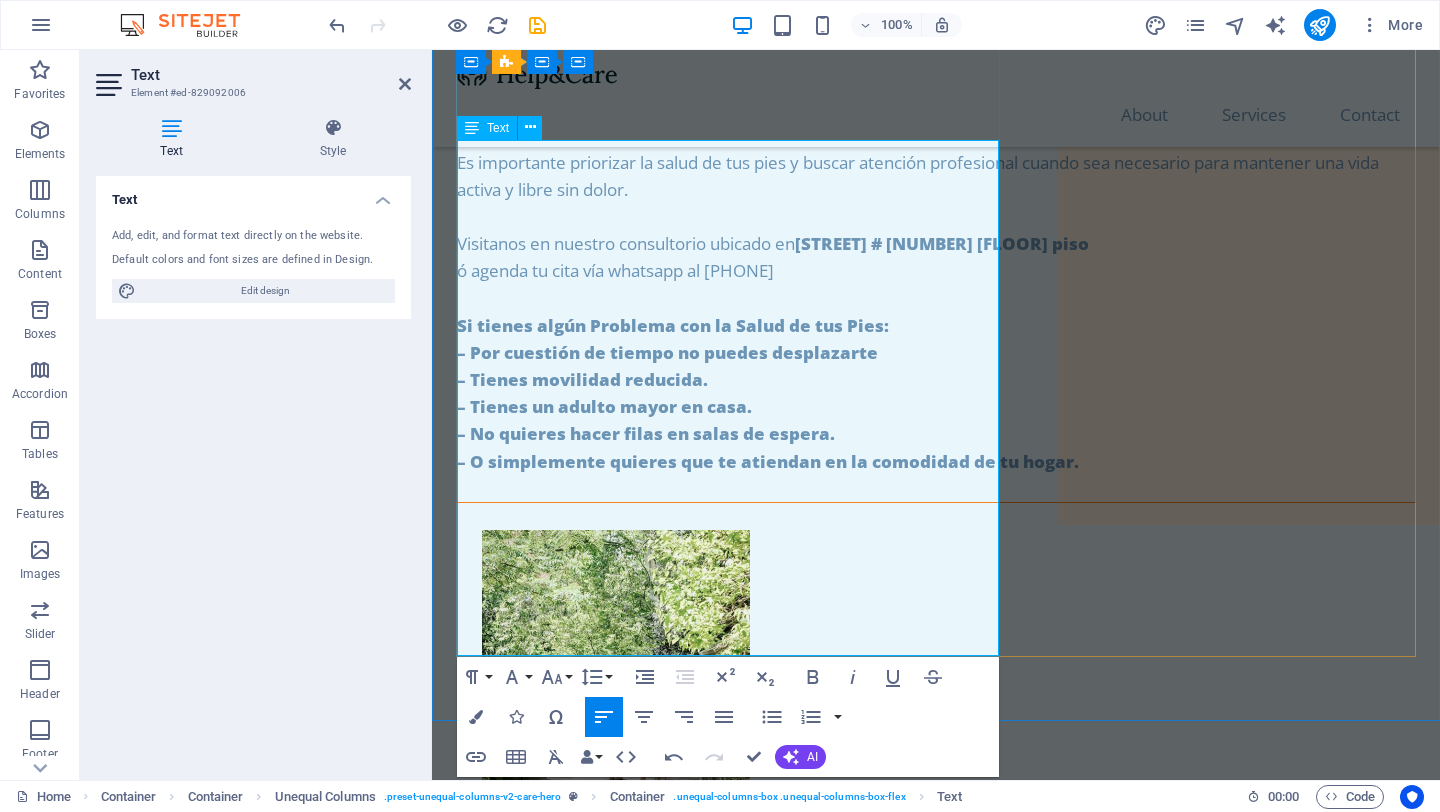 click on "ó agenda tu cita vía whatsapp al [PHONE]" at bounding box center [936, 270] 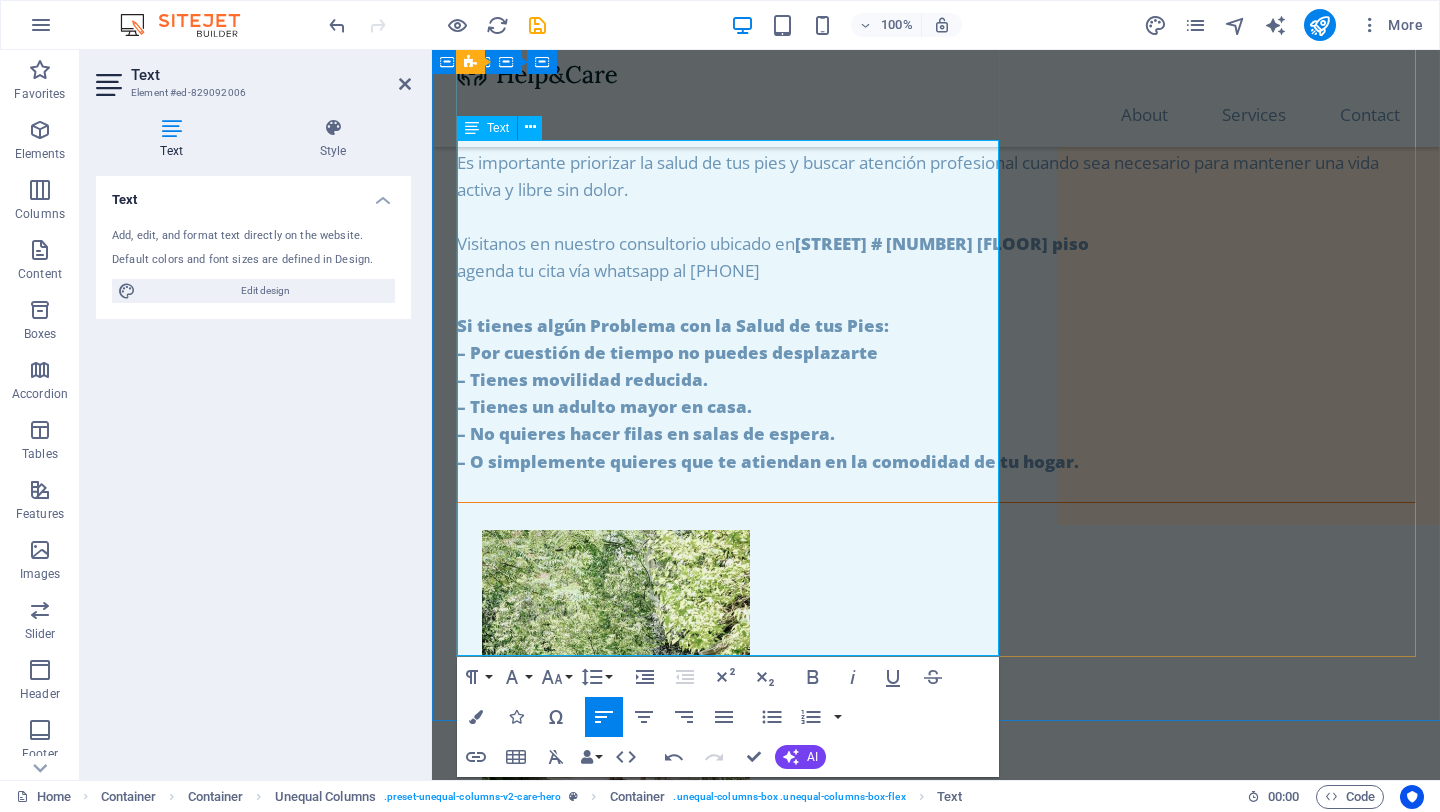 click on "Si tienes algún Problema con la Salud de tus Pies:" at bounding box center [942, 243] 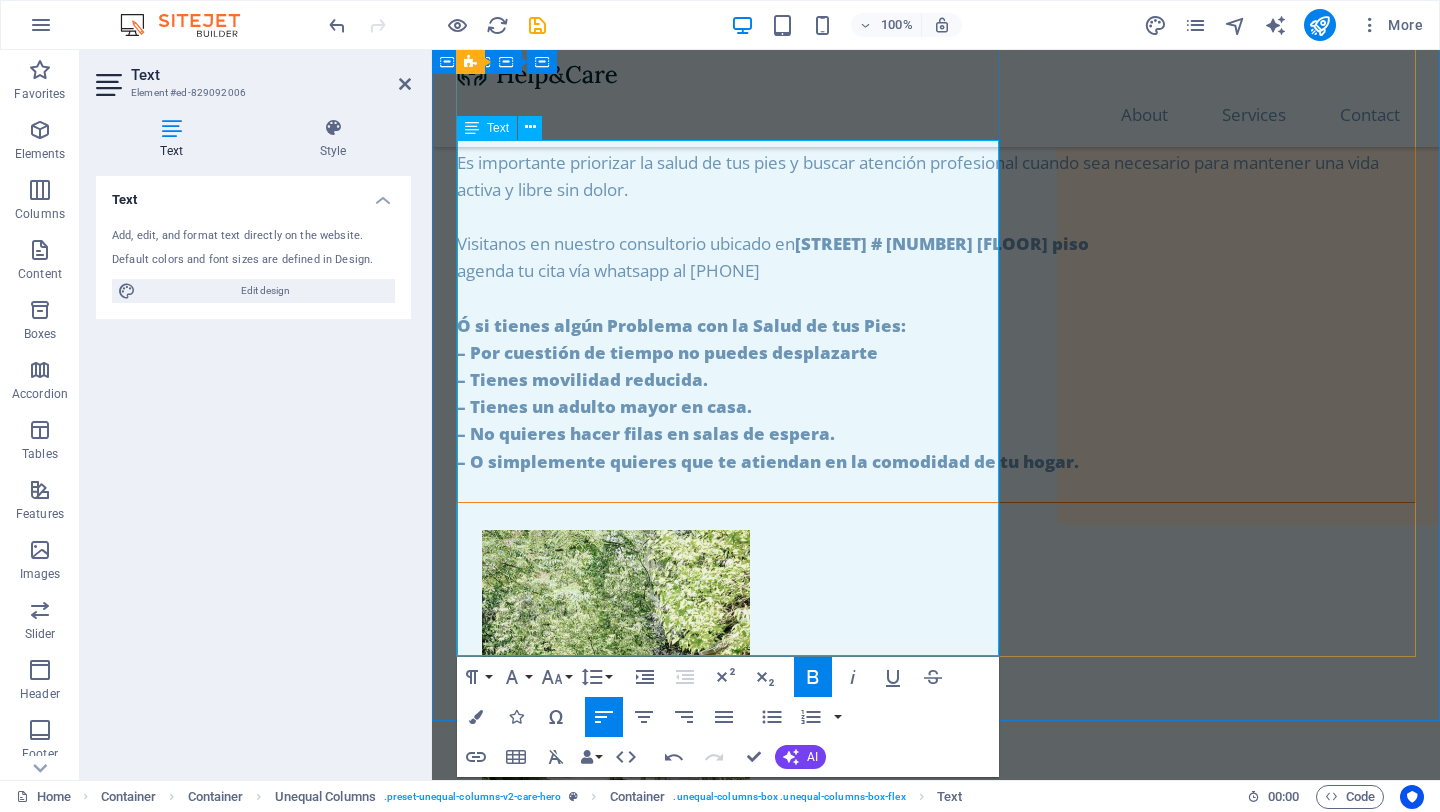 drag, startPoint x: 459, startPoint y: 399, endPoint x: 475, endPoint y: 404, distance: 16.763054 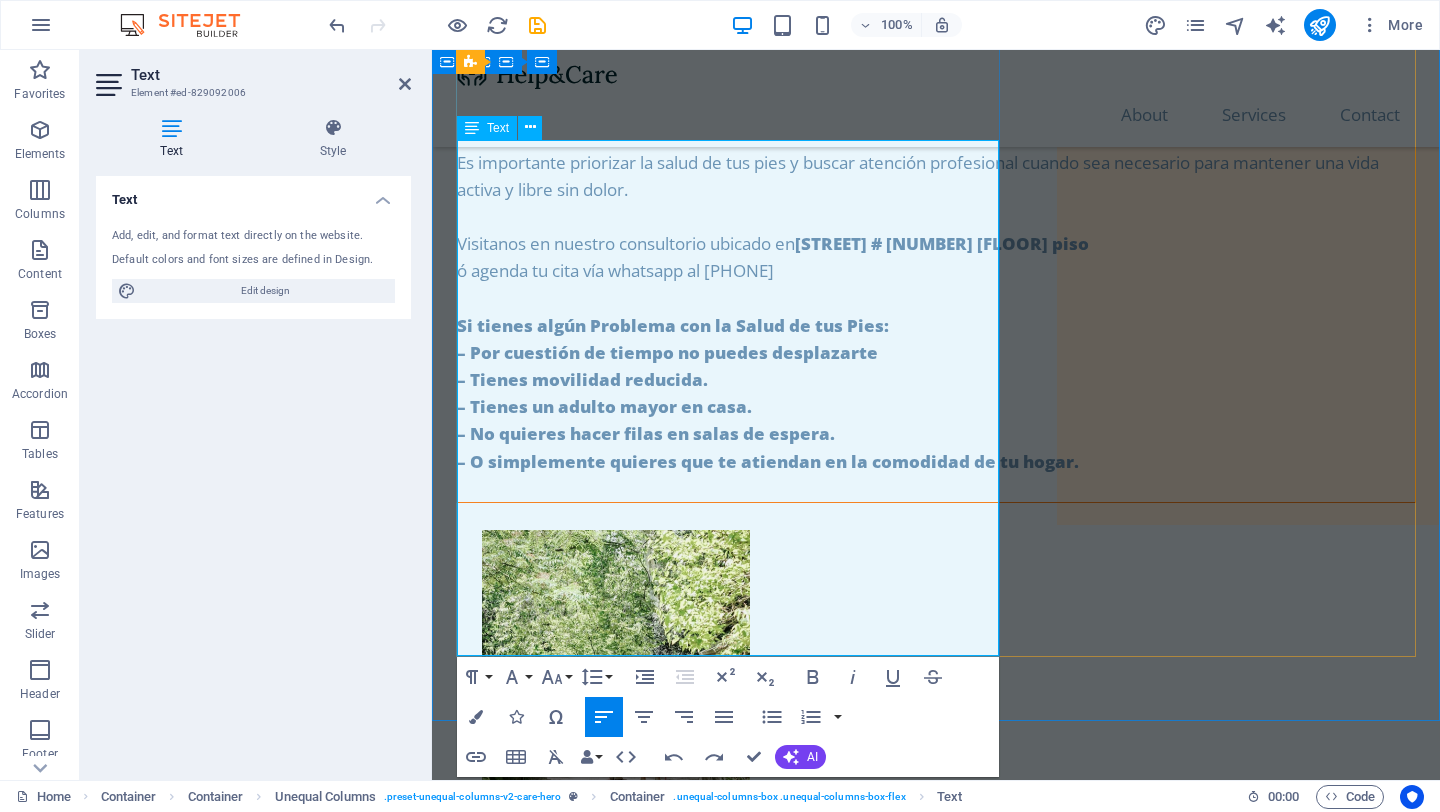 drag, startPoint x: 459, startPoint y: 451, endPoint x: 475, endPoint y: 452, distance: 16.03122 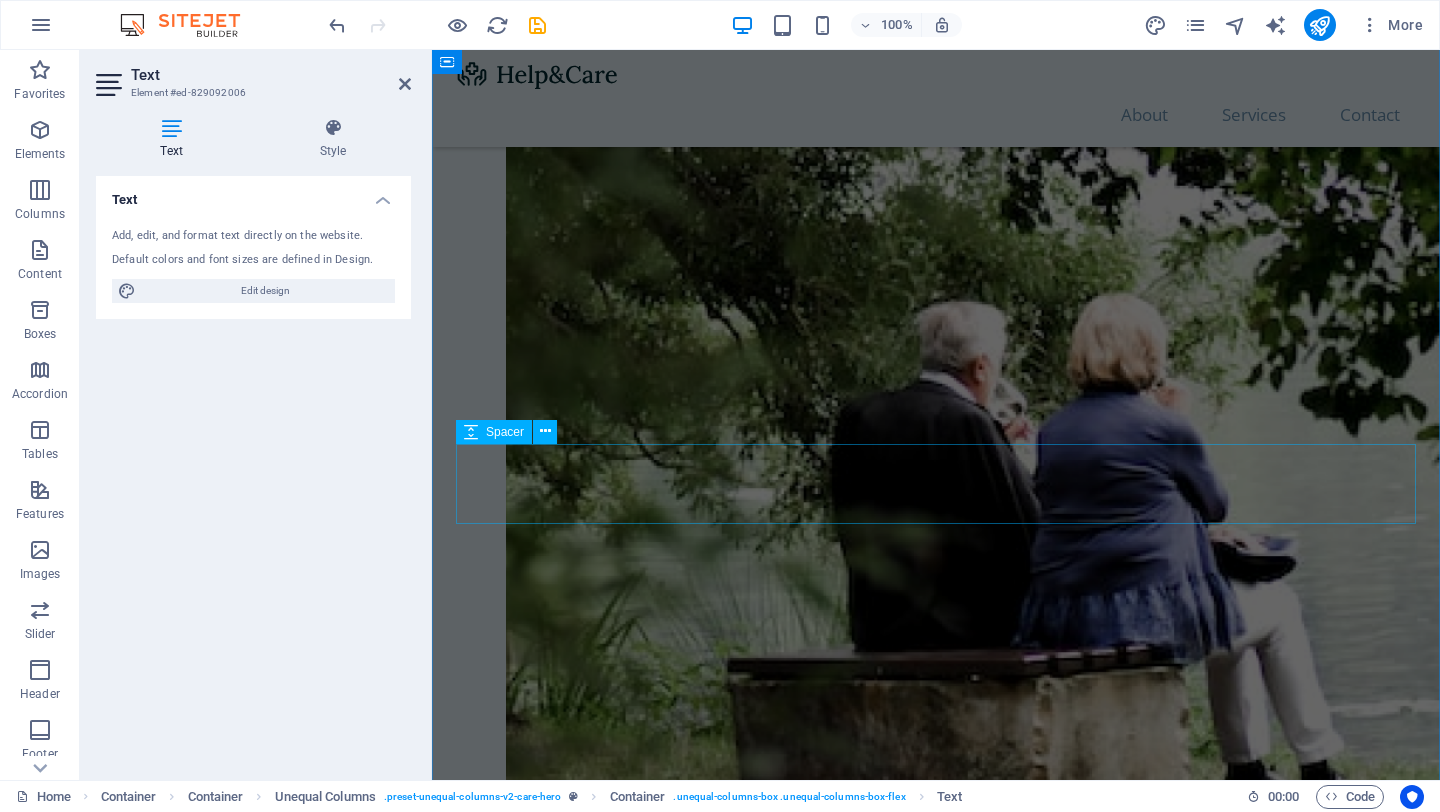 scroll, scrollTop: 144, scrollLeft: 0, axis: vertical 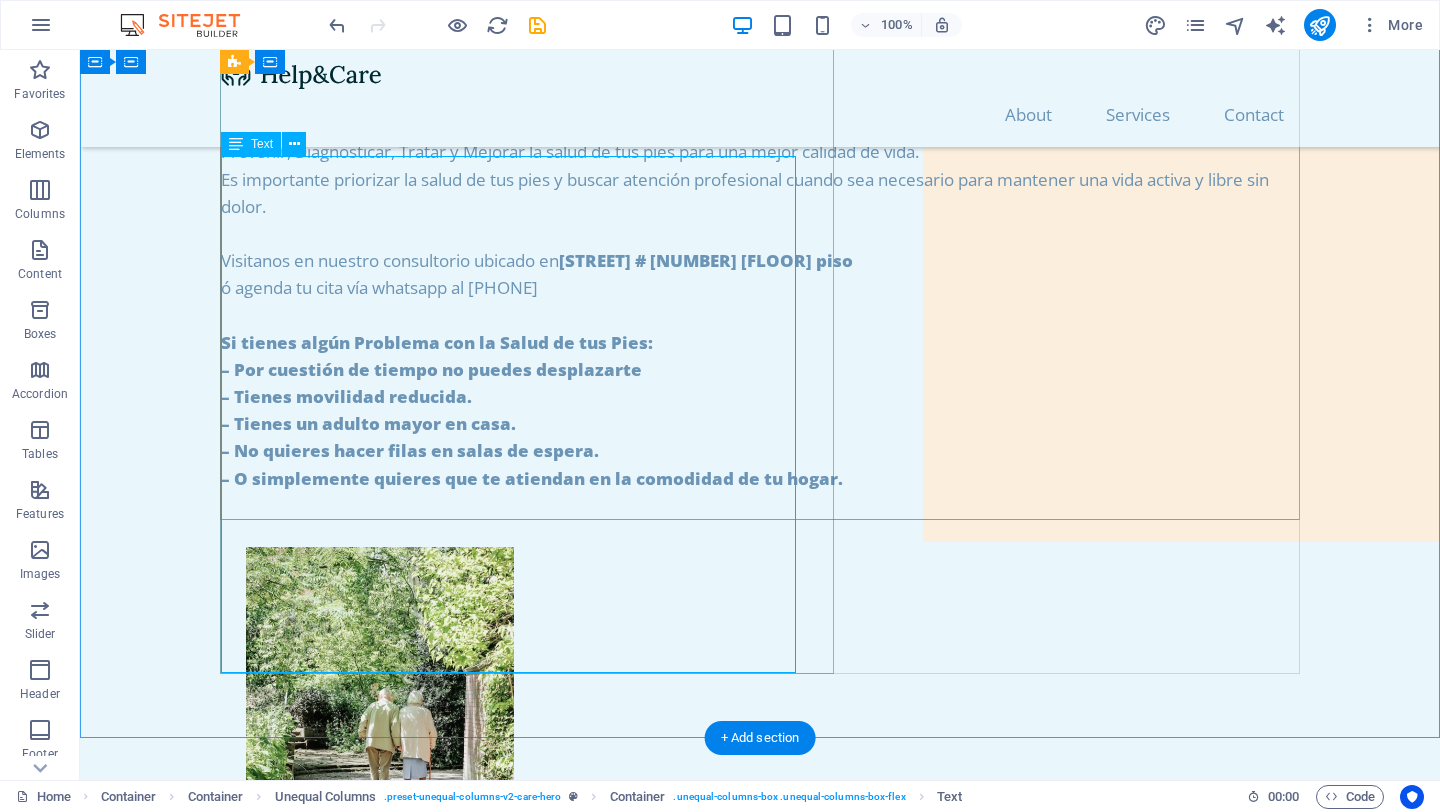 click on "Nuestra misión. Prevenir, Diagnosticar, Tratar y Mejorar la salud de tus pies para una mejor calidad de vida. Es importante priorizar la salud de tus pies y buscar atención profesional cuando sea necesario para mantener una vida activa y libre sin dolor. Visitanos en nuestro consultorio ubicado en  [STREET] La Morena # [NUMBER] 1er piso ó agenda tu cita vía whatsapp al [PHONE]  Si tienes algún Problema con la Salud de tus Pies: – Por cuestión de tiempo no puedes desplazarte – Tienes movilidad reducida. – Tienes un adulto mayor en casa. – No quieres hacer filas en salas de espera. – O simplemente quieres que te atiendan en la comodidad de tu hogar." at bounding box center (760, 315) 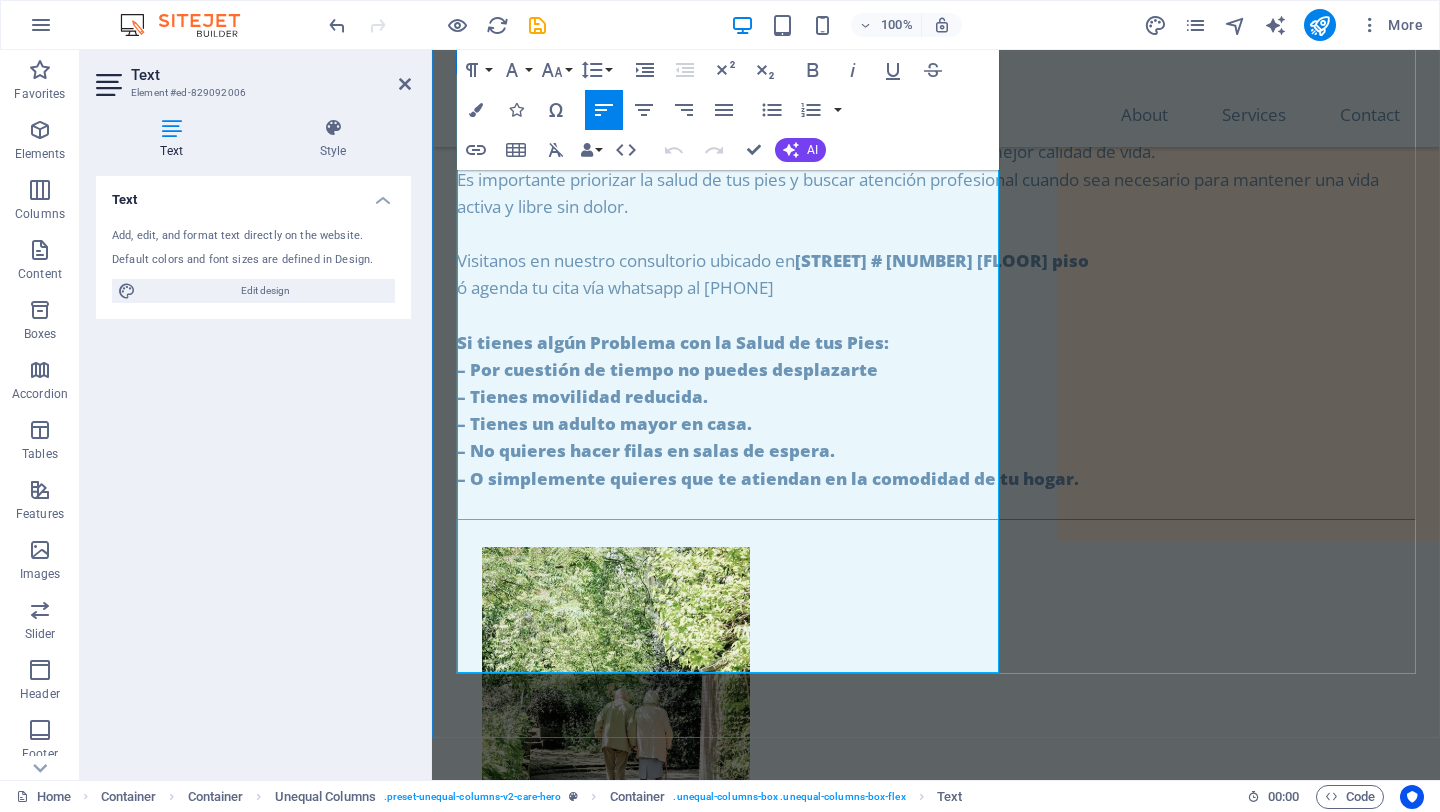 click on "Si tienes algún Problema con la Salud de tus Pies:" at bounding box center [942, 260] 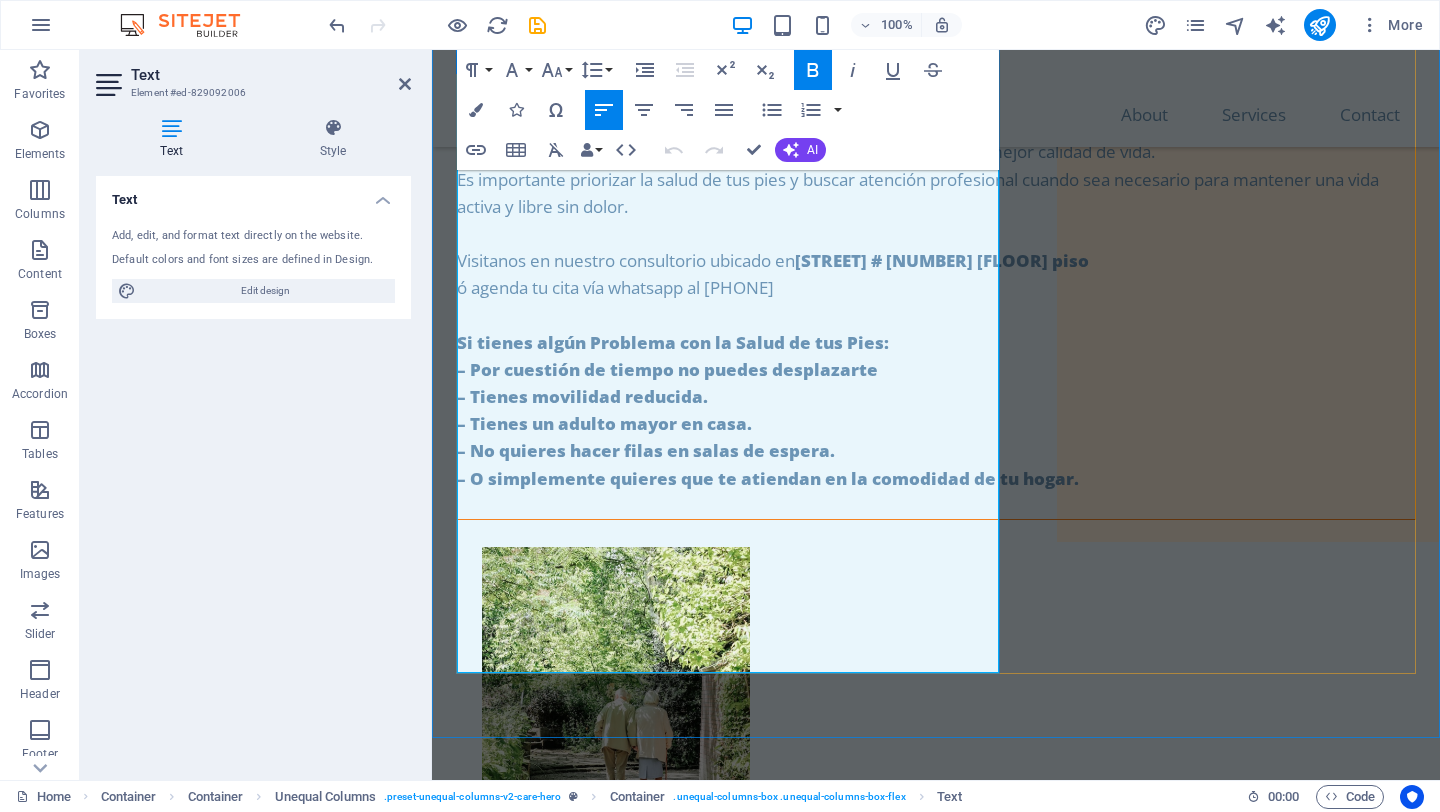 drag, startPoint x: 460, startPoint y: 472, endPoint x: 472, endPoint y: 475, distance: 12.369317 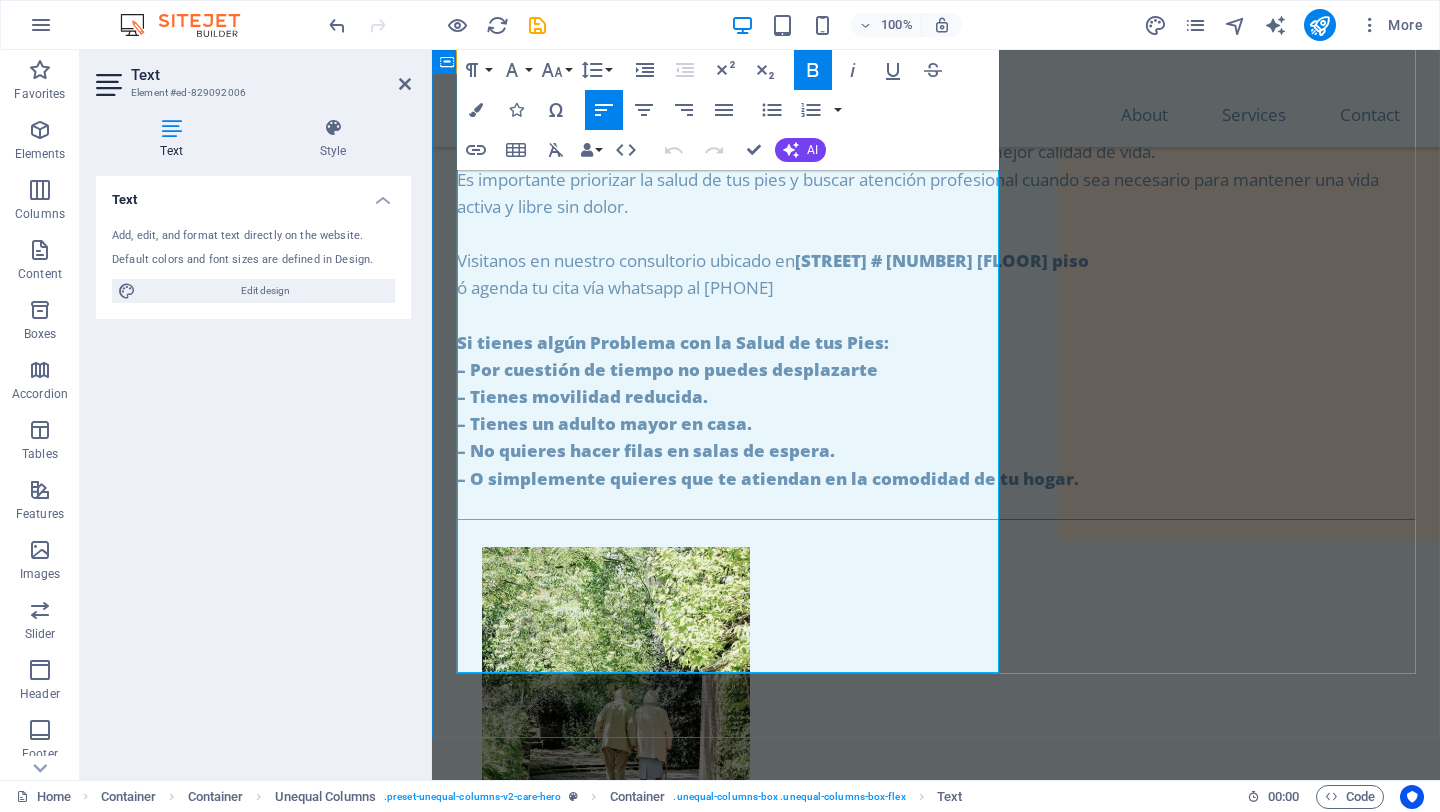 drag, startPoint x: 473, startPoint y: 417, endPoint x: 487, endPoint y: 416, distance: 14.035668 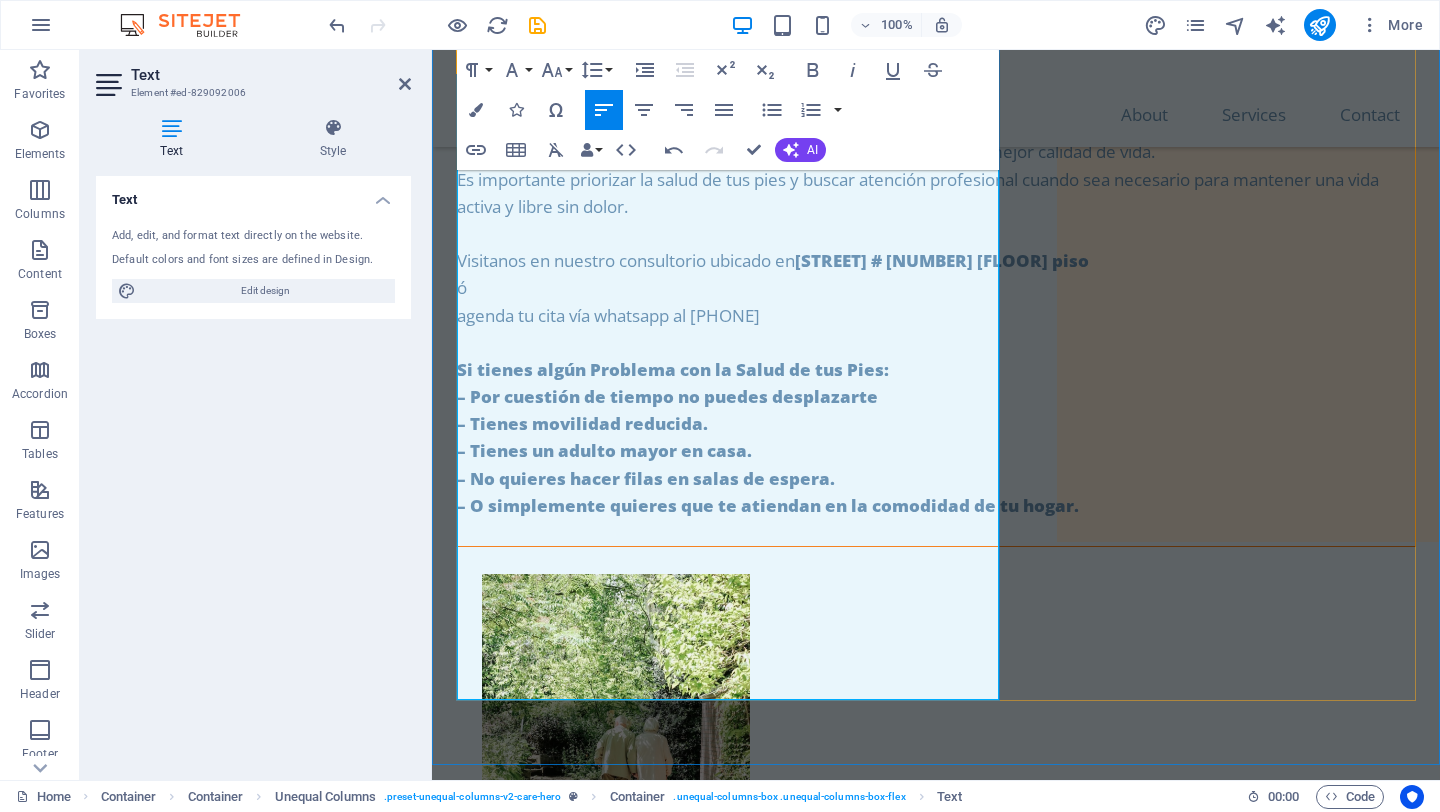 click on "Si tienes algún Problema con la Salud de tus Pies:" at bounding box center [942, 260] 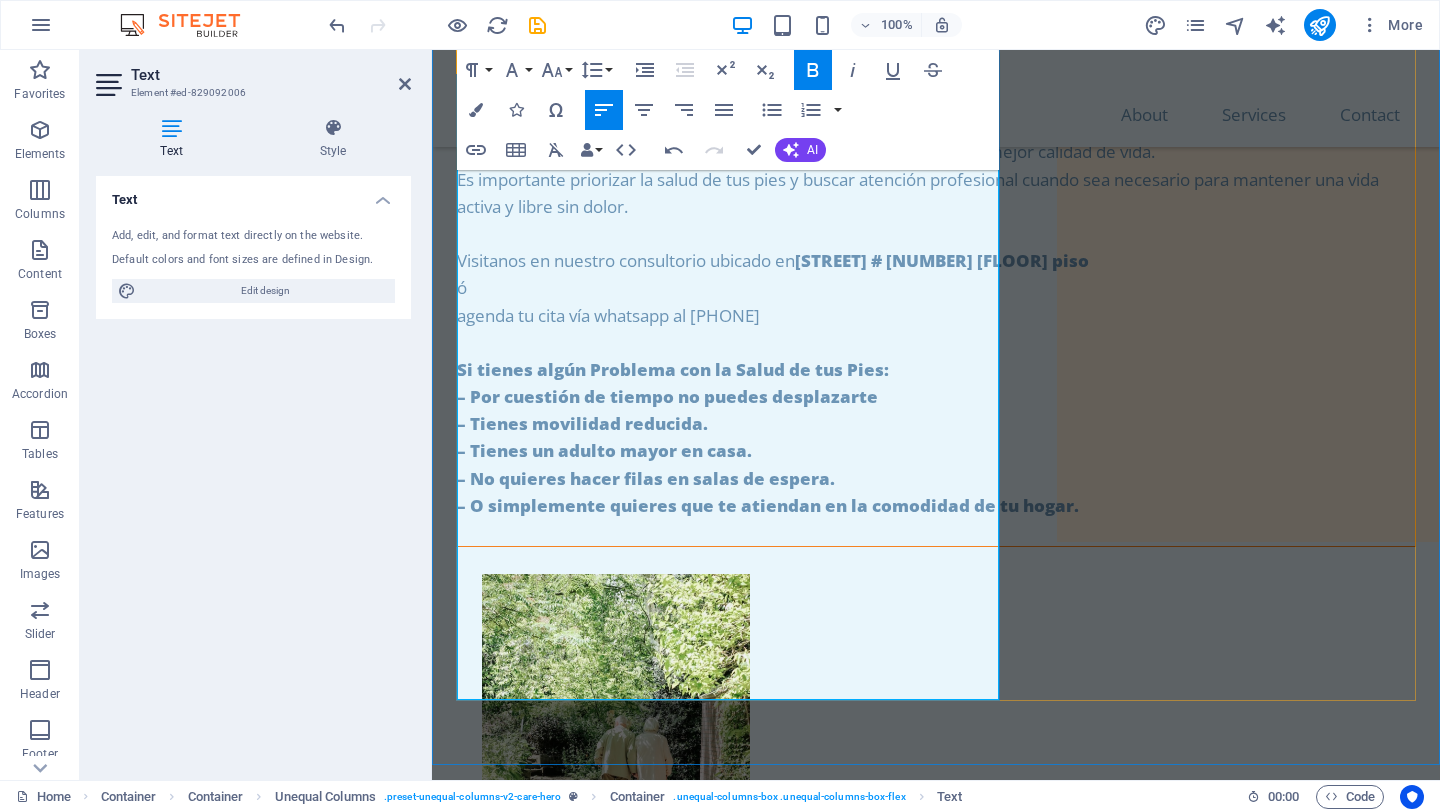 type 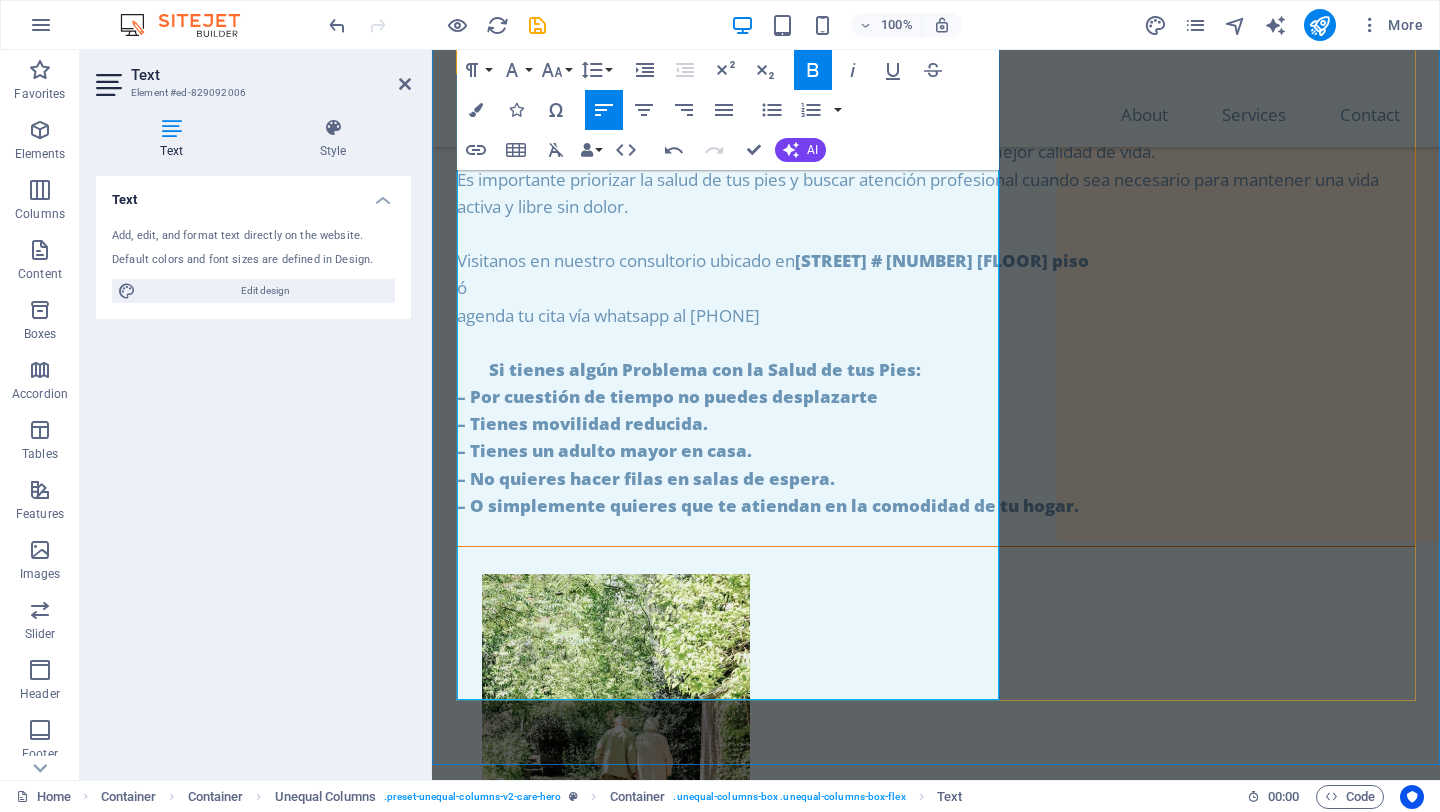 click on "Si tienes algún Problema con la Salud de tus Pies: – Por cuestión de tiempo no puedes desplazarte – Tienes movilidad reducida. – Tienes un adulto mayor en casa. – No quieres hacer filas en salas de espera. – O simplemente quieres que te atiendan en la comodidad de tu hogar." at bounding box center (936, 451) 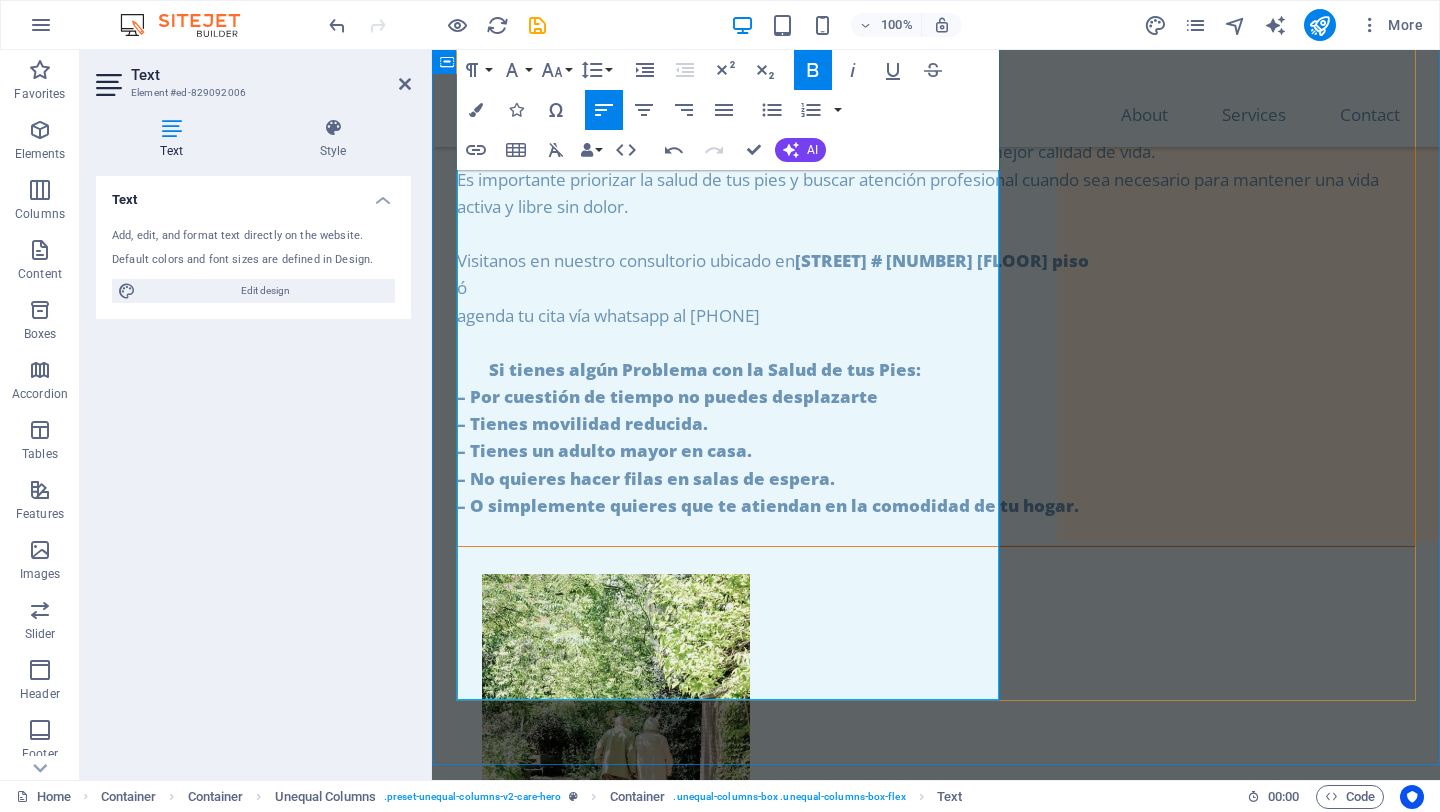 drag, startPoint x: 472, startPoint y: 578, endPoint x: 496, endPoint y: 582, distance: 24.33105 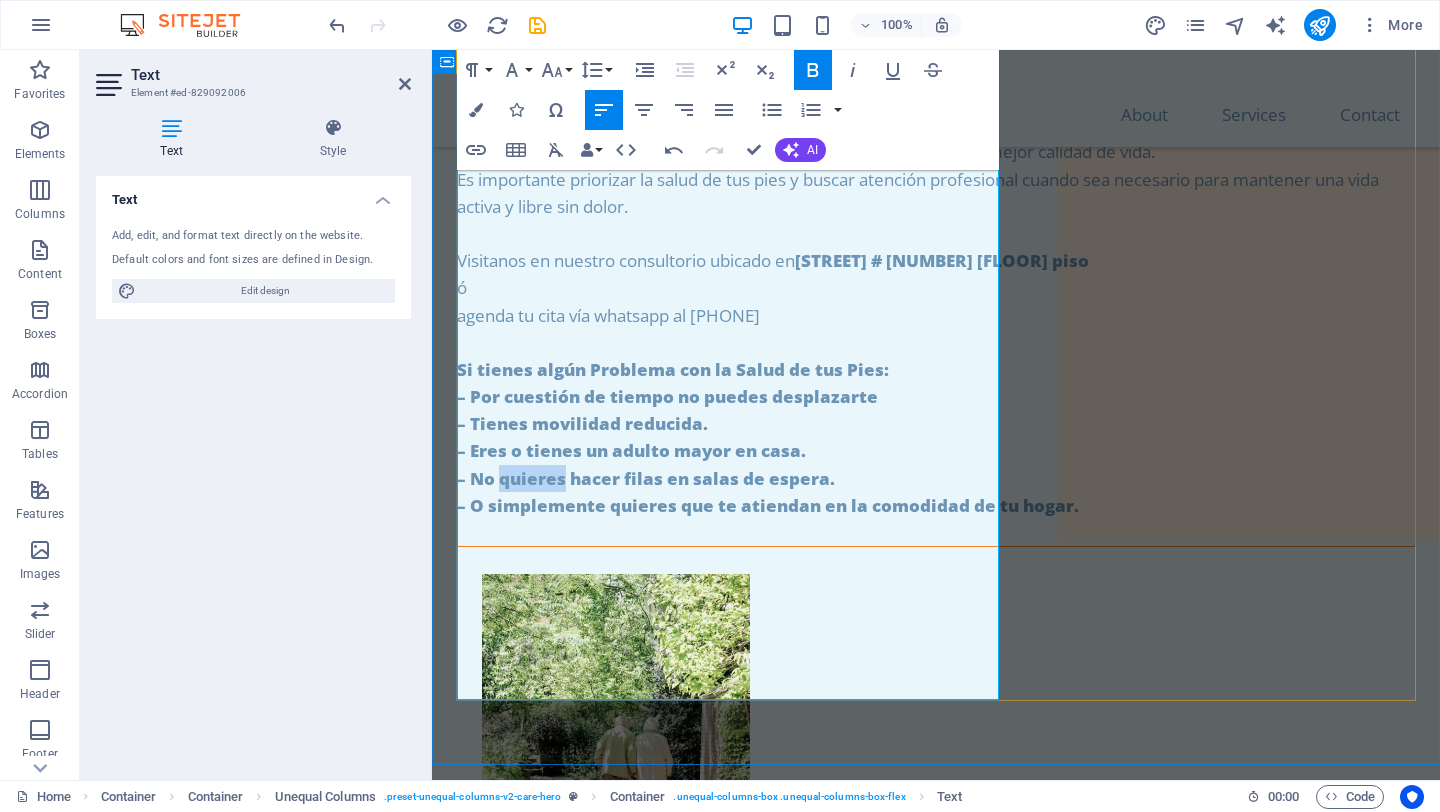drag, startPoint x: 566, startPoint y: 605, endPoint x: 503, endPoint y: 609, distance: 63.126858 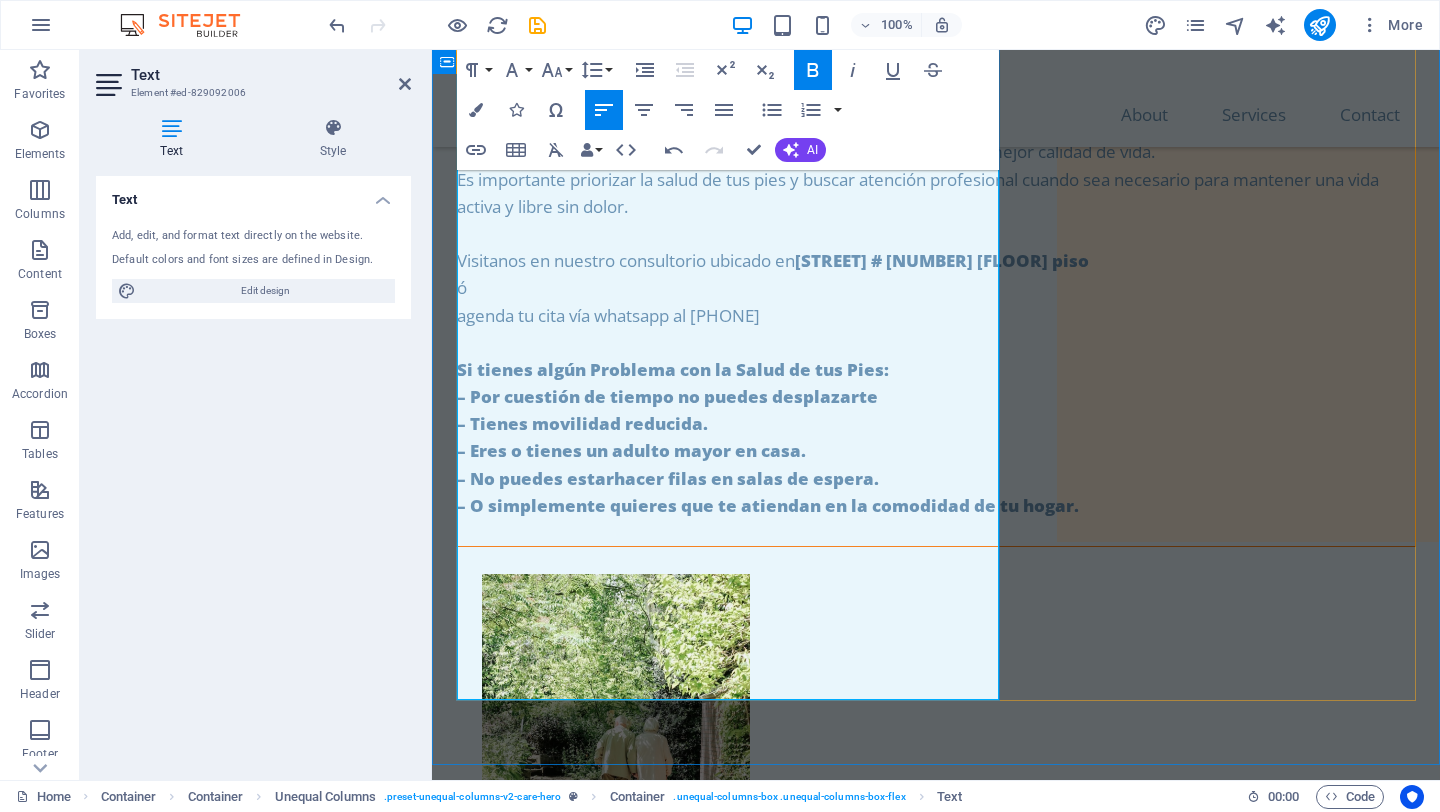 click on "– No puedes estar  hacer filas en salas de espera." at bounding box center (668, 478) 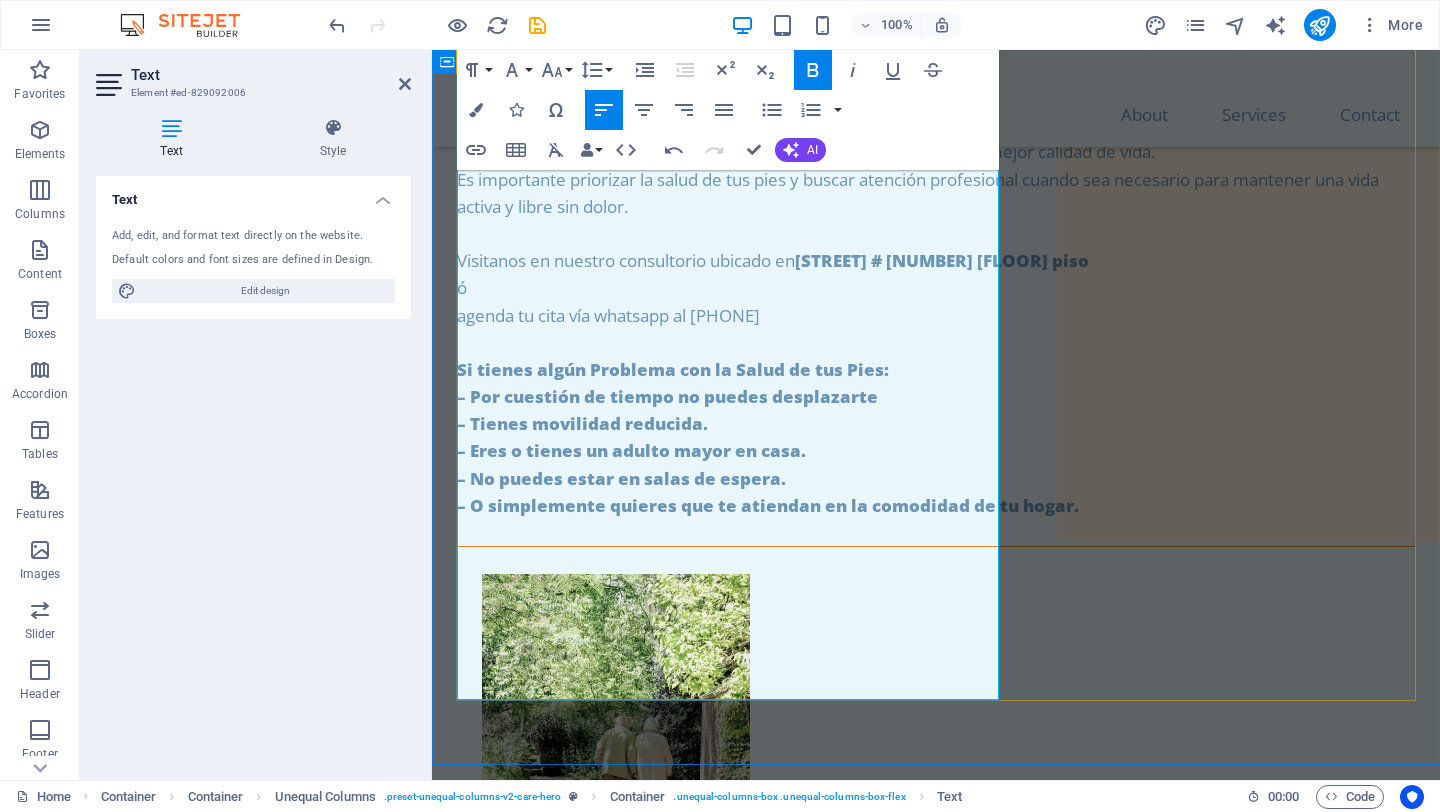 click on "Si tienes algún Problema con la Salud de tus Pies: – Por cuestión de tiempo no puedes desplazarte – Tienes movilidad reducida. – Eres o tienes un adulto mayor en casa. – No puedes estar en salas de espera. – O simplemente quieres que te atiendan en la comodidad de tu hogar." at bounding box center (936, 451) 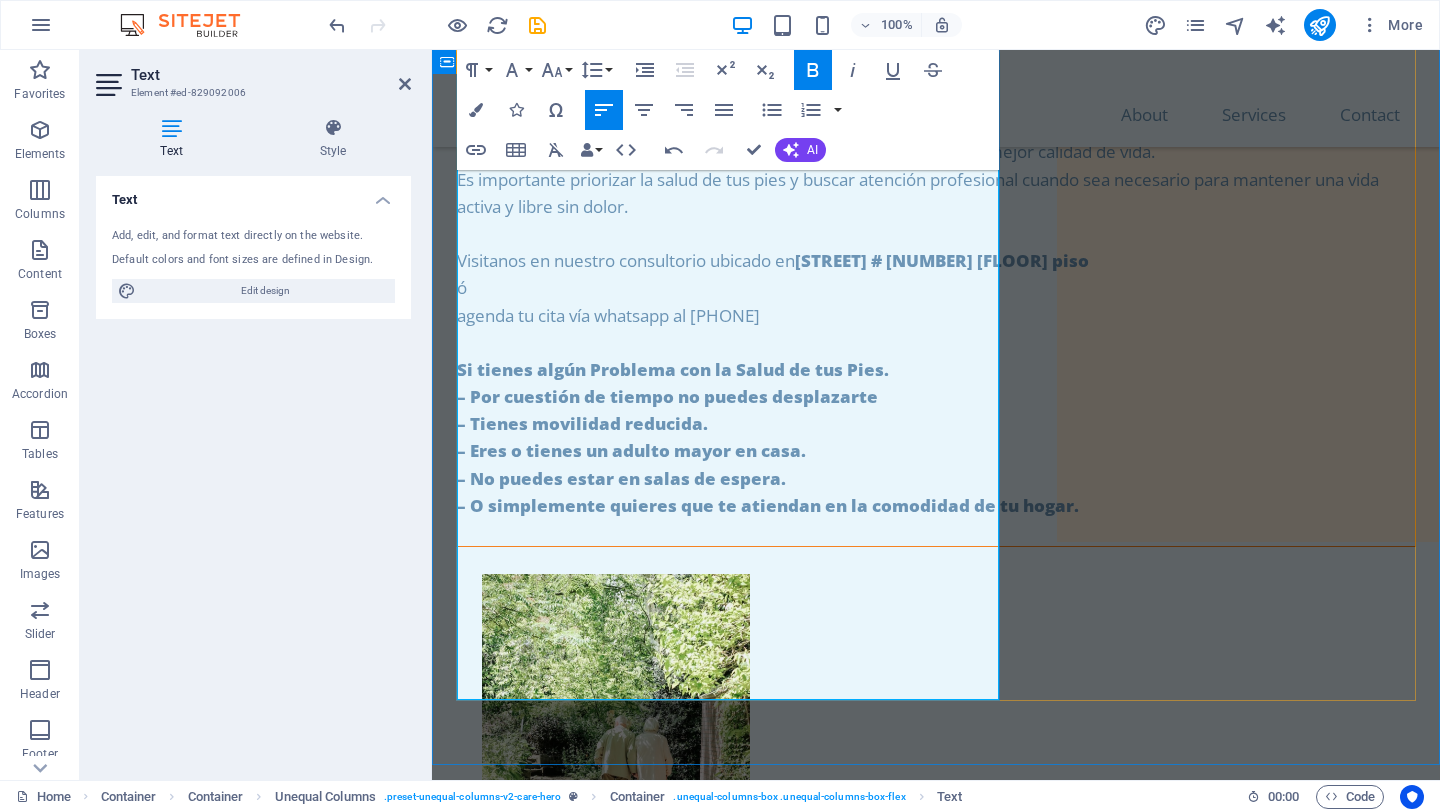 drag, startPoint x: 495, startPoint y: 495, endPoint x: 546, endPoint y: 506, distance: 52.17279 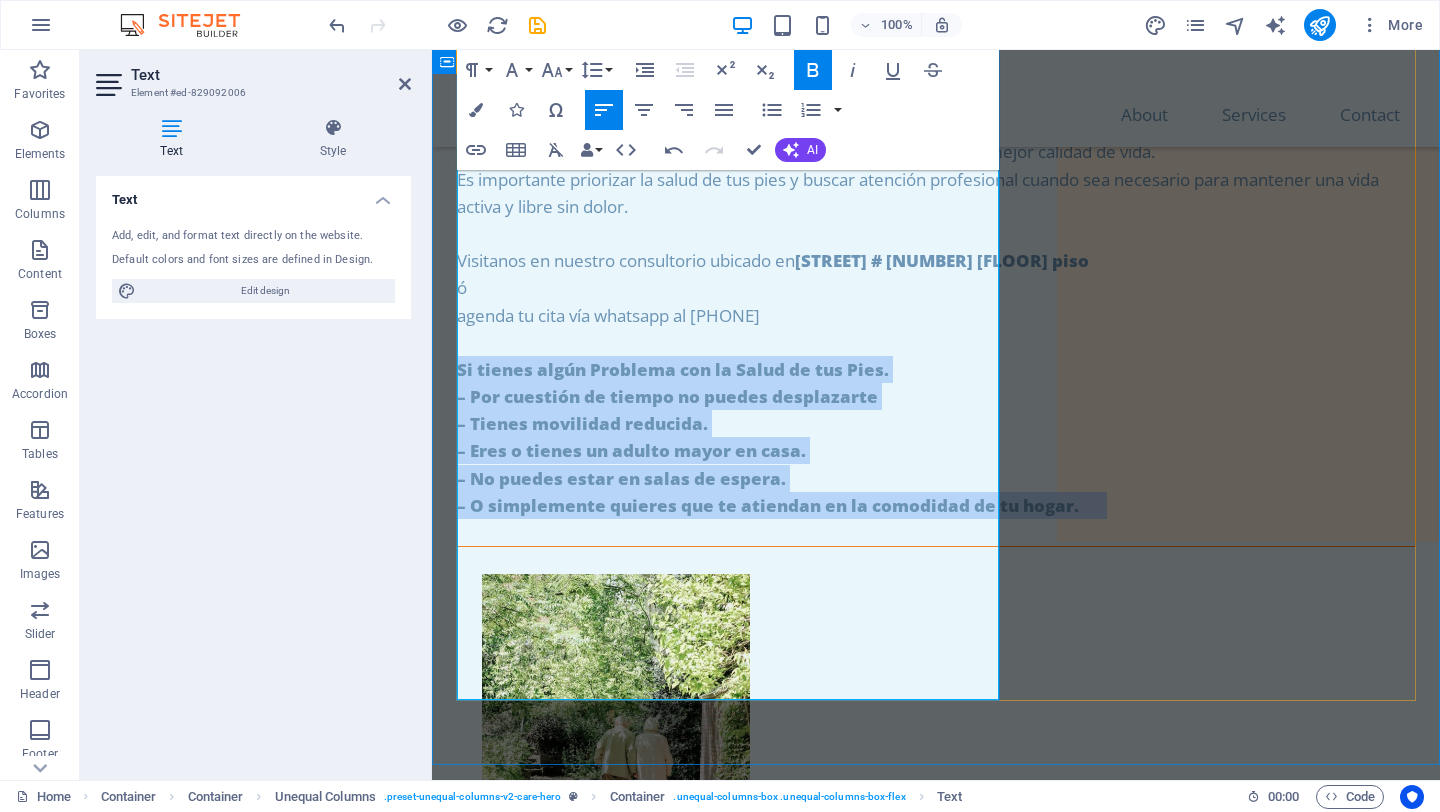 drag, startPoint x: 563, startPoint y: 666, endPoint x: 459, endPoint y: 495, distance: 200.14246 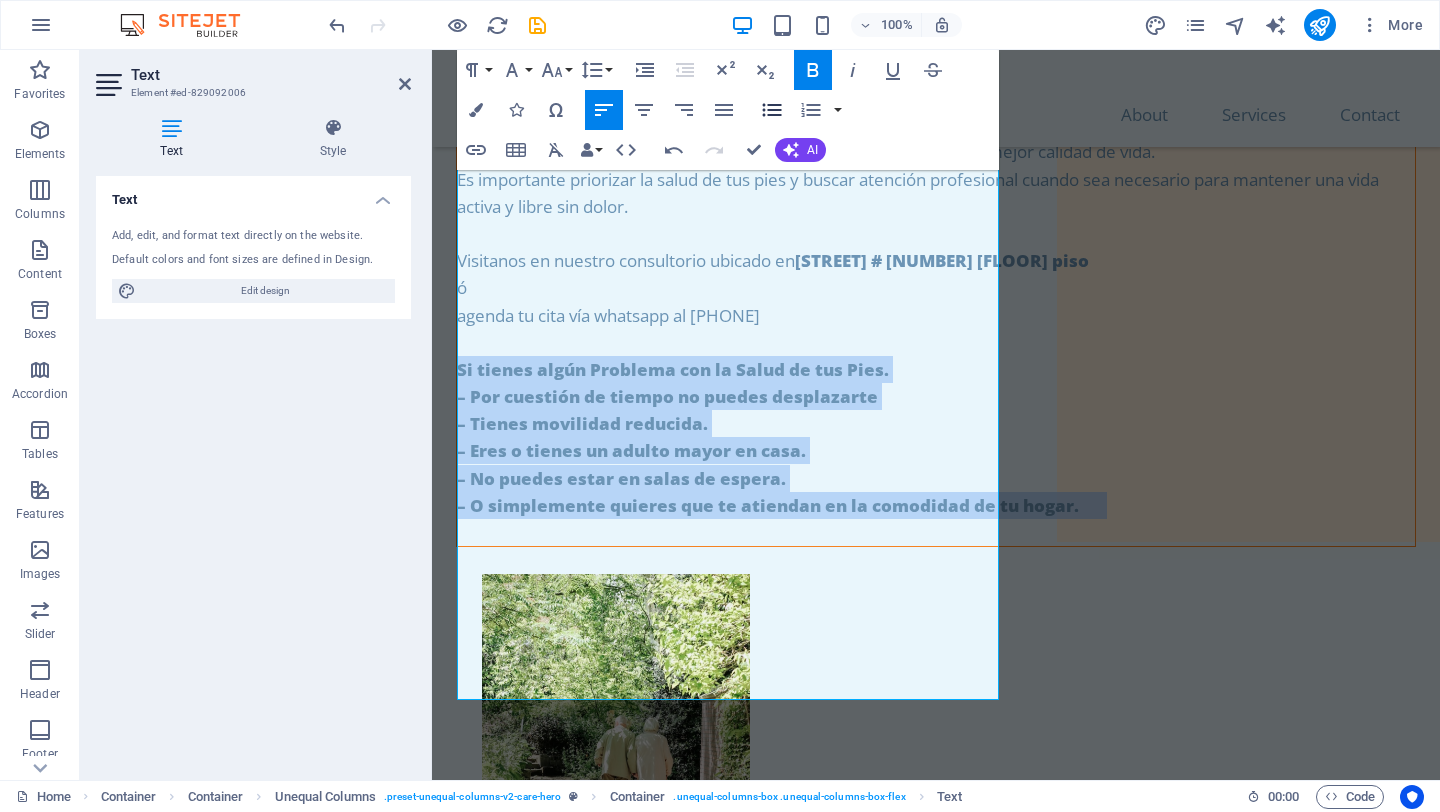 click 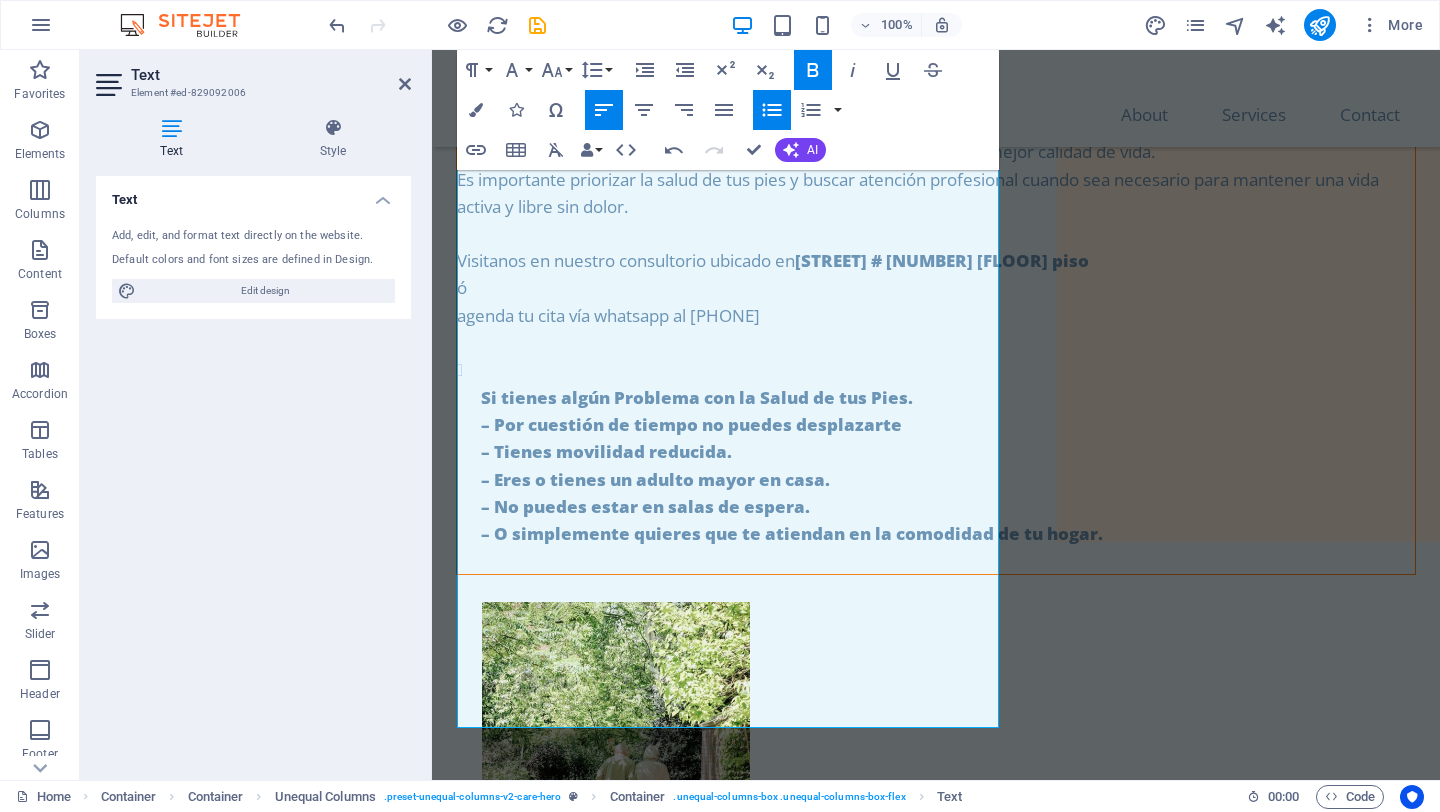 click 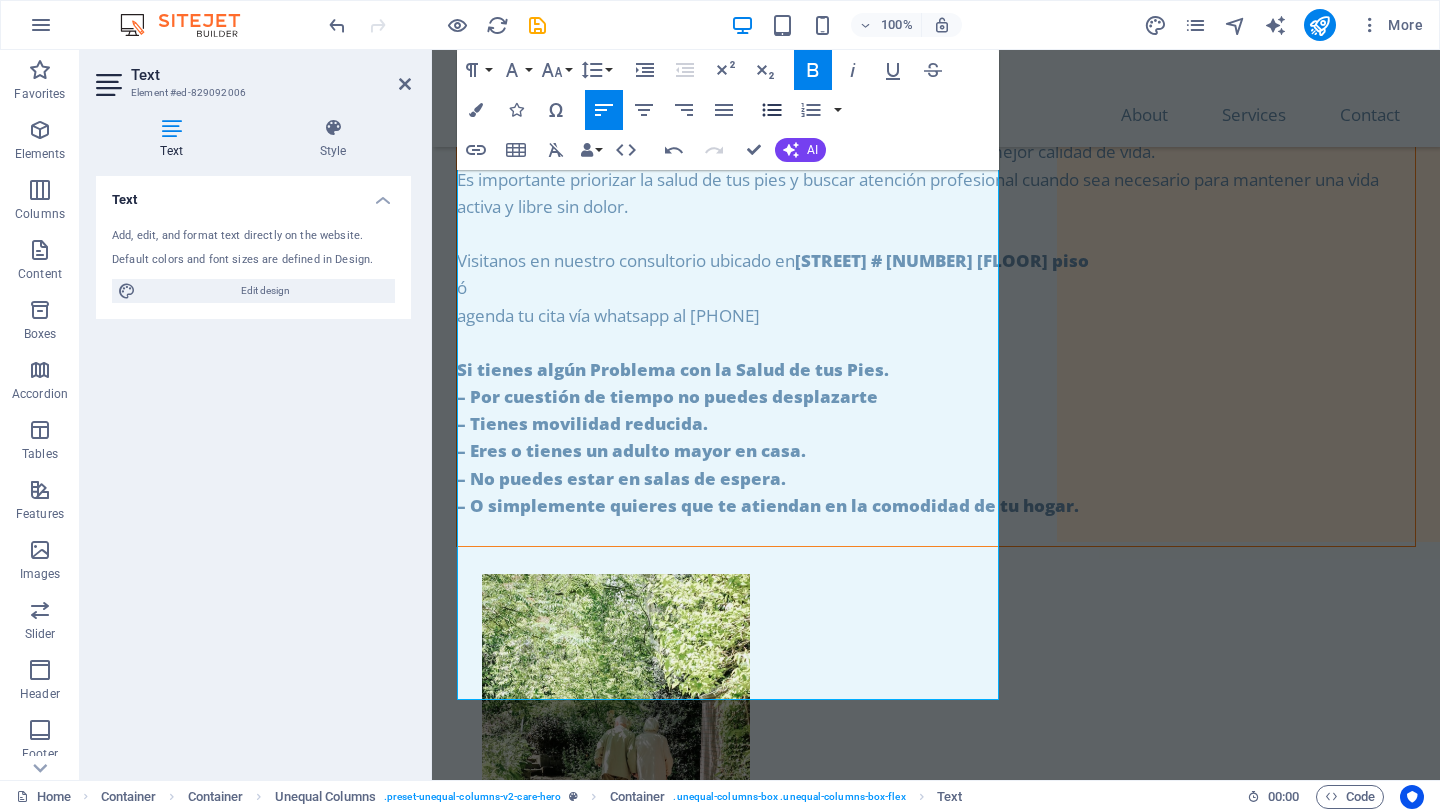 click 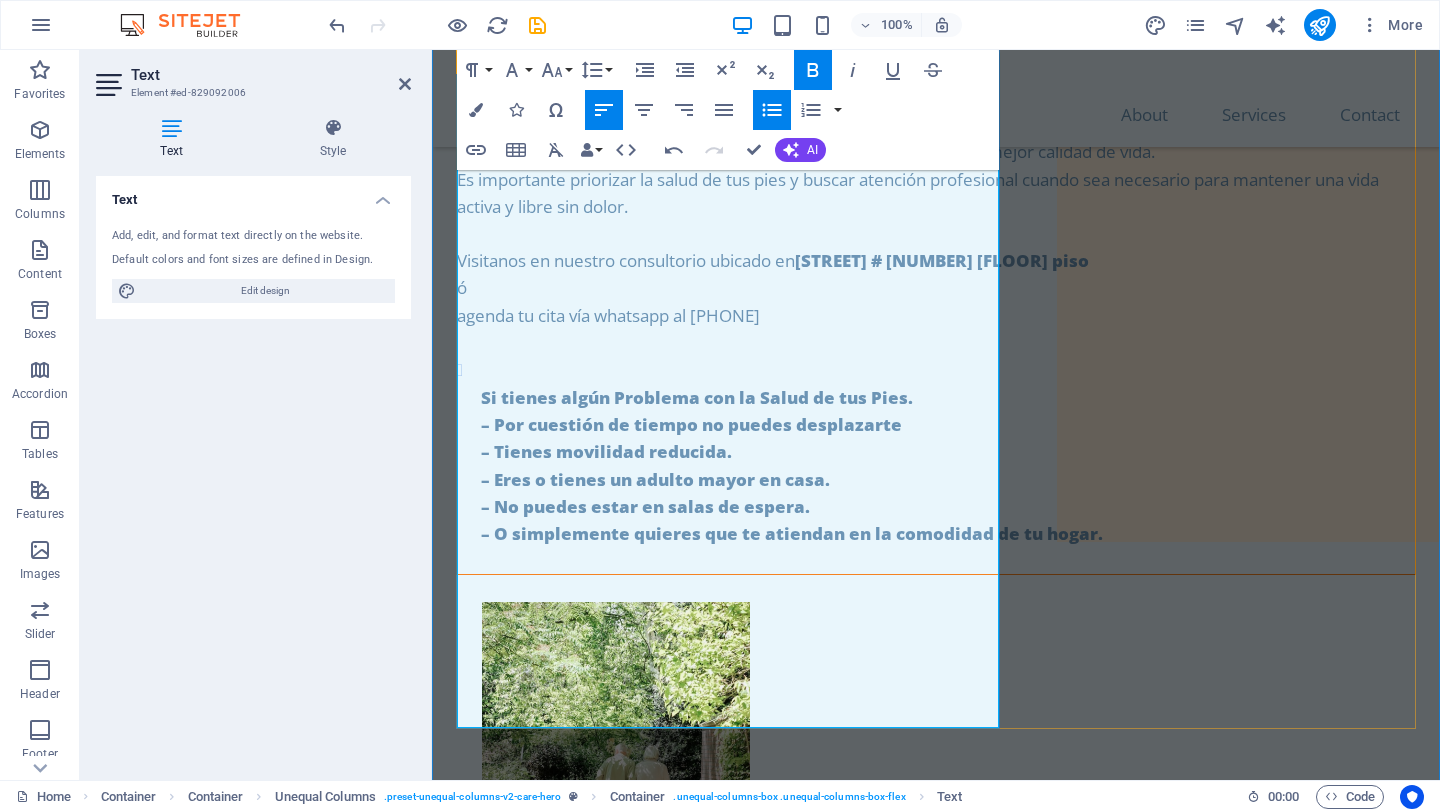 click on "– Por cuestión de tiempo no puedes desplazarte" at bounding box center (691, 424) 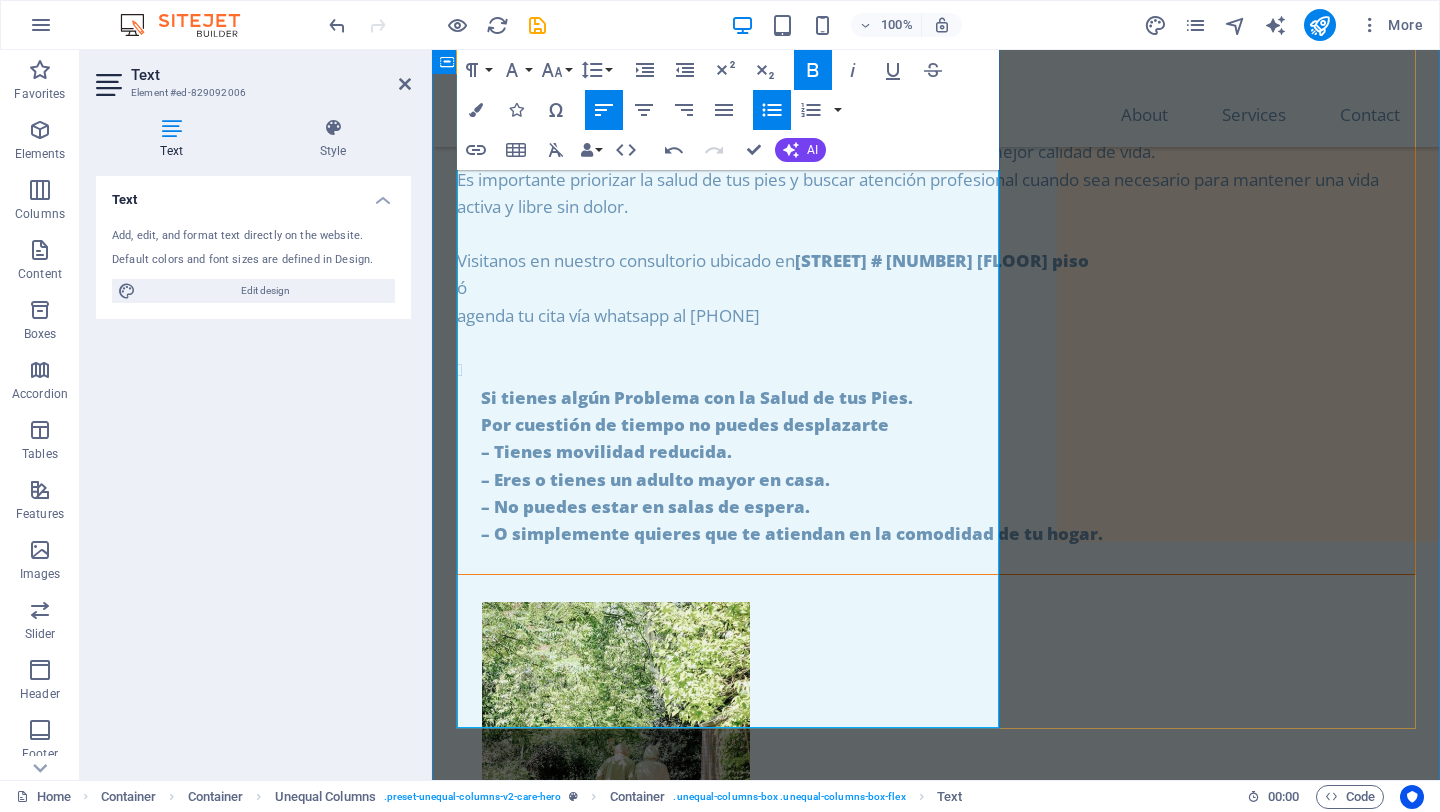 drag, startPoint x: 497, startPoint y: 579, endPoint x: 530, endPoint y: 584, distance: 33.37664 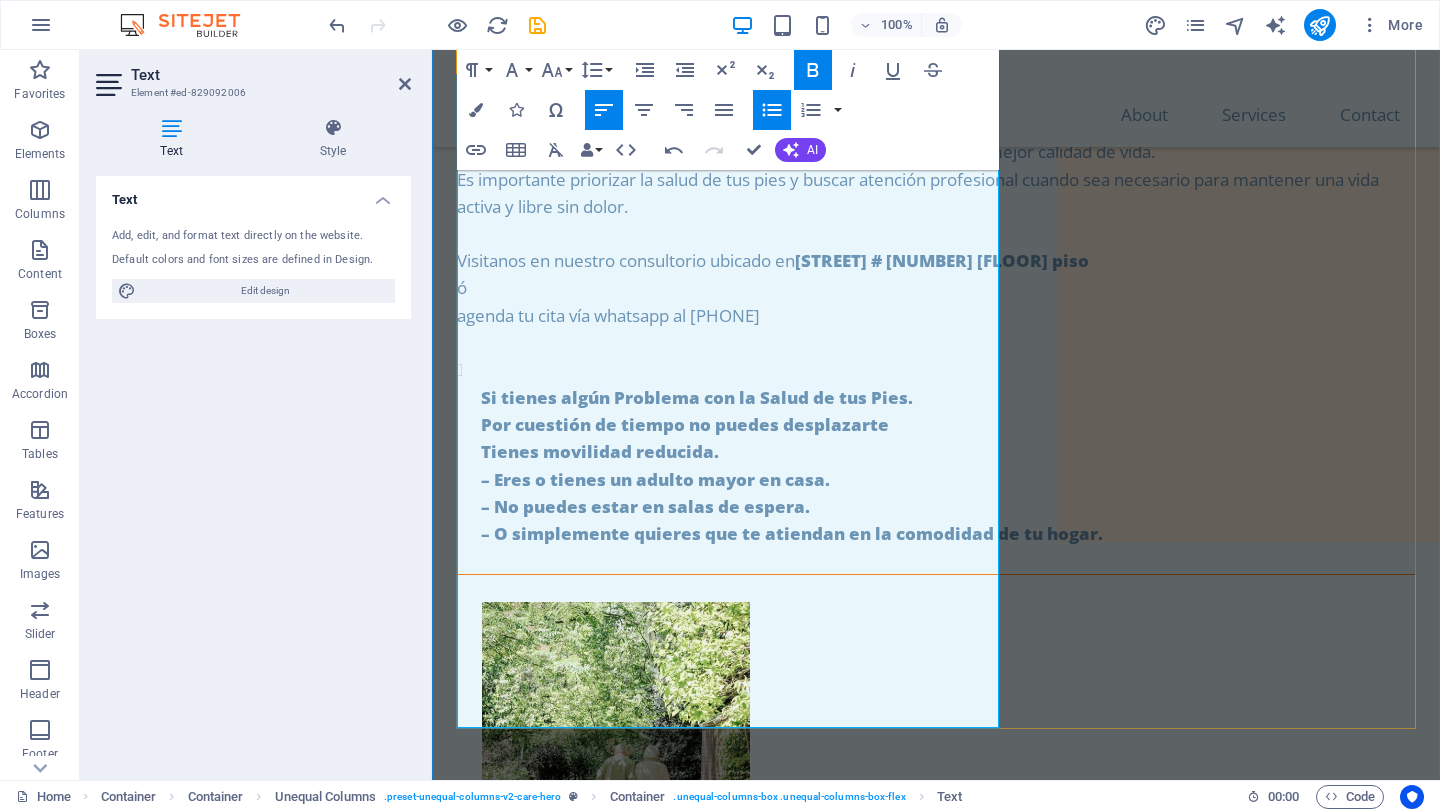 click on "– Eres o tienes un adulto mayor en casa." at bounding box center [655, 479] 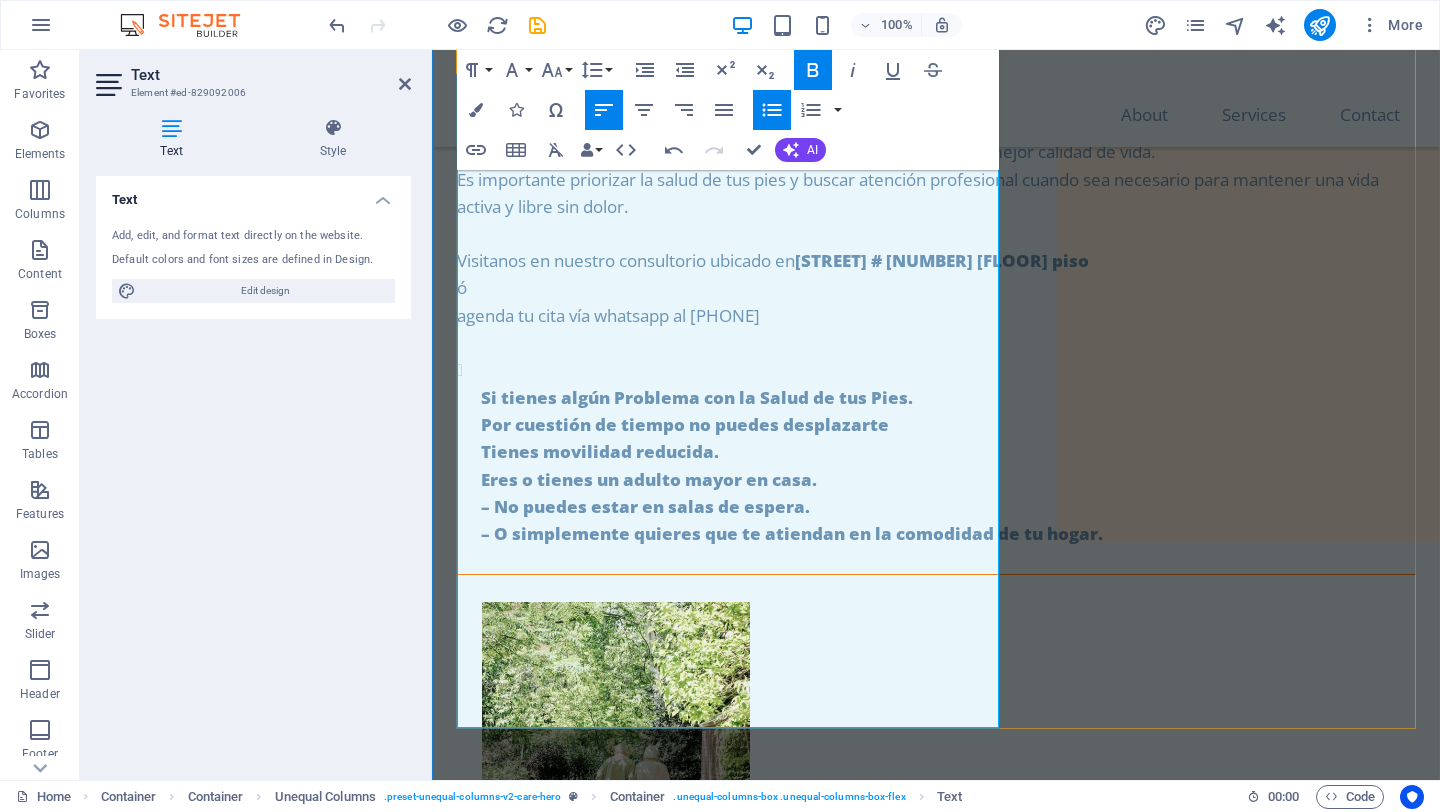 click on "– No puedes estar en salas de espera." at bounding box center [645, 506] 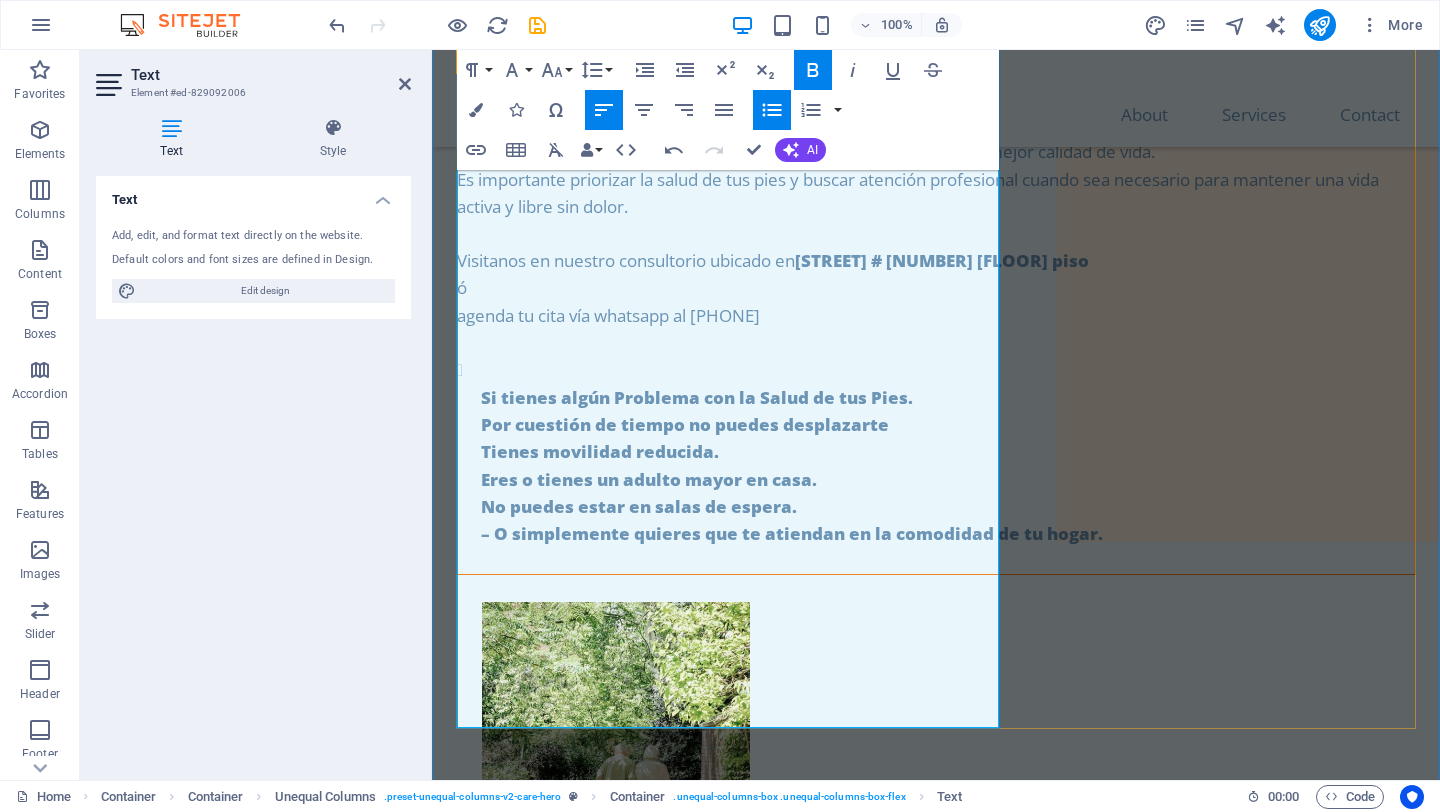 click on "– O simplemente quieres que te atiendan en la comodidad de tu hogar." at bounding box center [792, 533] 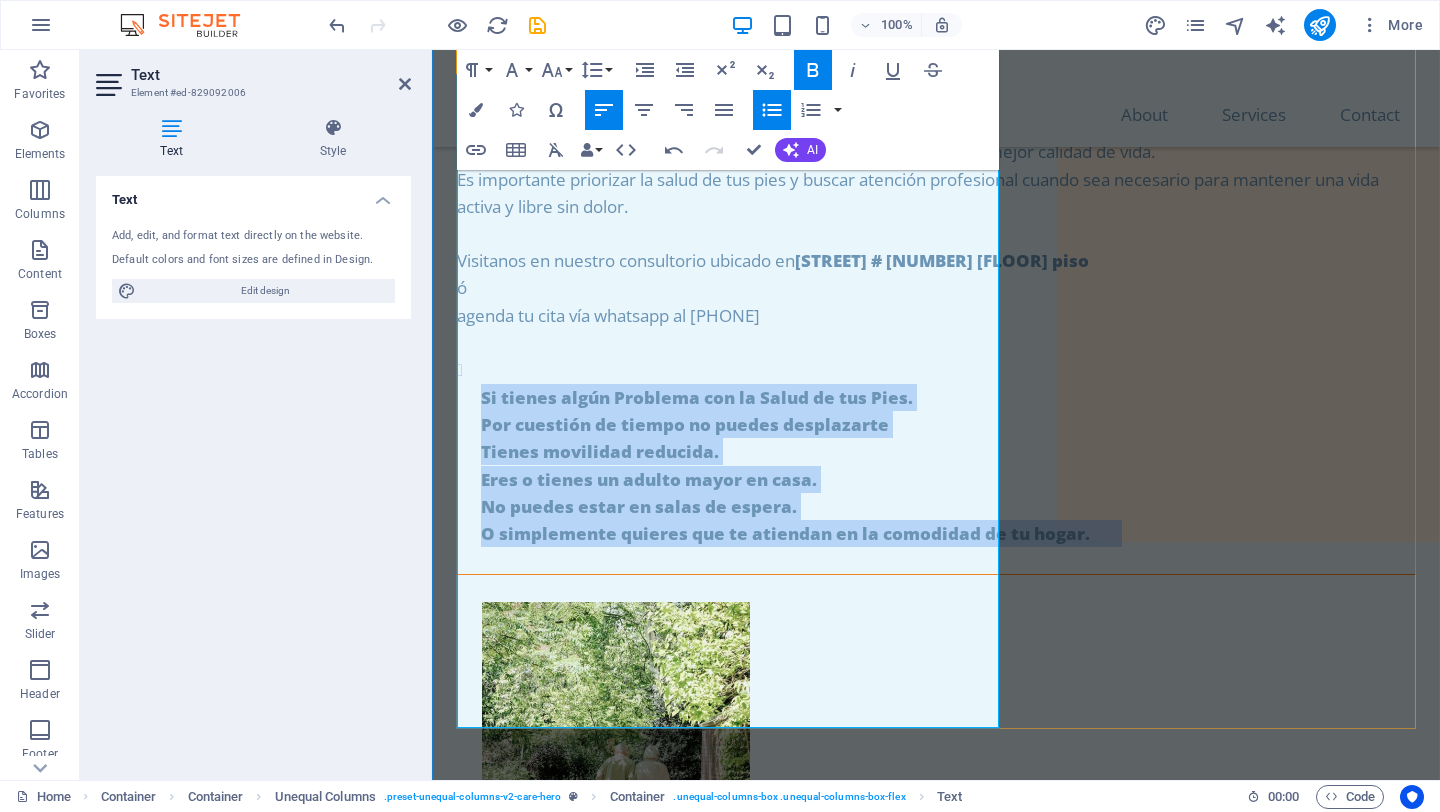 drag, startPoint x: 613, startPoint y: 686, endPoint x: 484, endPoint y: 527, distance: 204.74863 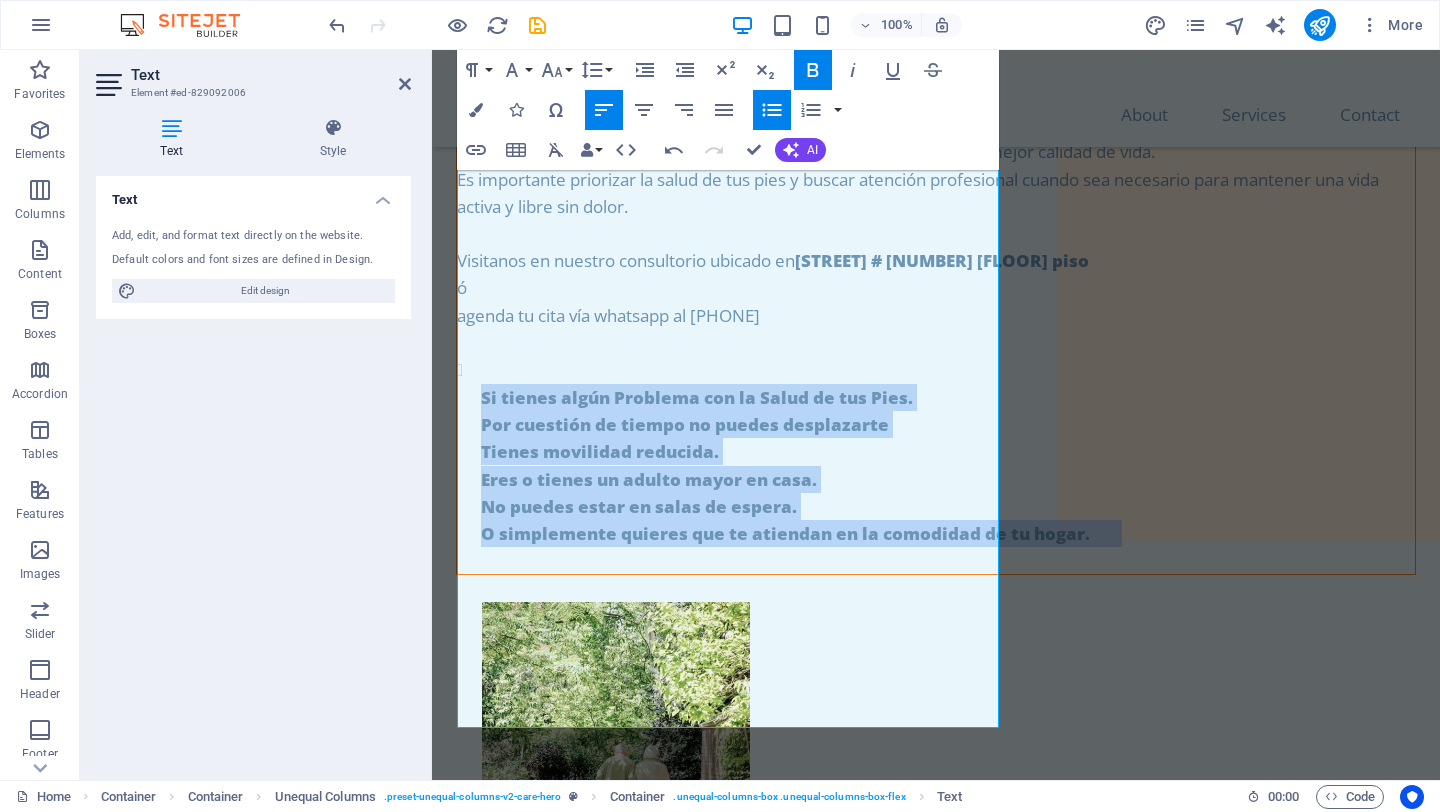 click 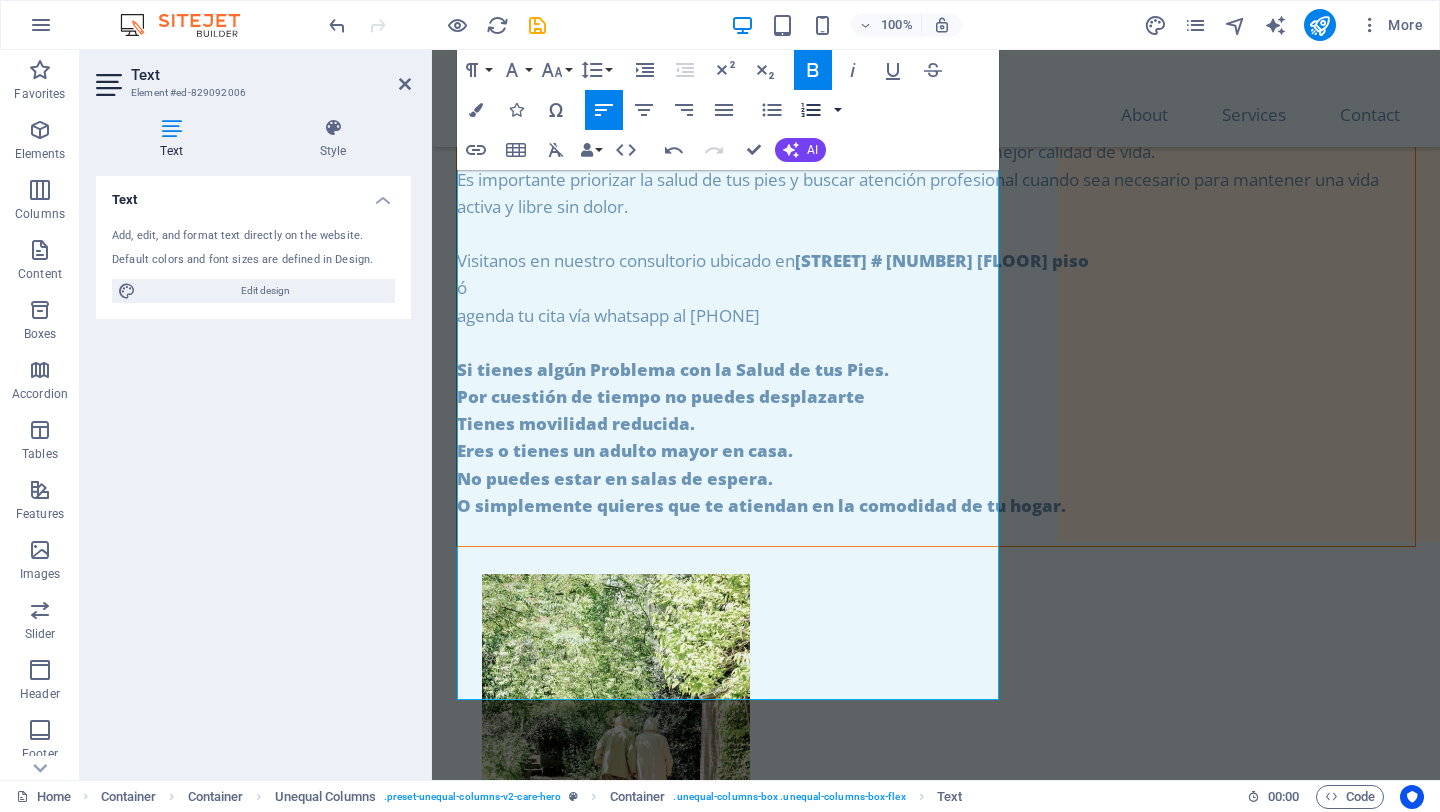 click at bounding box center (838, 110) 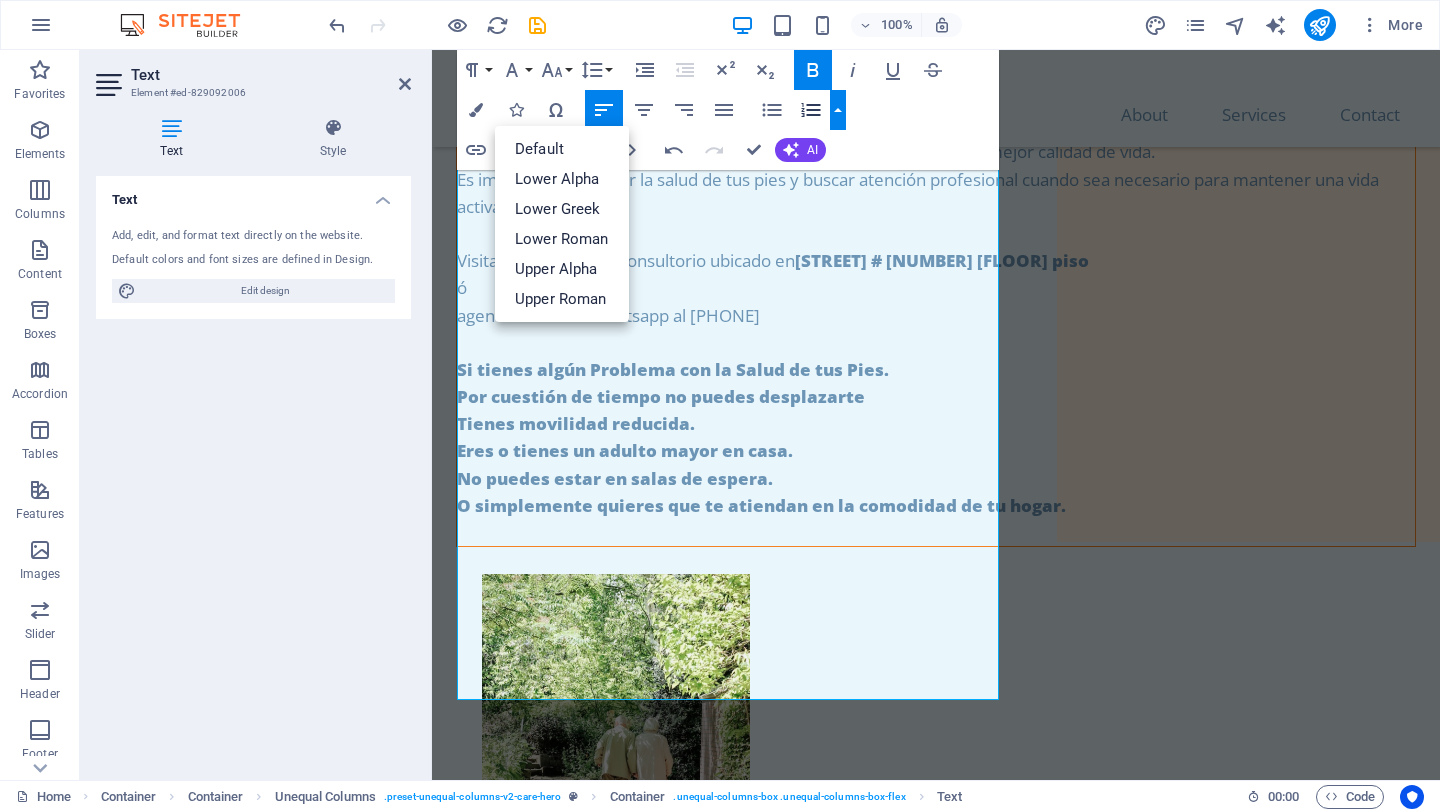 click on "Paragraph Format Normal Heading 1 Heading 2 Heading 3 Heading 4 Heading 5 Heading 6 Code Font Family Arial Georgia Impact Tahoma Times New Roman Verdana Montserrat Open Sans Font Size 8 9 10 11 12 14 18 24 30 36 48 60 72 96 Line Height Default Single 1.15 1.5 Double Increase Indent Decrease Indent Superscript Subscript Bold Italic Underline Strikethrough Colors Icons Special Characters Align Left Align Center Align Right Align Justify Unordered List   Default Circle Disc Square    Ordered List   Default Lower Alpha Lower Greek Lower Roman Upper Alpha Upper Roman    Insert Link Insert Table Clear Formatting Data Bindings Company First name Last name Street ZIP code City Email Phone Mobile Fax Custom field 1 Custom field 2 Custom field 3 Custom field 4 Custom field 5 Custom field 6 HTML Undo Redo Confirm (⌘+⏎) AI Improve Make shorter Make longer Fix spelling & grammar Translate to English Generate text" at bounding box center (728, 110) 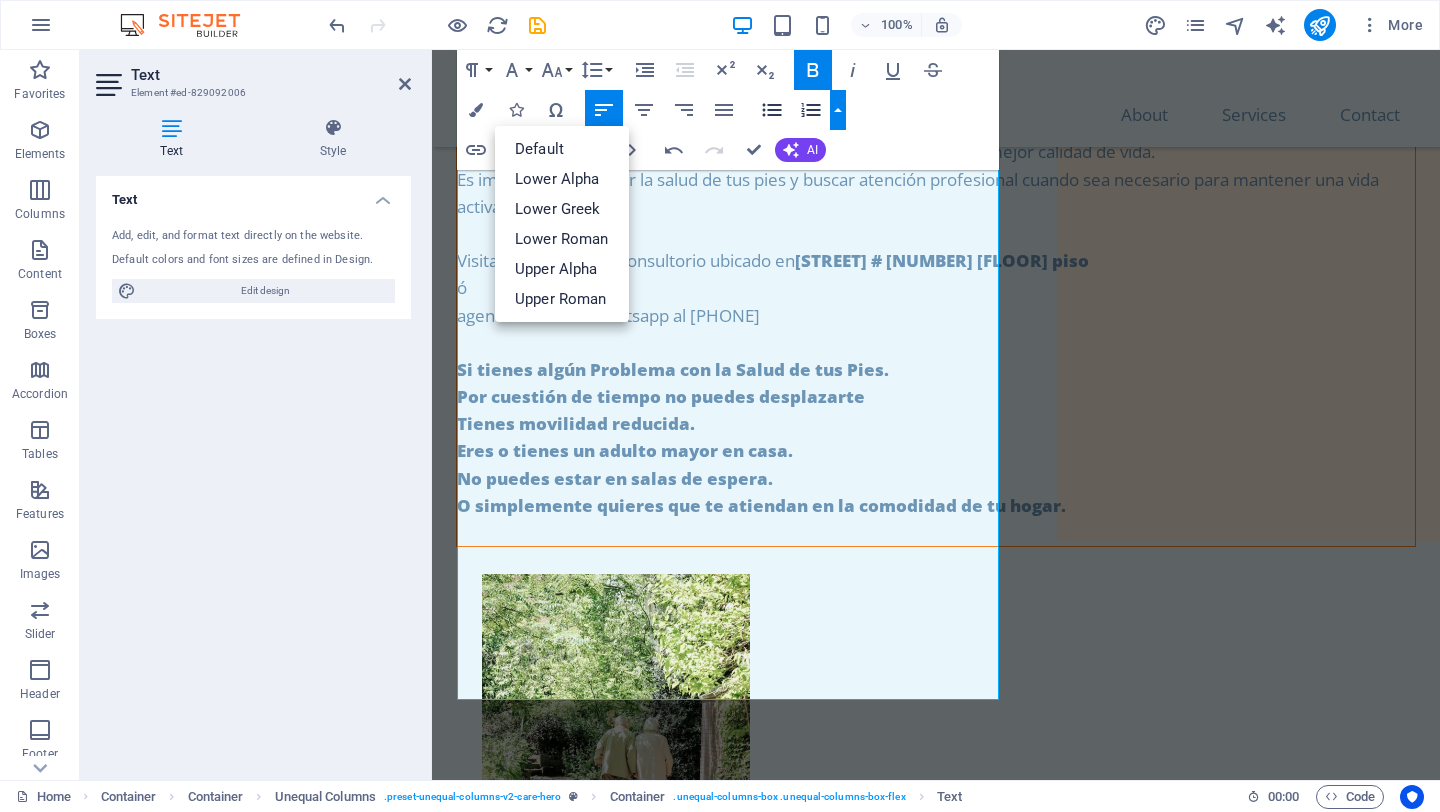 click 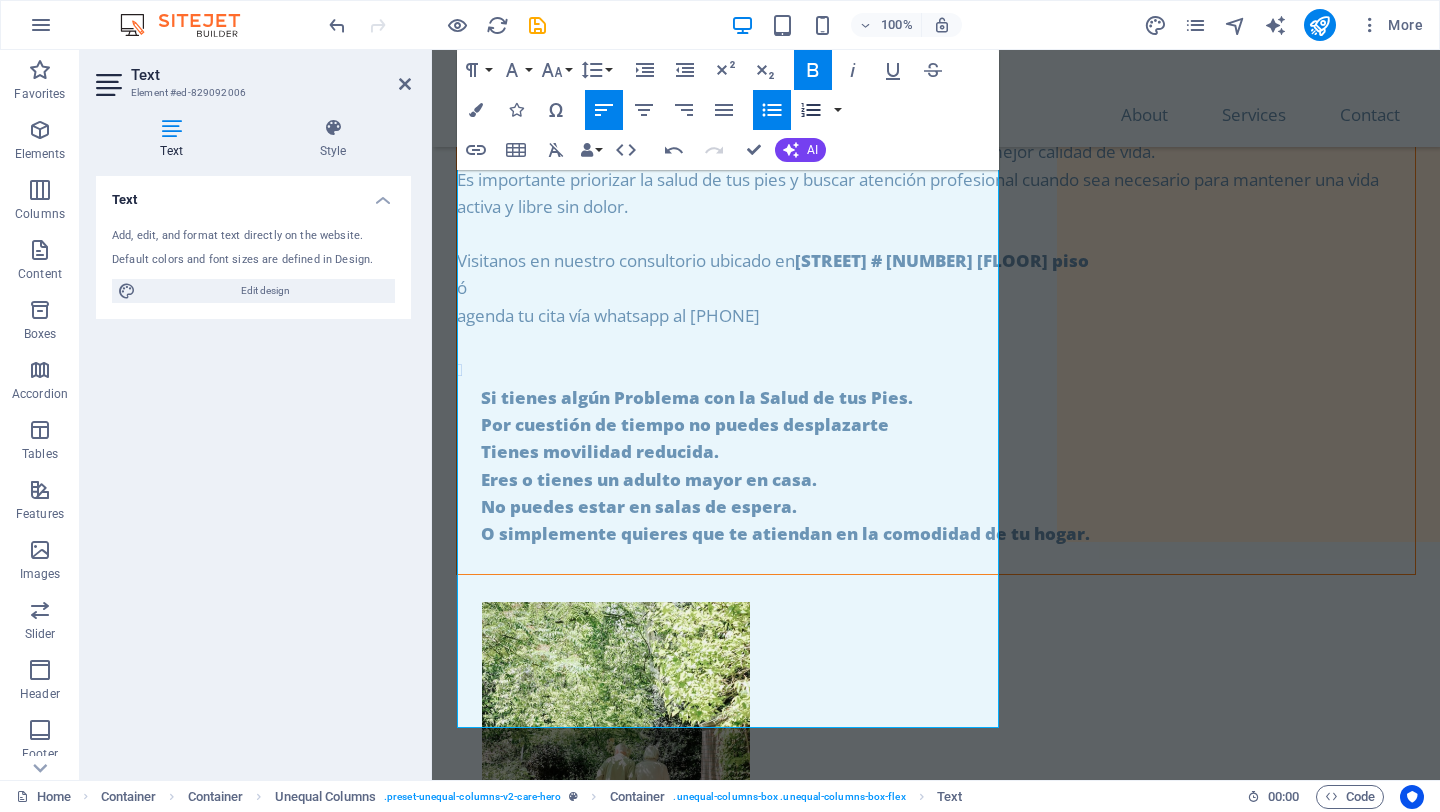 click 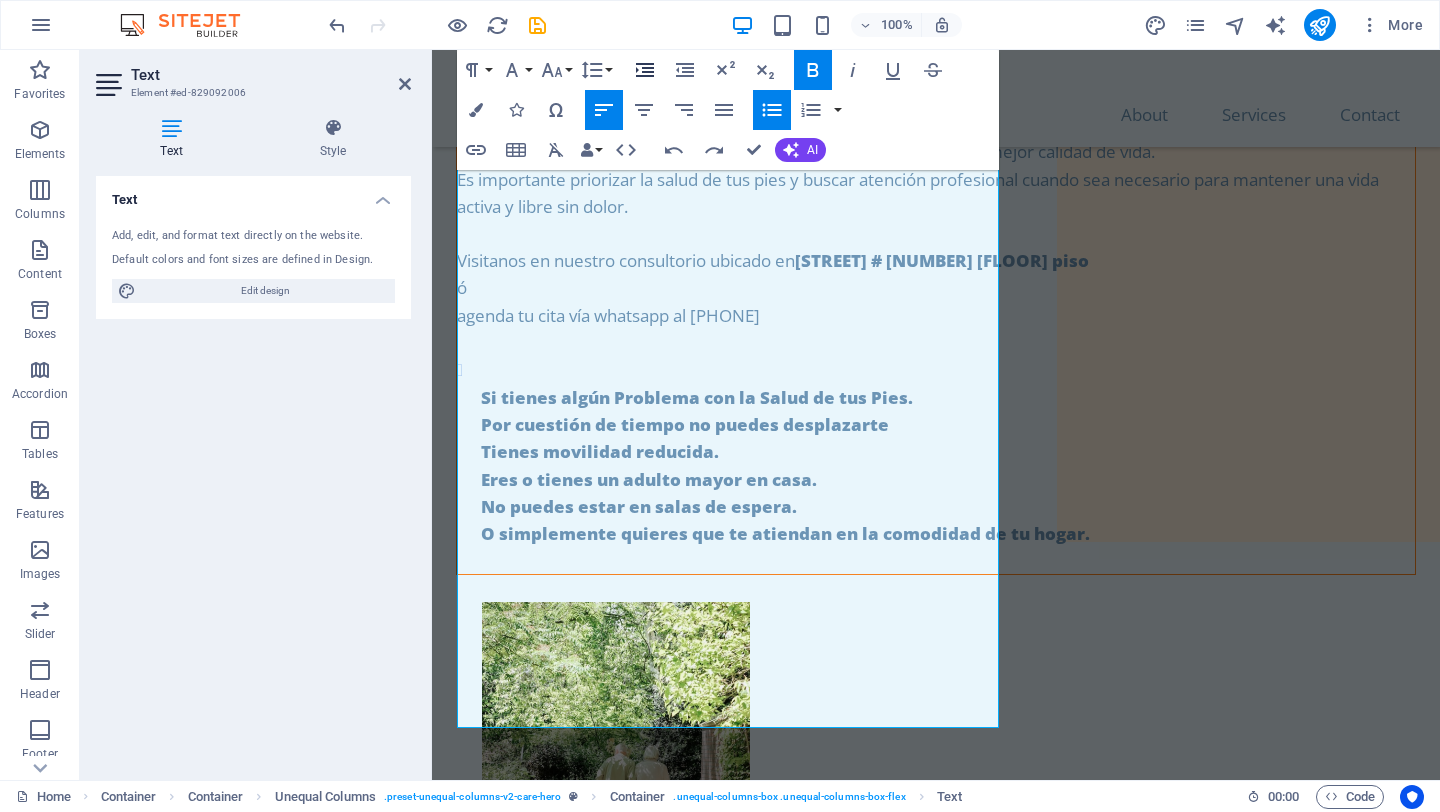 click 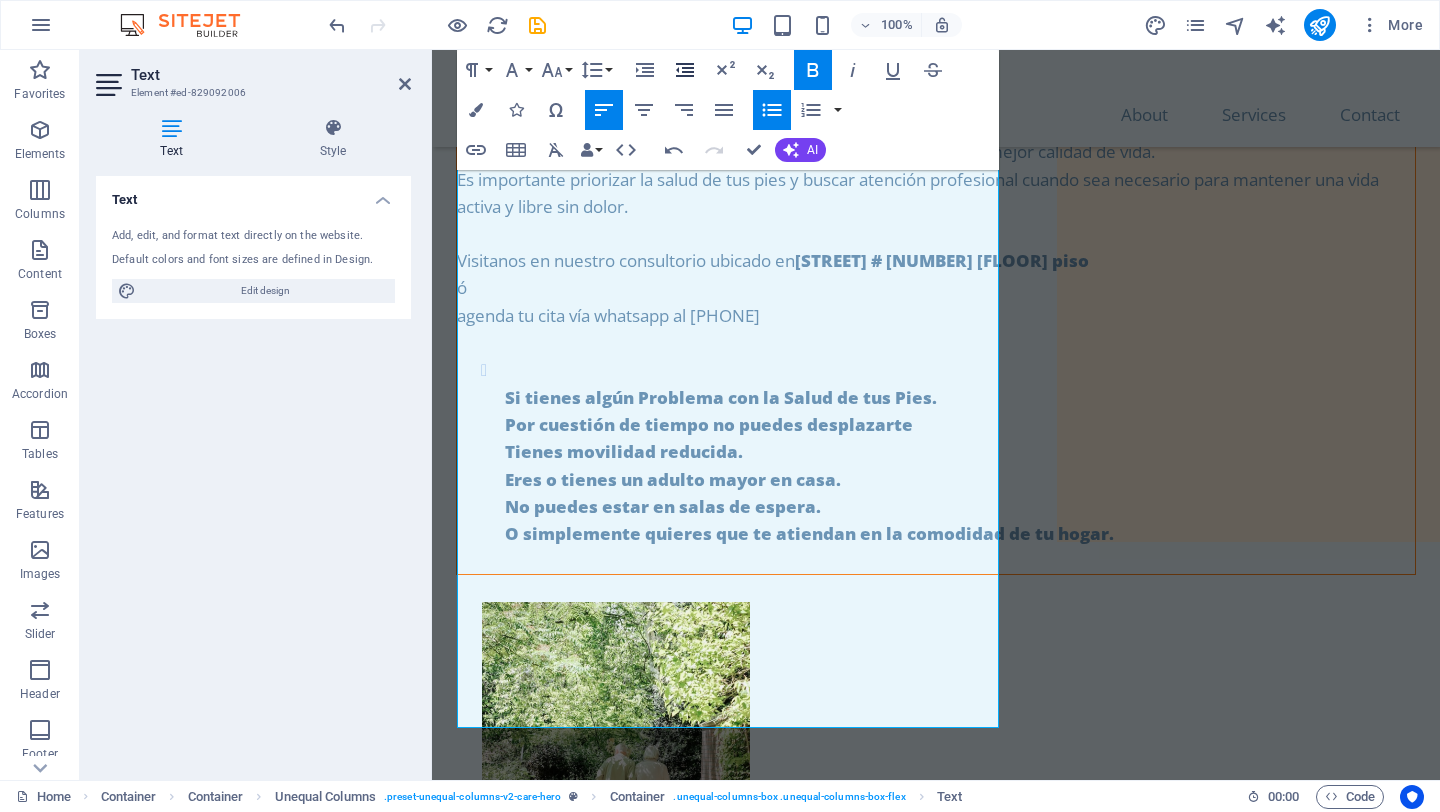 click 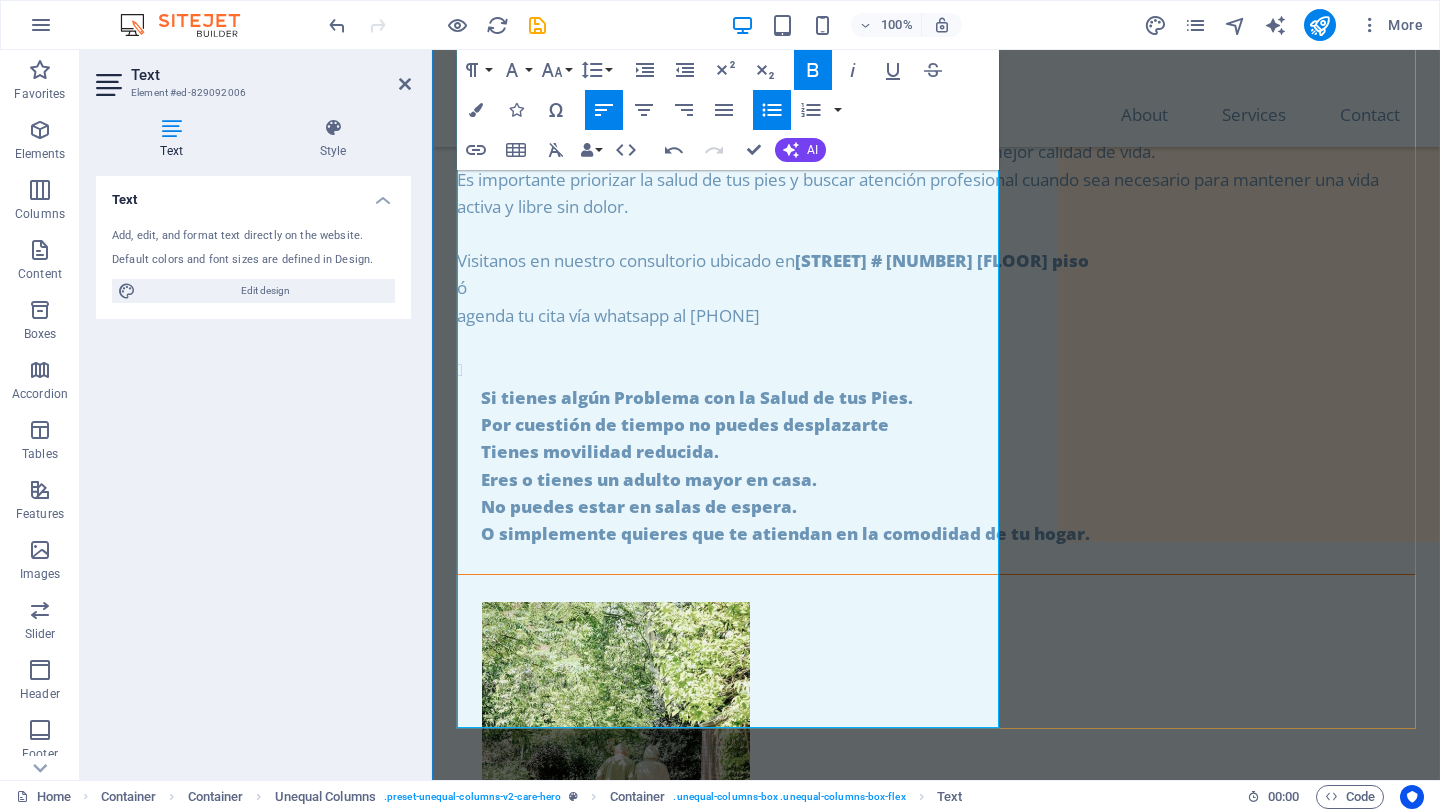 click on "Si tienes algún Problema con la Salud de tus Pies." at bounding box center [697, 397] 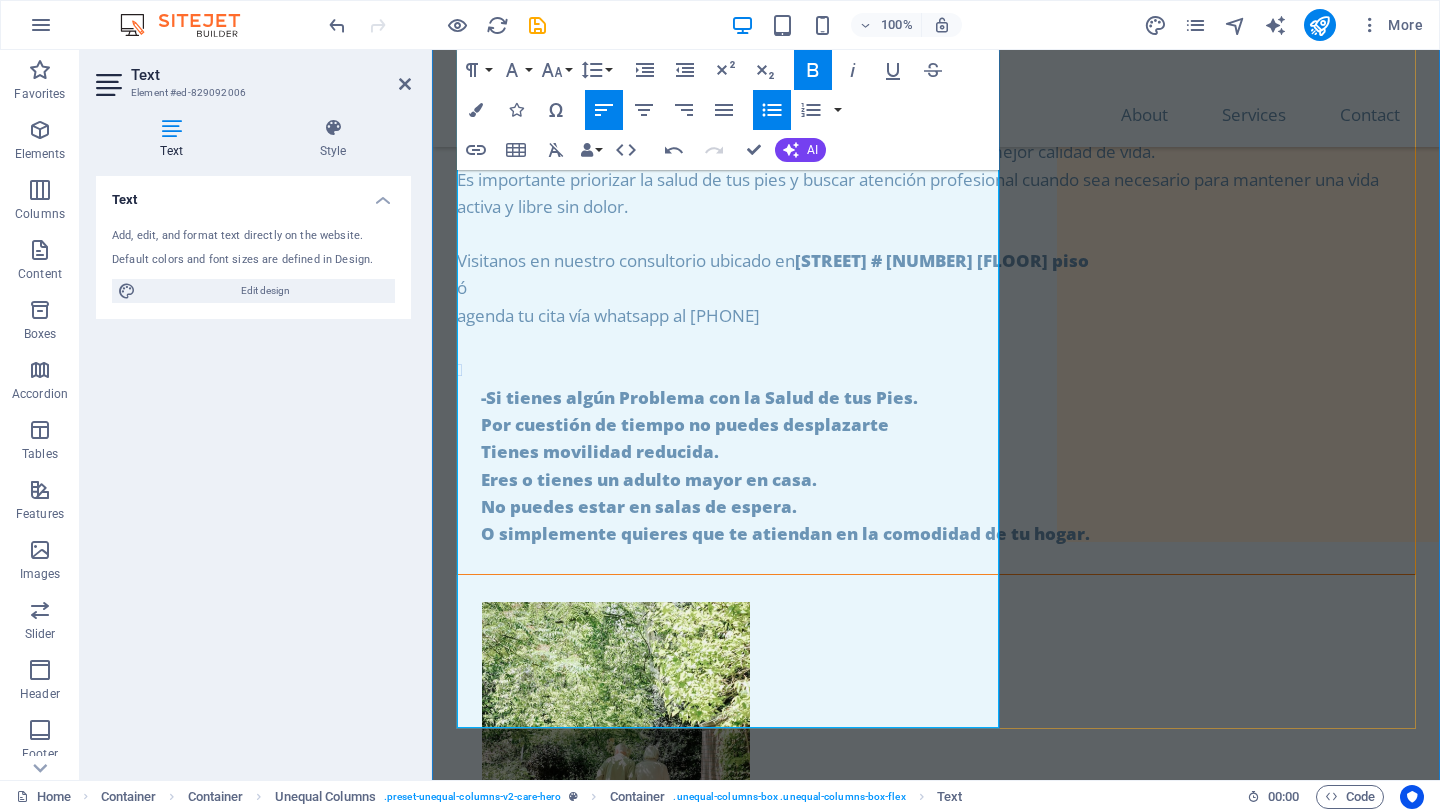 click on "Por cuestión de tiempo no puedes desplazarte" at bounding box center [685, 424] 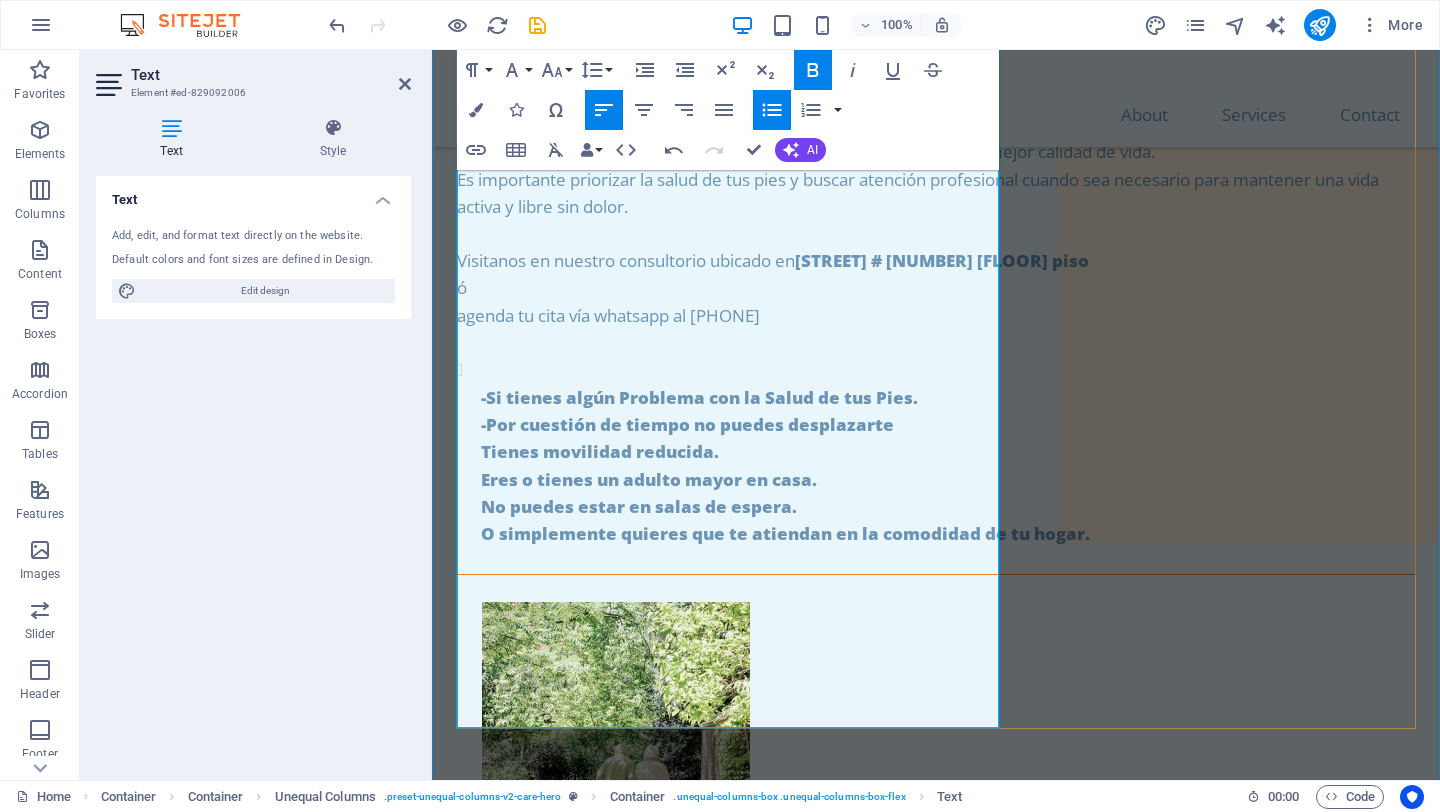 drag, startPoint x: 894, startPoint y: 555, endPoint x: 908, endPoint y: 557, distance: 14.142136 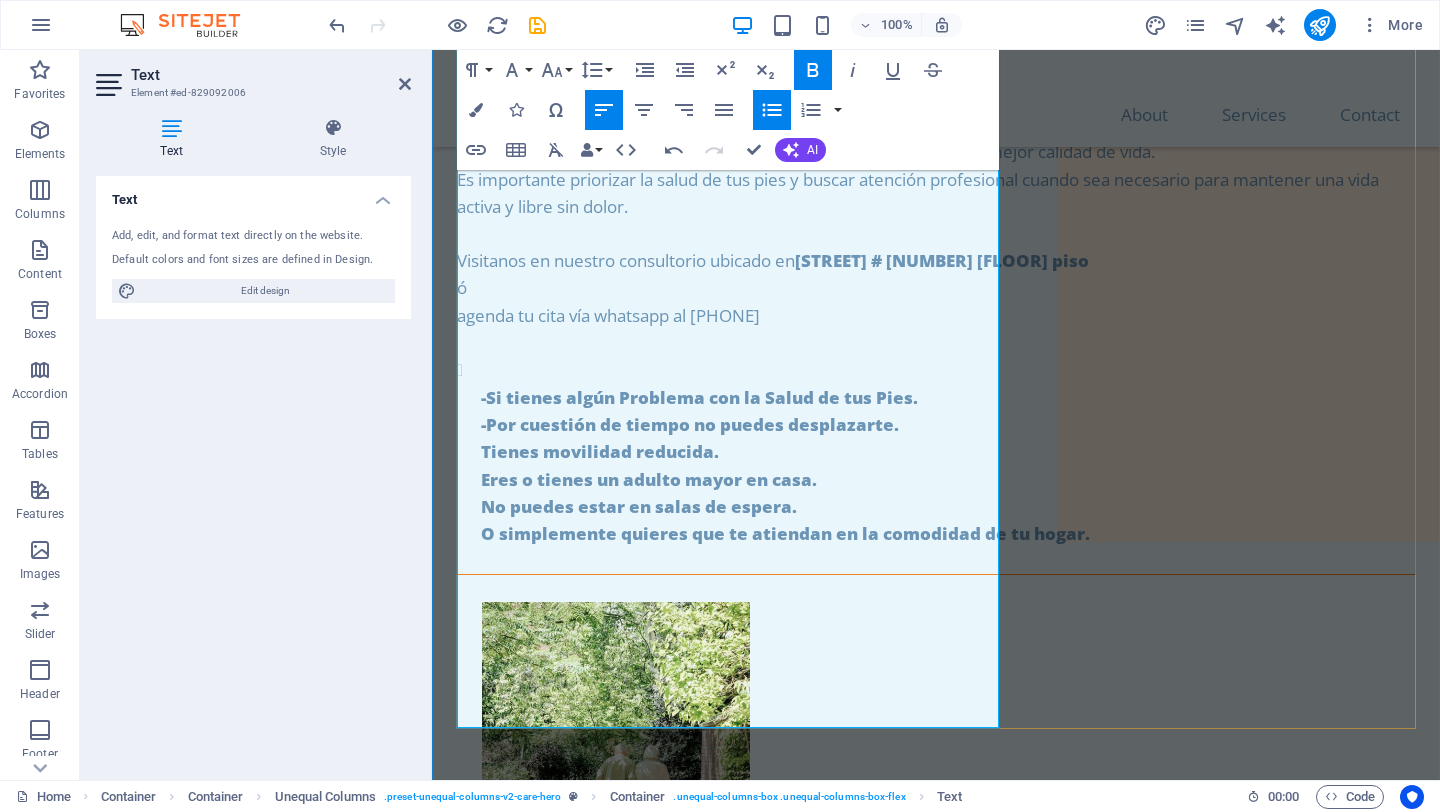click on "Tienes movilidad reducida." at bounding box center [600, 451] 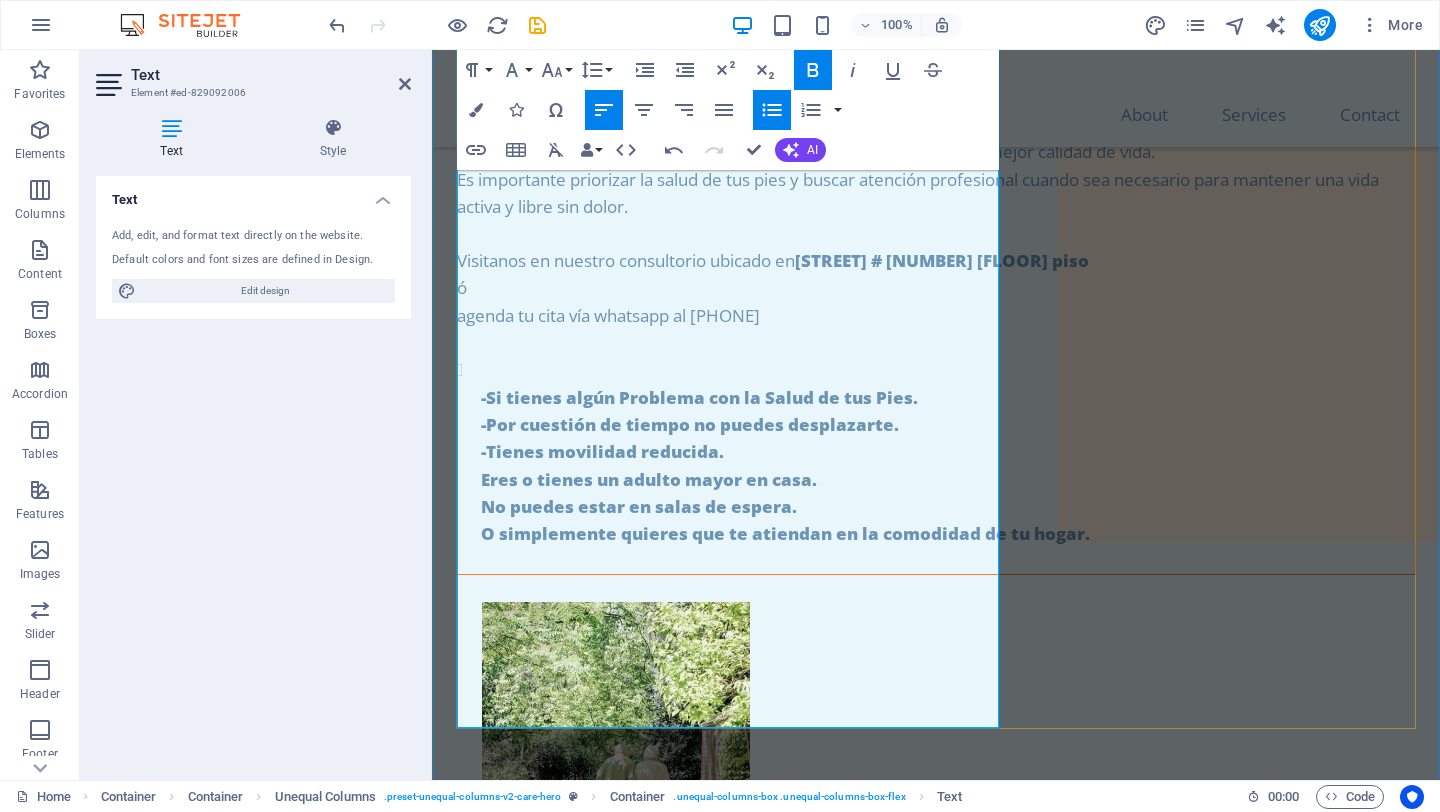 drag, startPoint x: 486, startPoint y: 556, endPoint x: 505, endPoint y: 563, distance: 20.248457 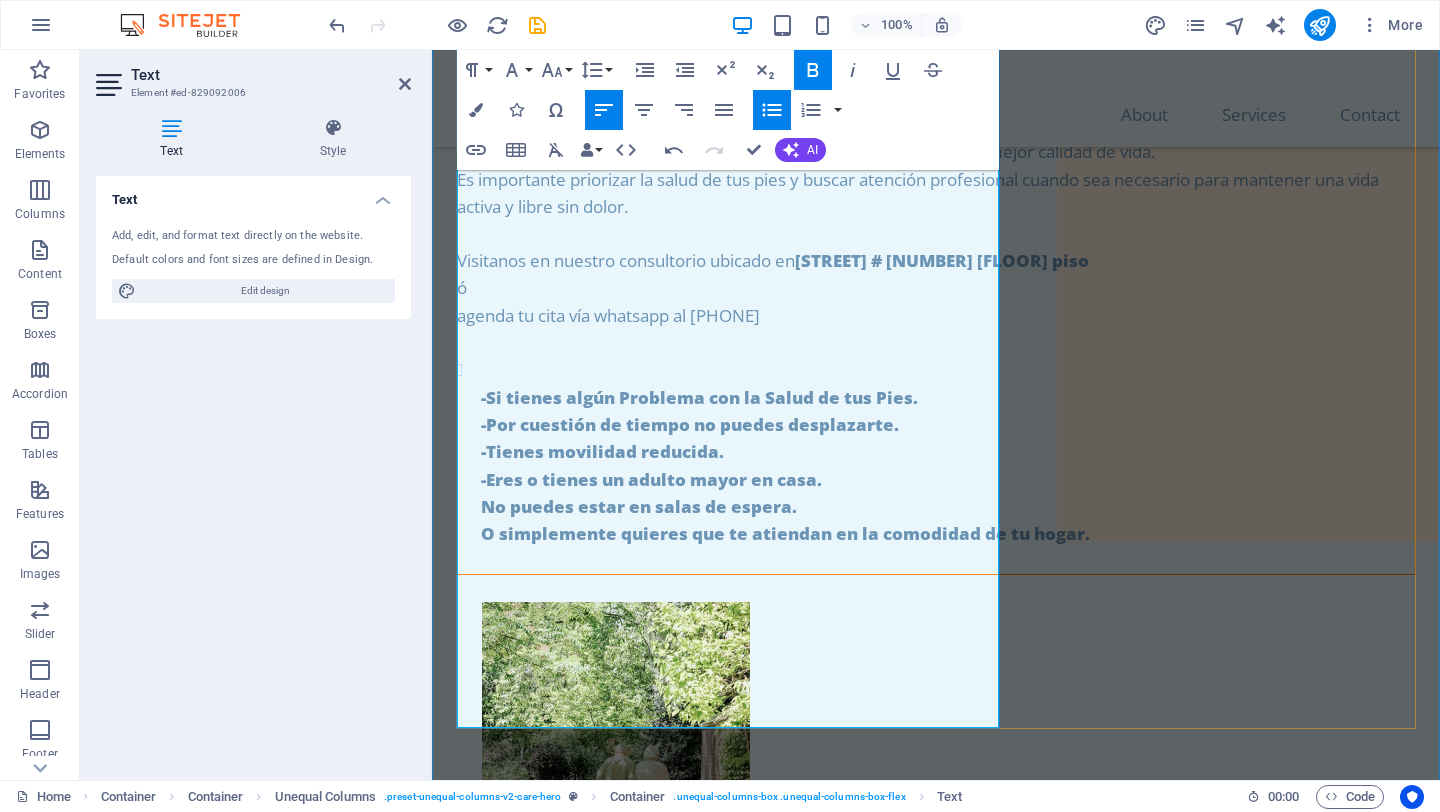 click on "No puedes estar en salas de espera." at bounding box center (639, 506) 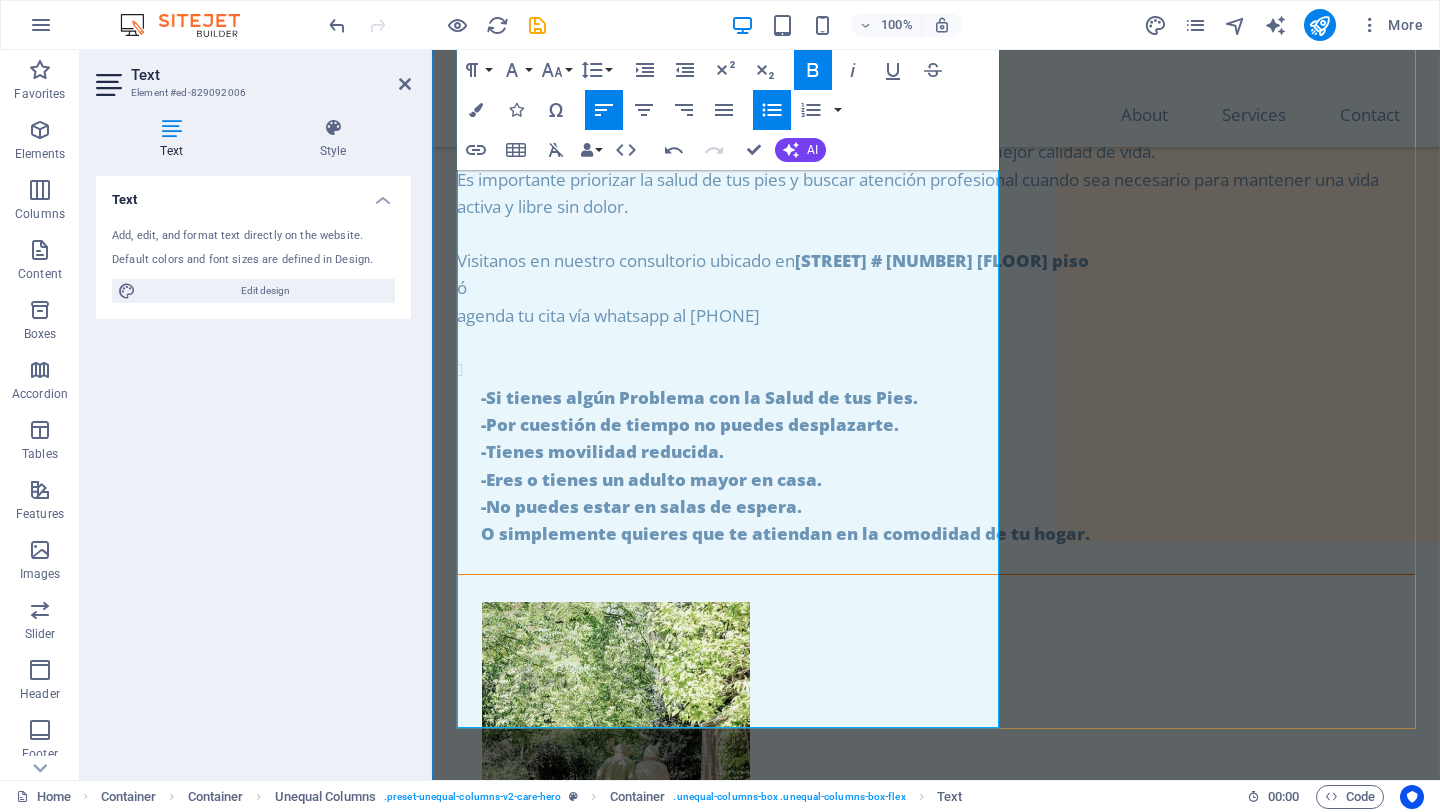 drag, startPoint x: 483, startPoint y: 661, endPoint x: 518, endPoint y: 670, distance: 36.138622 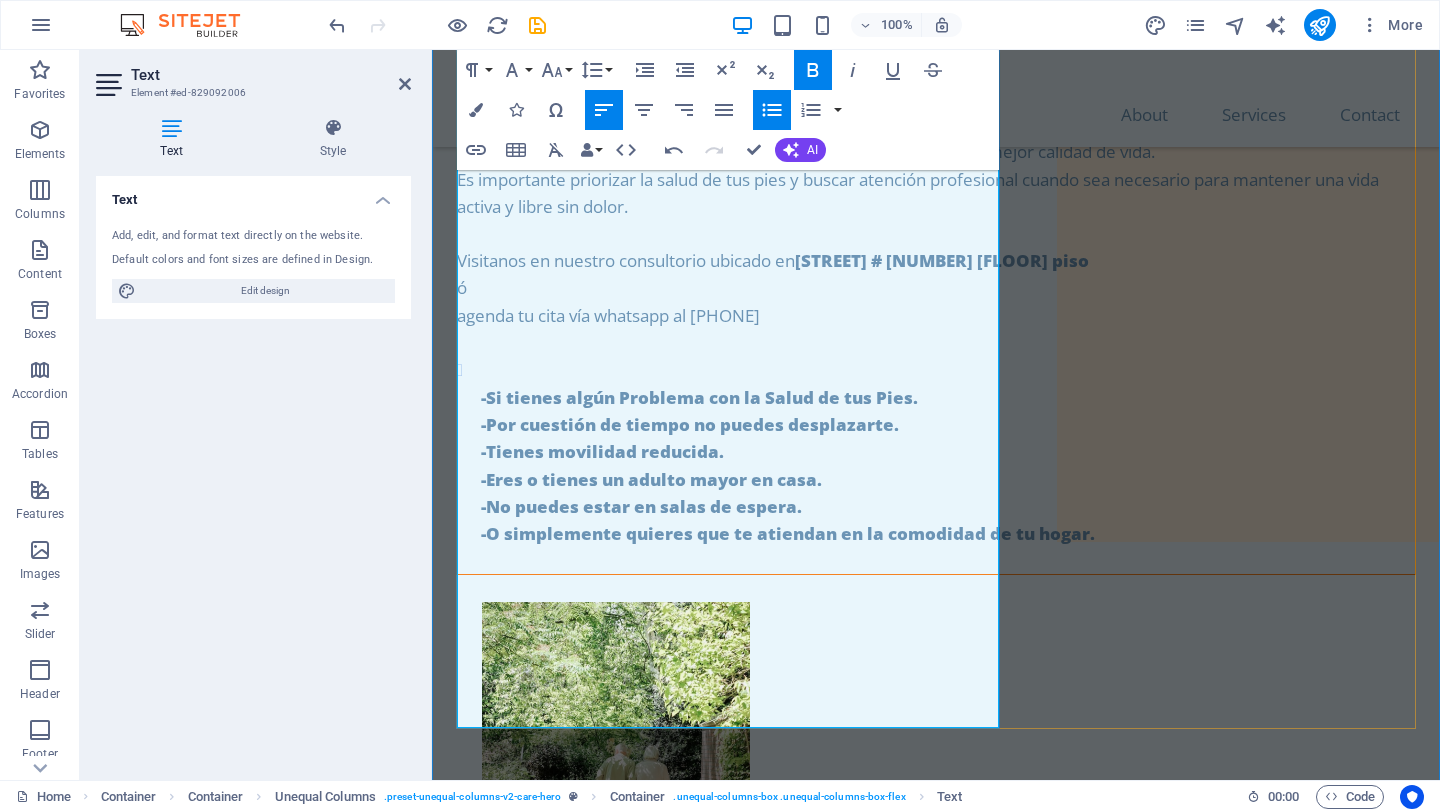 click on "-  Si tienes algún Problema con la Salud de tus Pies. -  Por cuestión de tiempo no puedes desplazarte. -  Tienes movilidad reducida. -  Eres o tienes un adulto mayor en casa. -  No puedes estar en salas de espera. -  O simplemente quieres que te atiendan en la comodidad de tu hogar." at bounding box center [948, 479] 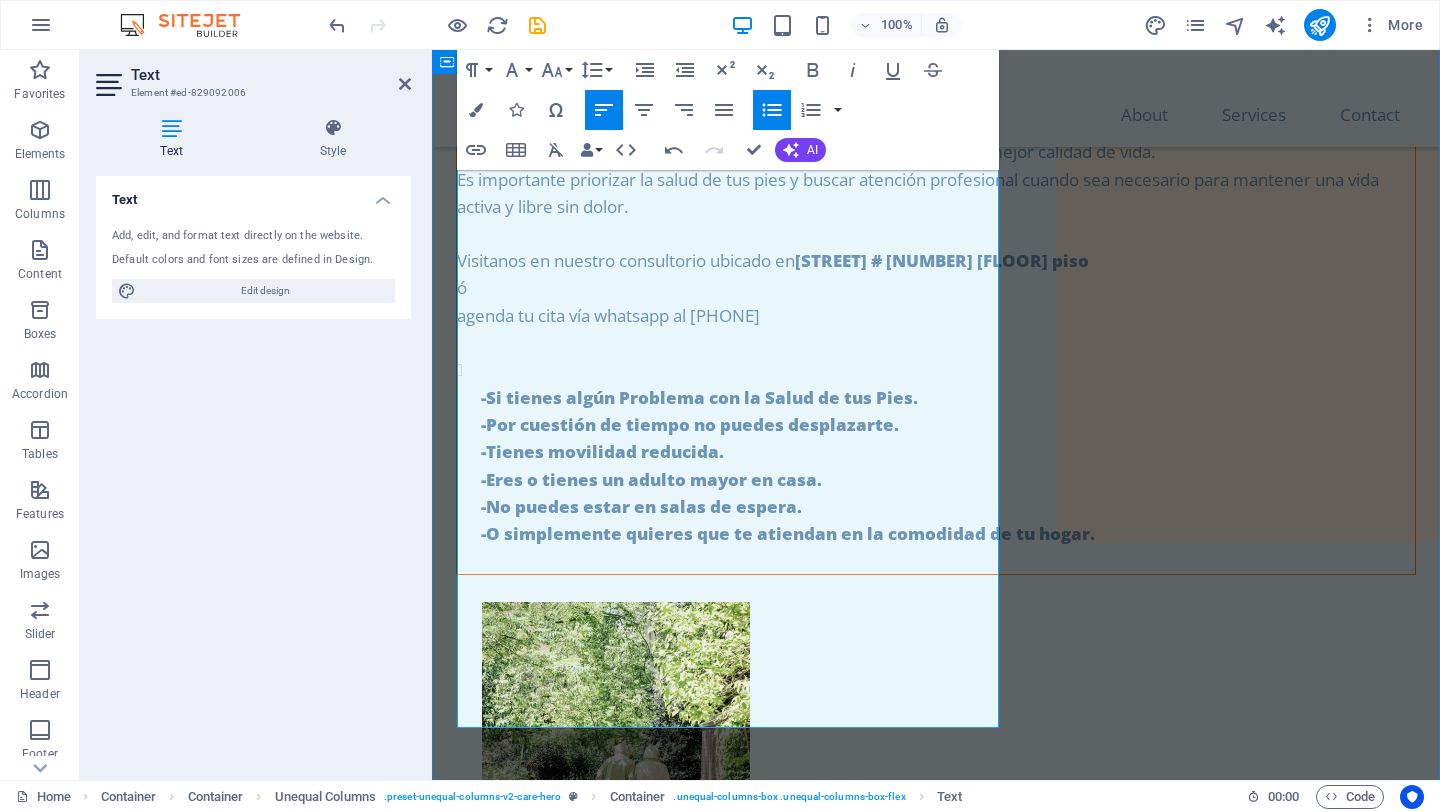 click on "PODOLOSANO El Podólogo en la comodidad de tu hogar Nuestra misión. Prevenir, Diagnosticar, Tratar y Mejorar la salud de tus pies para una mejor calidad de vida. Es importante priorizar la salud de tus pies y buscar atención profesional cuando sea necesario para mantener una vida activa y libre sin dolor. Visitanos en nuestro consultorio ubicado en [STREET] [NUMBER] 1er piso ó agenda tu cita vía whatsapp al [PHONE] - Si tienes algún Problema con la Salud de tus Pies. - Por cuestión de tiempo no puedes desplazarte. - Tienes movilidad reducida. - Eres o tienes un adulto mayor en casa. - No puedes estar en salas de espera. - O simplemente quieres que te atiendan en la comodidad de tu hogar." at bounding box center (936, 1560) 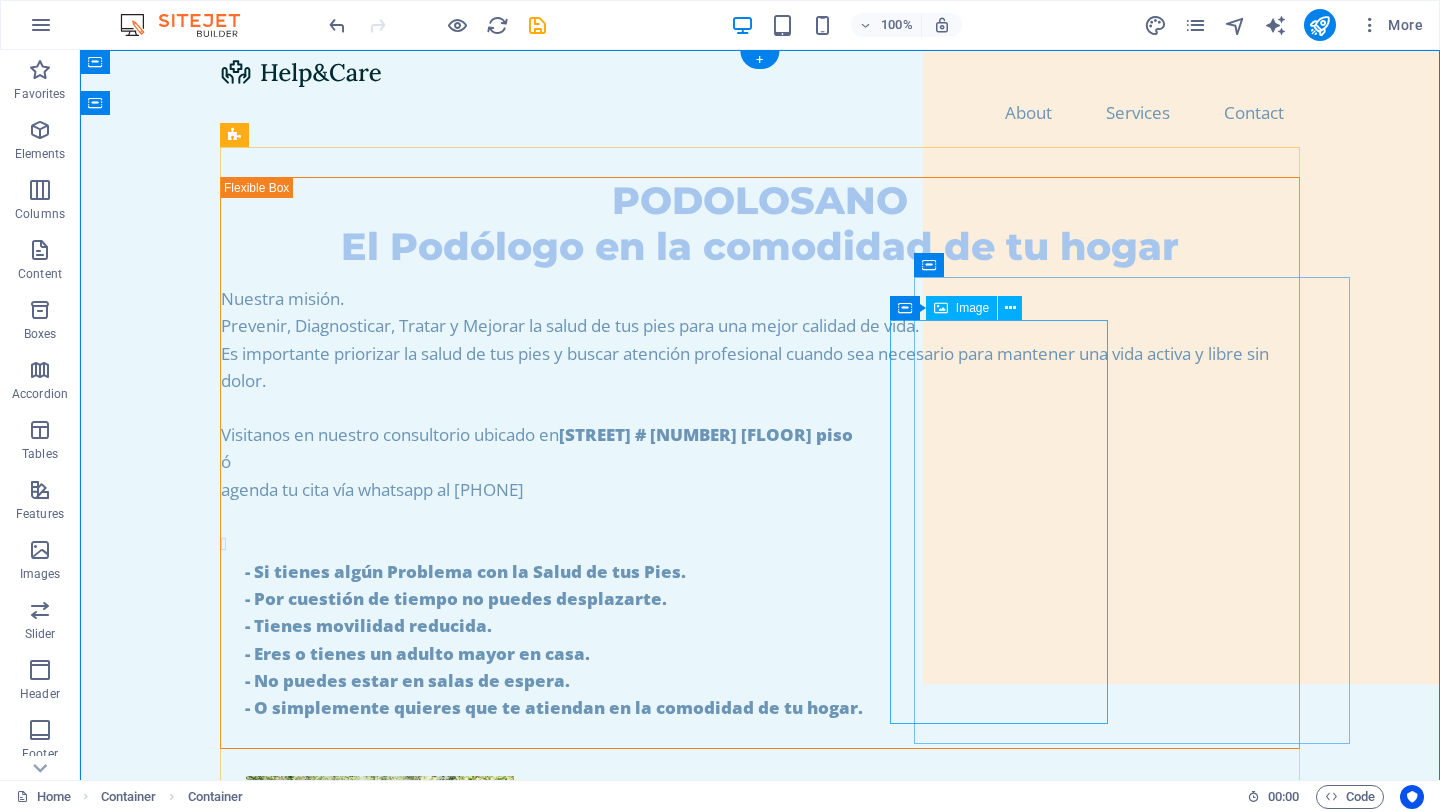 scroll, scrollTop: 0, scrollLeft: 0, axis: both 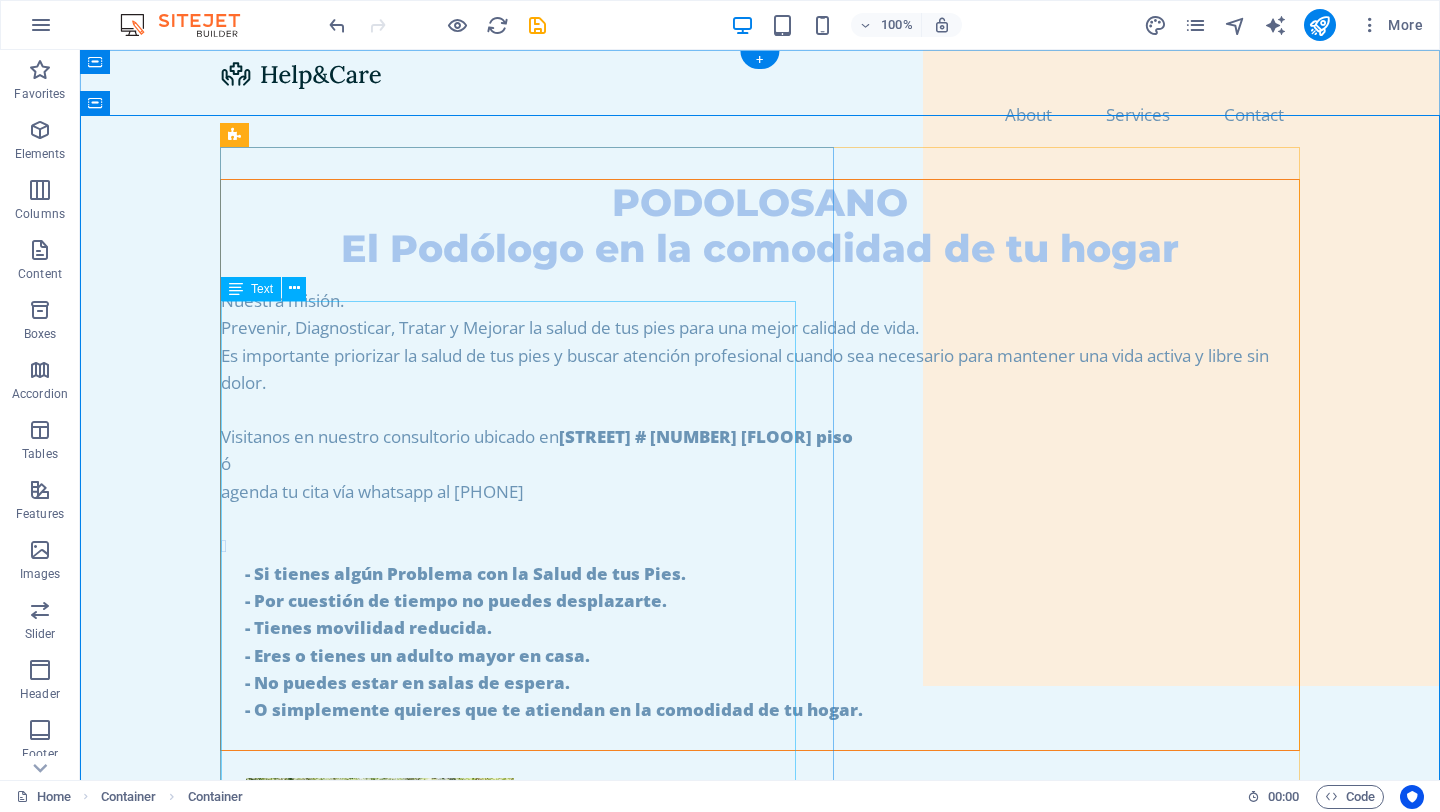 click on "Nuestra misión. Prevenir, Diagnosticar, Tratar y Mejorar la salud de tus pies para una mejor calidad de vida. Es importante priorizar la salud de tus pies y buscar atención profesional cuando sea necesario para mantener una vida activa y libre sin dolor. Visitanos en nuestro consultorio ubicado en  [STREET] # [NUMBER] [FLOOR] piso ó  agenda tu cita vía whatsapp al [PHONE]  - Si tienes algún Problema con la Salud de tus Pies. - Por cuestión de tiempo no puedes desplazarte. - Tienes movilidad reducida. - Eres o tienes un adulto mayor en casa. - No puedes estar en salas de espera. - O simplemente quieres que te atiendan en la comodidad de tu hogar." at bounding box center (760, 518) 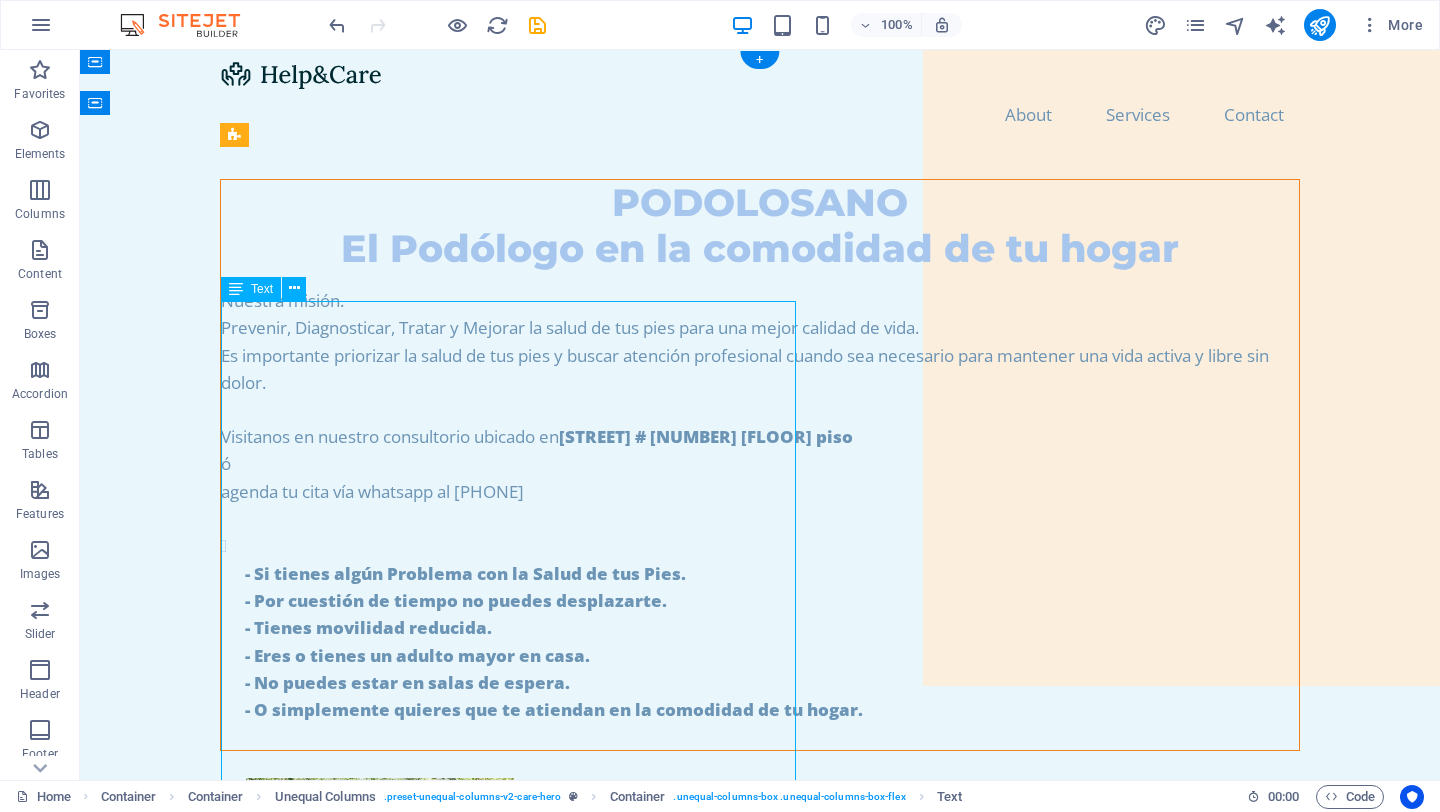 click on "Nuestra misión. Prevenir, Diagnosticar, Tratar y Mejorar la salud de tus pies para una mejor calidad de vida. Es importante priorizar la salud de tus pies y buscar atención profesional cuando sea necesario para mantener una vida activa y libre sin dolor. Visitanos en nuestro consultorio ubicado en  [STREET] # [NUMBER] [FLOOR] piso ó  agenda tu cita vía whatsapp al [PHONE]  - Si tienes algún Problema con la Salud de tus Pies. - Por cuestión de tiempo no puedes desplazarte. - Tienes movilidad reducida. - Eres o tienes un adulto mayor en casa. - No puedes estar en salas de espera. - O simplemente quieres que te atiendan en la comodidad de tu hogar." at bounding box center [760, 518] 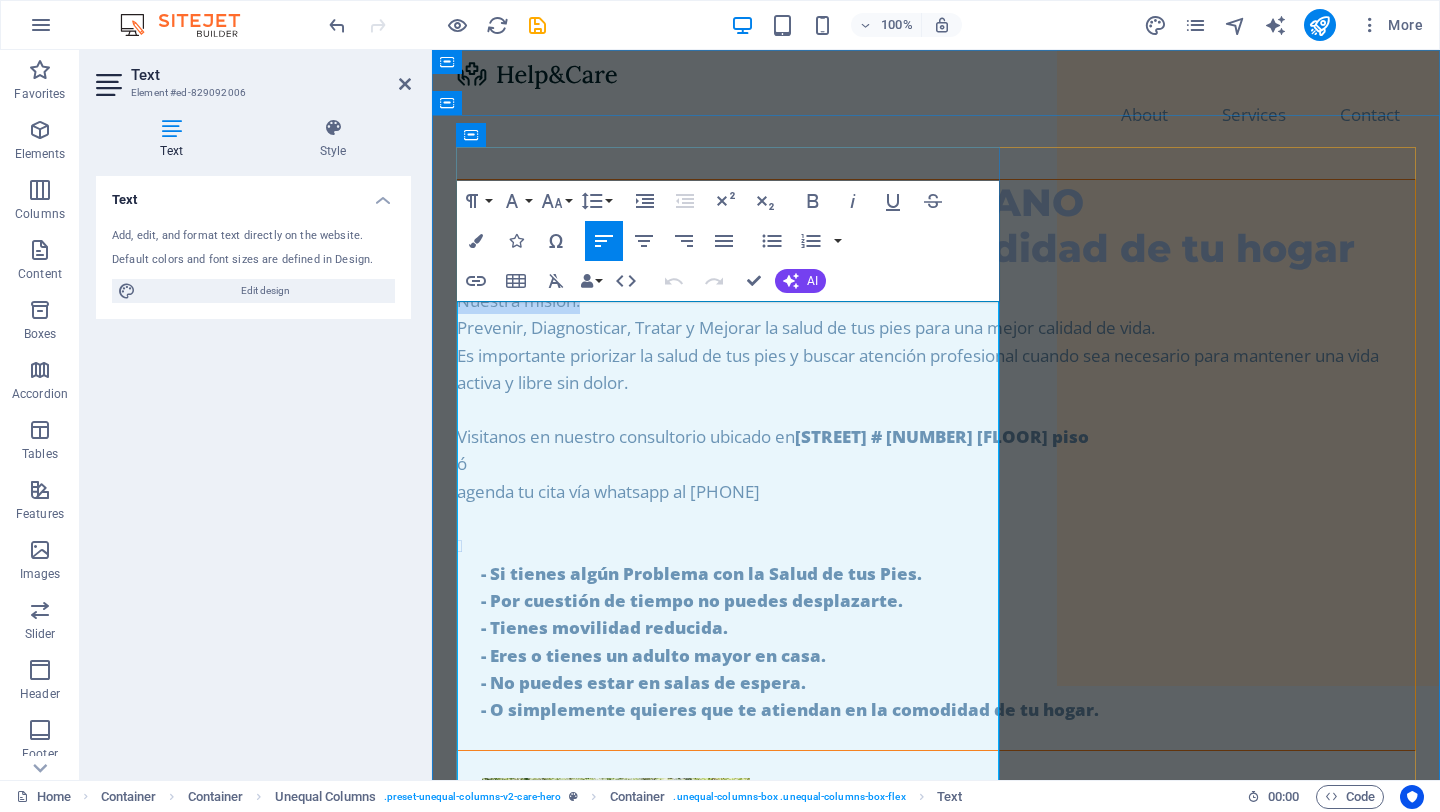 drag, startPoint x: 582, startPoint y: 314, endPoint x: 461, endPoint y: 313, distance: 121.004135 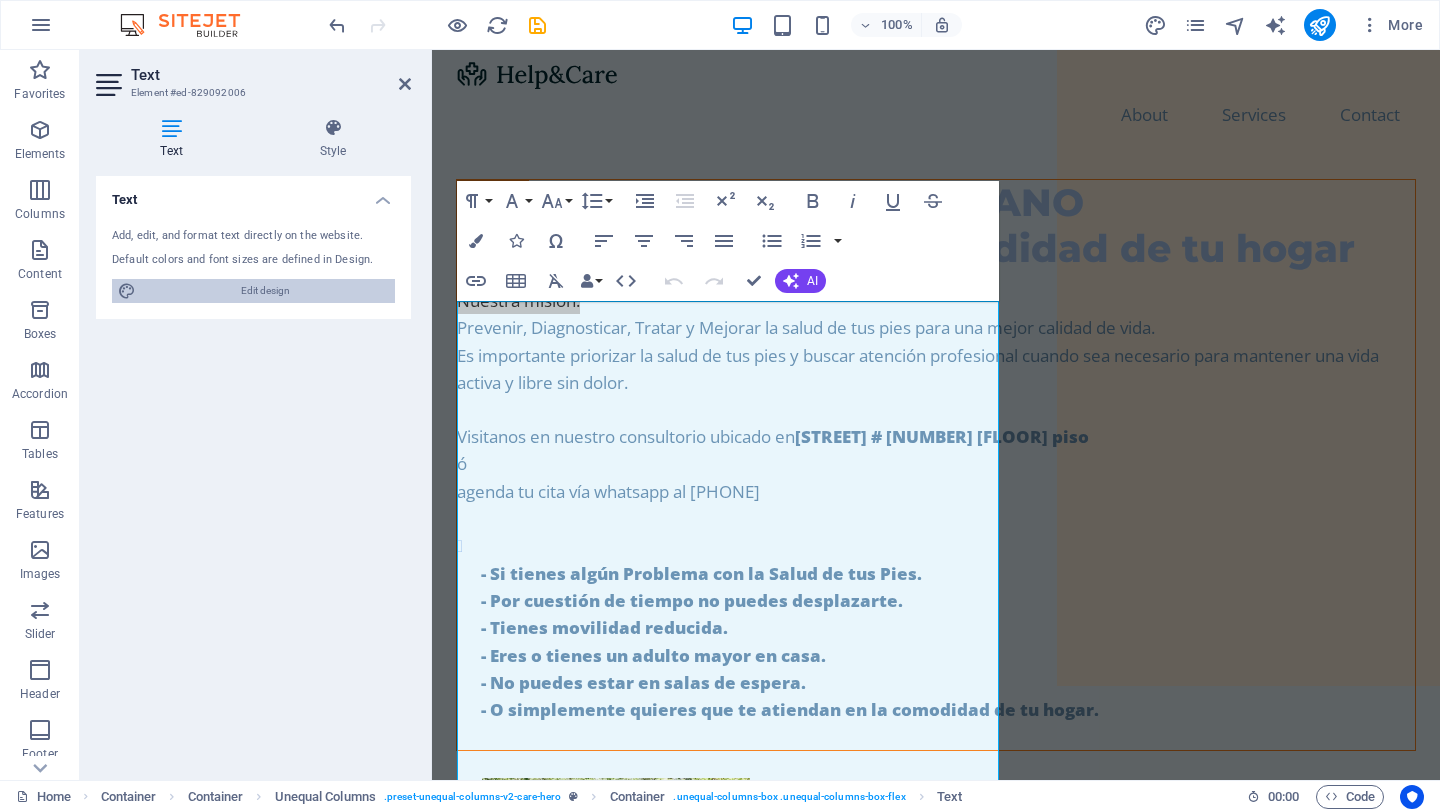 click on "Edit design" at bounding box center (265, 291) 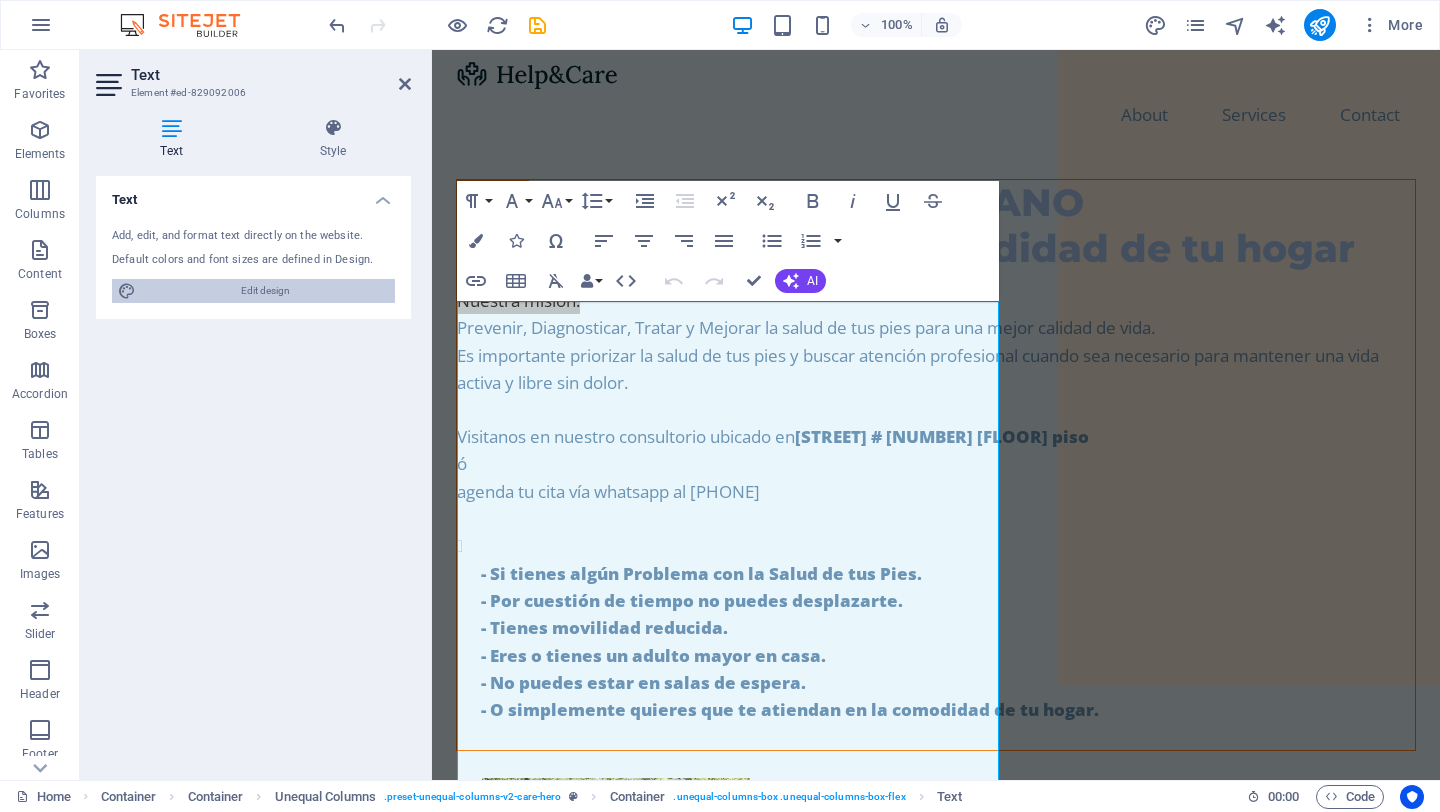 select on "800" 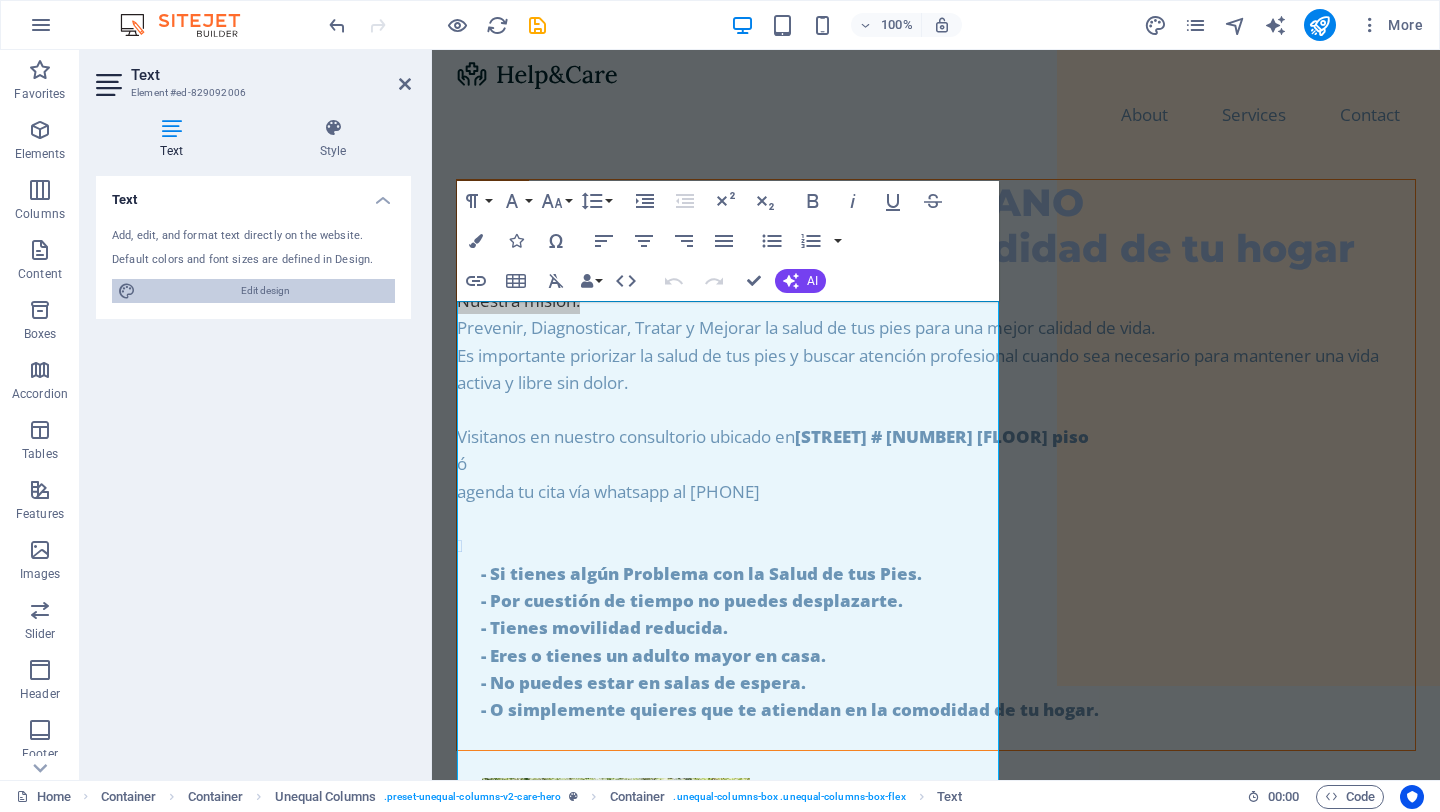 select on "rem" 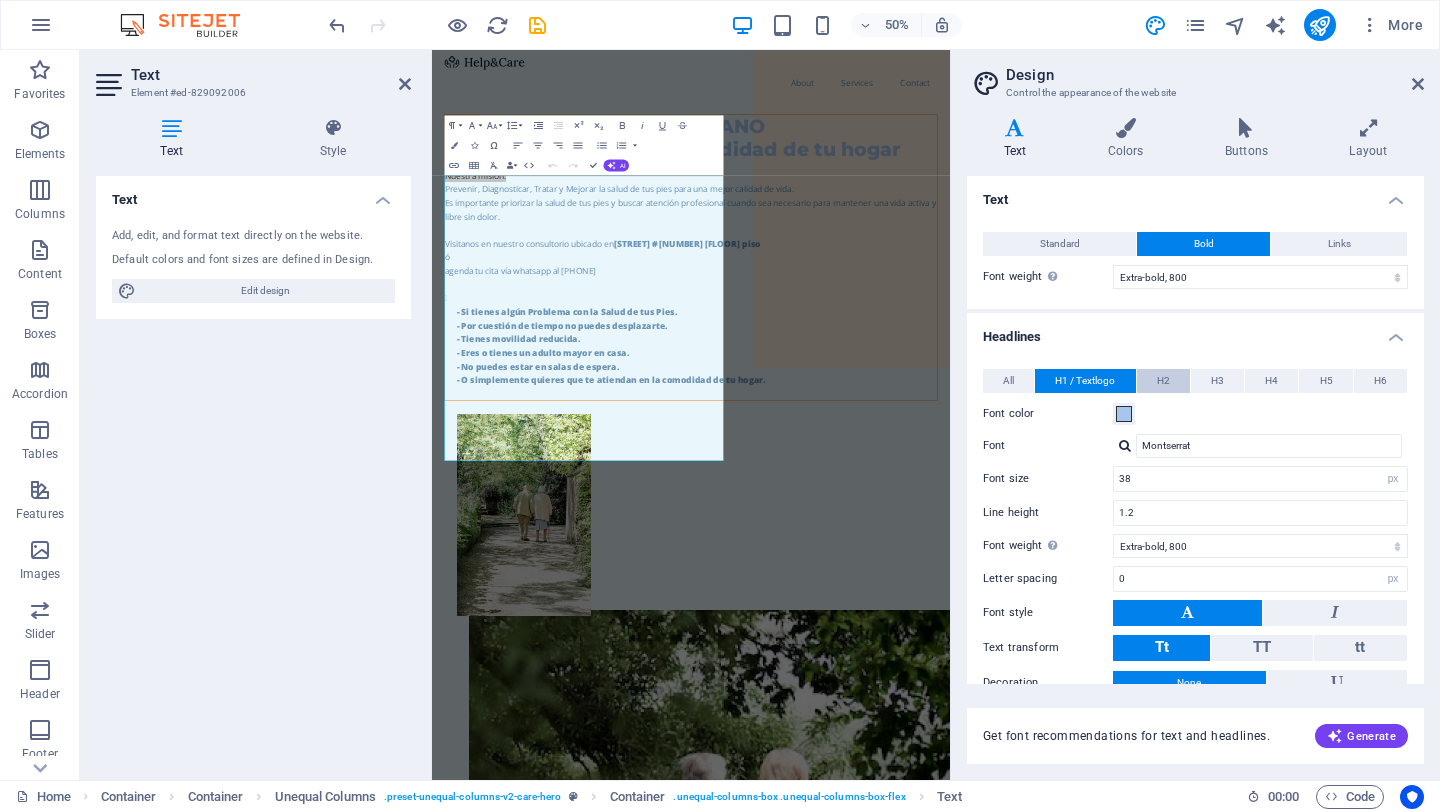 click on "H2" at bounding box center (1163, 381) 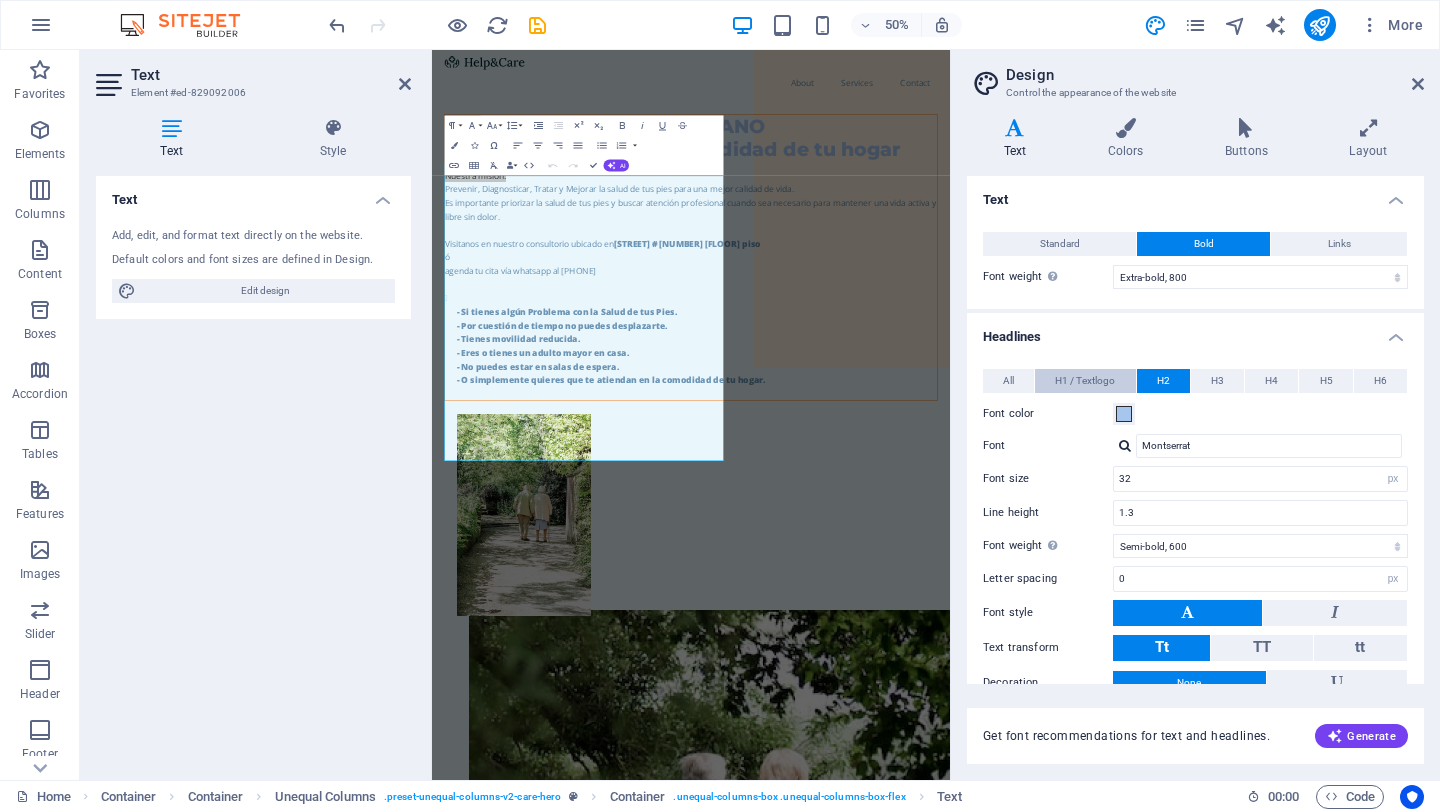 click on "H1 / Textlogo" at bounding box center (1085, 381) 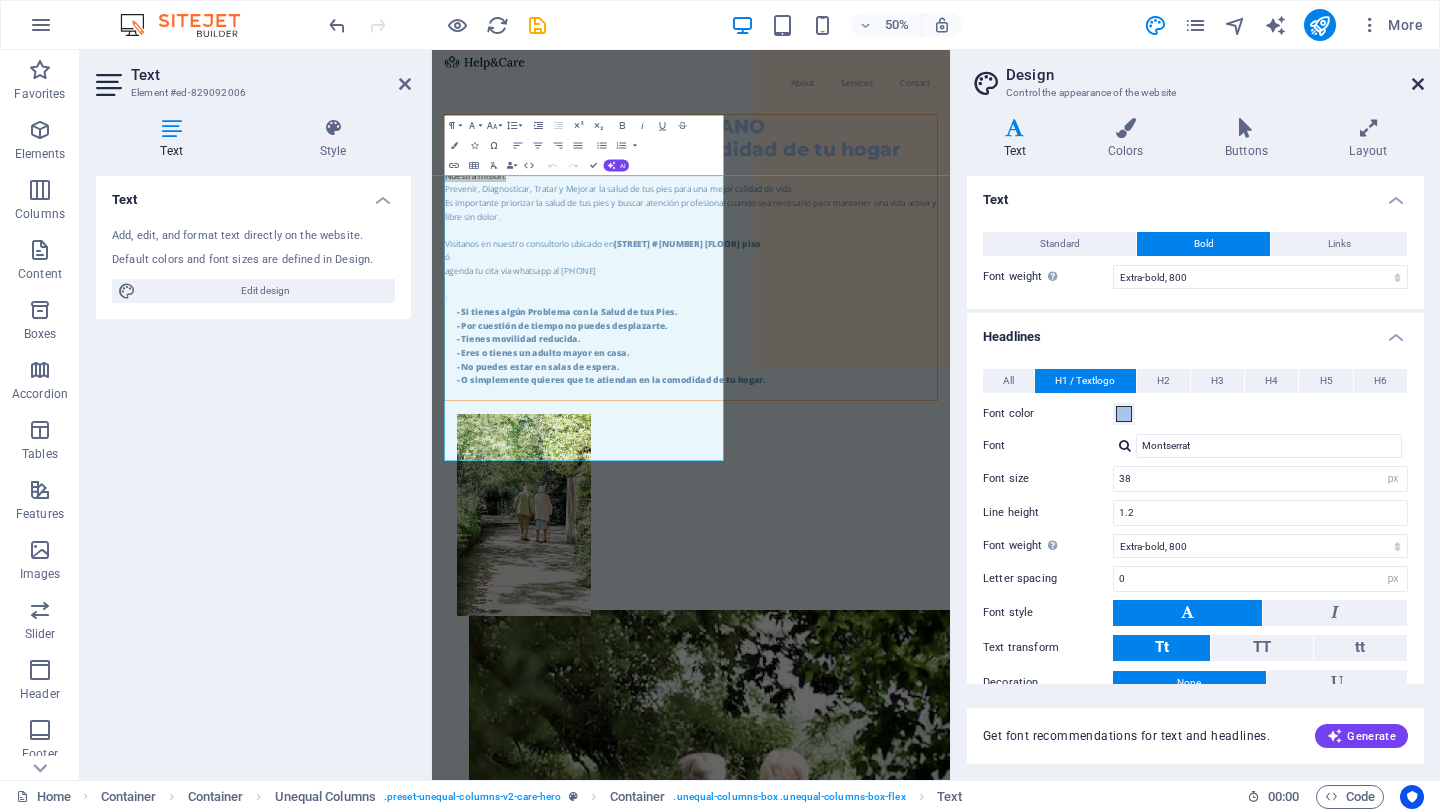 drag, startPoint x: 982, startPoint y: 35, endPoint x: 1415, endPoint y: 85, distance: 435.8773 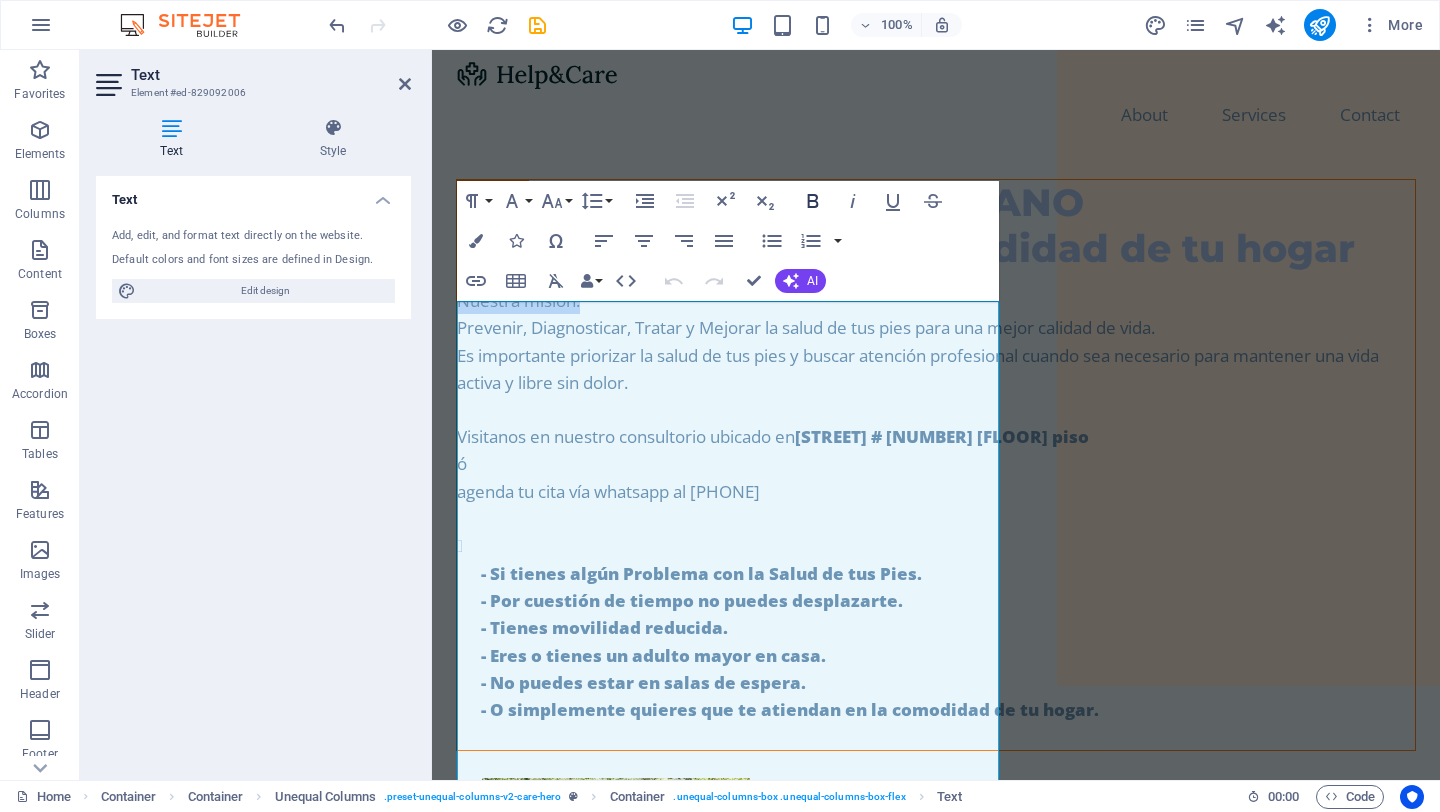 click 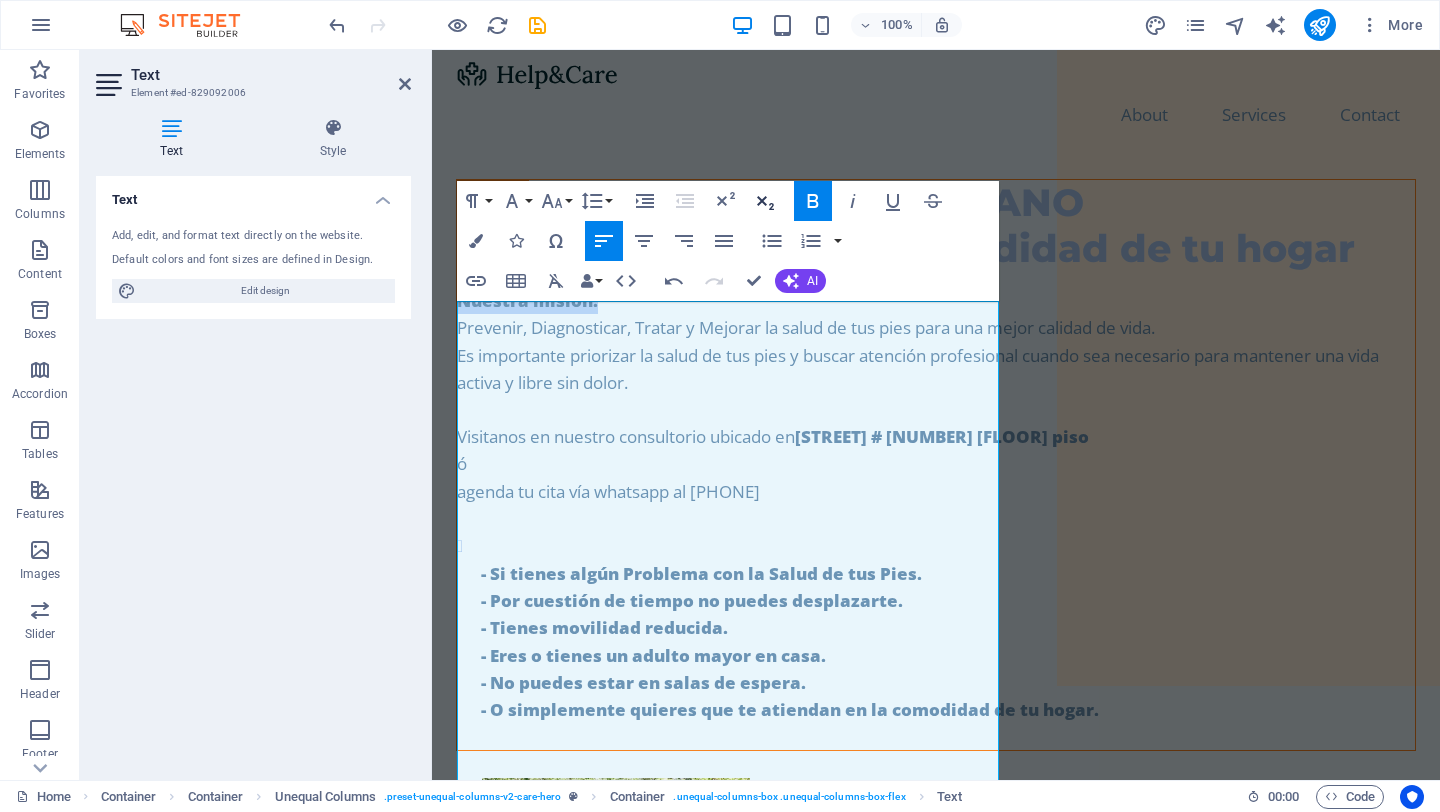 click 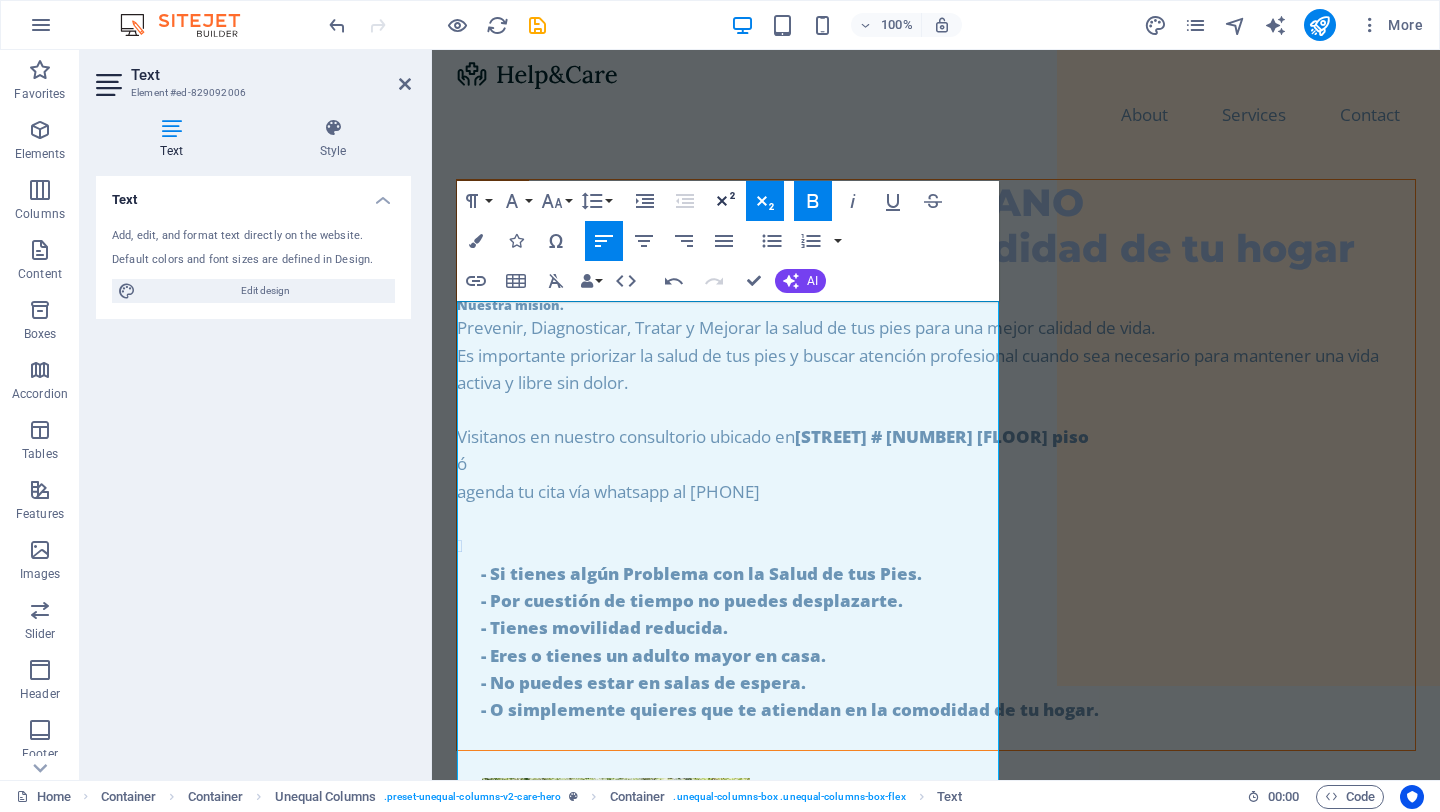 click 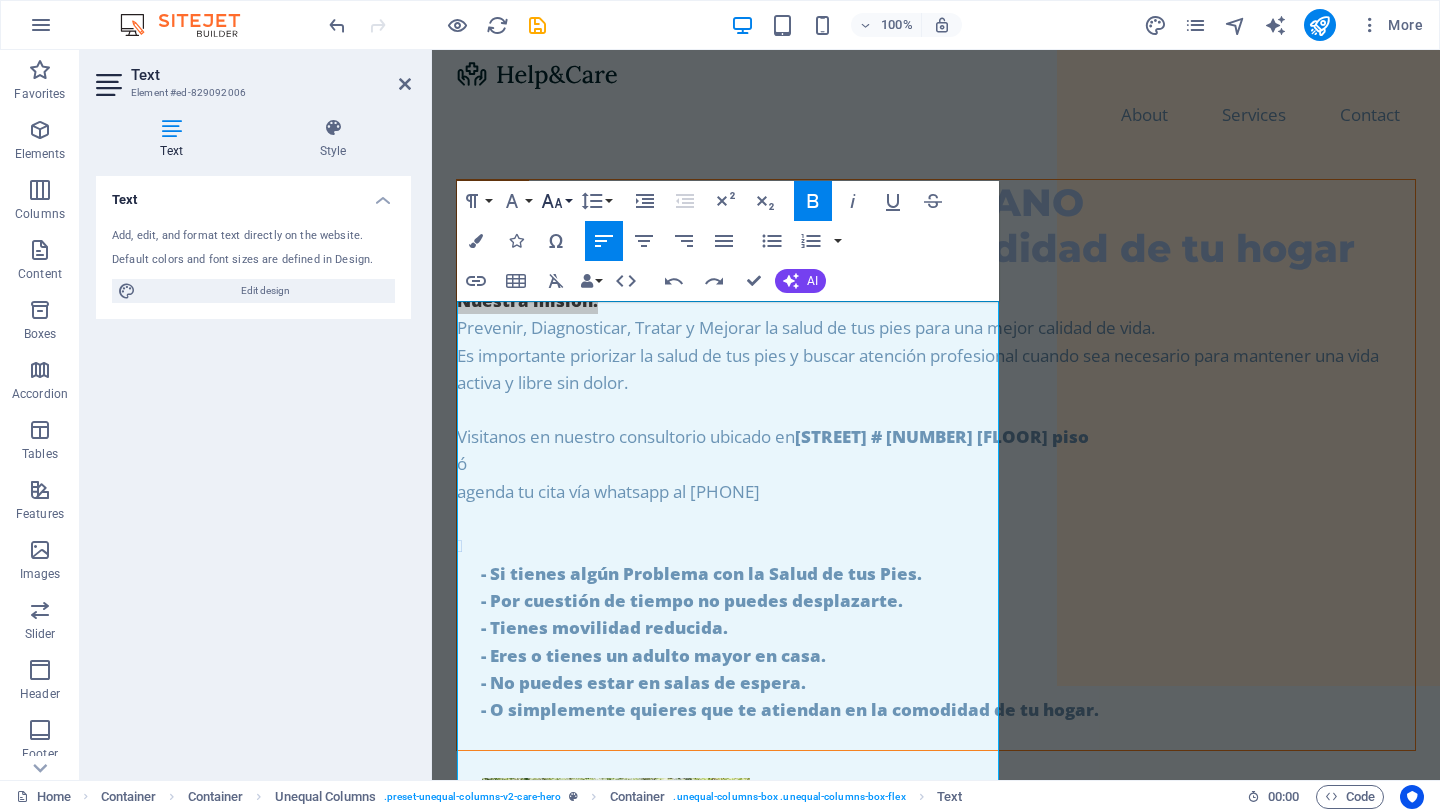 click on "Font Size" at bounding box center (556, 201) 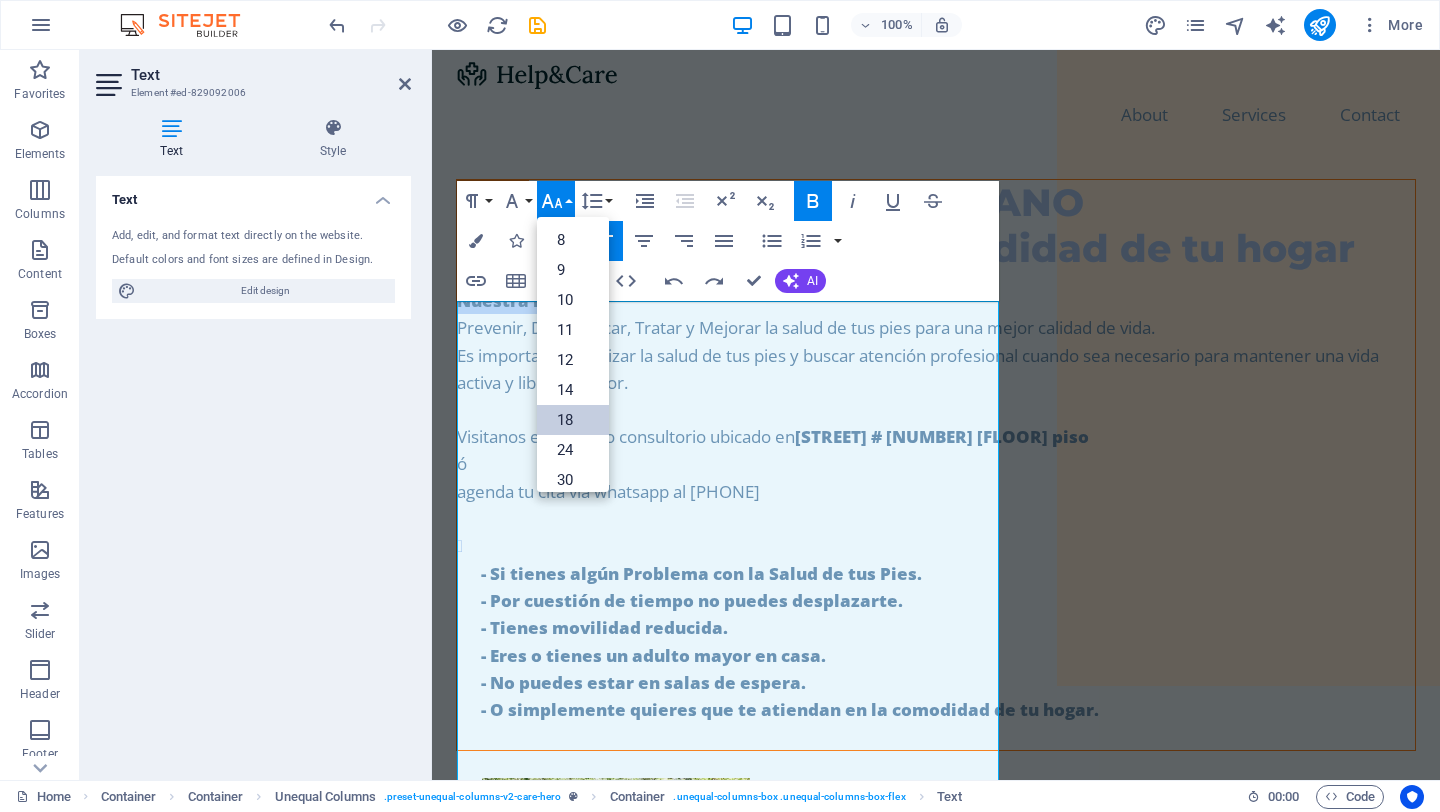 click on "18" at bounding box center (573, 420) 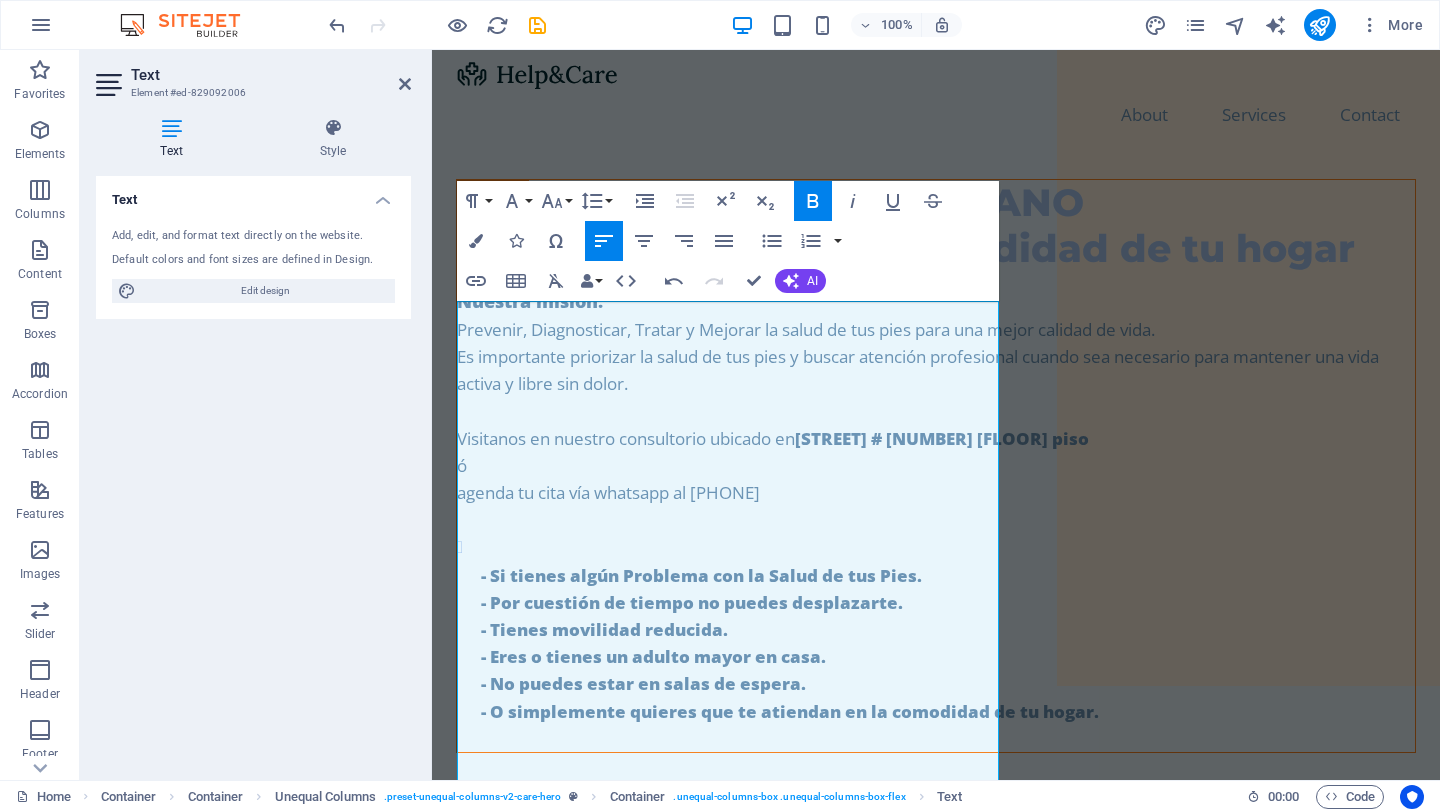 click on "100% More" at bounding box center [878, 25] 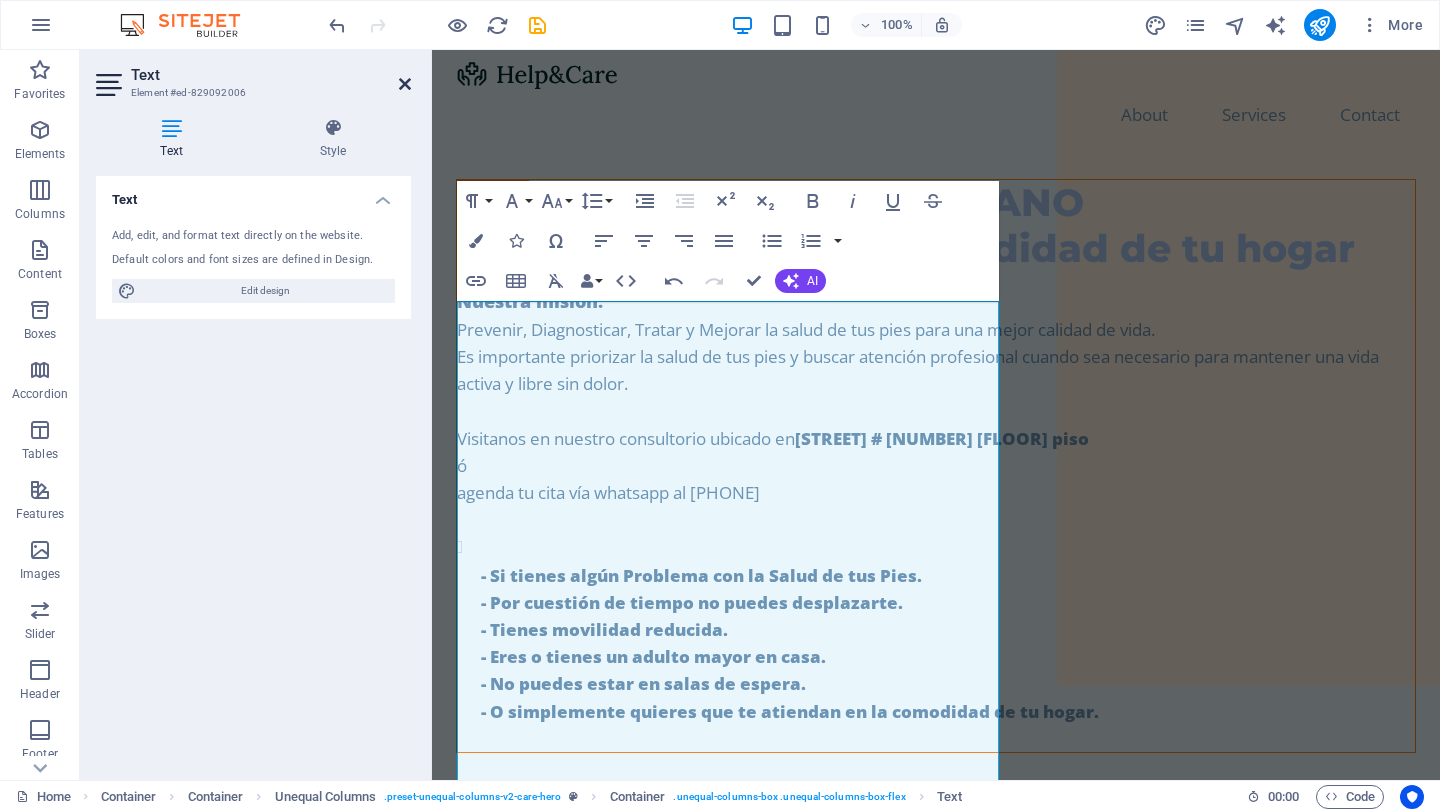 click at bounding box center [405, 84] 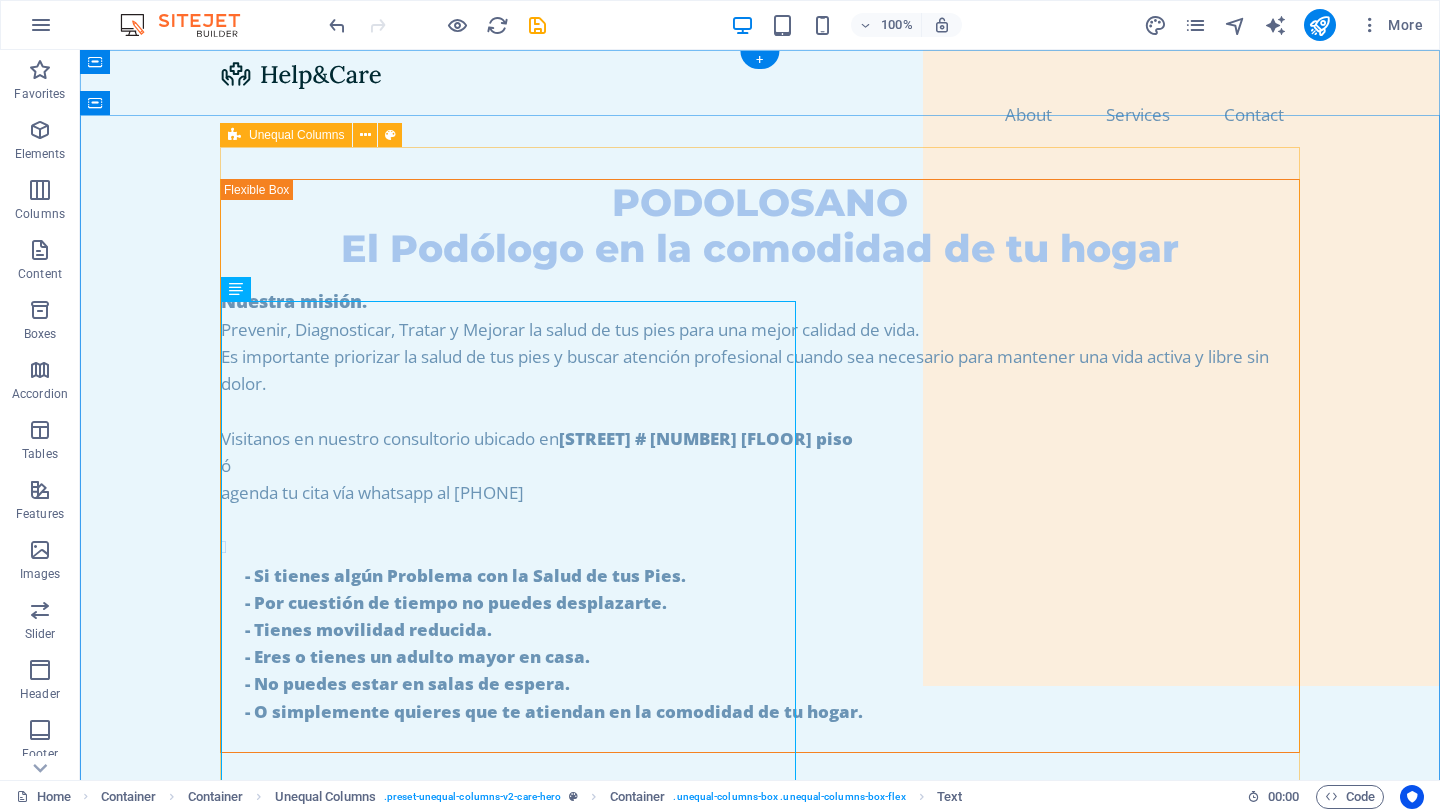 click on "PODOLOSANO El Podólogo en la comodidad de tu hogar Nuestra misión. Prevenir, Diagnosticar, Tratar y Mejorar la salud de tus pies para una mejor calidad de vida. Es importante priorizar la salud de tus pies y buscar atención profesional cuando sea necesario para mantener una vida activa y libre sin dolor. Visitanos en nuestro consultorio ubicado en  [STREET] La Morena # [NUMBER] 1er piso ó  agenda tu cita vía whatsapp al [PHONE]  - Si tienes algún Problema con la Salud de tus Pies. - Por cuestión de tiempo no puedes desplazarte. - Tienes movilidad reducida. - Eres o tienes un adulto mayor en casa. - No puedes estar en salas de espera. - O simplemente quieres que te atiendan en la comodidad de tu hogar." at bounding box center (760, 2130) 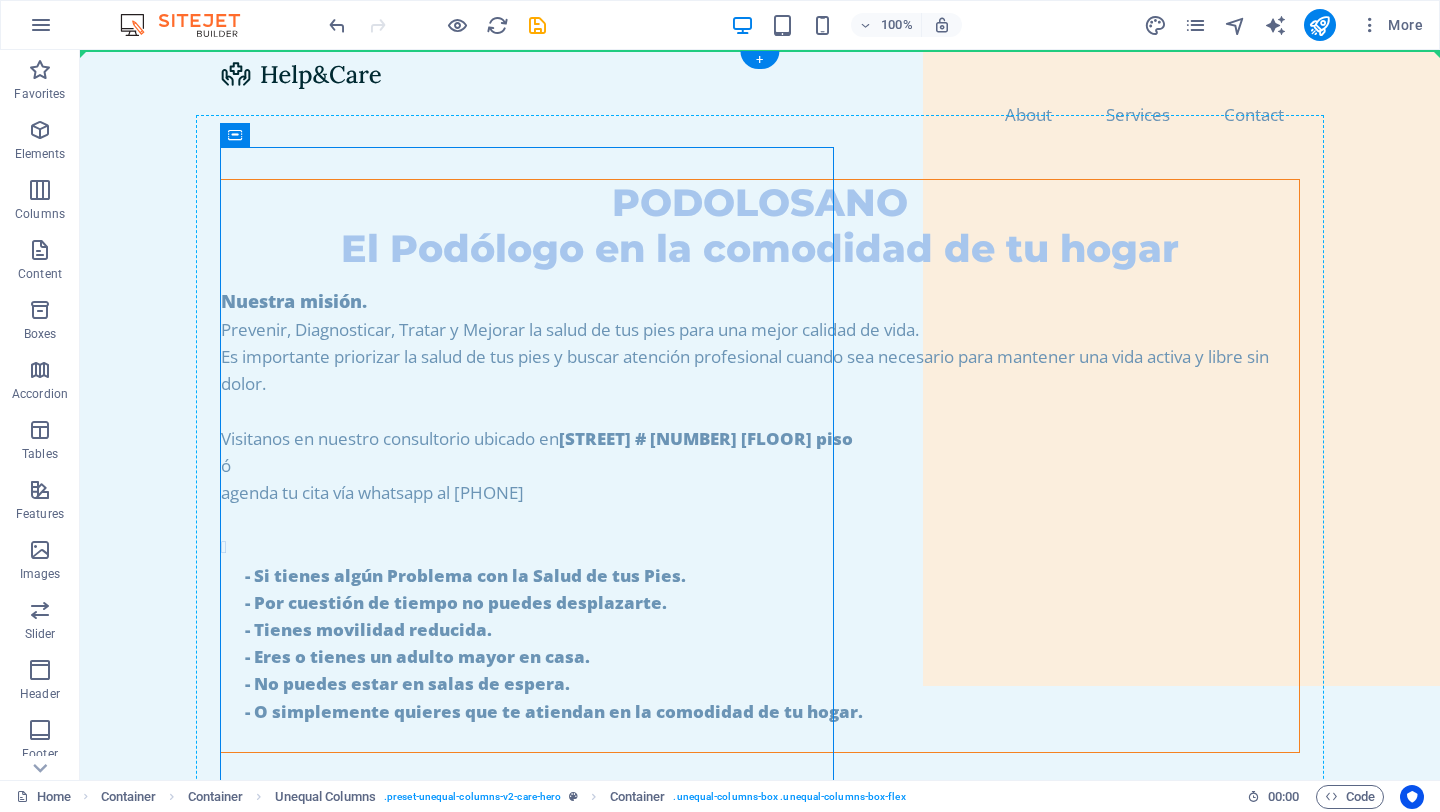drag, startPoint x: 831, startPoint y: 368, endPoint x: 851, endPoint y: 366, distance: 20.09975 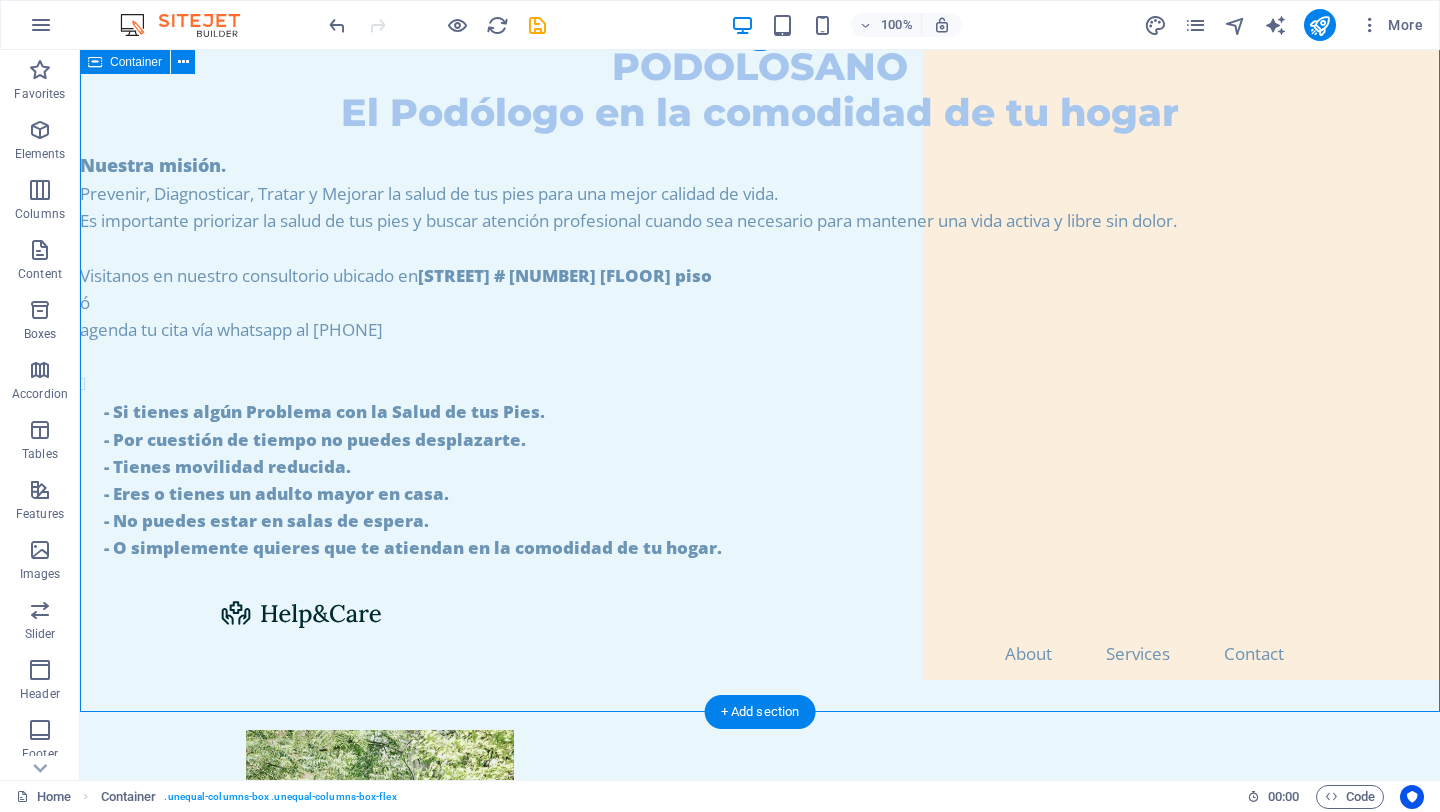 scroll, scrollTop: 0, scrollLeft: 0, axis: both 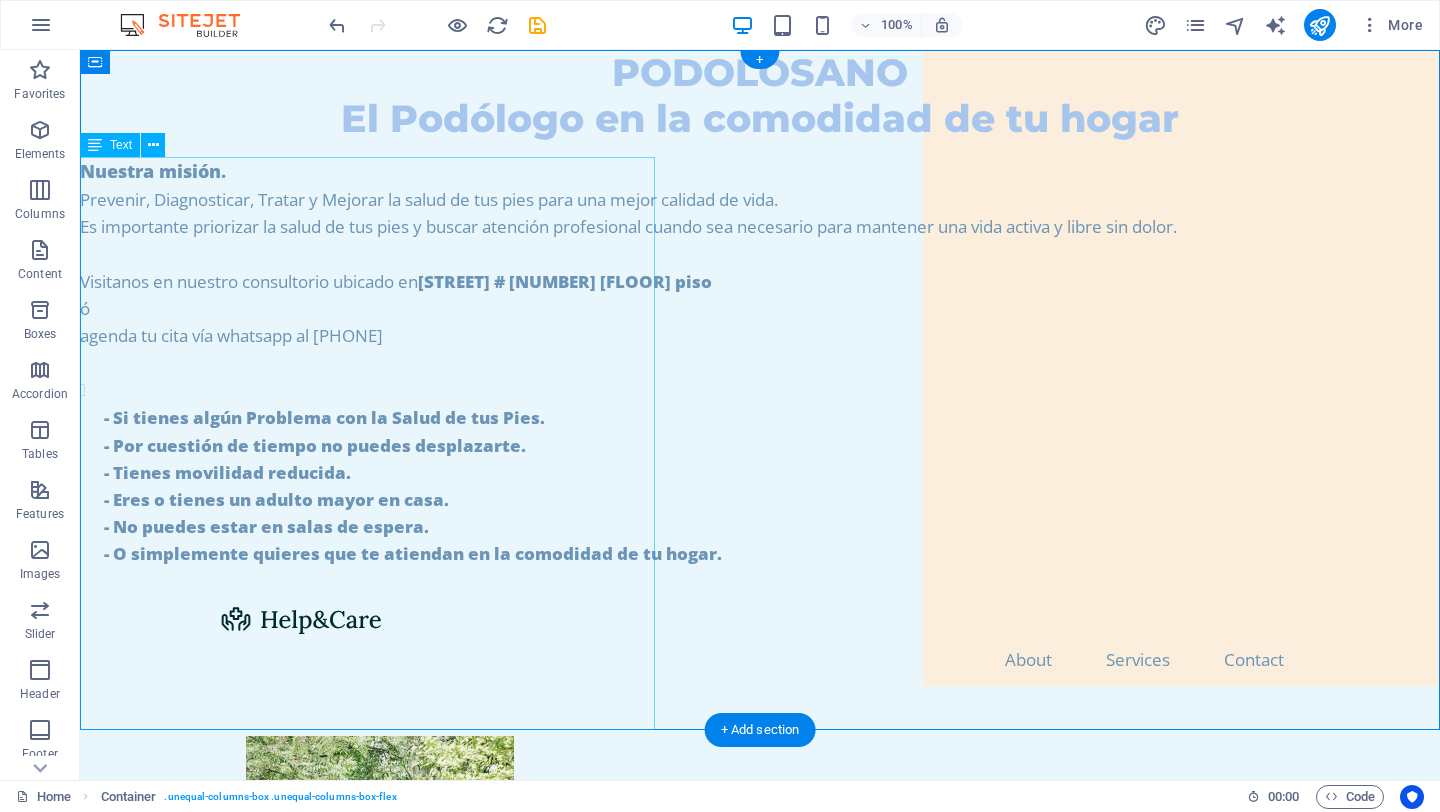 click on "Nuestra misión. Prevenir, Diagnosticar, Tratar y Mejorar la salud de tus pies para una mejor calidad de vida. Es importante priorizar la salud de tus pies y buscar atención profesional cuando sea necesario para mantener una vida activa y libre sin dolor. Visitanos en nuestro consultorio ubicado en  [STREET] # [NUMBER] [FLOOR] piso ó  agenda tu cita vía whatsapp al [PHONE]  - Si tienes algún Problema con la Salud de tus Pies. - Por cuestión de tiempo no puedes desplazarte. - Tienes movilidad reducida. - Eres o tienes un adulto mayor en casa. - No puedes estar en salas de espera. - O simplemente quieres que te atiendan en la comodidad de tu hogar." at bounding box center (760, 376) 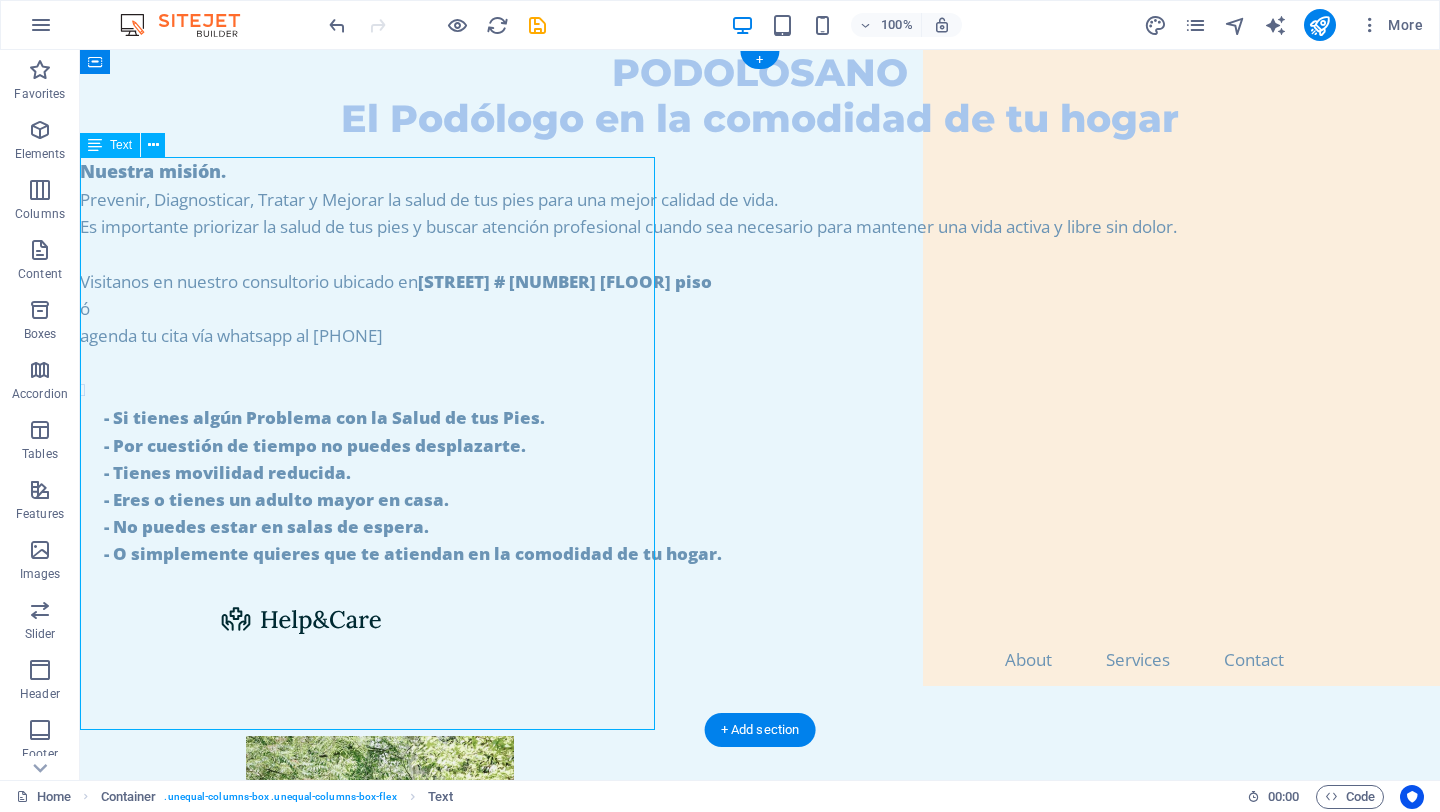 click on "Nuestra misión. Prevenir, Diagnosticar, Tratar y Mejorar la salud de tus pies para una mejor calidad de vida. Es importante priorizar la salud de tus pies y buscar atención profesional cuando sea necesario para mantener una vida activa y libre sin dolor. Visitanos en nuestro consultorio ubicado en  [STREET] # [NUMBER] [FLOOR] piso ó  agenda tu cita vía whatsapp al [PHONE]  - Si tienes algún Problema con la Salud de tus Pies. - Por cuestión de tiempo no puedes desplazarte. - Tienes movilidad reducida. - Eres o tienes un adulto mayor en casa. - No puedes estar en salas de espera. - O simplemente quieres que te atiendan en la comodidad de tu hogar." at bounding box center (760, 376) 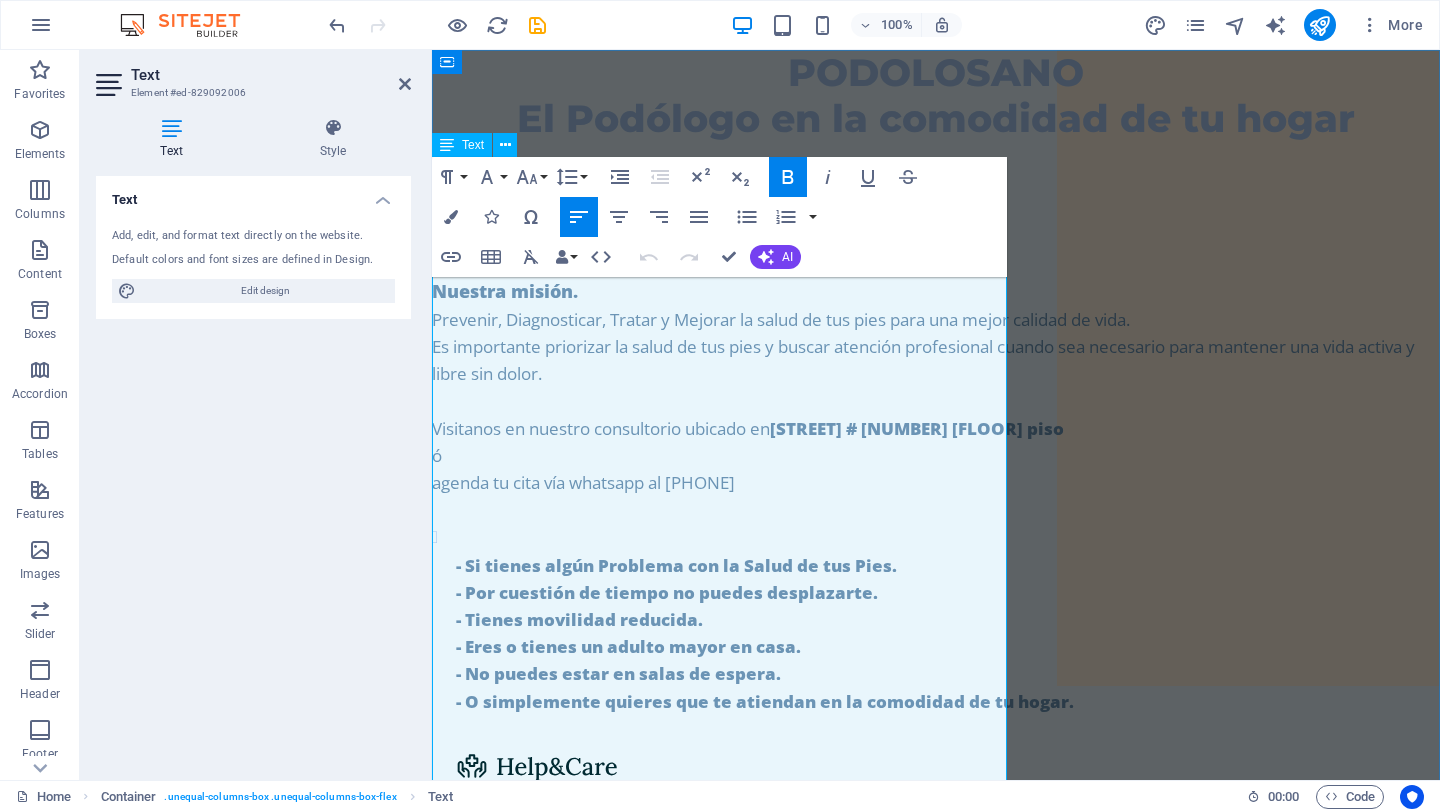 click on "[STREET] # [NUMBER] [FLOOR] piso" at bounding box center (917, 428) 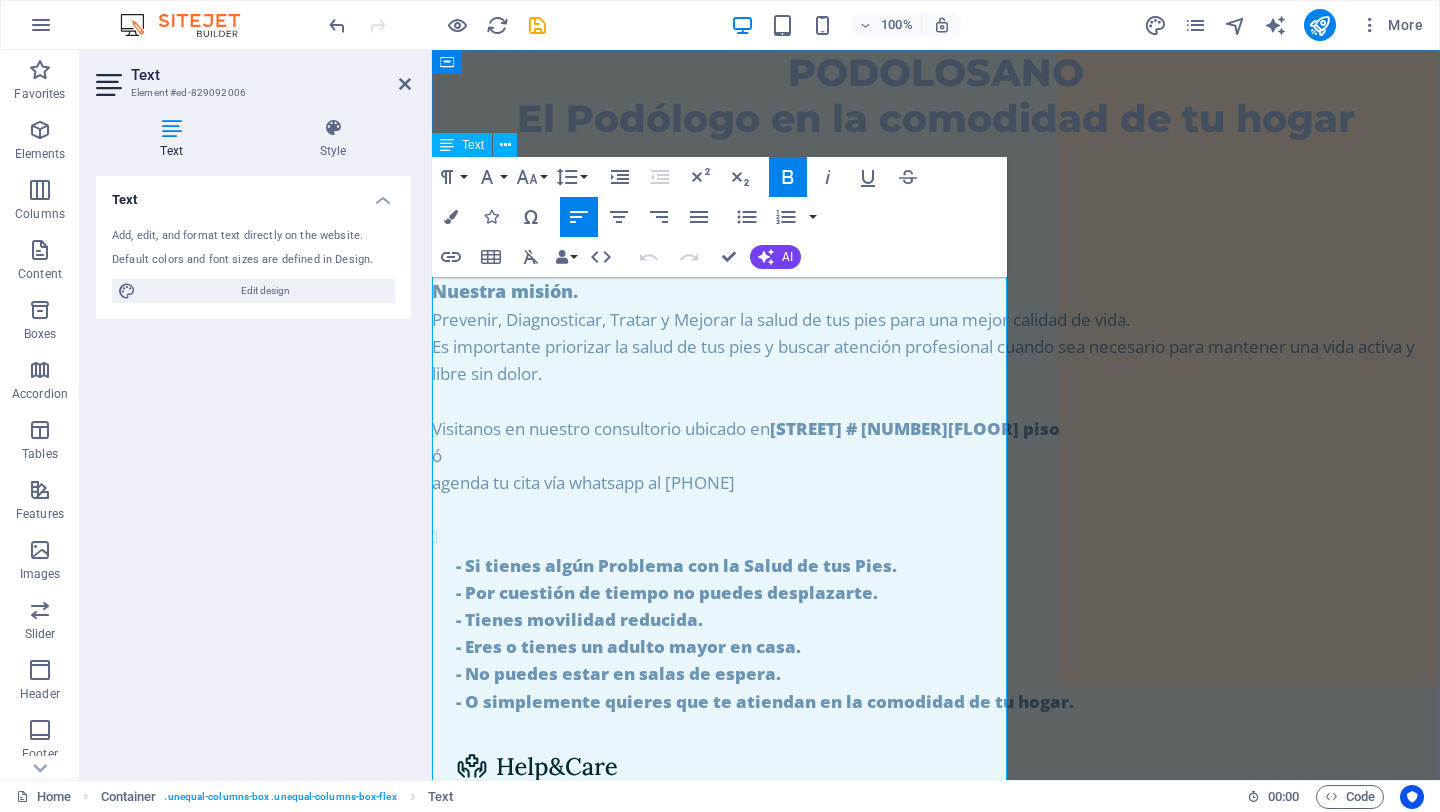 type 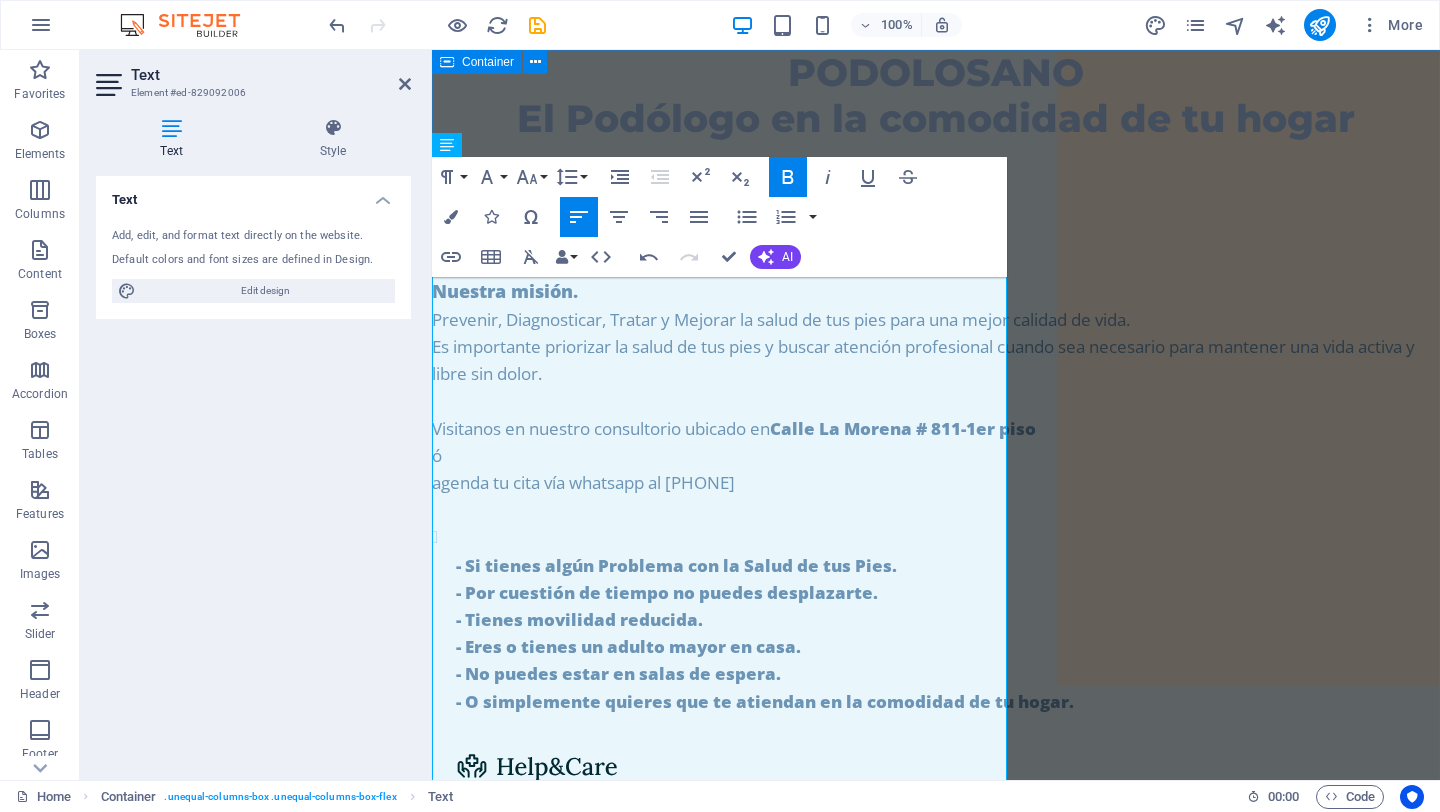 drag, startPoint x: 1006, startPoint y: 653, endPoint x: 1021, endPoint y: 652, distance: 15.033297 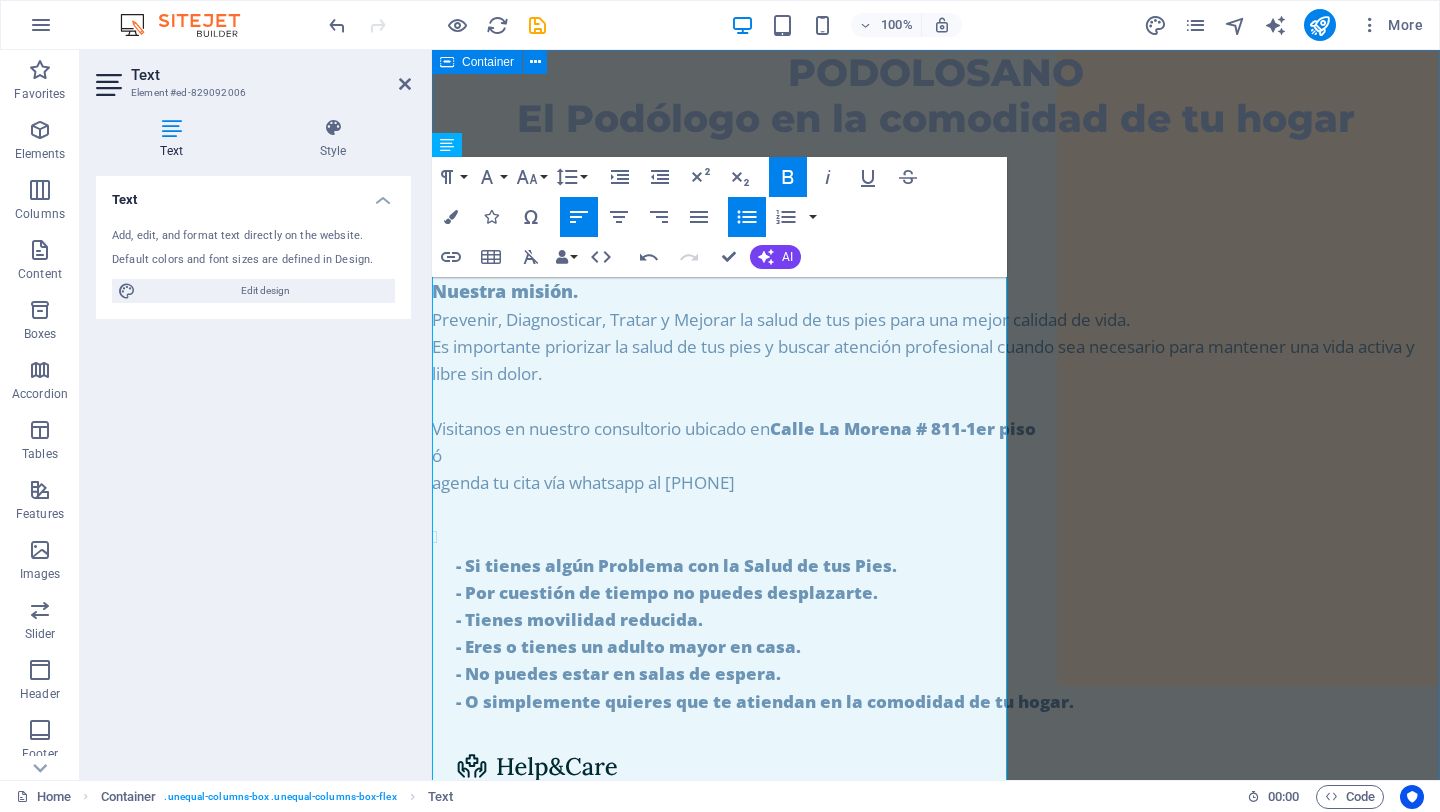 click on "PODOLOSANO El Podólogo en la comodidad de tu hogar Nuestra misión. Prevenir, Diagnosticar, Tratar y Mejorar la salud de tus pies para una mejor calidad de vida. Es importante priorizar la salud de tus pies y buscar atención profesional cuando sea necesario para mantener una vida activa y libre sin dolor. Visitanos en nuestro consultorio ubicado en [STREET] [NUMBER]-1er piso ó agenda tu cita vía whatsapp al [PHONE] - Si tienes algún Problema con la Salud de tus Pies. - Por cuestión de tiempo no puedes desplazarte. - Tienes movilidad reducida. - Eres o tienes un adulto mayor en casa. - No puedes estar en salas de espera. - O simplemente quieres que te atiendan en la comodidad de tu hogar." at bounding box center [936, 396] 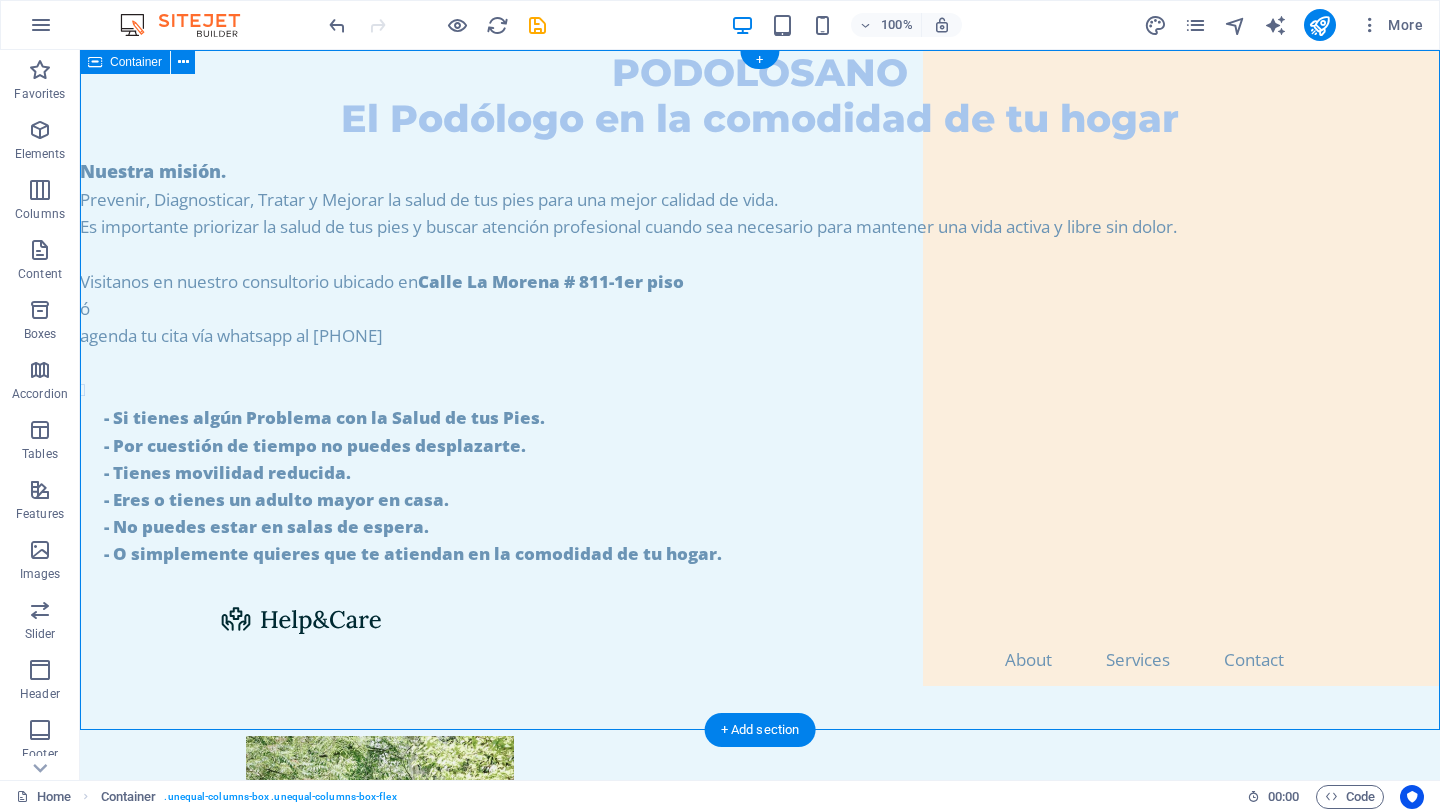 drag, startPoint x: 653, startPoint y: 462, endPoint x: 914, endPoint y: 471, distance: 261.15512 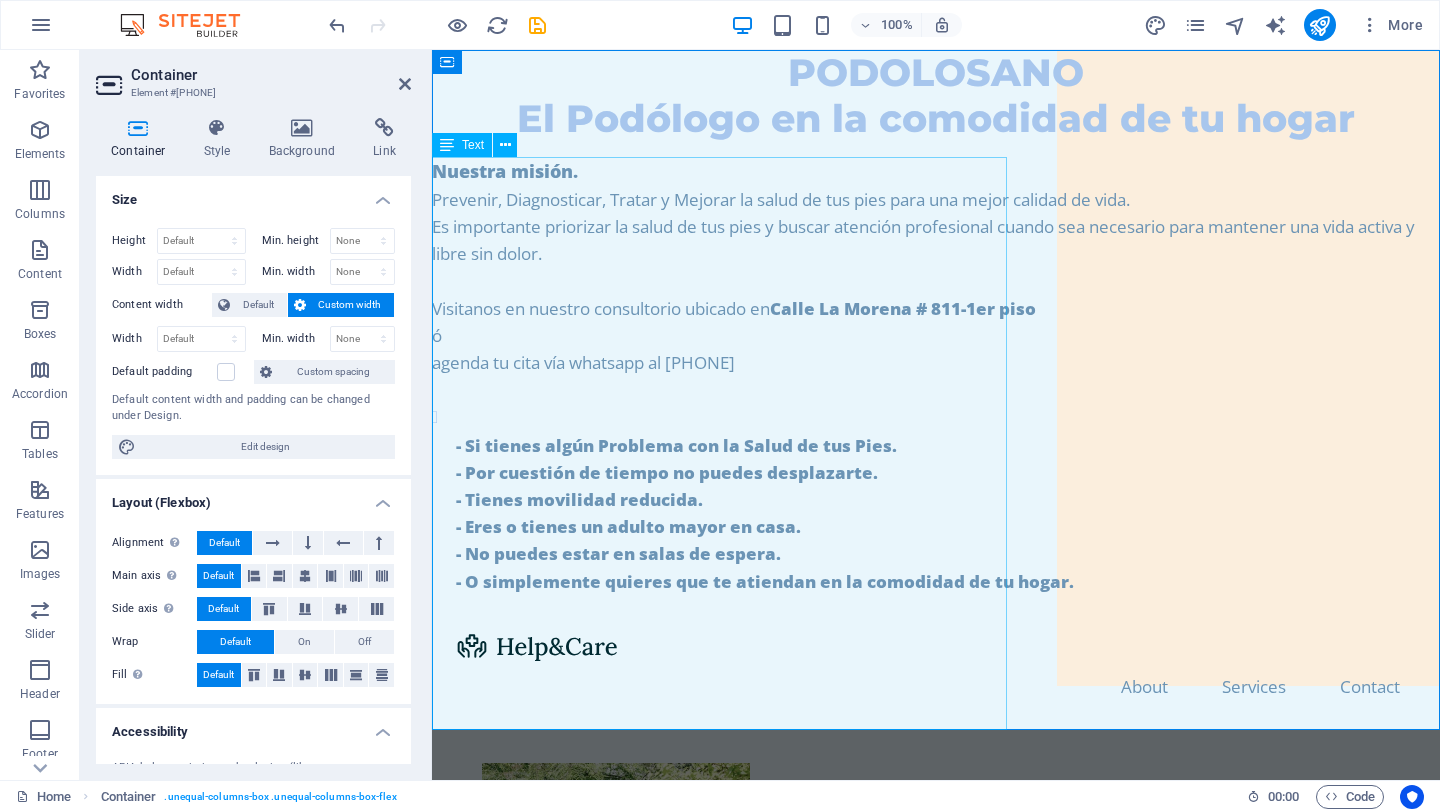 click on "Text" at bounding box center [473, 145] 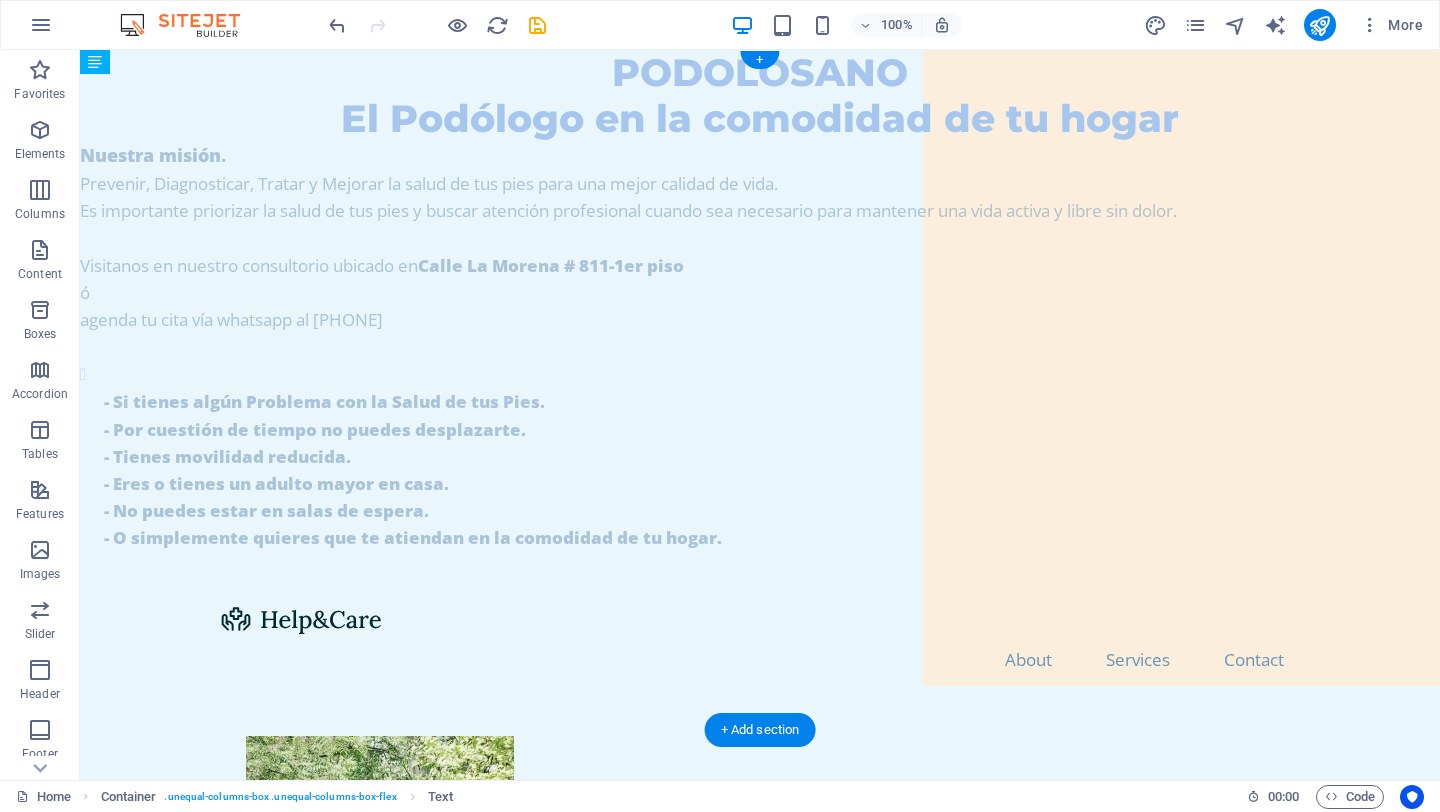 drag, startPoint x: 558, startPoint y: 196, endPoint x: 499, endPoint y: 148, distance: 76.05919 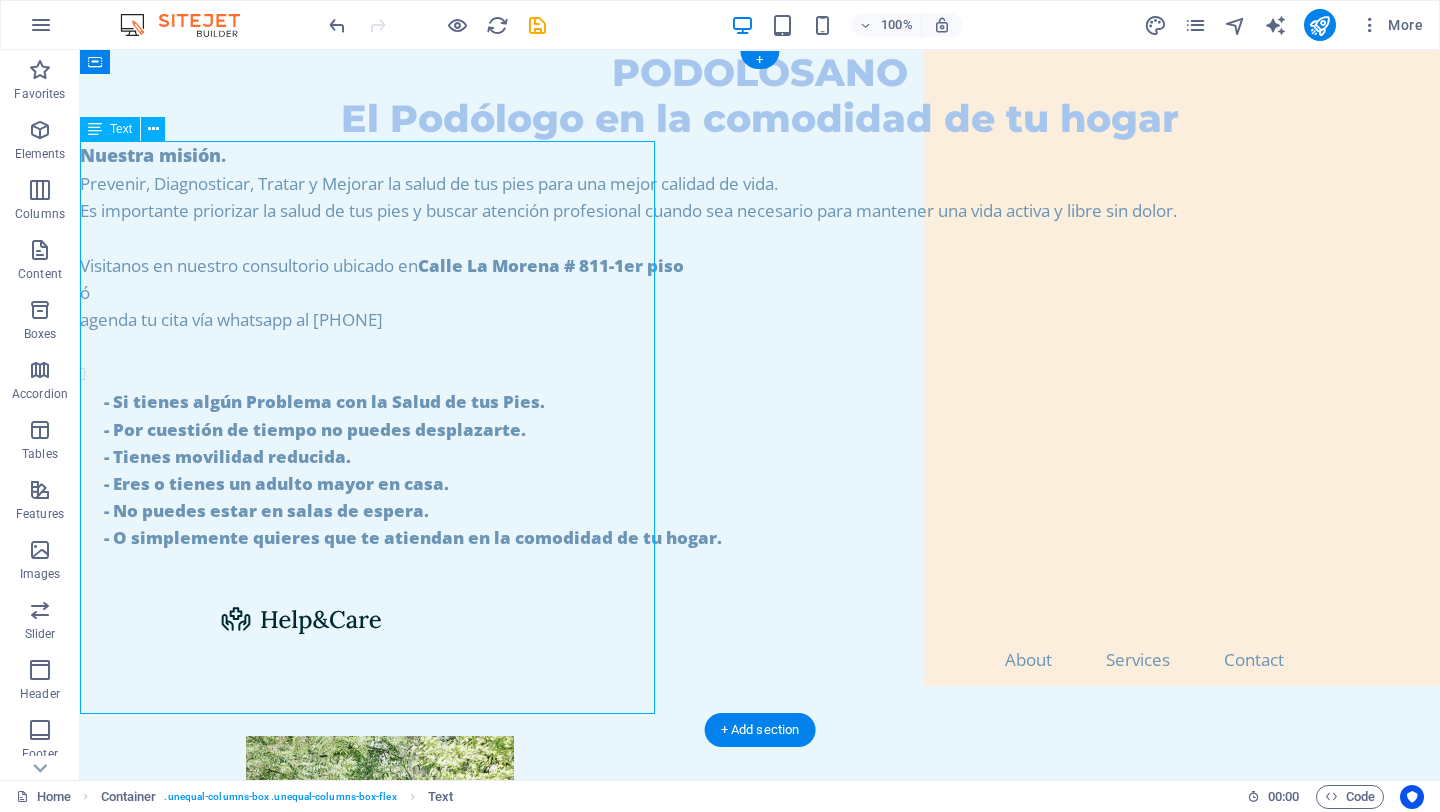 drag, startPoint x: 480, startPoint y: 158, endPoint x: 523, endPoint y: 164, distance: 43.416588 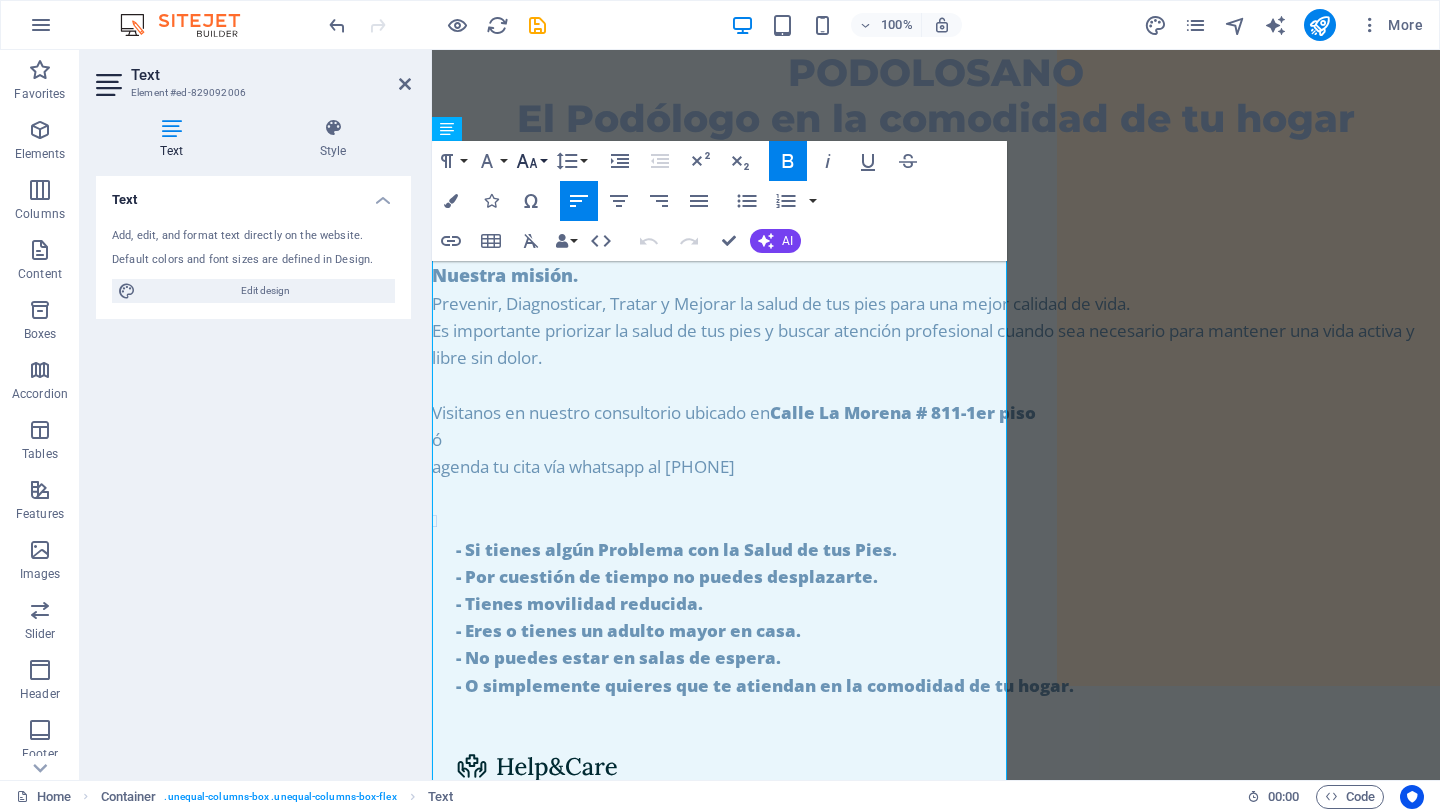 click 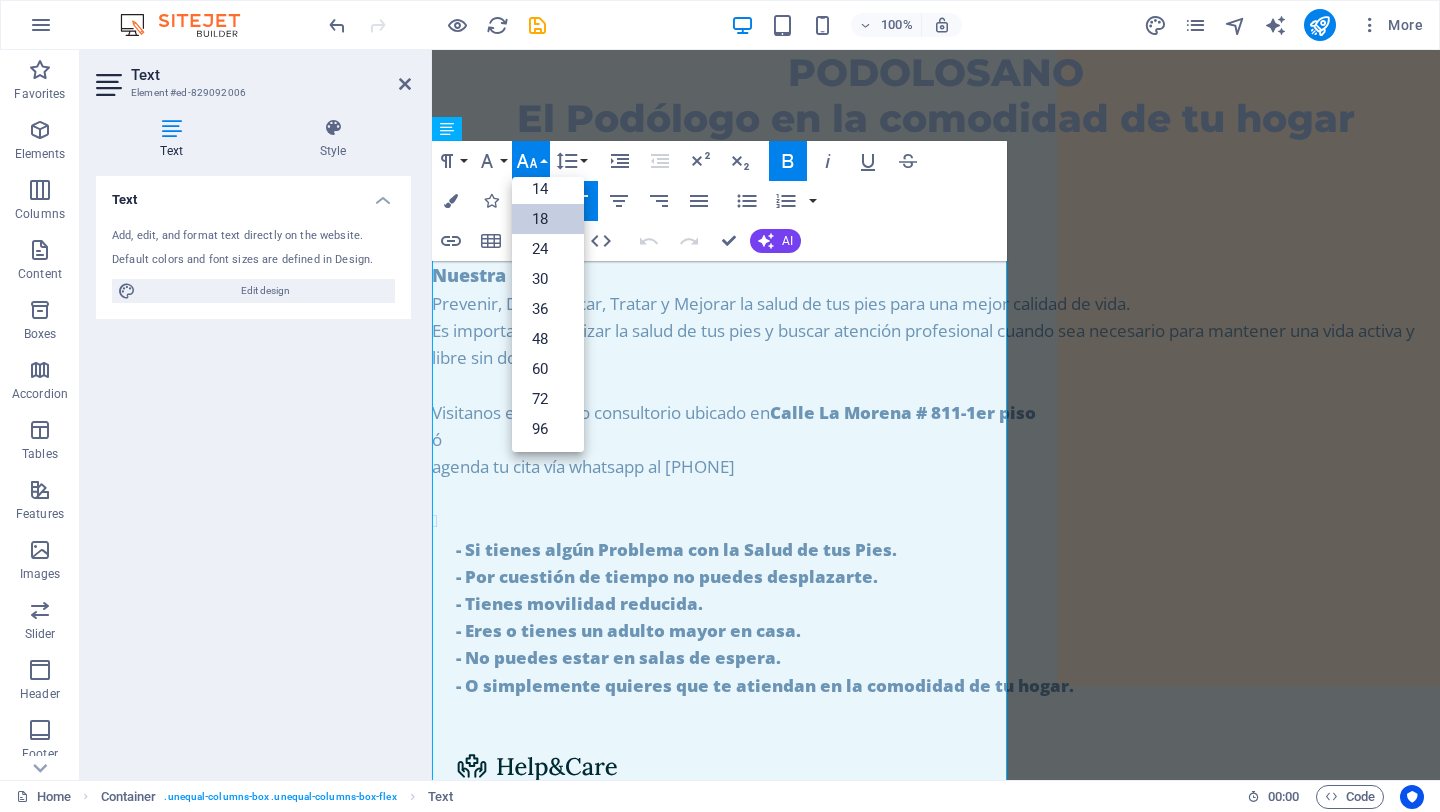 scroll, scrollTop: 161, scrollLeft: 0, axis: vertical 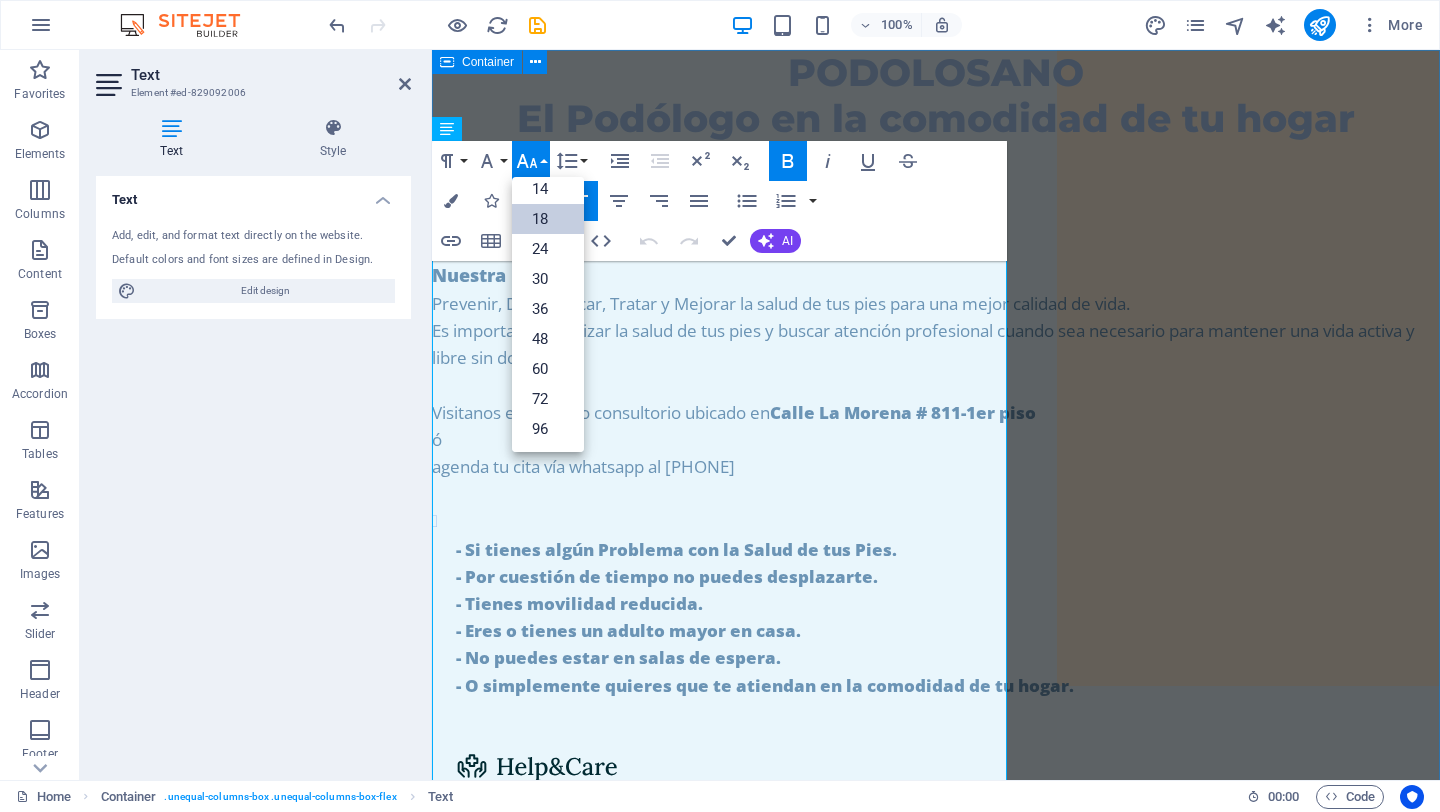 click on "PODOLOSANO El Podólogo en la comodidad de tu hogar Nuestra misión. Prevenir, Diagnosticar, Tratar y Mejorar la salud de tus pies para una mejor calidad de vida. Es importante priorizar la salud de tus pies y buscar atención profesional cuando sea necesario para mantener una vida activa y libre sin dolor. Visitanos en nuestro consultorio ubicado en [STREET] [NUMBER]-1er piso ó agenda tu cita vía whatsapp al [PHONE] - Si tienes algún Problema con la Salud de tus Pies. - Por cuestión de tiempo no puedes desplazarte. - Tienes movilidad reducida. - Eres o tienes un adulto mayor en casa. - No puedes estar en salas de espera. - O simplemente quieres que te atiendan en la comodidad de tu hogar." at bounding box center (936, 396) 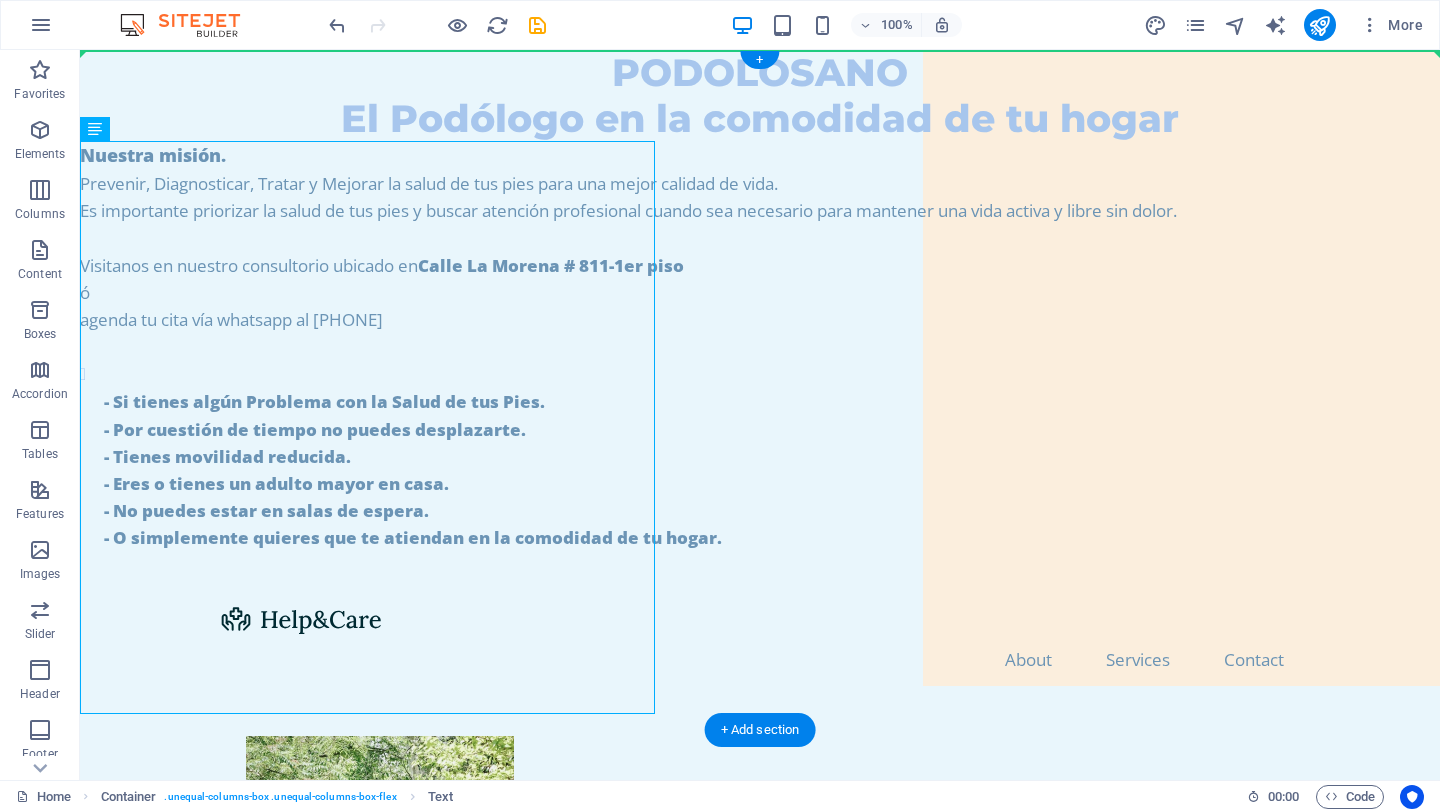 drag, startPoint x: 600, startPoint y: 230, endPoint x: 771, endPoint y: 254, distance: 172.676 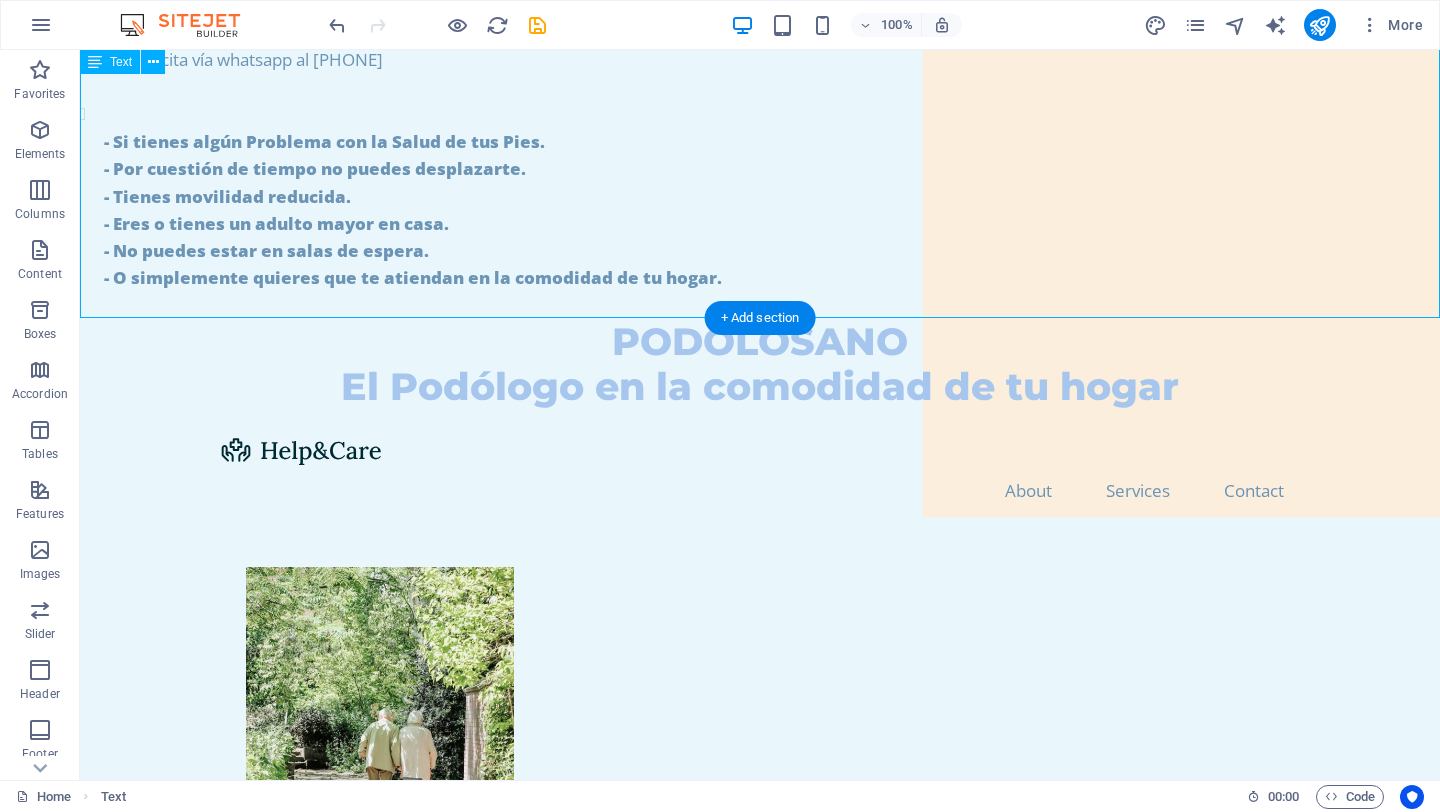 scroll, scrollTop: 0, scrollLeft: 0, axis: both 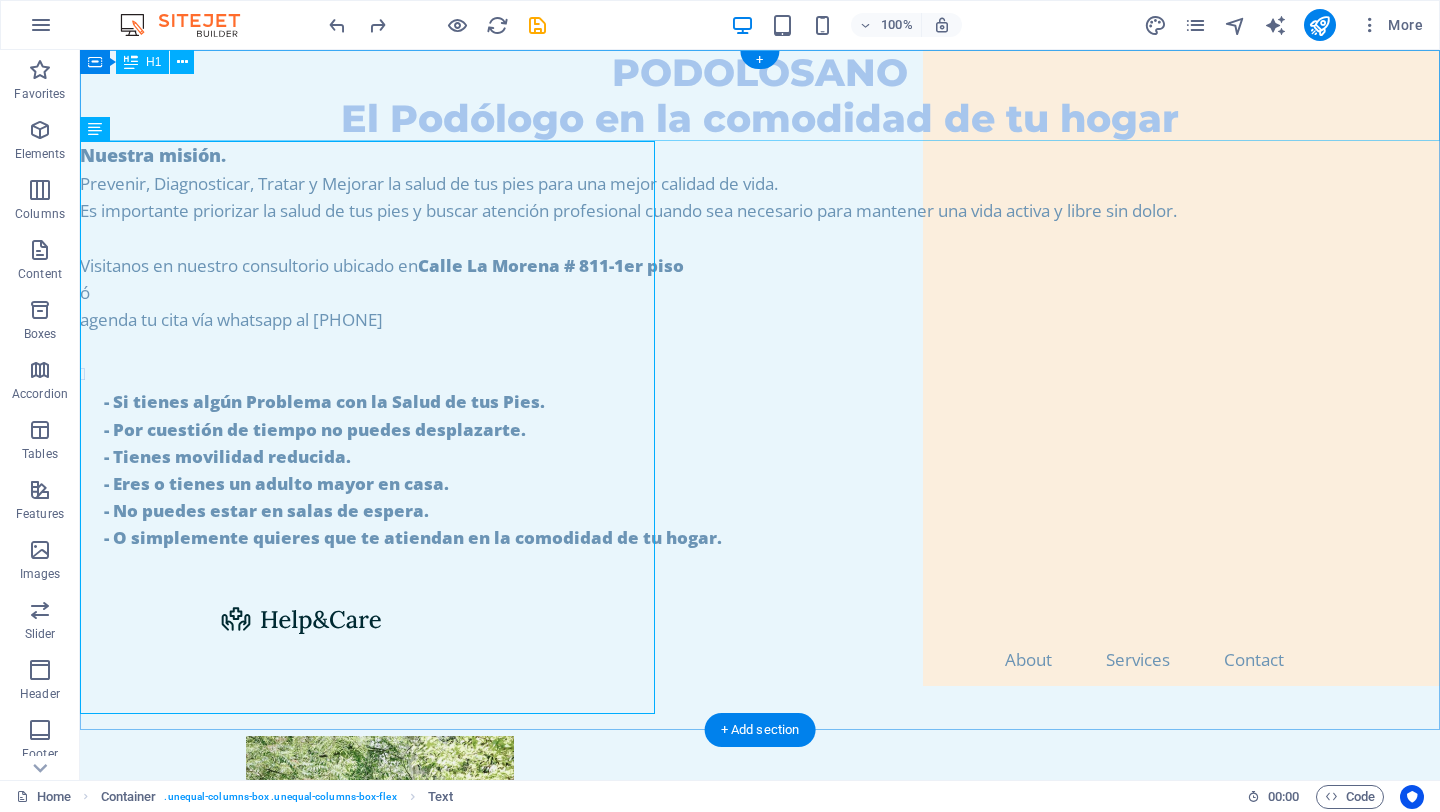 click on "PODOLOSANO El Podólogo en la comodidad de tu hogar" at bounding box center (760, 95) 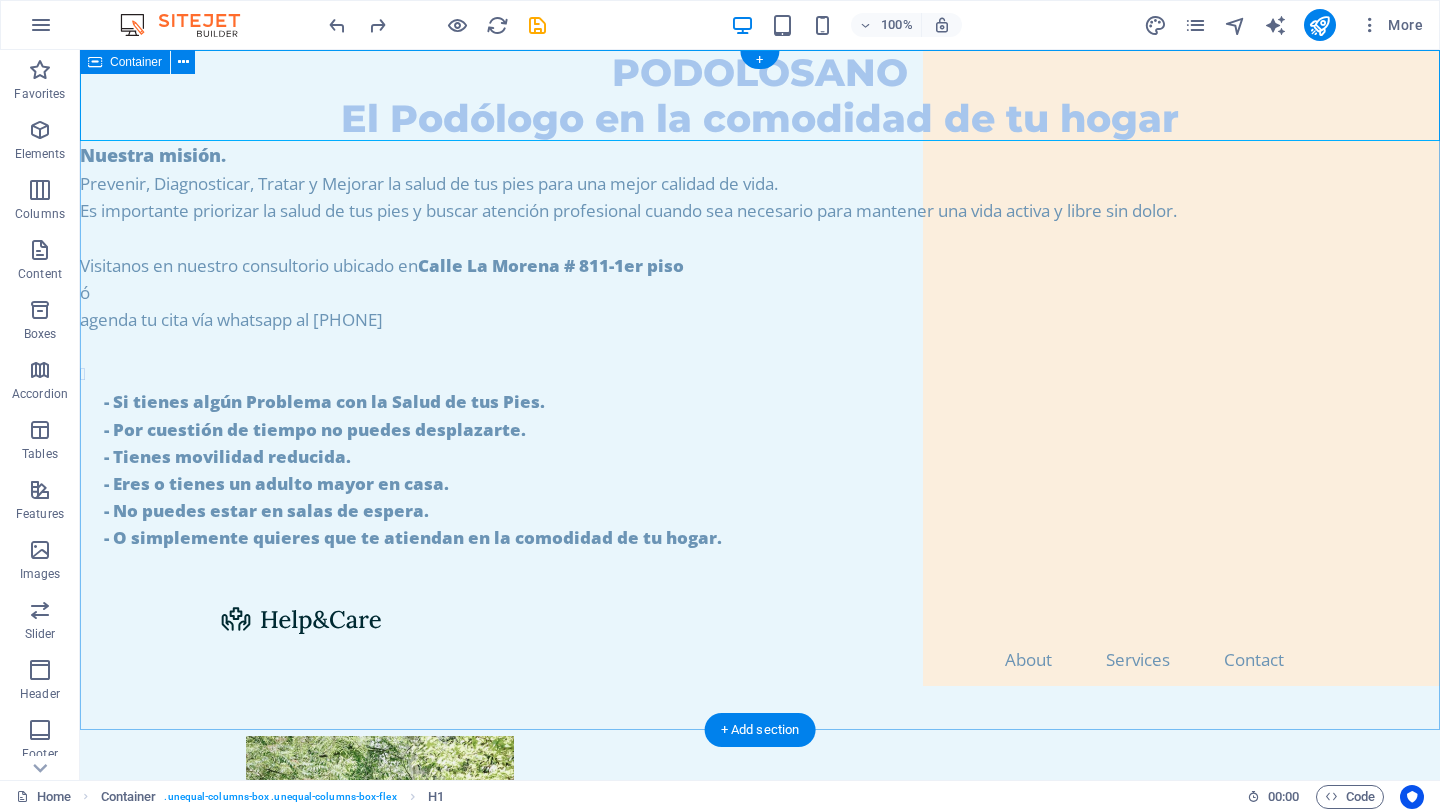 click on "PODOLOSANO El Podólogo en la comodidad de tu hogar Nuestra misión. Prevenir, Diagnosticar, Tratar y Mejorar la salud de tus pies para una mejor calidad de vida. Es importante priorizar la salud de tus pies y buscar atención profesional cuando sea necesario para mantener una vida activa y libre sin dolor. Visitanos en nuestro consultorio ubicado en [STREET] [NUMBER]-1er piso ó agenda tu cita vía whatsapp al [PHONE] - Si tienes algún Problema con la Salud de tus Pies. - Por cuestión de tiempo no puedes desplazarte. - Tienes movilidad reducida. - Eres o tienes un adulto mayor en casa. - No puedes estar en salas de espera. - O simplemente quieres que te atiendan en la comodidad de tu hogar." at bounding box center (760, 322) 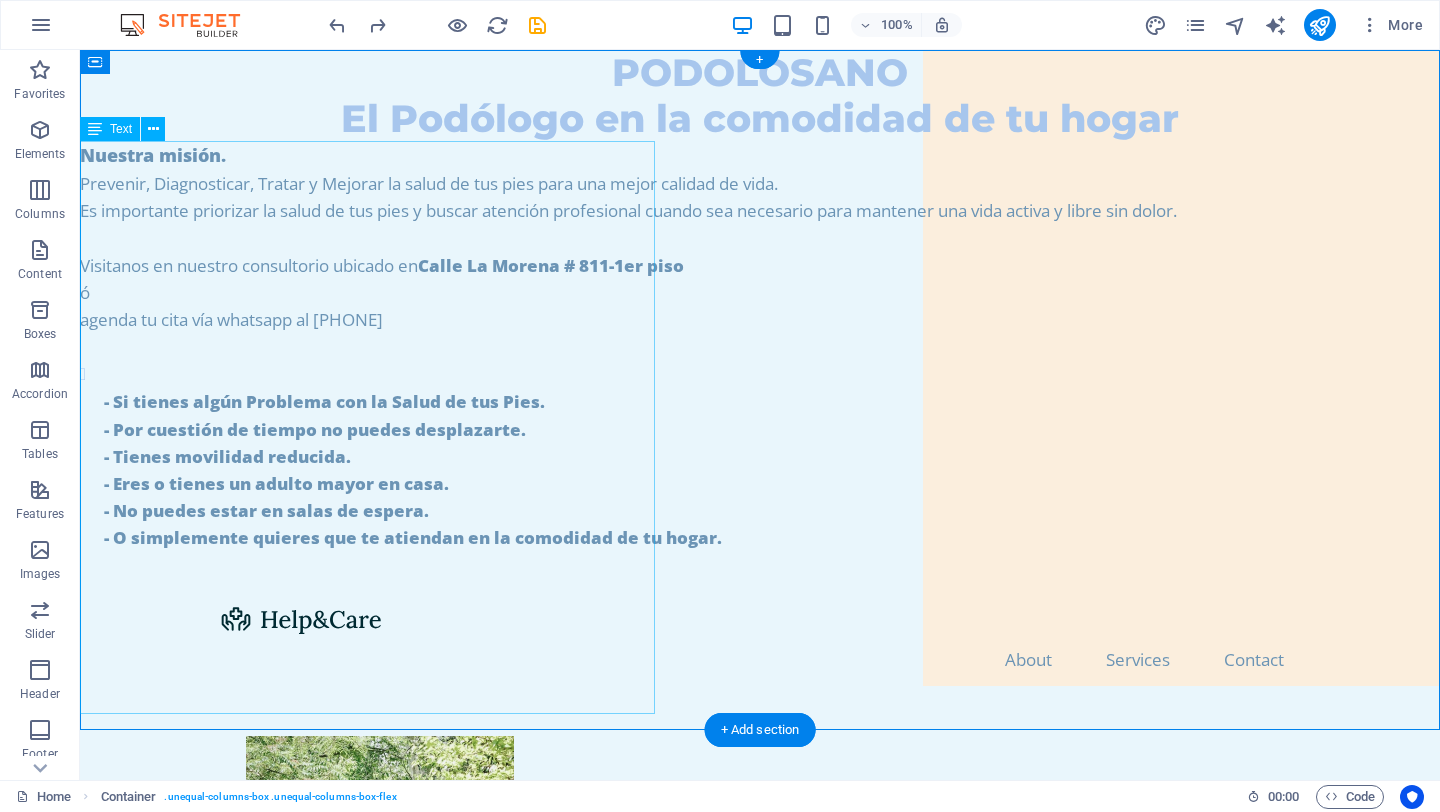click on "Nuestra misión. Prevenir, Diagnosticar, Tratar y Mejorar la salud de tus pies para una mejor calidad de vida. Es importante priorizar la salud de tus pies y buscar atención profesional cuando sea necesario para mantener una vida activa y libre sin dolor. Visitanos en nuestro consultorio ubicado en  [STREET] # [NUMBER]-1er piso ó  agenda tu cita vía whatsapp al [PHONE]  - Si tienes algún Problema con la Salud de tus Pies. - Por cuestión de tiempo no puedes desplazarte. - Tienes movilidad reducida. - Eres o tienes un adulto mayor en casa. - No puedes estar en salas de espera. - O simplemente quieres que te atiendan en la comodidad de tu hogar." at bounding box center (760, 360) 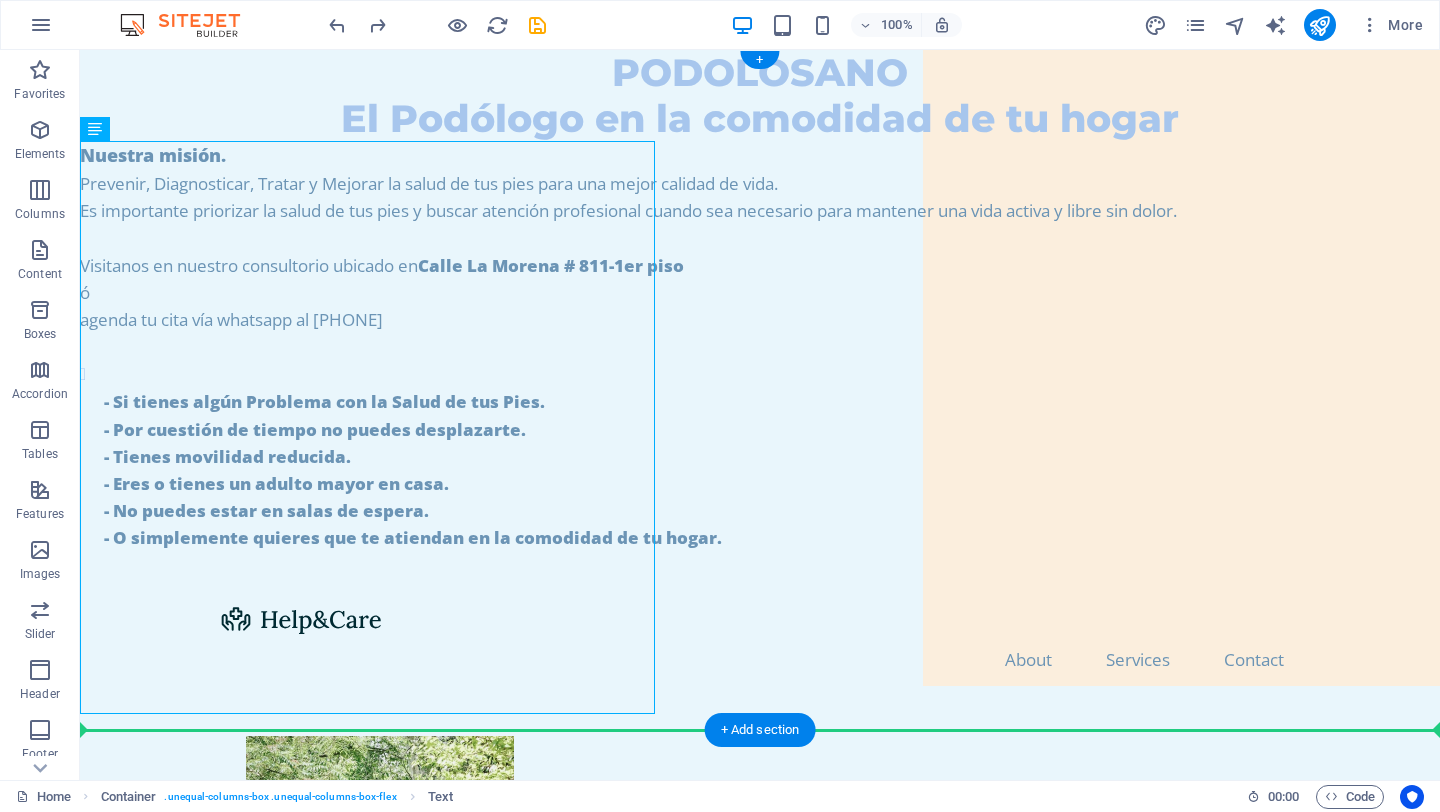 drag, startPoint x: 609, startPoint y: 415, endPoint x: 1042, endPoint y: 447, distance: 434.18085 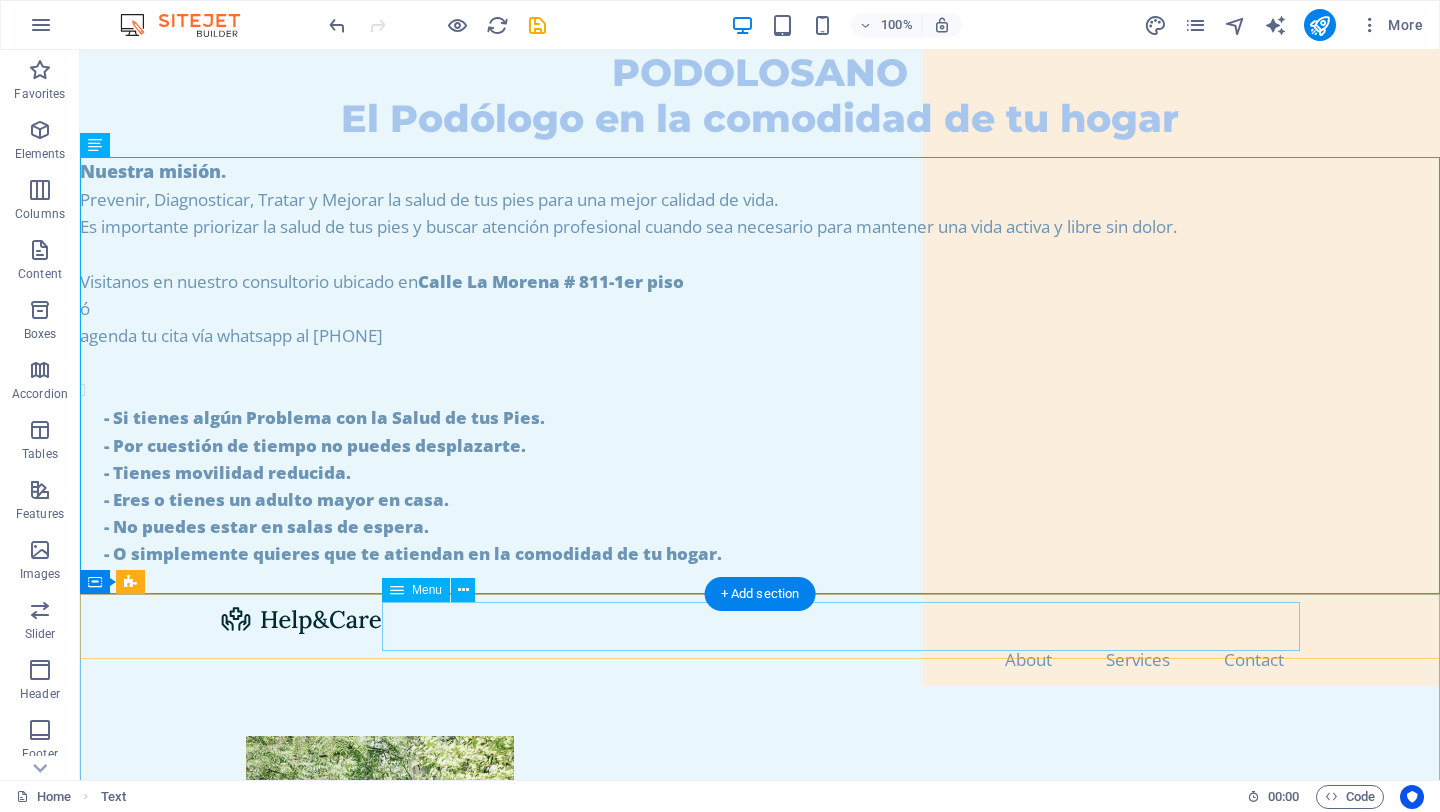 click on "About Services Contact" at bounding box center [760, 659] 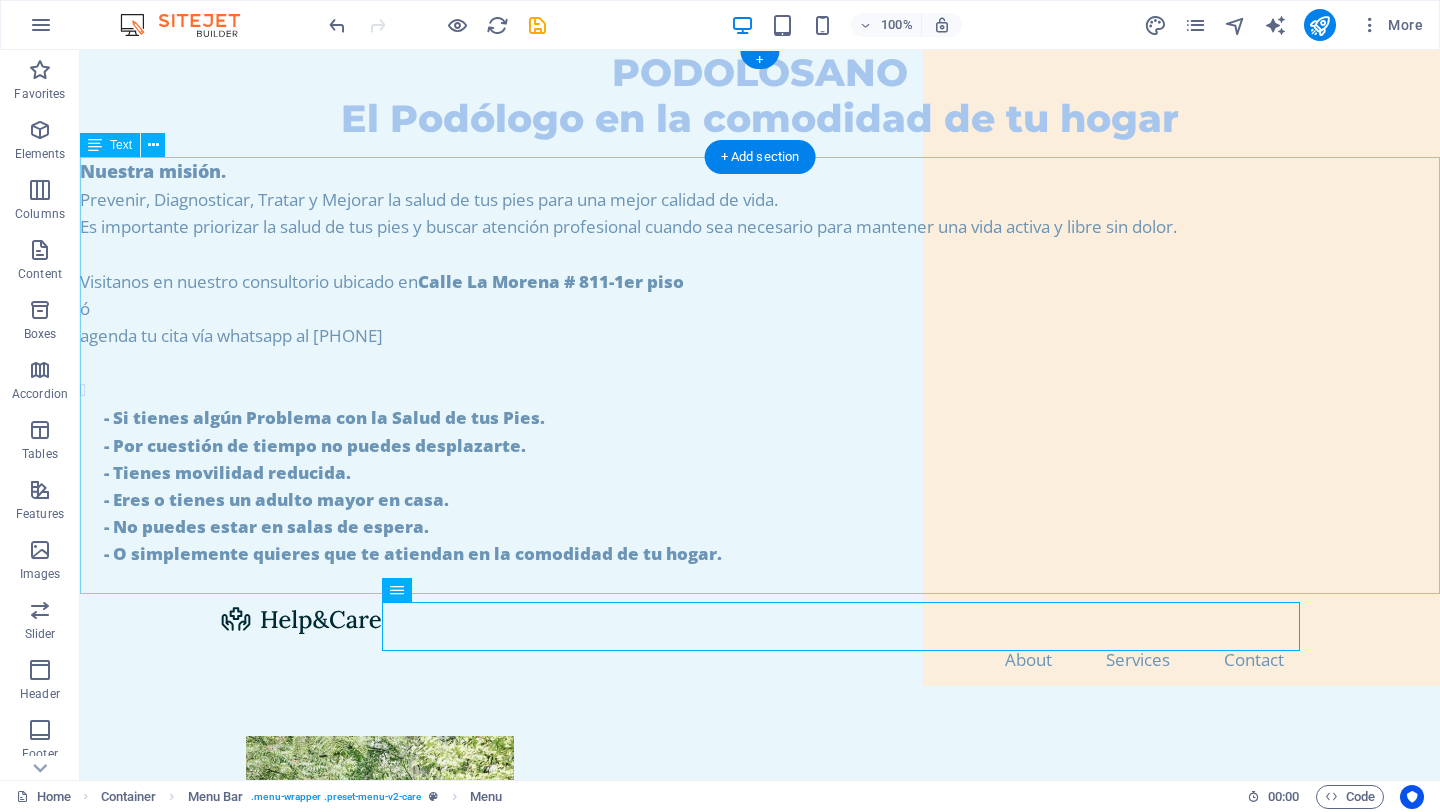 click on "Nuestra misión. Prevenir, Diagnosticar, Tratar y Mejorar la salud de tus pies para una mejor calidad de vida. Es importante priorizar la salud de tus pies y buscar atención profesional cuando sea necesario para mantener una vida activa y libre sin dolor. Visitanos en nuestro consultorio ubicado en  [STREET] # [NUMBER]-1er piso ó  agenda tu cita vía whatsapp al [PHONE]  - Si tienes algún Problema con la Salud de tus Pies. - Por cuestión de tiempo no puedes desplazarte. - Tienes movilidad reducida. - Eres o tienes un adulto mayor en casa. - No puedes estar en salas de espera. - O simplemente quieres que te atiendan en la comodidad de tu hogar." at bounding box center (760, 376) 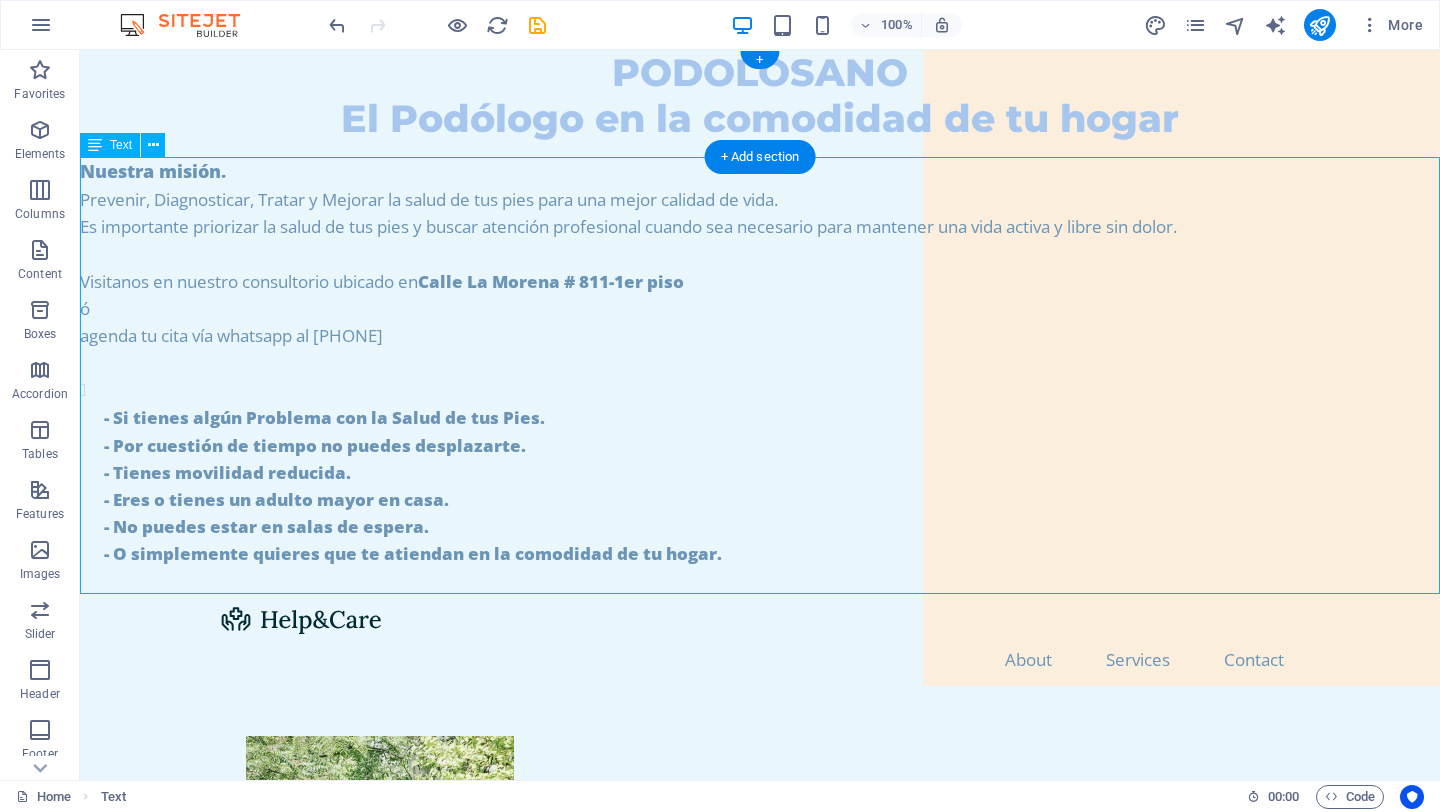 click on "Nuestra misión. Prevenir, Diagnosticar, Tratar y Mejorar la salud de tus pies para una mejor calidad de vida. Es importante priorizar la salud de tus pies y buscar atención profesional cuando sea necesario para mantener una vida activa y libre sin dolor. Visitanos en nuestro consultorio ubicado en  [STREET] # [NUMBER]-1er piso ó  agenda tu cita vía whatsapp al [PHONE]  - Si tienes algún Problema con la Salud de tus Pies. - Por cuestión de tiempo no puedes desplazarte. - Tienes movilidad reducida. - Eres o tienes un adulto mayor en casa. - No puedes estar en salas de espera. - O simplemente quieres que te atiendan en la comodidad de tu hogar." at bounding box center (760, 376) 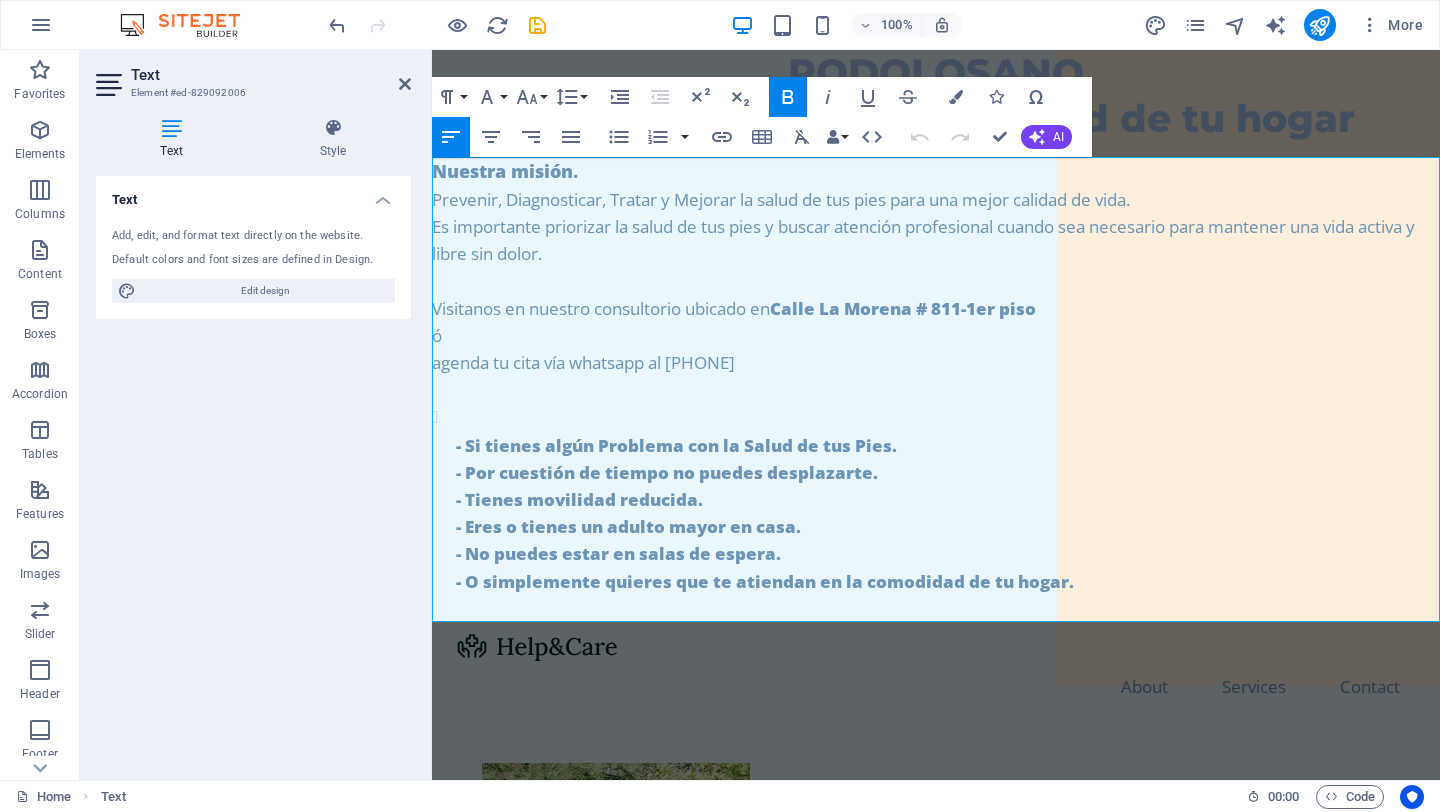 click on "Nuestra misión. Prevenir, Diagnosticar, Tratar y Mejorar la salud de tus pies para una mejor calidad de vida. Es importante priorizar la salud de tus pies y buscar atención profesional cuando sea necesario para mantener una vida activa y libre sin dolor." at bounding box center [936, 212] 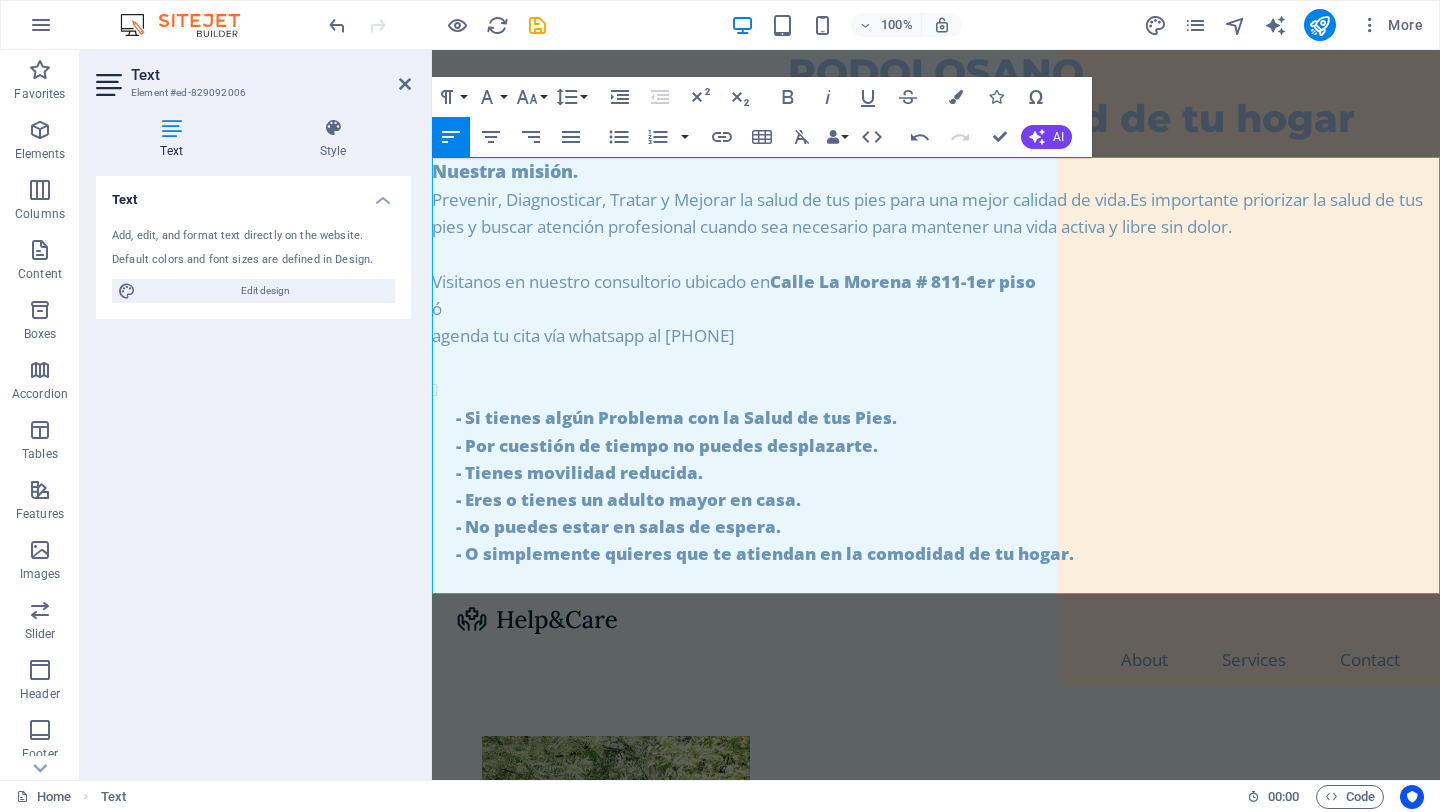 type 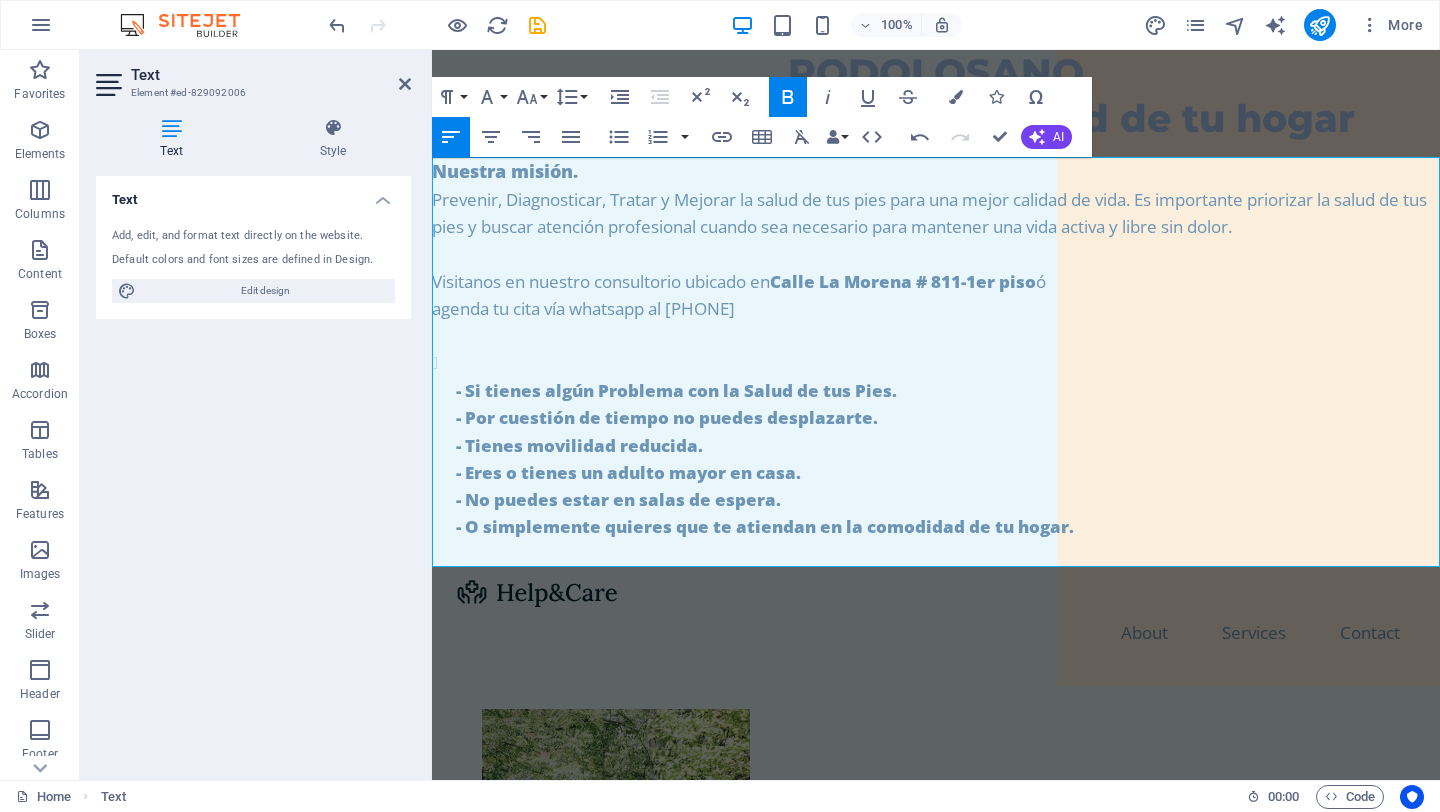 click on "agenda tu cita vía whatsapp al [PHONE]" at bounding box center [936, 308] 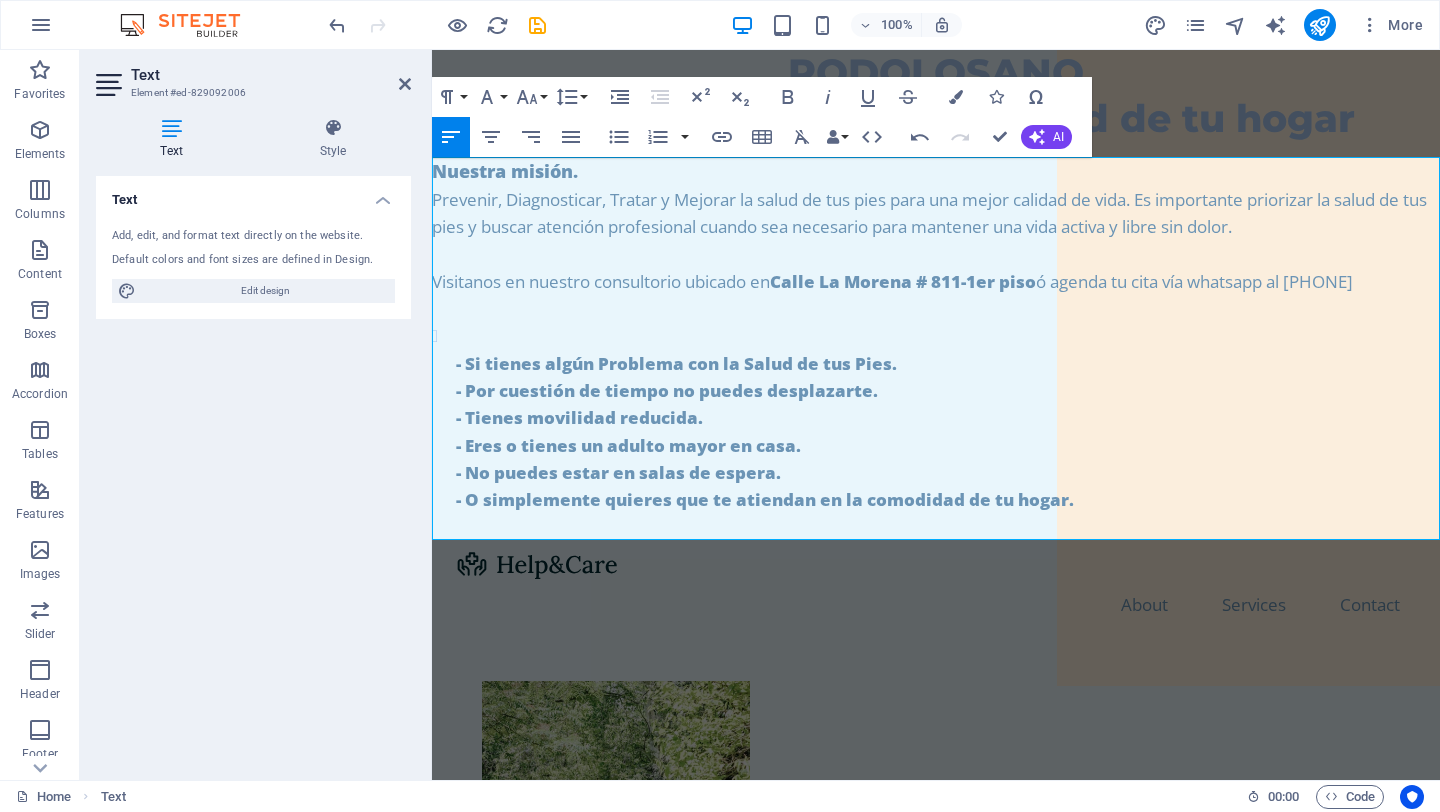 drag, startPoint x: 1424, startPoint y: 283, endPoint x: 1214, endPoint y: 281, distance: 210.00952 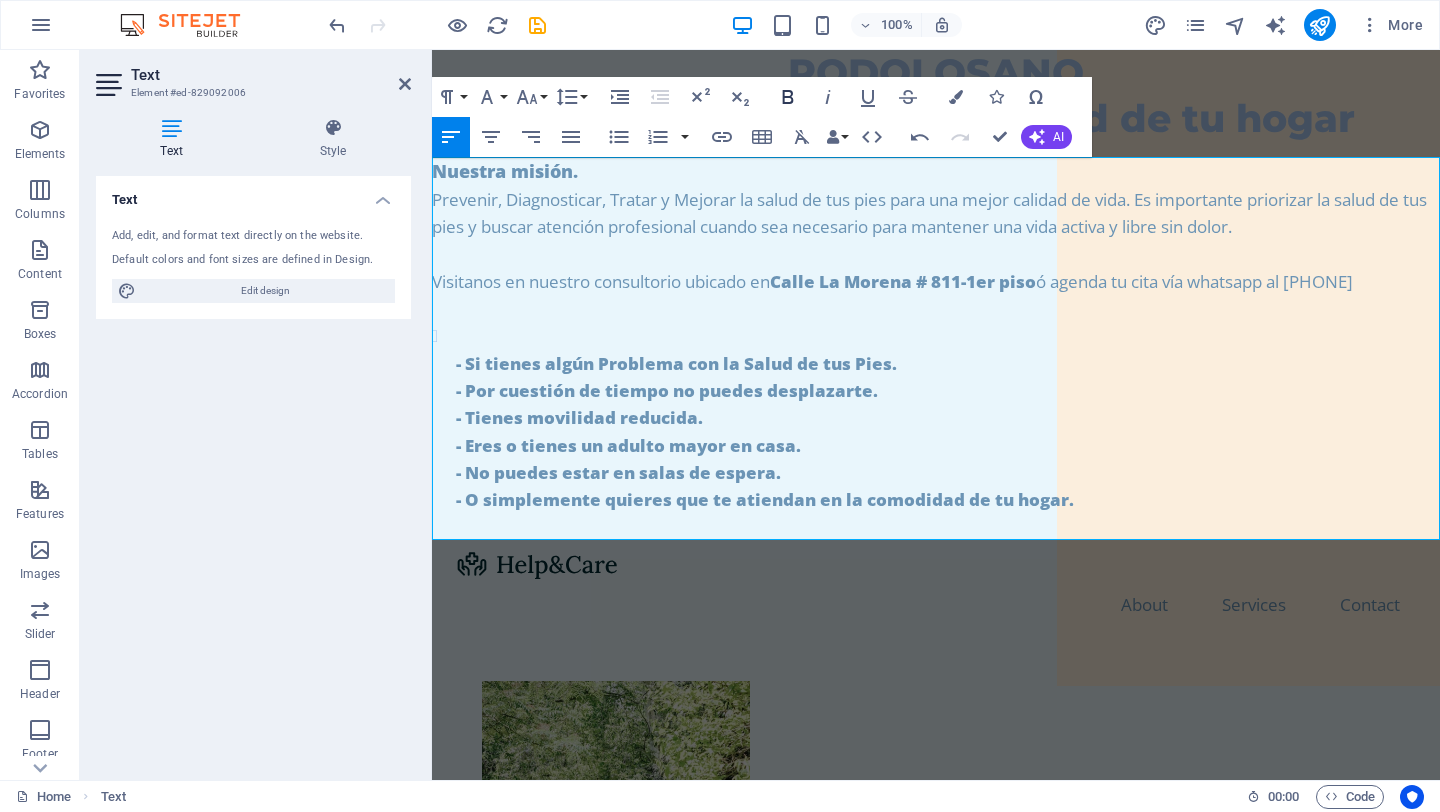 click 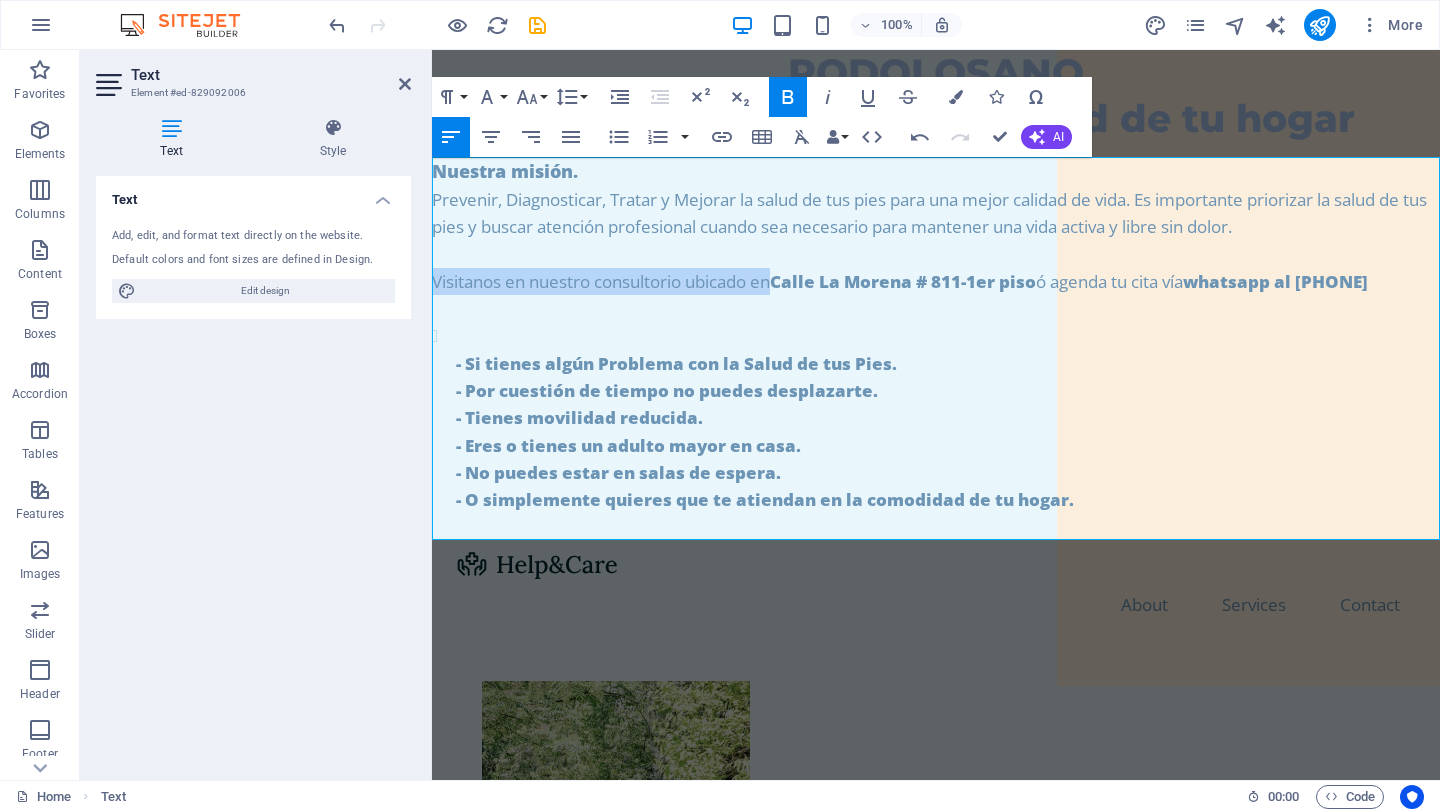 scroll, scrollTop: 4, scrollLeft: 0, axis: vertical 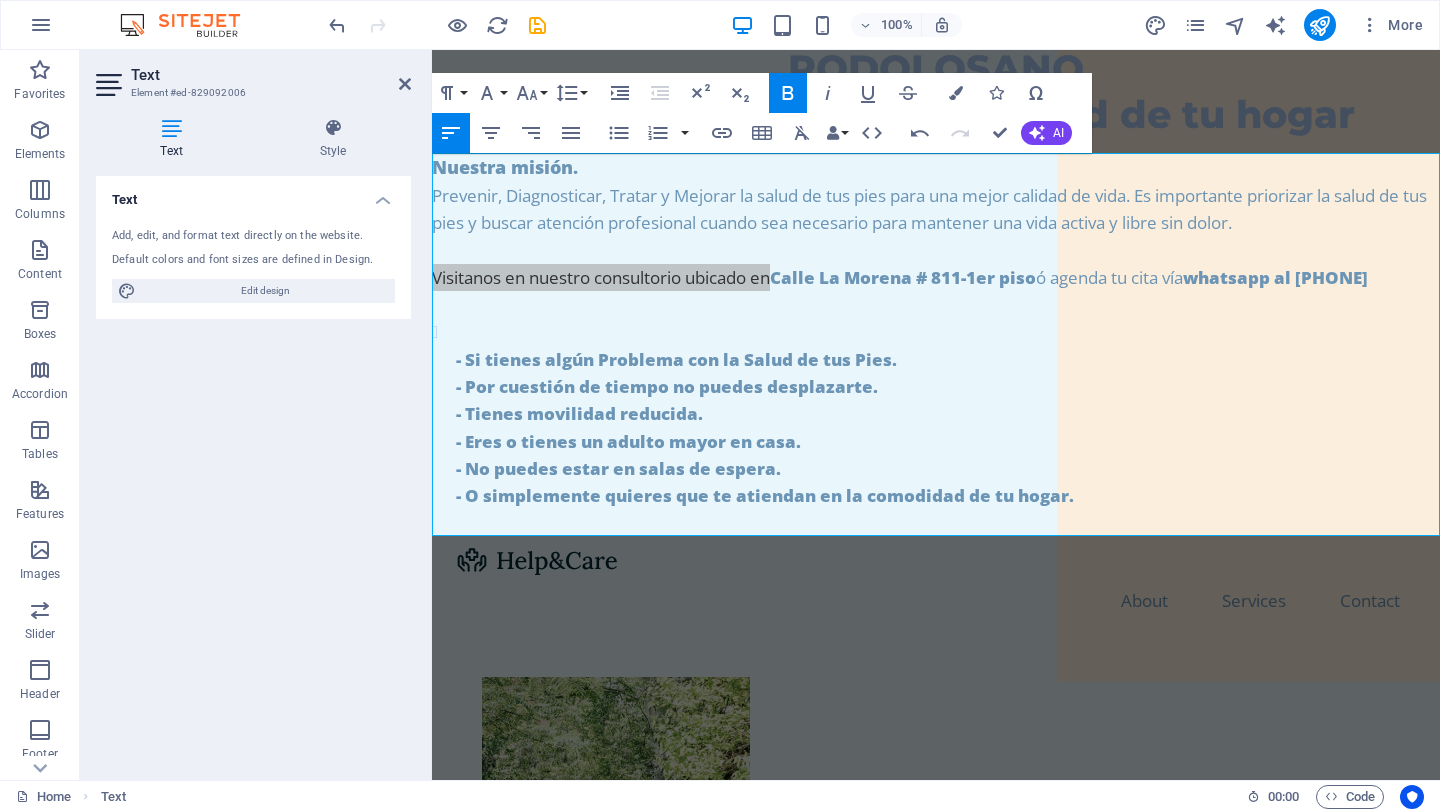 click on "Text Add, edit, and format text directly on the website. Default colors and font sizes are defined in Design. Edit design Alignment Left aligned Centered Right aligned" at bounding box center [253, 470] 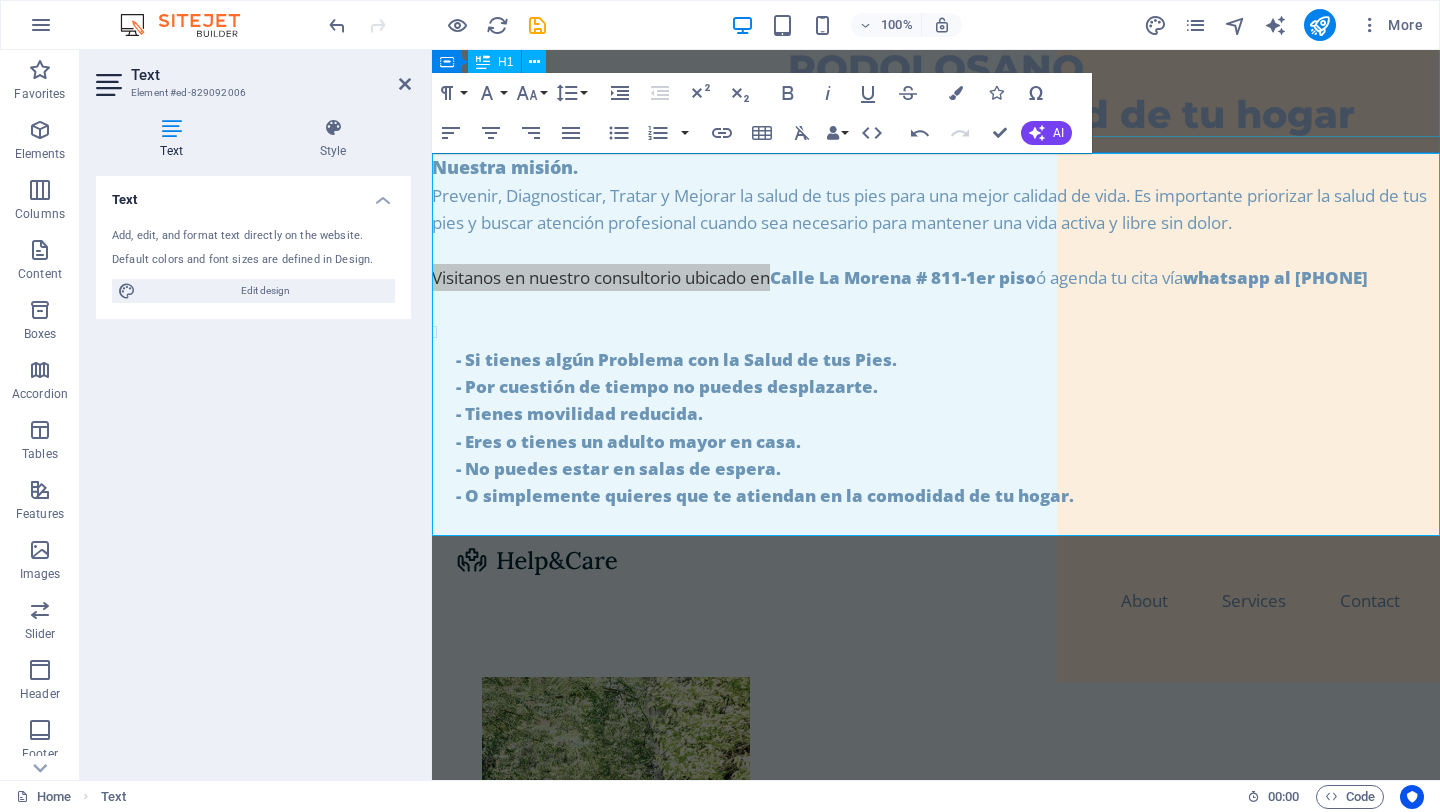 click on "PODOLOSANO El Podólogo en la comodidad de tu hogar" at bounding box center [936, 91] 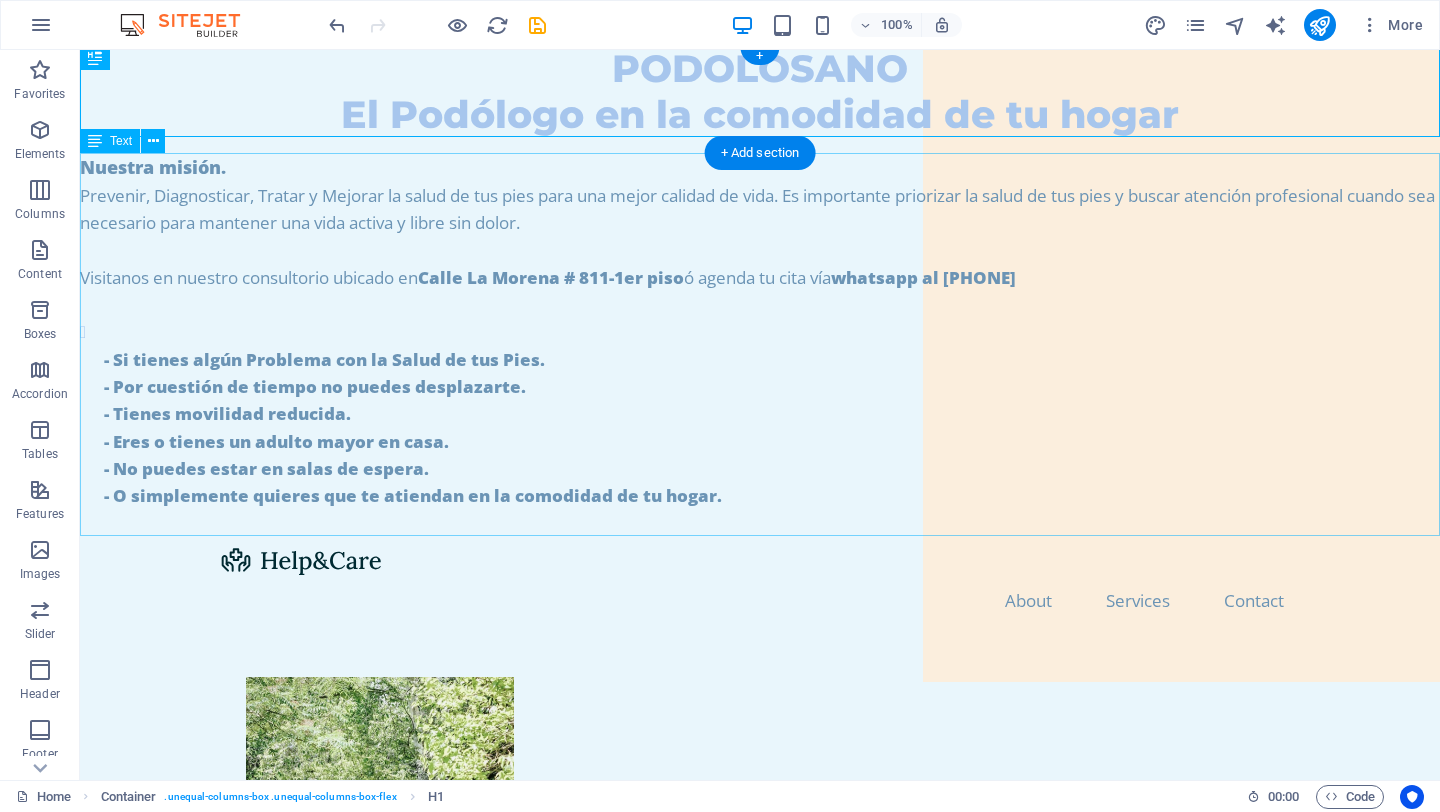 click on "Nuestra misión. Prevenir, Diagnosticar, Tratar y Mejorar la salud de tus pies para una mejor calidad de vida. Es importante priorizar la salud de tus pies y buscar atención profesional cuando sea necesario para mantener una vida activa y libre sin dolor. Visitanos en nuestro consultorio ubicado en [STREET] [NUMBER]-1er piso ó agenda tu cita vía whatsapp al [PHONE] - Si tienes algún Problema con la Salud de tus Pies. - Por cuestión de tiempo no puedes desplazarte. - Tienes movilidad reducida. - Eres o tienes un adulto mayor en casa. - No puedes estar en salas de espera. - O simplemente quieres que te atiendan en la comodidad de tu hogar." at bounding box center [760, 344] 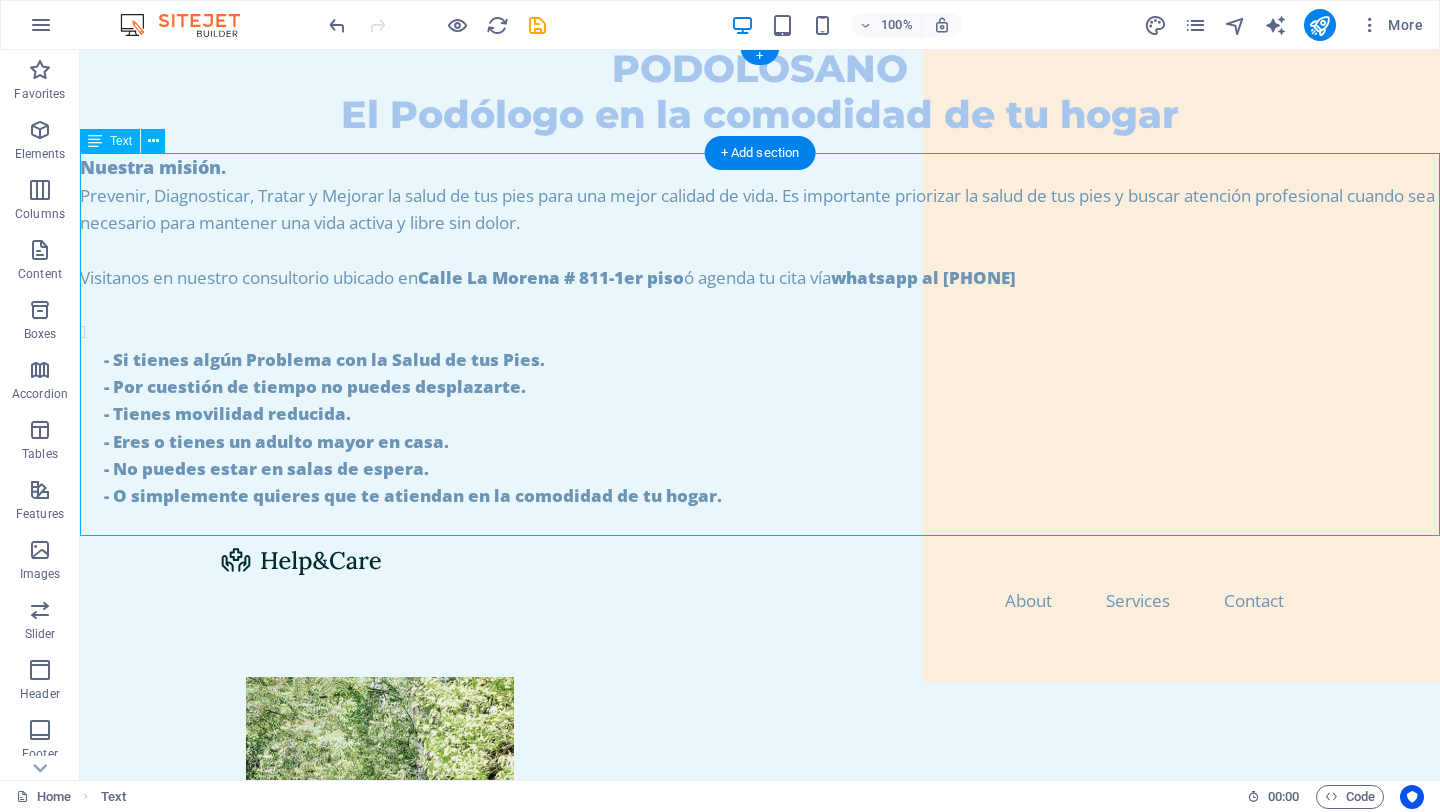 drag, startPoint x: 256, startPoint y: 169, endPoint x: 195, endPoint y: 166, distance: 61.073727 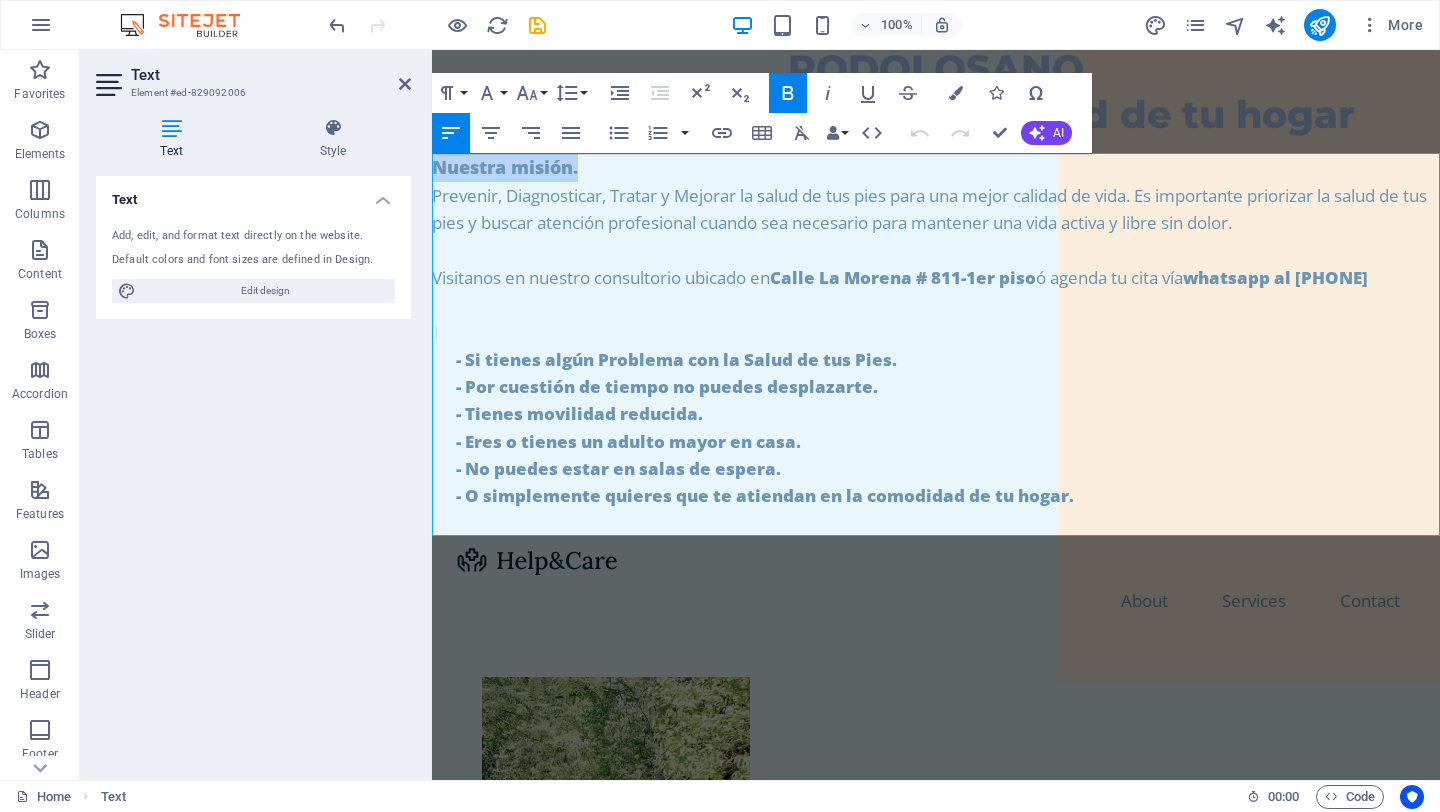 drag, startPoint x: 582, startPoint y: 170, endPoint x: 437, endPoint y: 165, distance: 145.08618 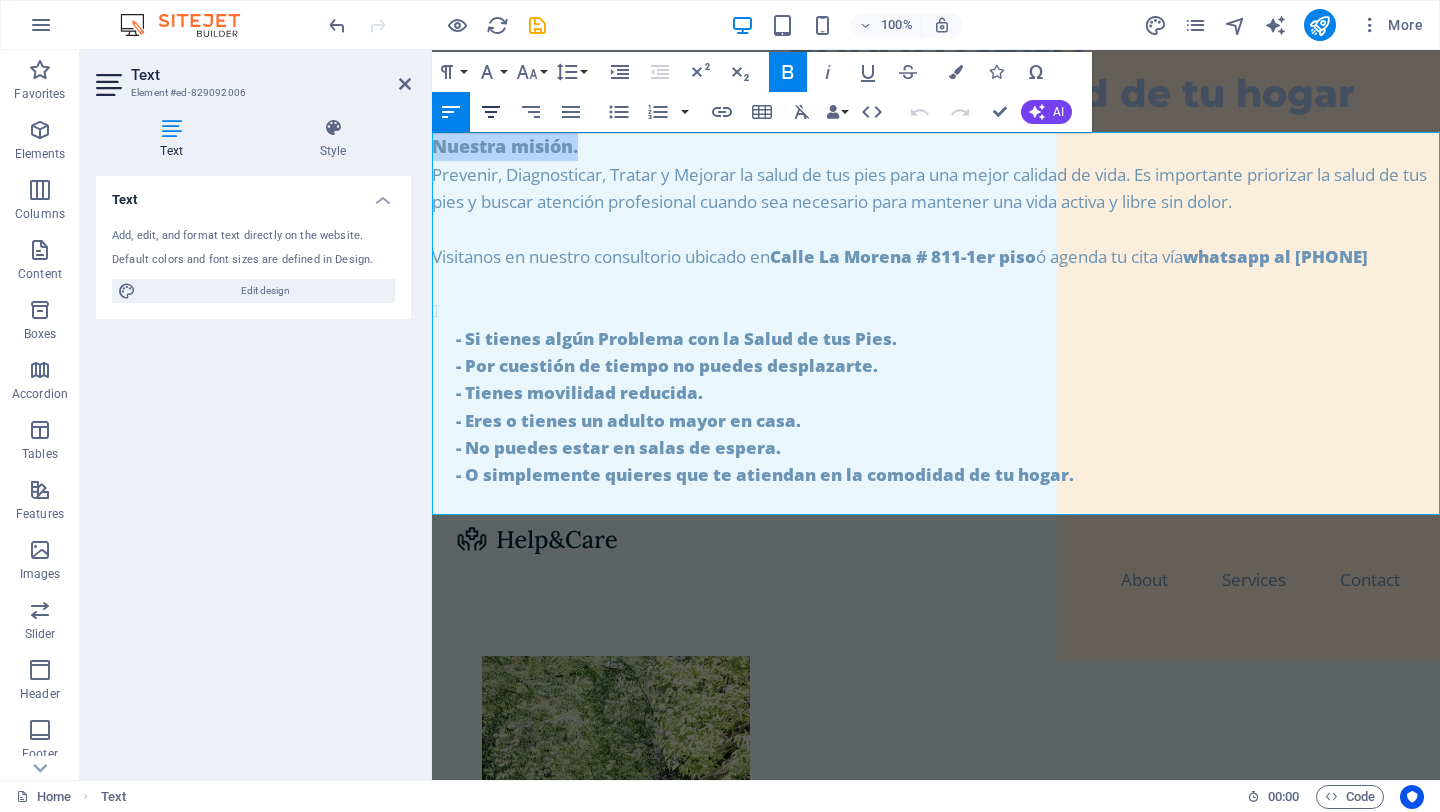 click 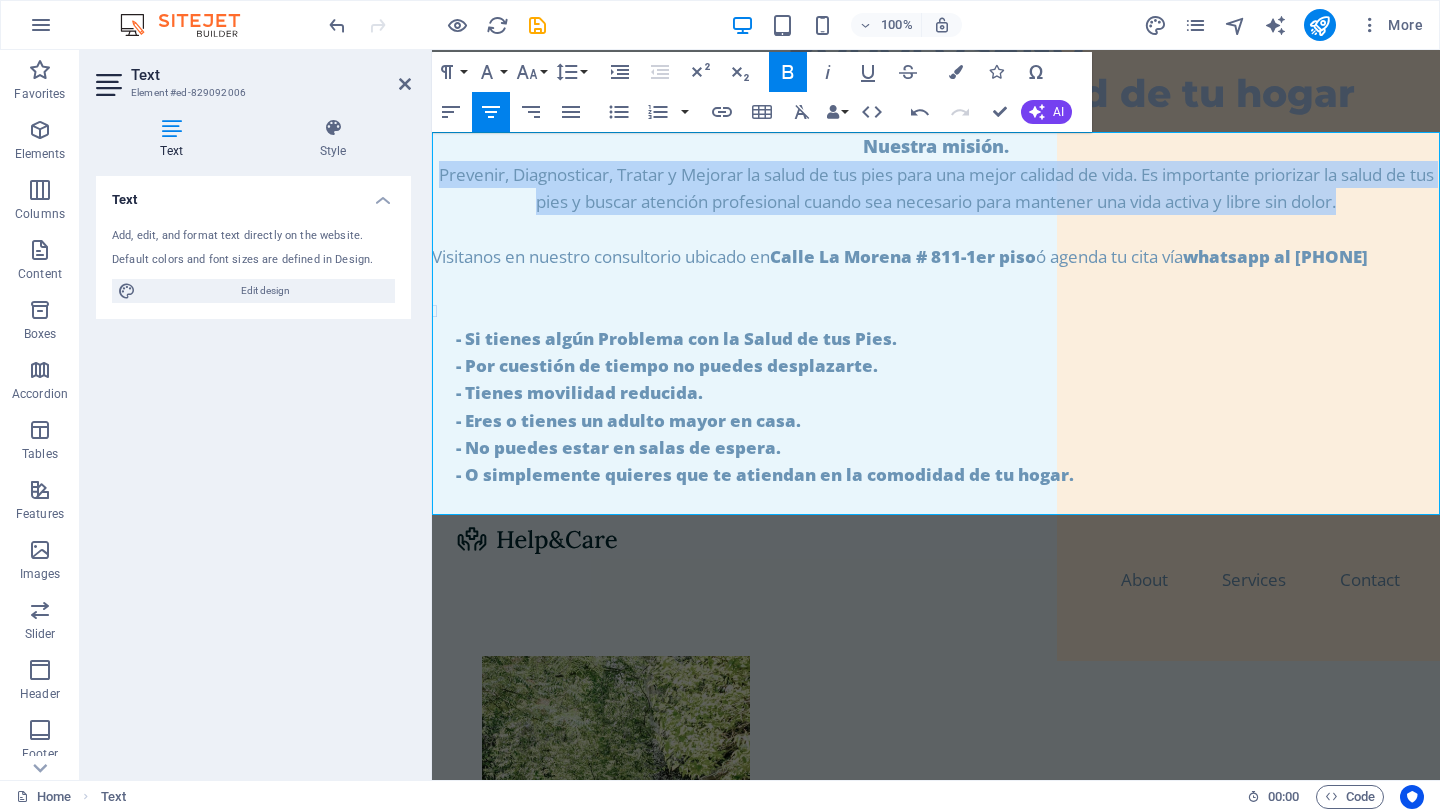 drag, startPoint x: 1370, startPoint y: 206, endPoint x: 439, endPoint y: 178, distance: 931.42096 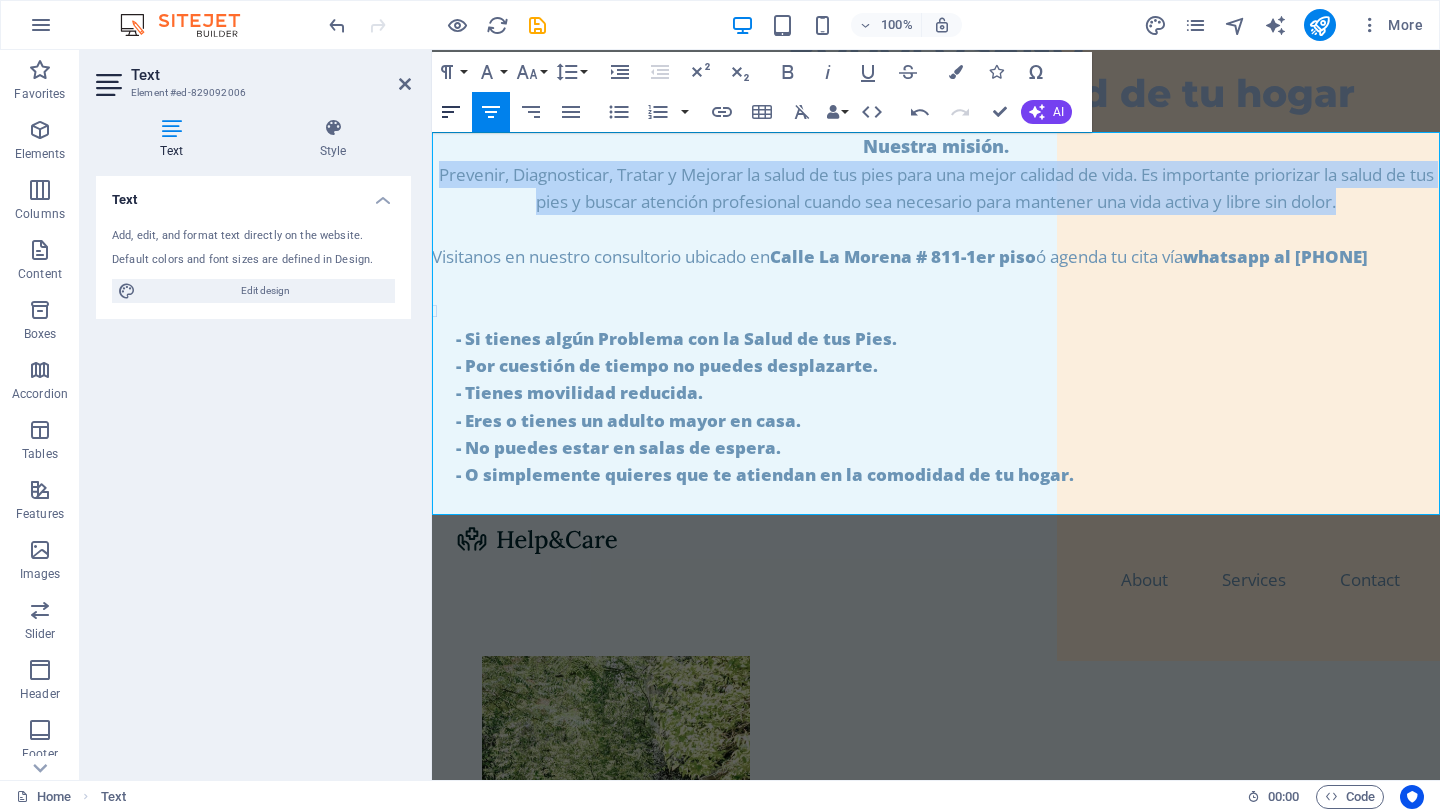 click 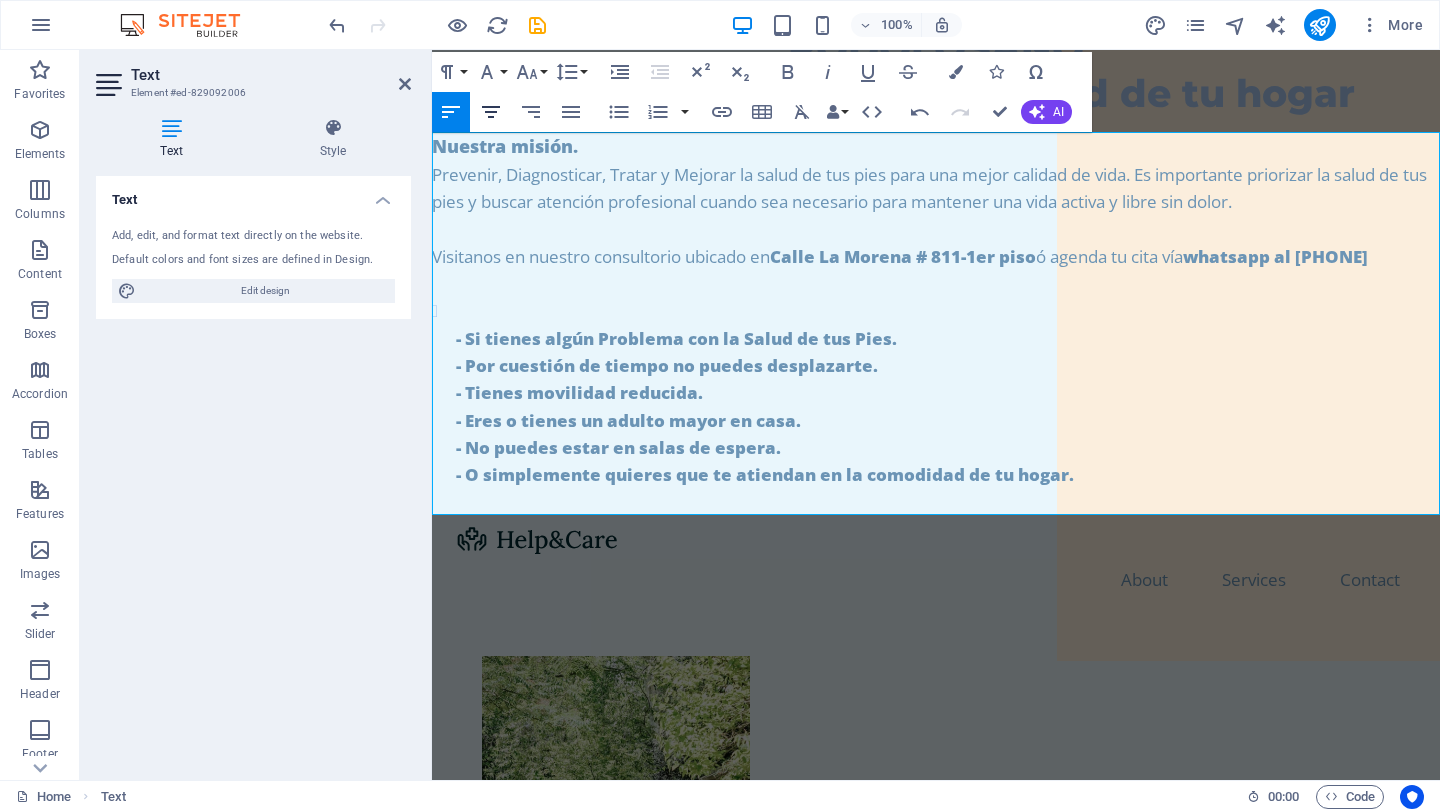 click 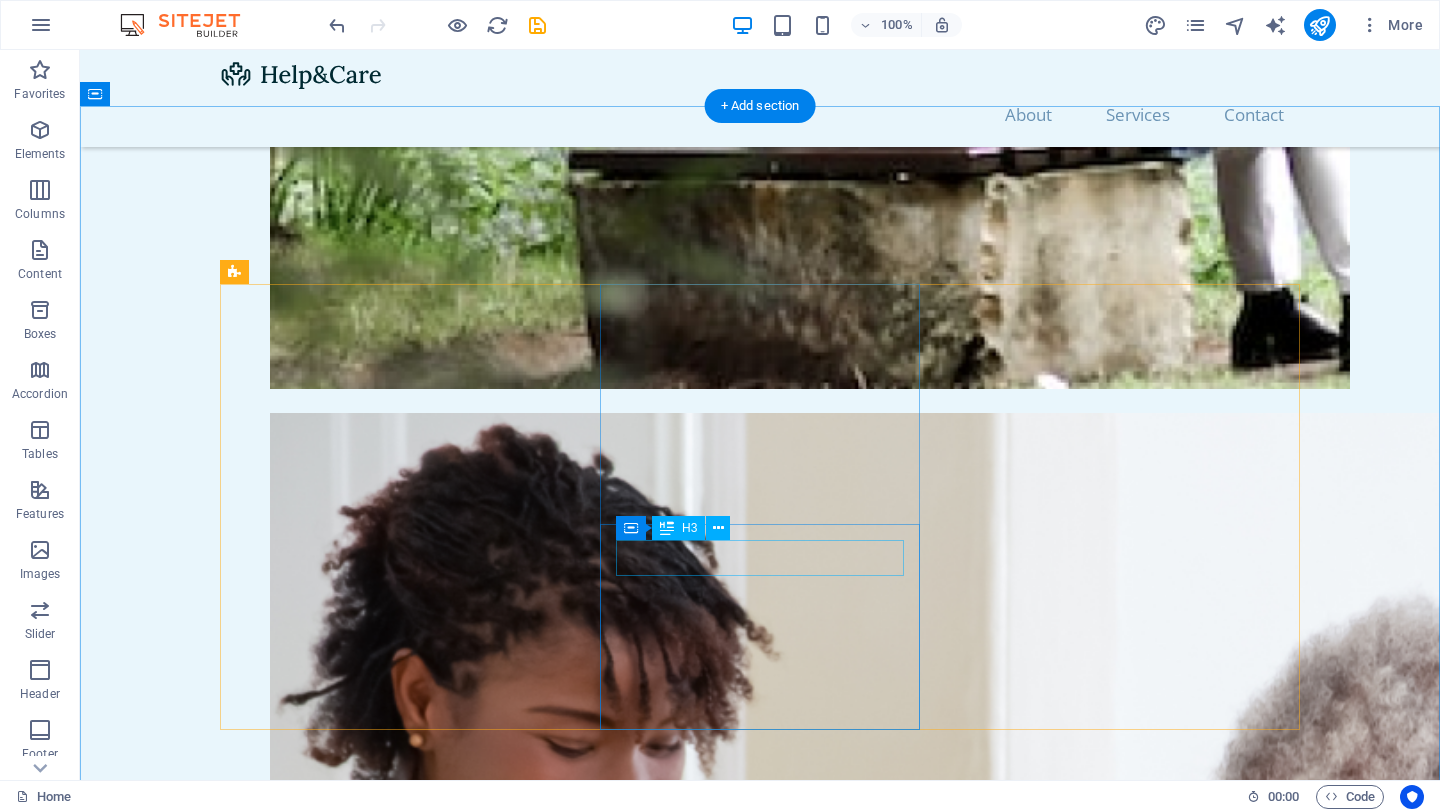 scroll, scrollTop: 1750, scrollLeft: 0, axis: vertical 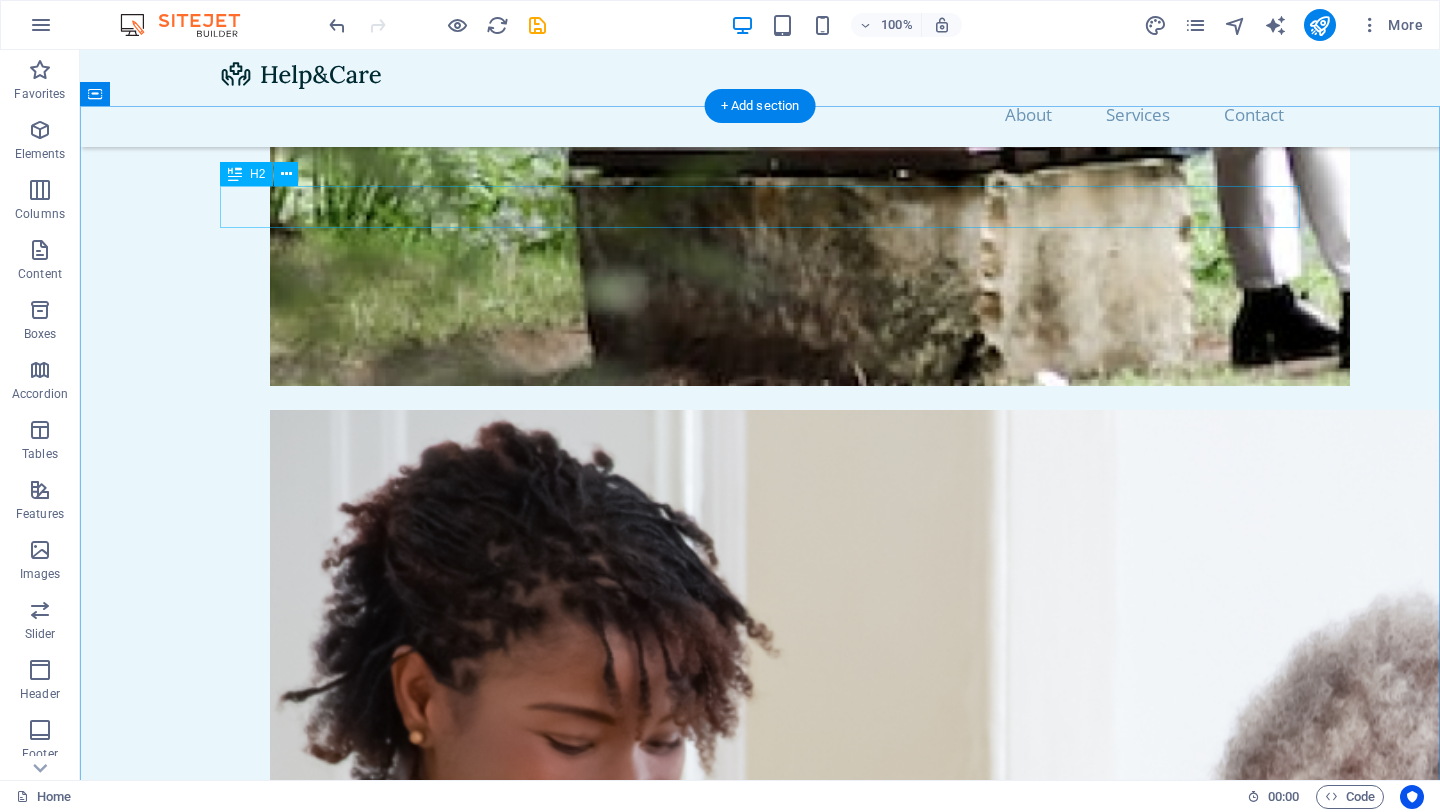 click on "Our services" at bounding box center [760, 2366] 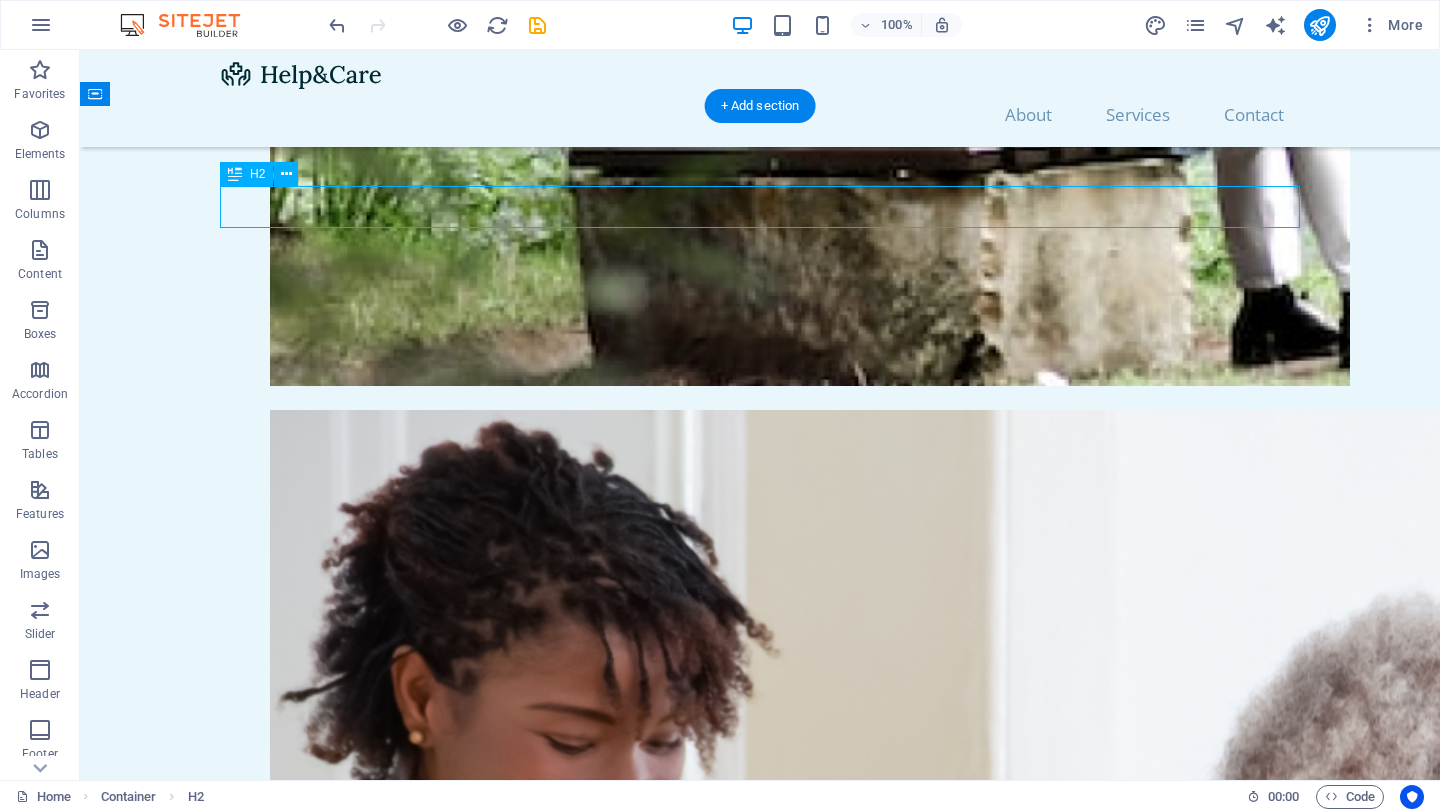drag, startPoint x: 869, startPoint y: 206, endPoint x: 840, endPoint y: 206, distance: 29 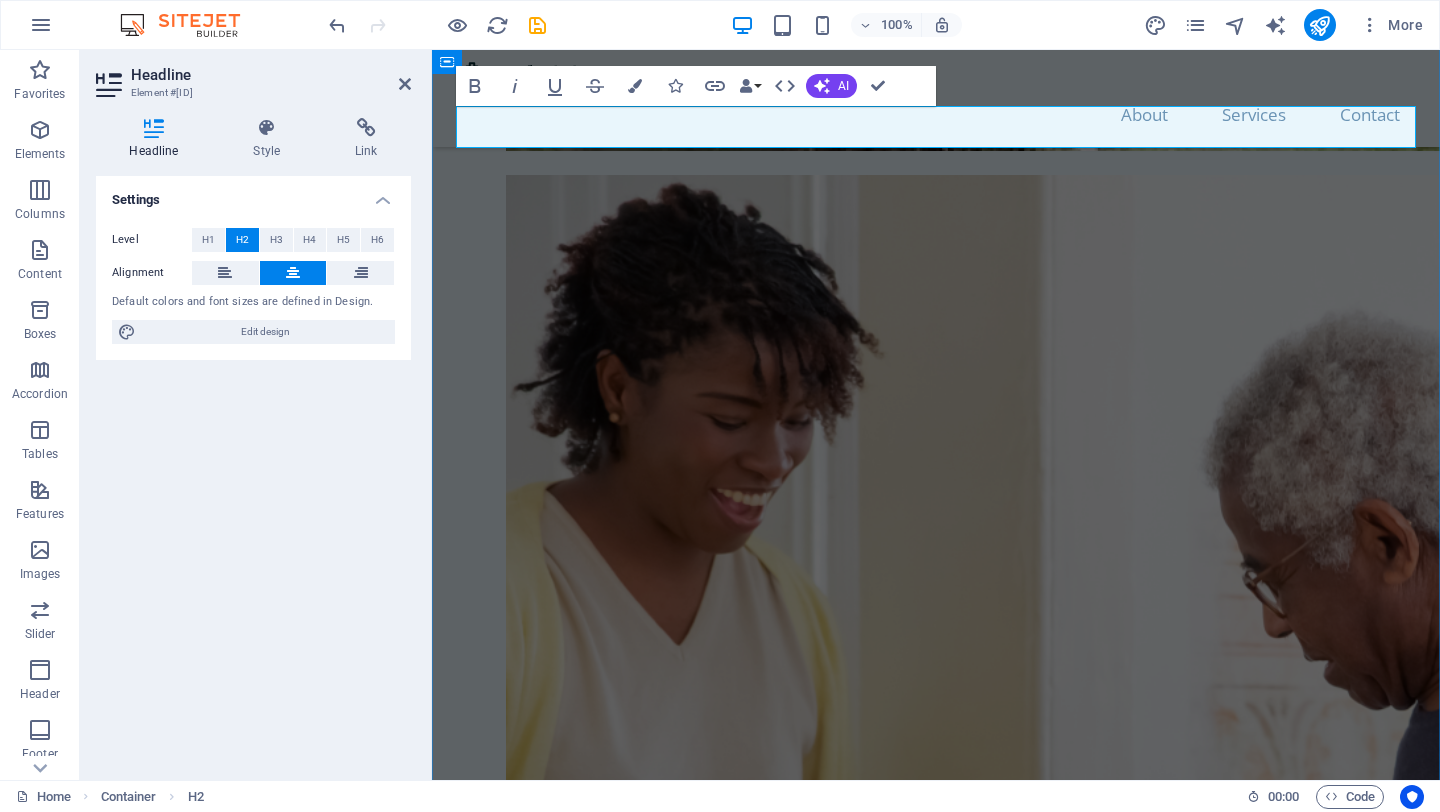 click on "Our services" at bounding box center [936, 1661] 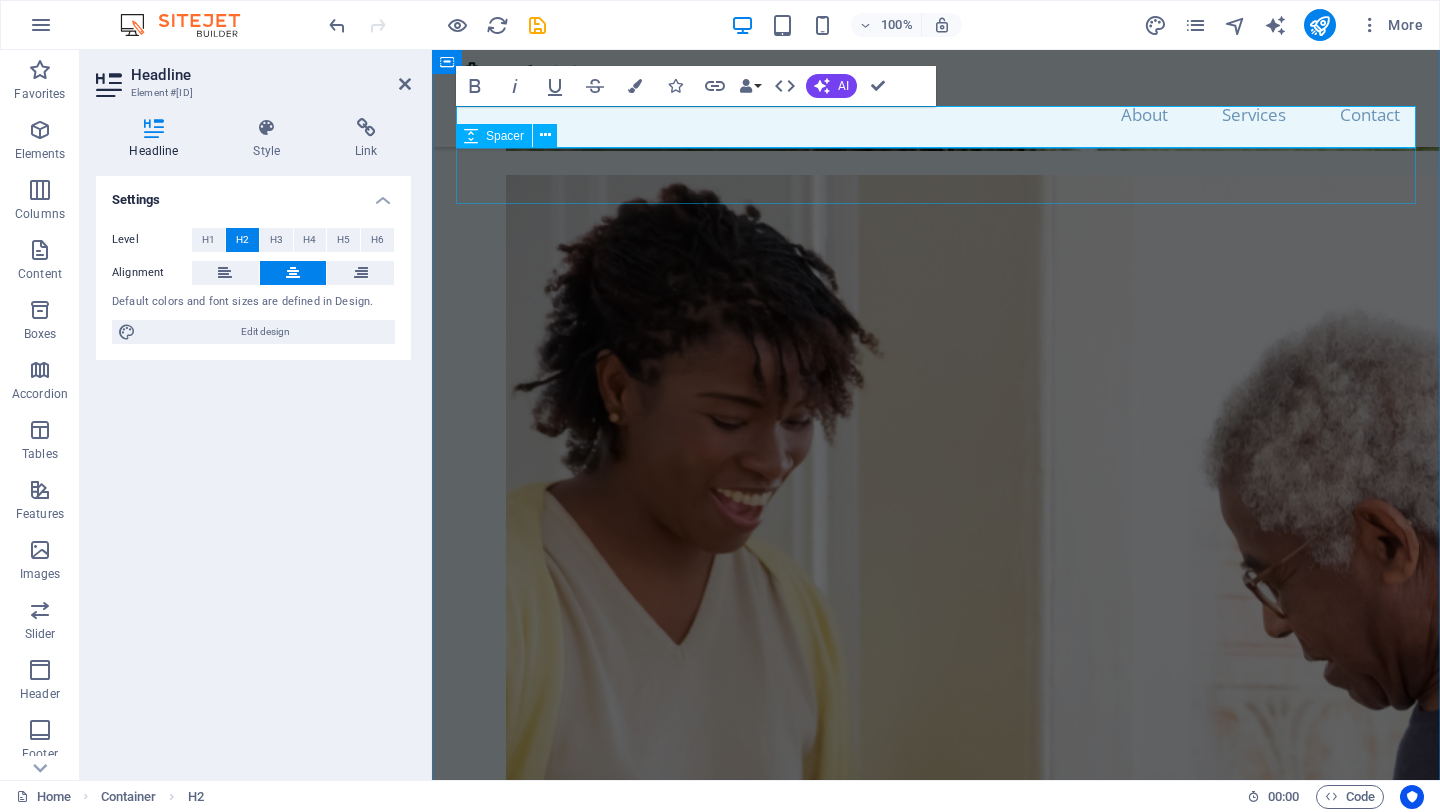 click at bounding box center [936, 1710] 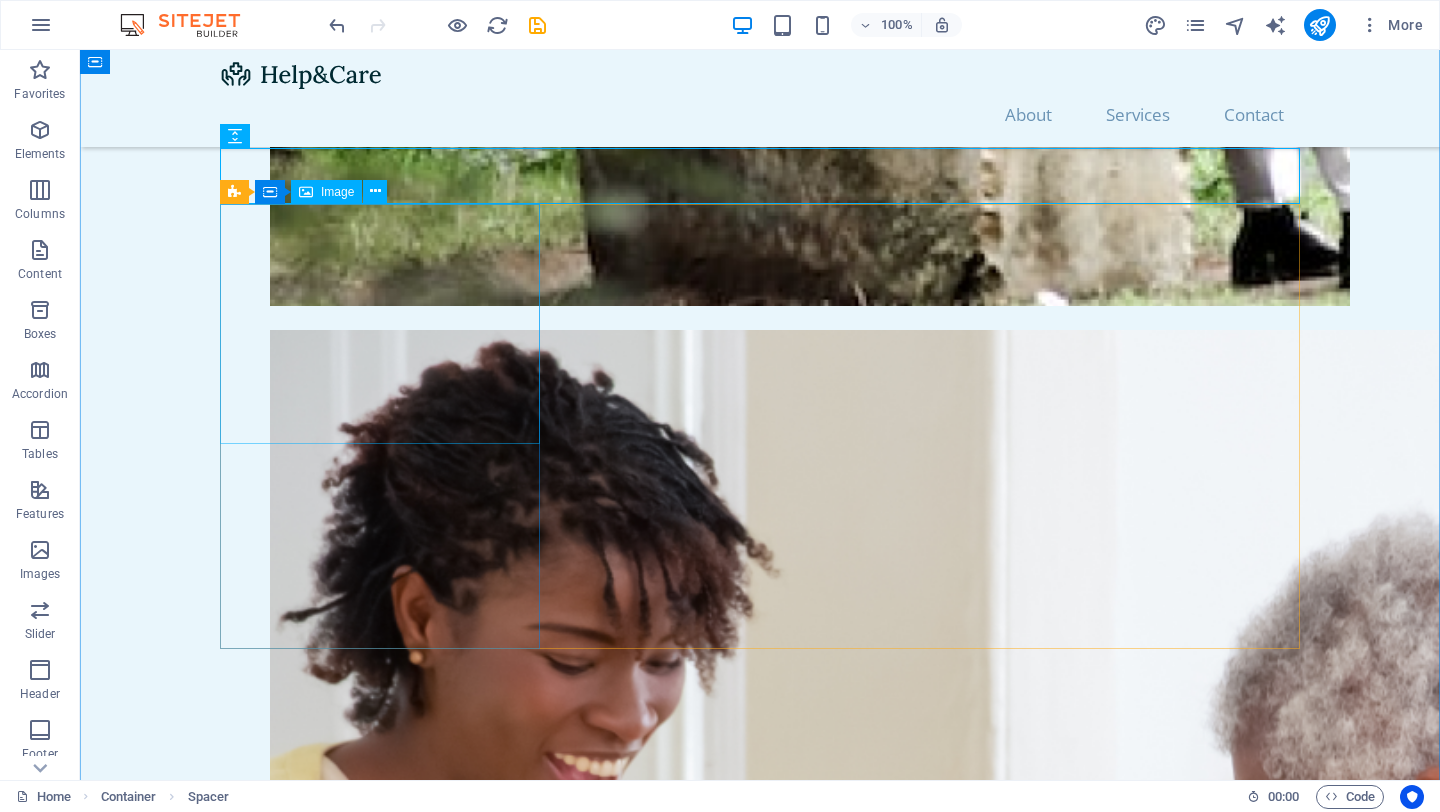 click at bounding box center (380, 2483) 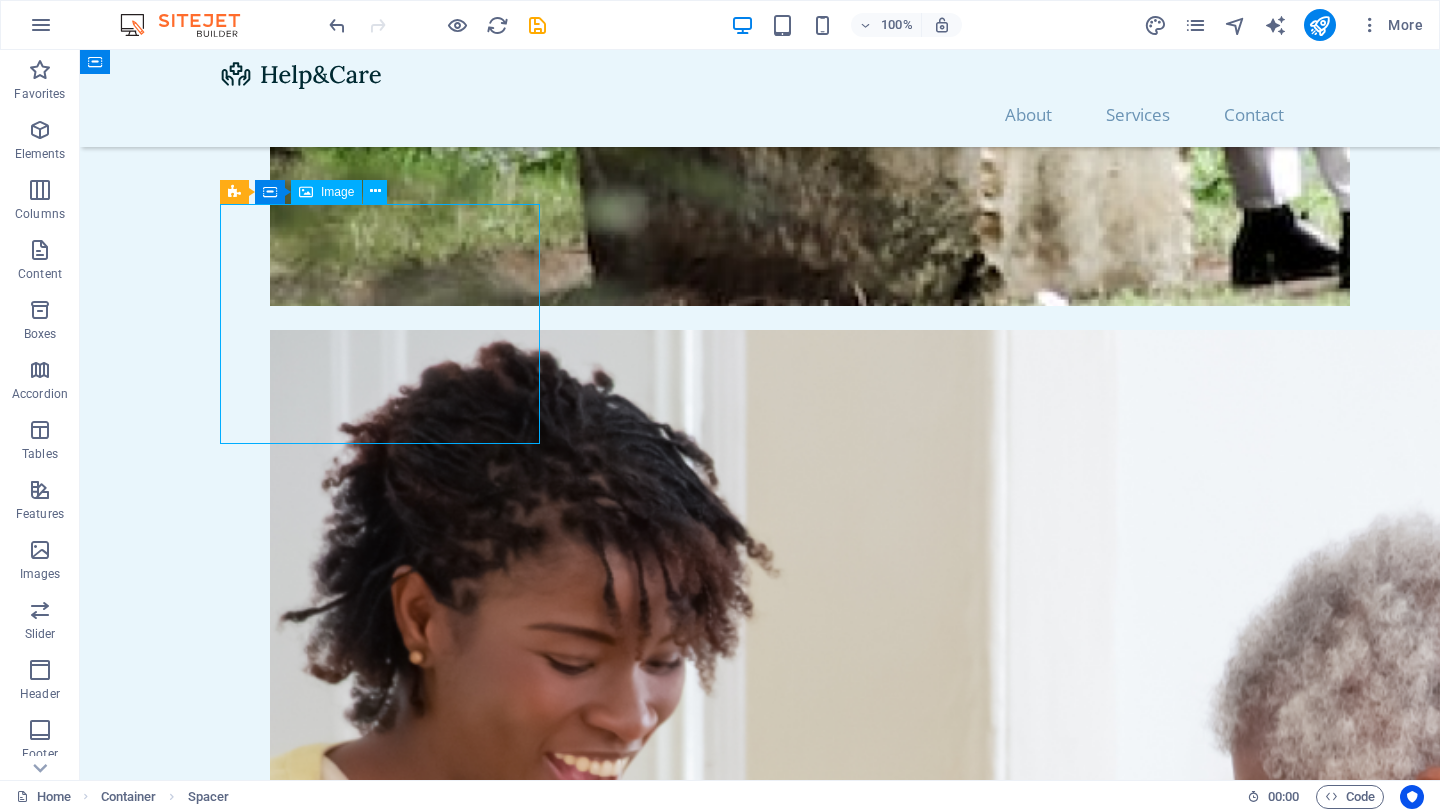 click at bounding box center (380, 2483) 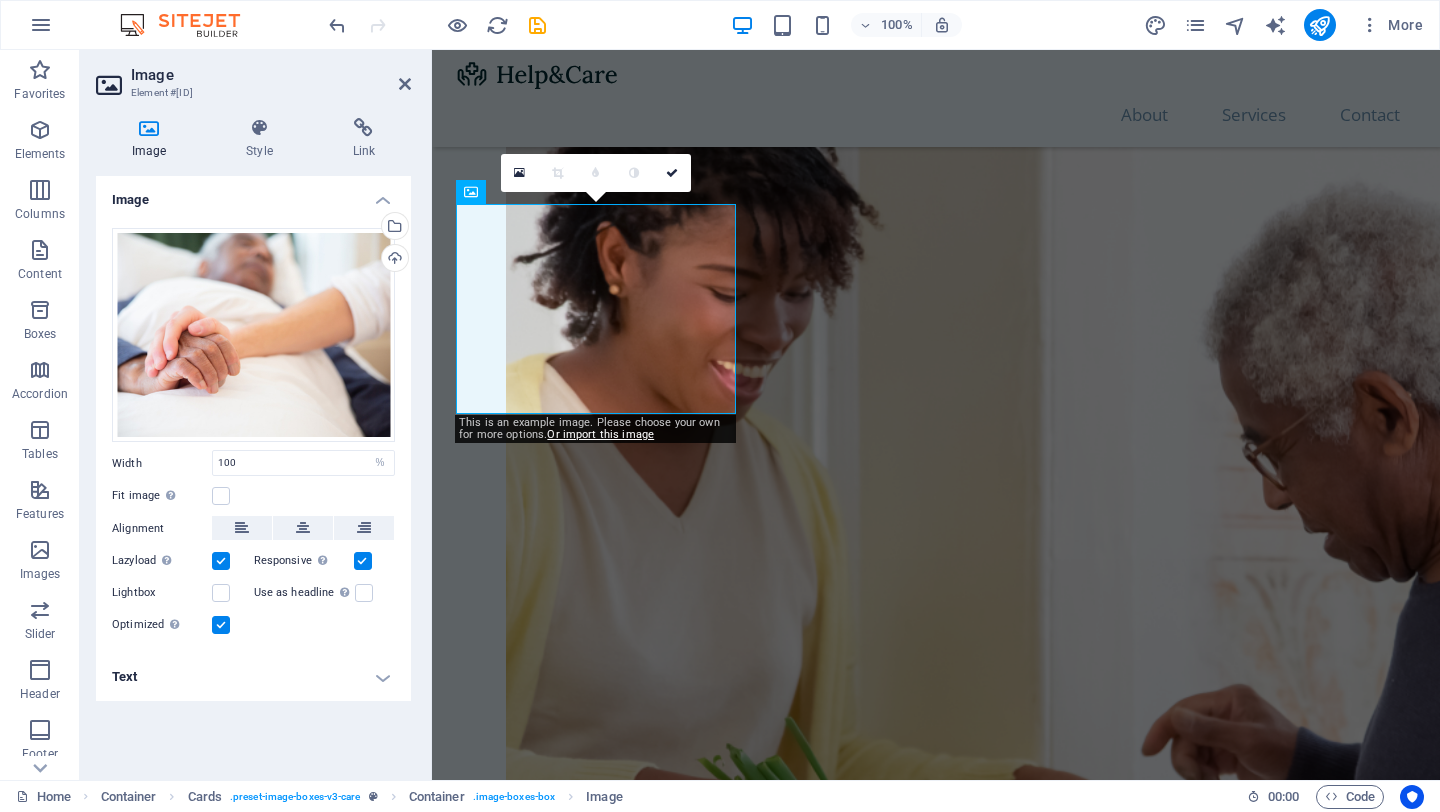 scroll, scrollTop: 1702, scrollLeft: 0, axis: vertical 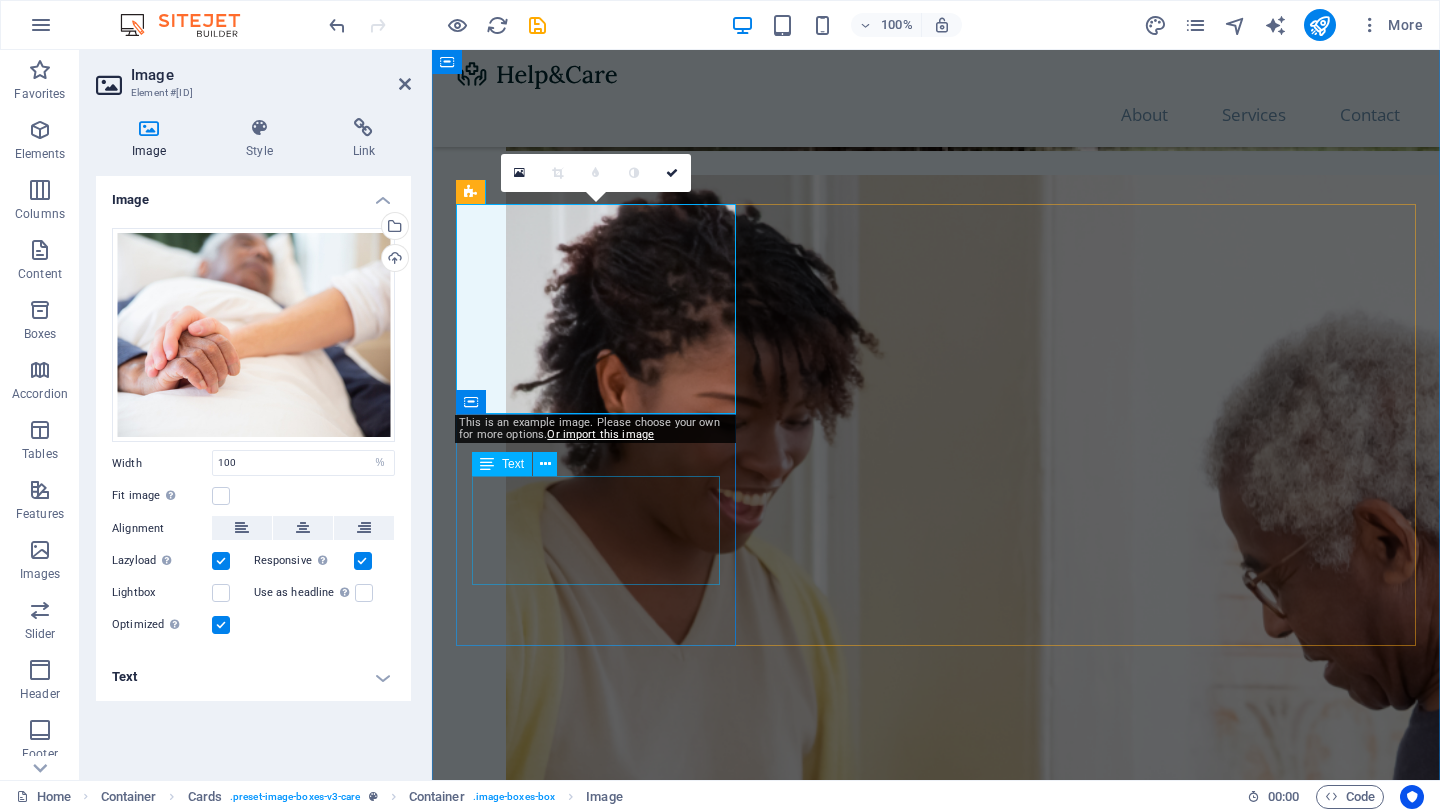 click on "Lorem ipsum dolor sit amet, consectetur adipiscing elit. Amet ullamcorper sed vitae quis turpis." at bounding box center (596, 2064) 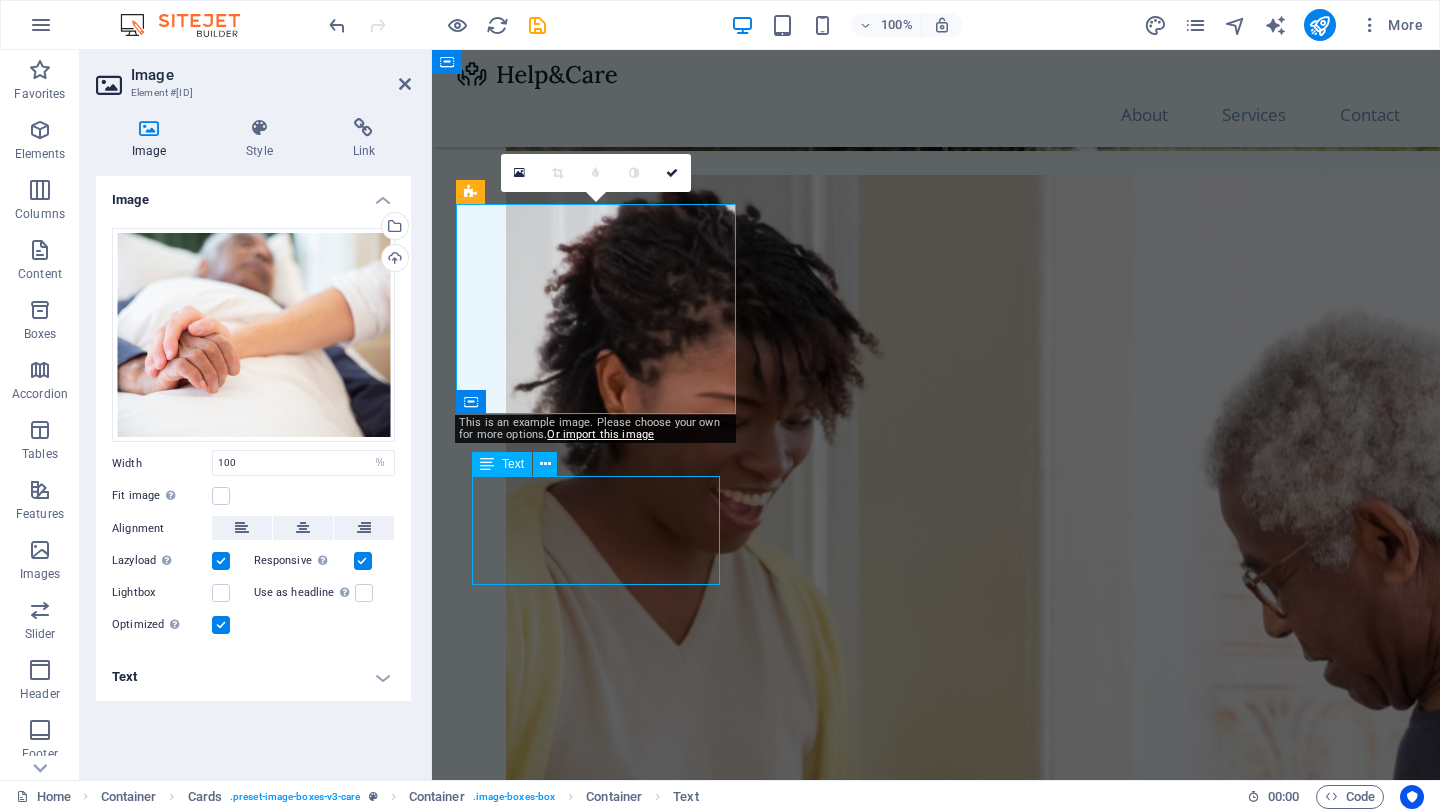 click on "Lorem ipsum dolor sit amet, consectetur adipiscing elit. Amet ullamcorper sed vitae quis turpis." at bounding box center [596, 2064] 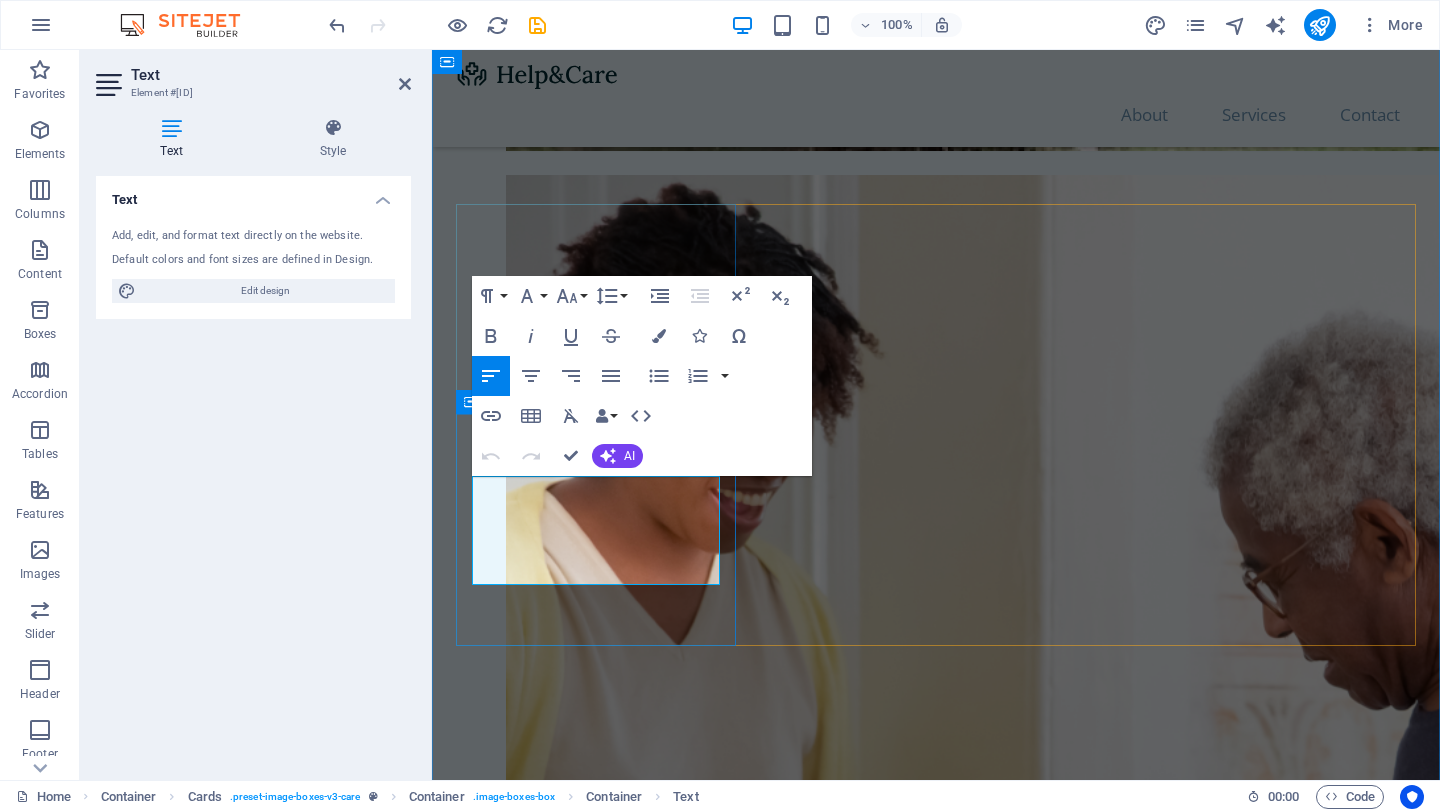 drag, startPoint x: 599, startPoint y: 572, endPoint x: 477, endPoint y: 474, distance: 156.48642 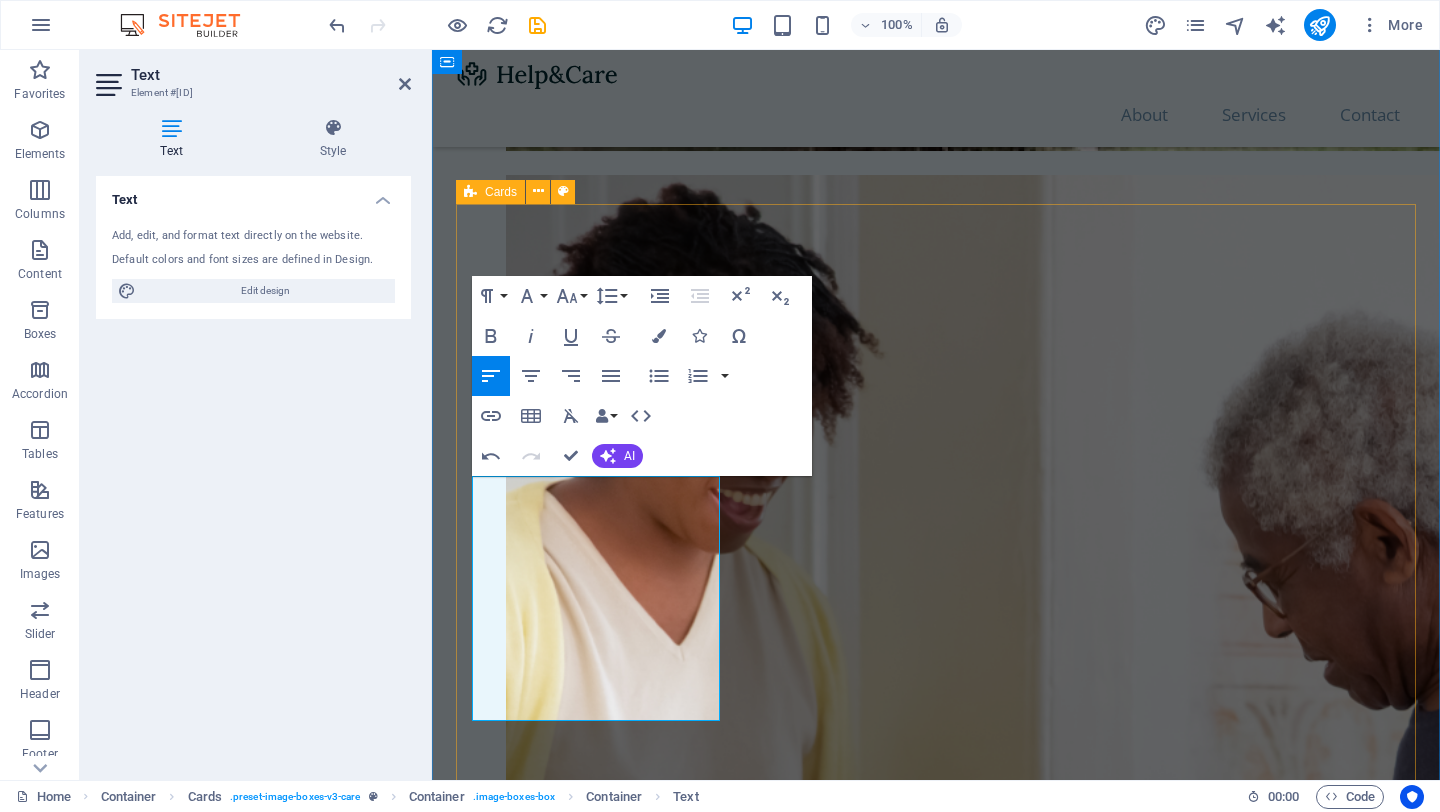 click on "Dementia Care SERVICIO PODOLÓGICO   PREVENTIVO. – Corte correcto de uñas. – Limpieza de canales ungueales. – Retiro de callosidades. – Exfoliación con sales. – Masaje pédico. – Diagnóstico podológico. Read More      Palliative Care Lorem ipsum dolor sit amet, consectetur adipiscing elit. Amet ullamcorper sed vitae quis turpis. Read More      Physiotherapy Lorem ipsum dolor sit amet, consectetur adipiscing elit. Amet ullamcorper sed vitae quis turpis. Read More" at bounding box center (936, 2606) 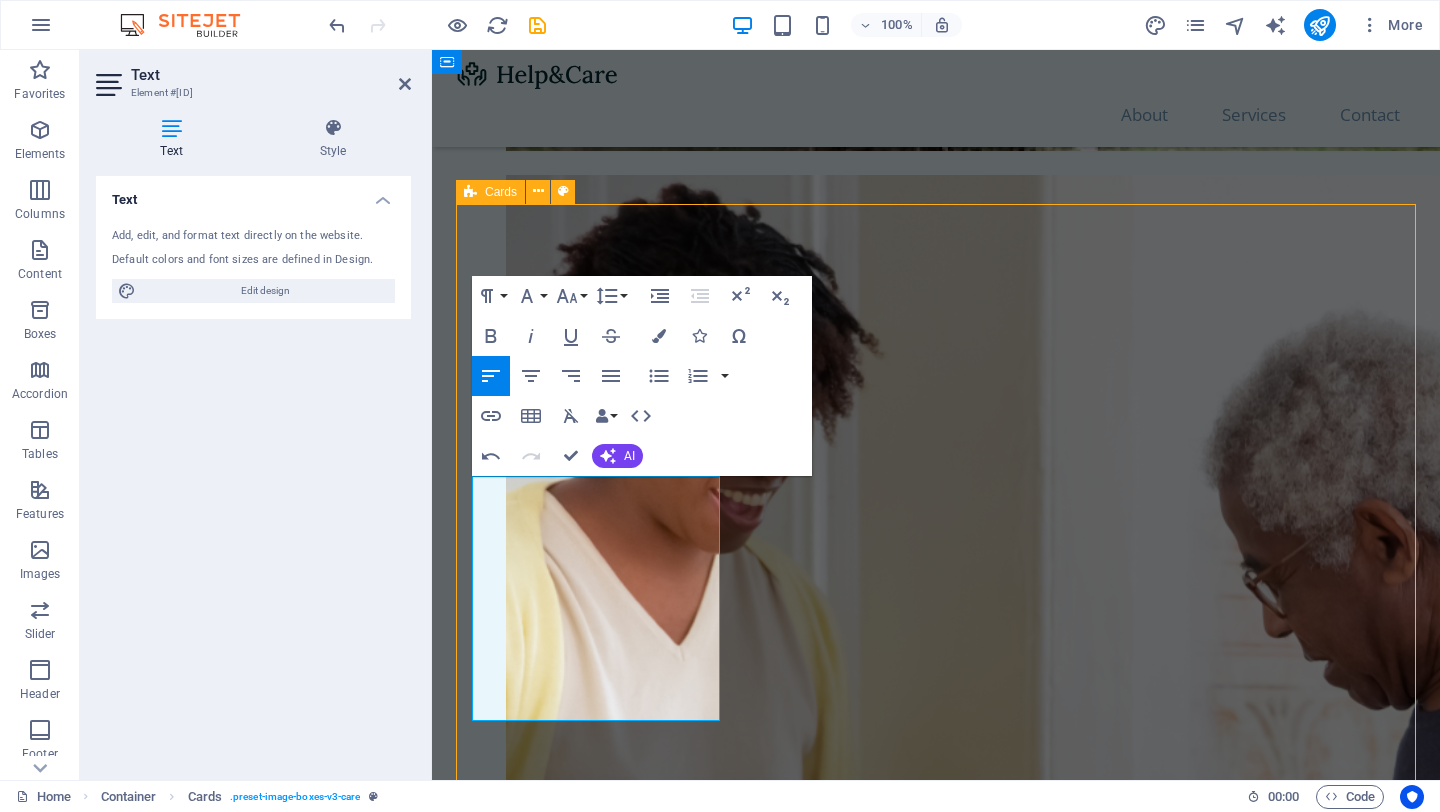 scroll, scrollTop: 1860, scrollLeft: 0, axis: vertical 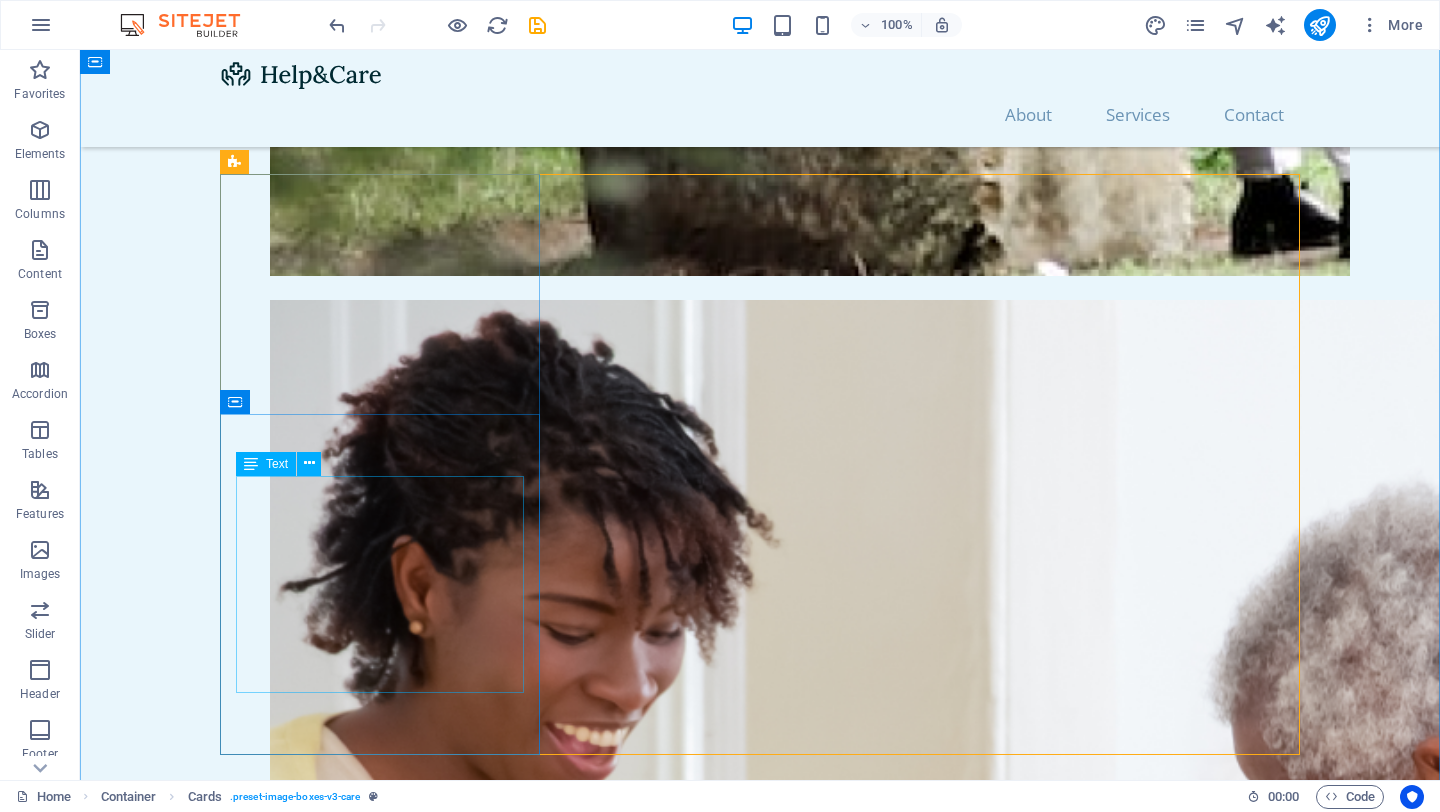 click on "SERVICIO PODOLÓGICO   PREVENTIVO. – Corte correcto de uñas. – Limpieza de canales ungueales. – Retiro de callosidades. – Exfoliación con sales. – Masaje pédico. – Diagnóstico podológico." at bounding box center (380, 2744) 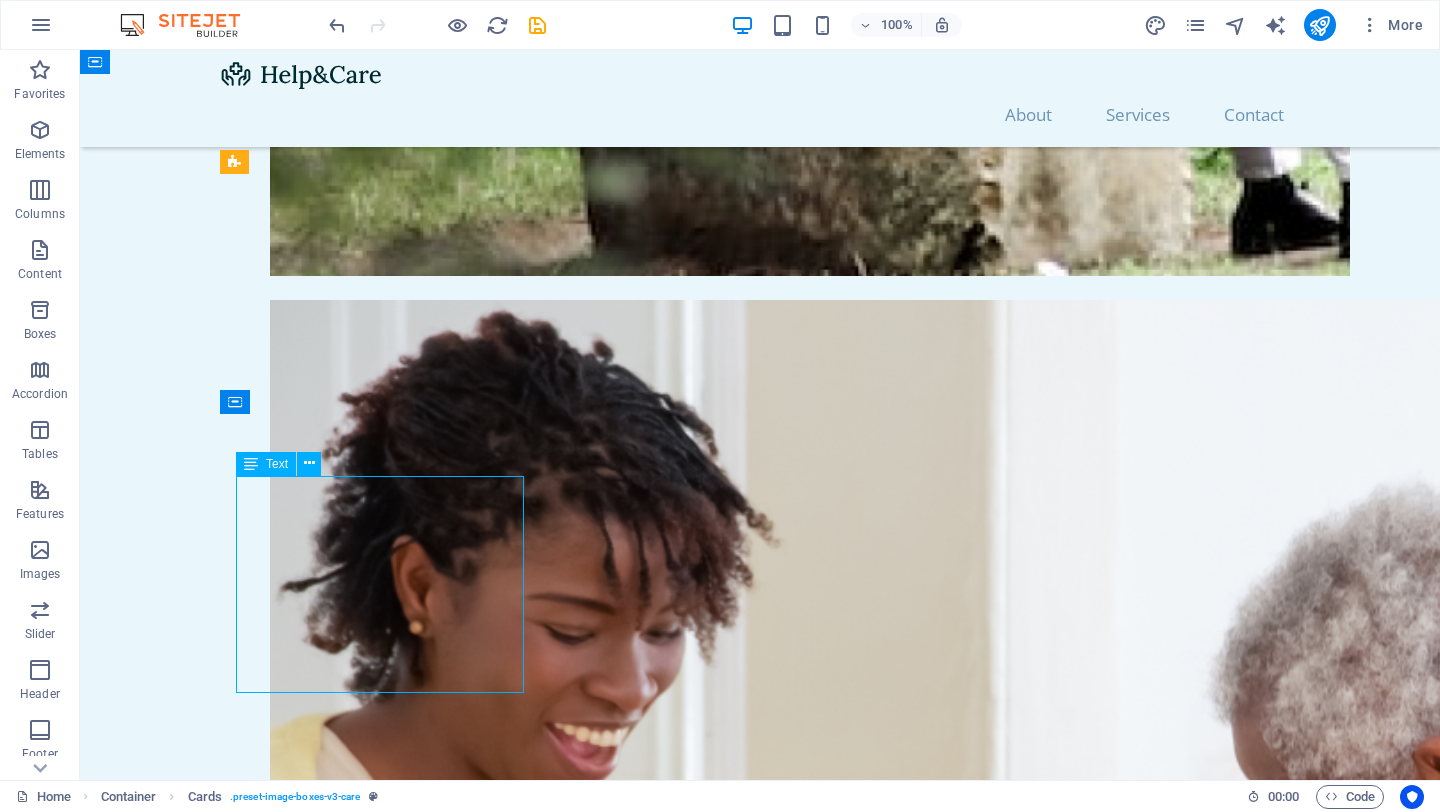 drag, startPoint x: 440, startPoint y: 647, endPoint x: 88, endPoint y: 647, distance: 352 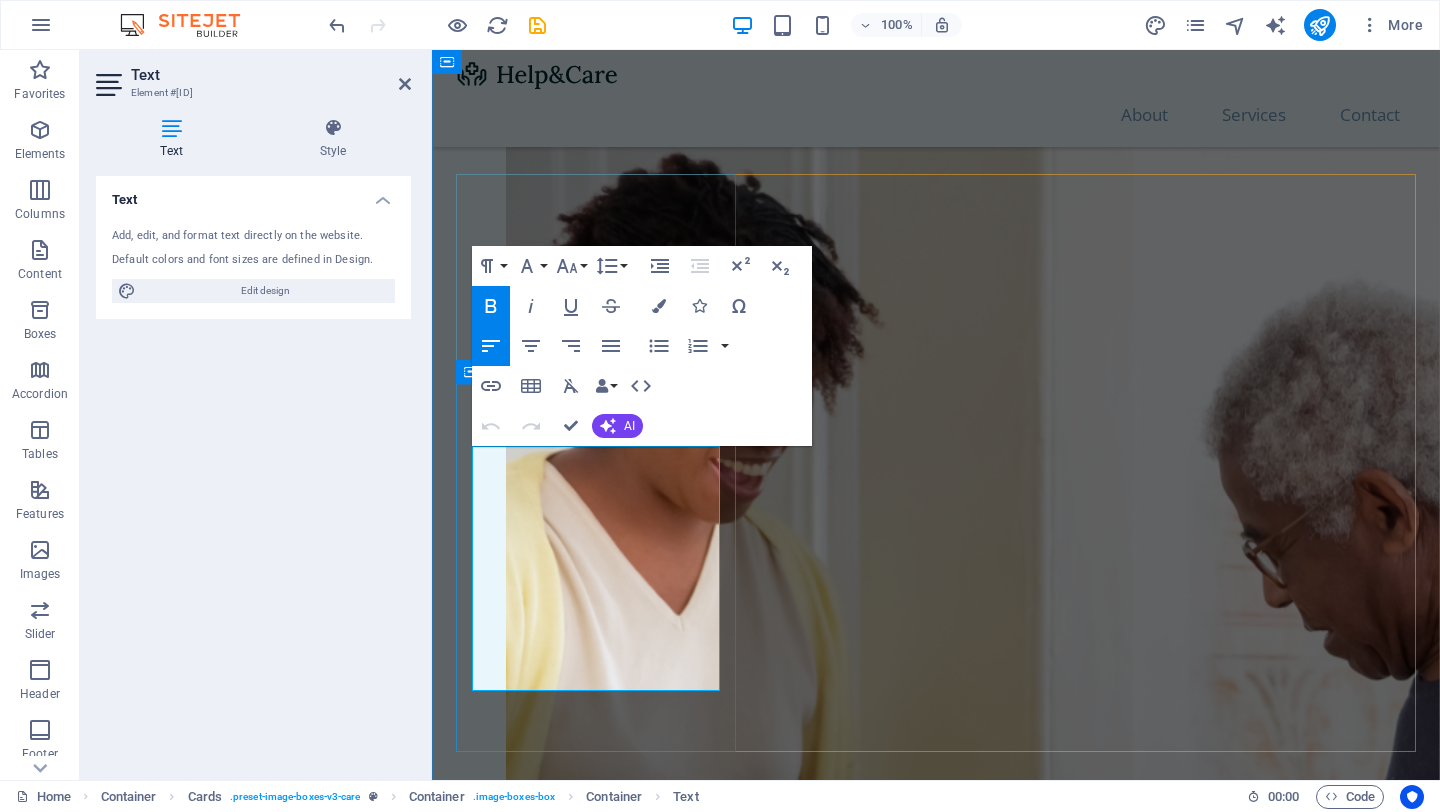 drag, startPoint x: 673, startPoint y: 676, endPoint x: 472, endPoint y: 457, distance: 297.25748 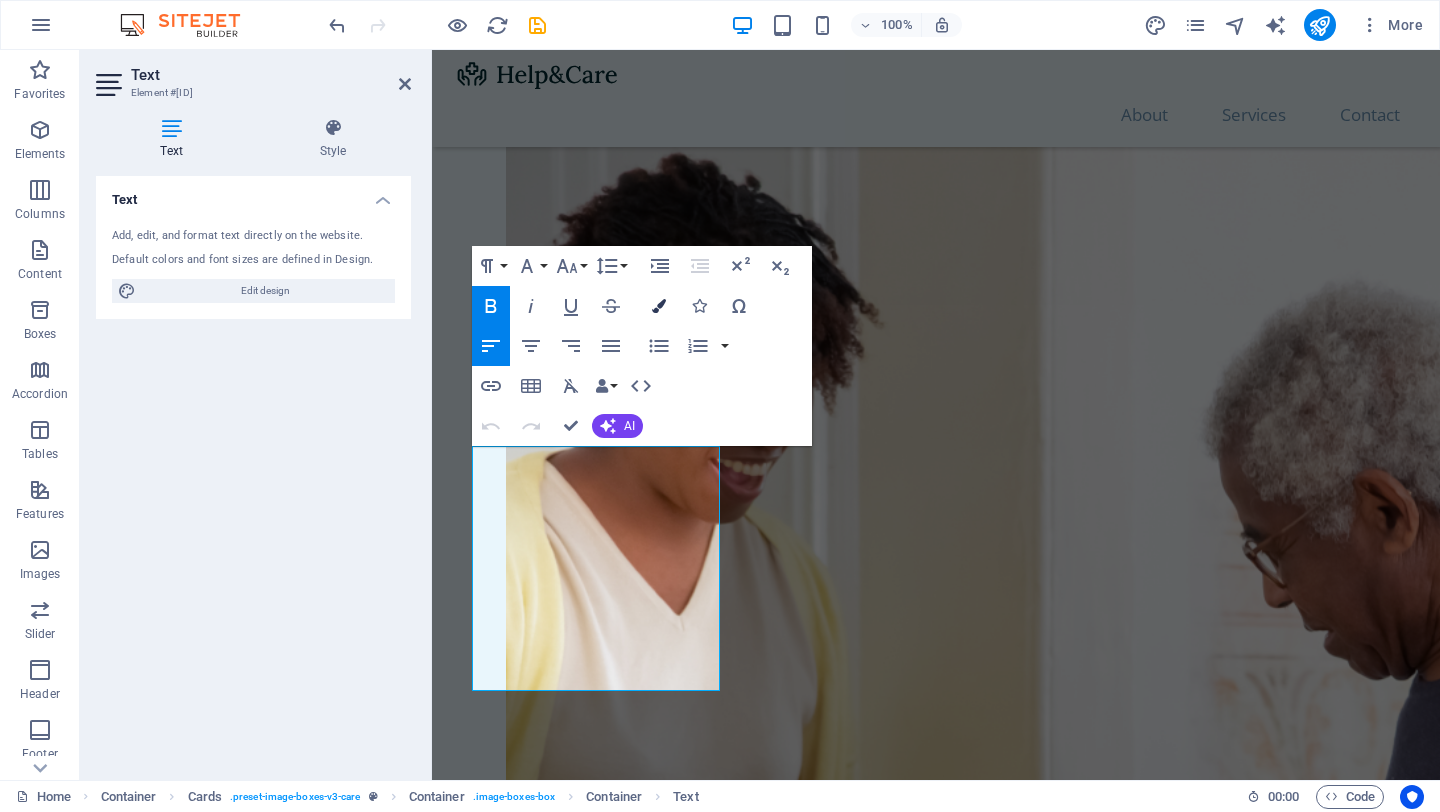click at bounding box center (659, 306) 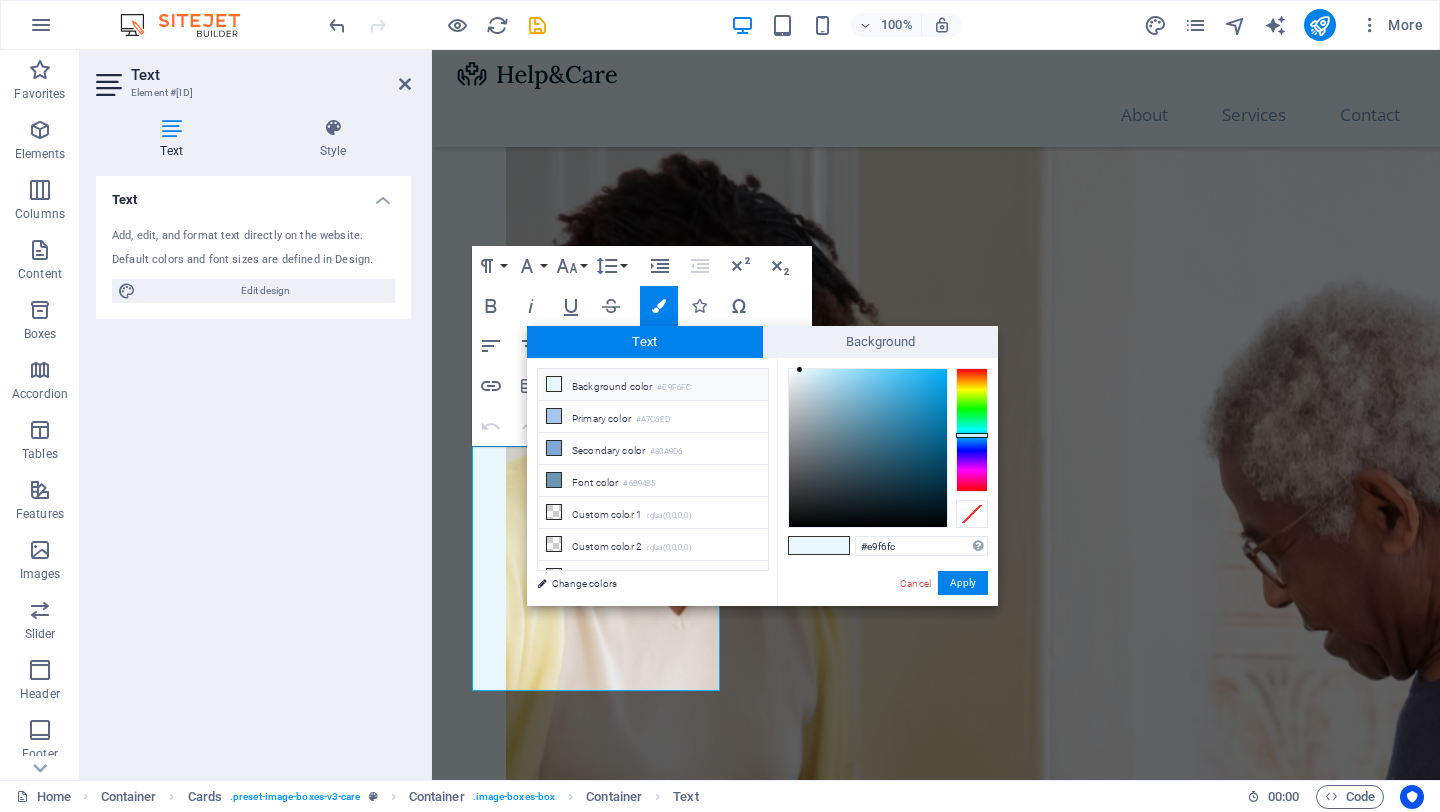type on "#fce9f9" 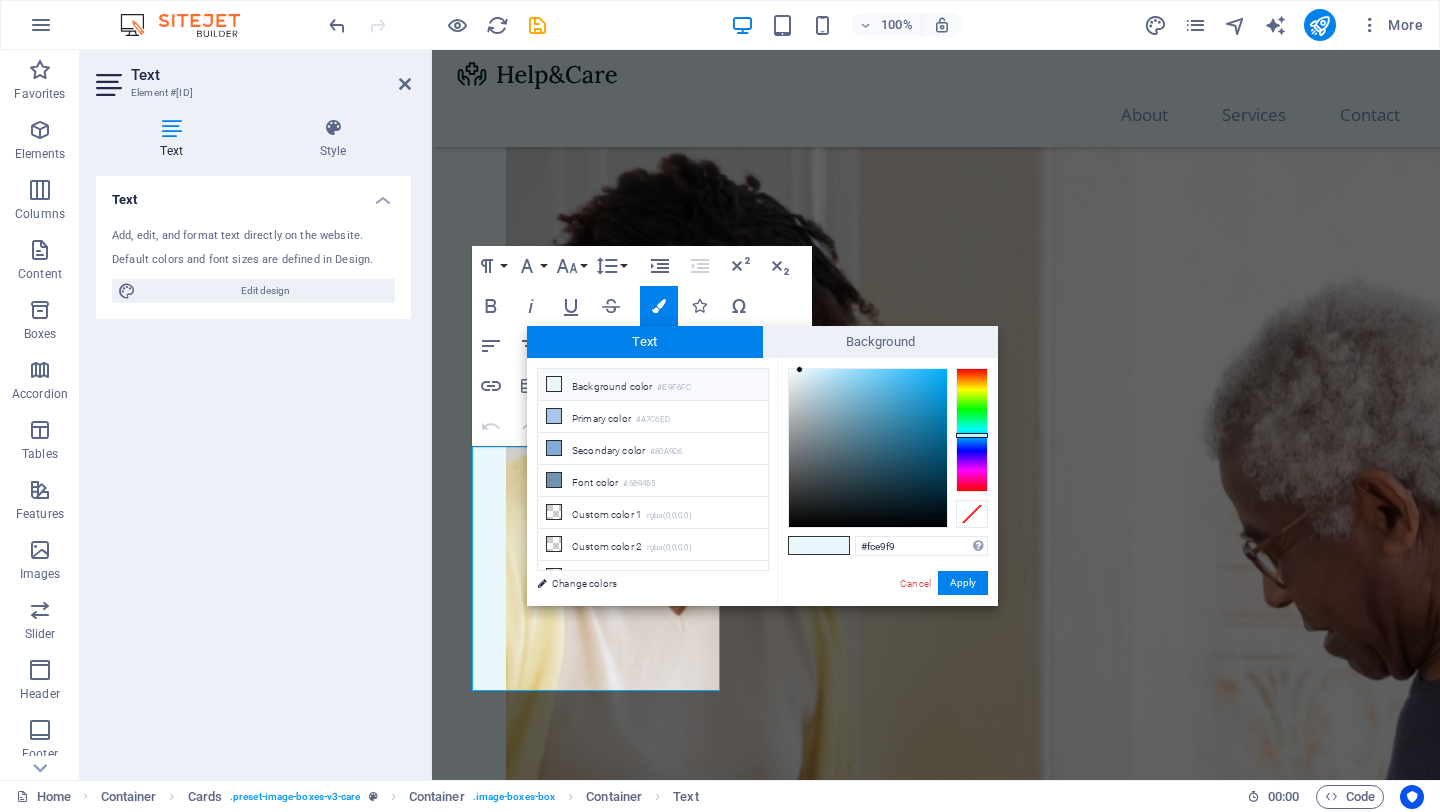 click at bounding box center (972, 430) 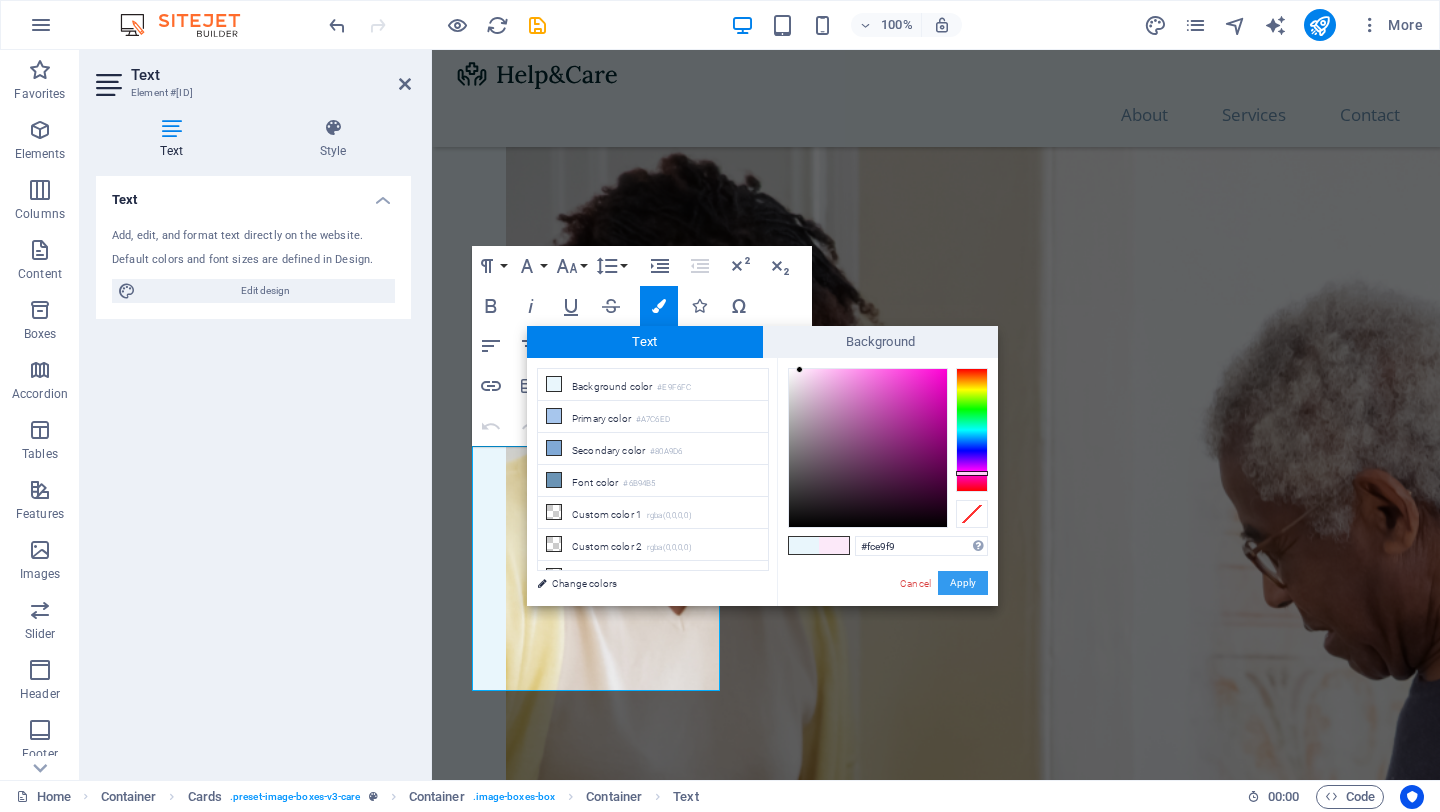 click on "Apply" at bounding box center (963, 583) 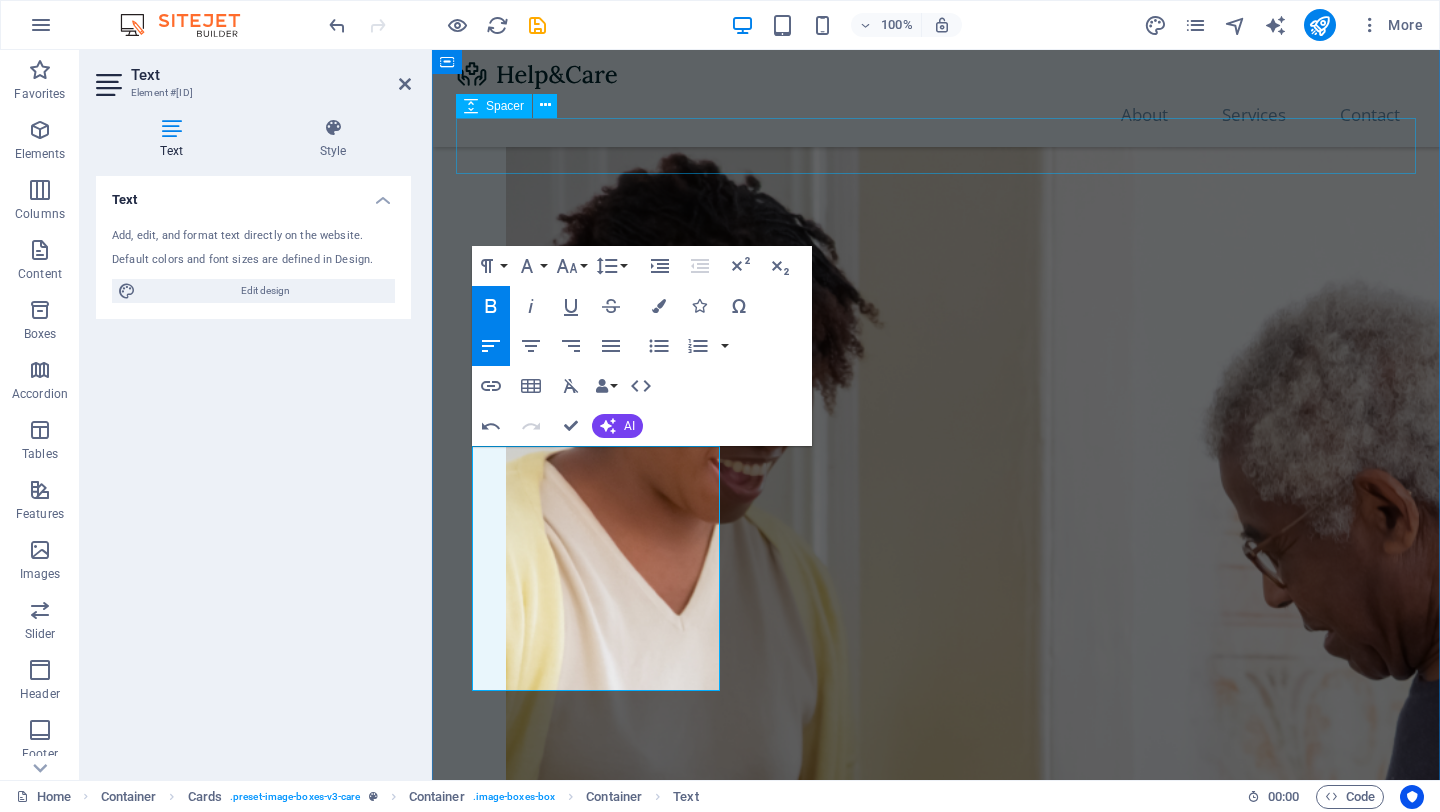 click at bounding box center [936, 1680] 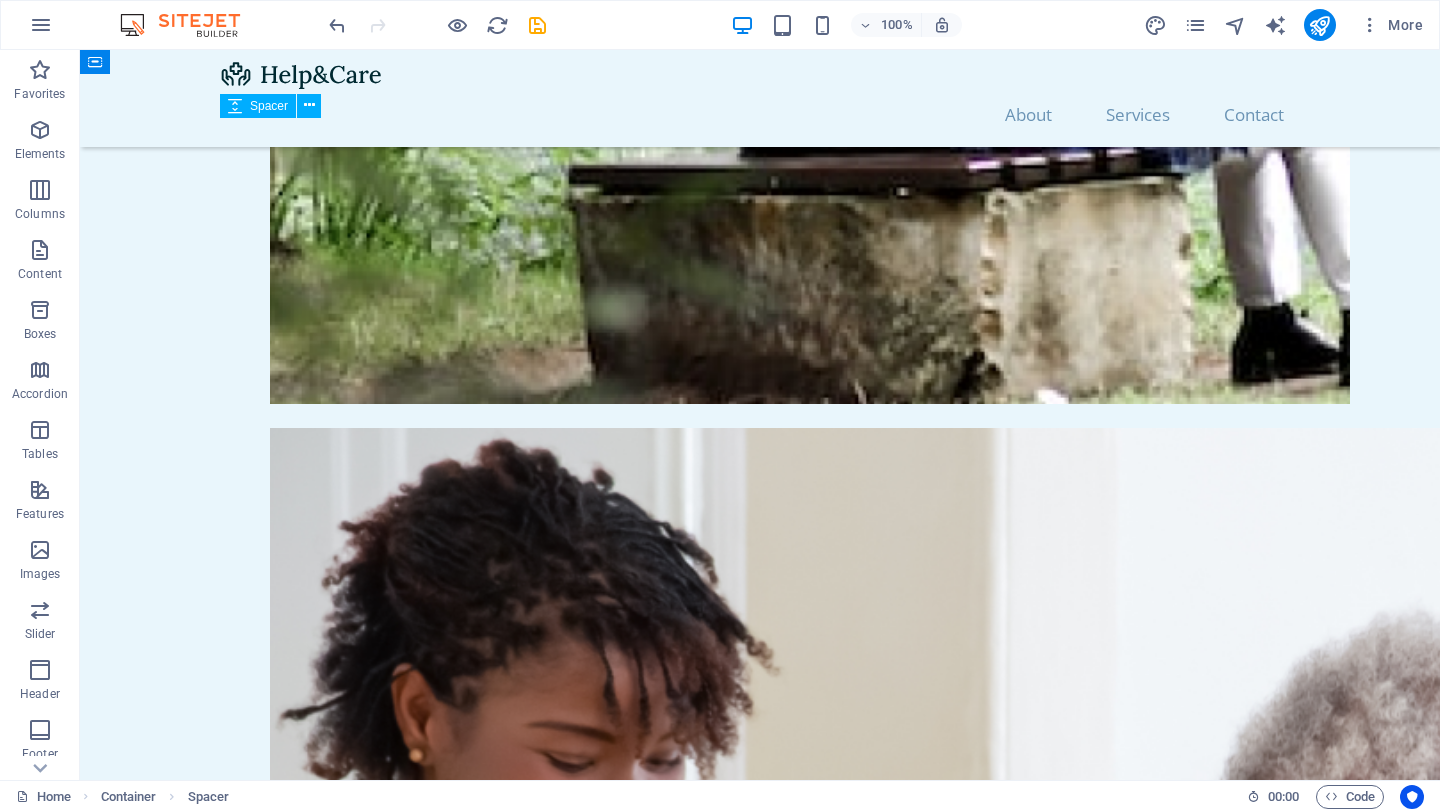 scroll, scrollTop: 1860, scrollLeft: 0, axis: vertical 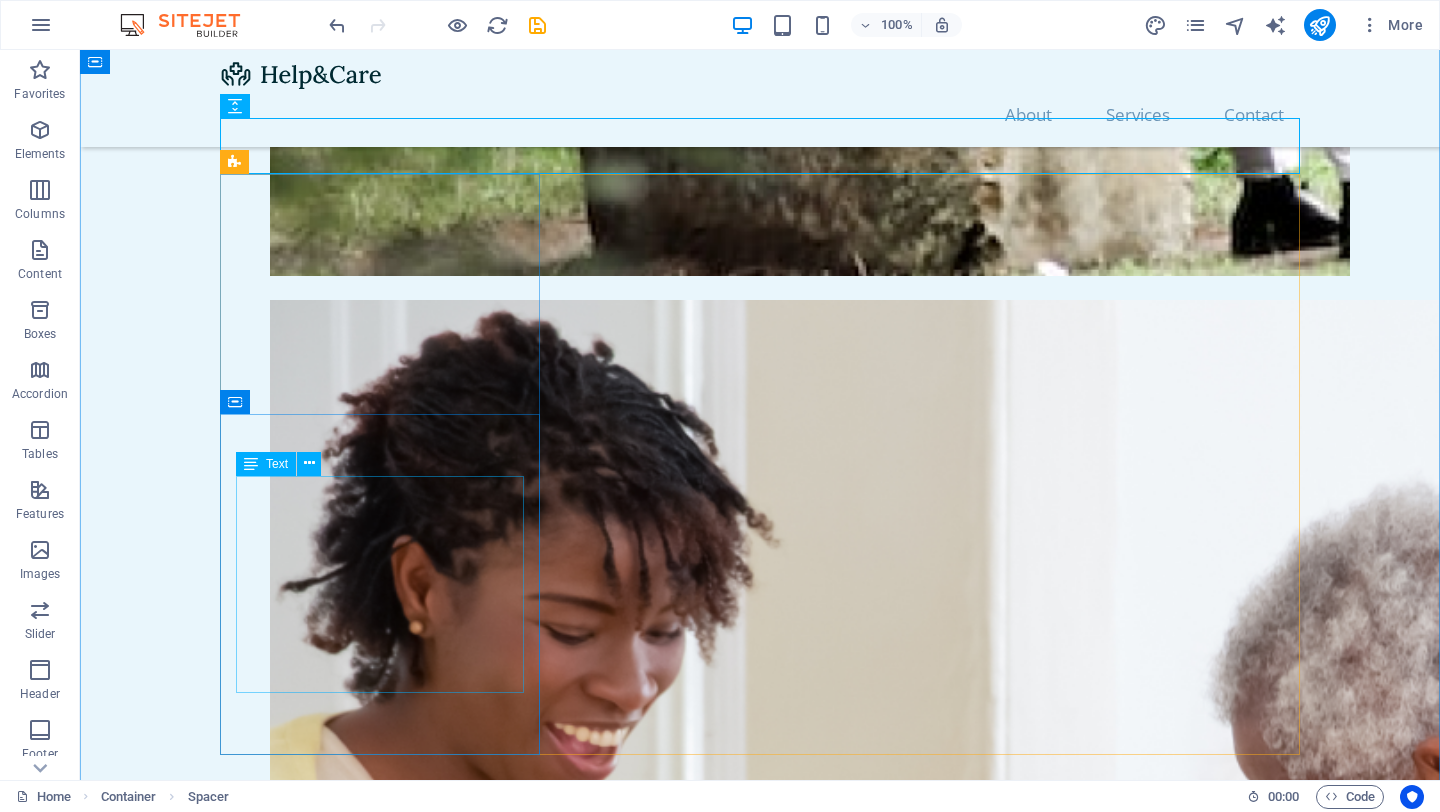 click on "SERVICIO PODOLÓGICO   PREVENTIVO. – Corte correcto de uñas. – Limpieza de canales ungueales. – Retiro de callosidades. – Exfoliación con sales. – Masaje pédico. – Diagnóstico podológico." at bounding box center [380, 2744] 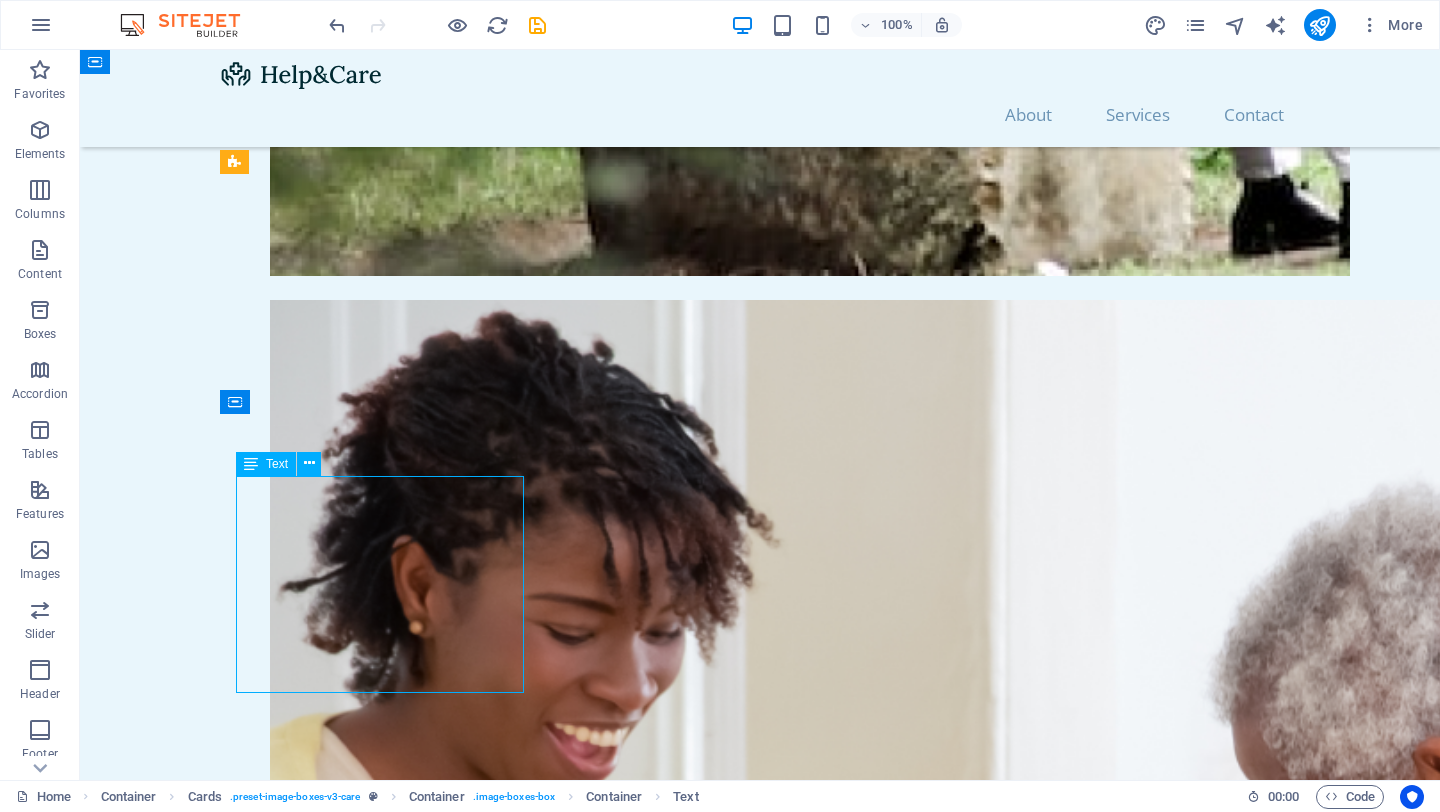 click on "SERVICIO PODOLÓGICO   PREVENTIVO. – Corte correcto de uñas. – Limpieza de canales ungueales. – Retiro de callosidades. – Exfoliación con sales. – Masaje pédico. – Diagnóstico podológico." at bounding box center [380, 2744] 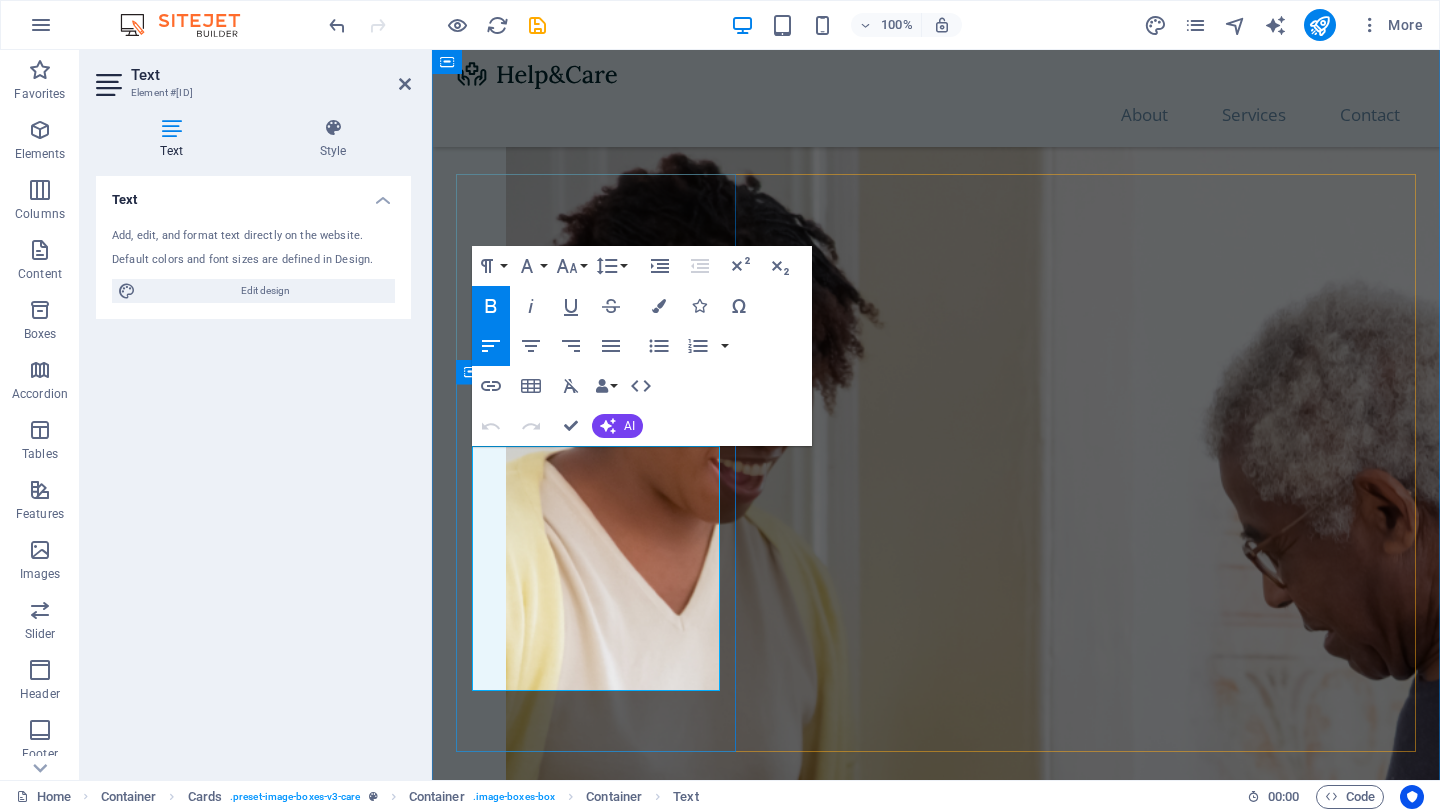 click on "PREVENTIVO. – Corte correcto de uñas. – Limpieza de canales ungueales. – Retiro de callosidades. – Exfoliación con sales. – Masaje pédico. – Diagnóstico podológico." at bounding box center (570, 2115) 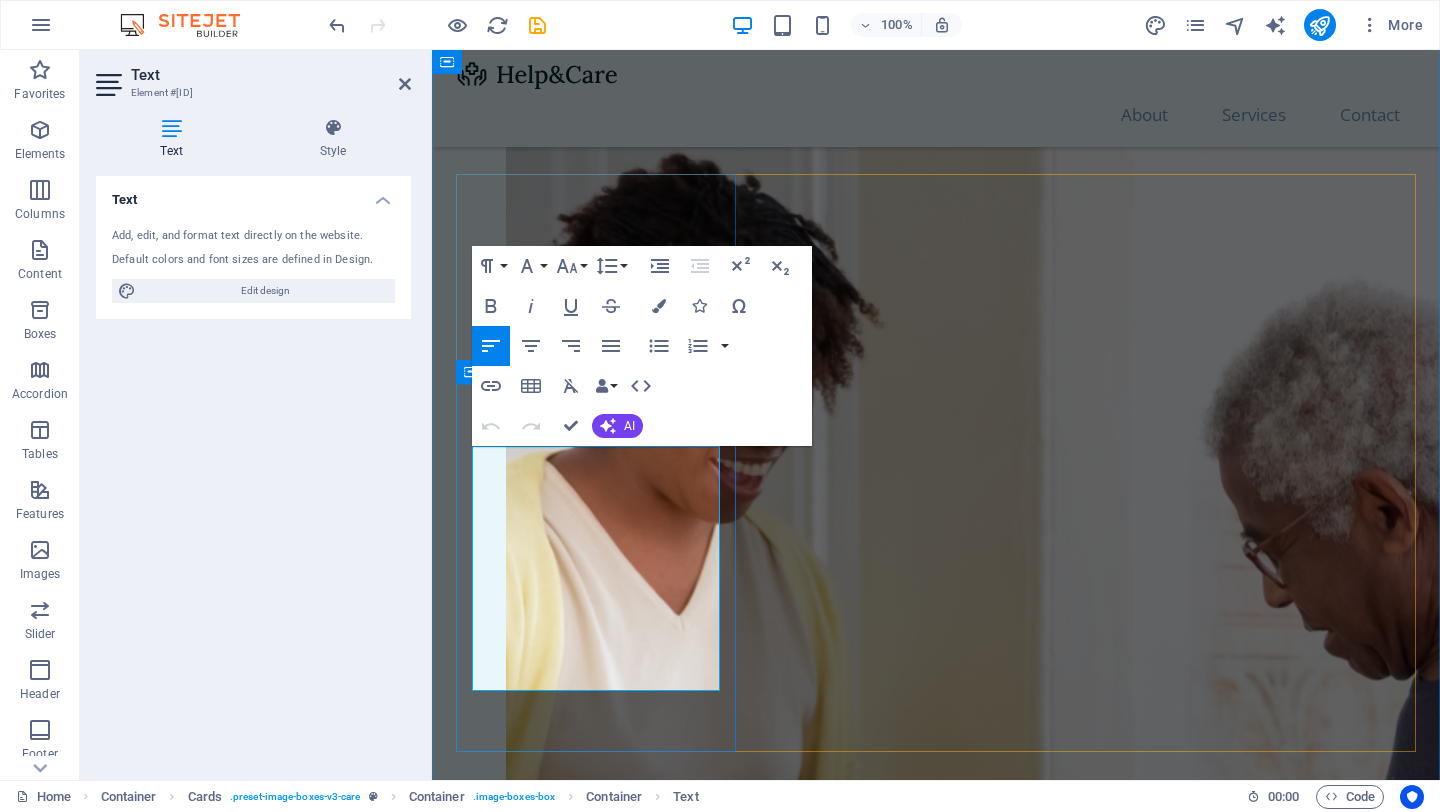 click on "PREVENTIVO. – Corte correcto de uñas. – Limpieza de canales ungueales. – Retiro de callosidades. – Exfoliación con sales. – Masaje pédico. – Diagnóstico podológico." at bounding box center (570, 2115) 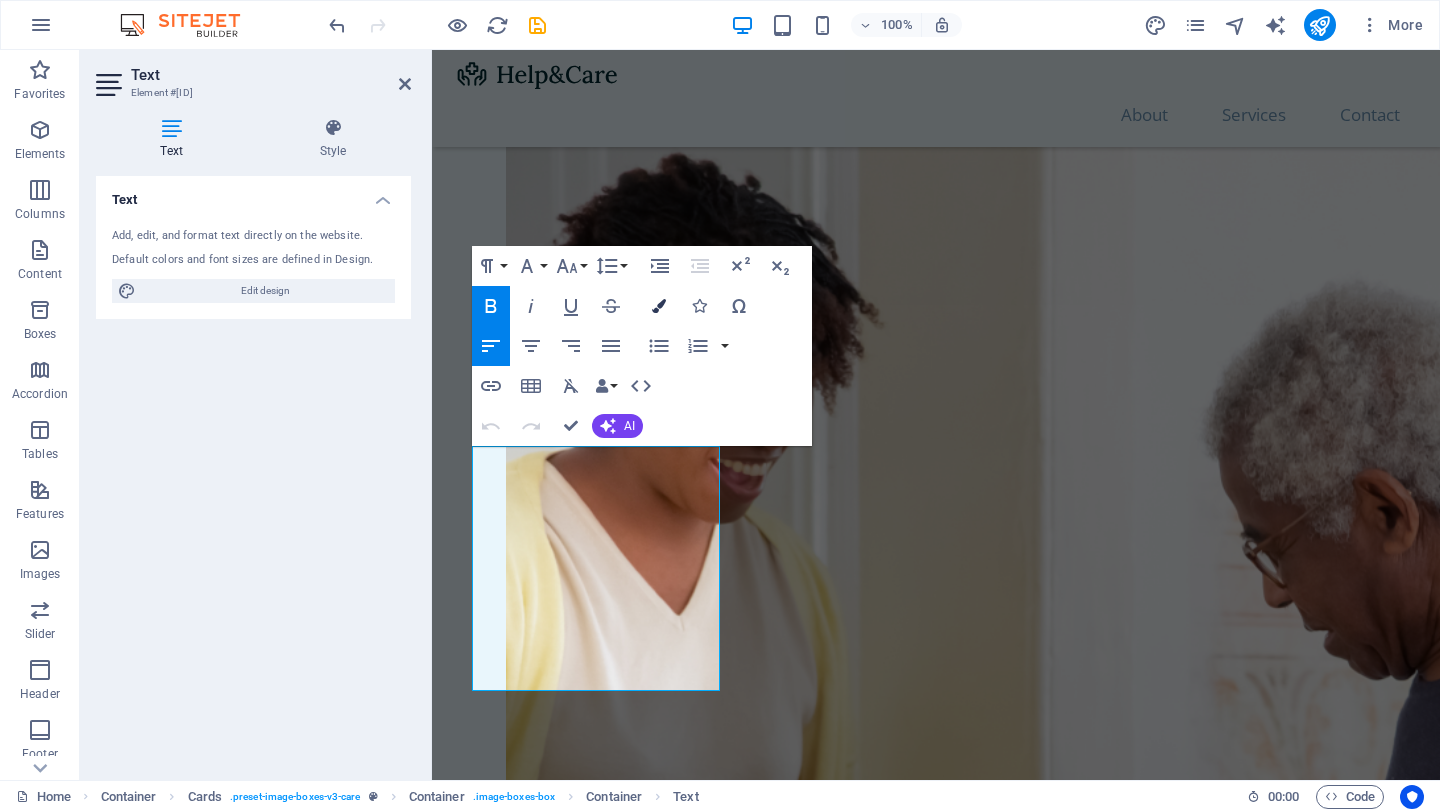 click at bounding box center (659, 306) 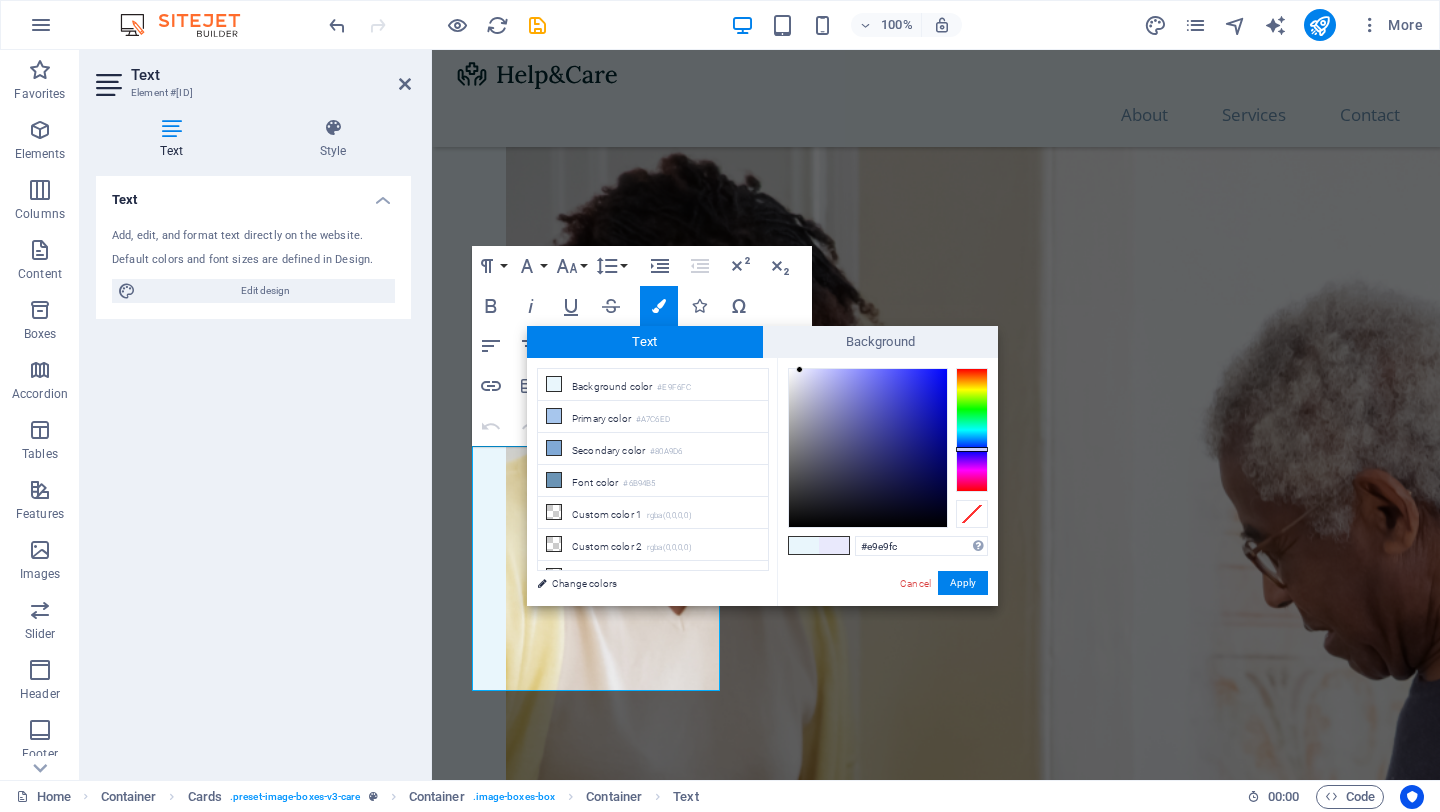 click at bounding box center [972, 430] 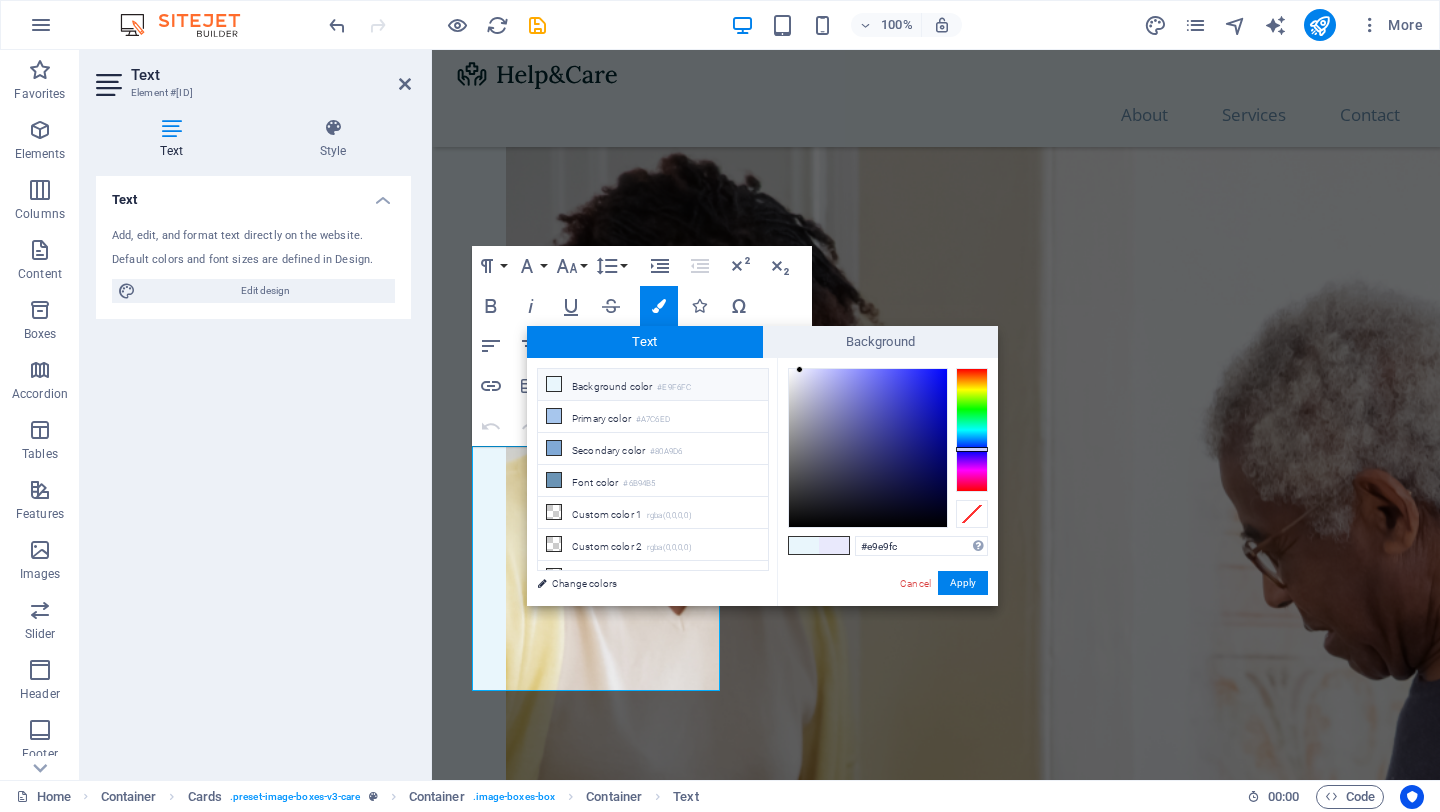 click at bounding box center [554, 384] 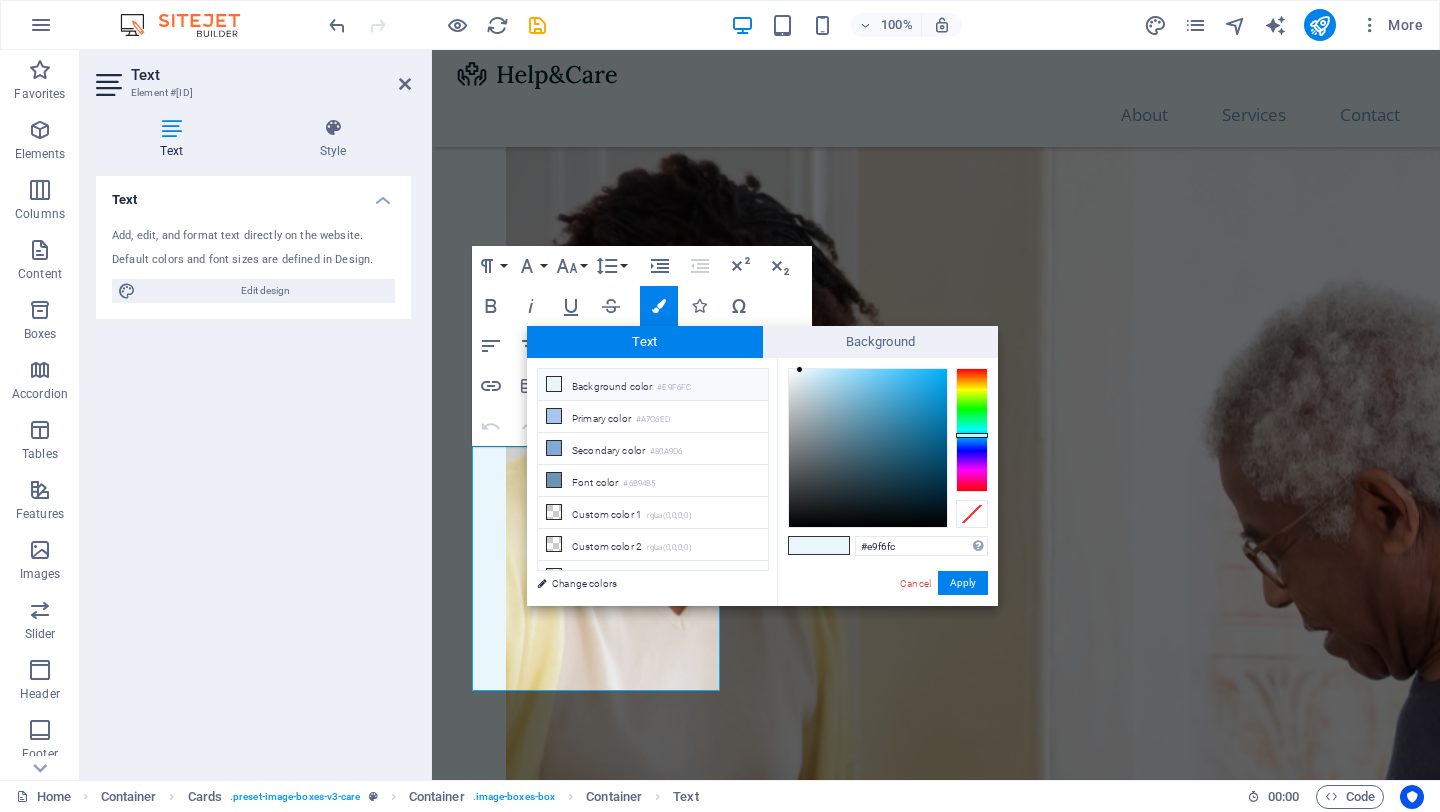 click at bounding box center (554, 384) 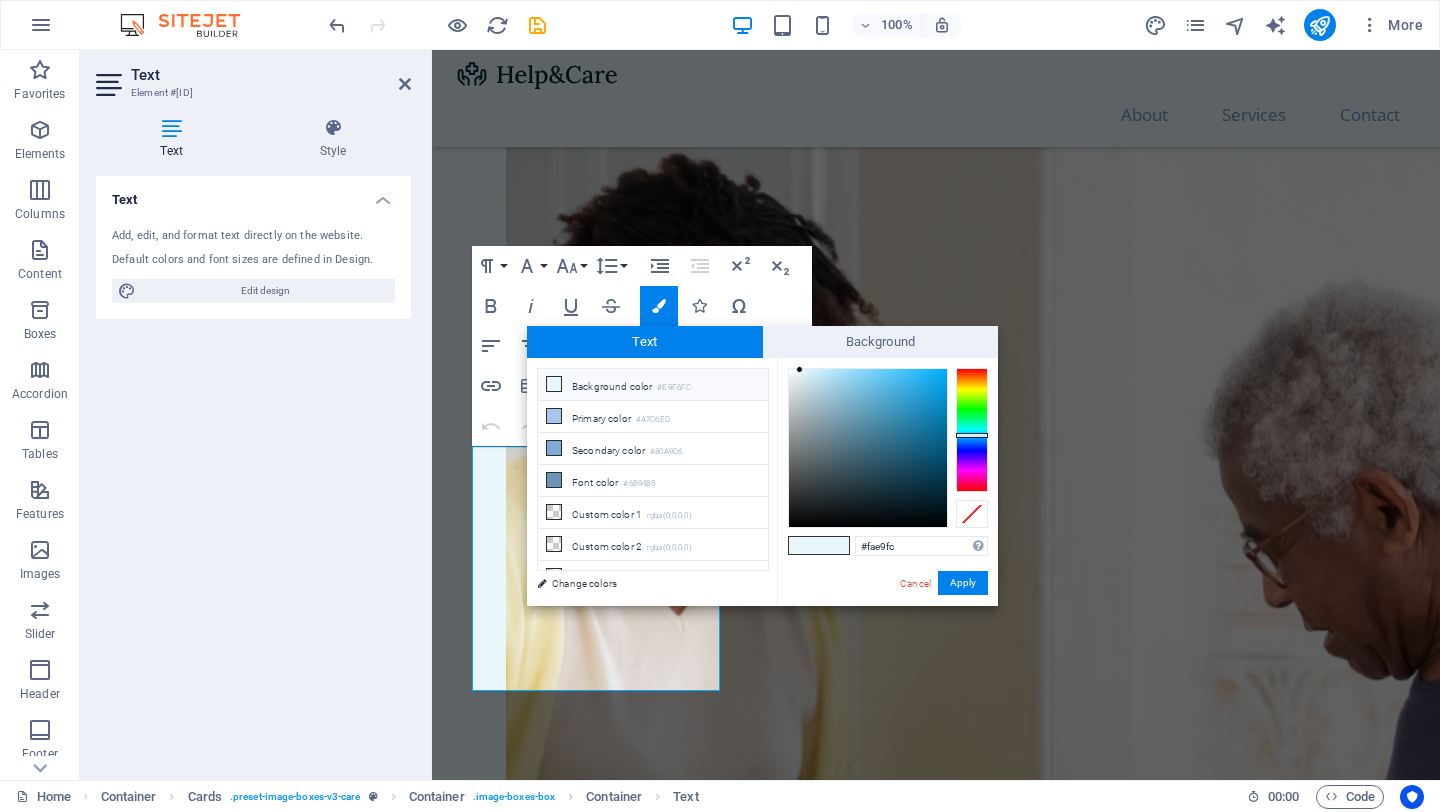 click at bounding box center [972, 430] 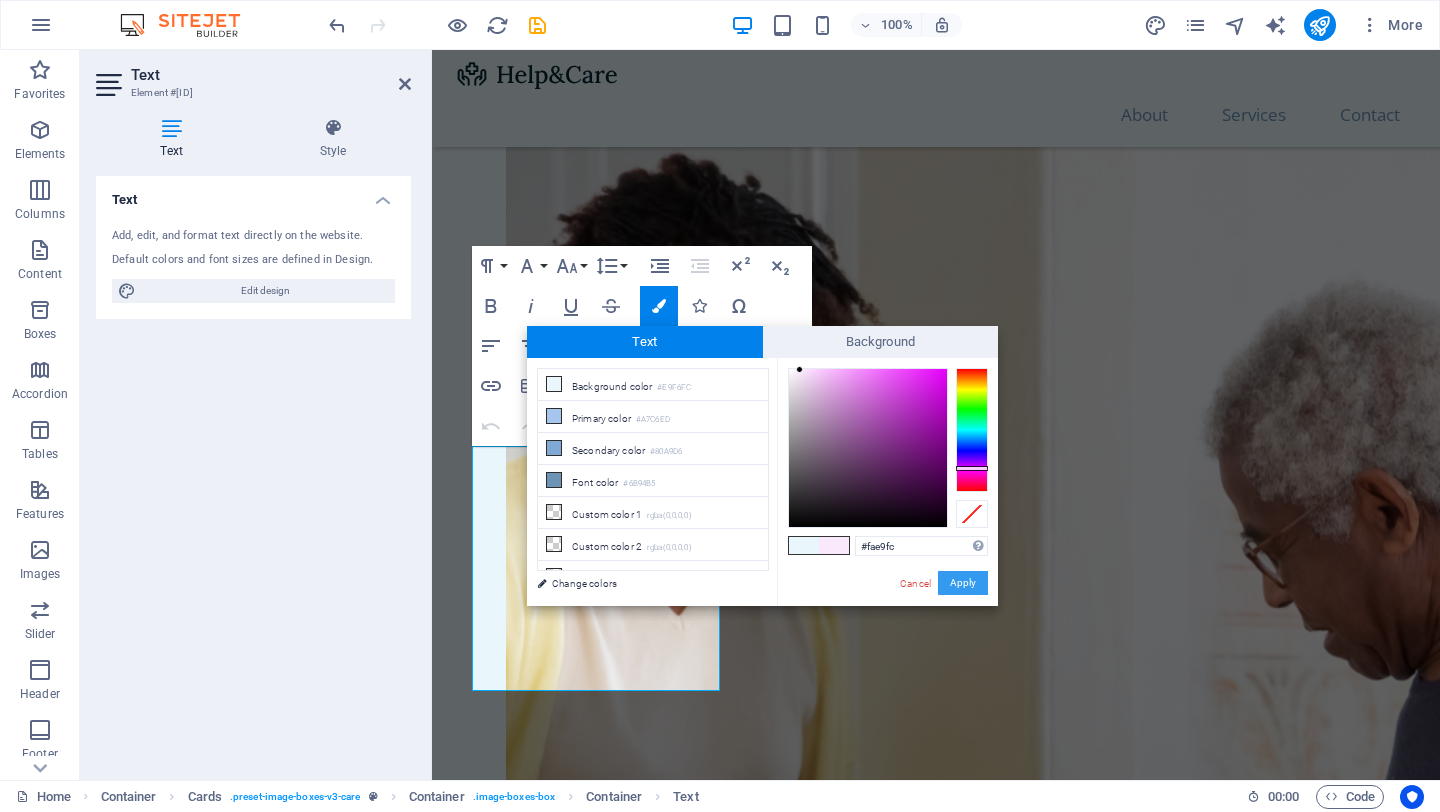 click on "Apply" at bounding box center (963, 583) 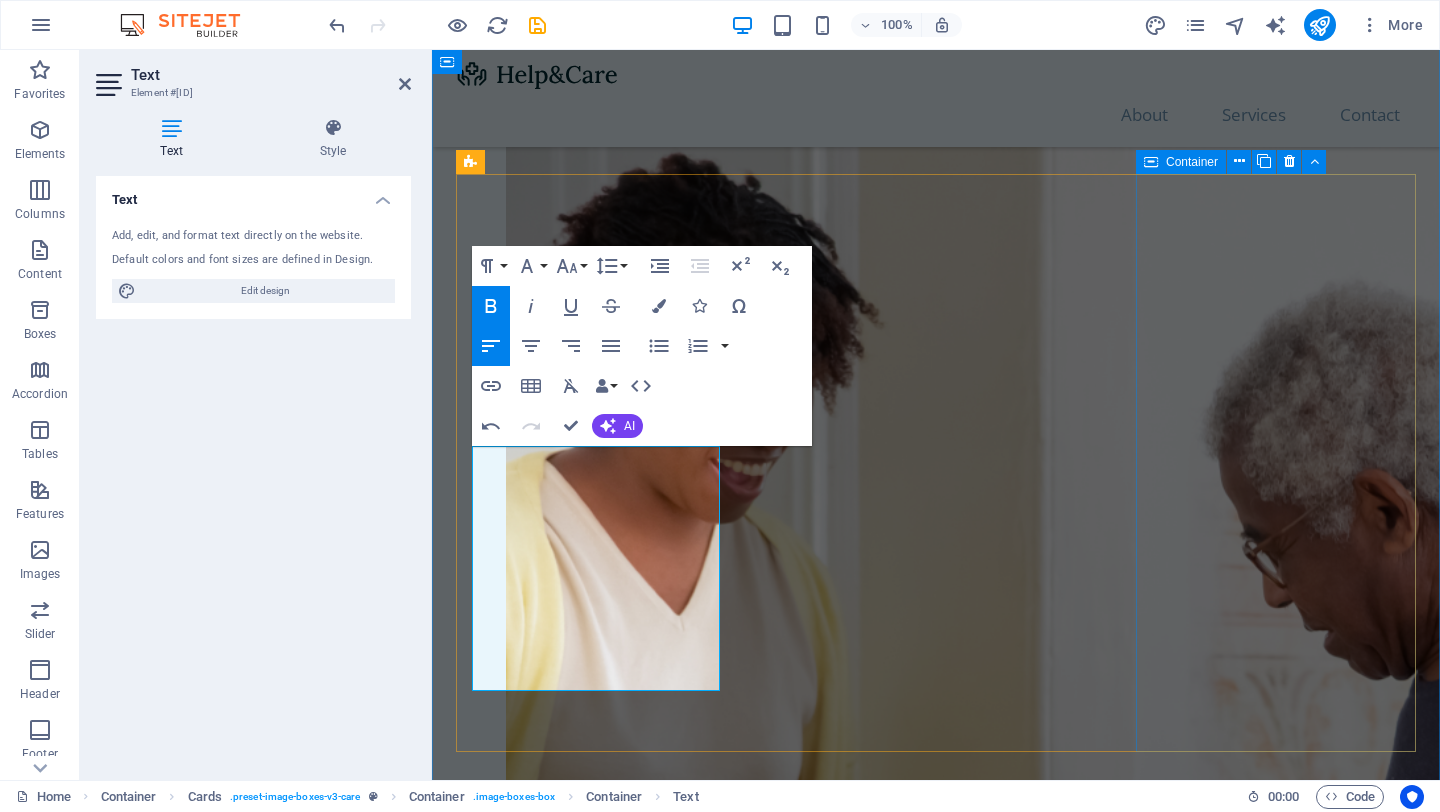 click on "Physiotherapy Lorem ipsum dolor sit amet, consectetur adipiscing elit. Amet ullamcorper sed vitae quis turpis. Read More" at bounding box center [596, 3186] 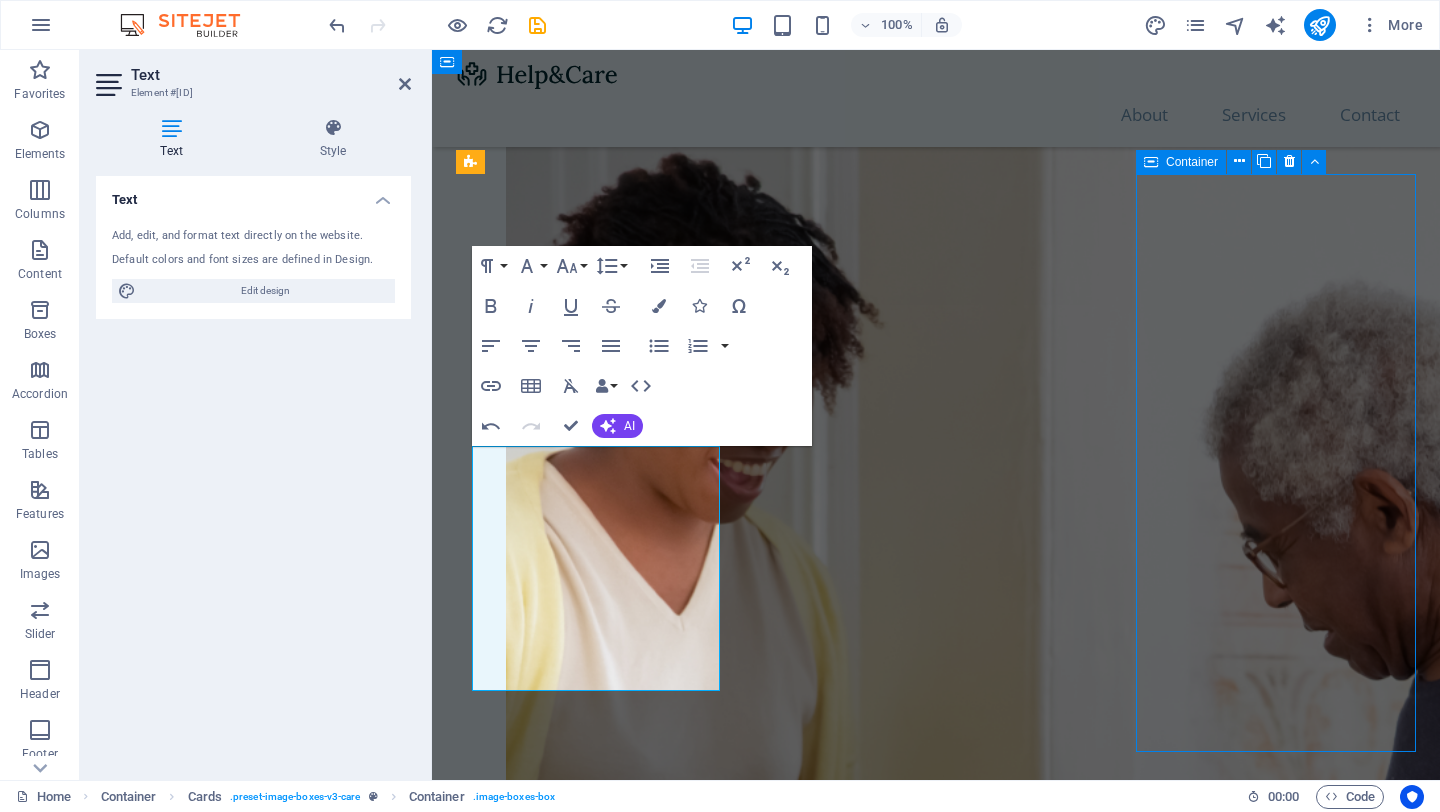 scroll, scrollTop: 1860, scrollLeft: 0, axis: vertical 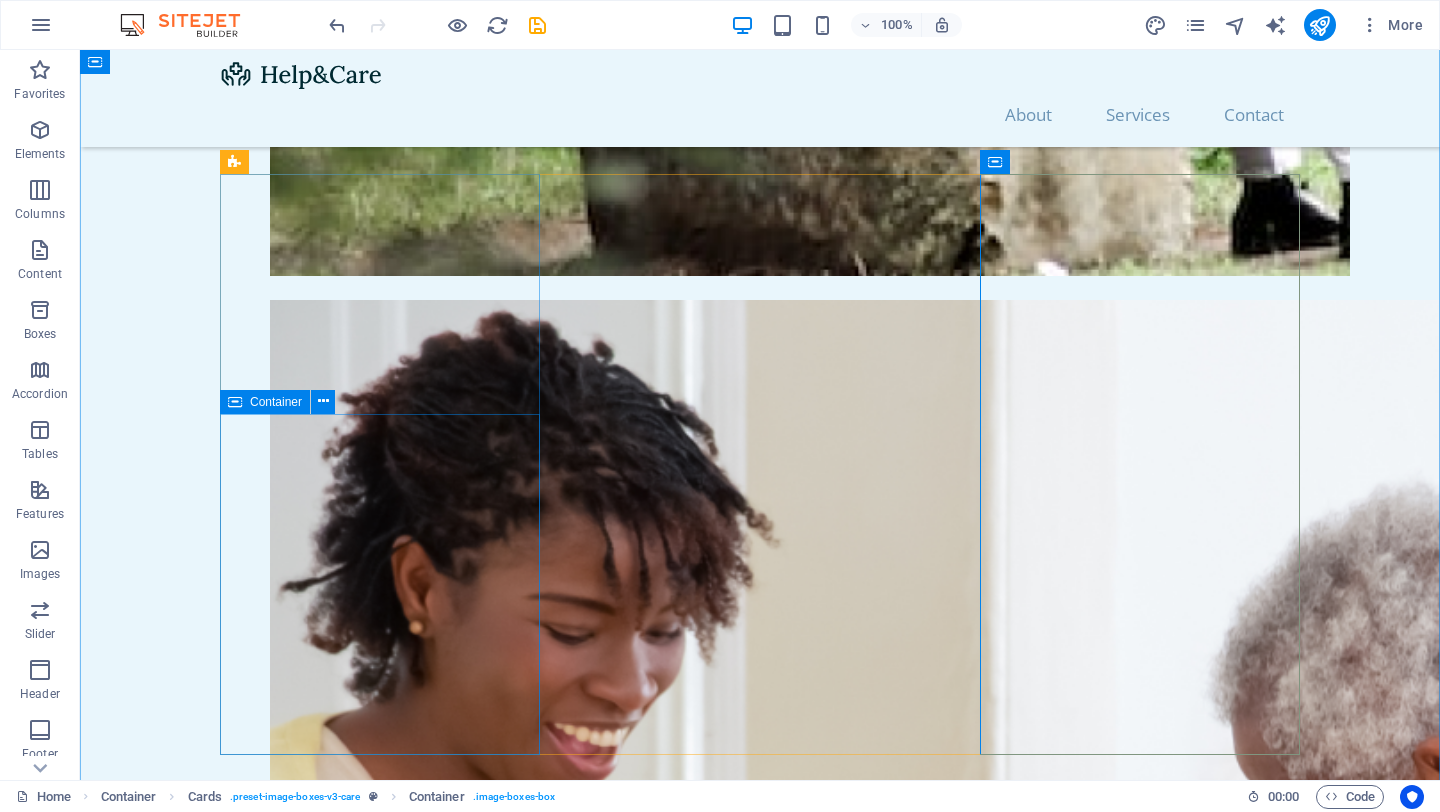 click on "Dementia Care SERVICIO PODOLÓGICO   PREVENTIVO. – Corte correcto de uñas. – Limpieza de canales ungueales. – Retiro de callosidades. – Exfoliación con sales. – Masaje pédico. – Diagnóstico podológico. Read More" at bounding box center (380, 2779) 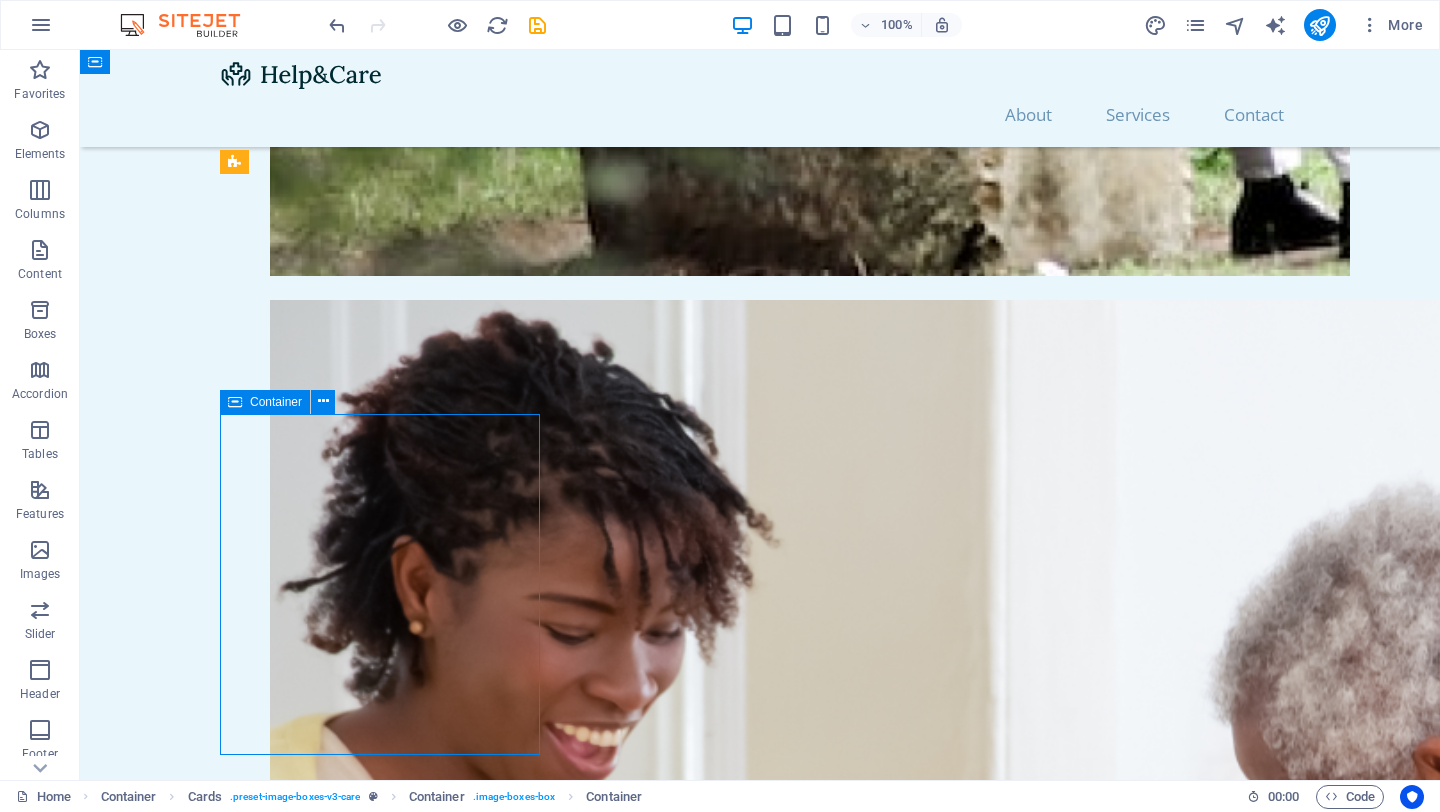 click on "Dementia Care SERVICIO PODOLÓGICO   PREVENTIVO. – Corte correcto de uñas. – Limpieza de canales ungueales. – Retiro de callosidades. – Exfoliación con sales. – Masaje pédico. – Diagnóstico podológico. Read More" at bounding box center (380, 2779) 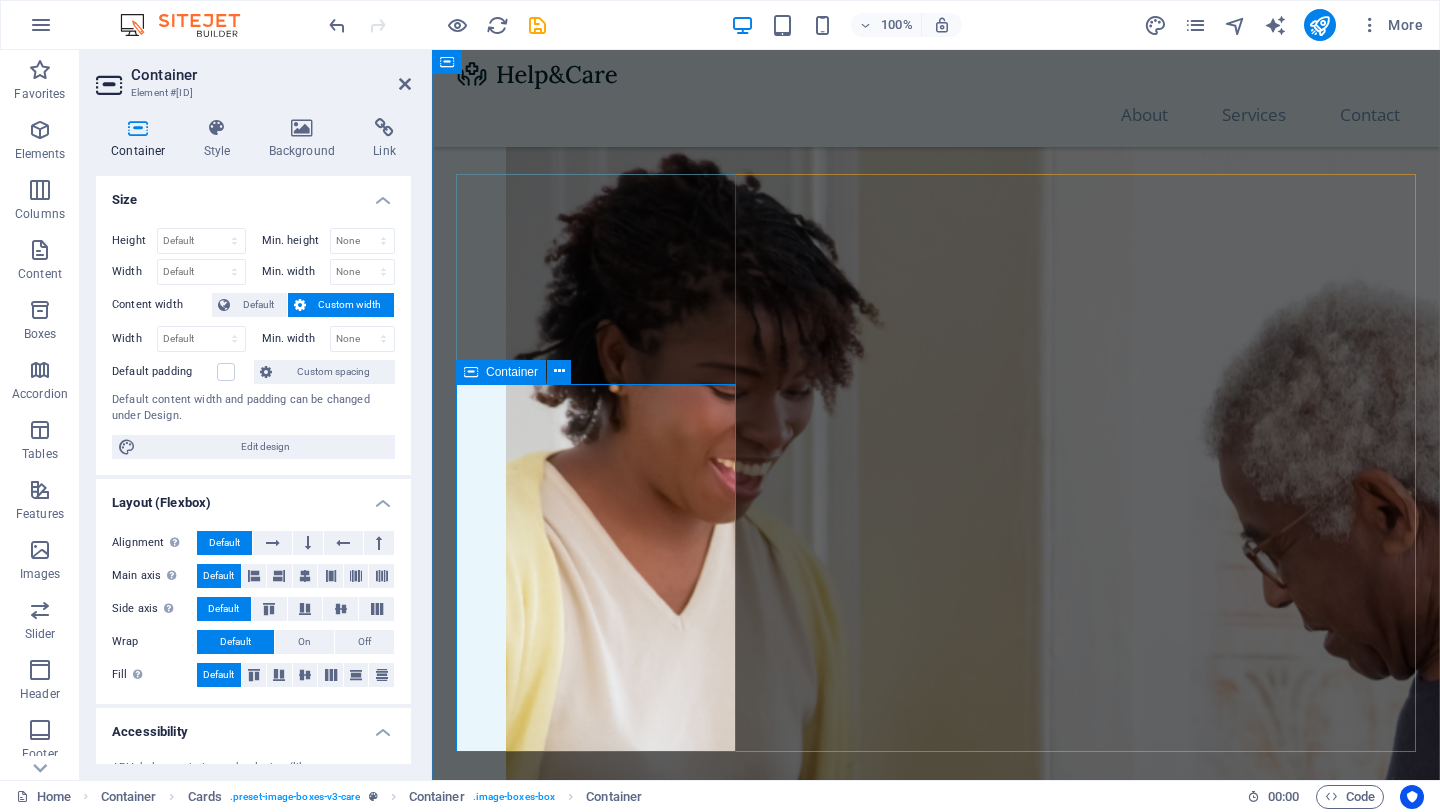click on "Dementia Care SERVICIO PODOLÓGICO   PREVENTIVO. – Corte correcto de uñas. – Limpieza de canales ungueales. – Retiro de callosidades. – Exfoliación con sales. – Masaje pédico. – Diagnóstico podológico. Read More" at bounding box center [596, 2137] 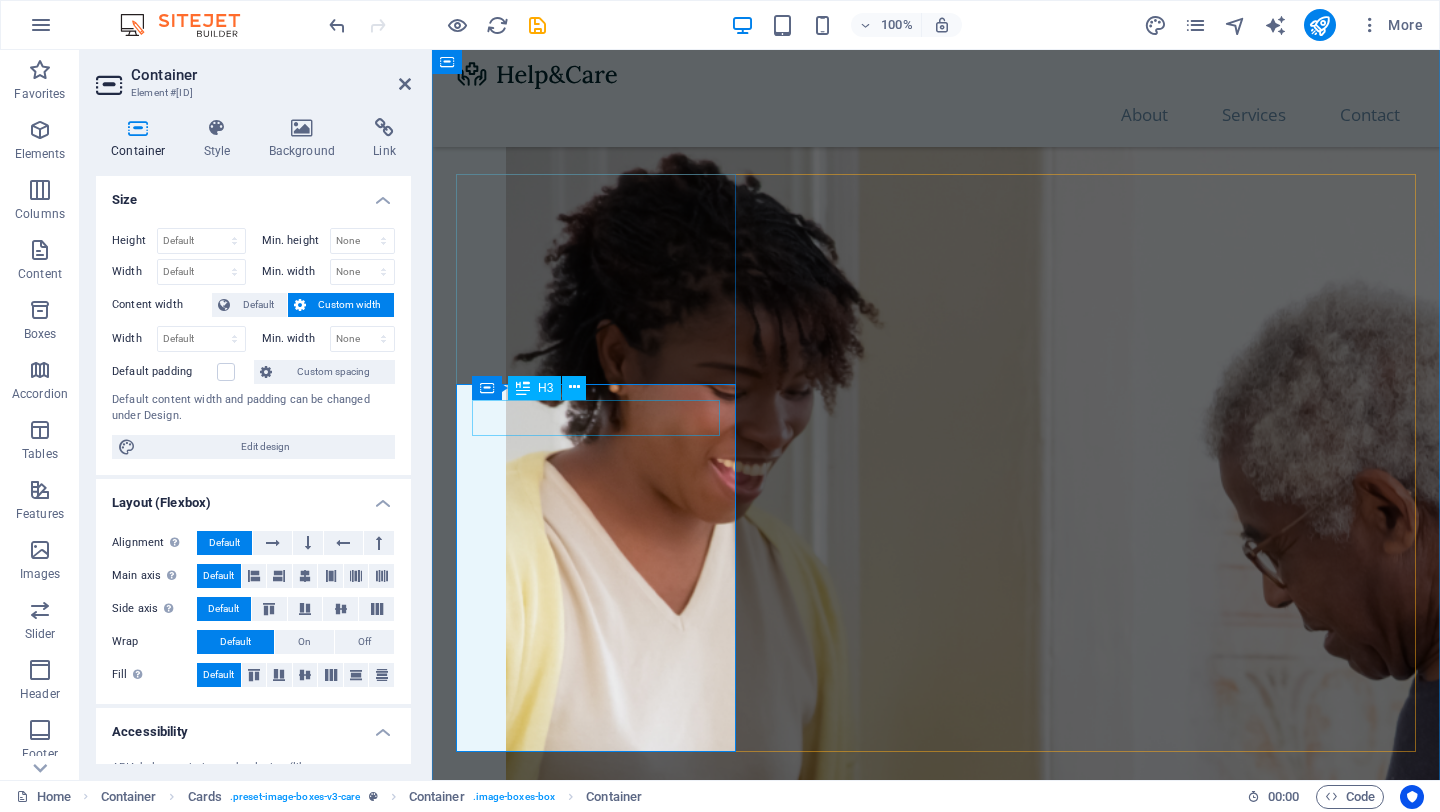 click on "Dementia Care" at bounding box center (596, 1952) 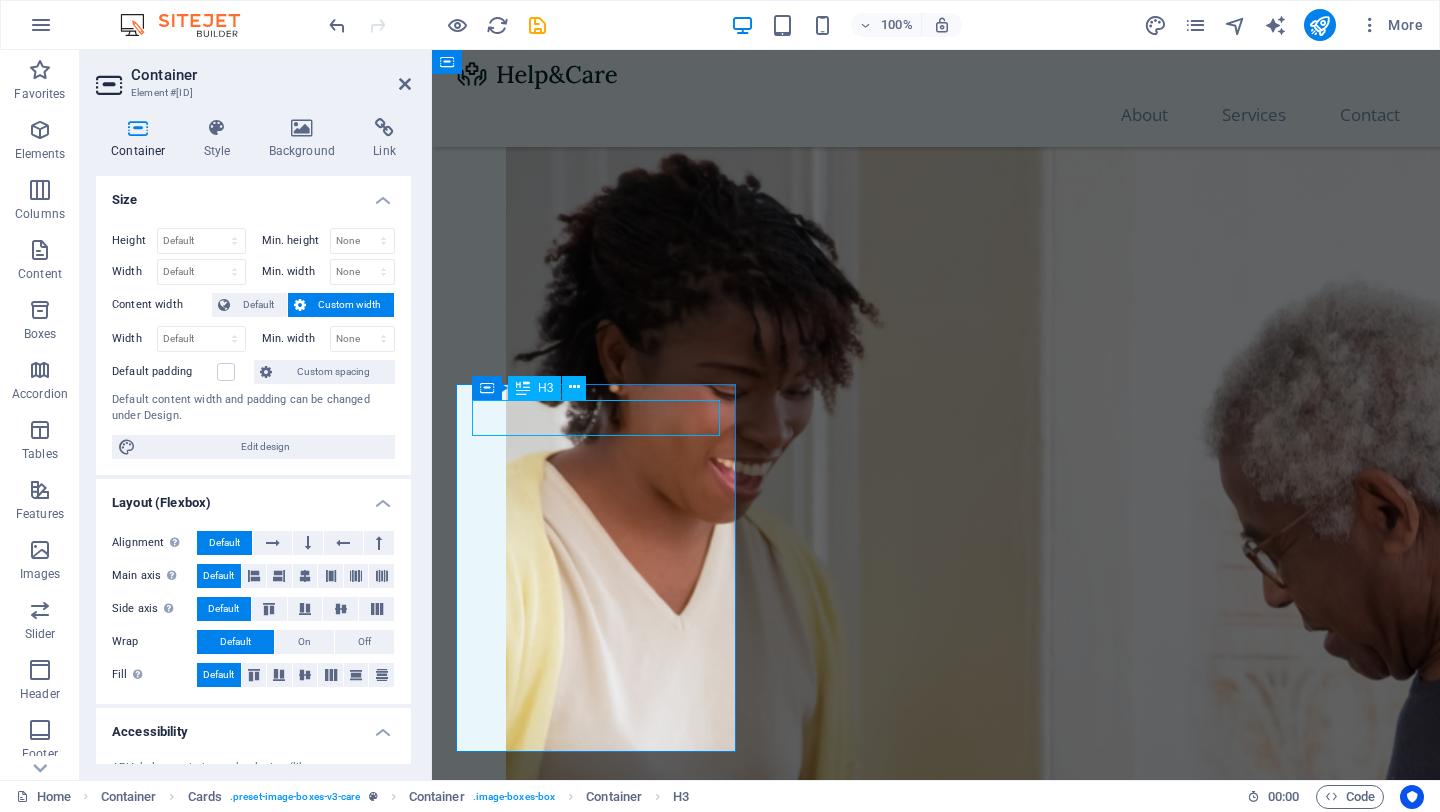 click on "Dementia Care" at bounding box center (596, 1952) 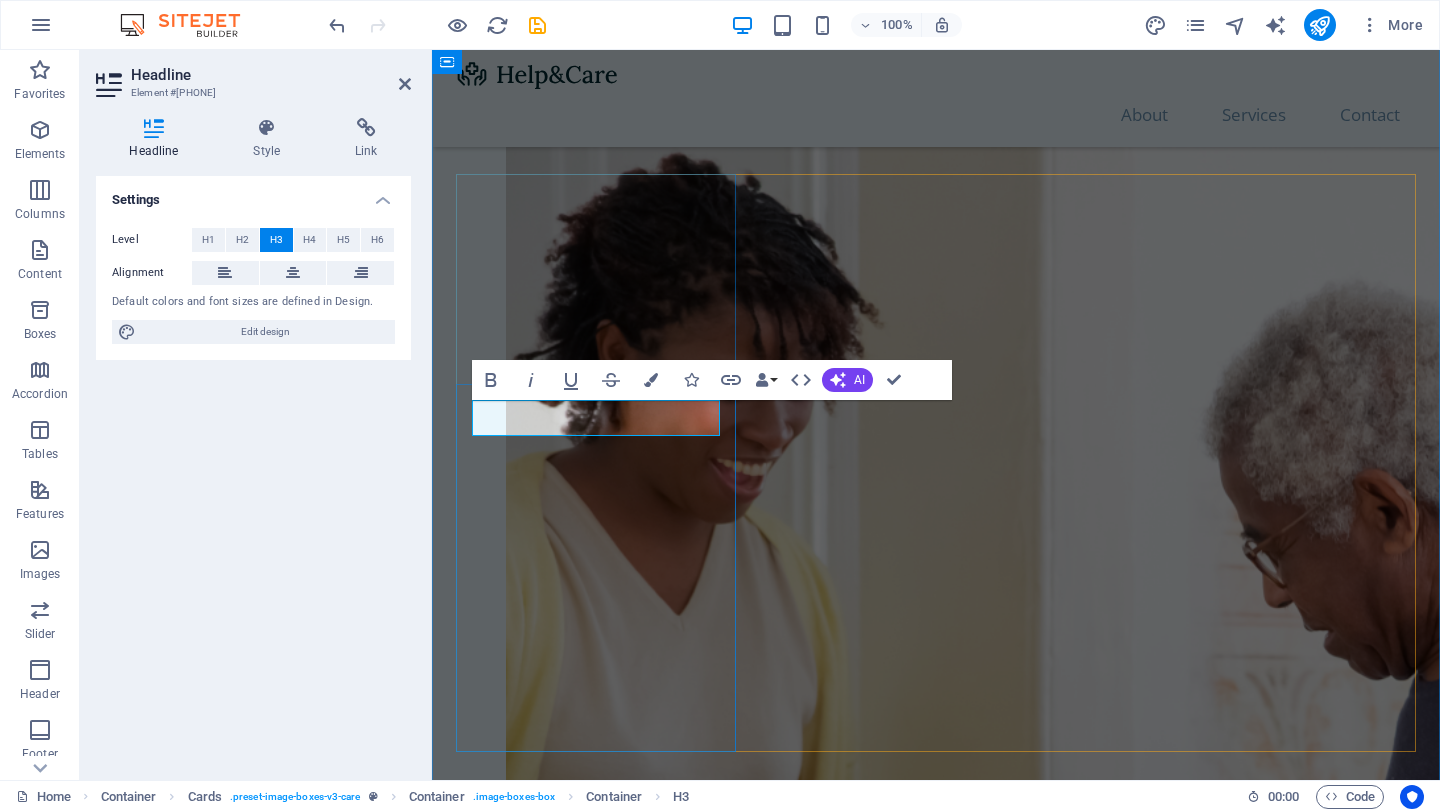 type 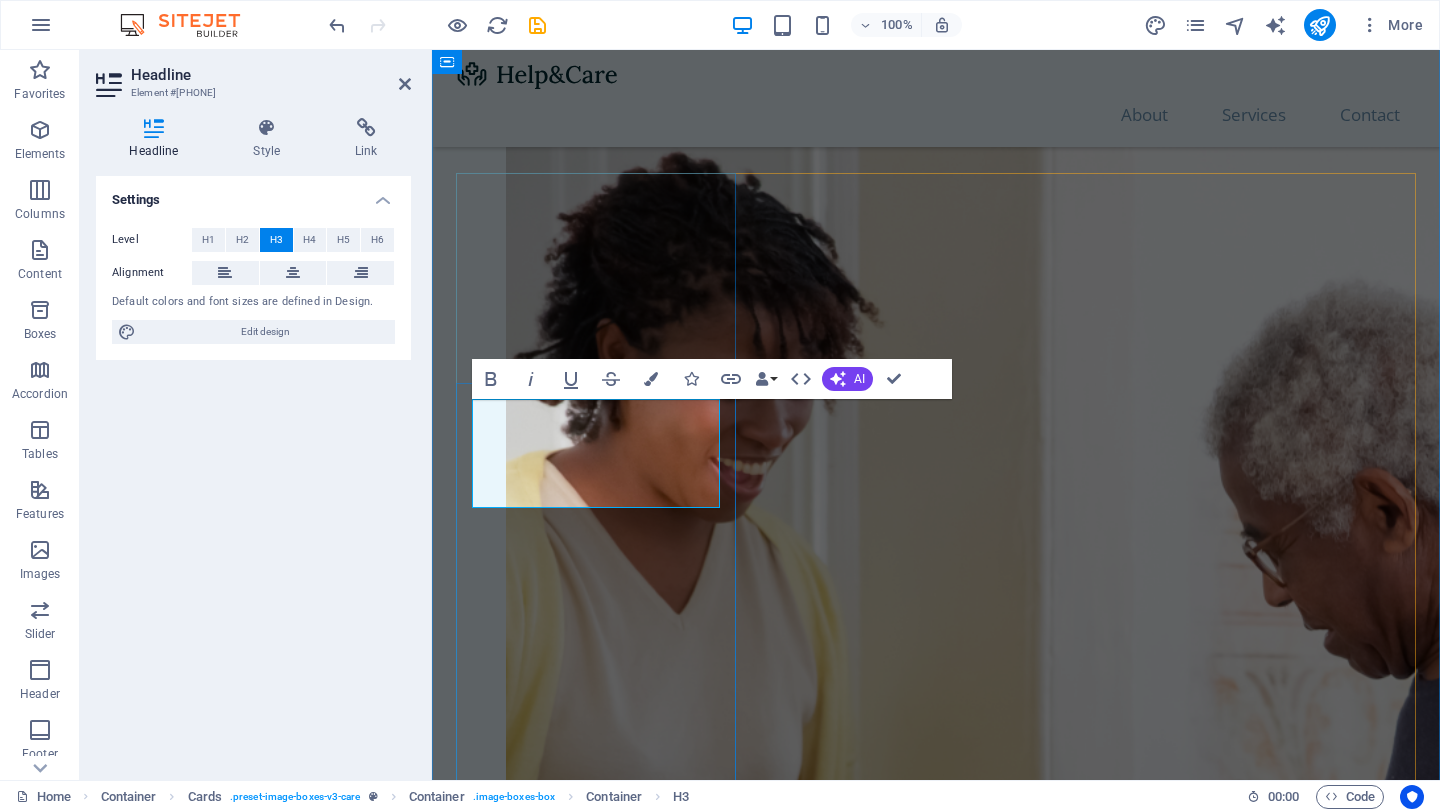 scroll, scrollTop: 1734, scrollLeft: 0, axis: vertical 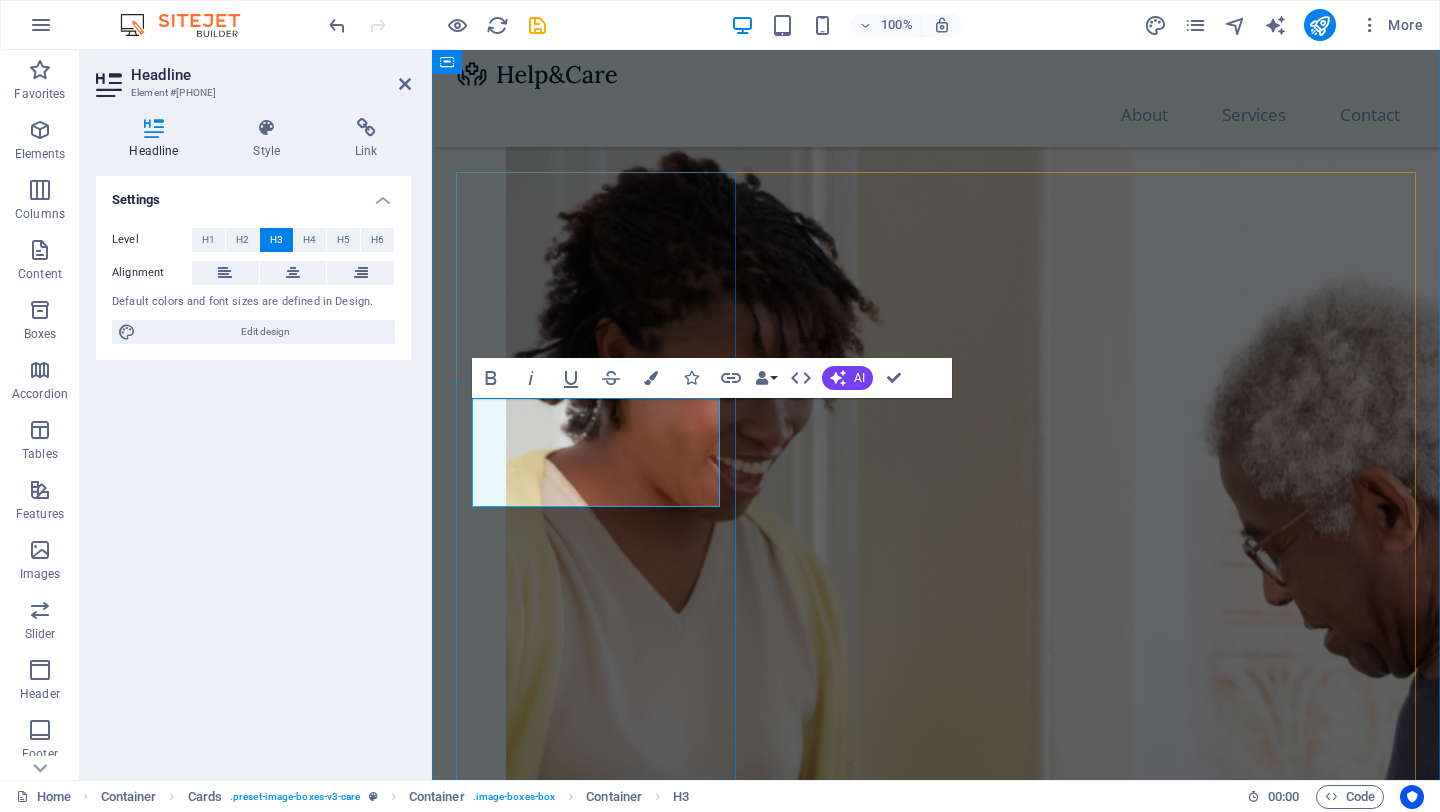 drag, startPoint x: 623, startPoint y: 491, endPoint x: 478, endPoint y: 424, distance: 159.73102 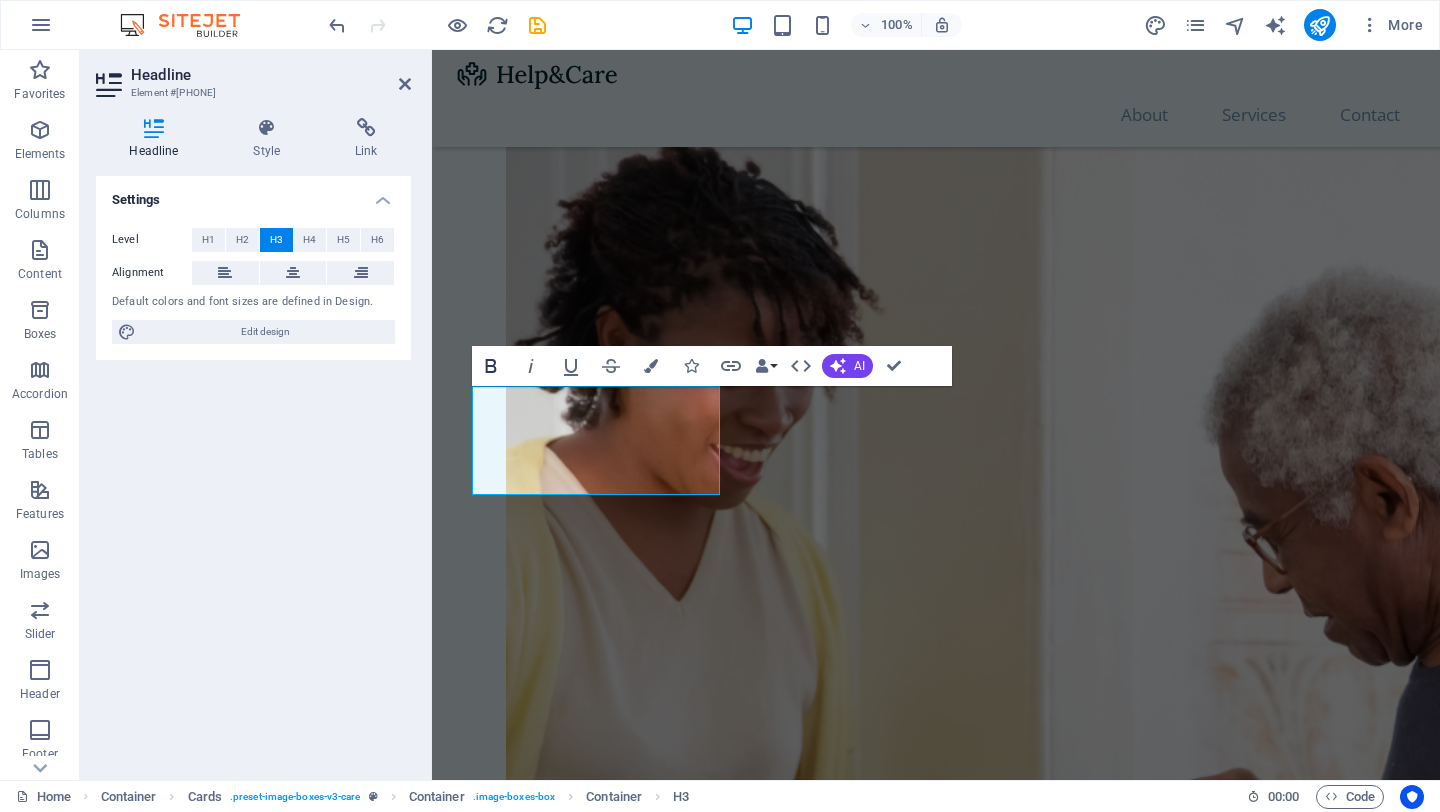 click 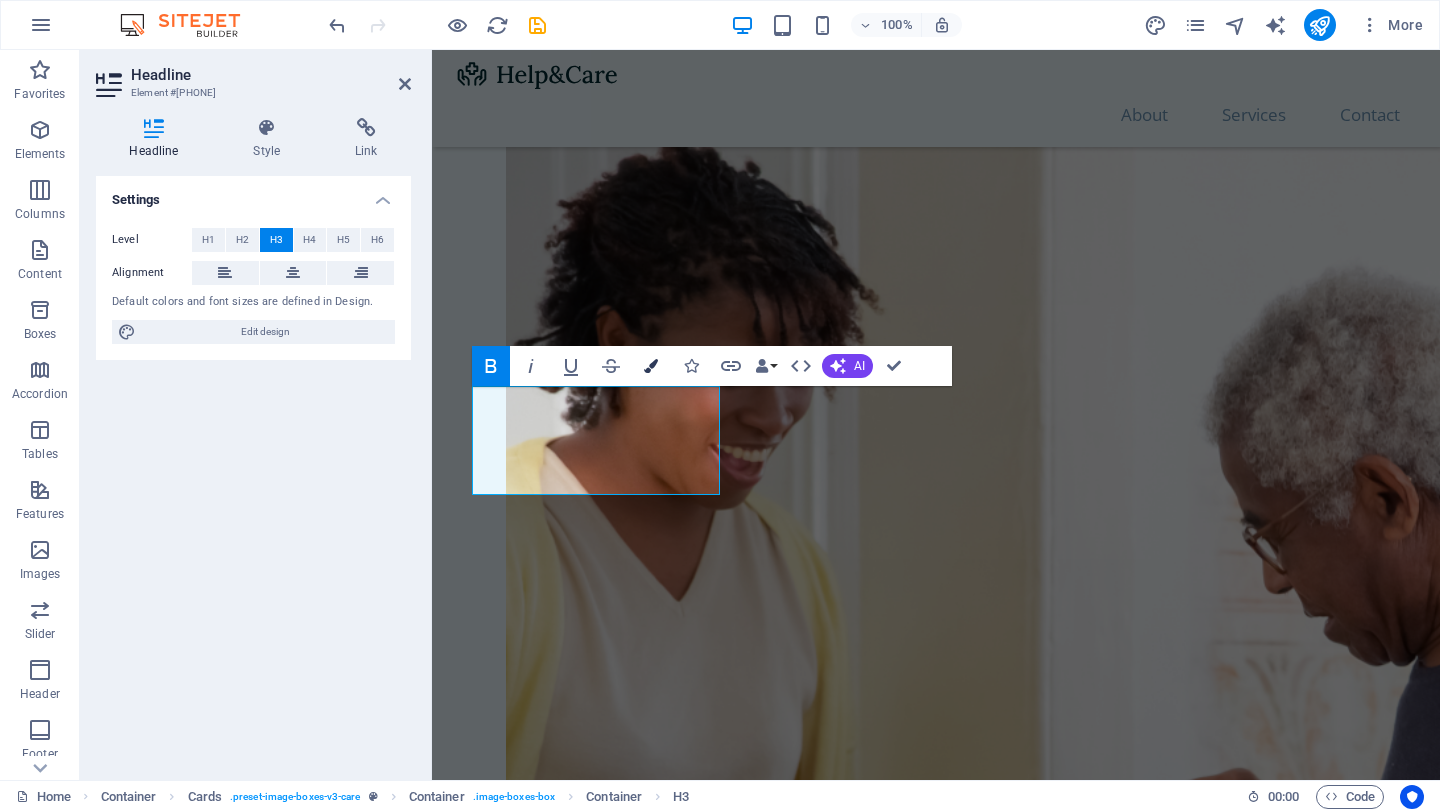 click at bounding box center (651, 366) 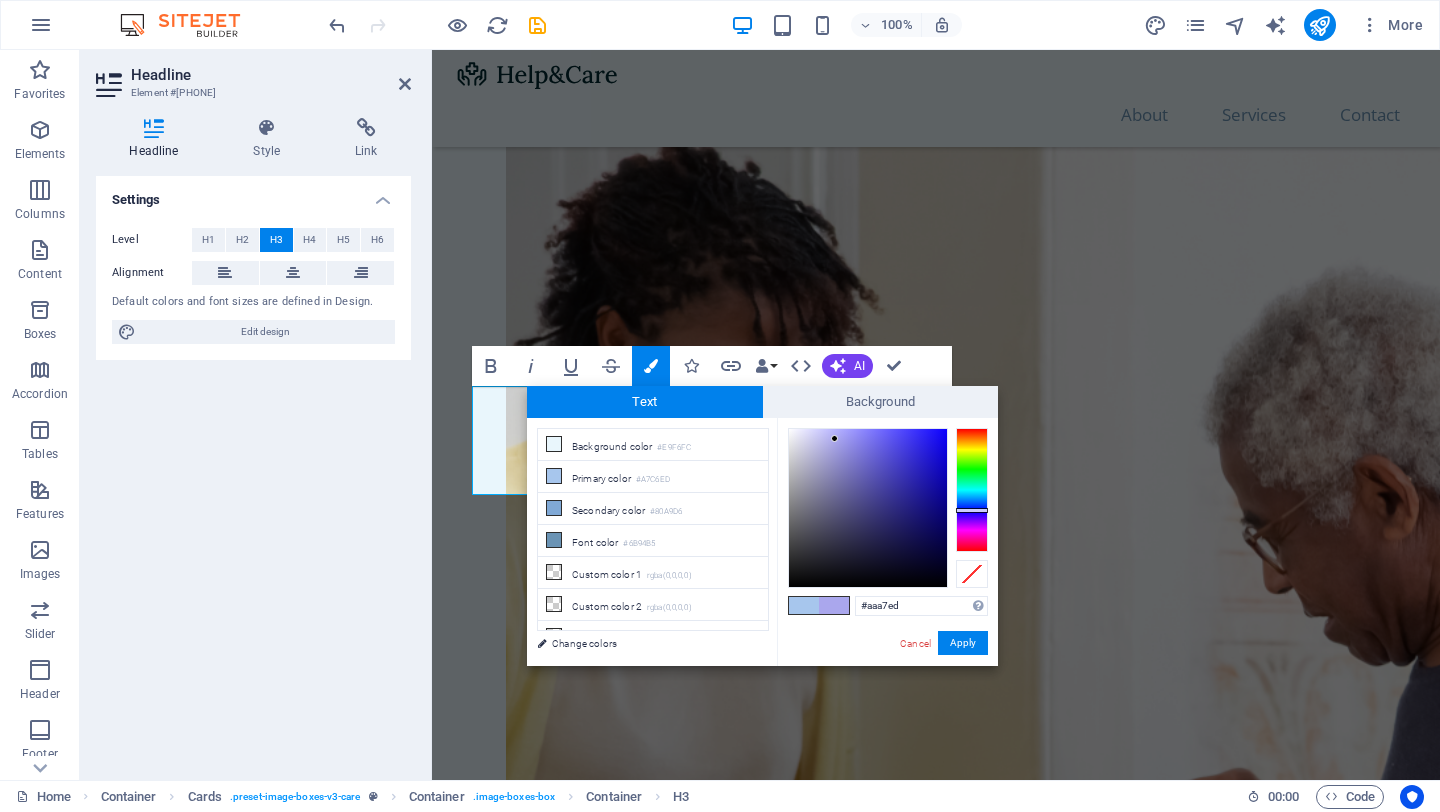 click at bounding box center (972, 490) 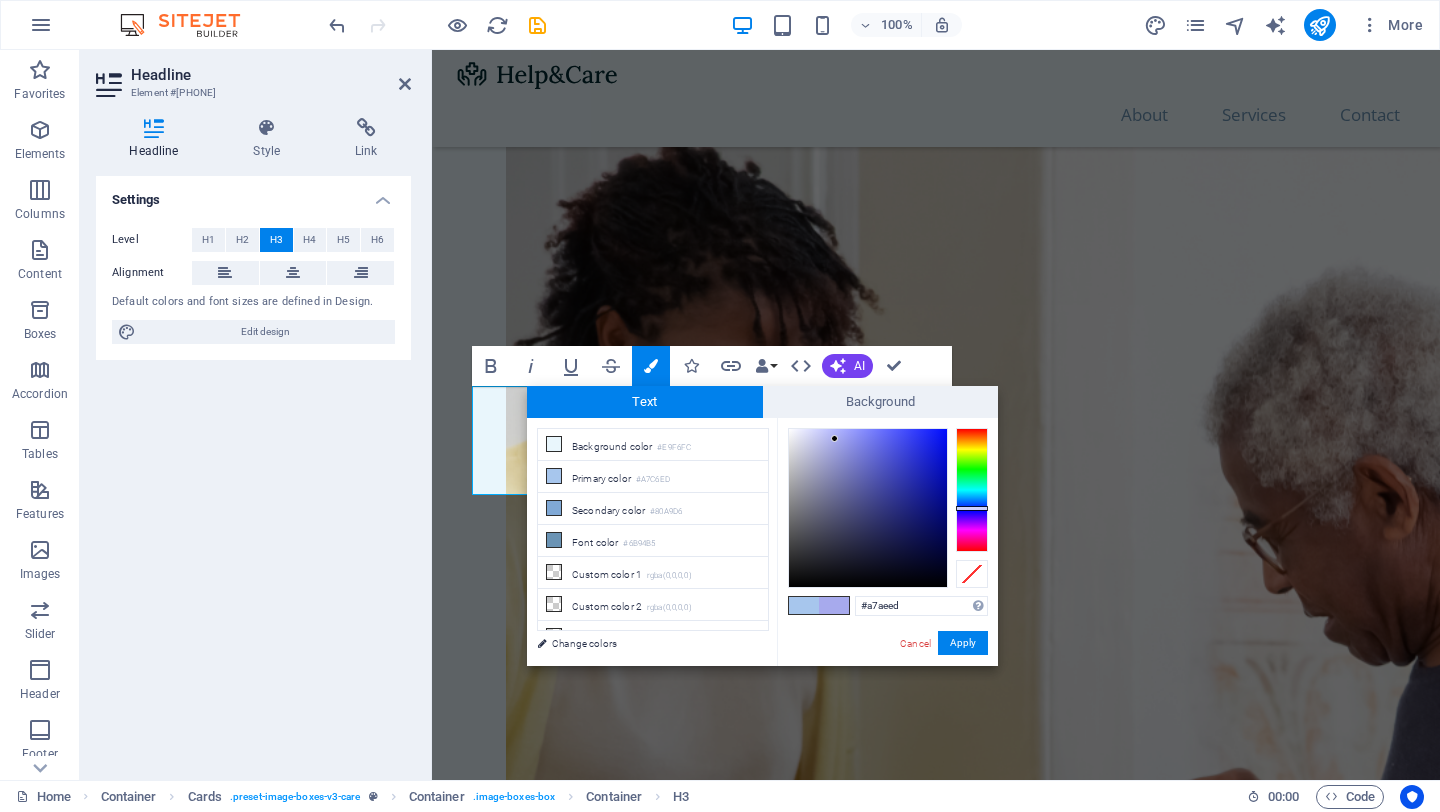 type on "#a7b1ed" 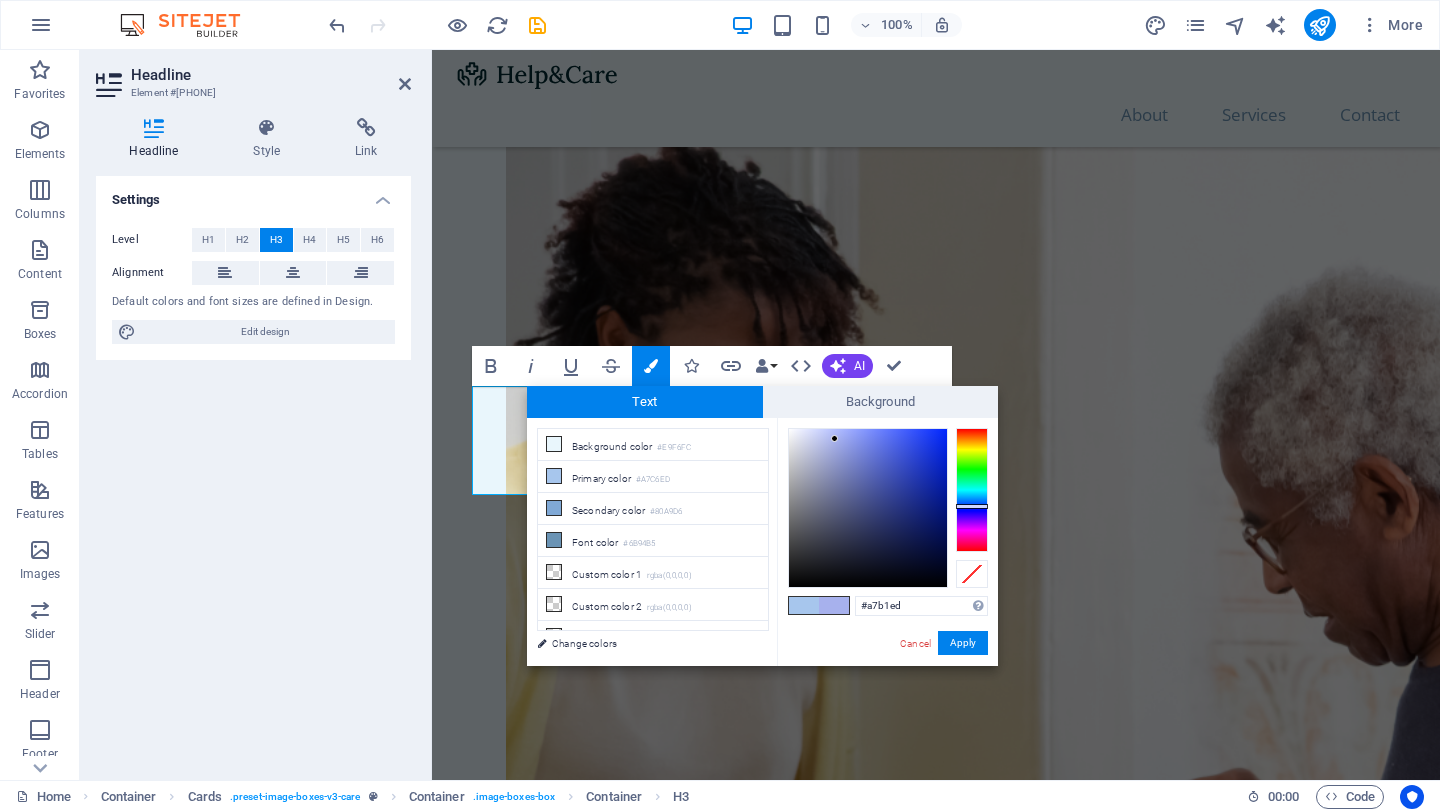 click at bounding box center (972, 506) 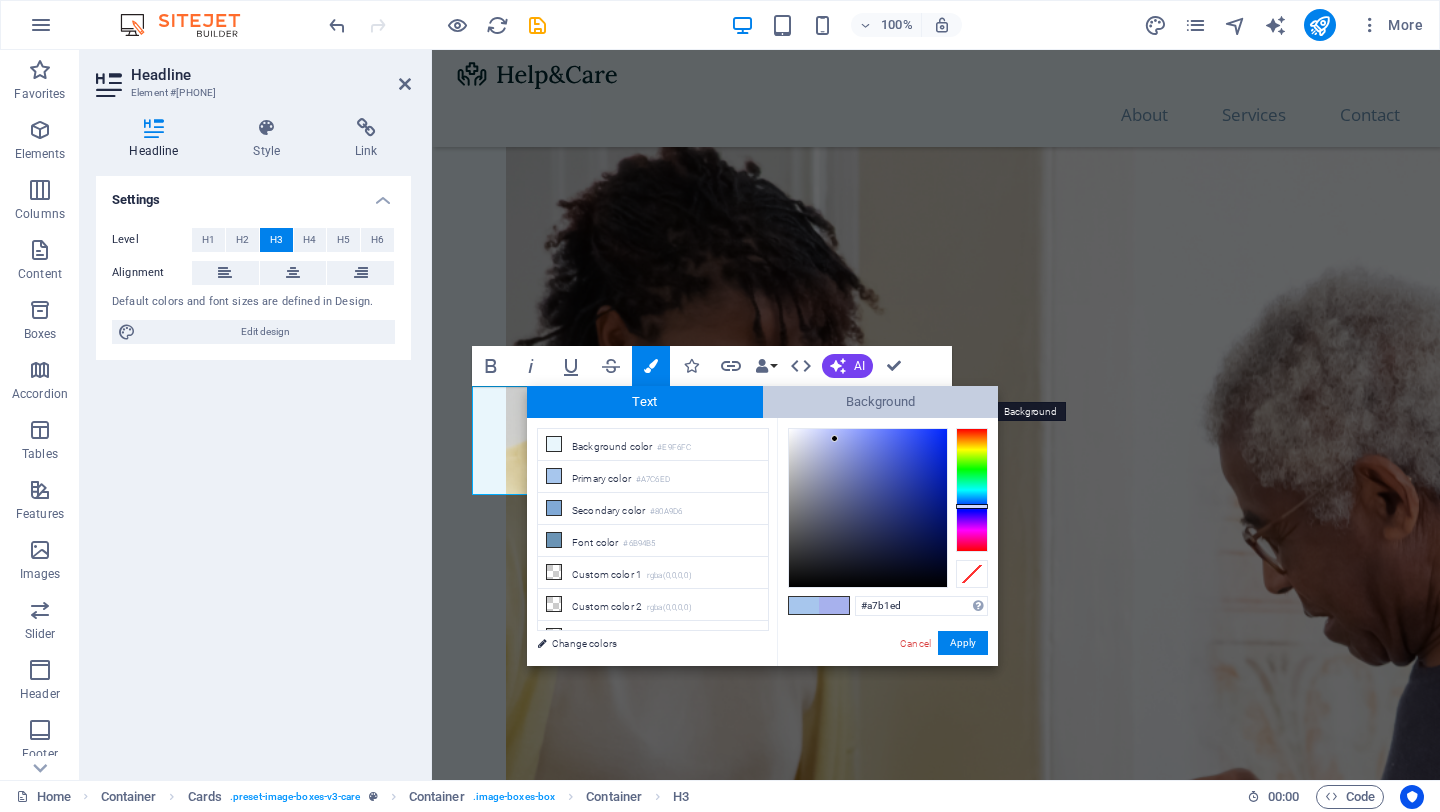 click on "Background" at bounding box center [881, 402] 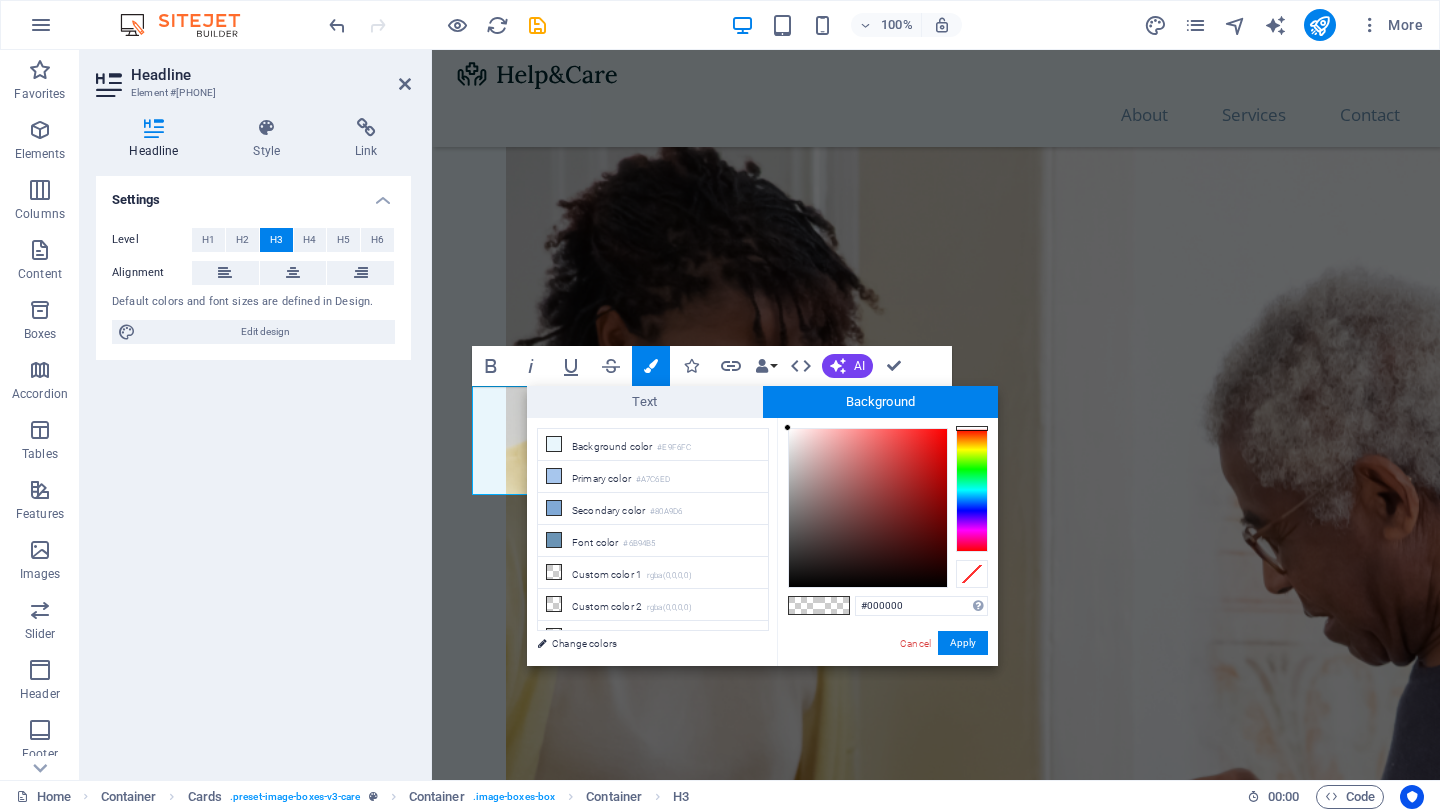 click at bounding box center [972, 490] 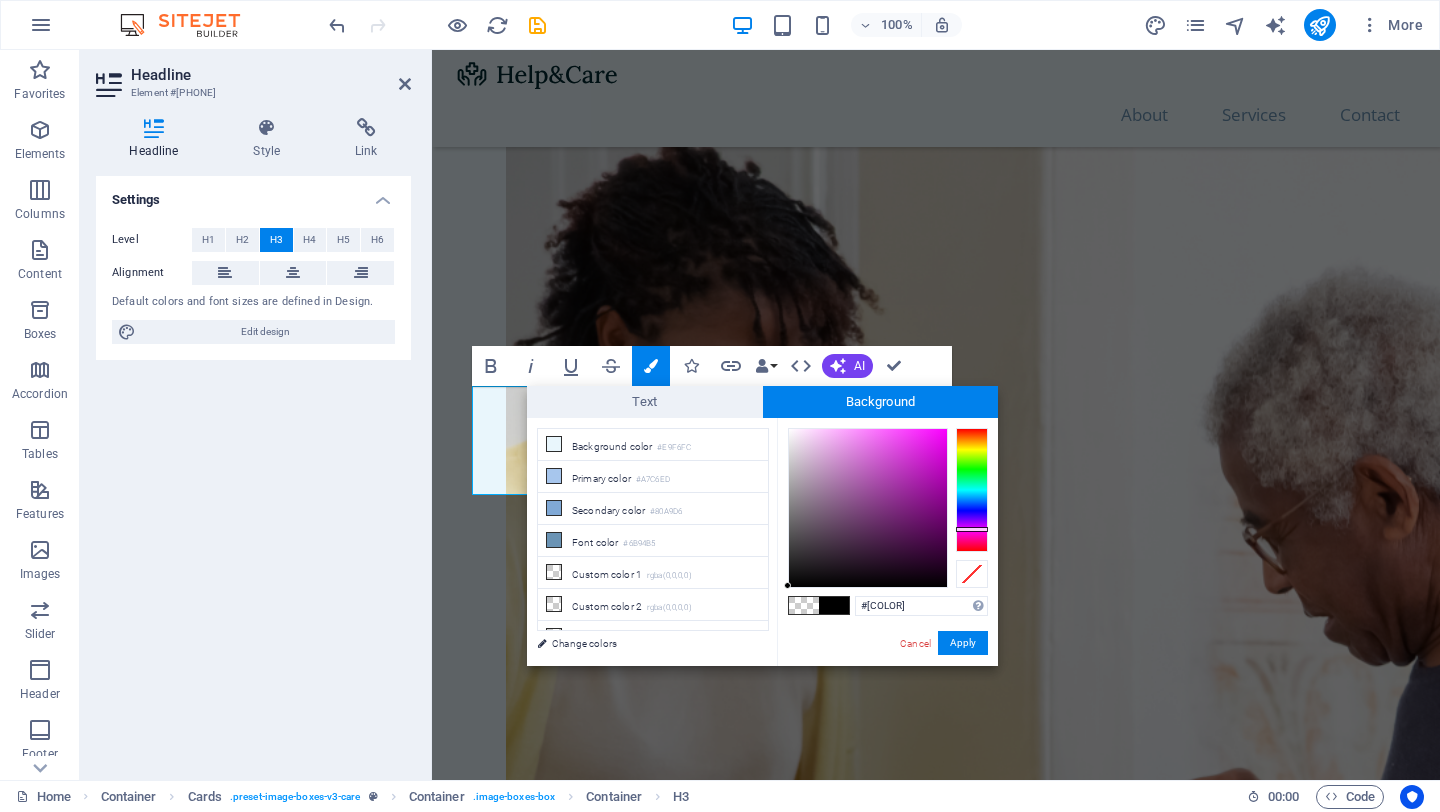 click at bounding box center (868, 508) 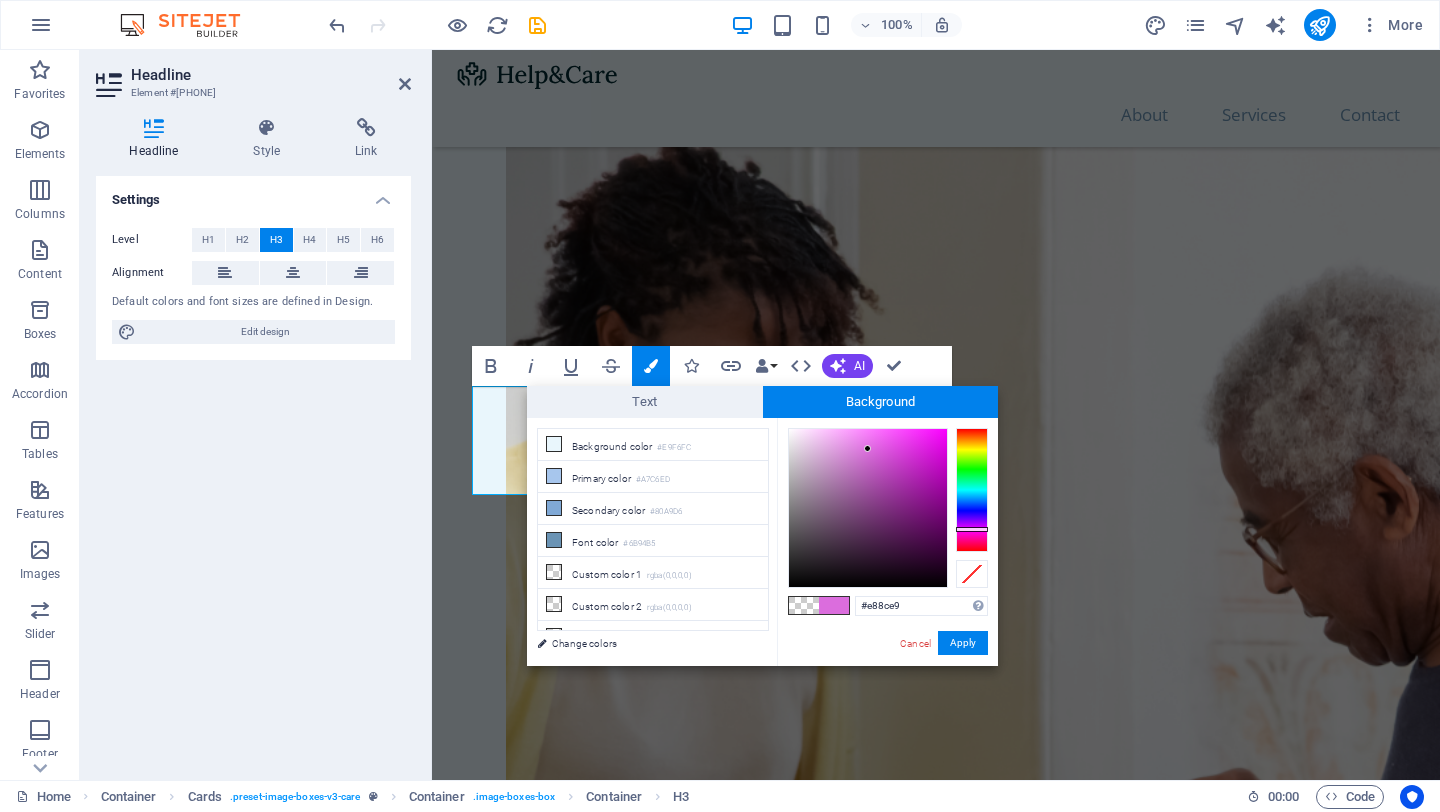 click at bounding box center (868, 508) 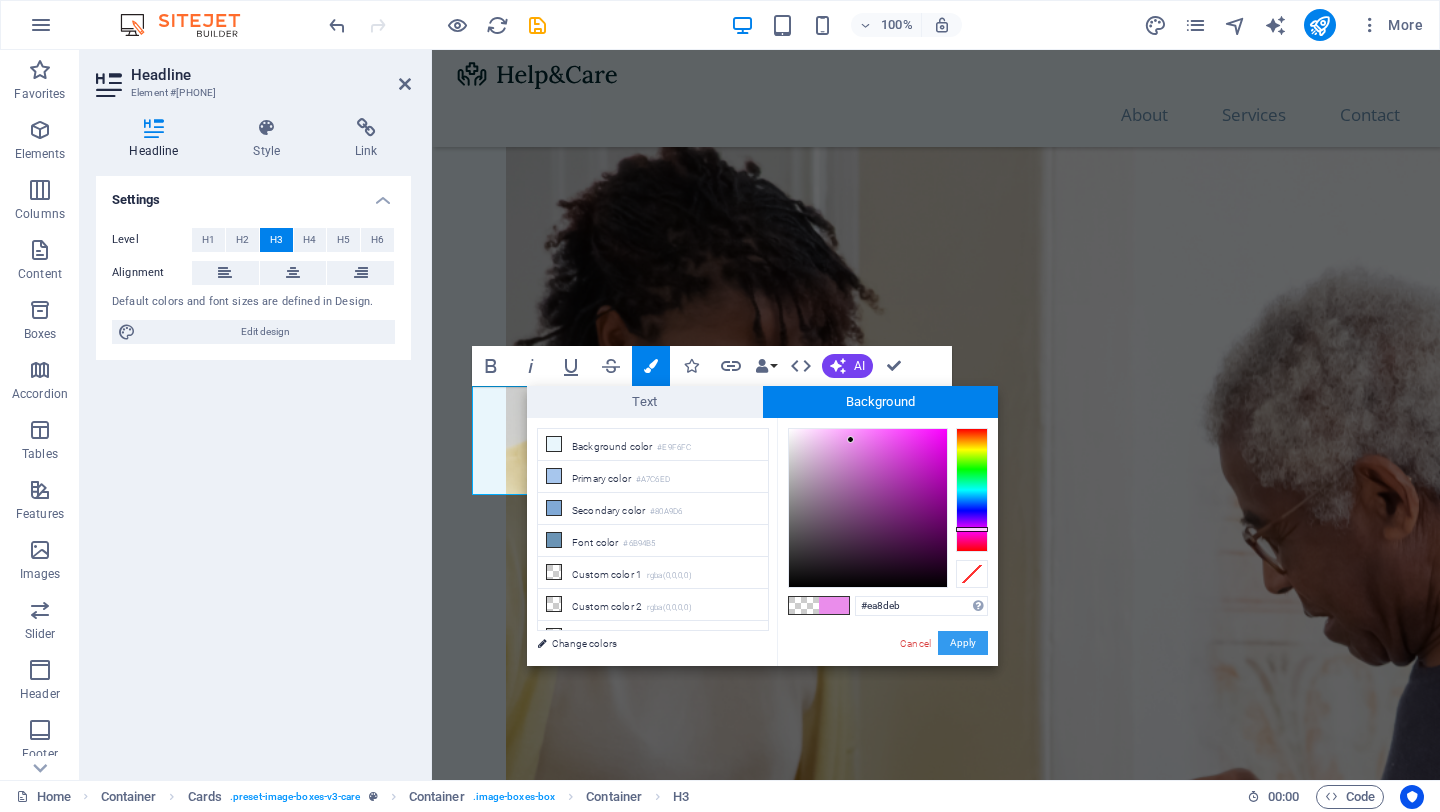click on "Apply" at bounding box center (963, 643) 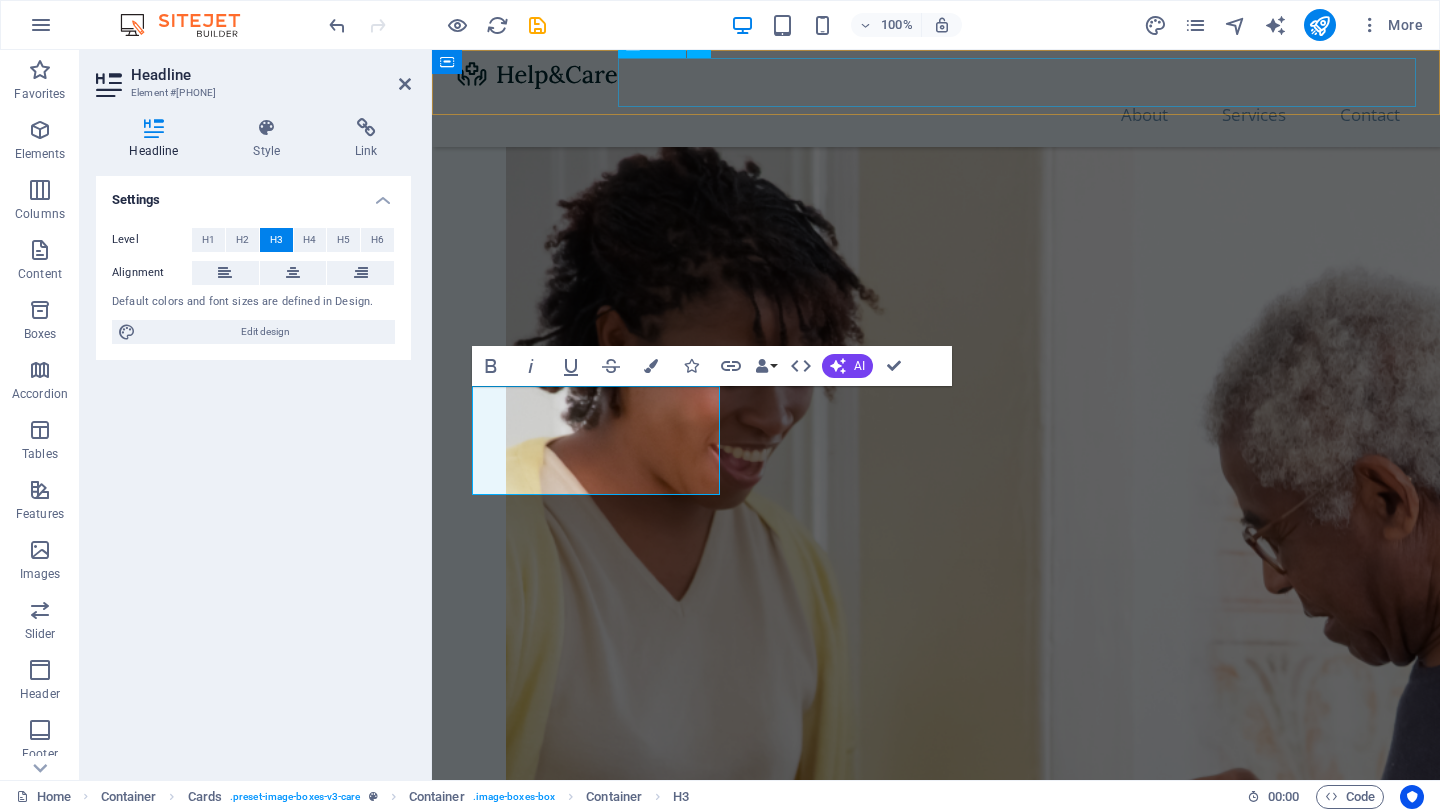 click on "About Services Contact" at bounding box center [936, 114] 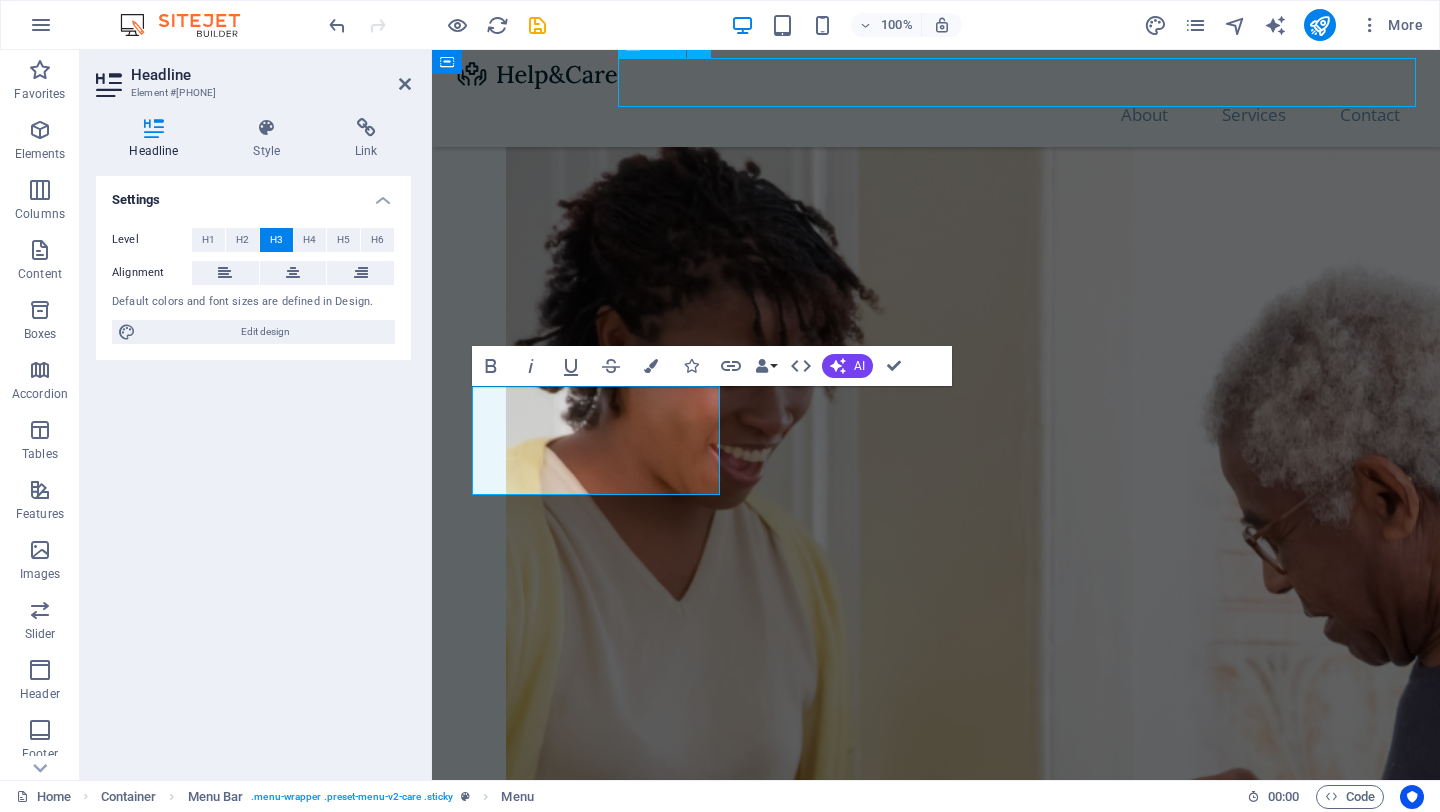 scroll, scrollTop: 1874, scrollLeft: 0, axis: vertical 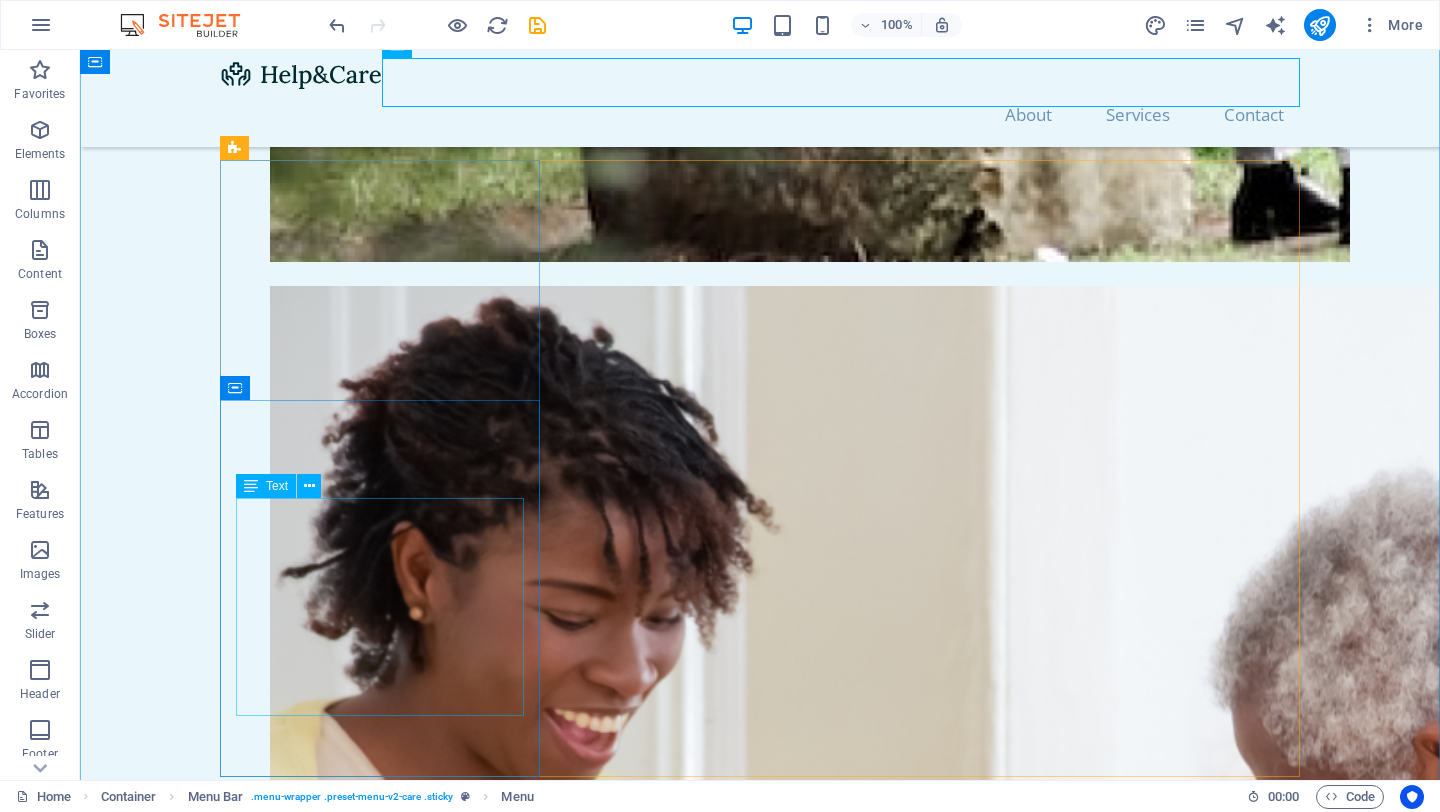 click on "SERVICIO PODOLÓGICO   PREVENTIVO. – Corte correcto de uñas. – Limpieza de canales ungueales. – Retiro de callosidades. – Exfoliación con sales. – Masaje pédico. – Diagnóstico podológico." at bounding box center (380, 2767) 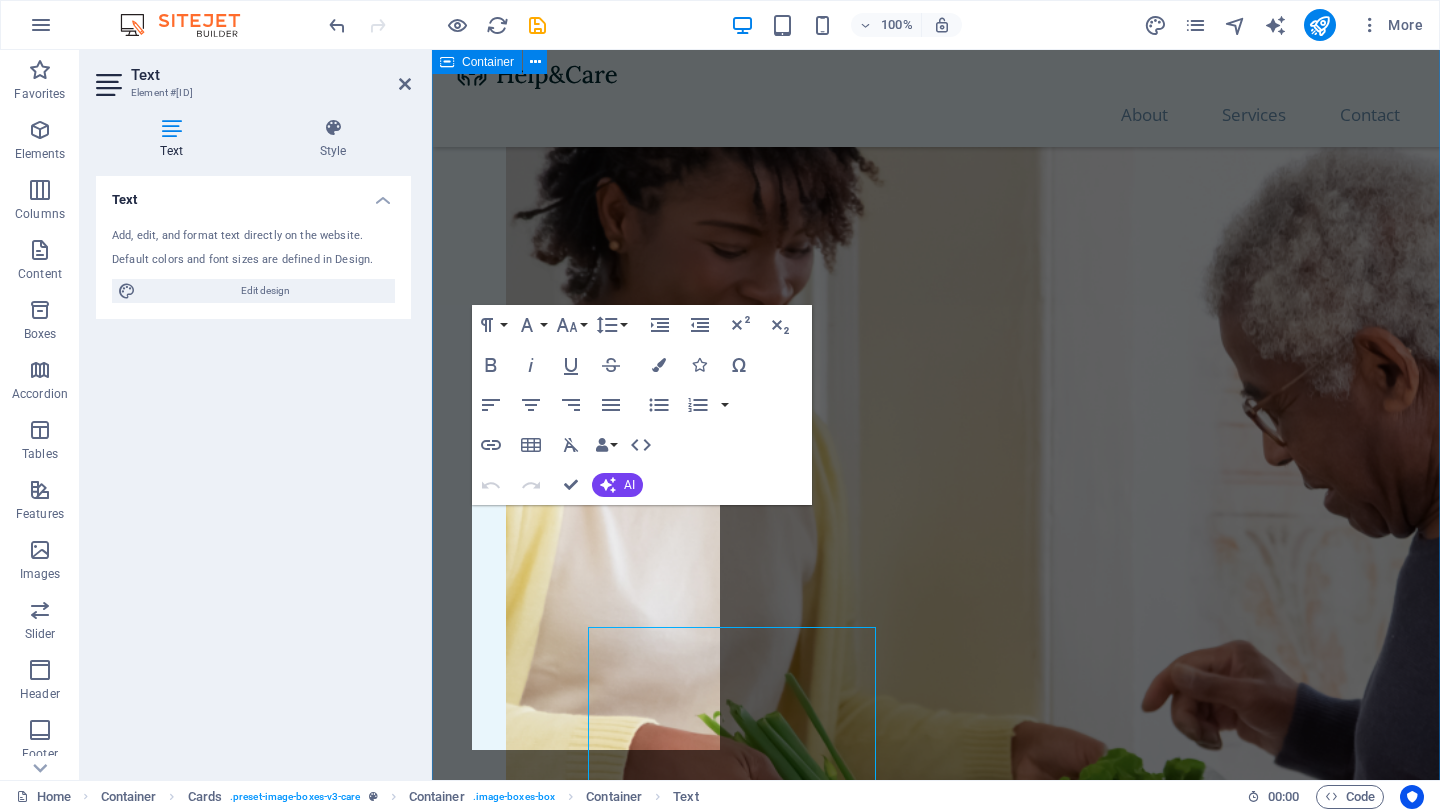 scroll, scrollTop: 1746, scrollLeft: 0, axis: vertical 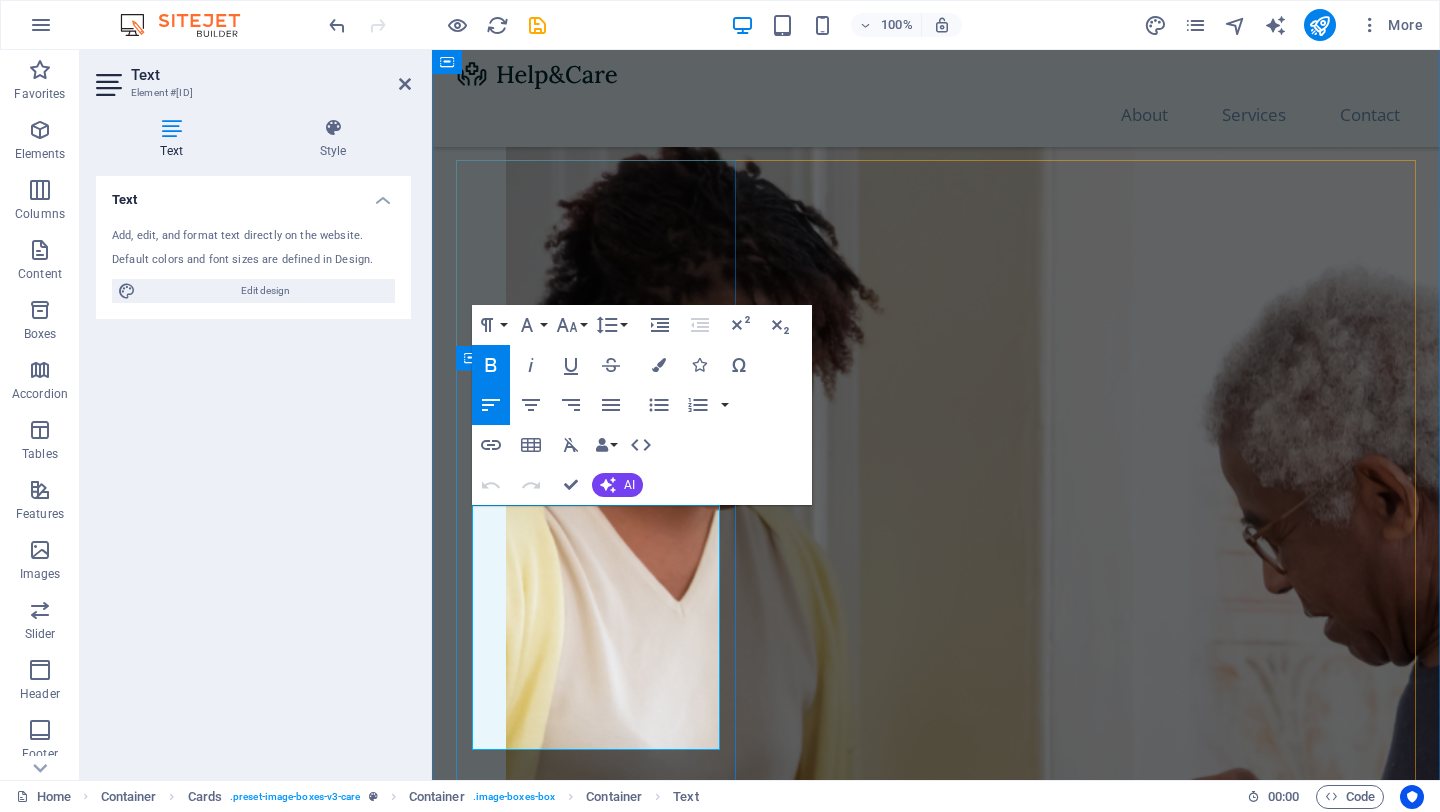 drag, startPoint x: 678, startPoint y: 735, endPoint x: 470, endPoint y: 515, distance: 302.76062 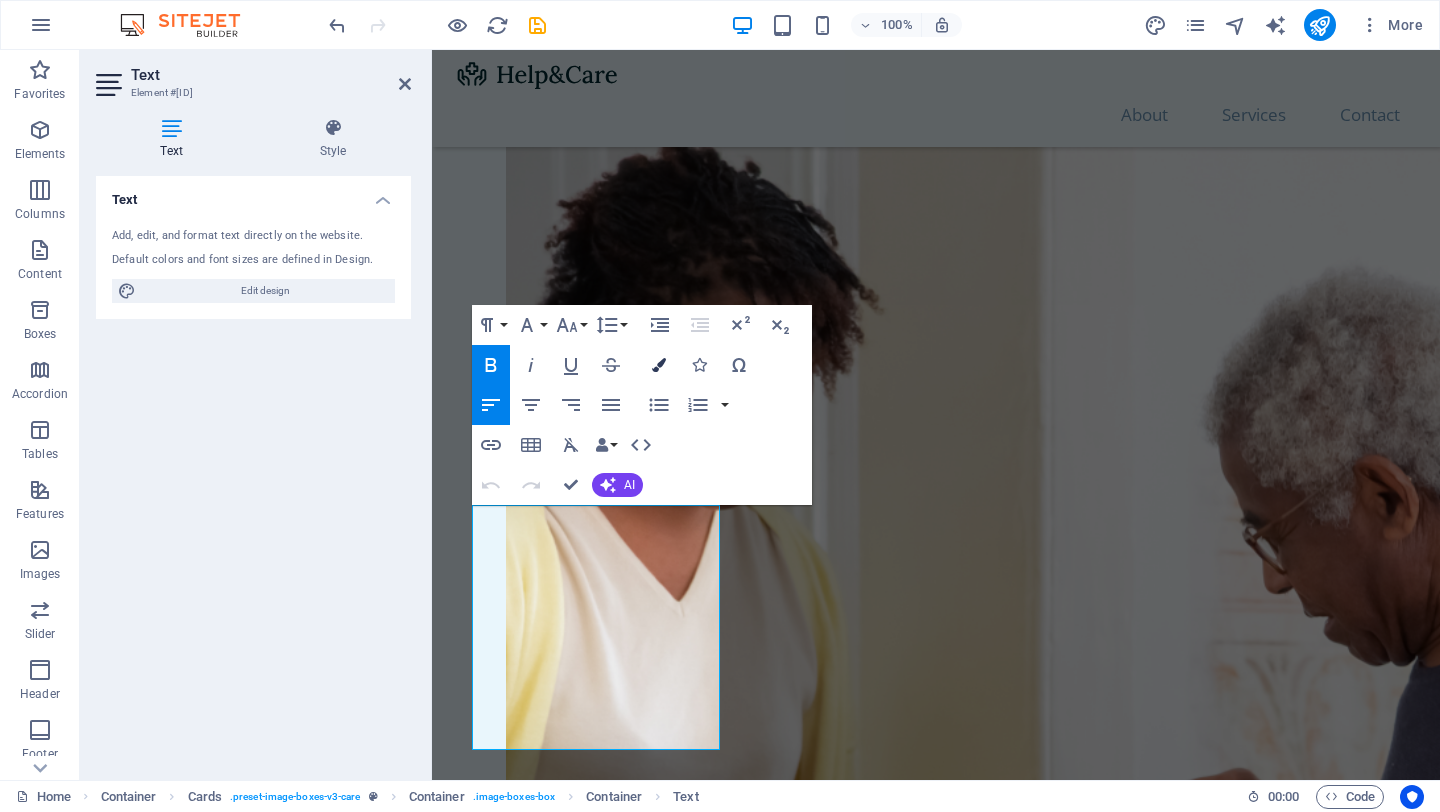click at bounding box center [659, 365] 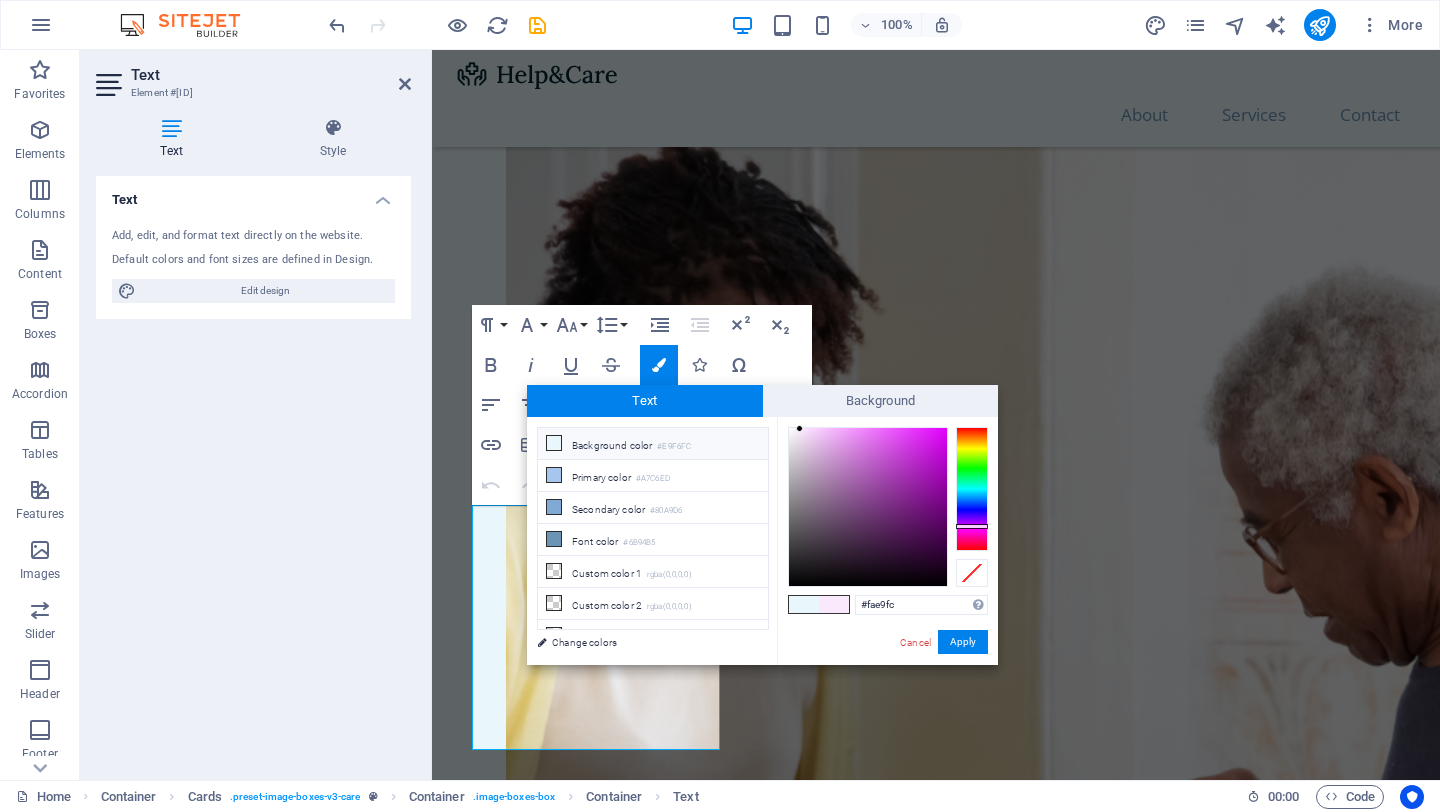 type on "#e9e9fc" 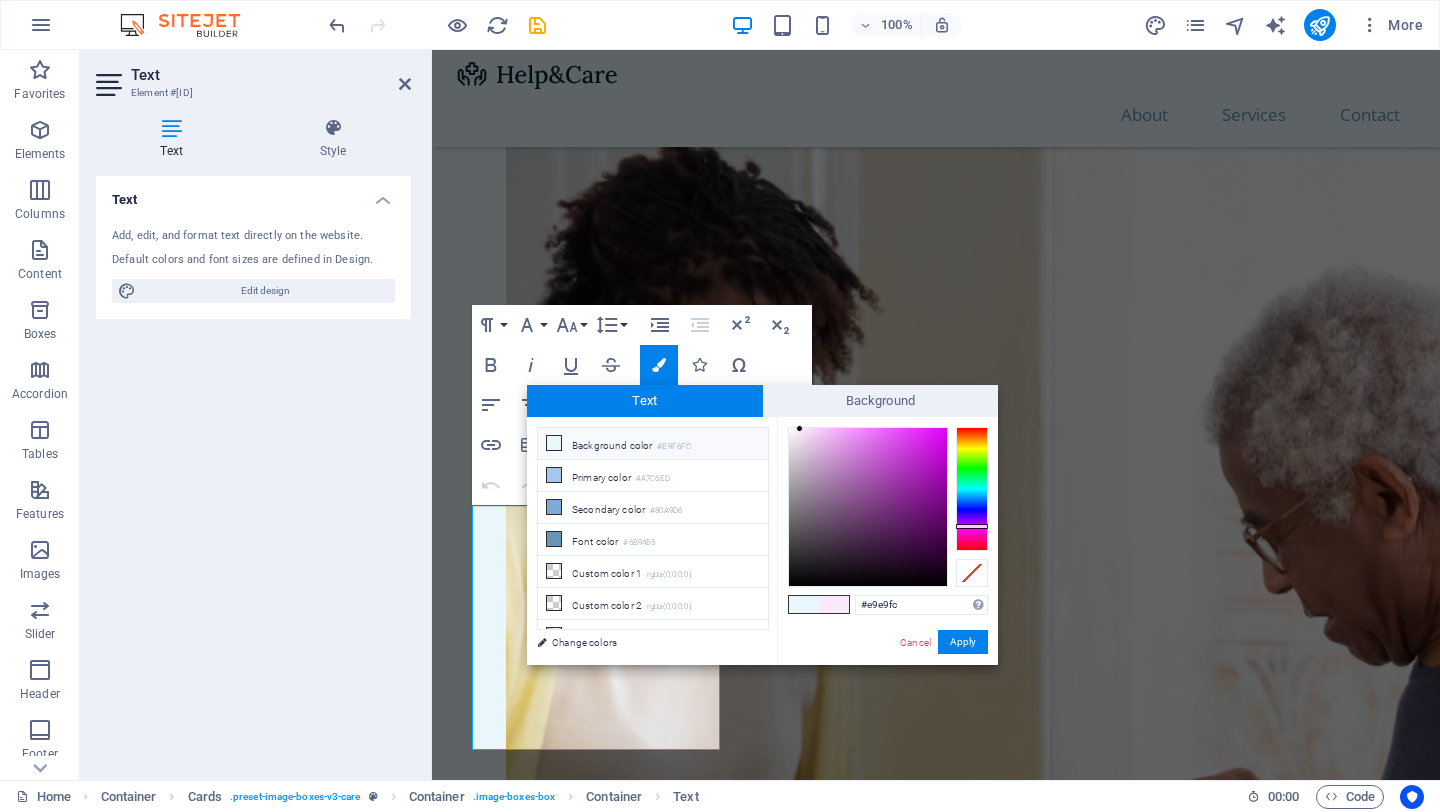 click at bounding box center [972, 489] 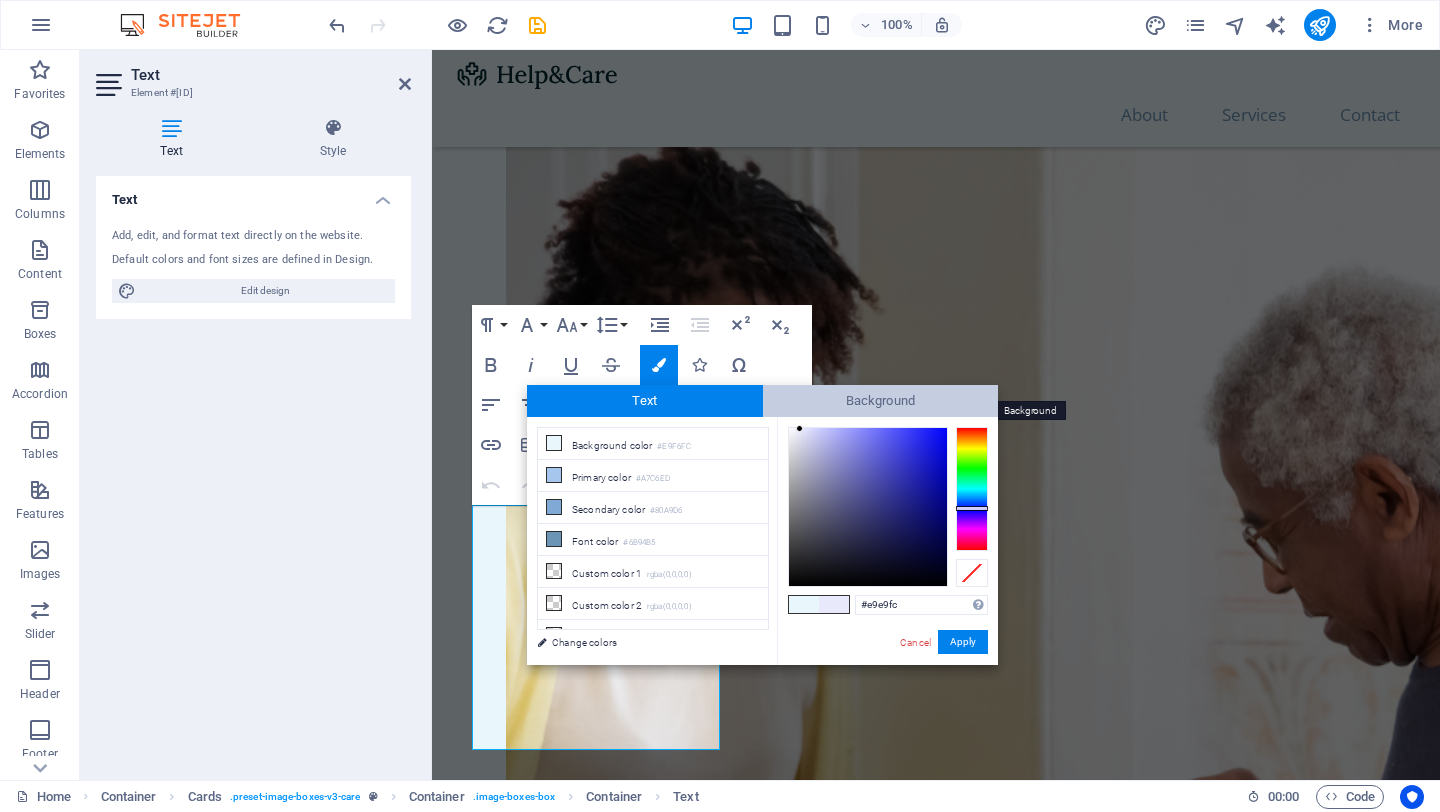 click on "Background" at bounding box center (881, 401) 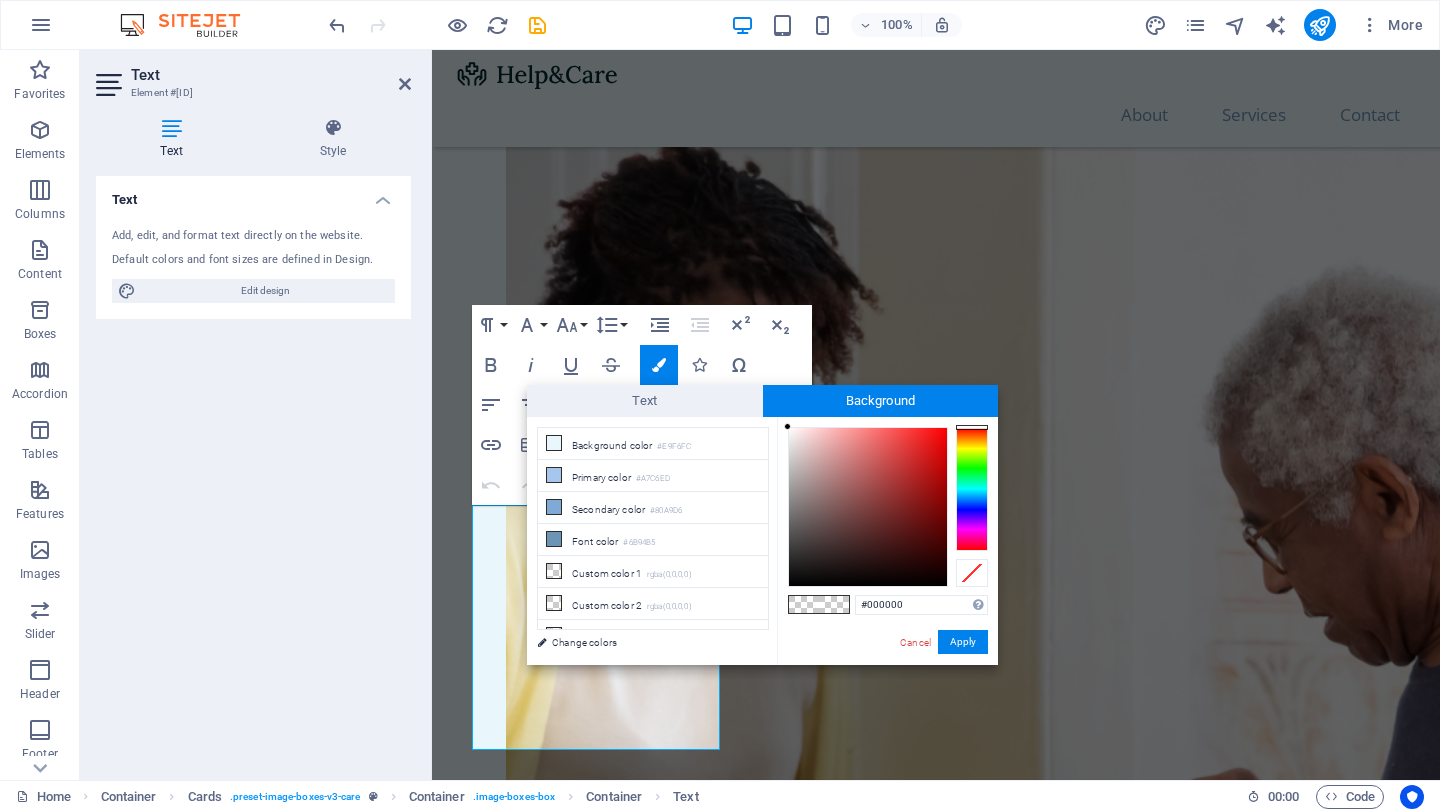 click at bounding box center [972, 427] 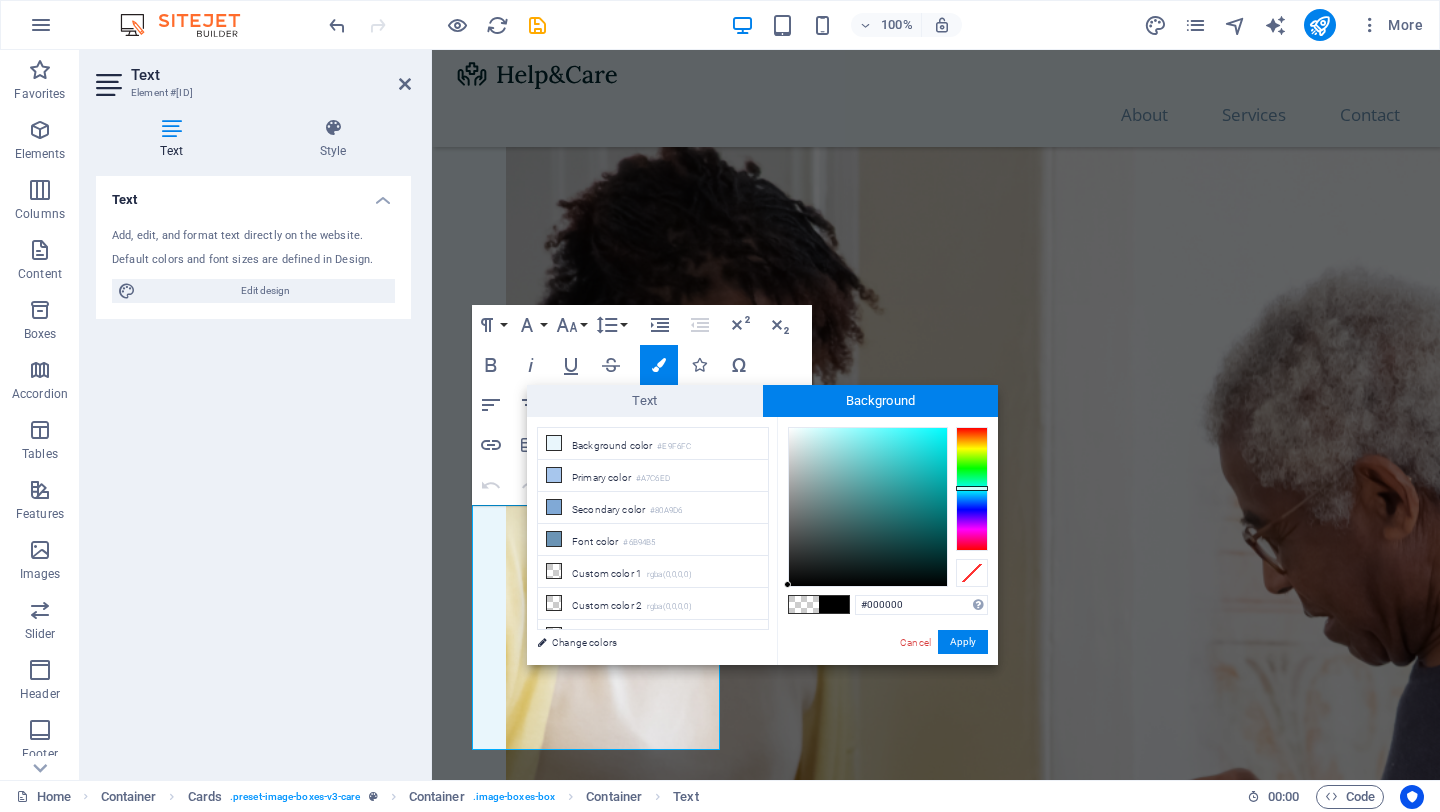 click at bounding box center [972, 489] 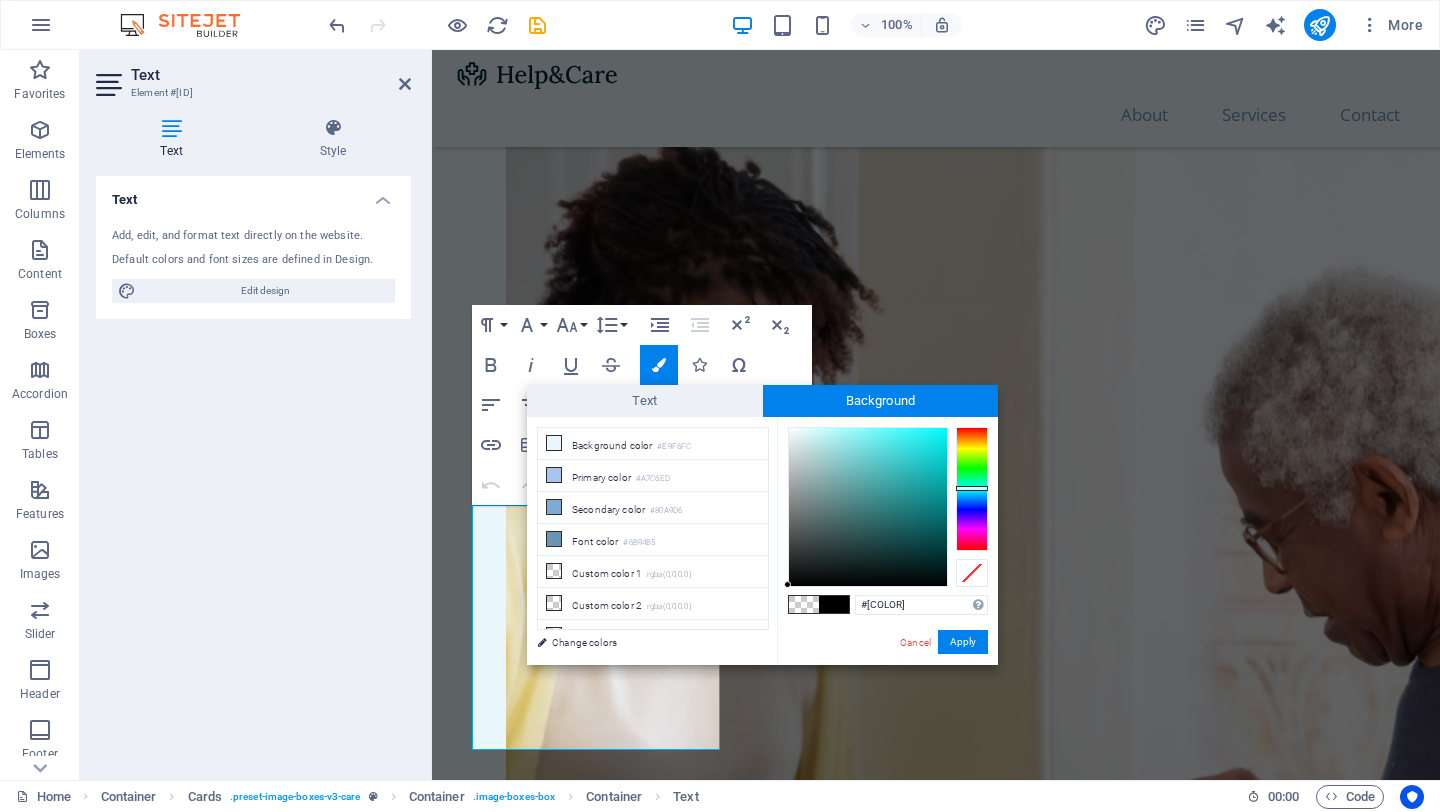 click at bounding box center [868, 507] 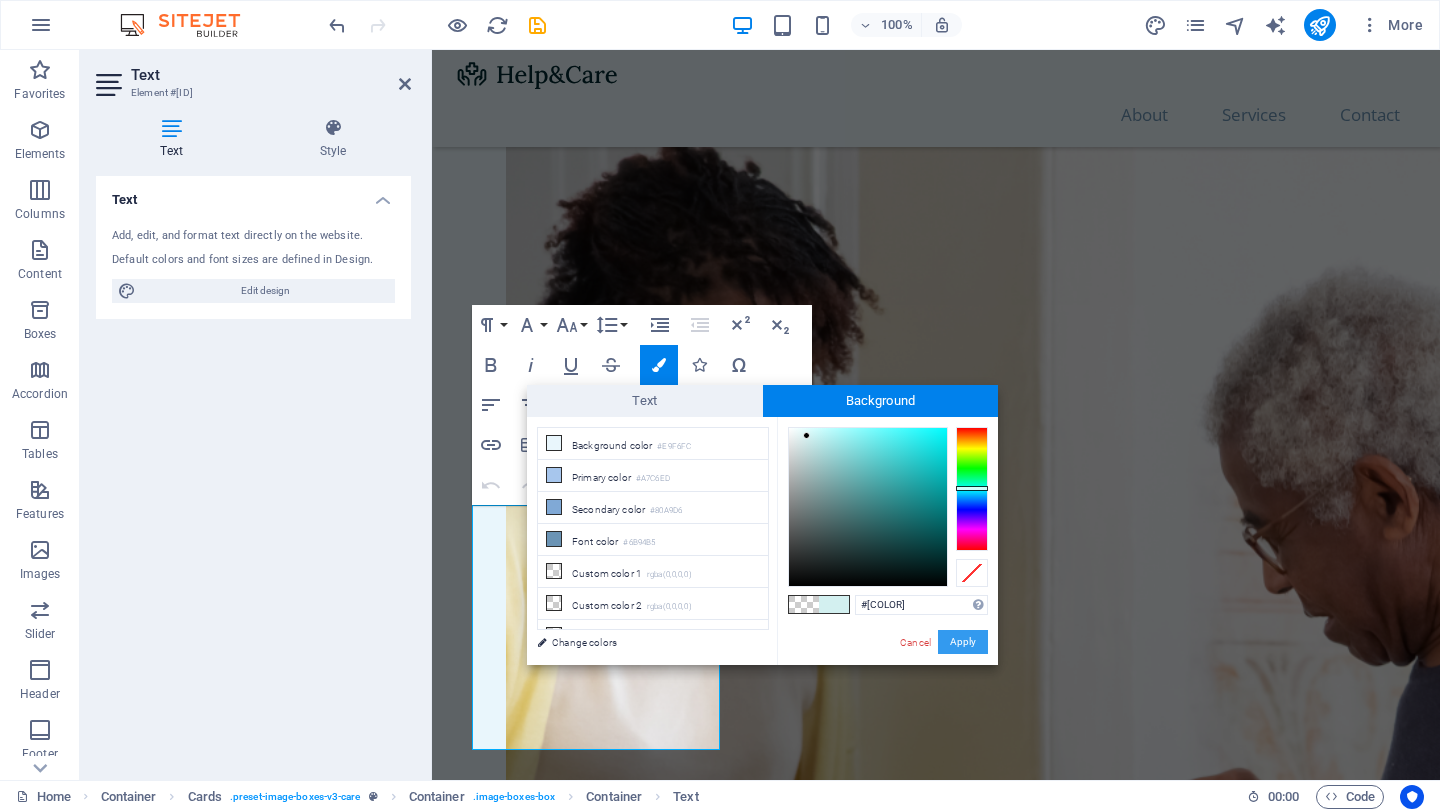 click on "Apply" at bounding box center [963, 642] 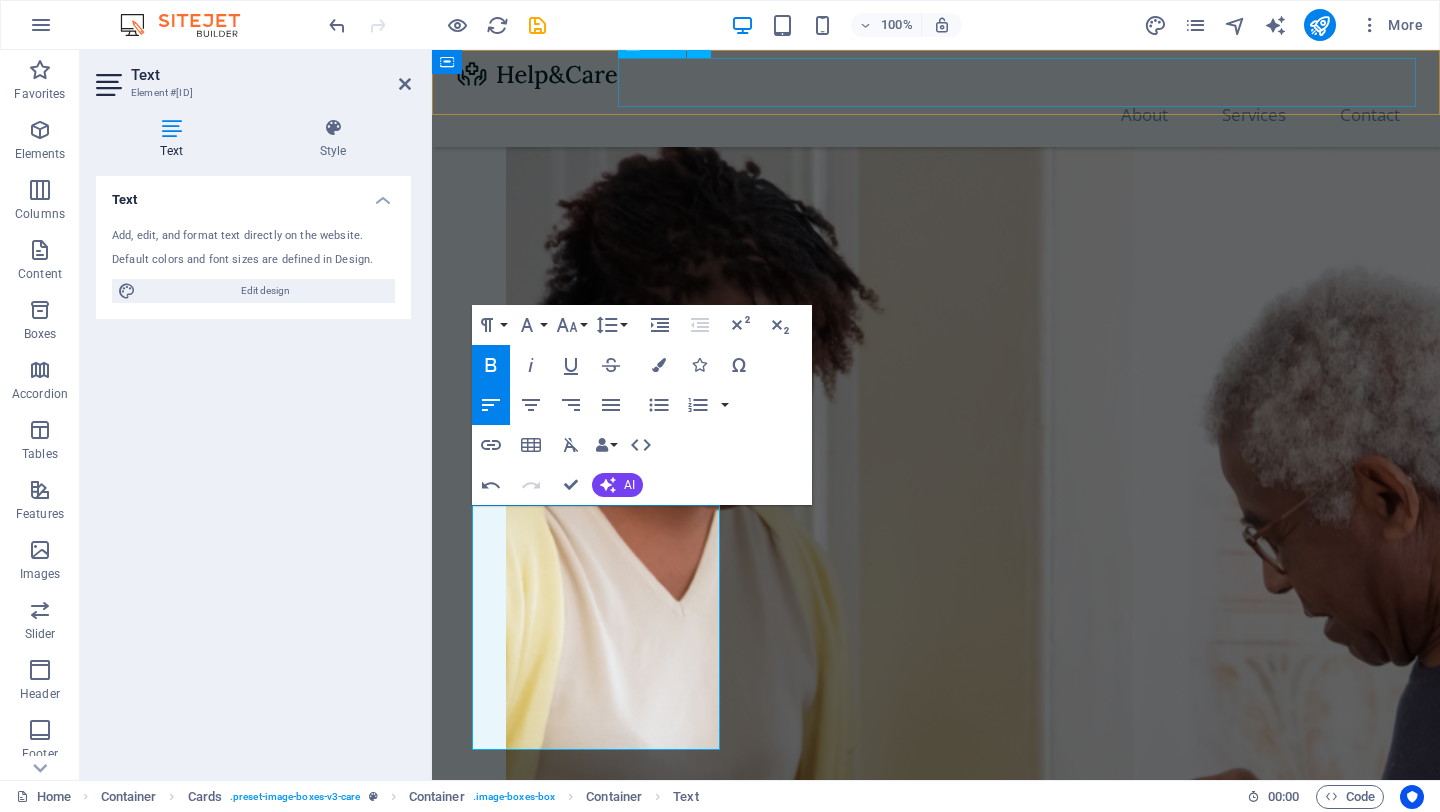 click on "About Services Contact" at bounding box center [936, 114] 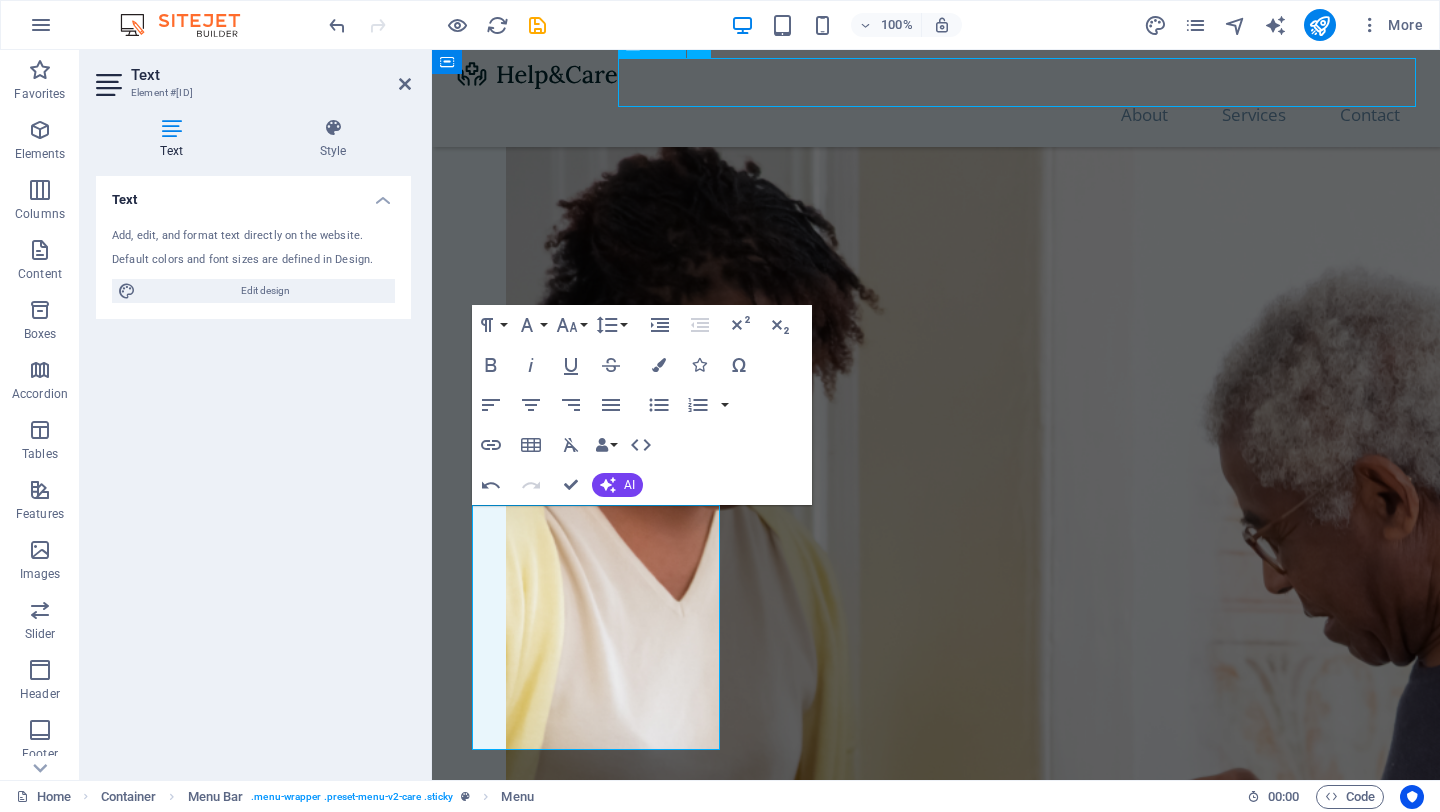scroll, scrollTop: 1874, scrollLeft: 0, axis: vertical 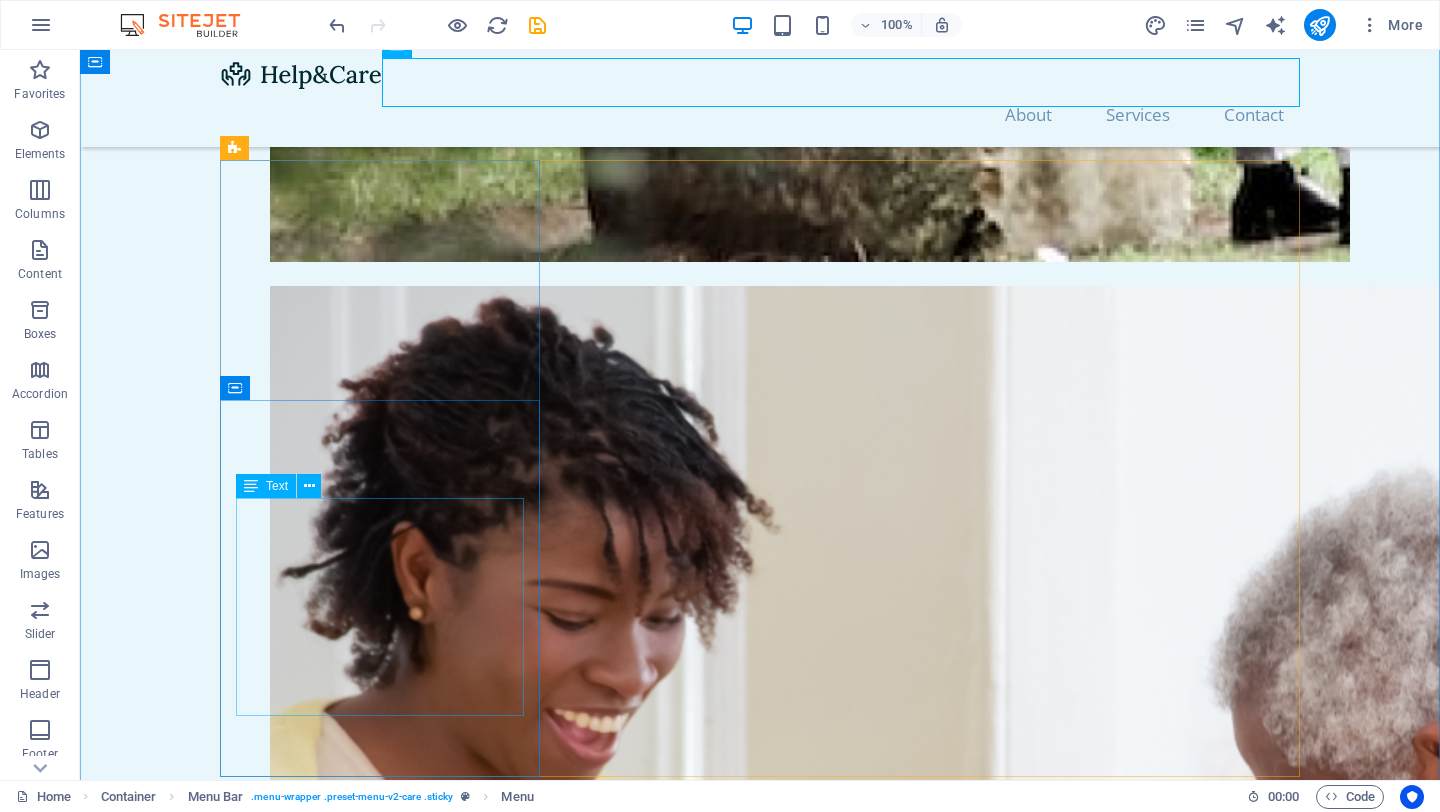 click on "SERVICIO PODOLÓGICO   PREVENTIVO. – Corte correcto de uñas. – Limpieza de canales ungueales. – Retiro de callosidades. – Exfoliación con sales. – Masaje pédico. – Diagnóstico podológico." at bounding box center [380, 2767] 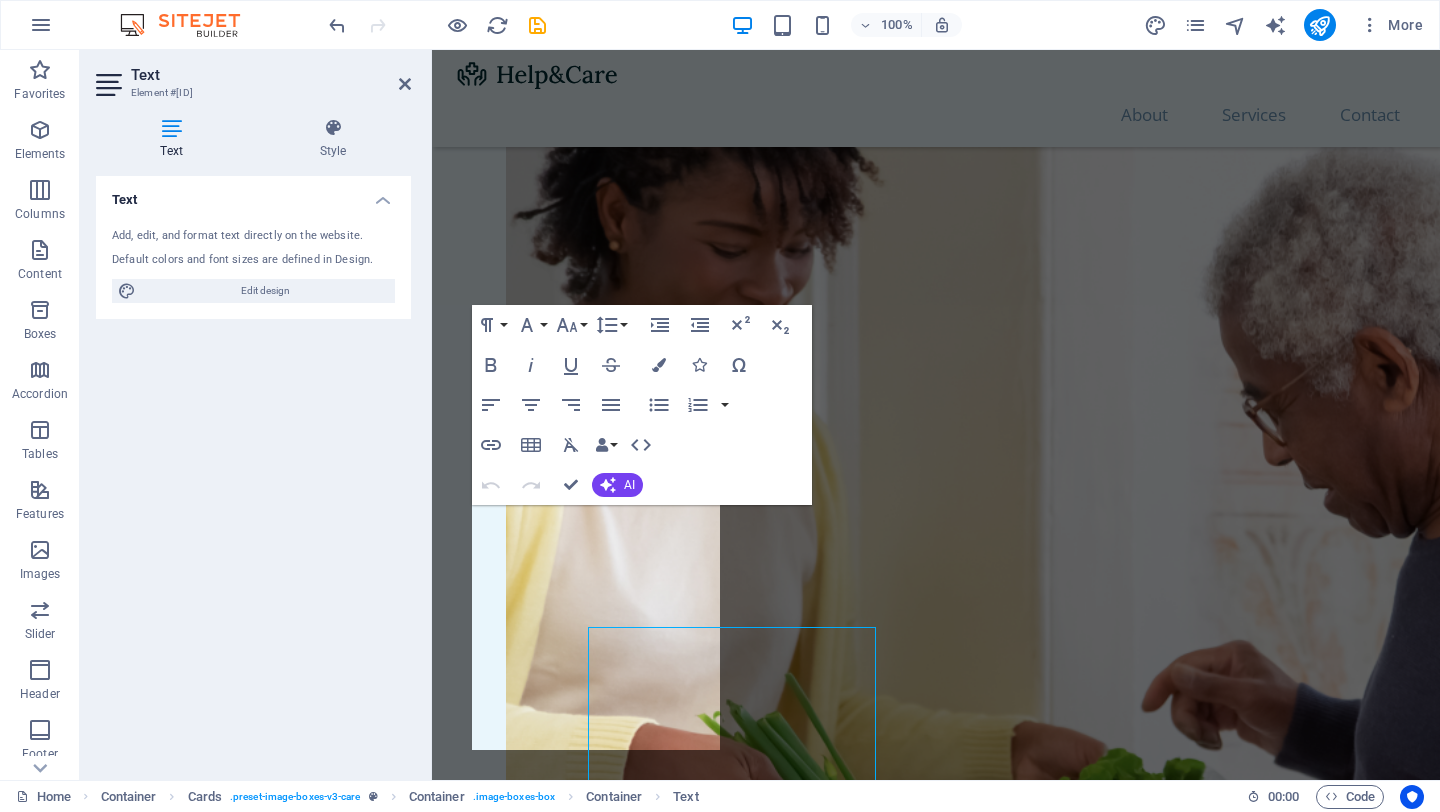 scroll, scrollTop: 1746, scrollLeft: 0, axis: vertical 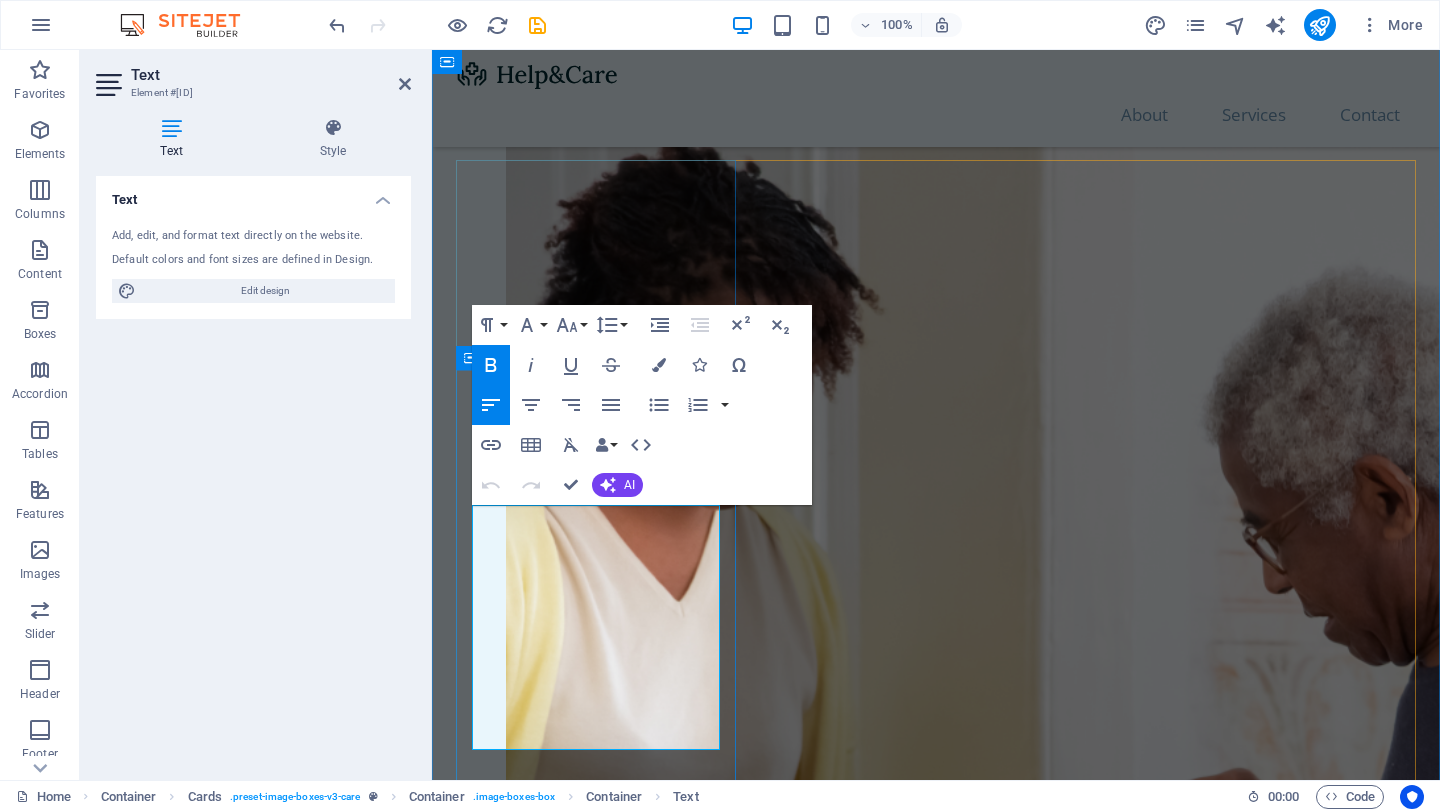 drag, startPoint x: 680, startPoint y: 738, endPoint x: 472, endPoint y: 518, distance: 302.76062 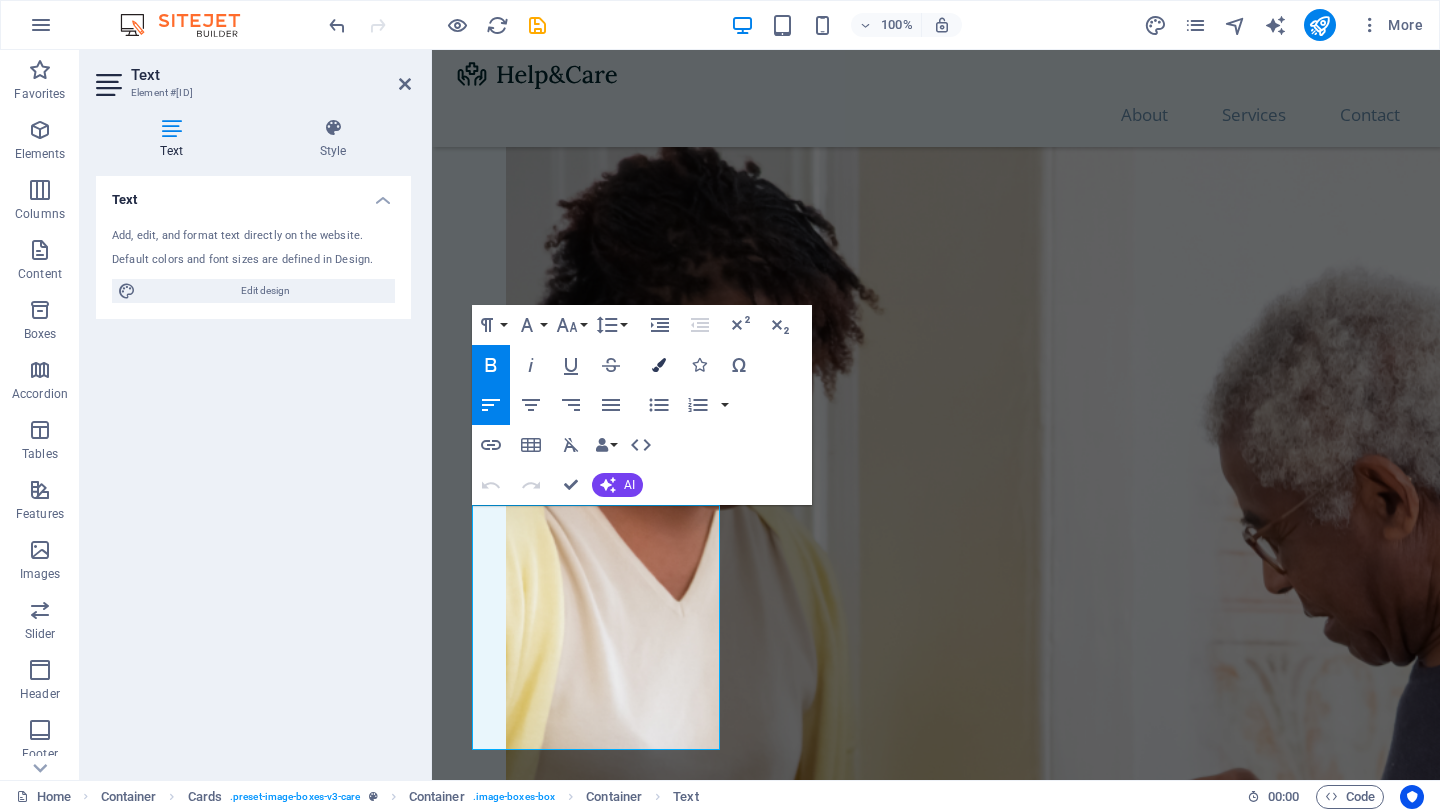 click at bounding box center [659, 365] 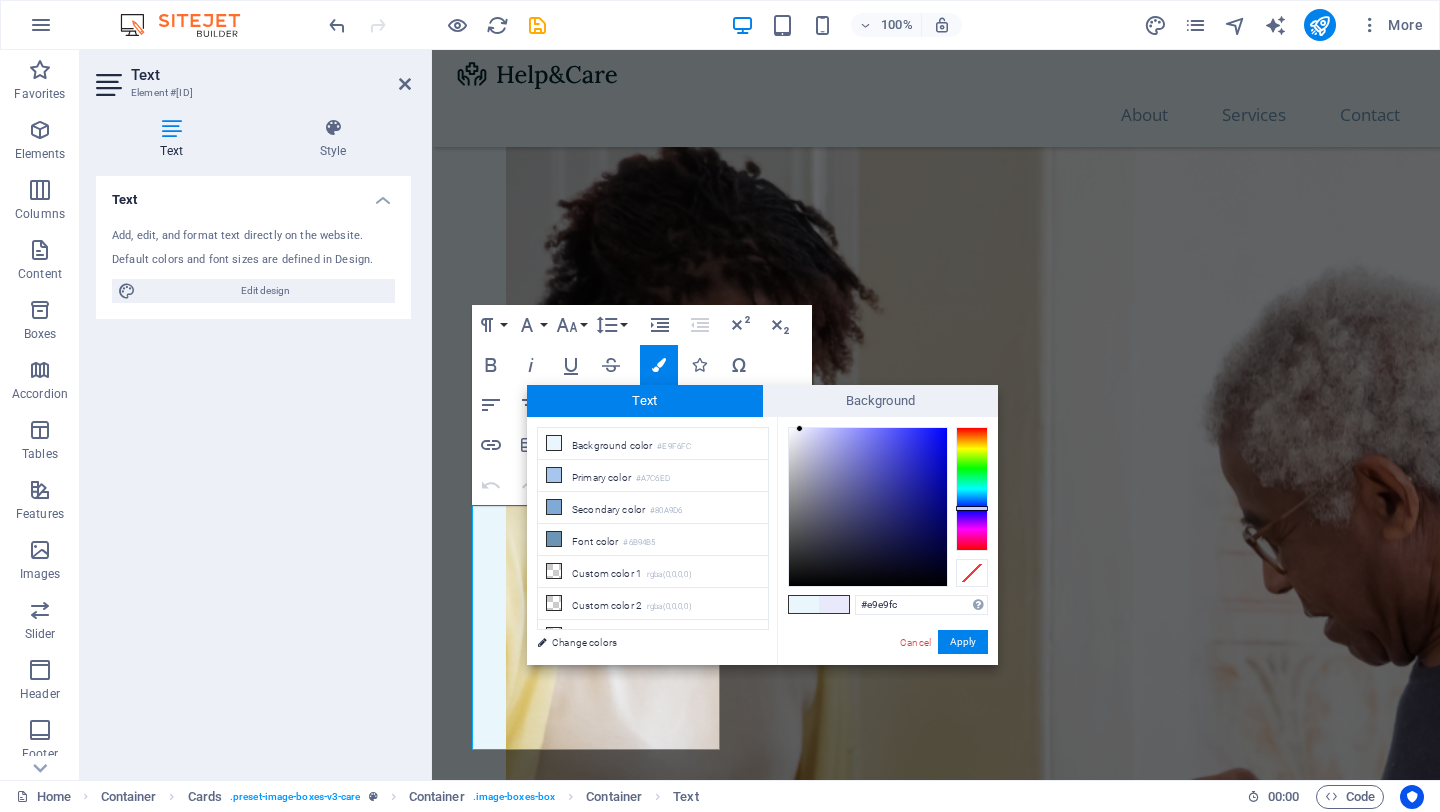 type on "#[COLOR]" 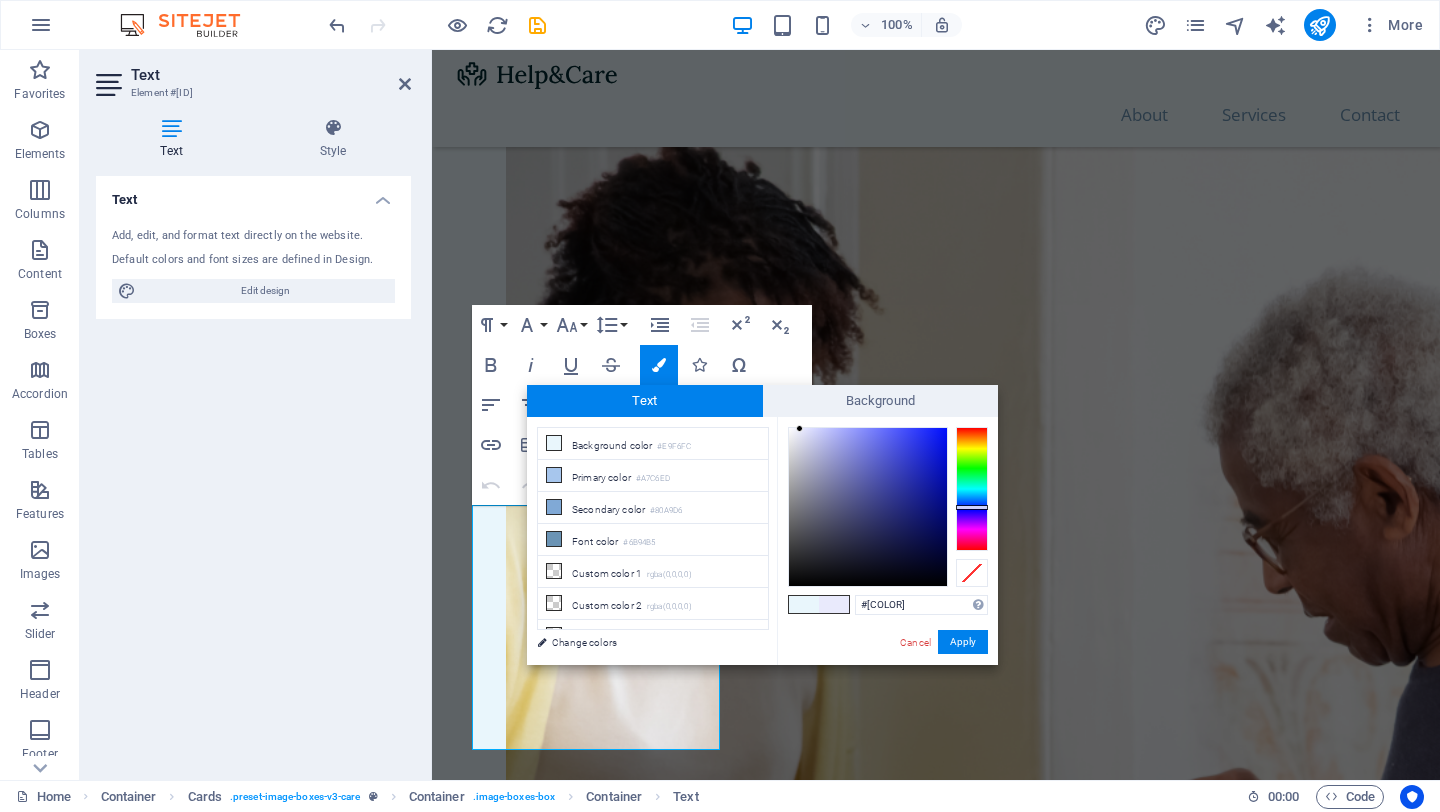 drag, startPoint x: 968, startPoint y: 527, endPoint x: 970, endPoint y: 507, distance: 20.09975 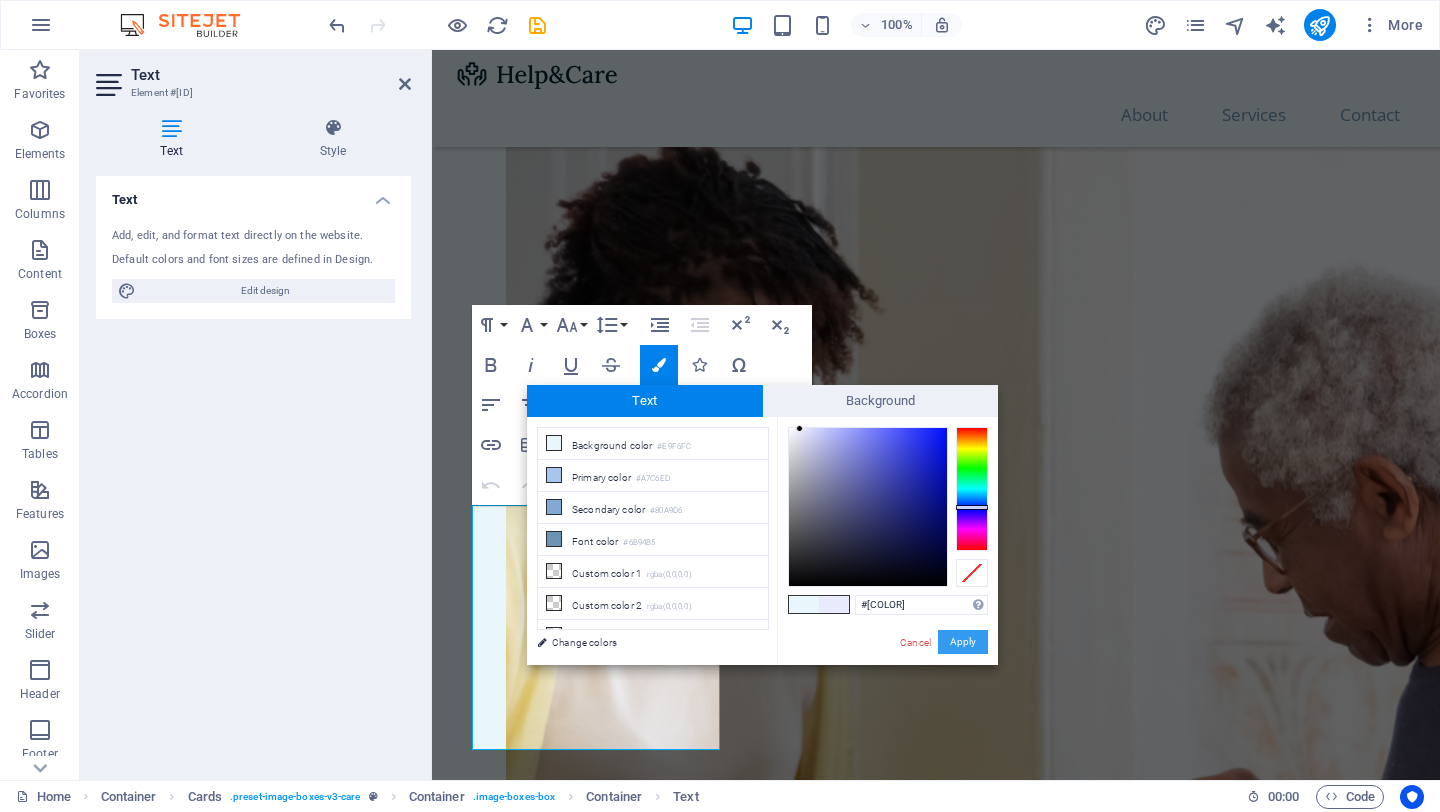 click on "Apply" at bounding box center (963, 642) 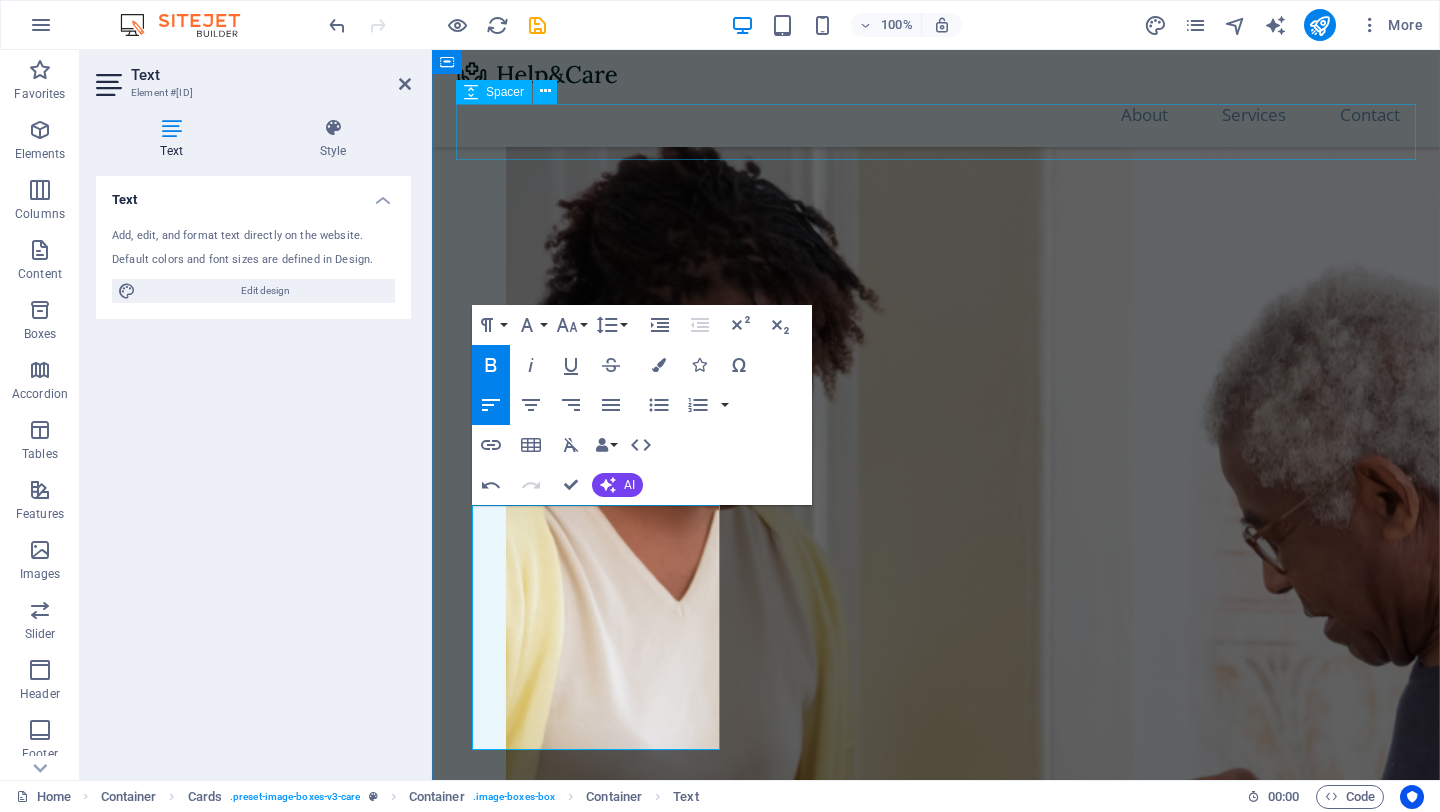 click at bounding box center (936, 1666) 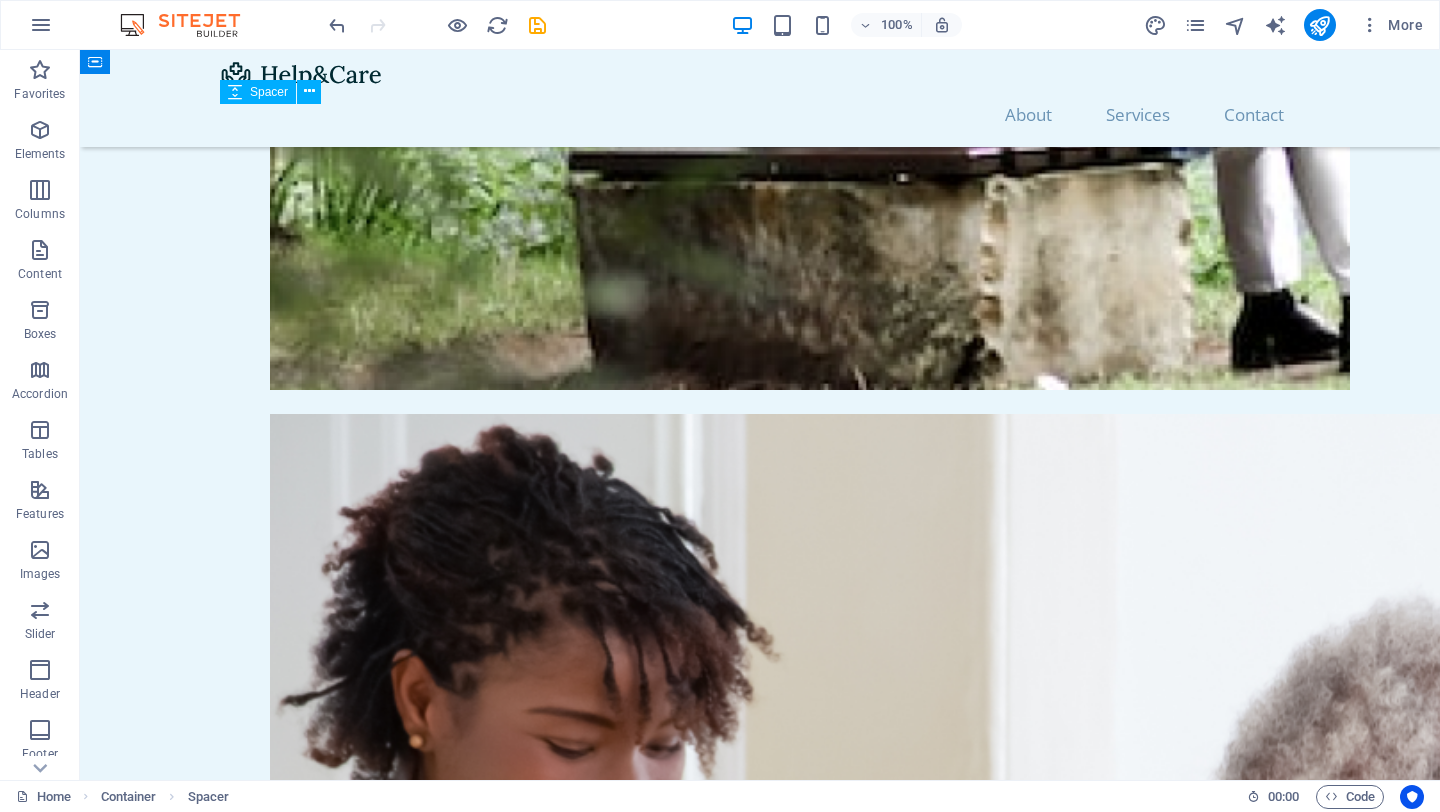 scroll, scrollTop: 1874, scrollLeft: 0, axis: vertical 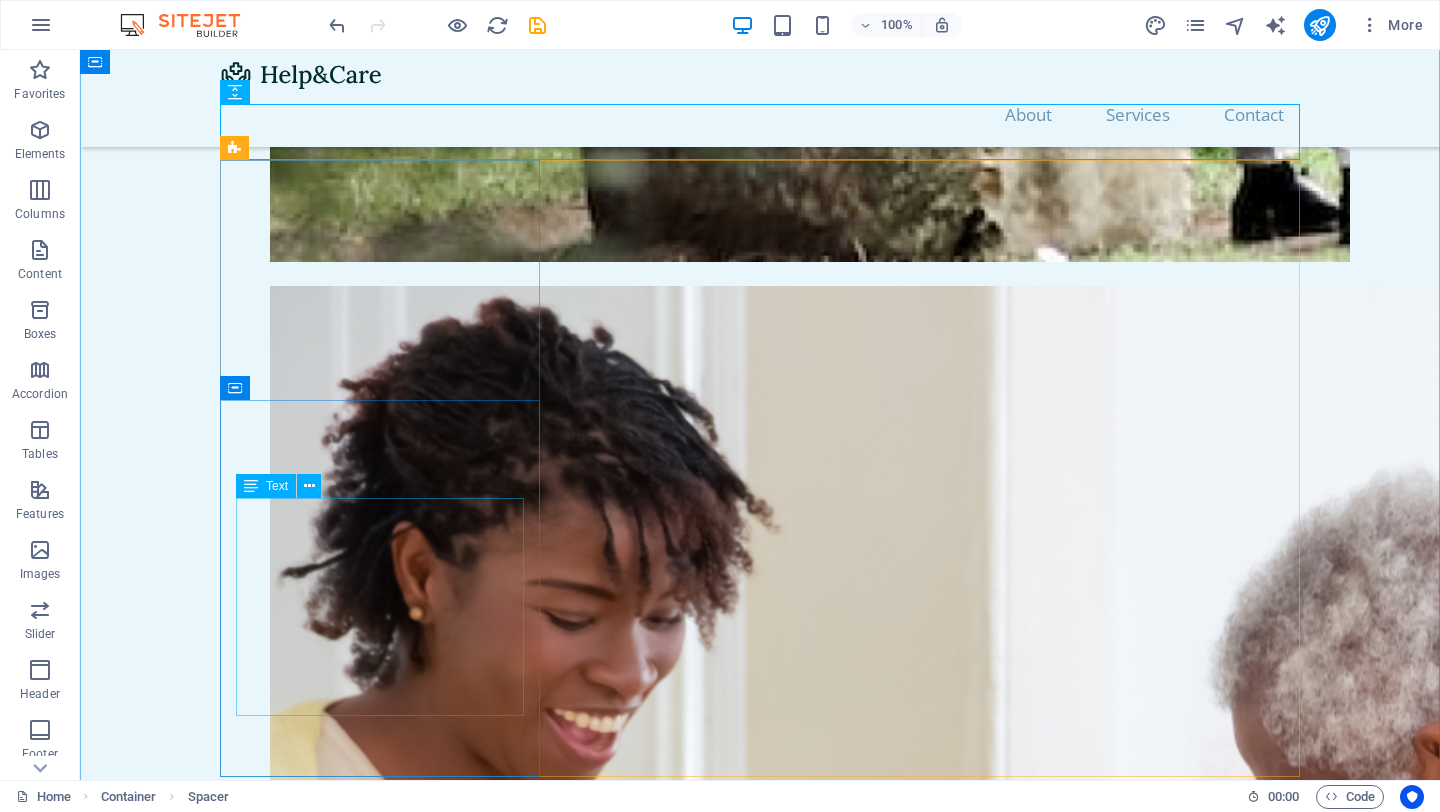click on "SERVICIO PODOLÓGICO   PREVENTIVO. – Corte correcto de uñas. – Limpieza de canales ungueales. – Retiro de callosidades. – Exfoliación con sales. – Masaje pédico. – Diagnóstico podológico." at bounding box center (380, 2767) 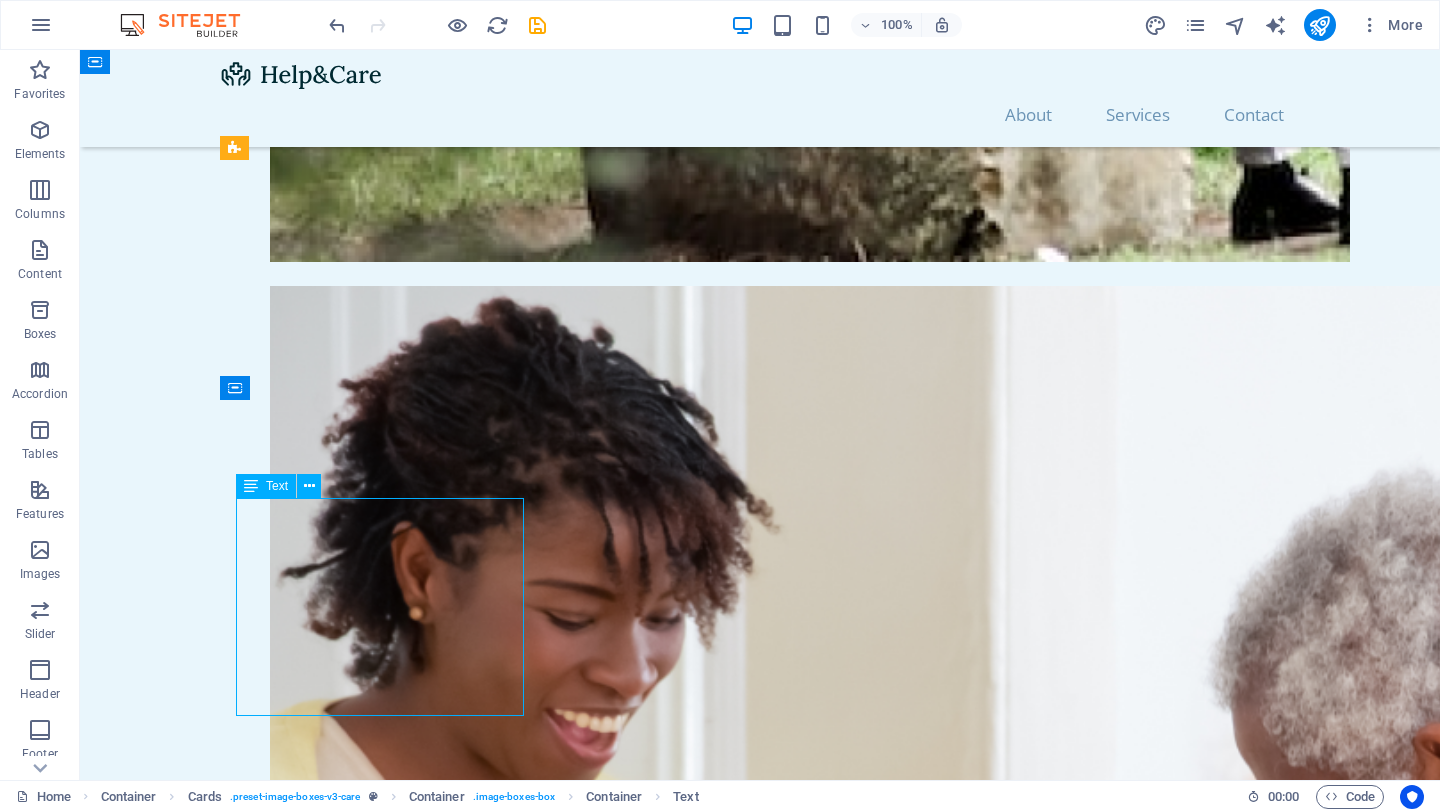 click on "SERVICIO PODOLÓGICO   PREVENTIVO. – Corte correcto de uñas. – Limpieza de canales ungueales. – Retiro de callosidades. – Exfoliación con sales. – Masaje pédico. – Diagnóstico podológico." at bounding box center [380, 2767] 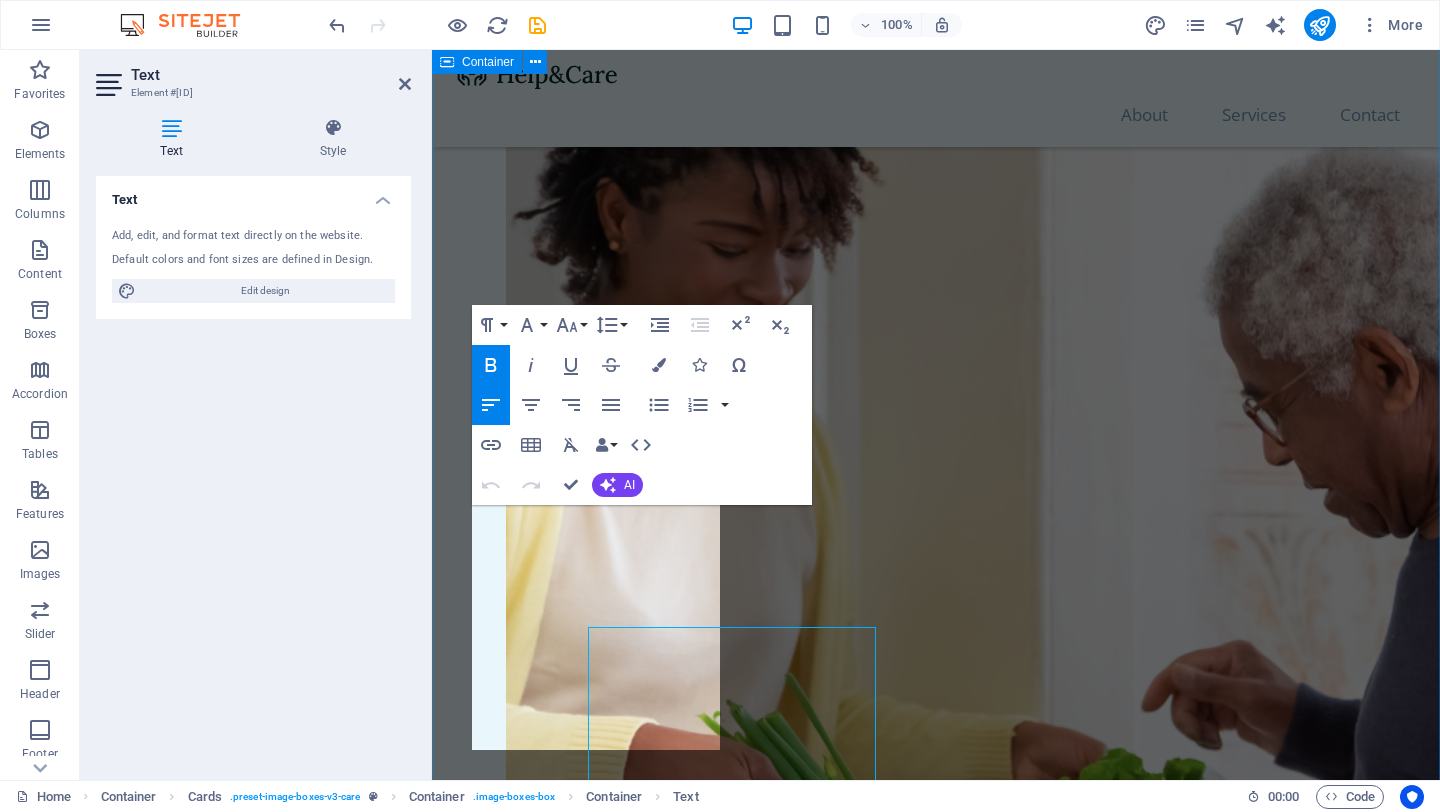 scroll, scrollTop: 1746, scrollLeft: 0, axis: vertical 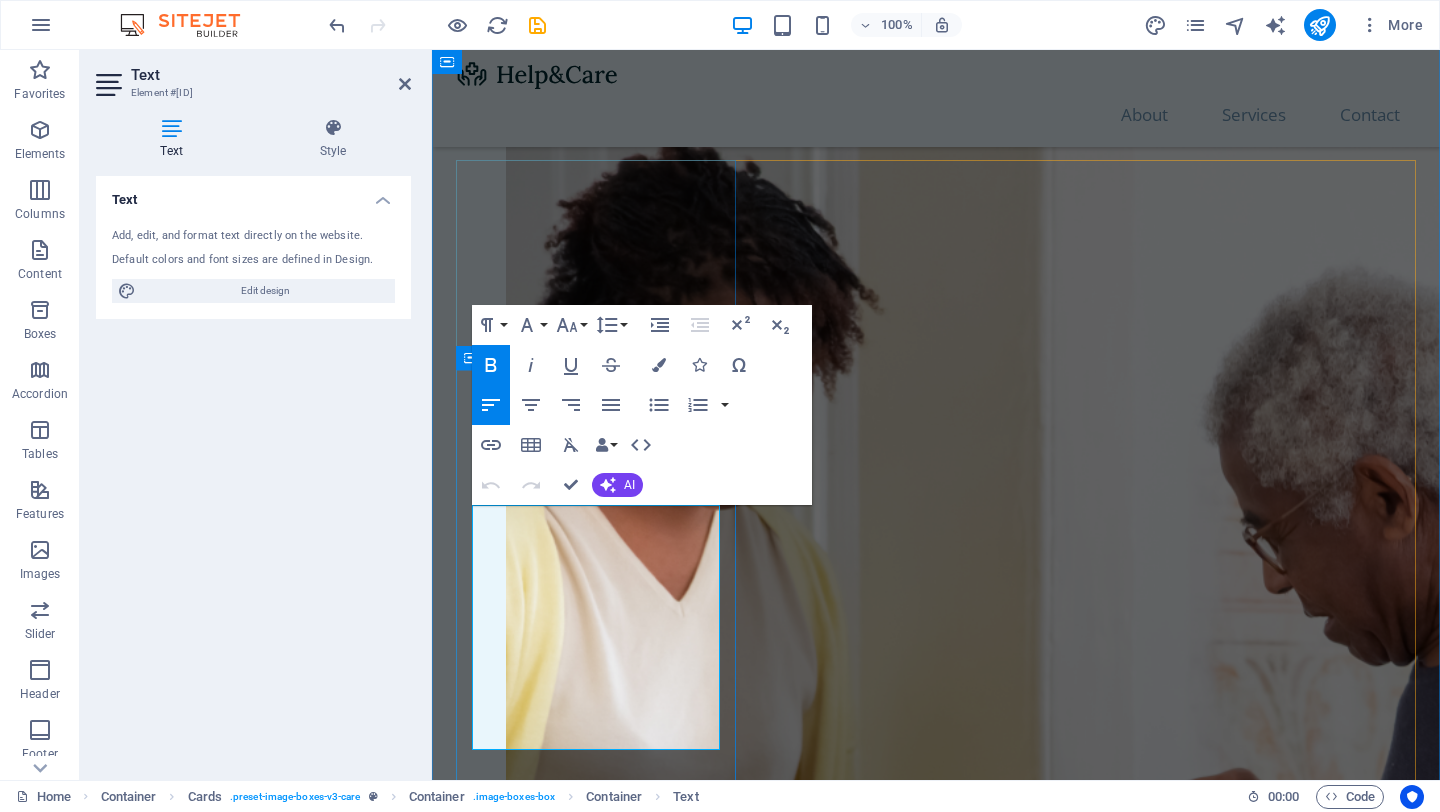 drag, startPoint x: 680, startPoint y: 740, endPoint x: 474, endPoint y: 523, distance: 299.20728 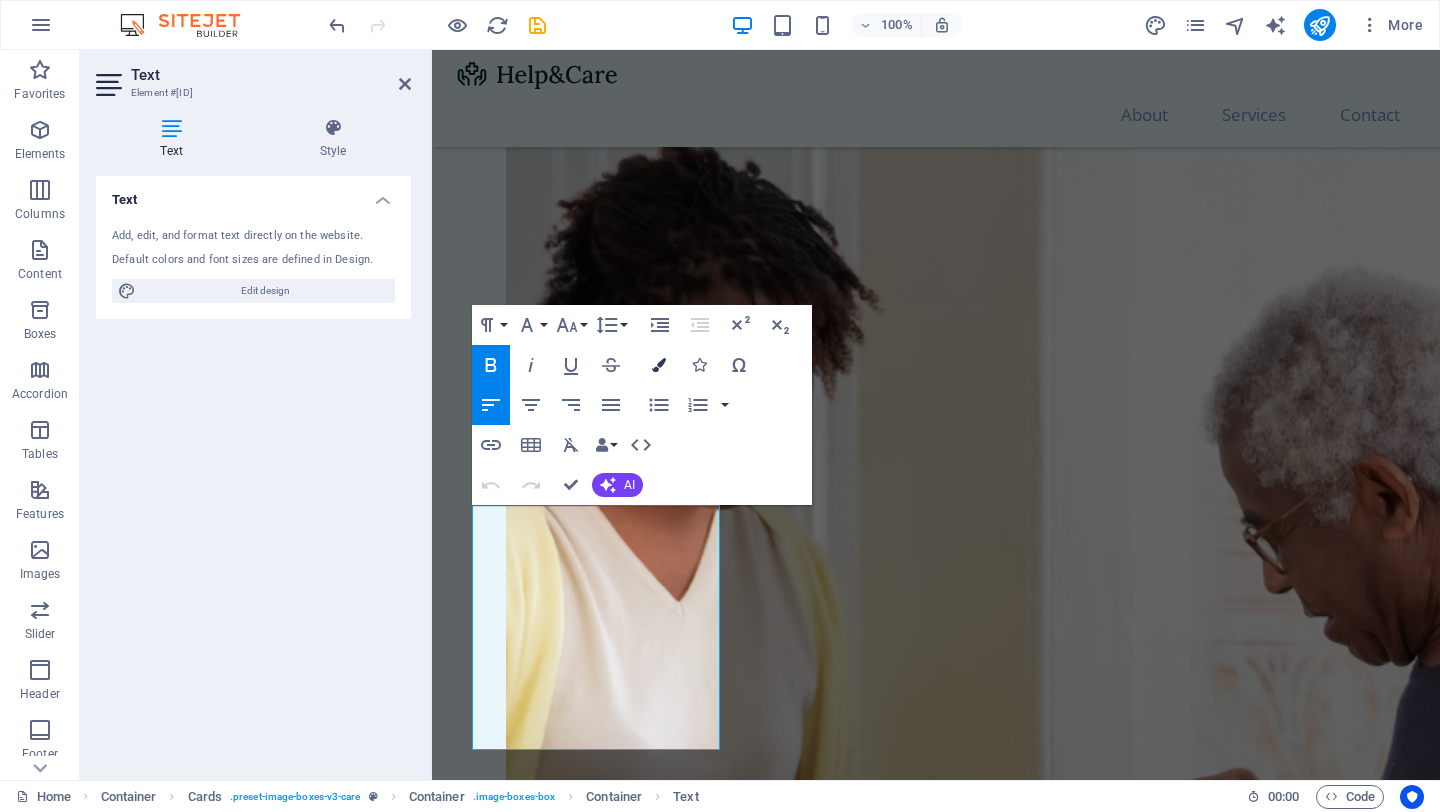 click at bounding box center (659, 365) 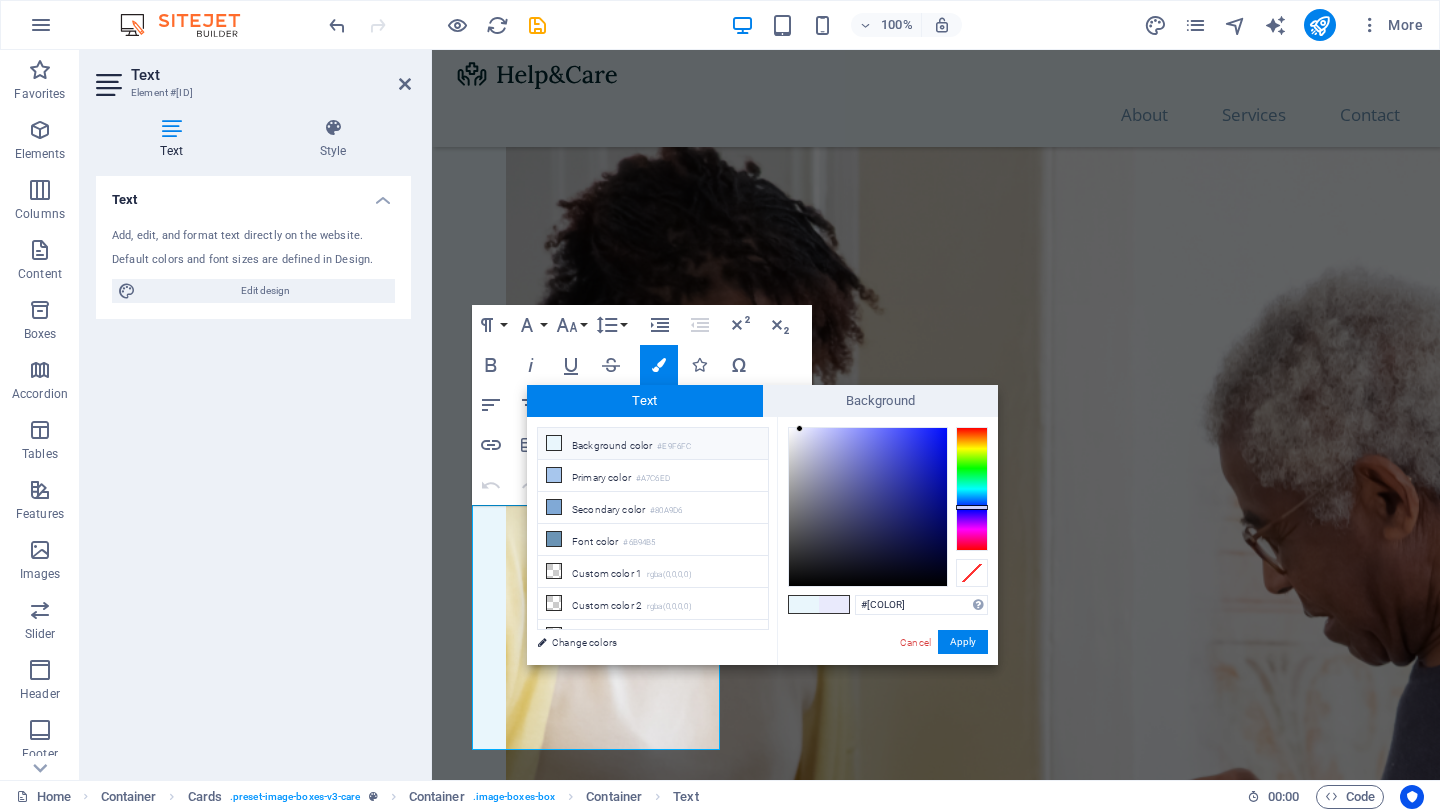 click at bounding box center [554, 443] 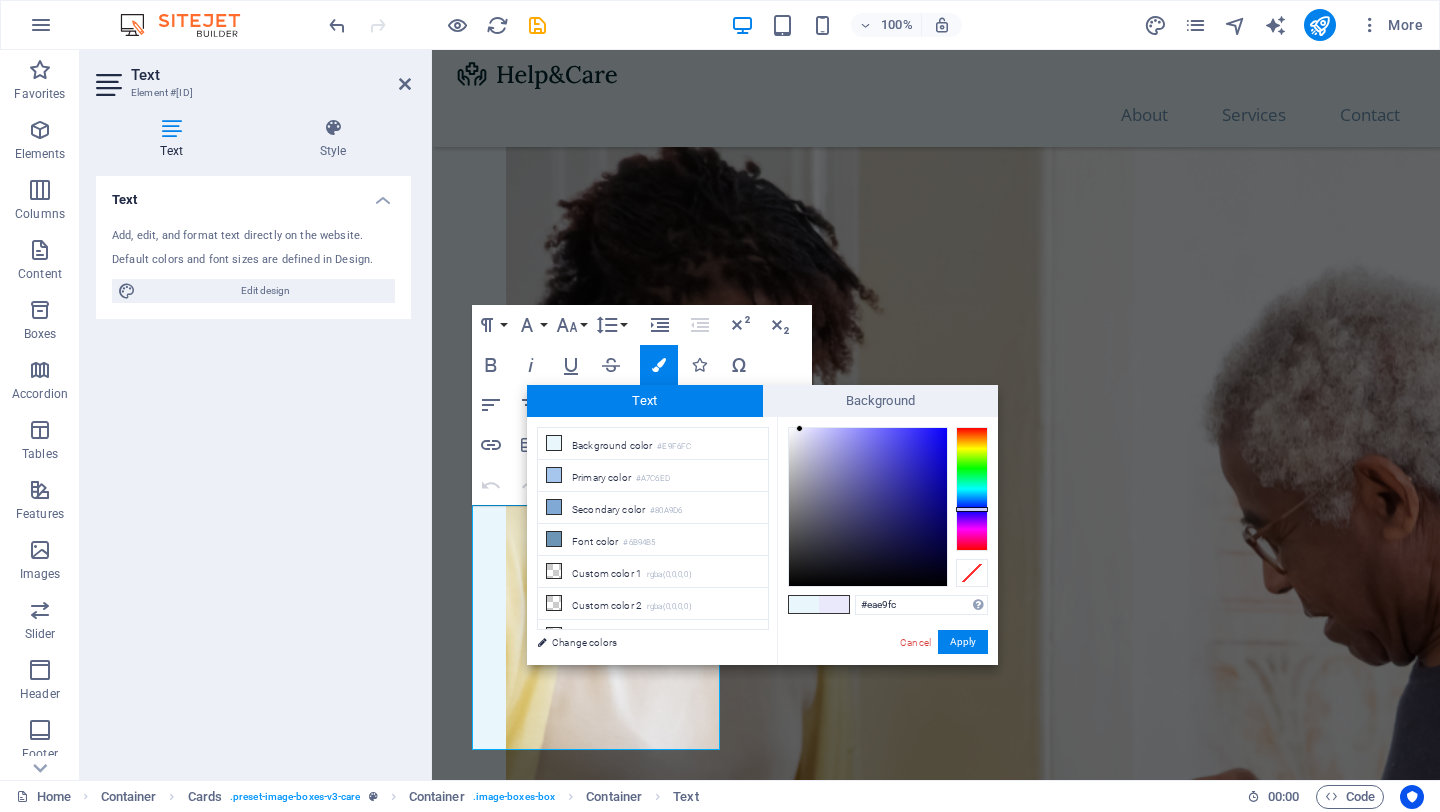 click at bounding box center (972, 489) 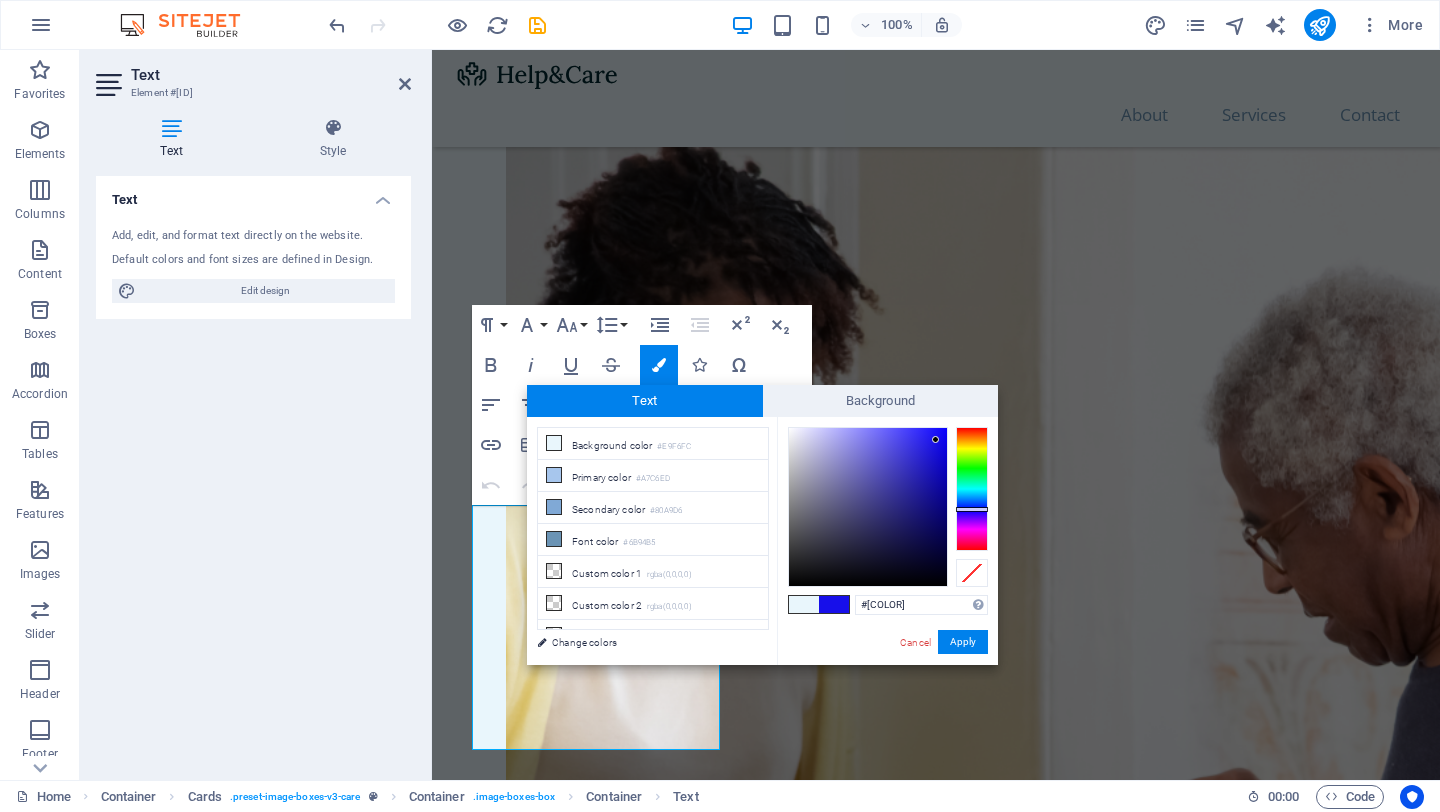 click at bounding box center (868, 507) 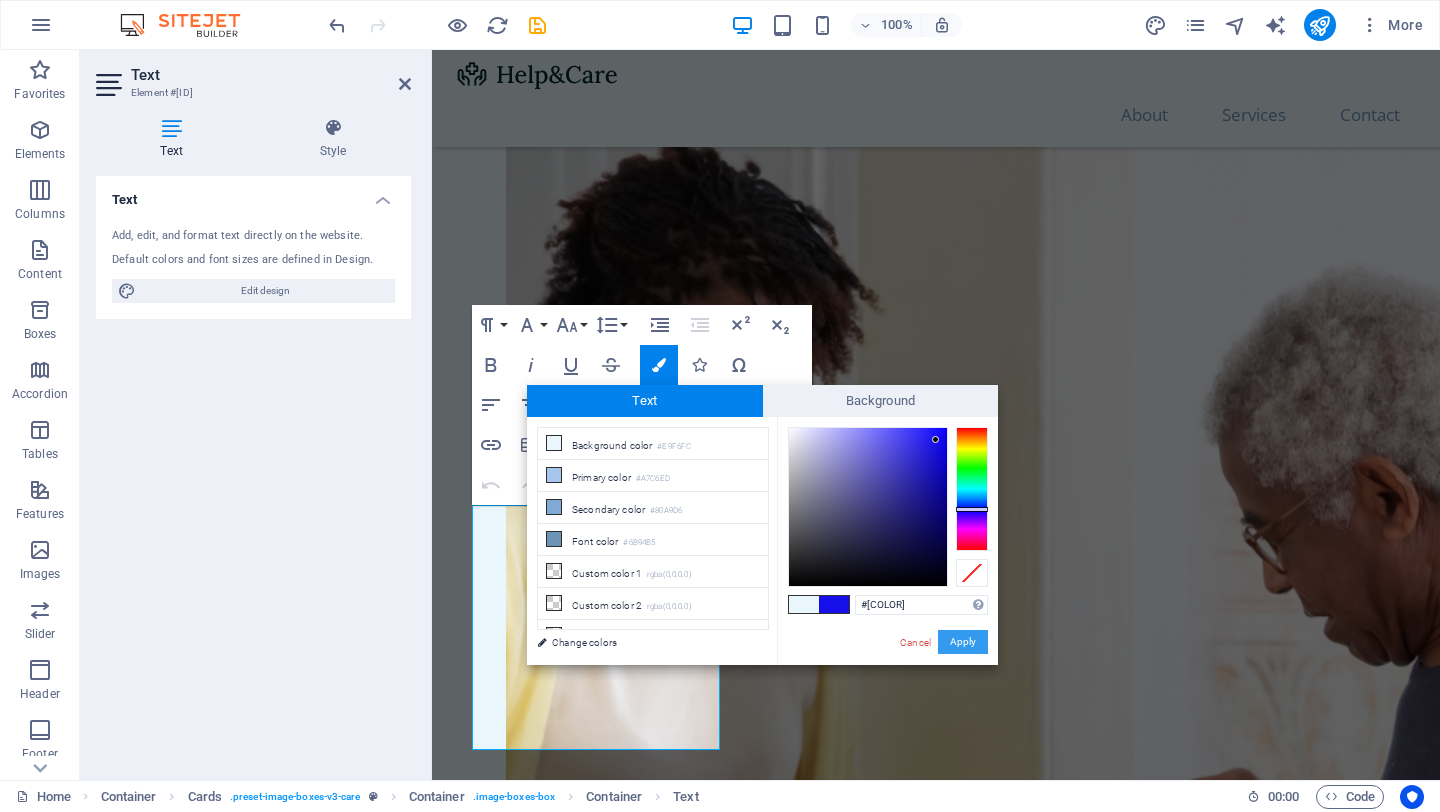 click on "Apply" at bounding box center [963, 642] 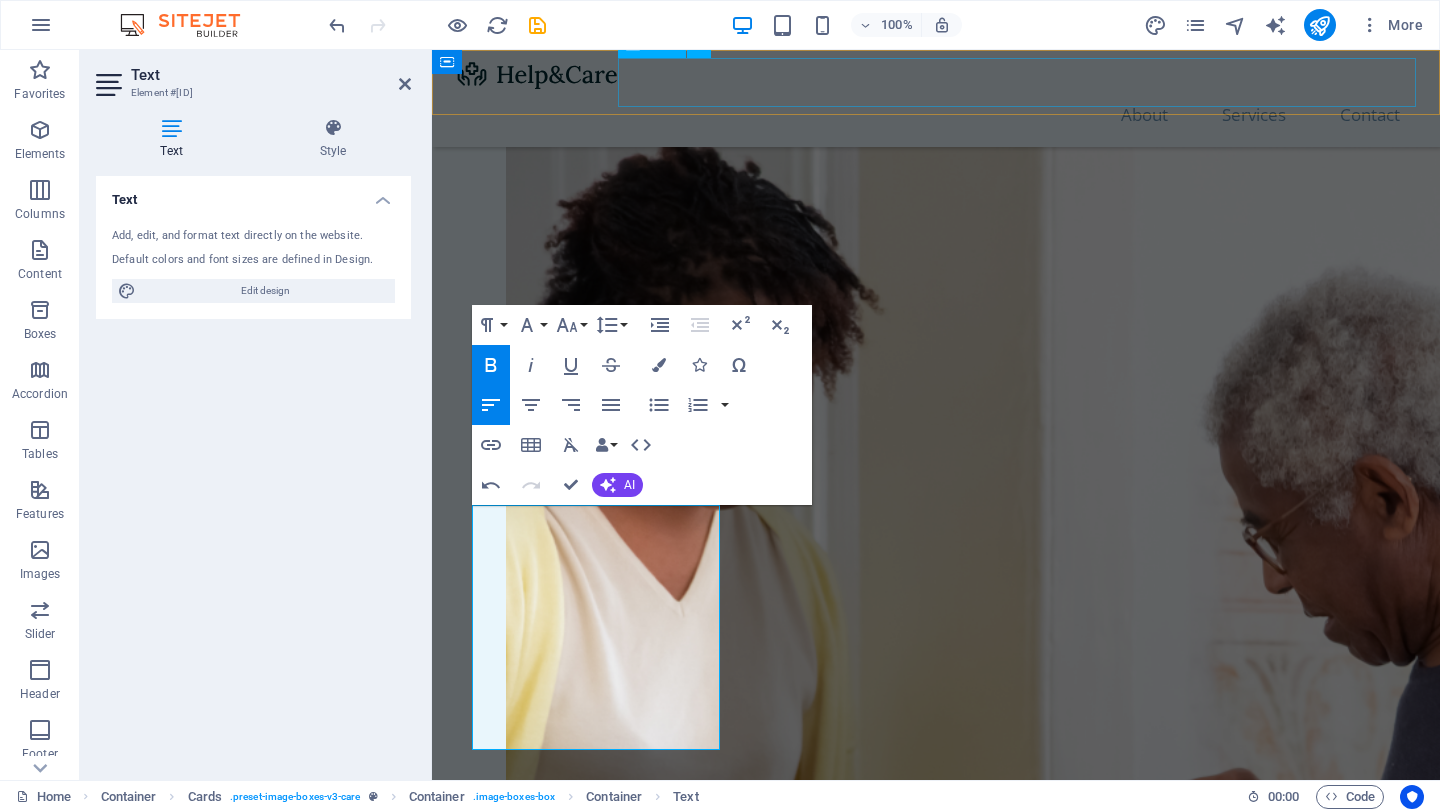 click on "About Services Contact" at bounding box center [936, 114] 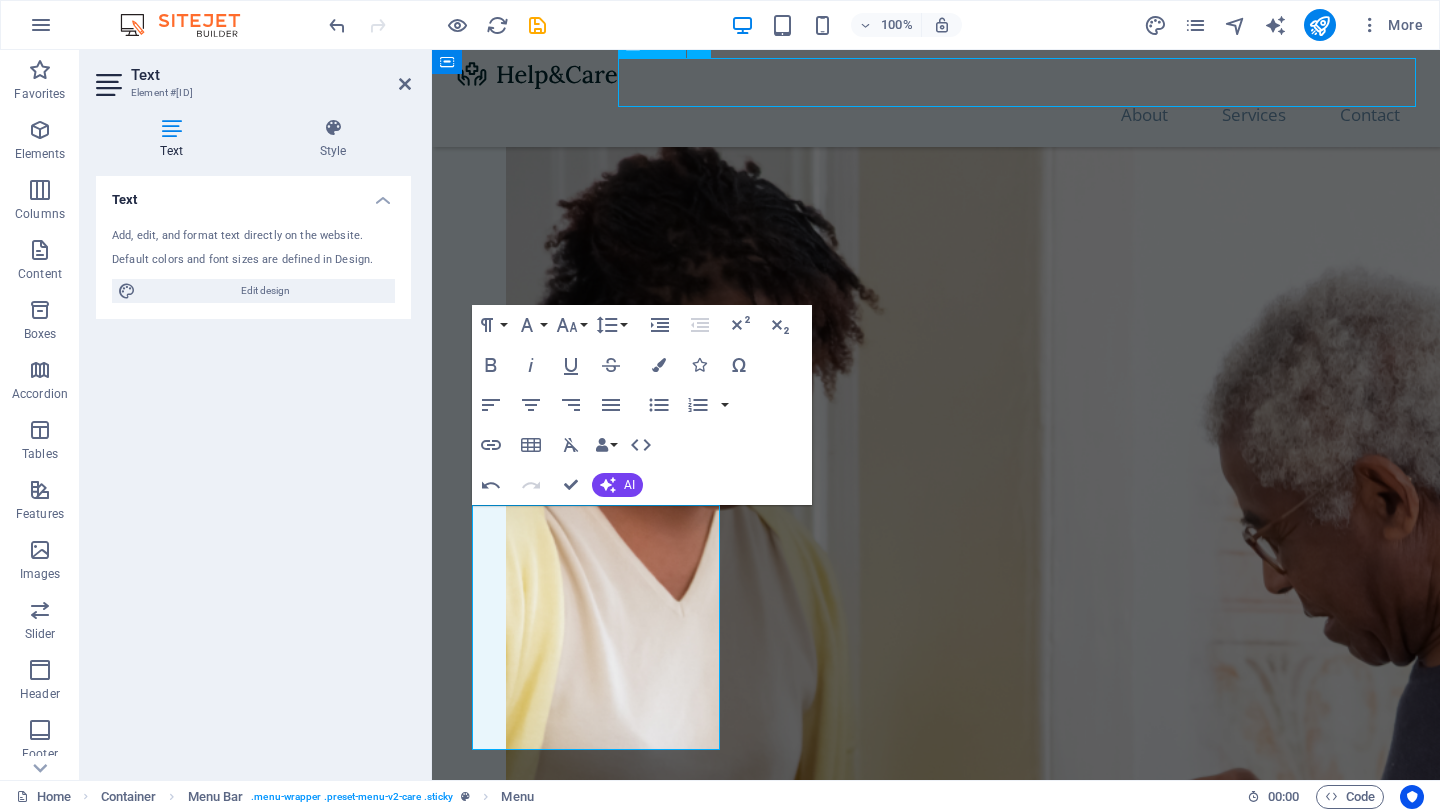 scroll, scrollTop: 1874, scrollLeft: 0, axis: vertical 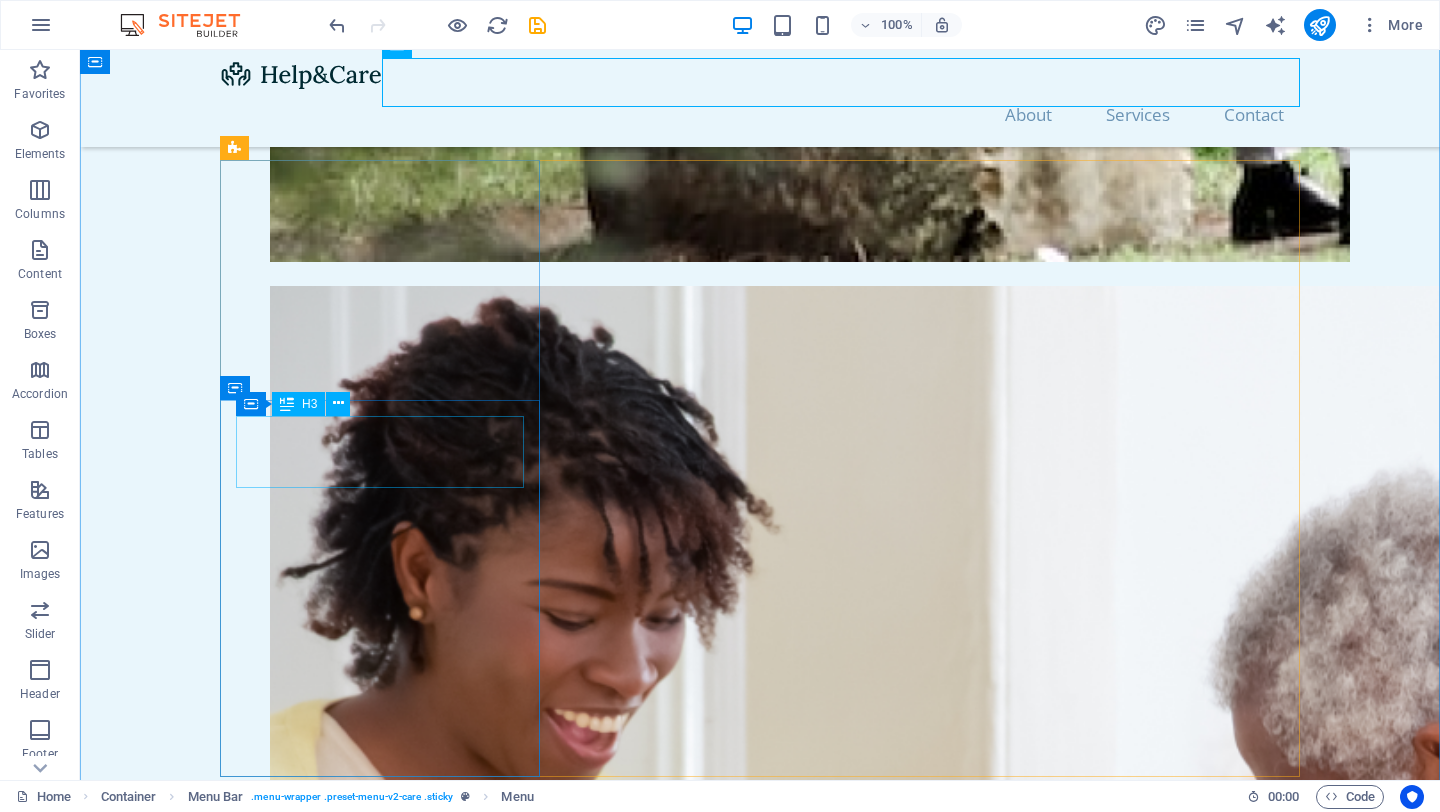 click on "Servicio Podólogico Preventivo" at bounding box center (380, 2611) 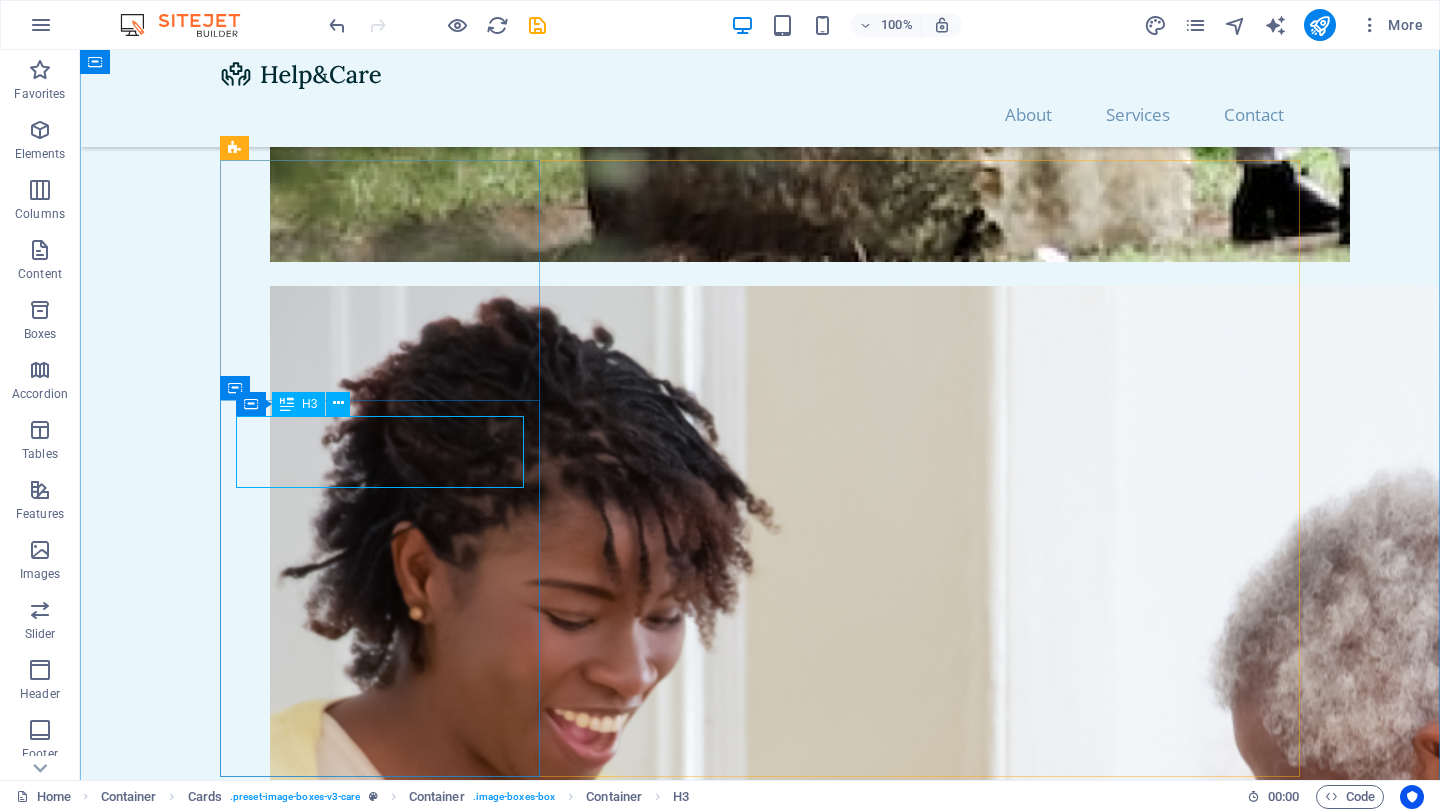 click on "Servicio Podólogico Preventivo" at bounding box center (380, 2611) 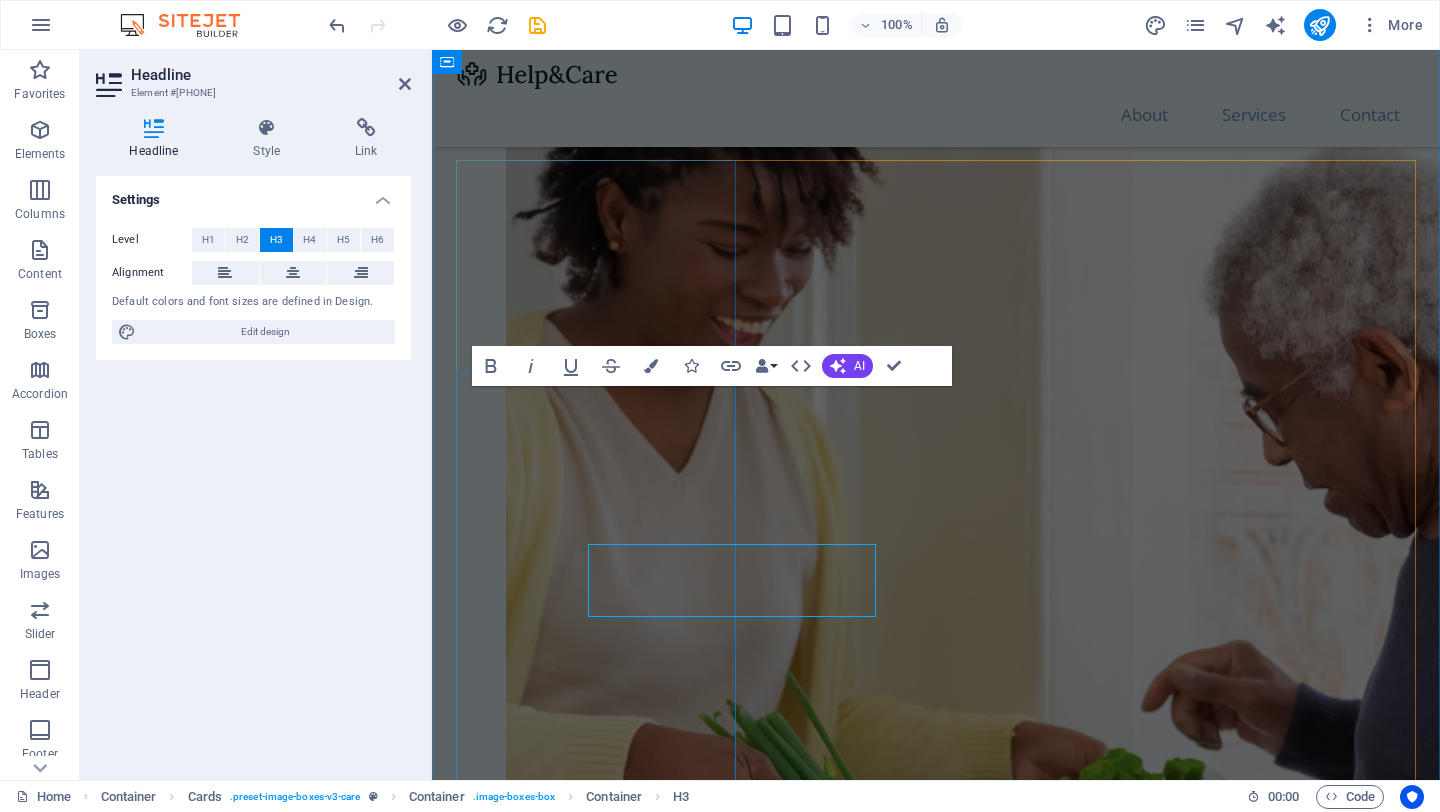 scroll, scrollTop: 1746, scrollLeft: 0, axis: vertical 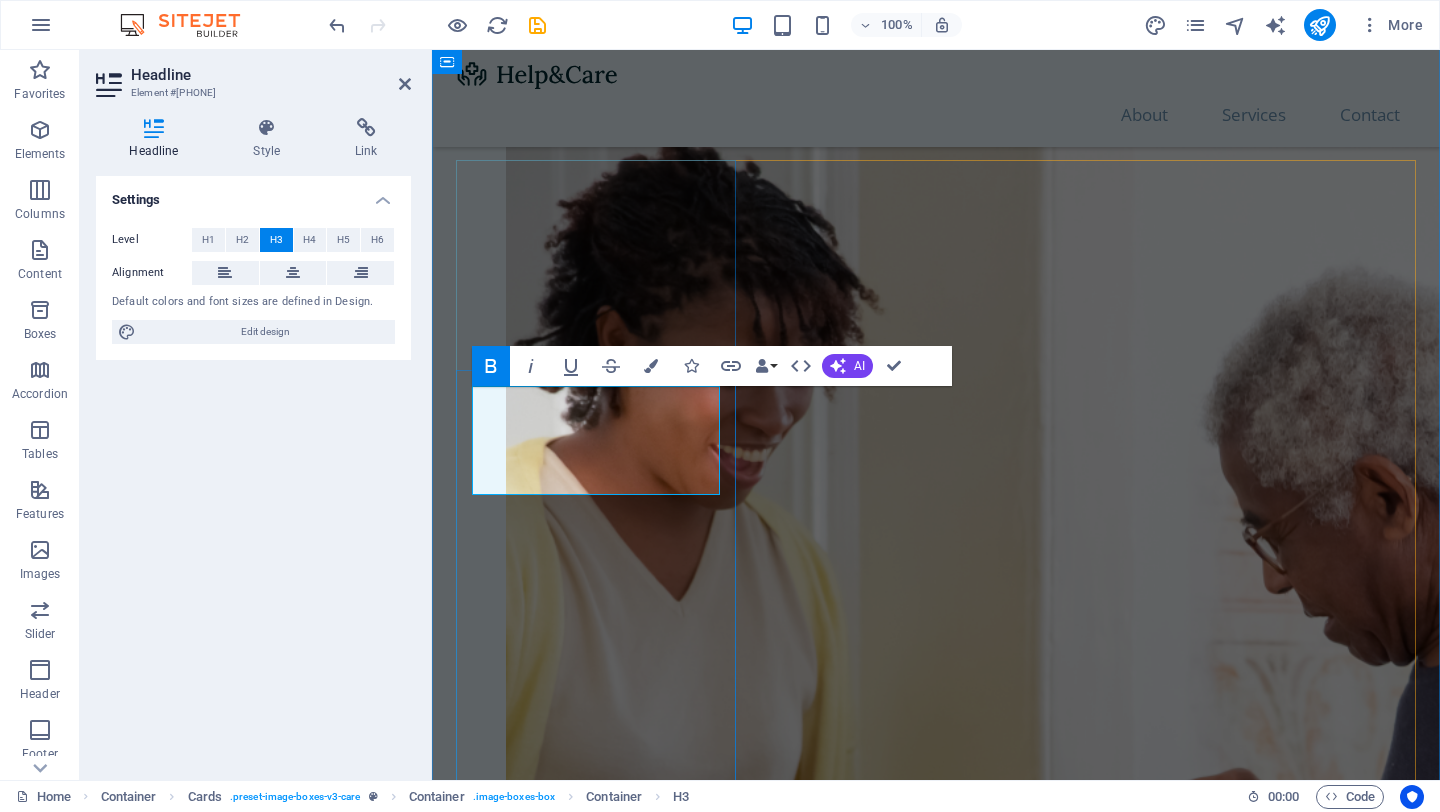 click on "Servicio Podólogico Preventivo" at bounding box center [596, 1974] 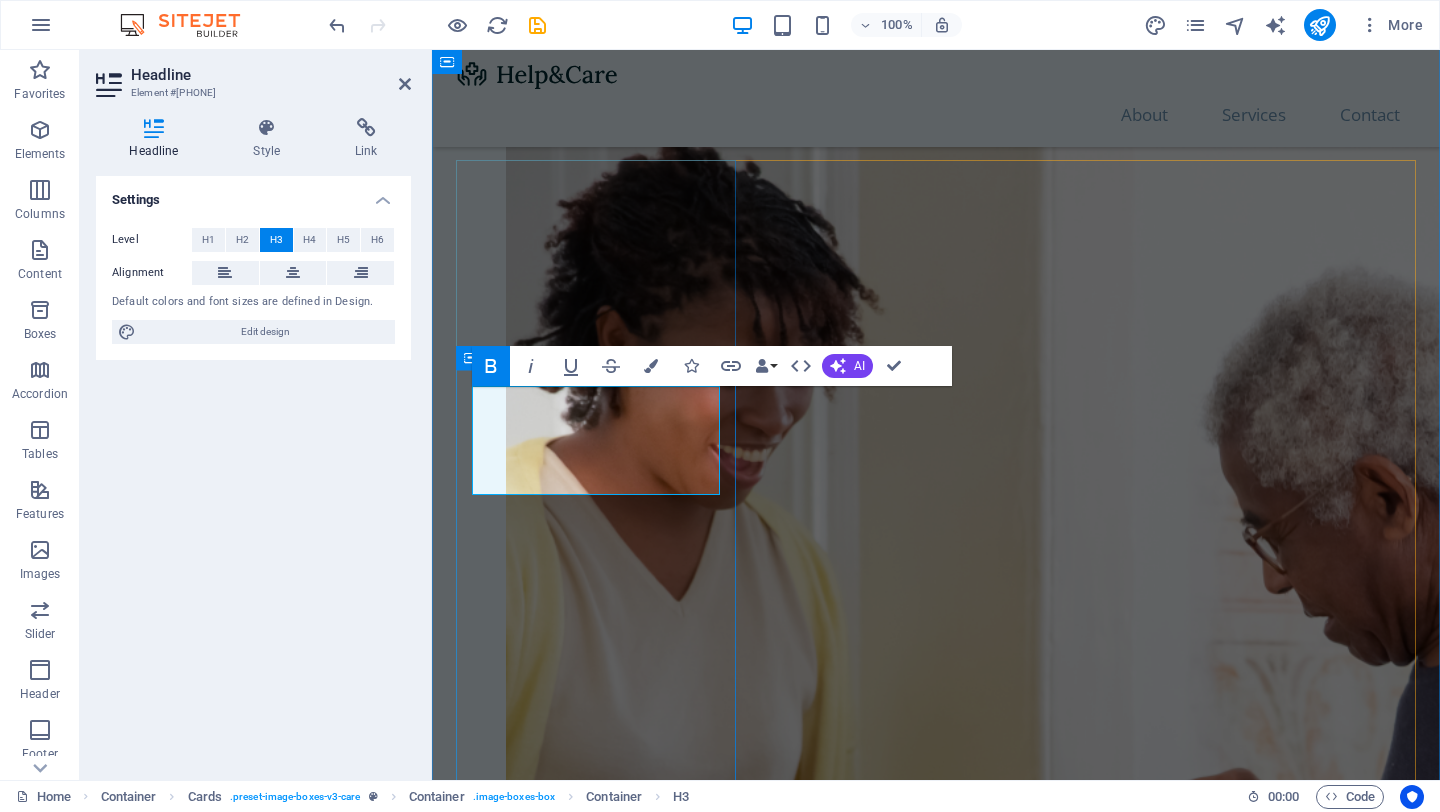 drag, startPoint x: 597, startPoint y: 474, endPoint x: 471, endPoint y: 396, distance: 148.18907 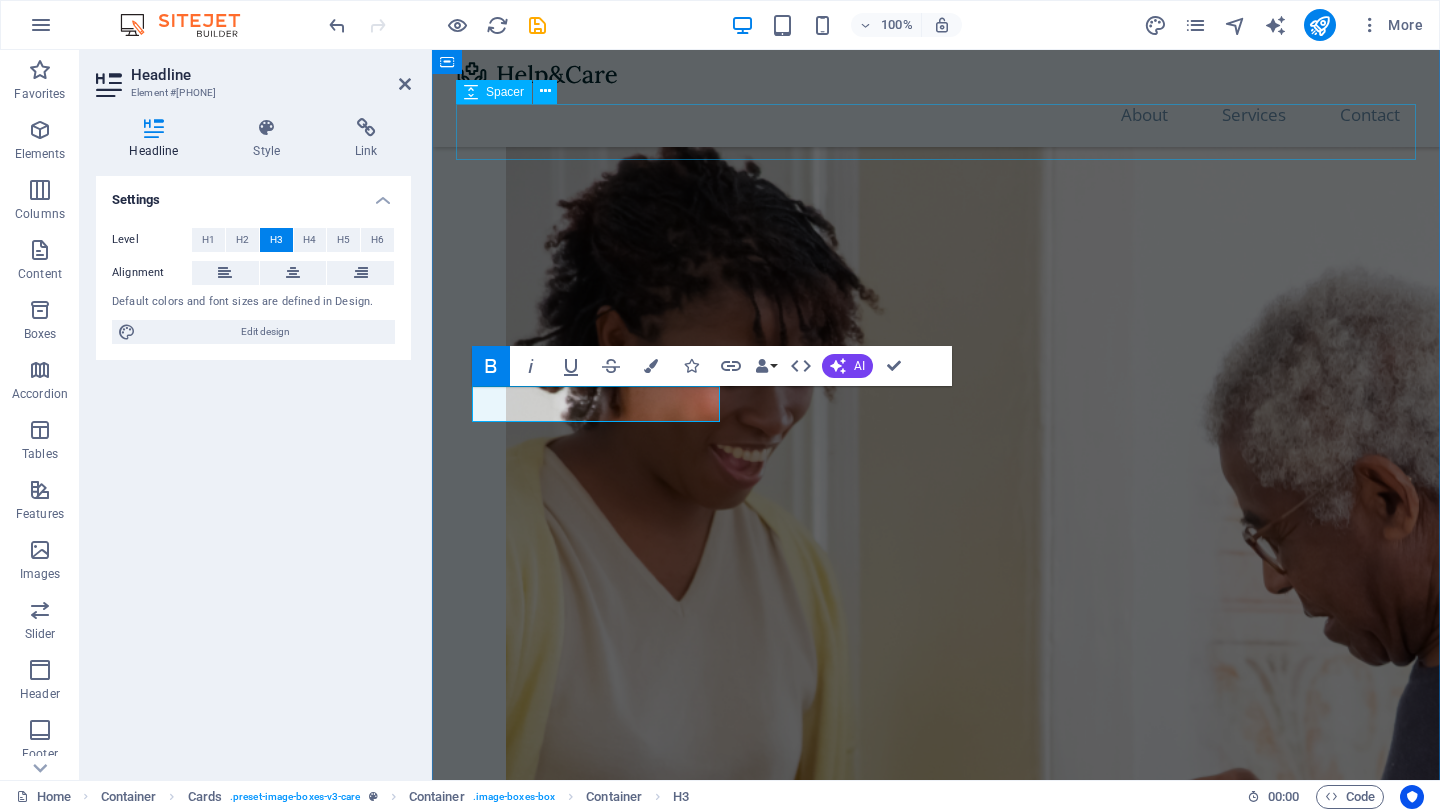 click at bounding box center (936, 1666) 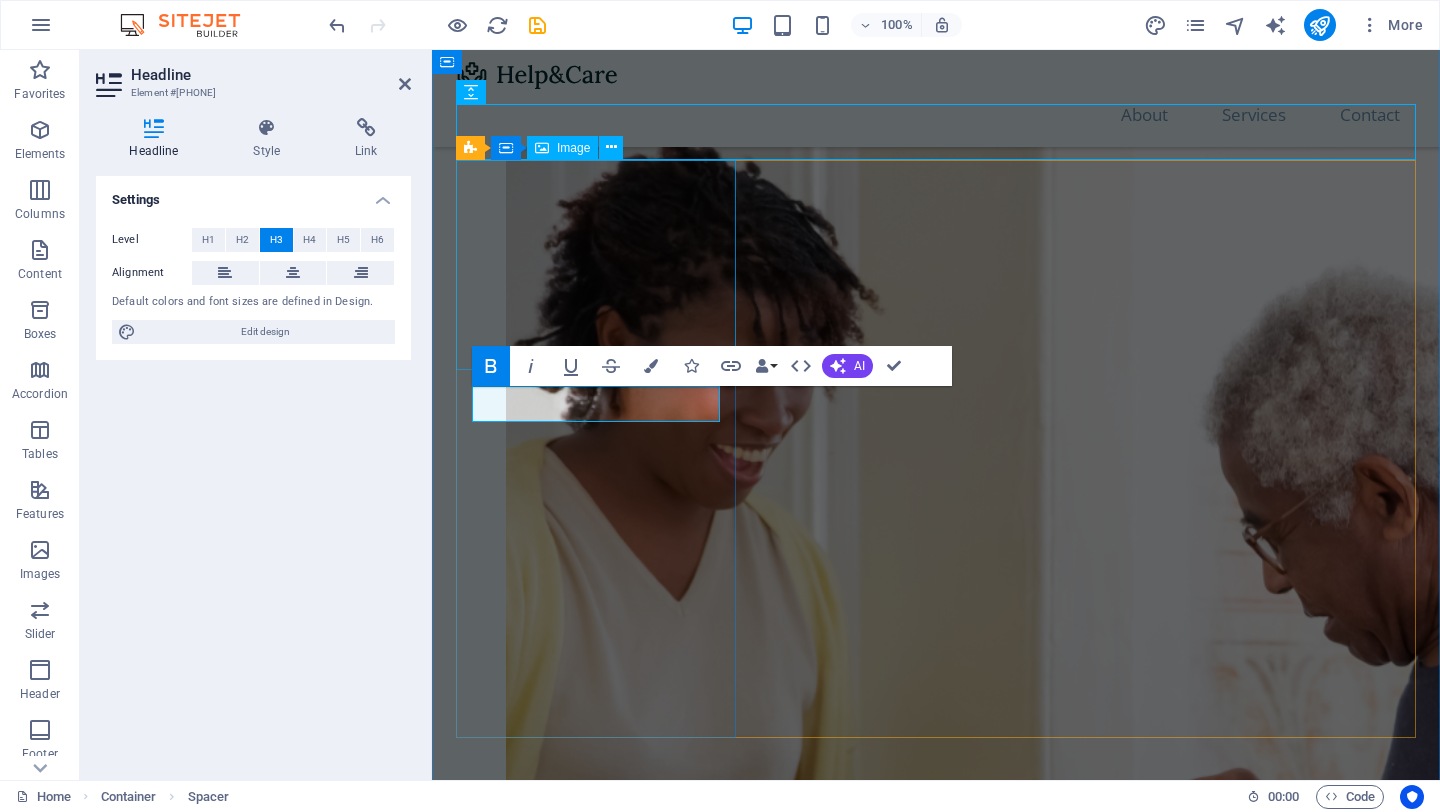 scroll, scrollTop: 1874, scrollLeft: 0, axis: vertical 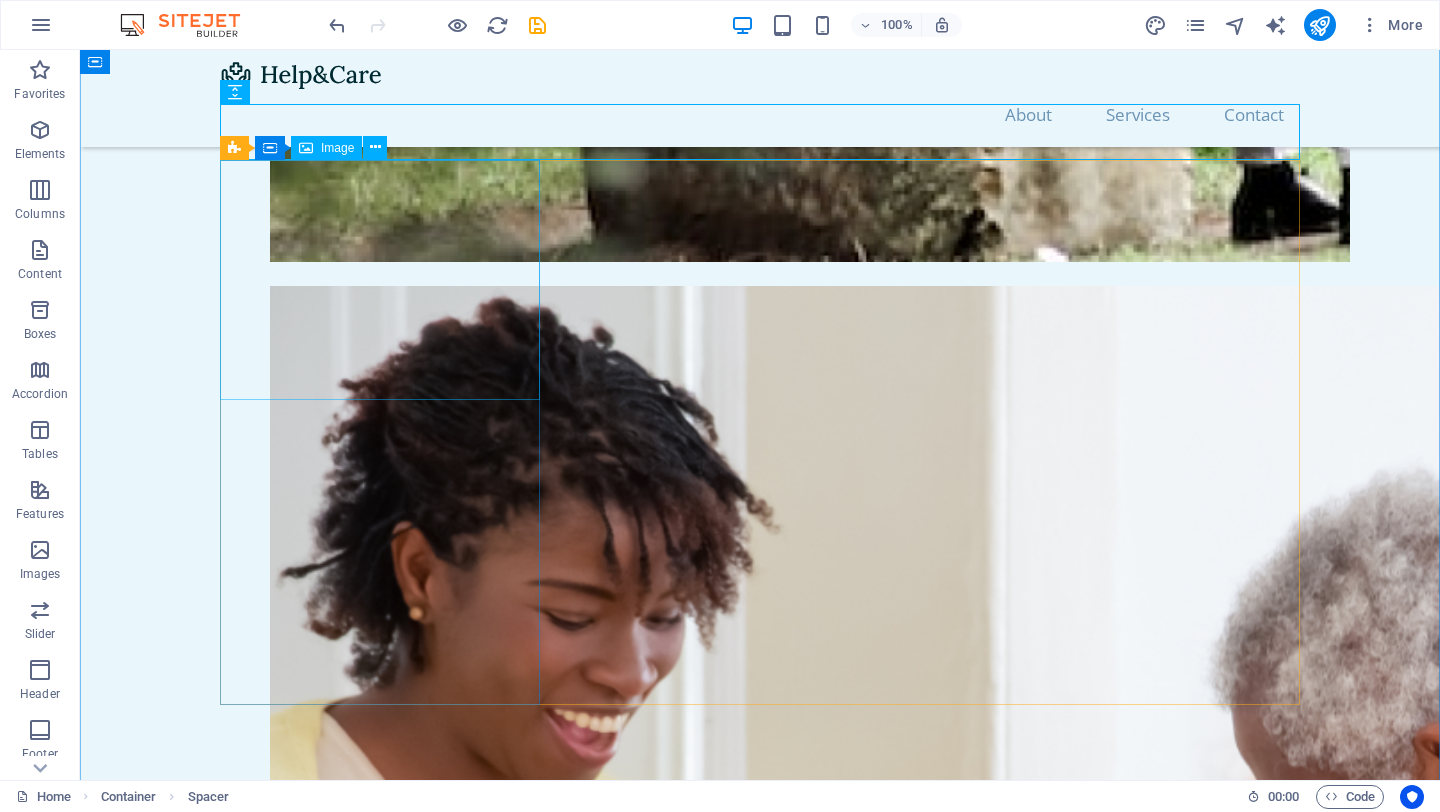click at bounding box center [380, 2439] 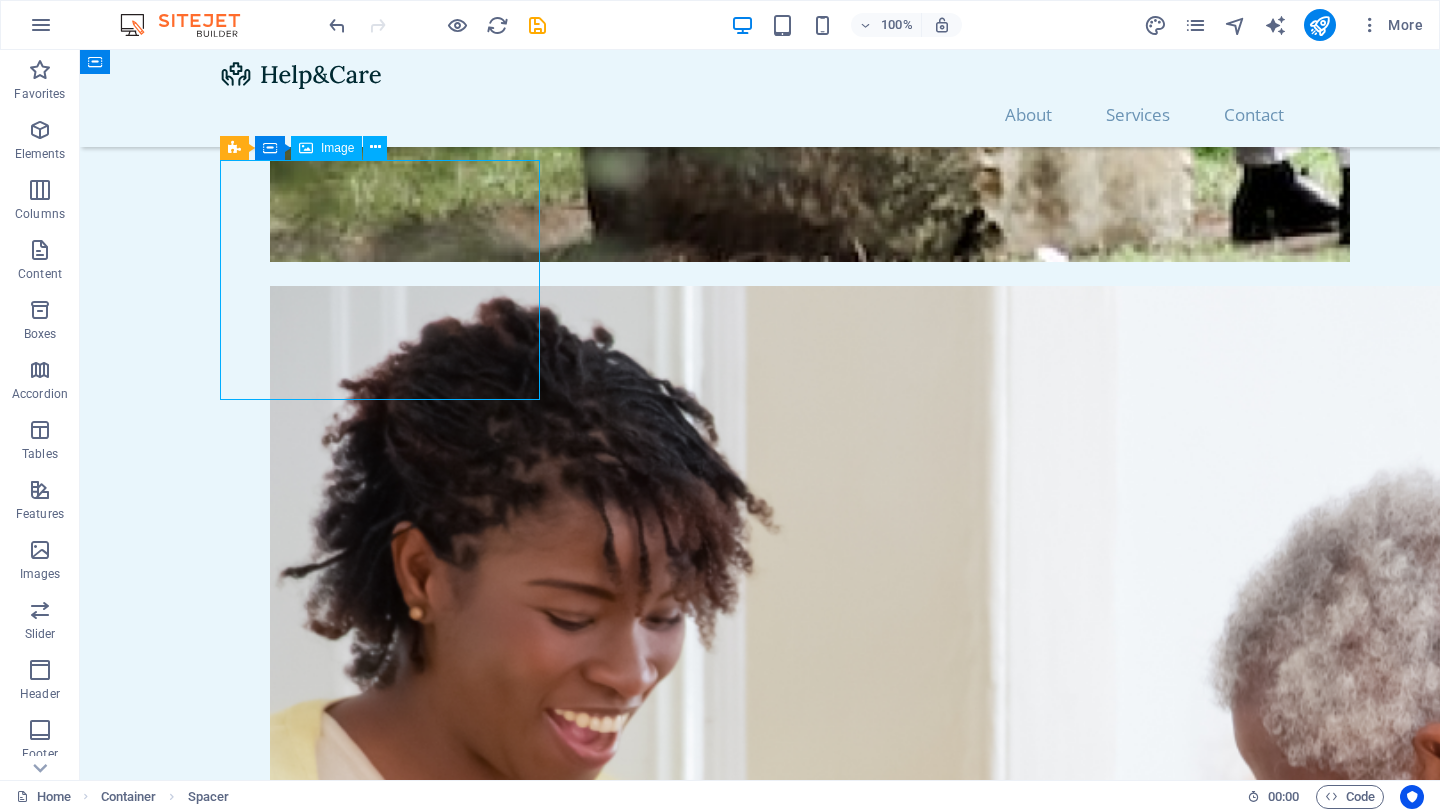 click at bounding box center [380, 2439] 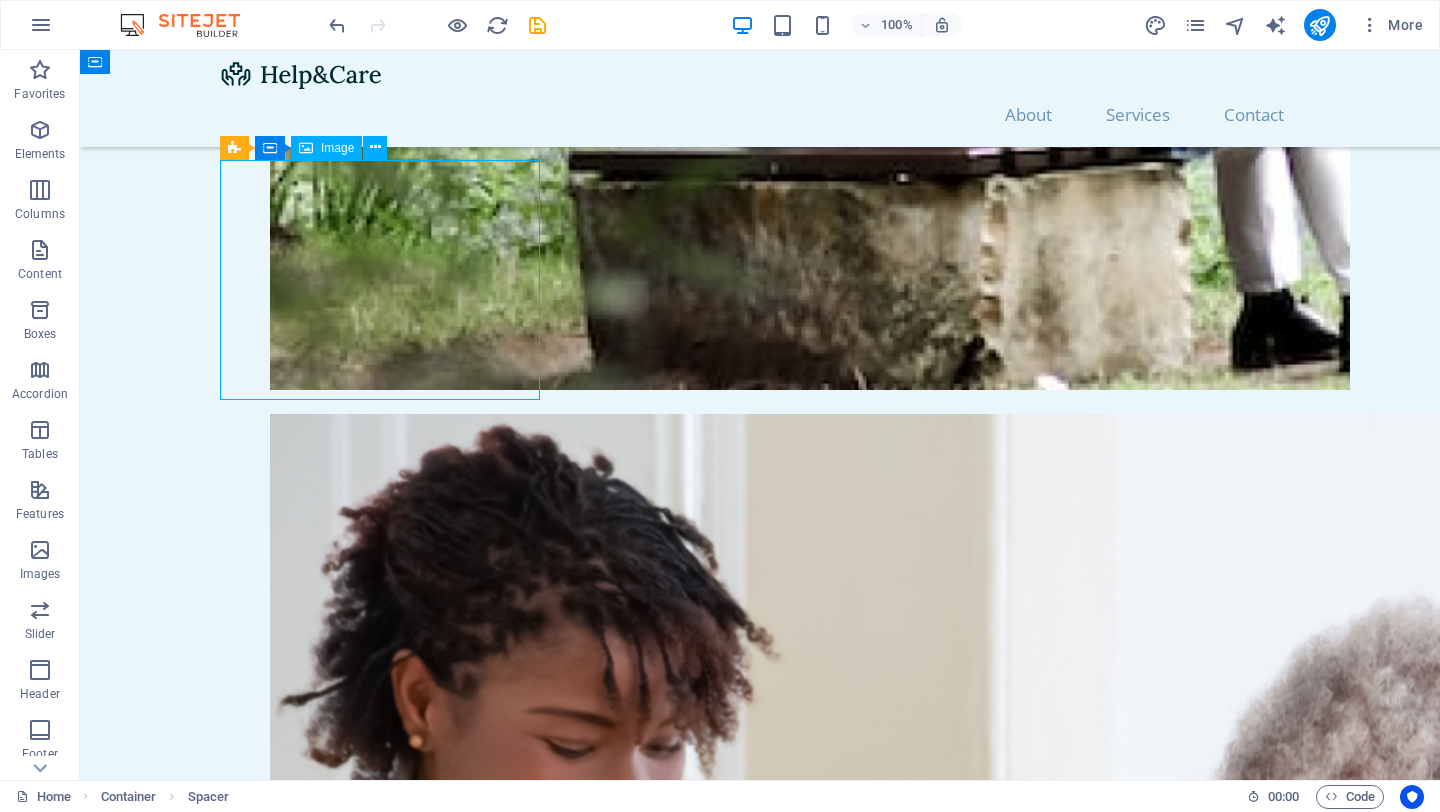 select on "%" 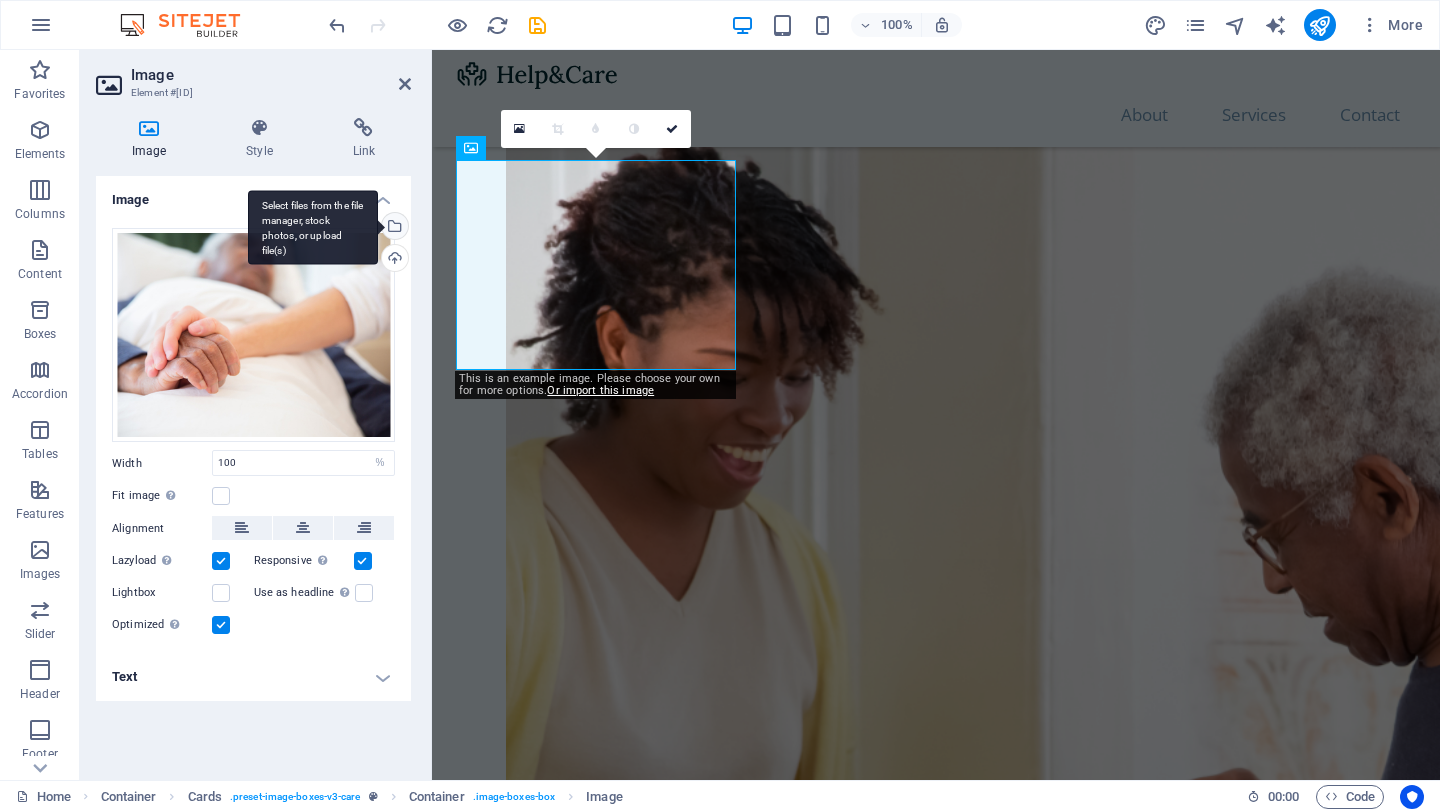 click on "Select files from the file manager, stock photos, or upload file(s)" at bounding box center (393, 228) 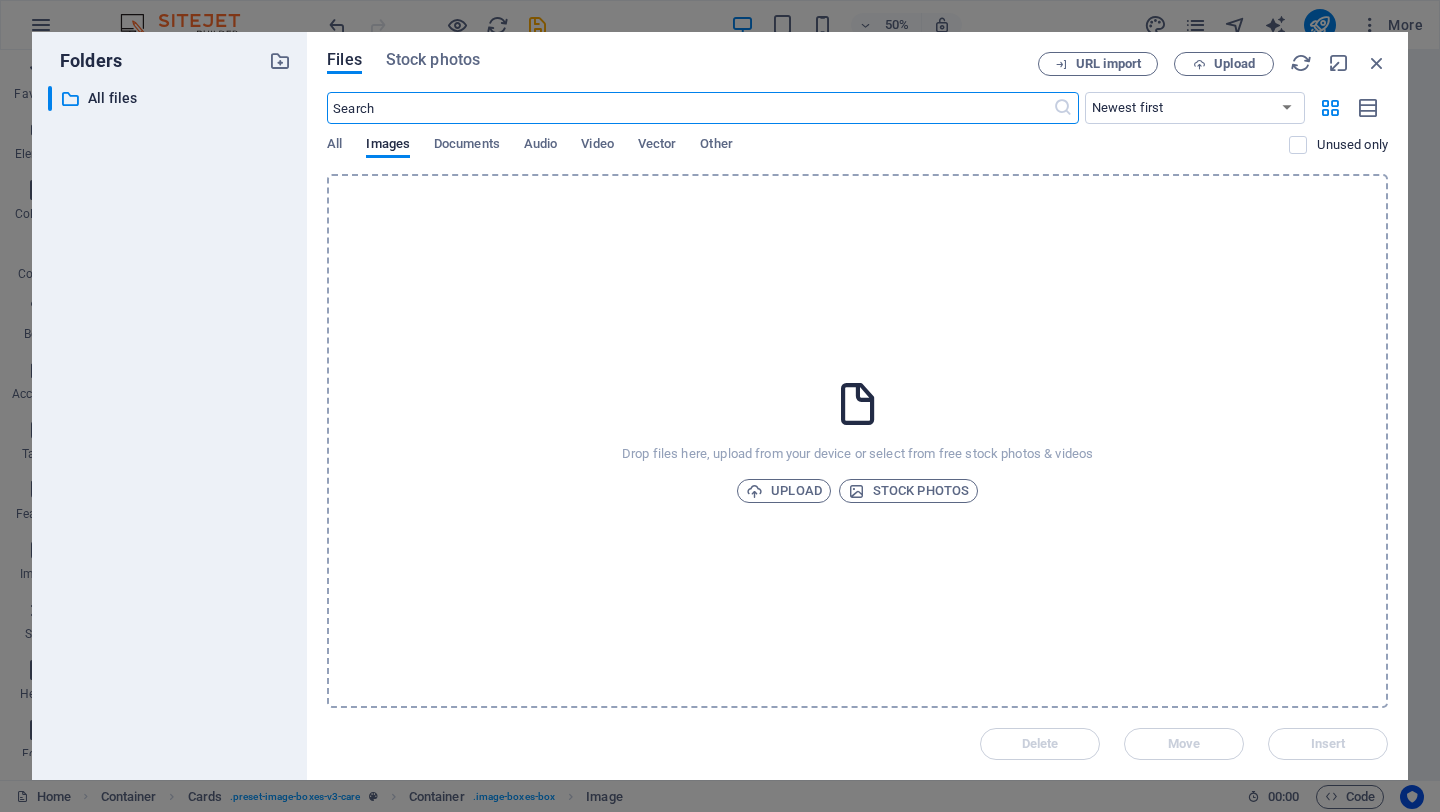 scroll, scrollTop: 1776, scrollLeft: 0, axis: vertical 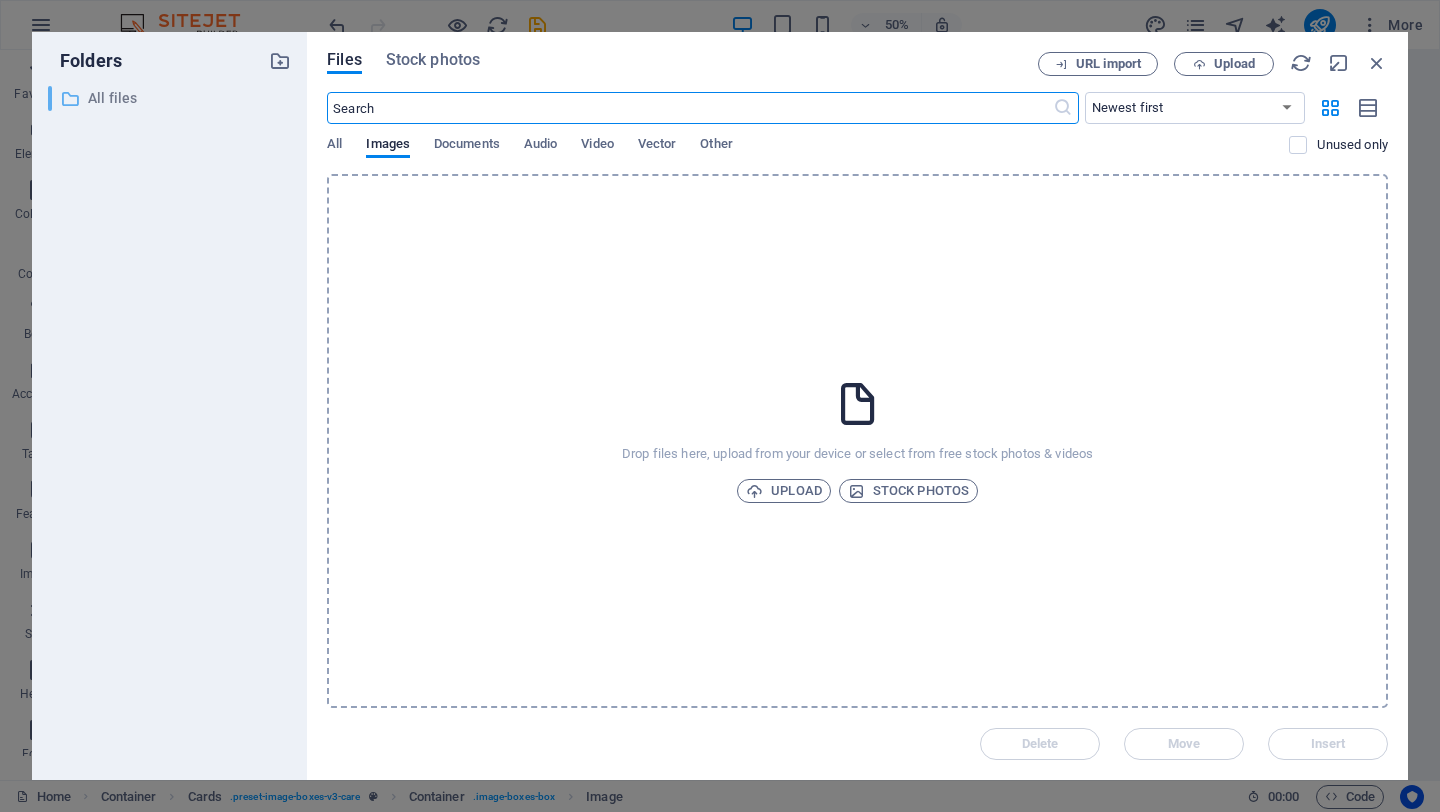 click on "All files" at bounding box center [171, 98] 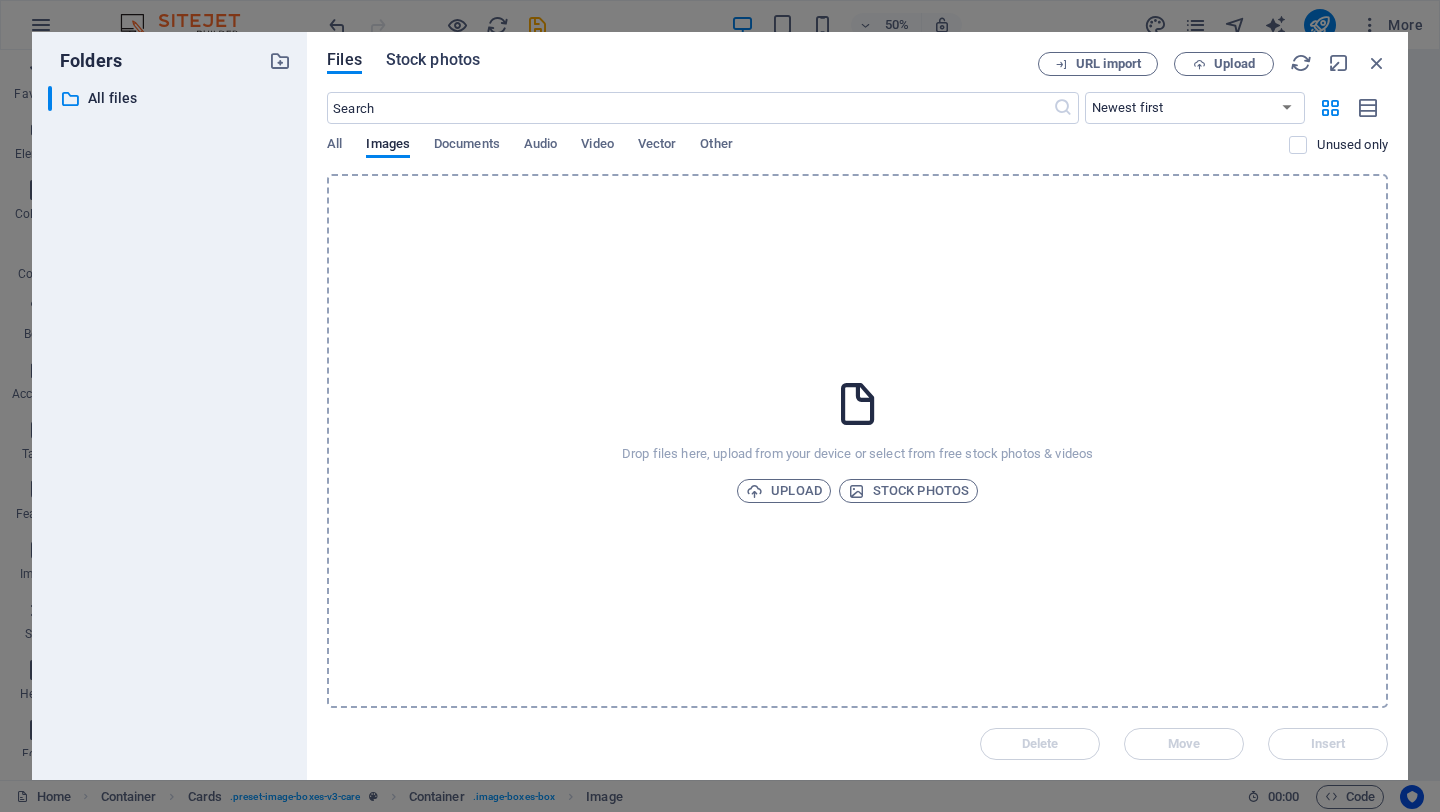 click on "Stock photos" at bounding box center [433, 60] 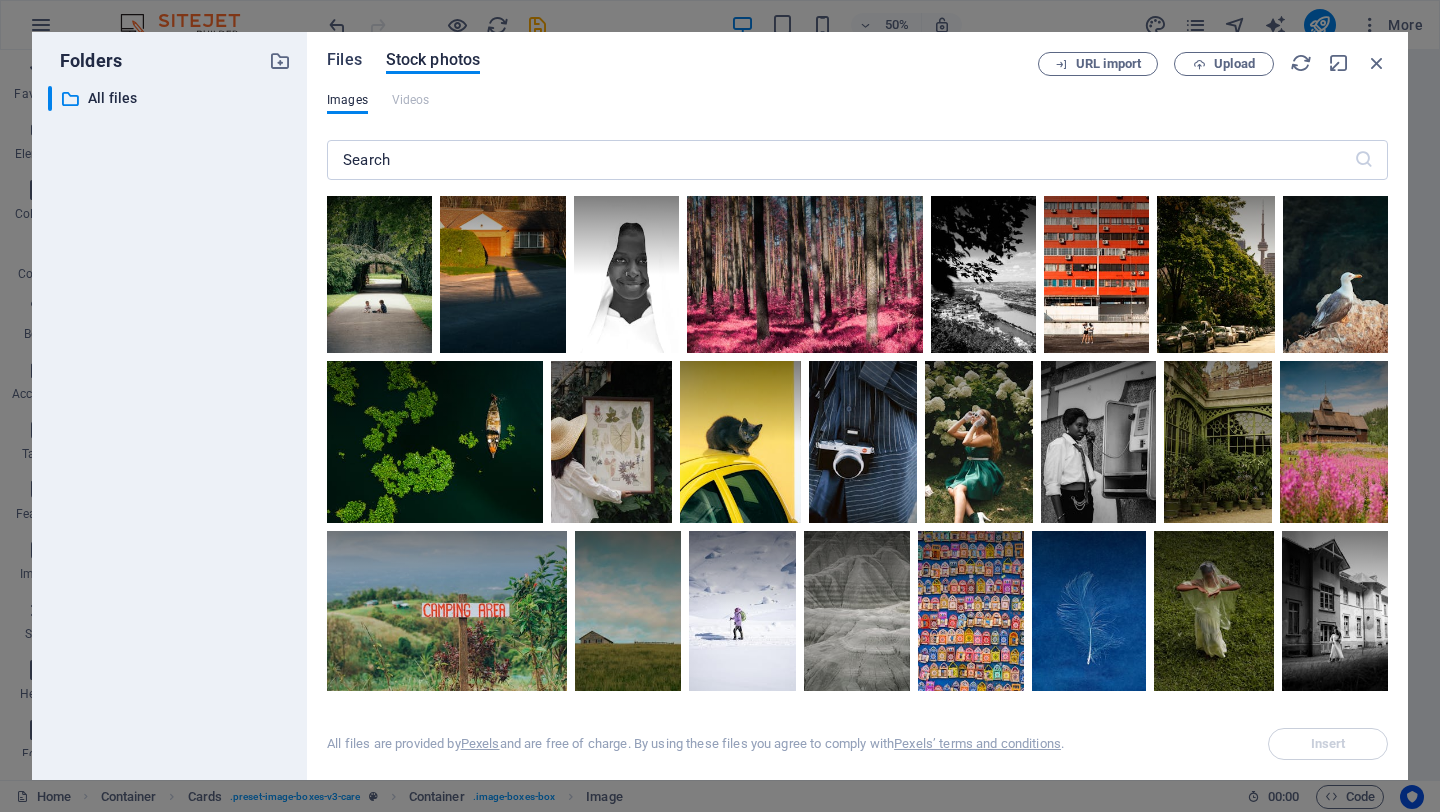 click on "Files" at bounding box center [344, 60] 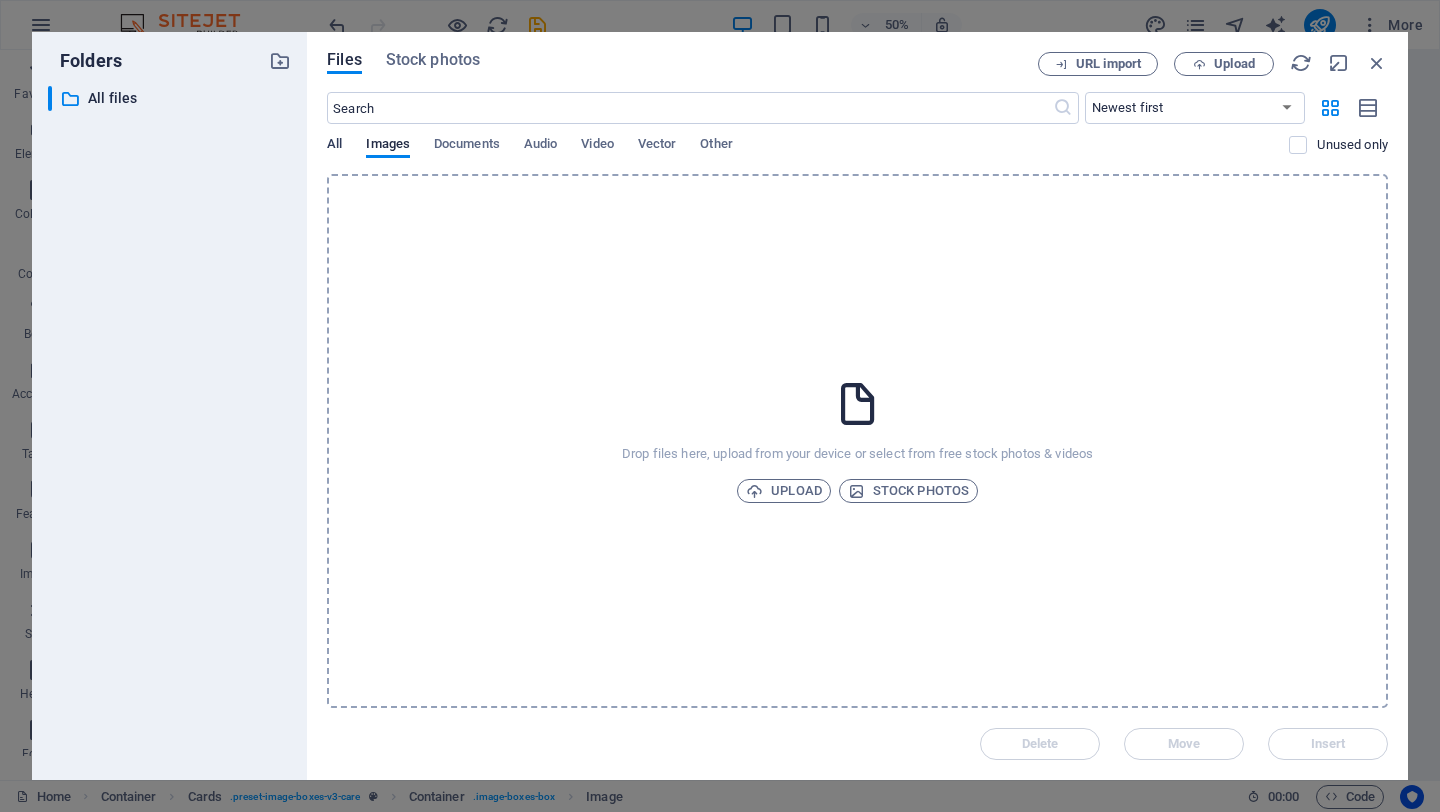 click on "All" at bounding box center (334, 146) 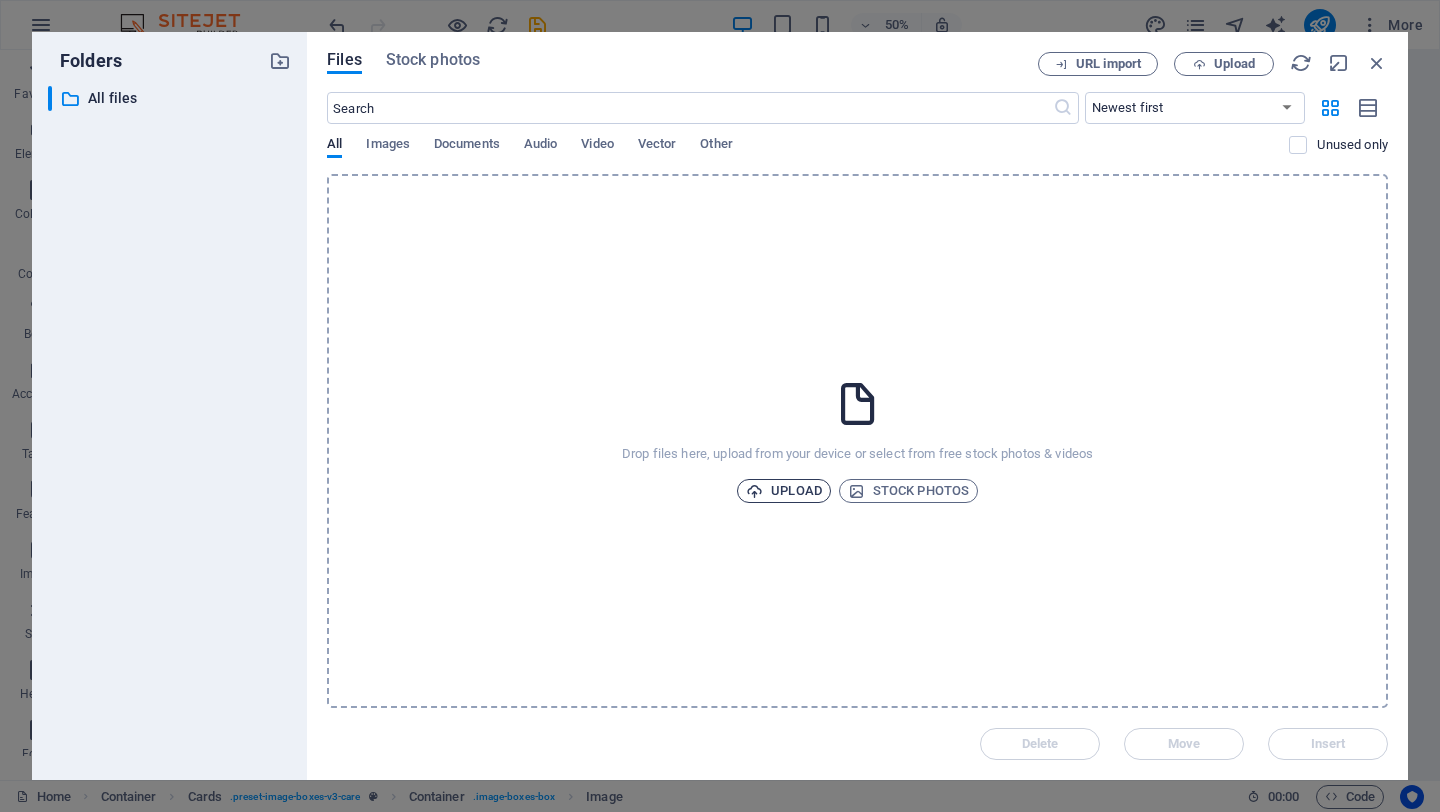 click on "Upload" at bounding box center (784, 491) 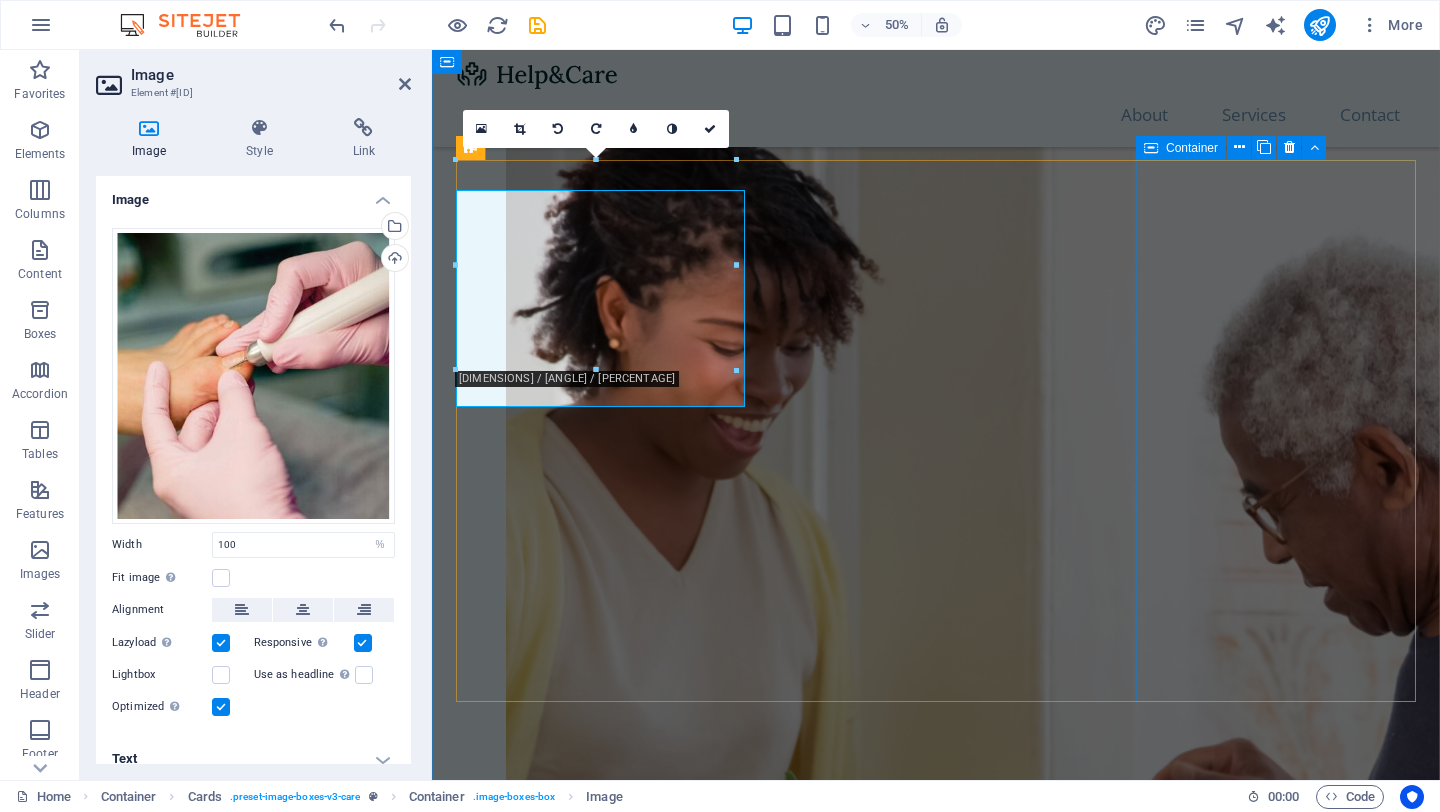 scroll, scrollTop: 1746, scrollLeft: 0, axis: vertical 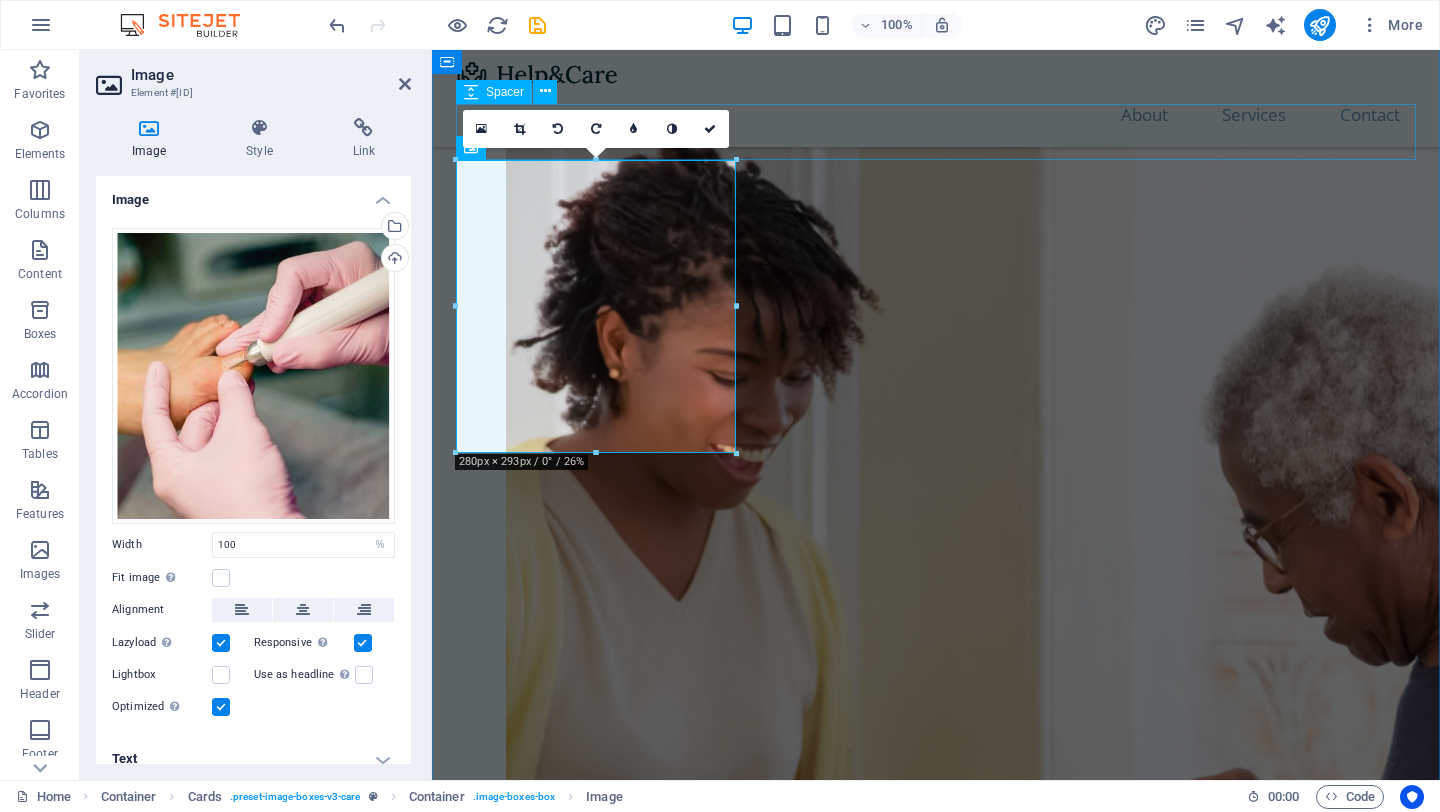 click at bounding box center (936, 1666) 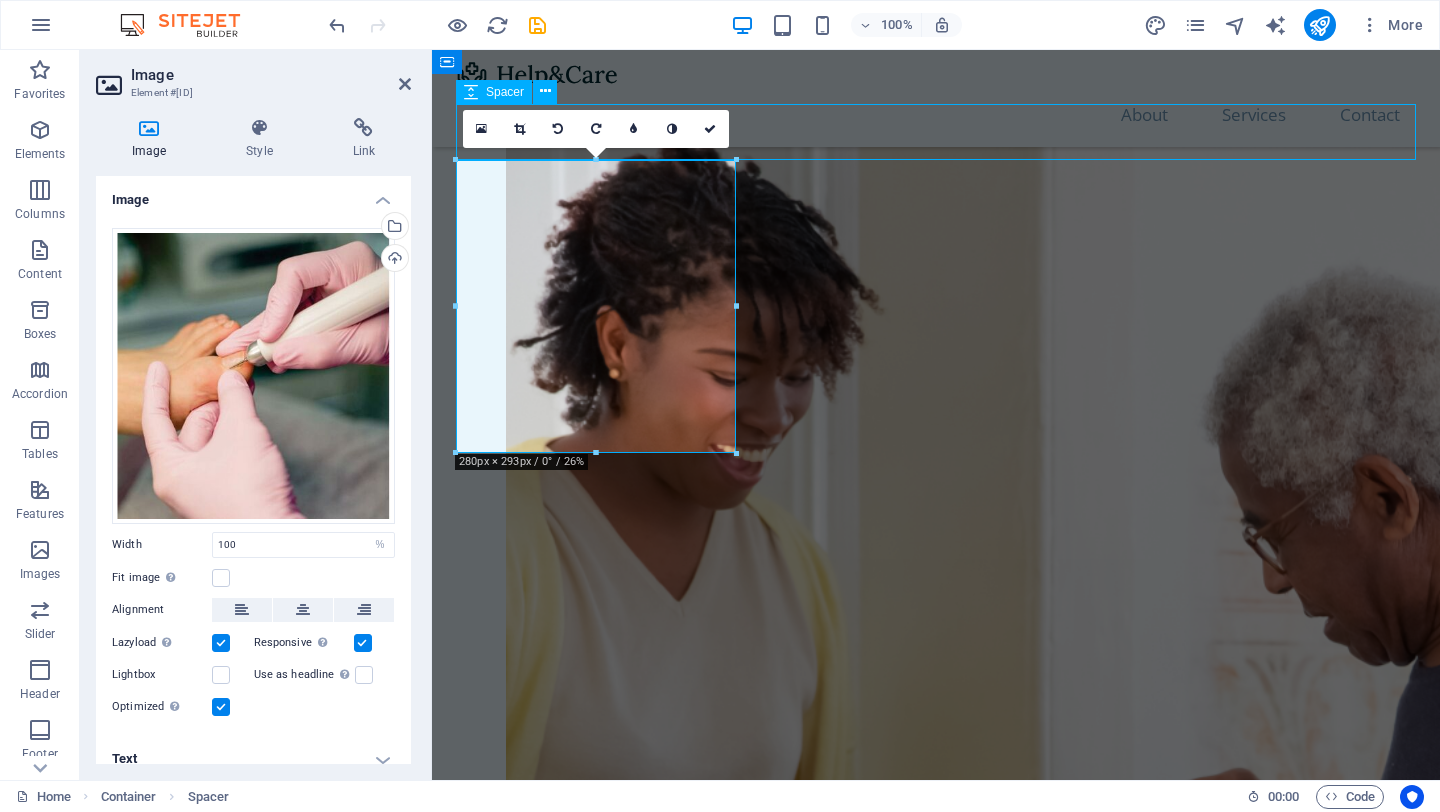 scroll, scrollTop: 1874, scrollLeft: 0, axis: vertical 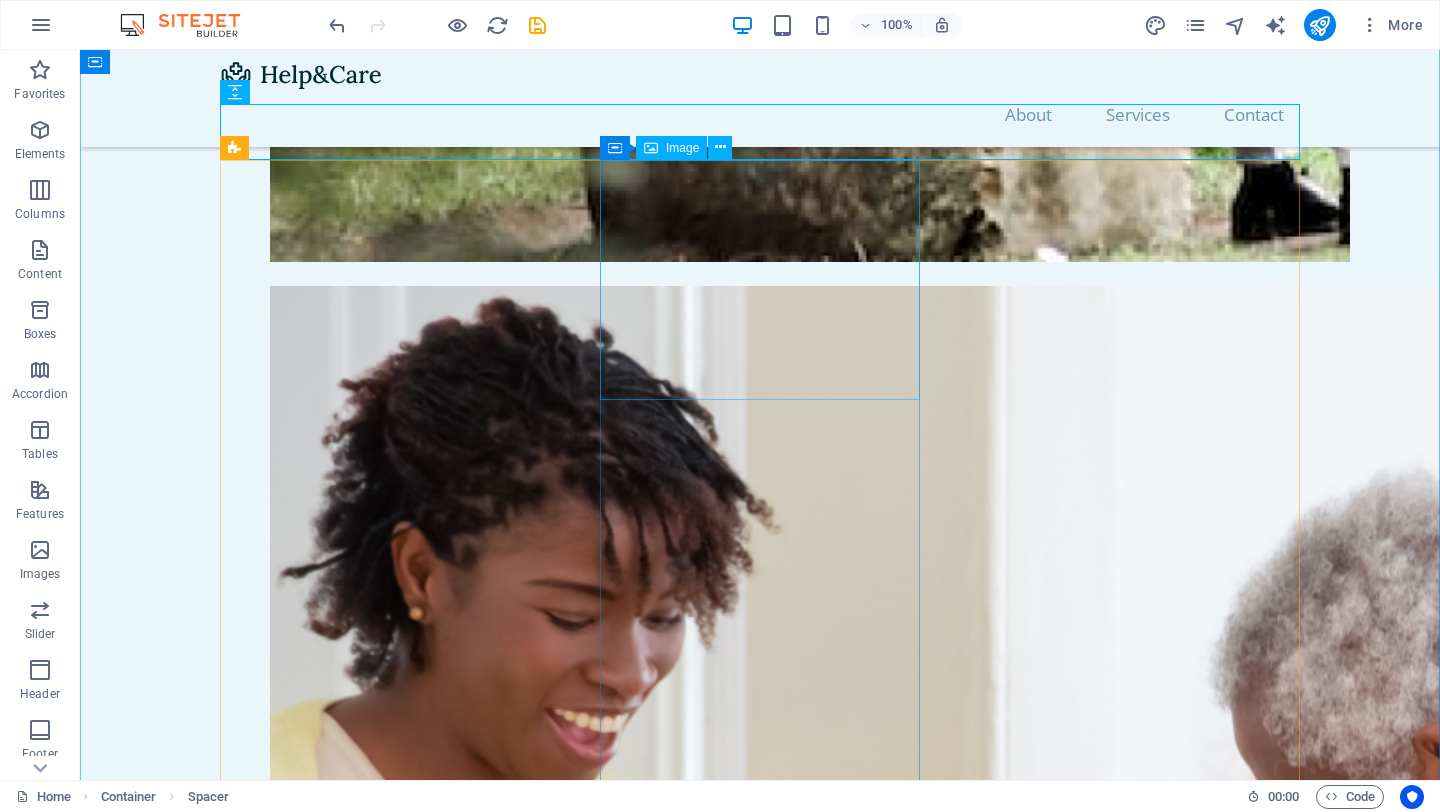 click at bounding box center (380, 3179) 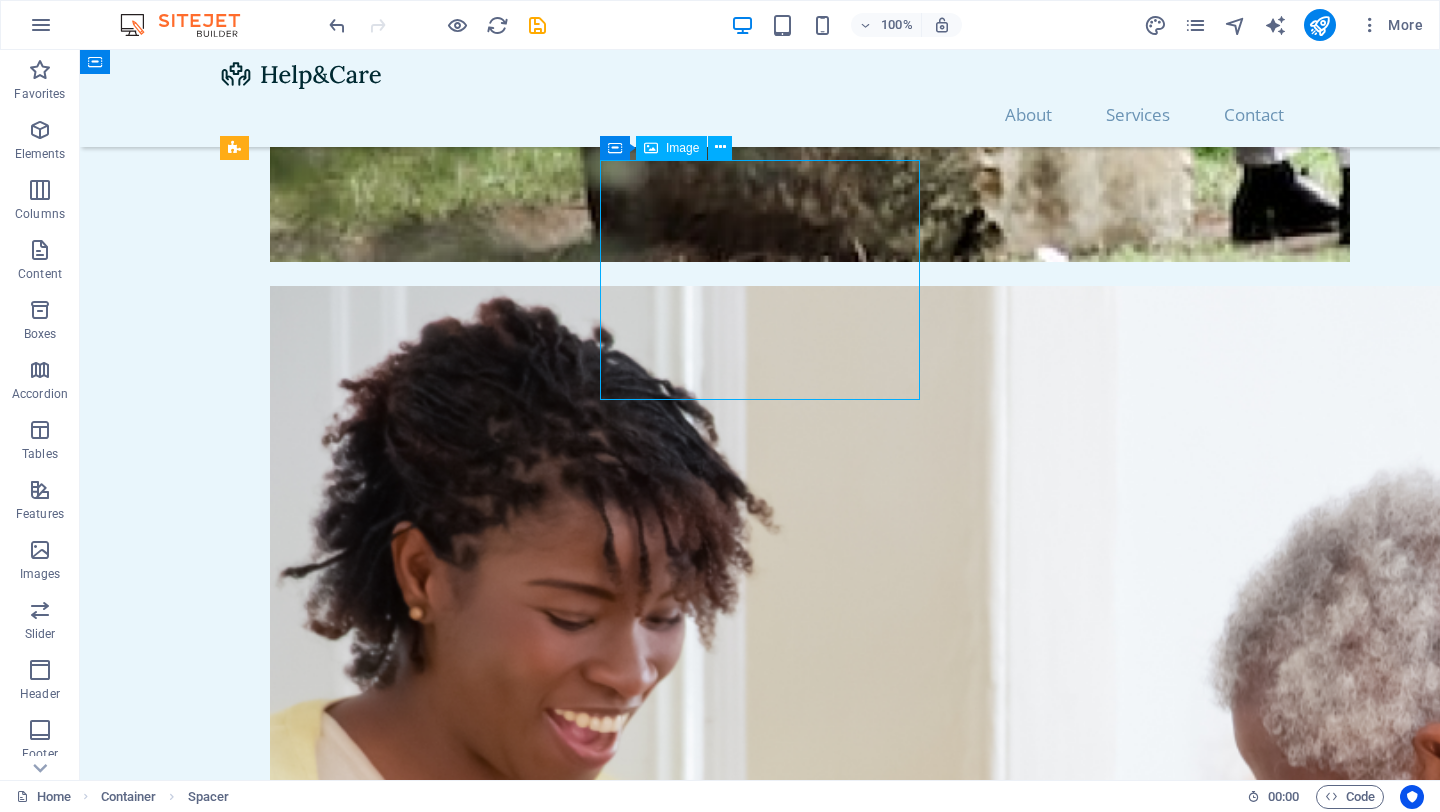click at bounding box center [380, 3179] 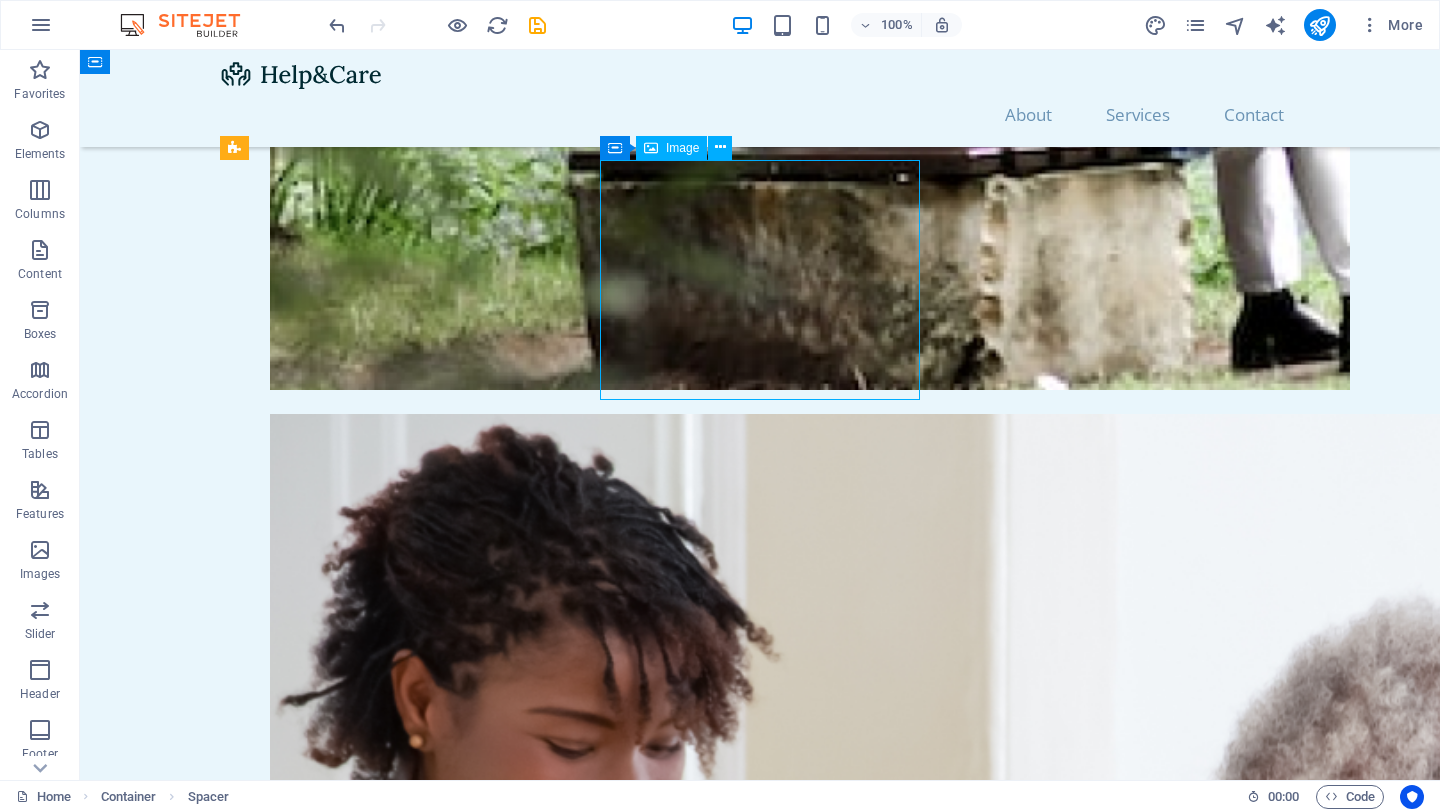 select on "%" 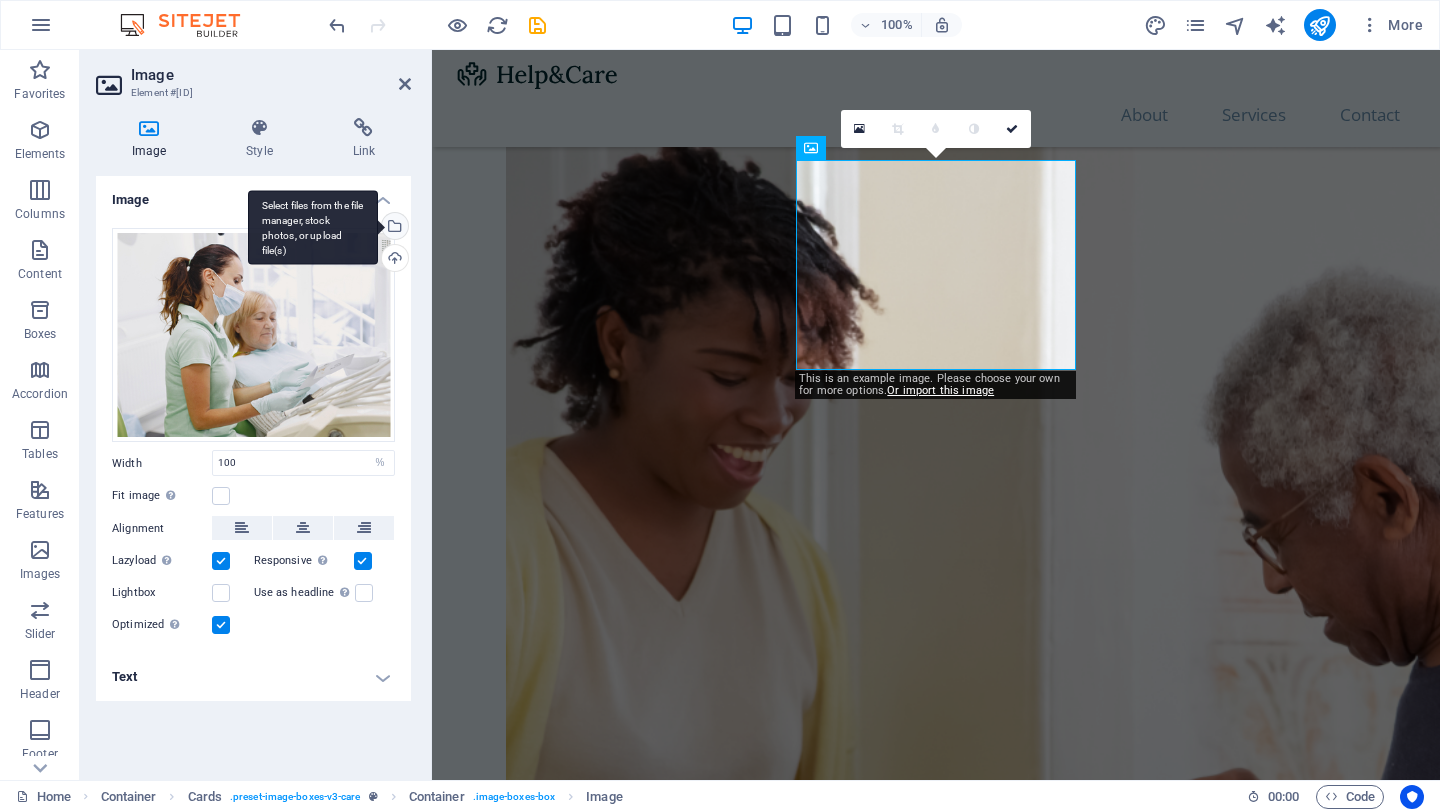 click on "Select files from the file manager, stock photos, or upload file(s)" at bounding box center [393, 228] 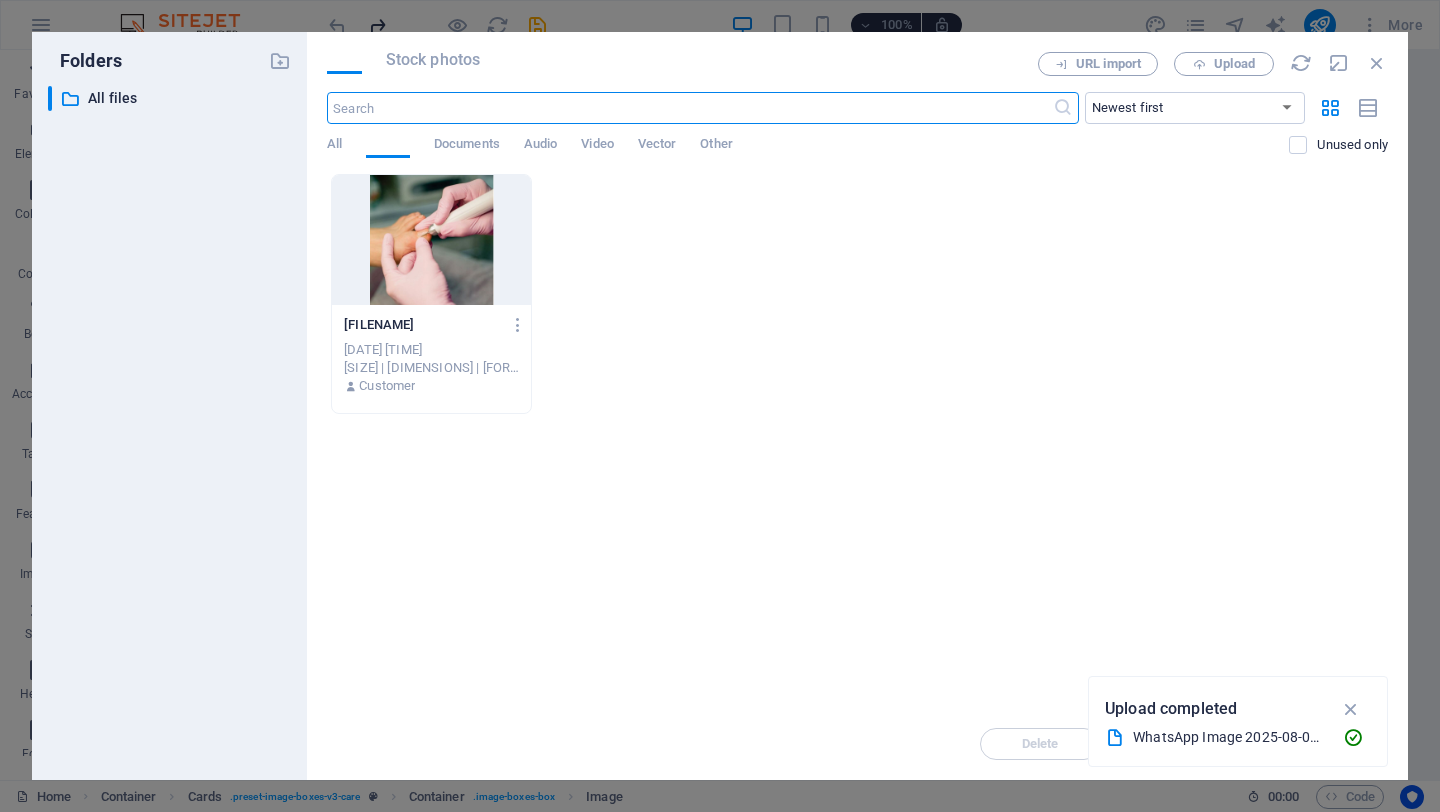 scroll, scrollTop: 1776, scrollLeft: 0, axis: vertical 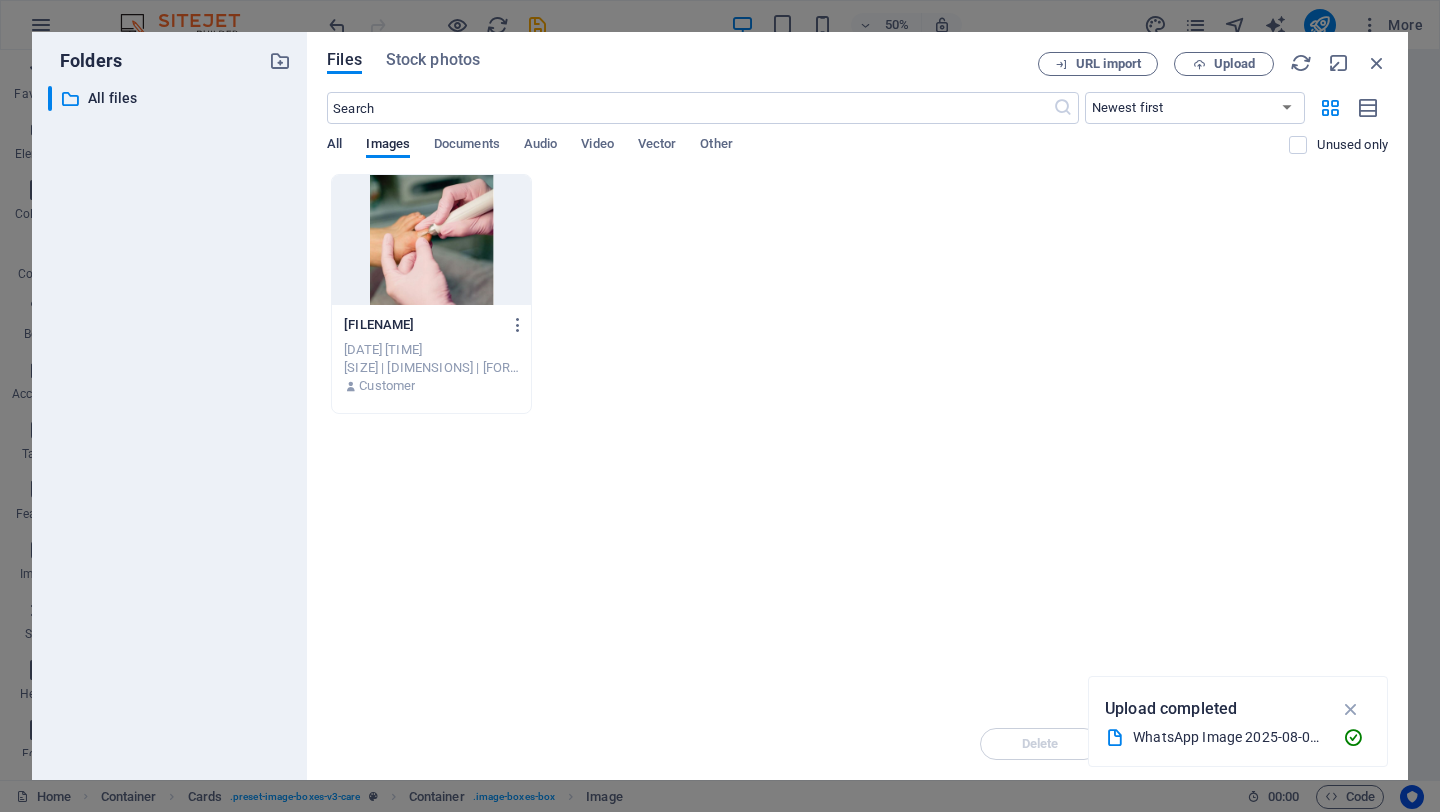 click on "All" at bounding box center [334, 146] 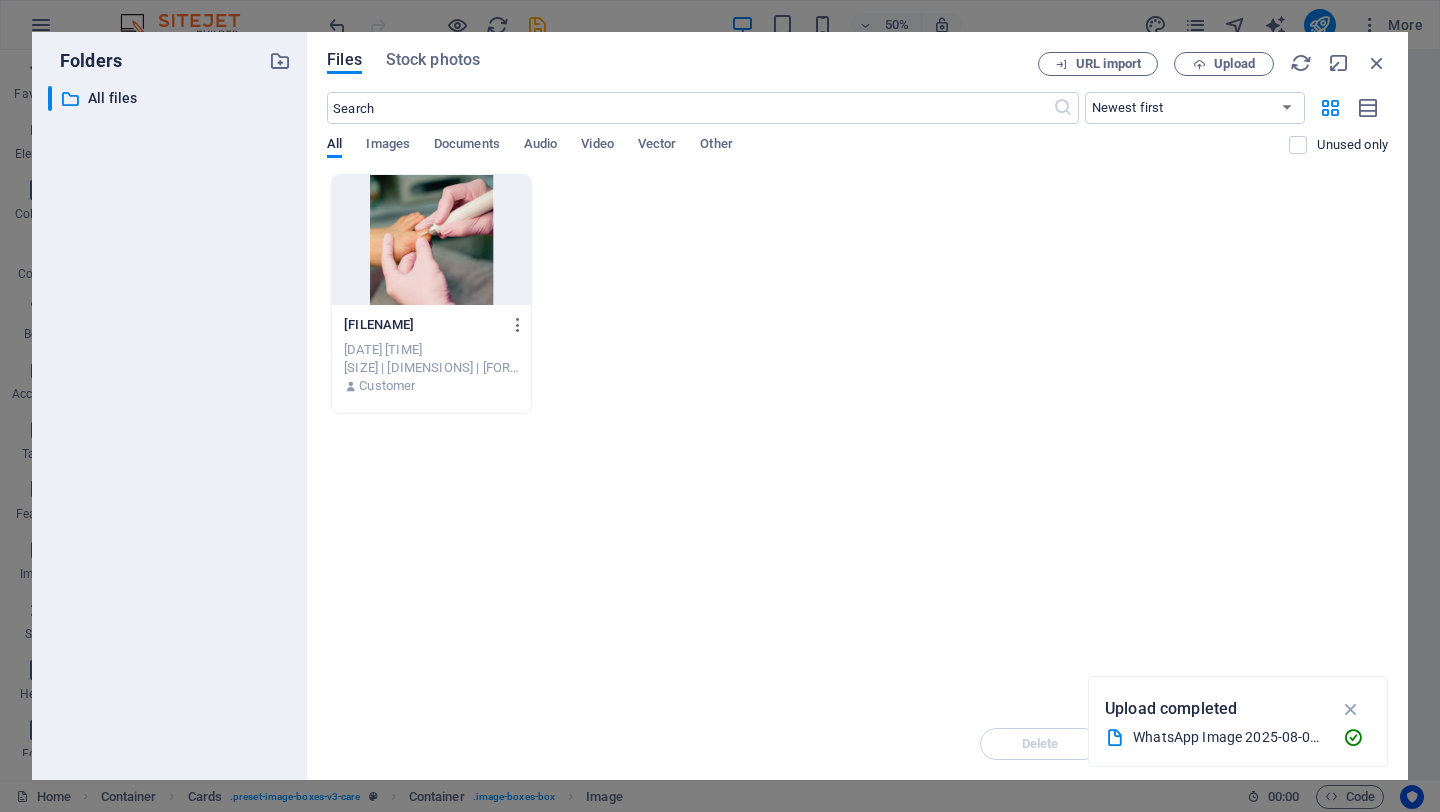 click at bounding box center (1351, 709) 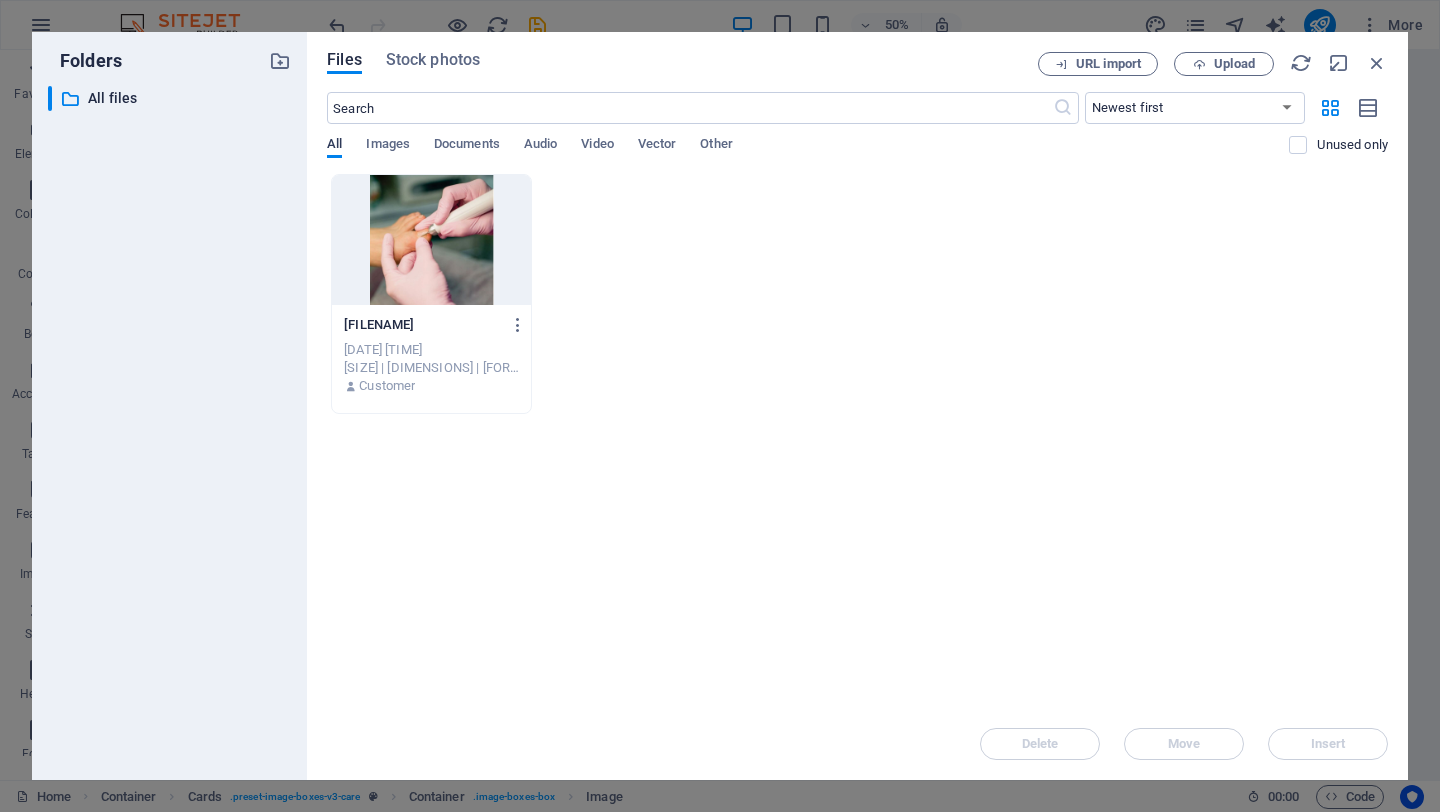 click on "All" at bounding box center (334, 146) 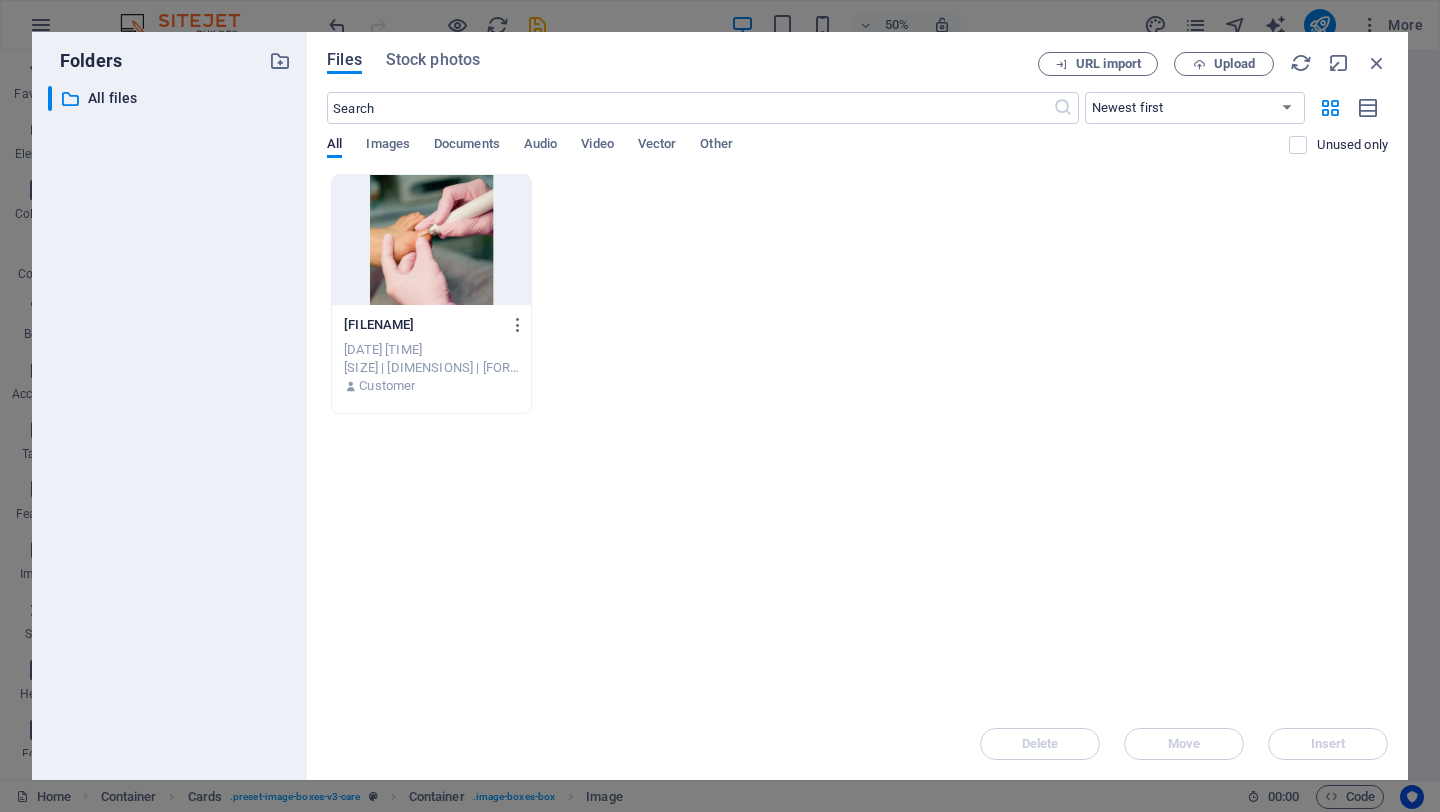 click on "Files" at bounding box center (344, 60) 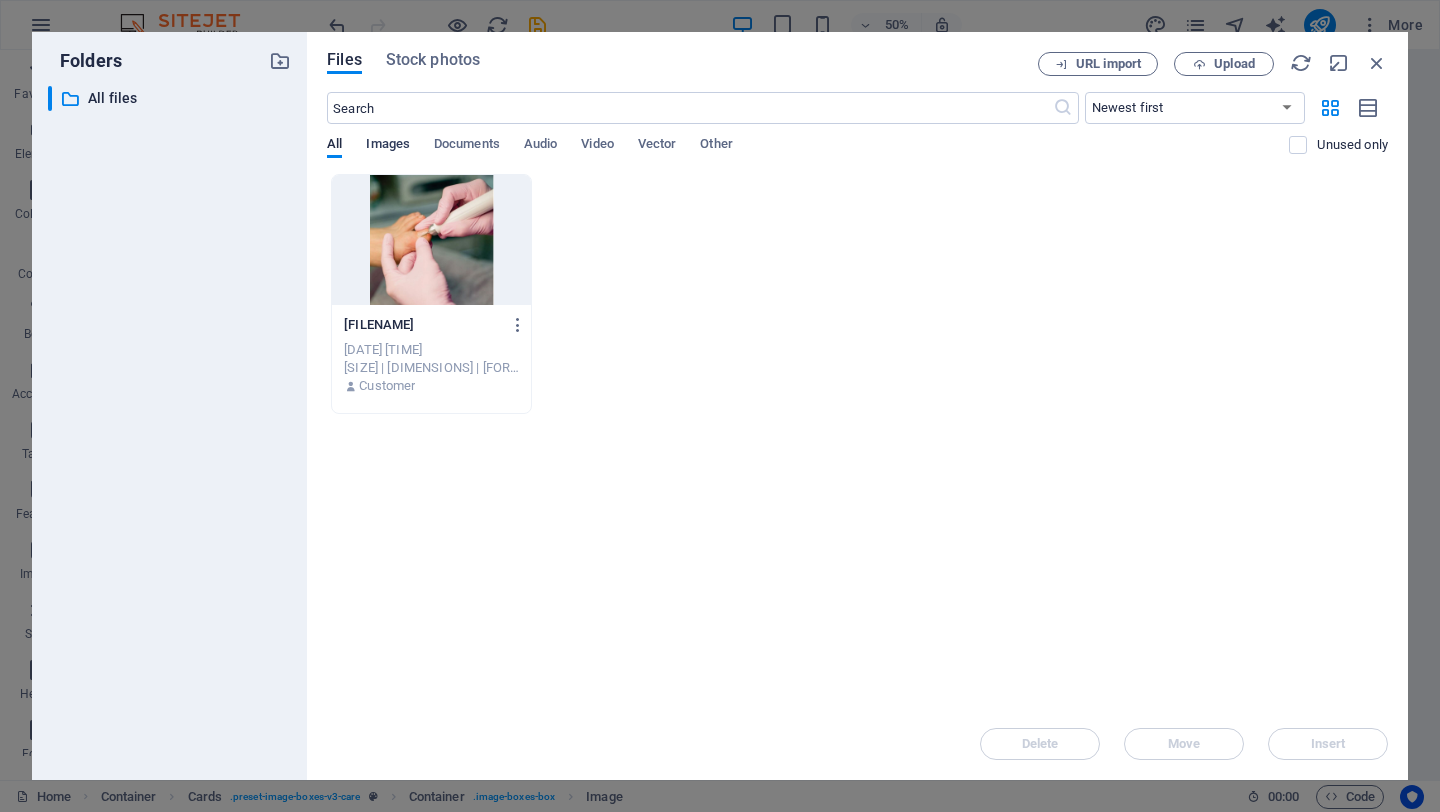 click on "Images" at bounding box center [388, 146] 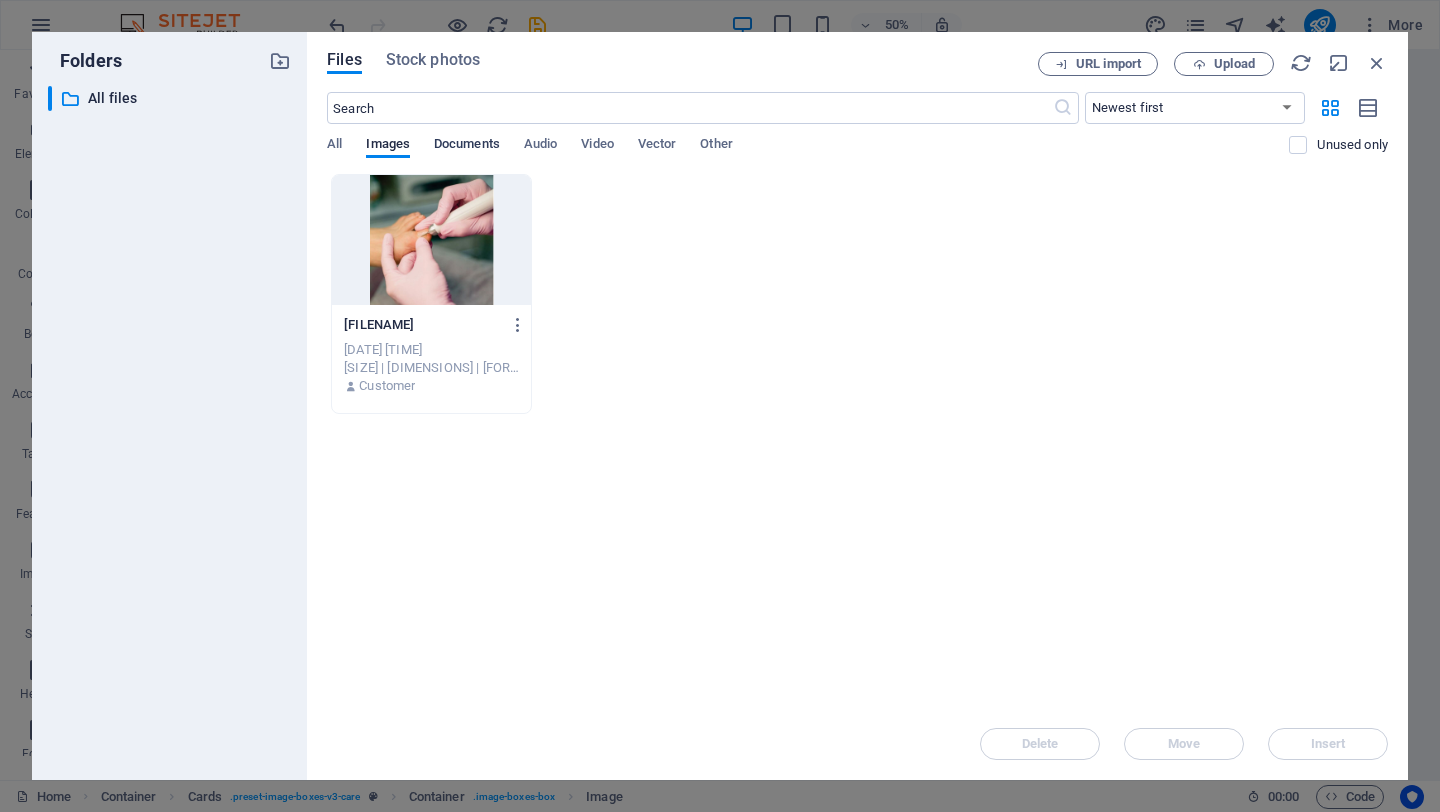 click on "Documents" at bounding box center (467, 146) 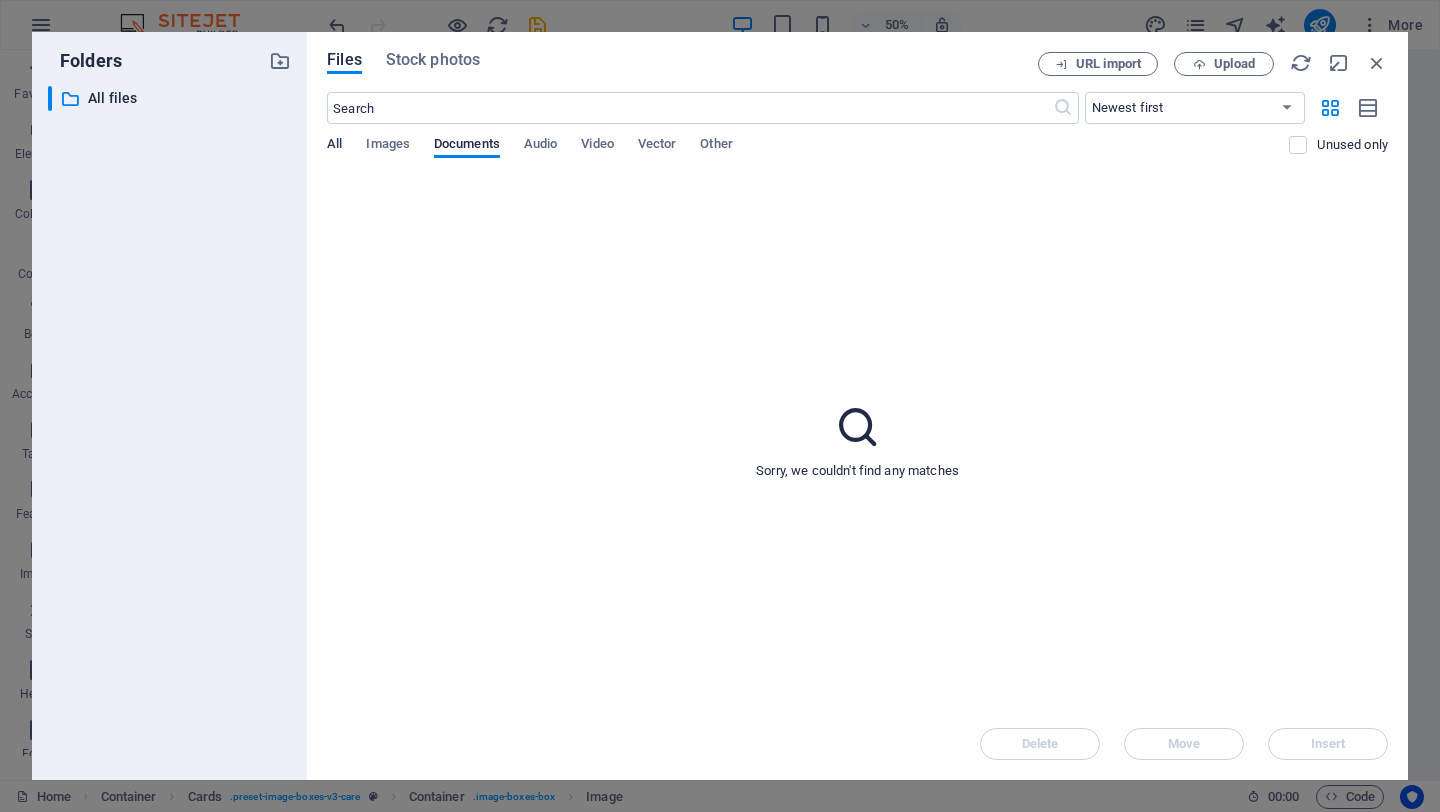 click on "All" at bounding box center [334, 146] 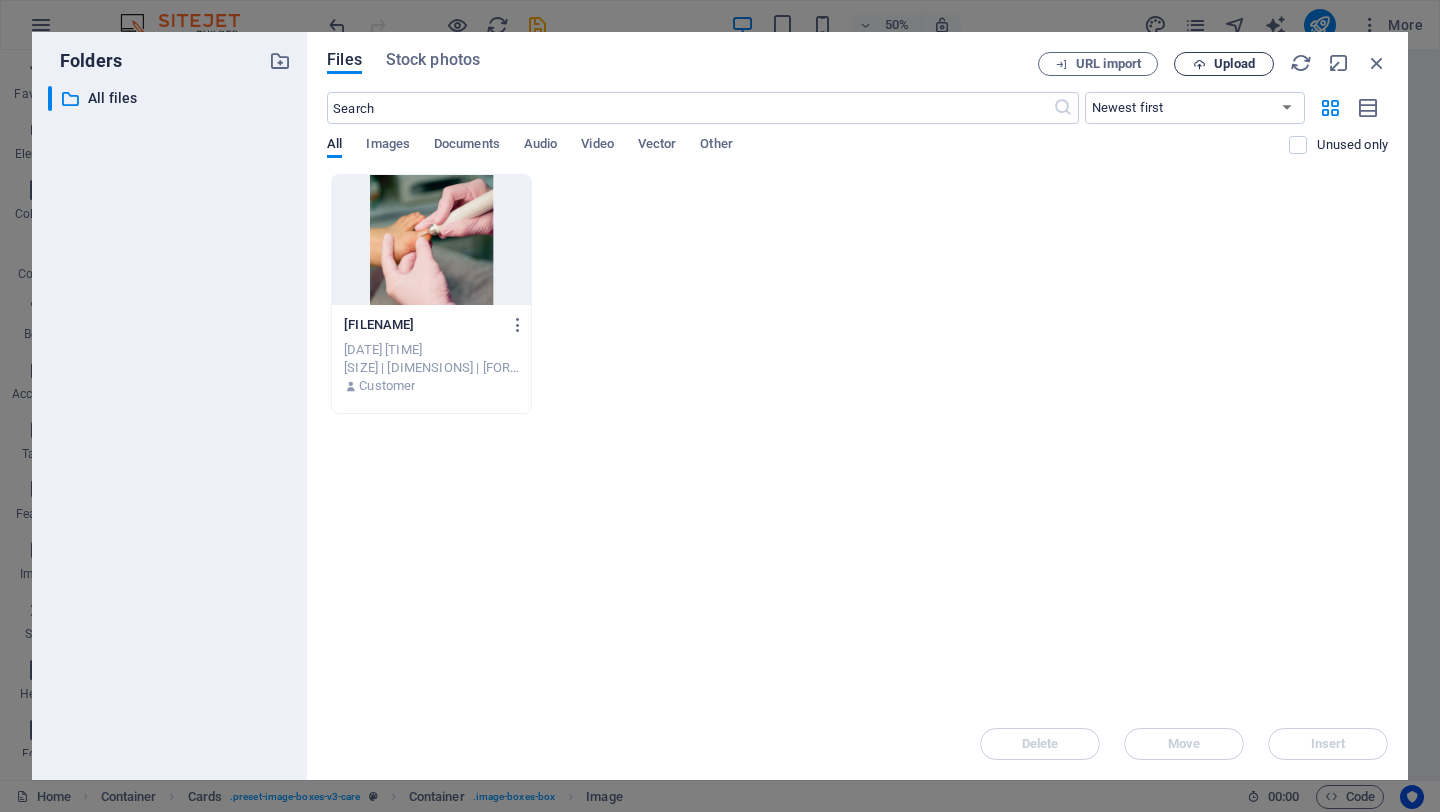 click on "Upload" at bounding box center [1234, 64] 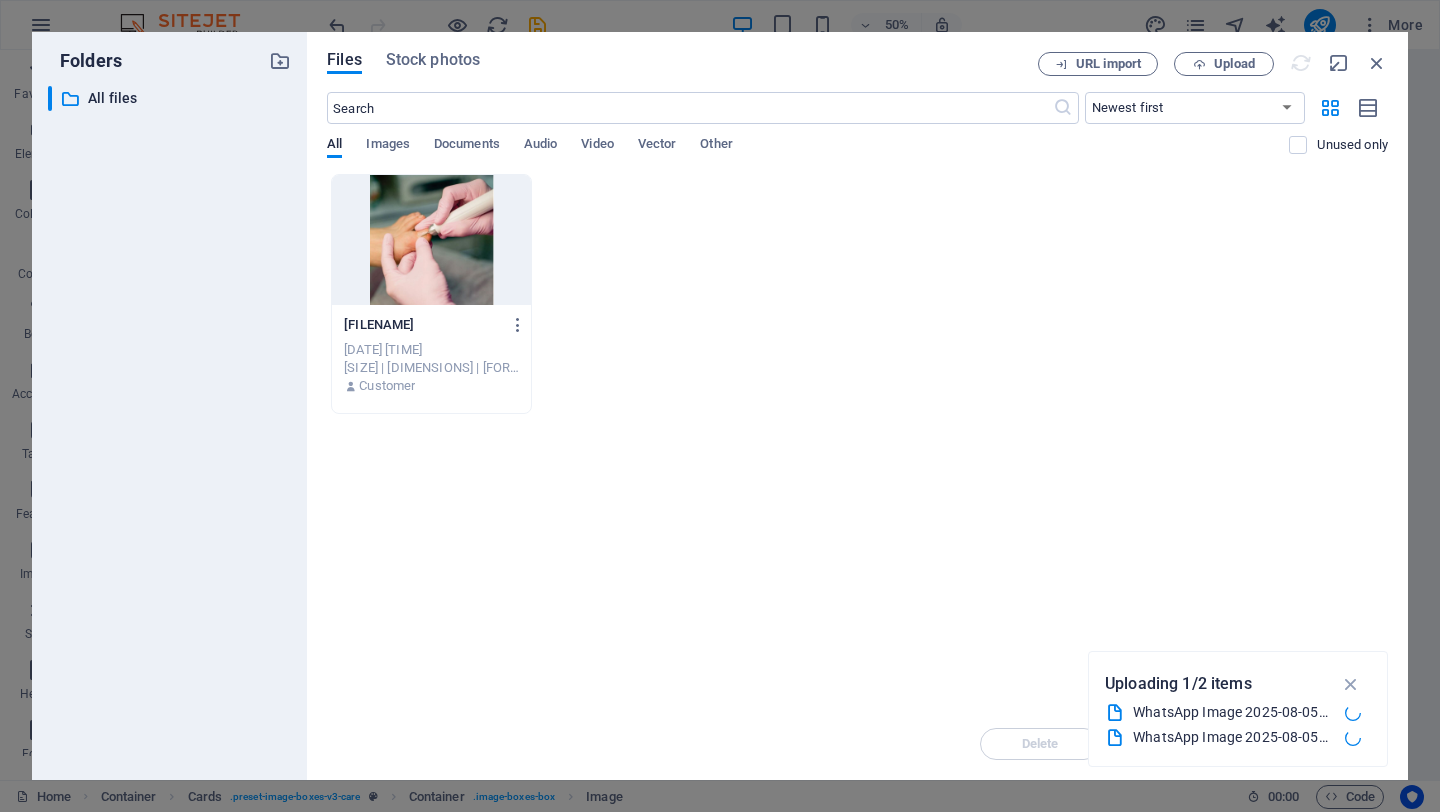 scroll, scrollTop: 1746, scrollLeft: 0, axis: vertical 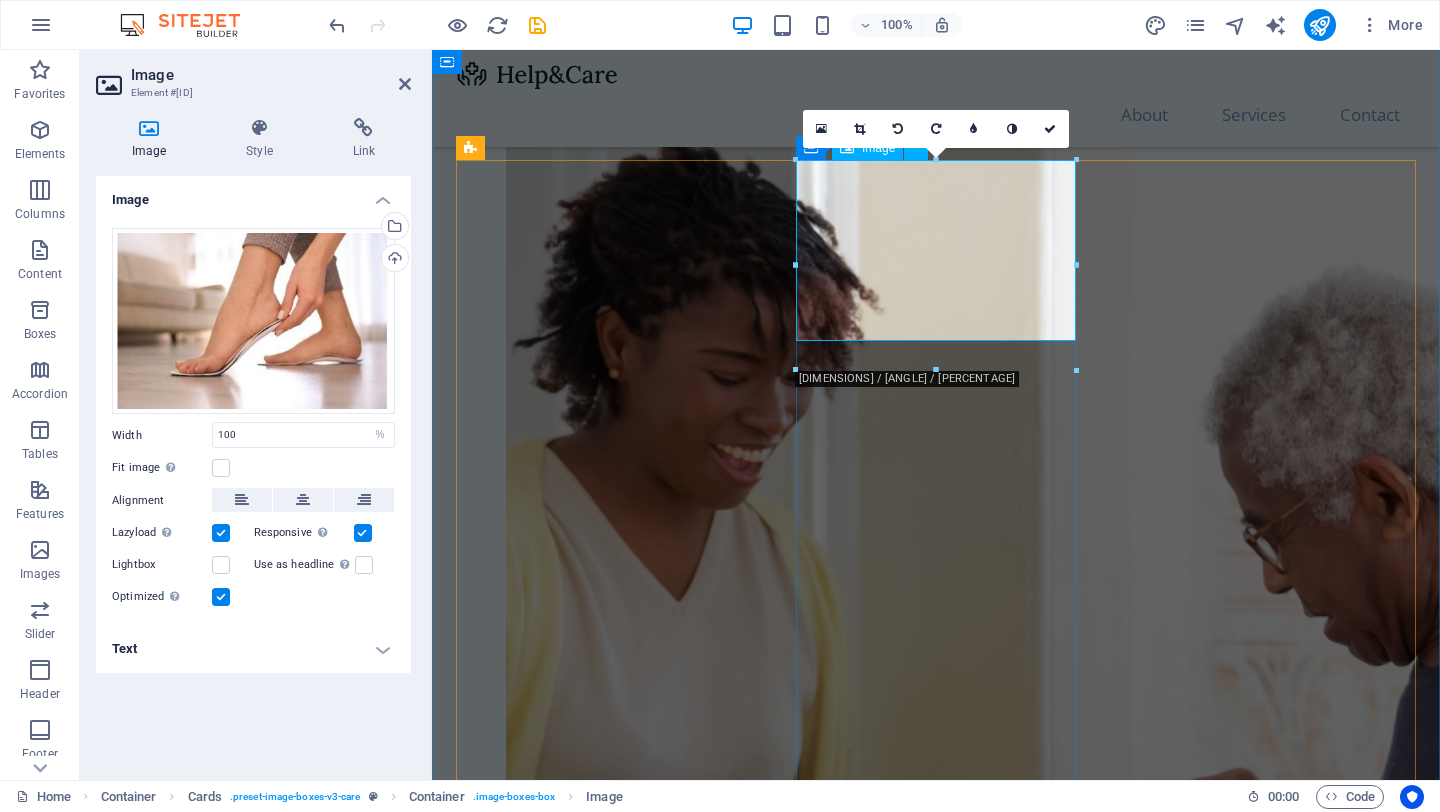 click at bounding box center [596, 2510] 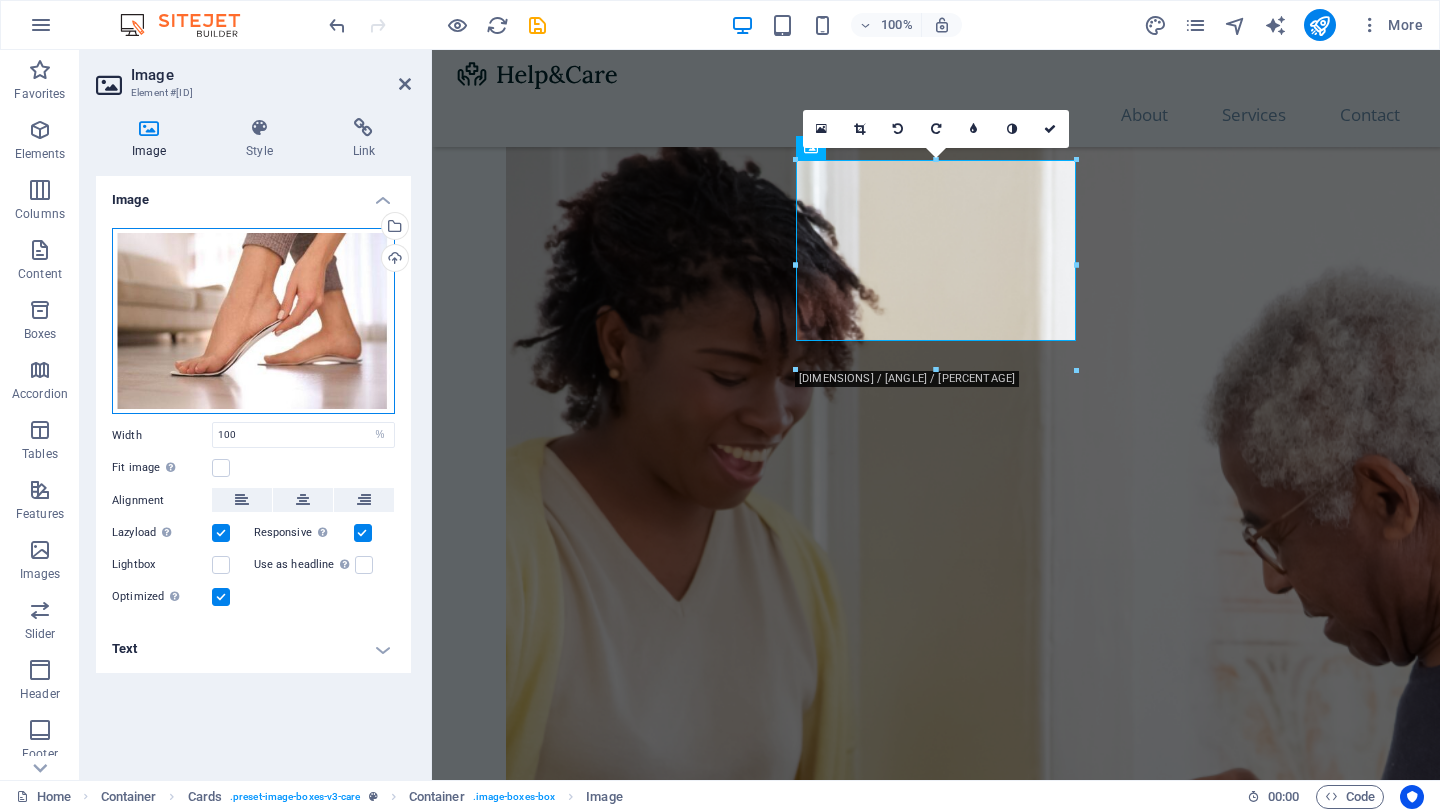 click on "Drag files here, click to choose files or select files from Files or our free stock photos & videos" at bounding box center [253, 321] 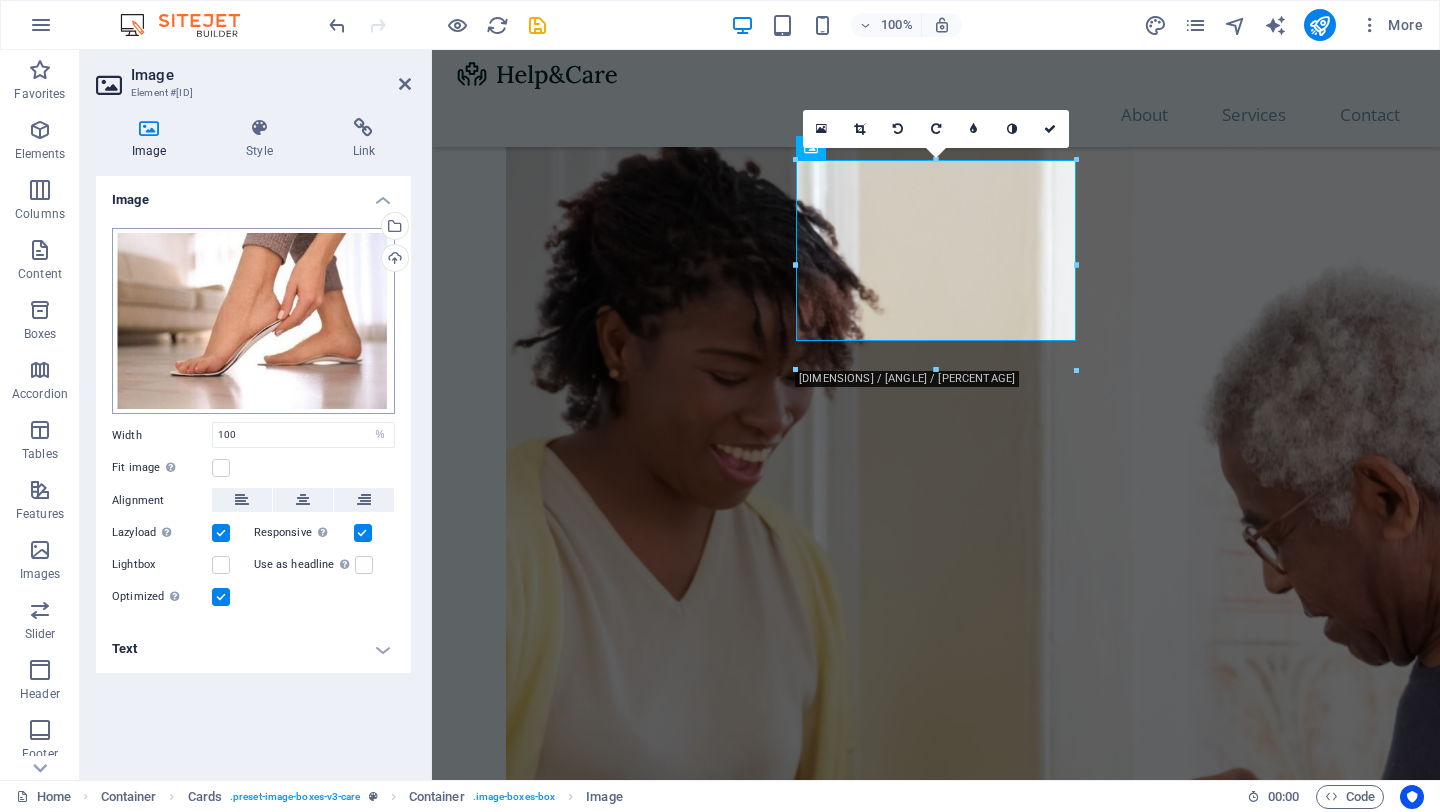 scroll, scrollTop: 1776, scrollLeft: 0, axis: vertical 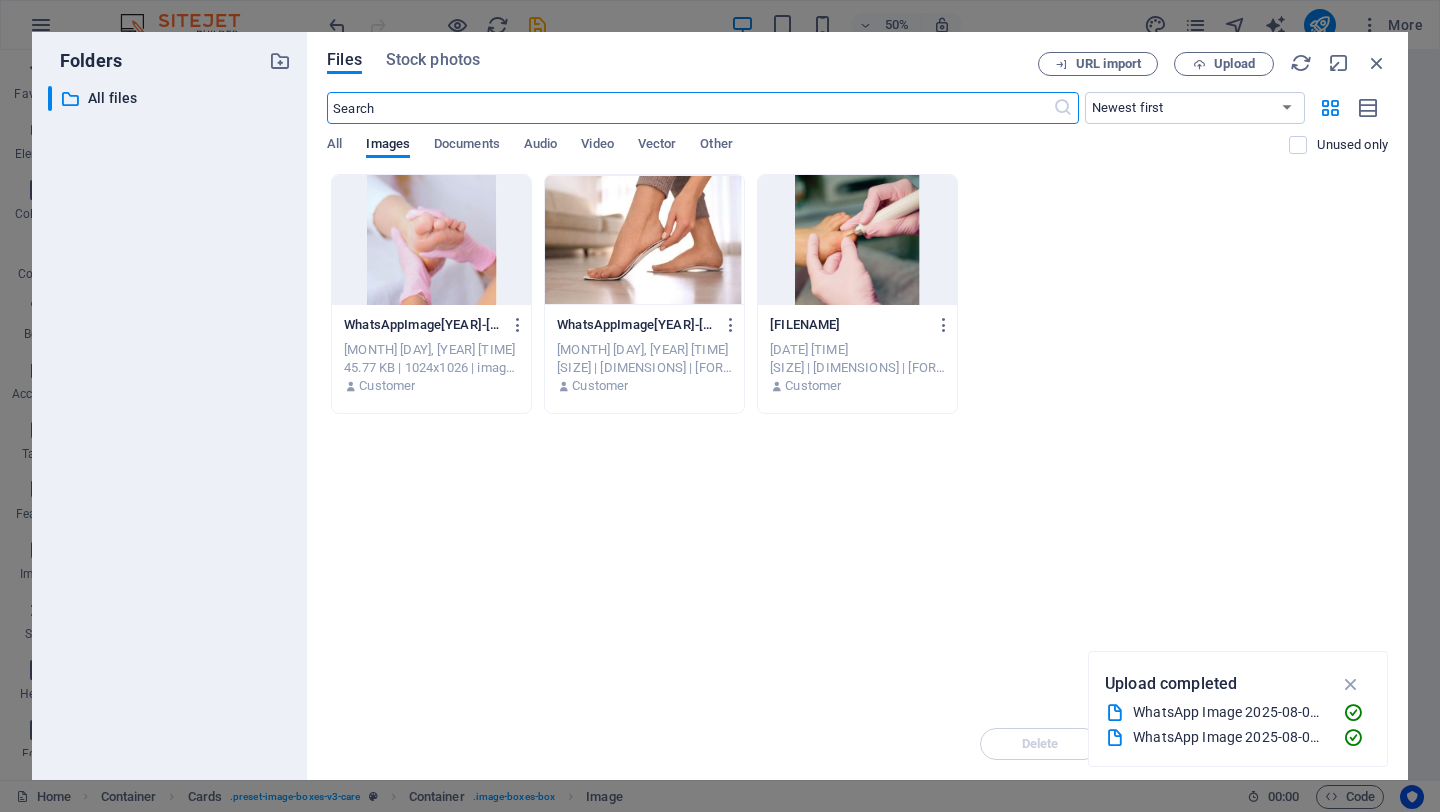 click at bounding box center (857, 240) 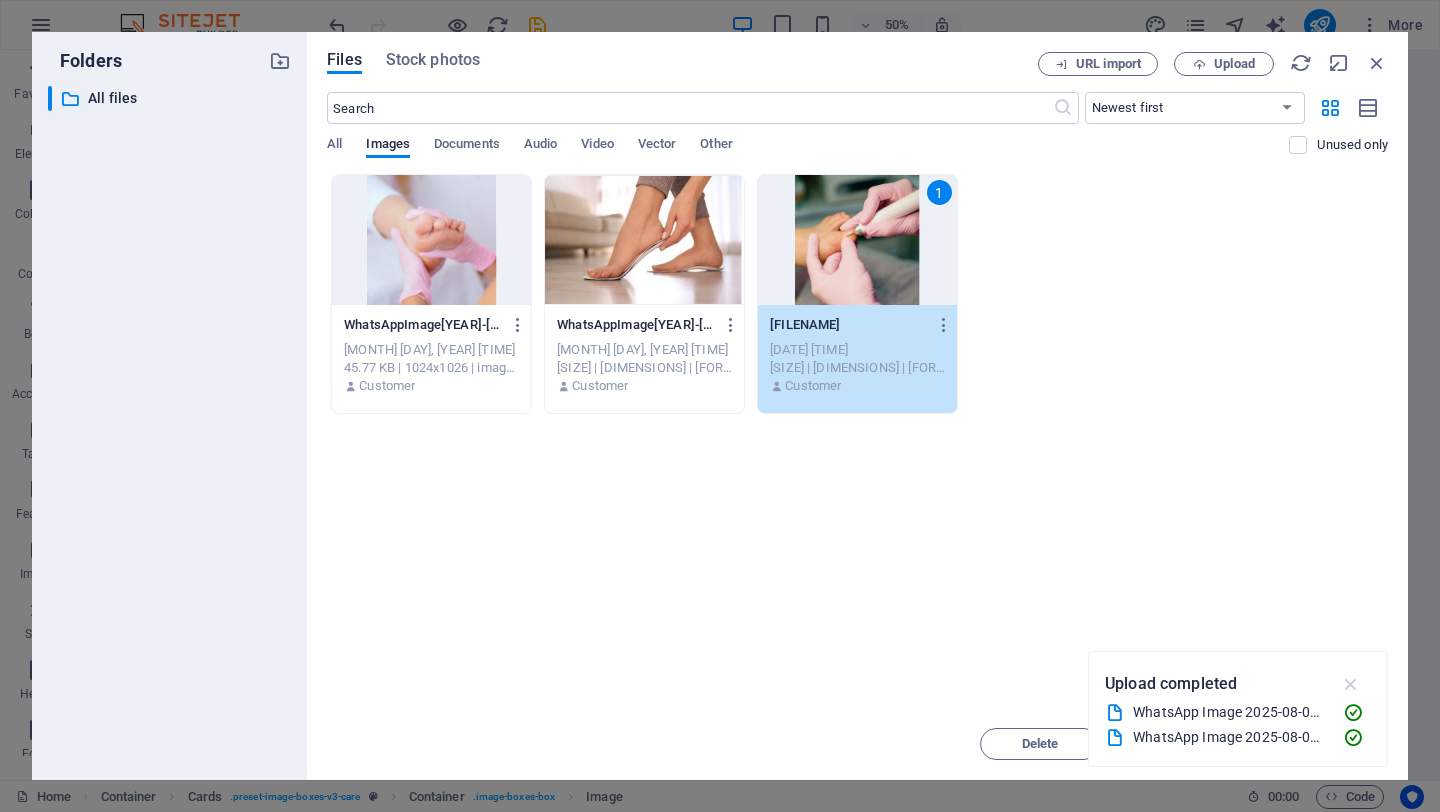 click at bounding box center [1351, 684] 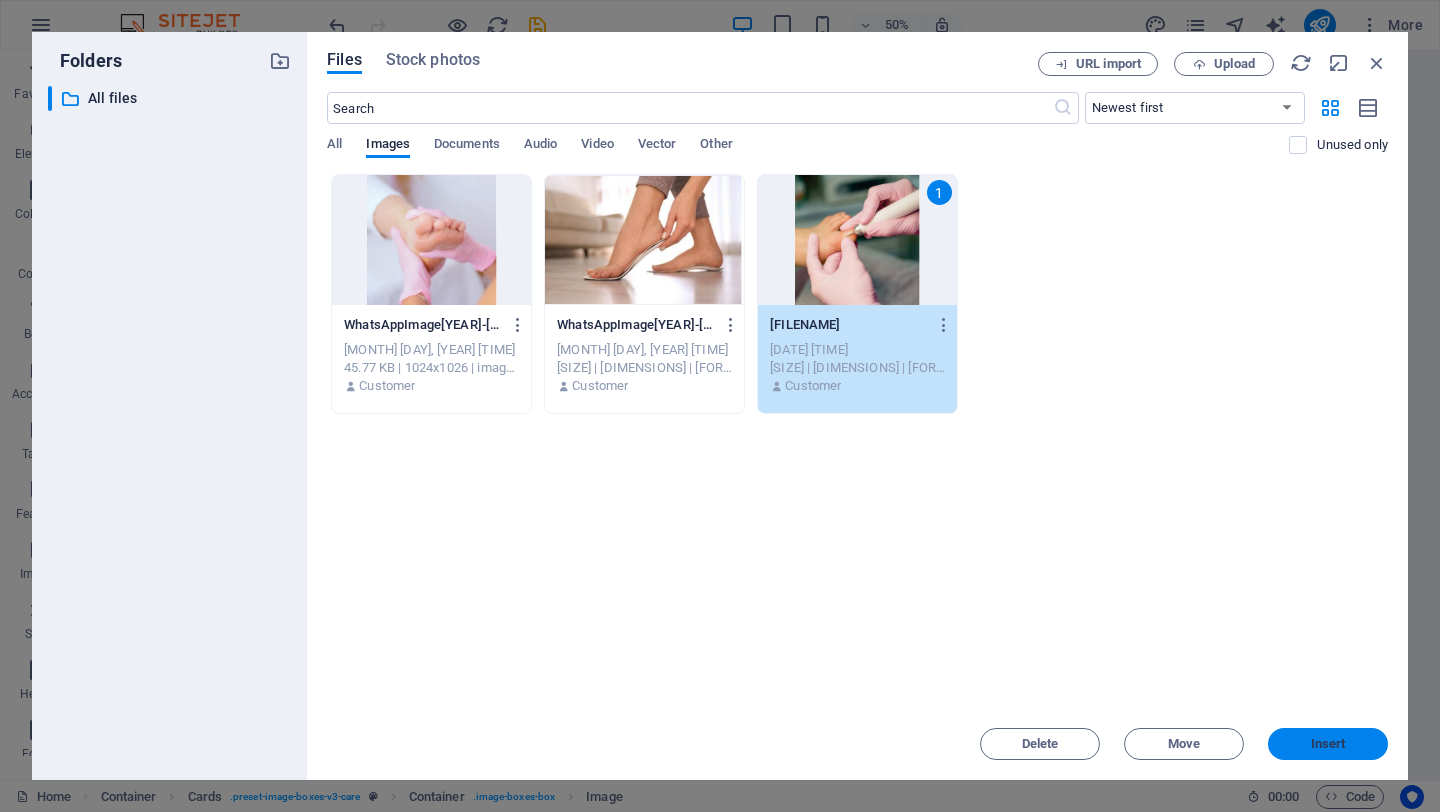 click on "Insert" at bounding box center [1328, 744] 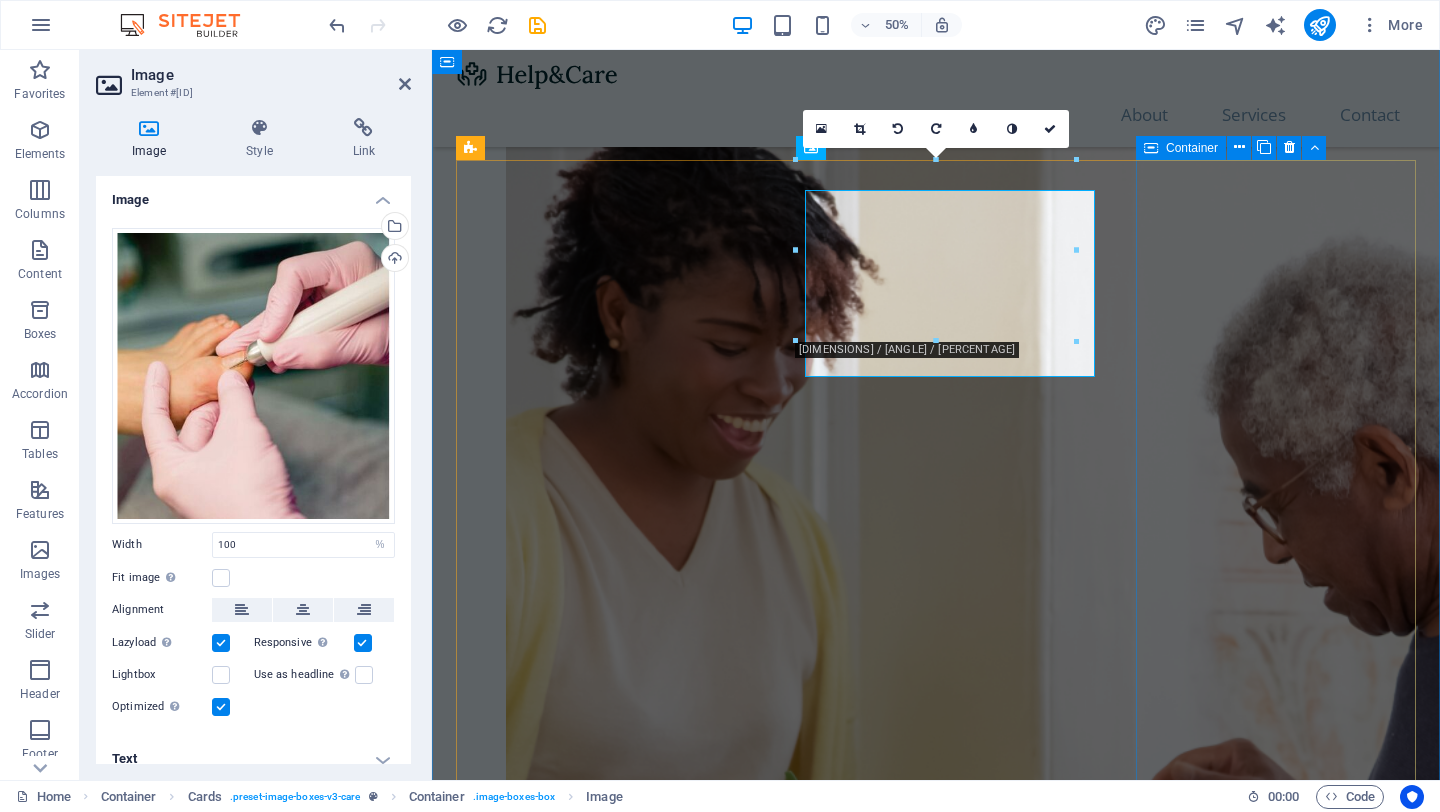 scroll, scrollTop: 1746, scrollLeft: 0, axis: vertical 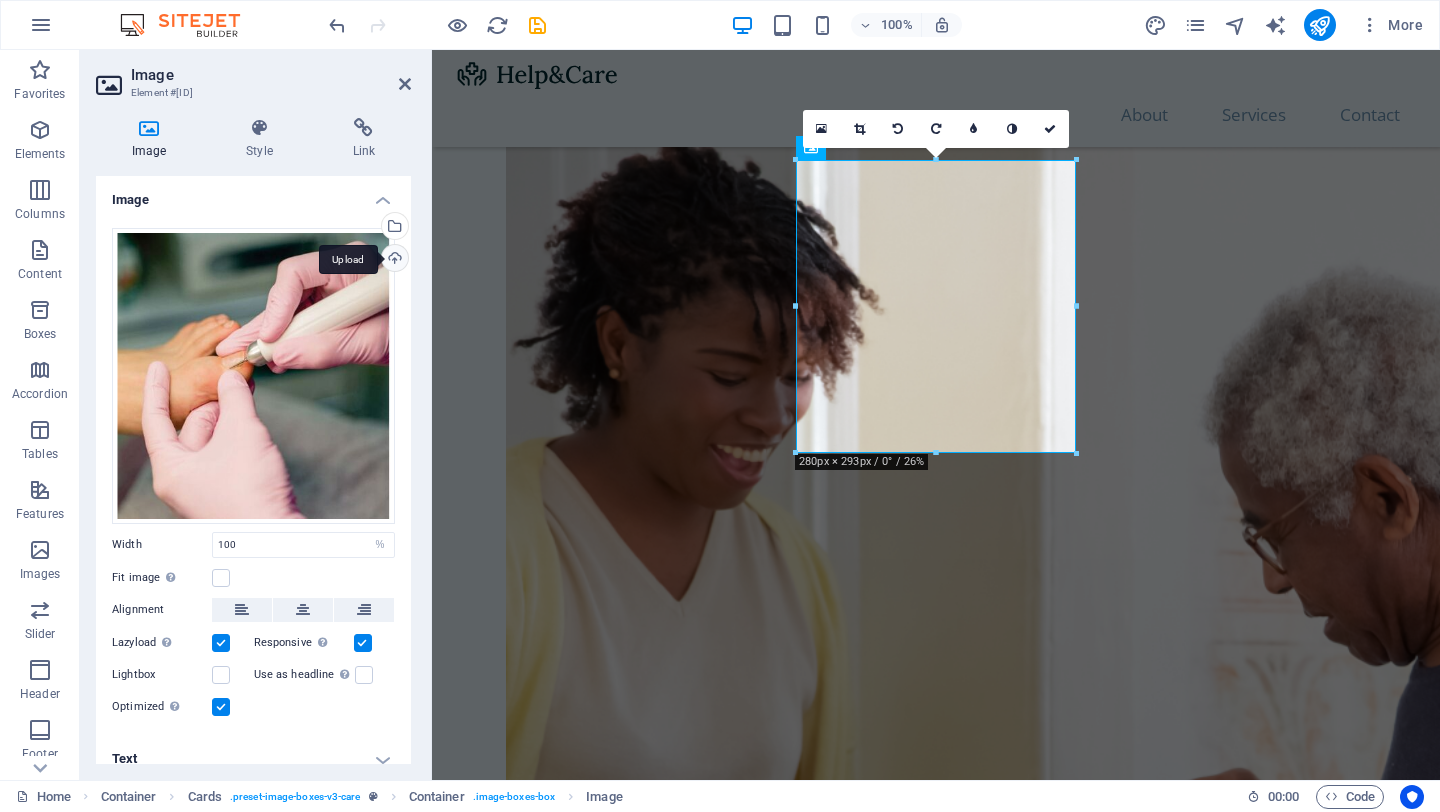 click on "Upload" at bounding box center [393, 260] 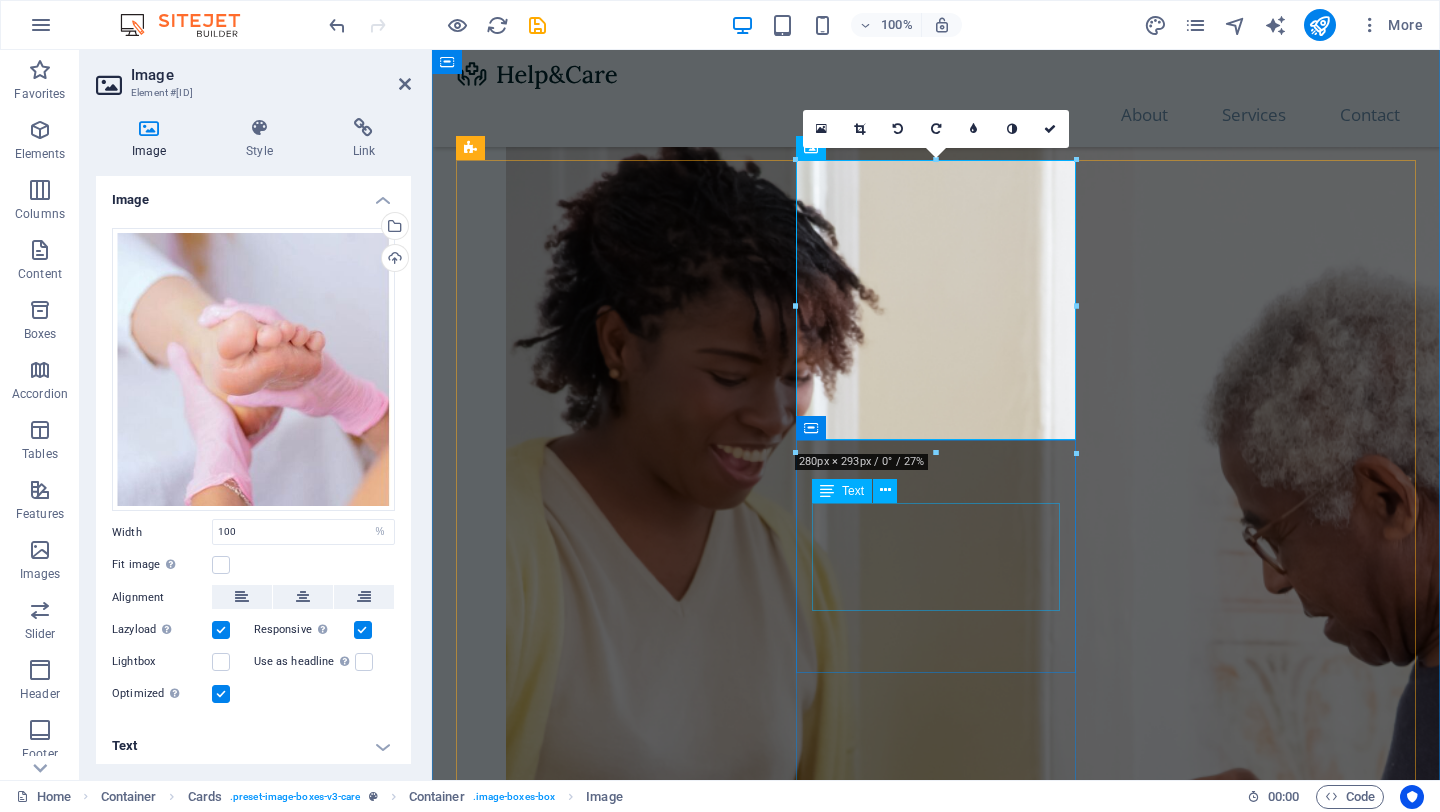 click on "Lorem ipsum dolor sit amet, consectetur adipiscing elit. Amet ullamcorper sed vitae quis turpis." at bounding box center (596, 2816) 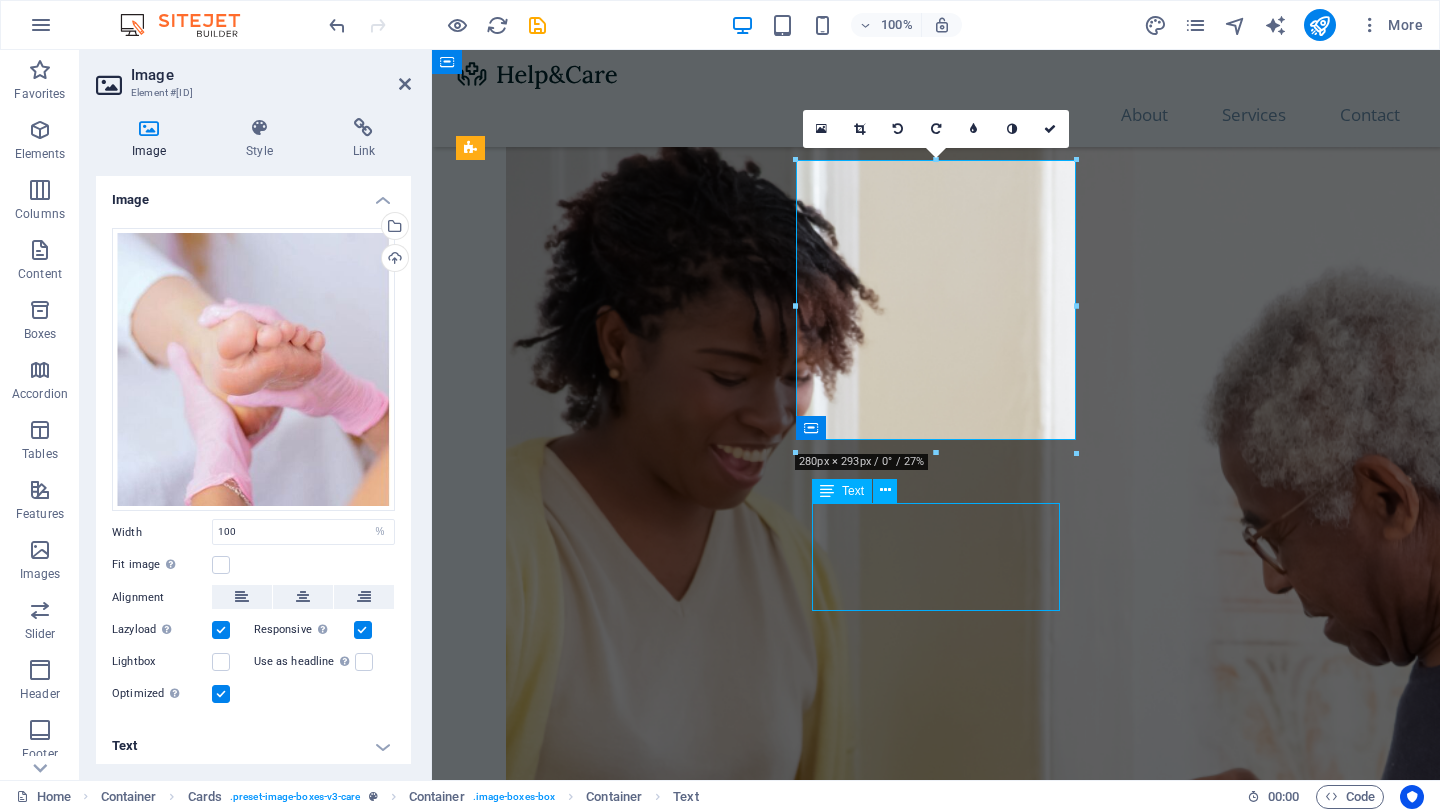 scroll, scrollTop: 1874, scrollLeft: 0, axis: vertical 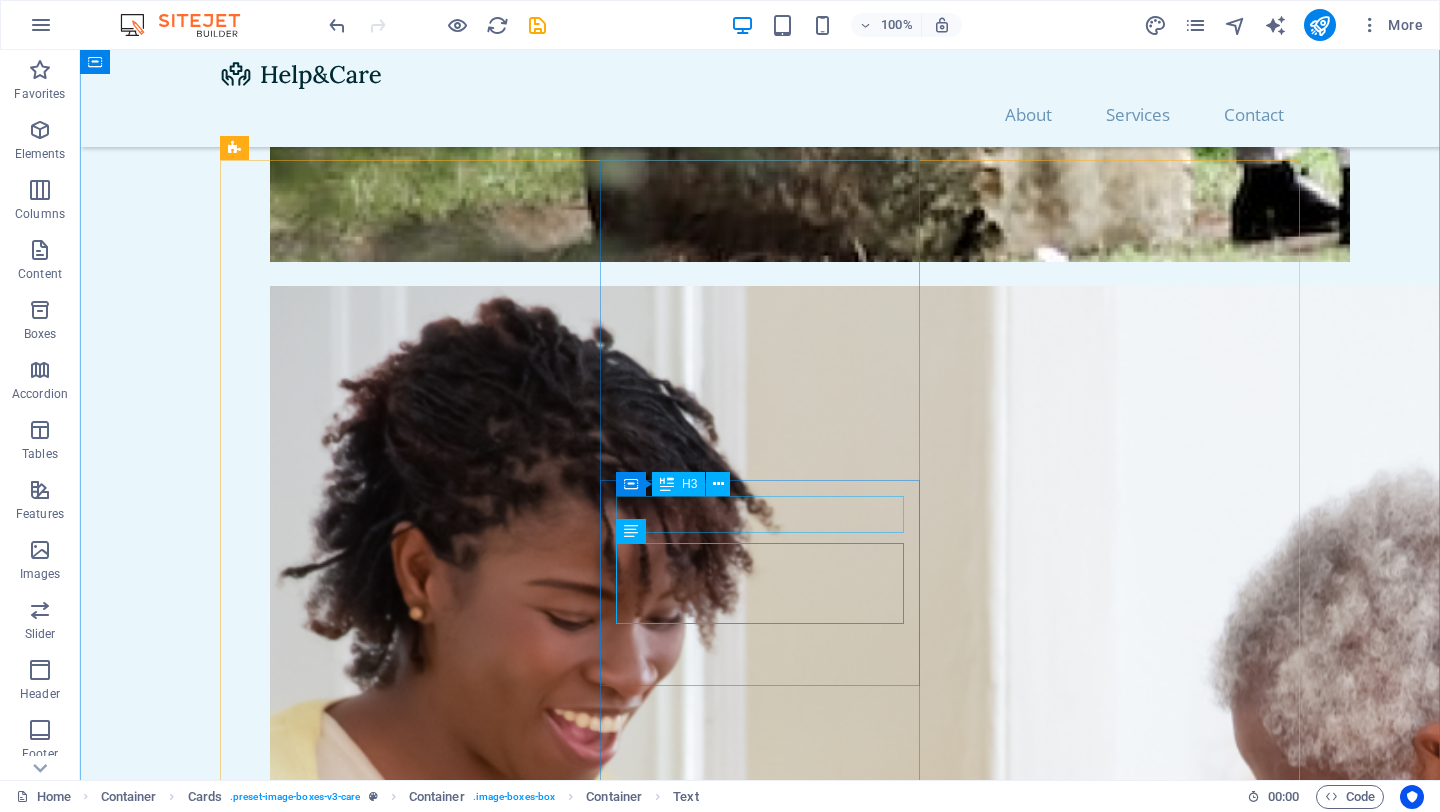 click on "Palliative Care" at bounding box center (380, 3414) 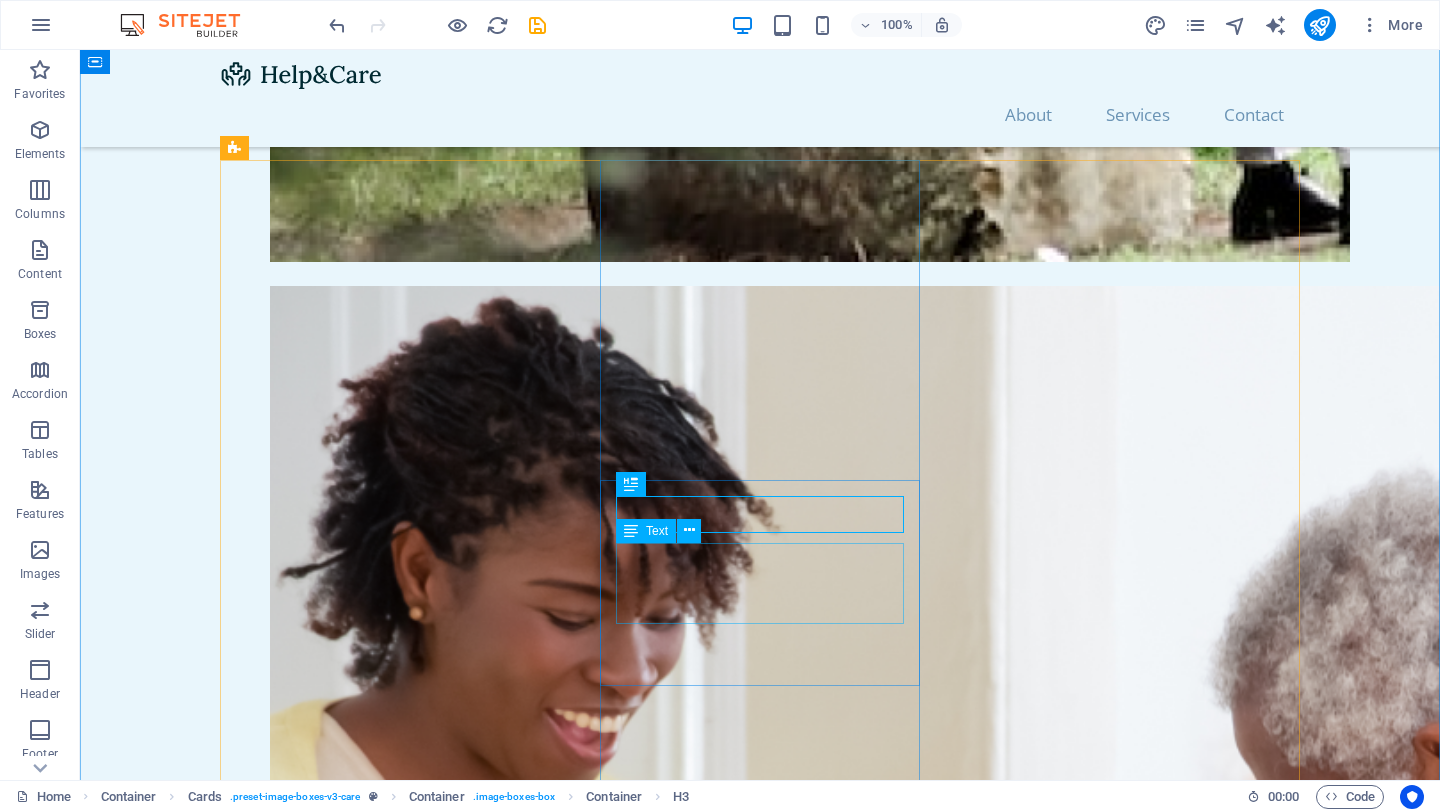 click on "Lorem ipsum dolor sit amet, consectetur adipiscing elit. Amet ullamcorper sed vitae quis turpis." at bounding box center [380, 3483] 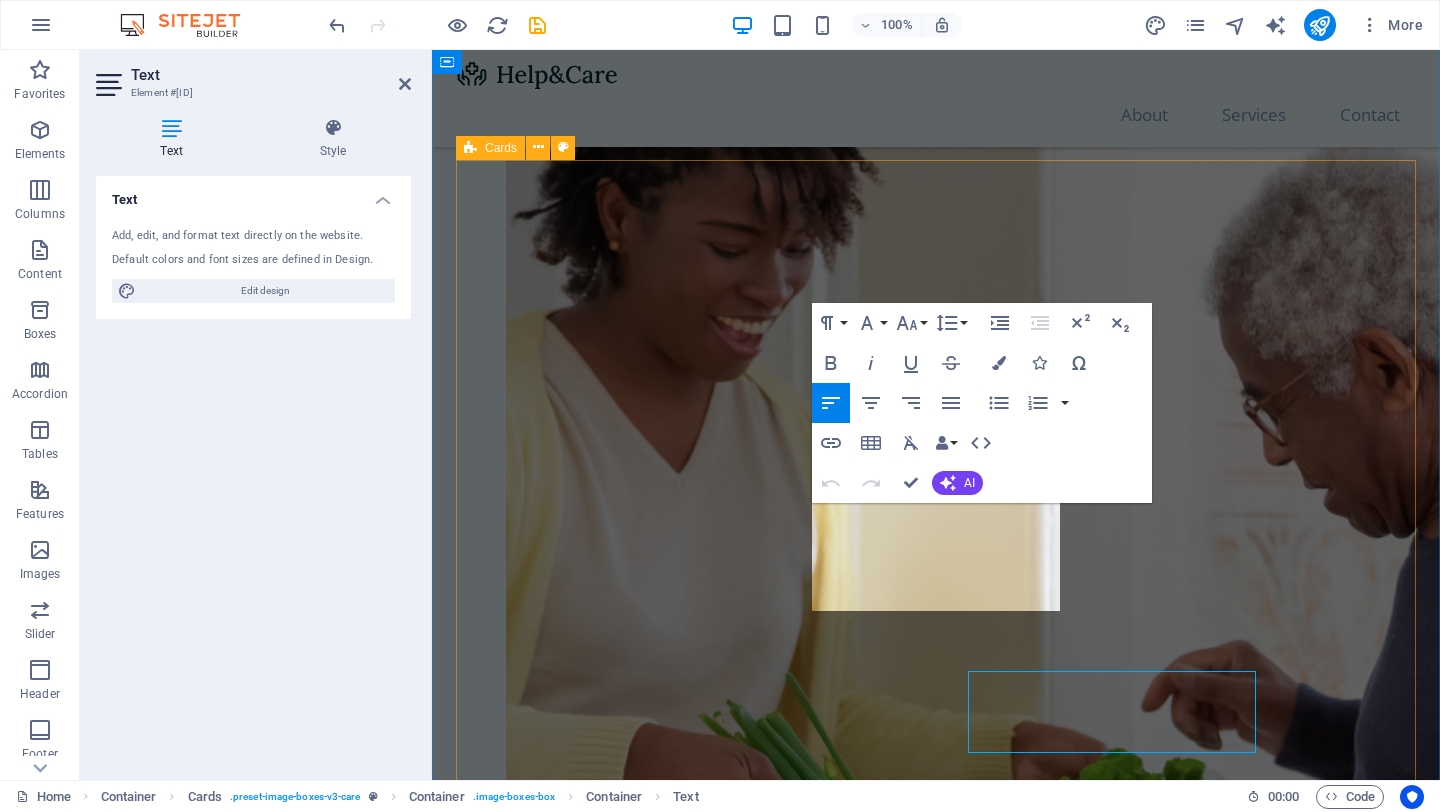 scroll, scrollTop: 1746, scrollLeft: 0, axis: vertical 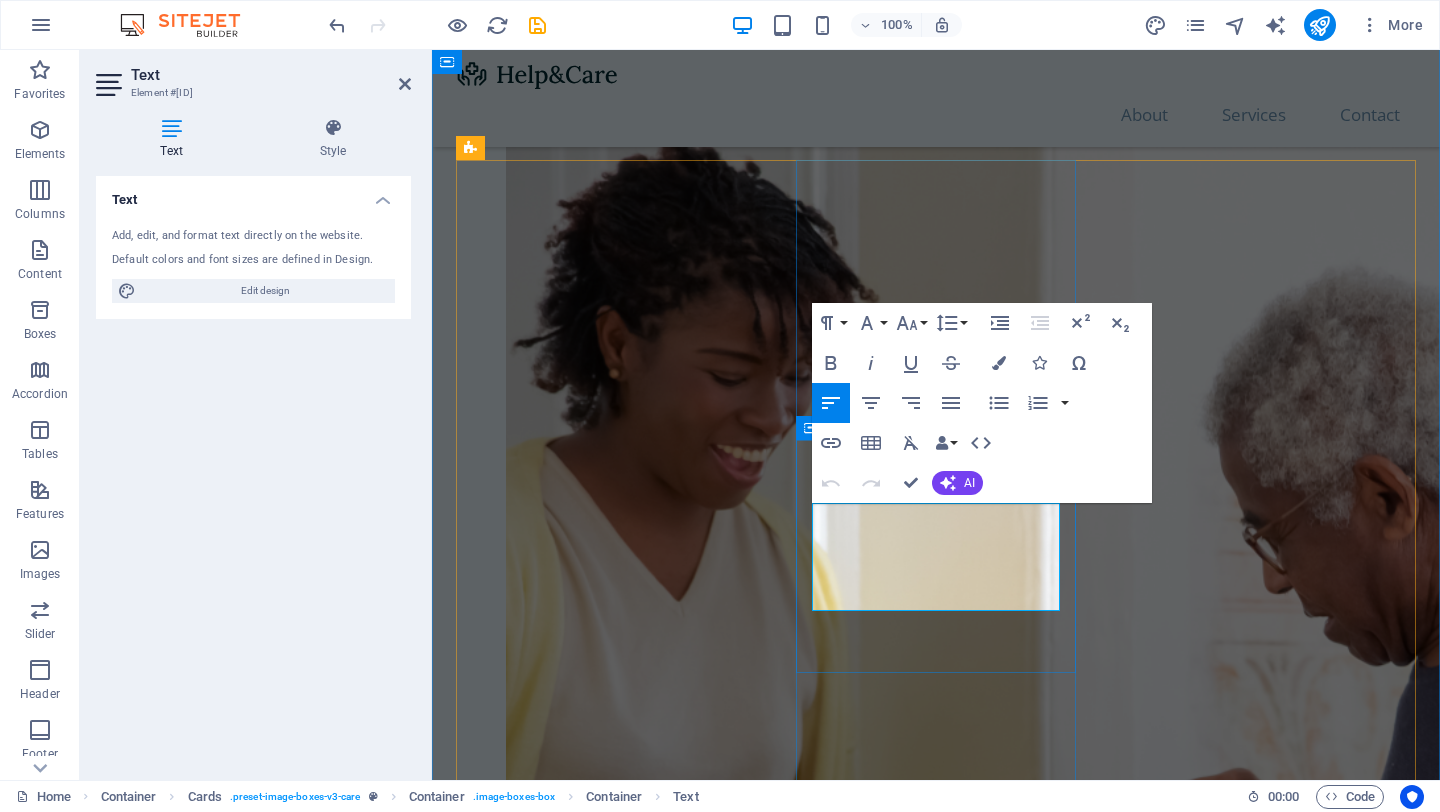 drag, startPoint x: 909, startPoint y: 599, endPoint x: 814, endPoint y: 519, distance: 124.197426 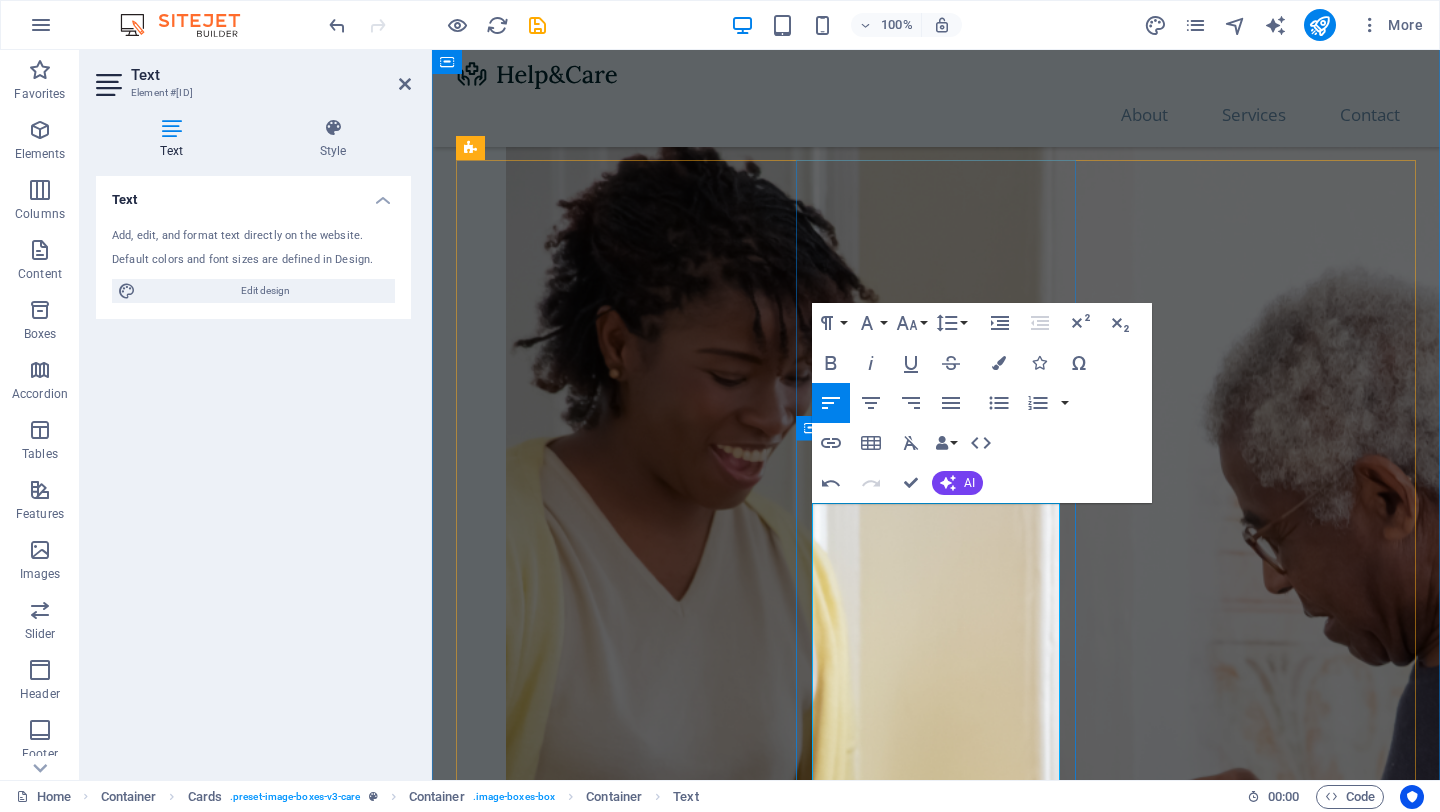 click on "ONICOMICOSIS (hongo):  Tratamiento que consiste en una valoración previa, partiendo del estado de salud y condición de sus uñas optamos por el tratamiento idóneo a su condición." at bounding box center [596, 2857] 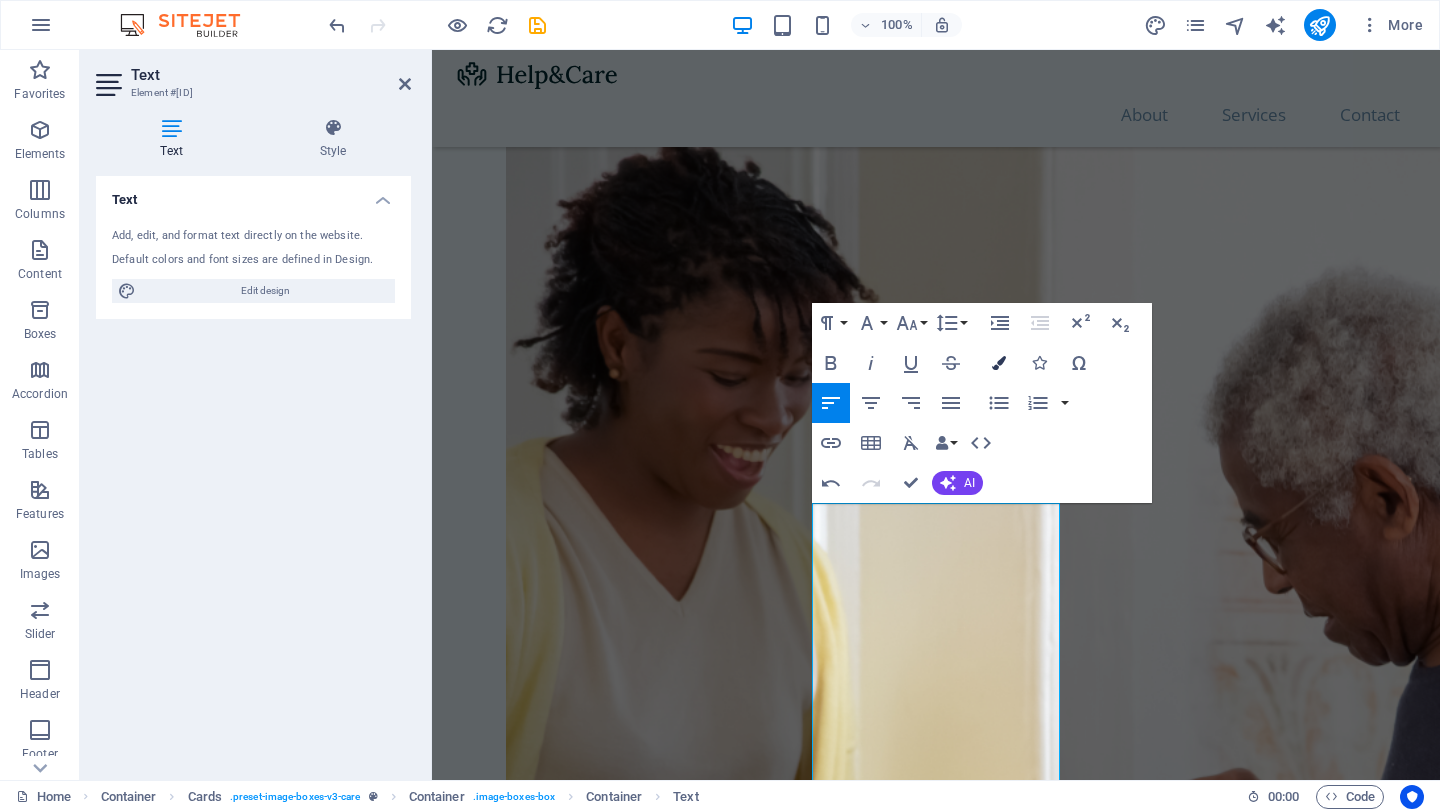 click at bounding box center (999, 363) 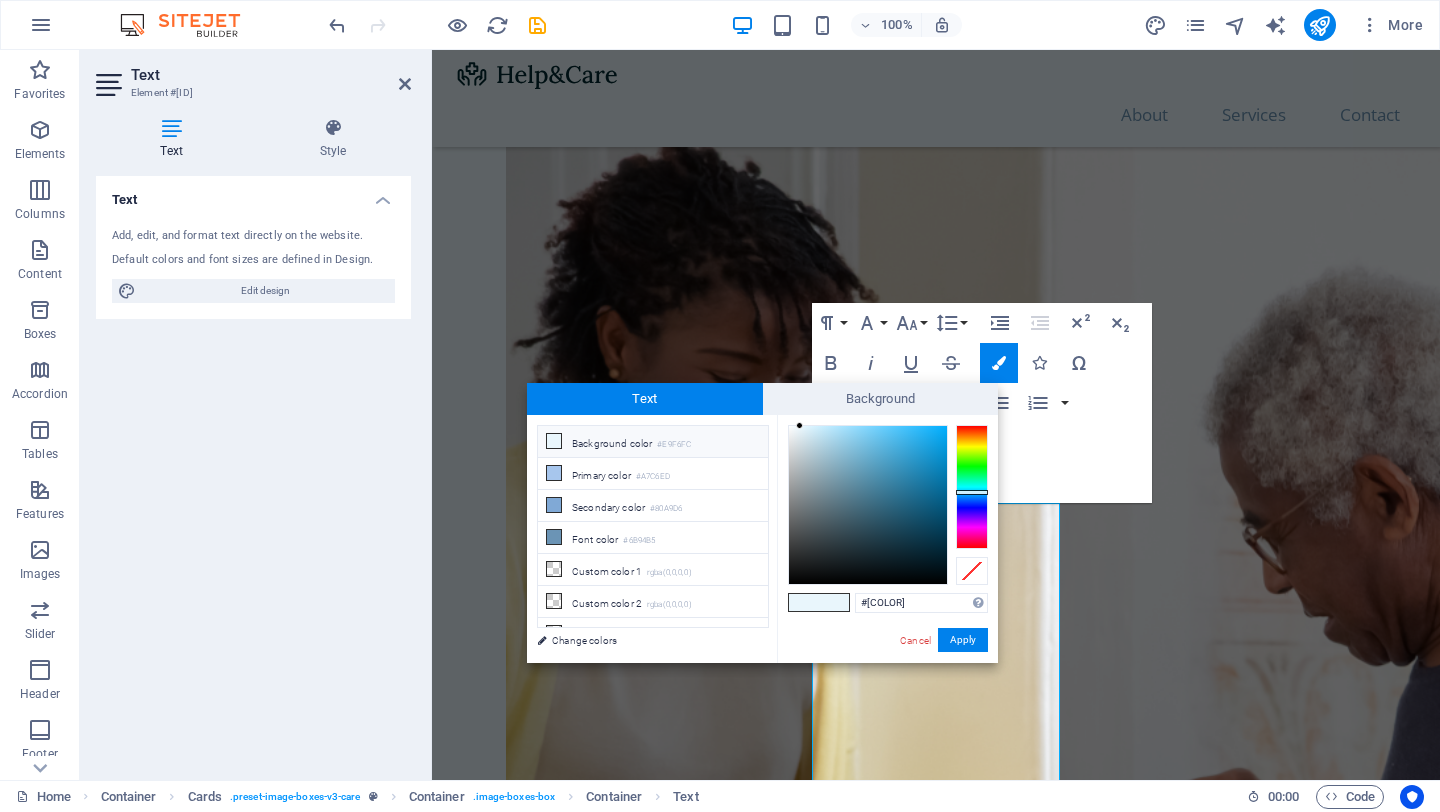 click at bounding box center (972, 487) 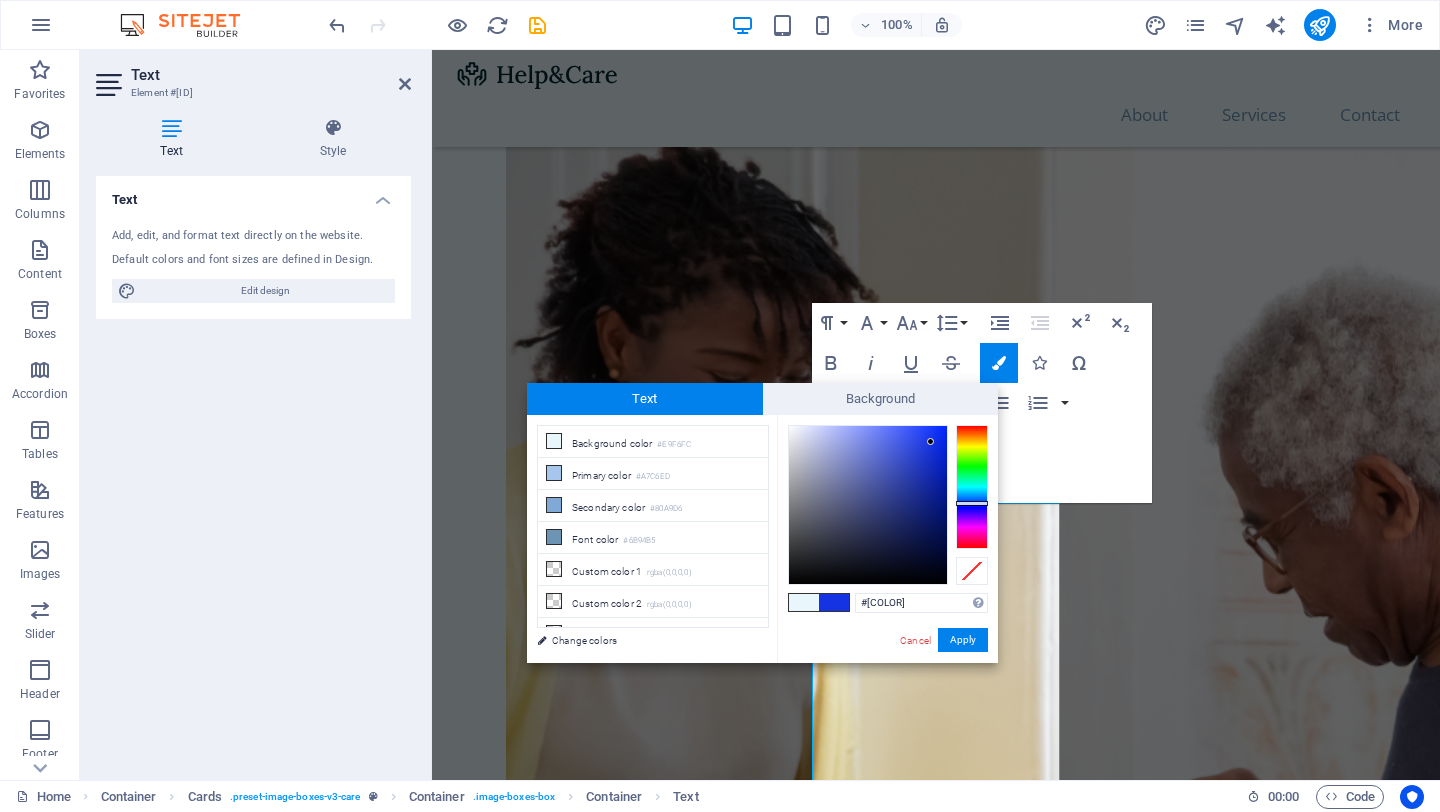 type on "#[COLOR]" 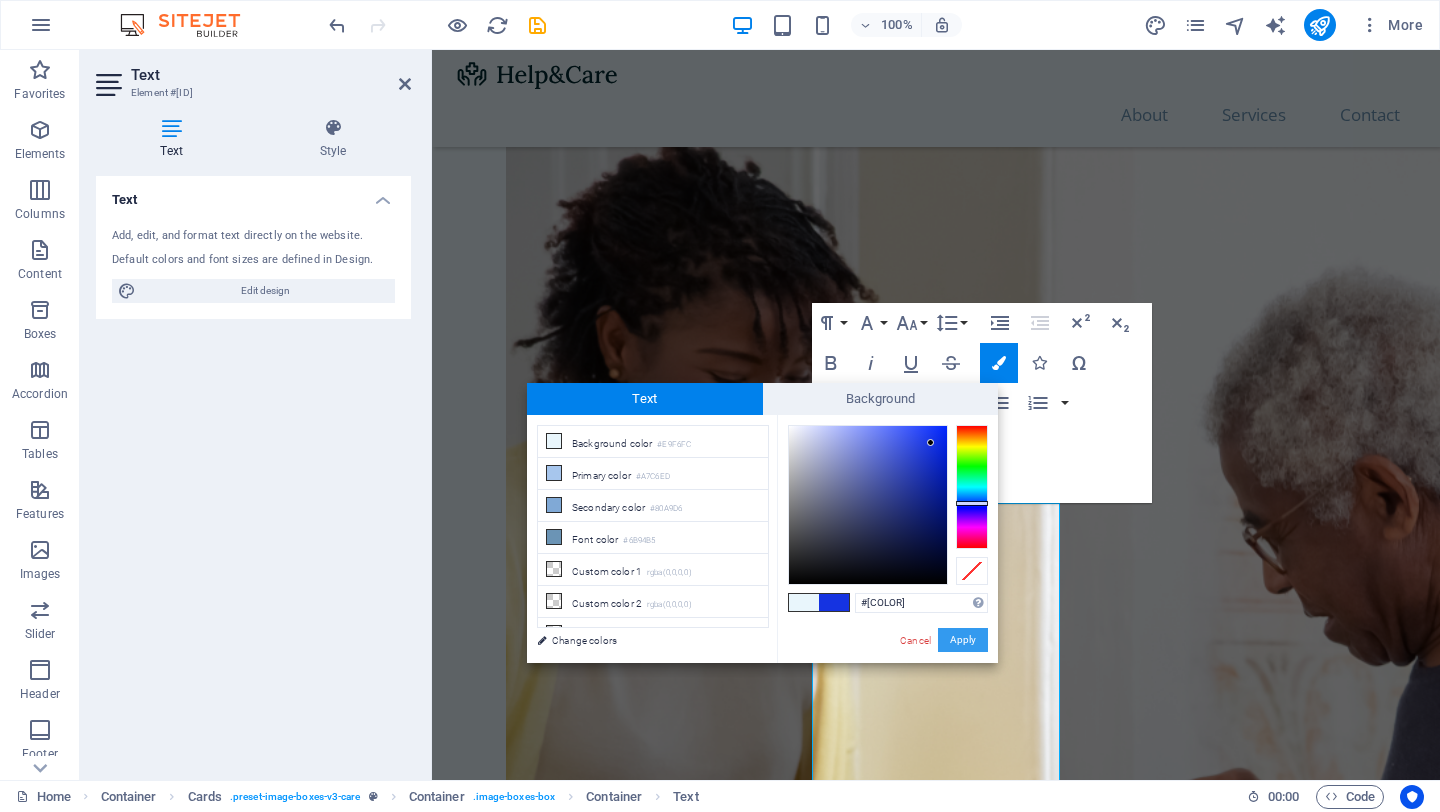 click on "Apply" at bounding box center (963, 640) 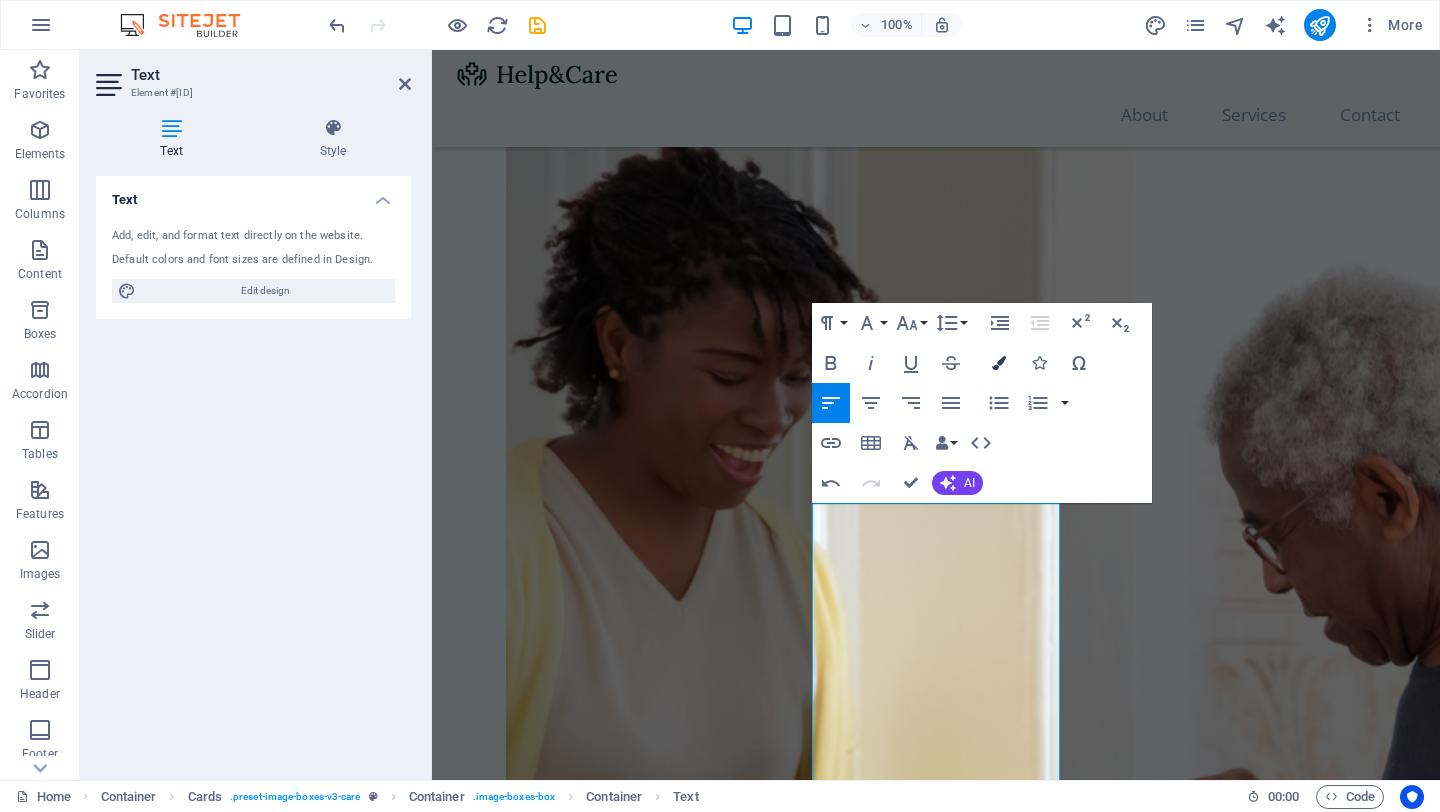 click at bounding box center [999, 363] 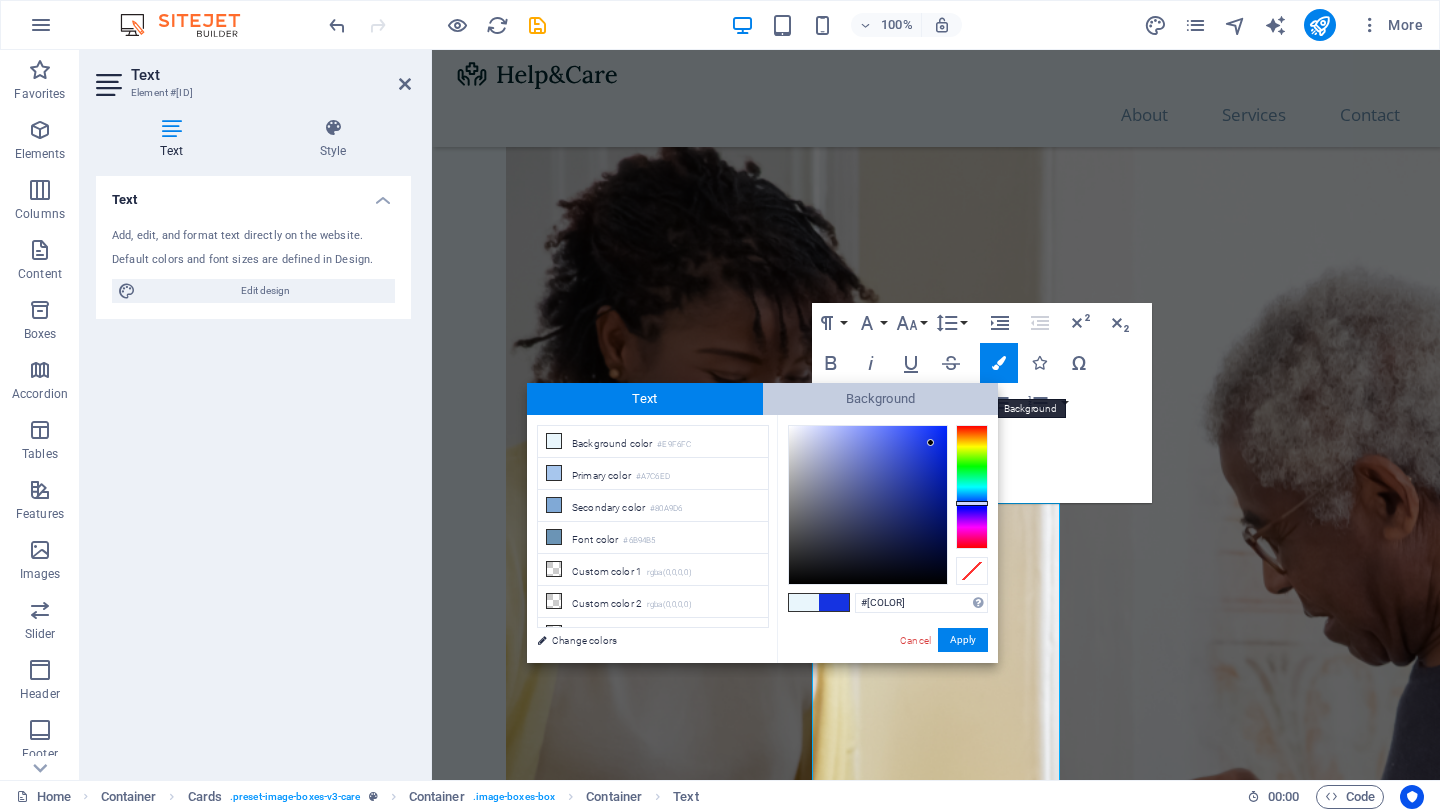 click on "Background" at bounding box center (881, 399) 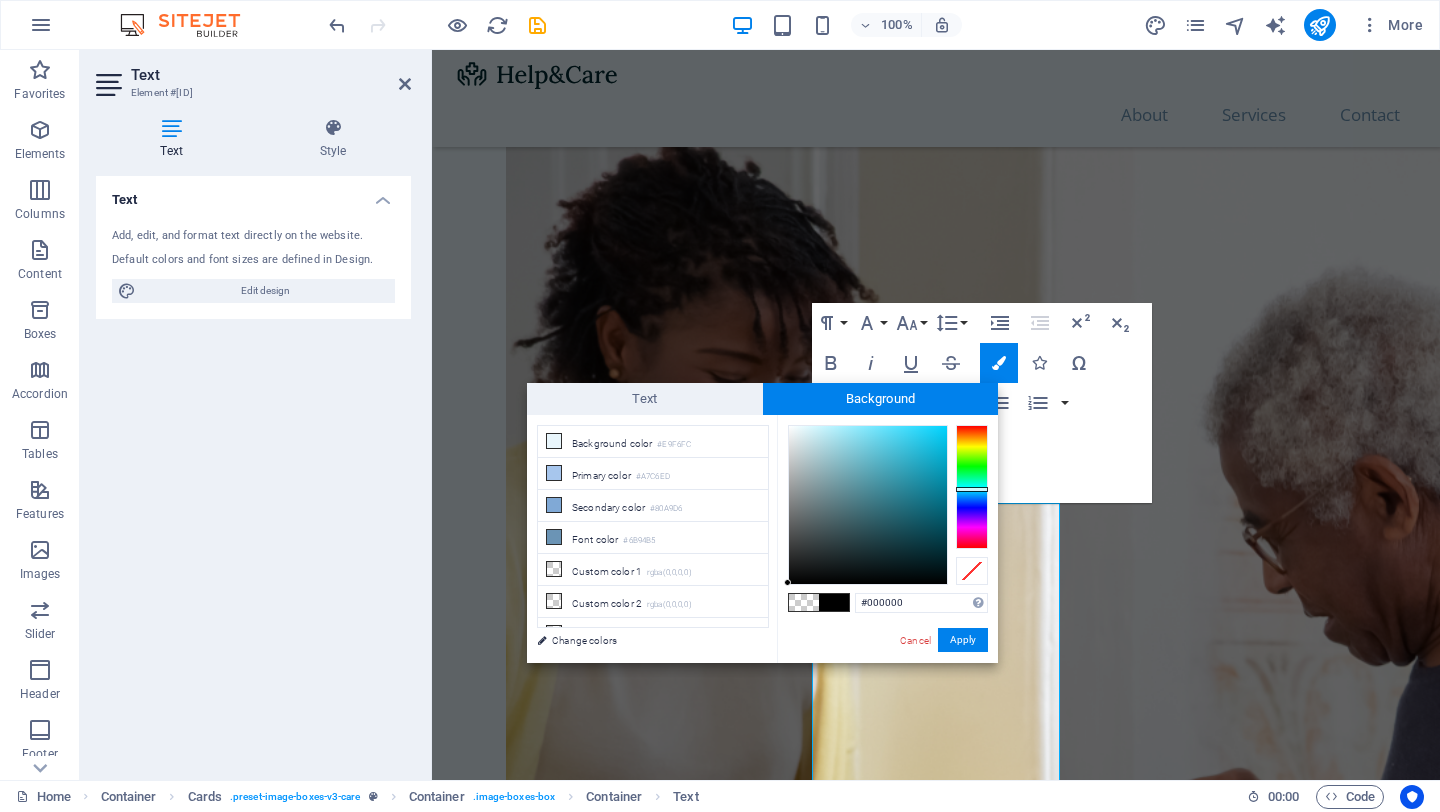 click at bounding box center (972, 487) 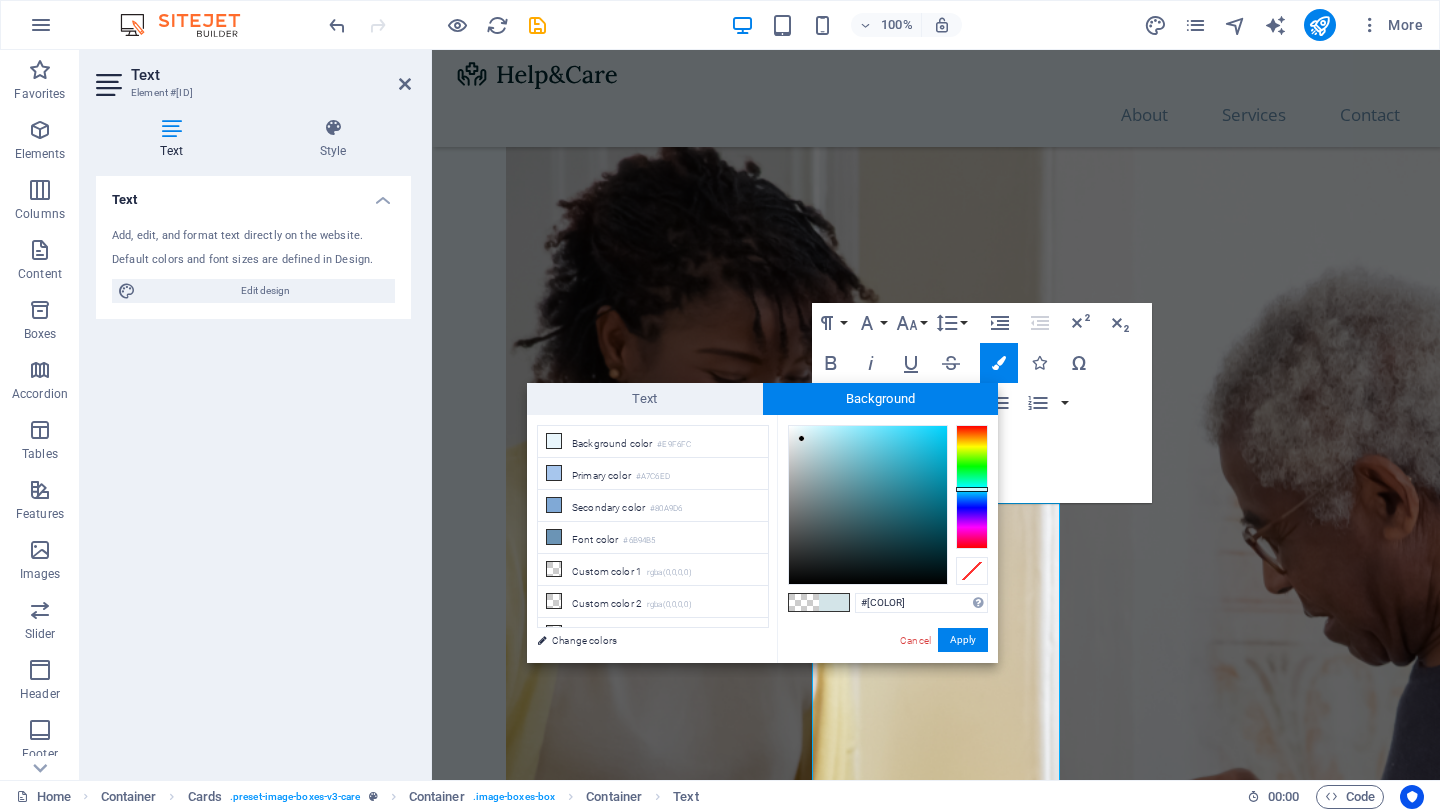 click at bounding box center [868, 505] 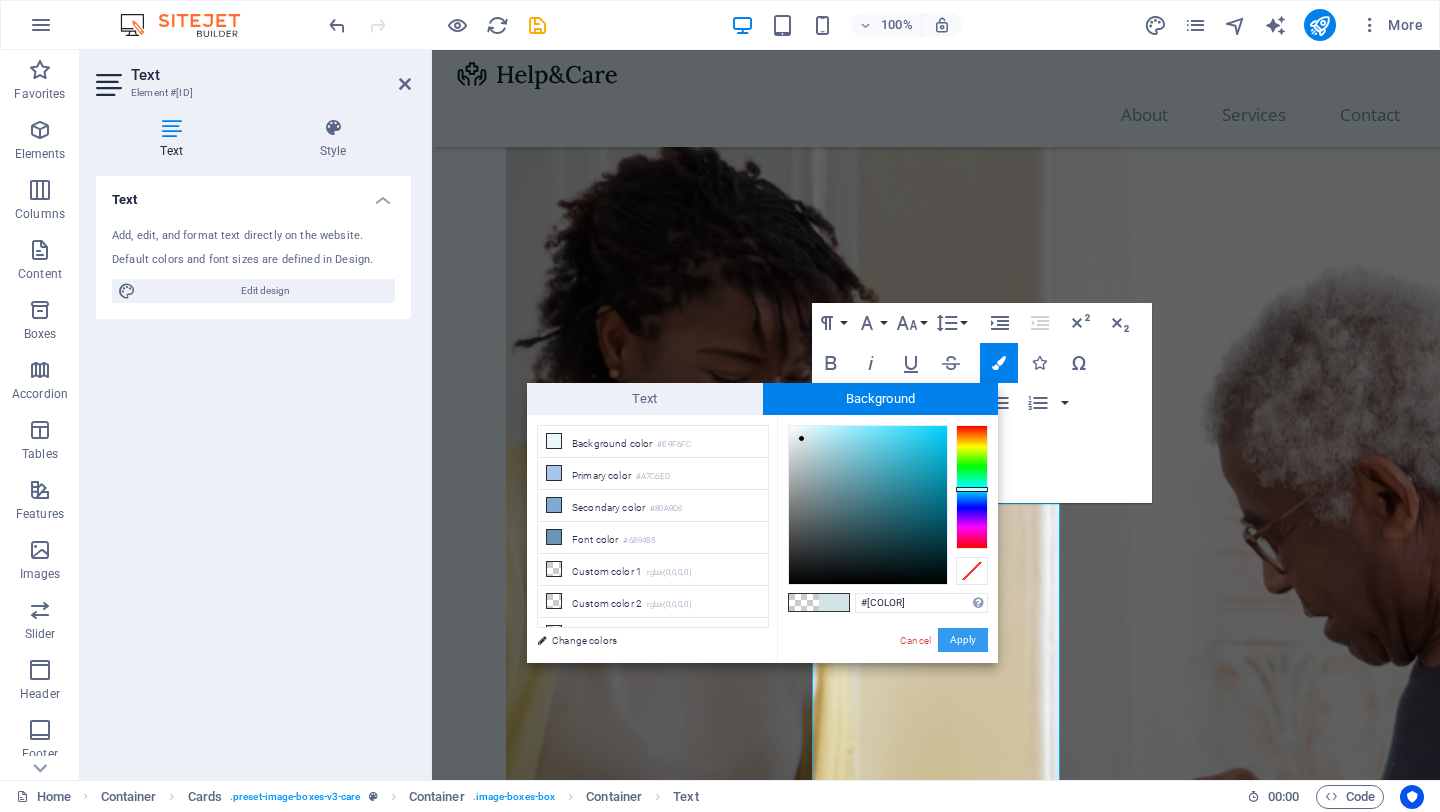 click on "Apply" at bounding box center (963, 640) 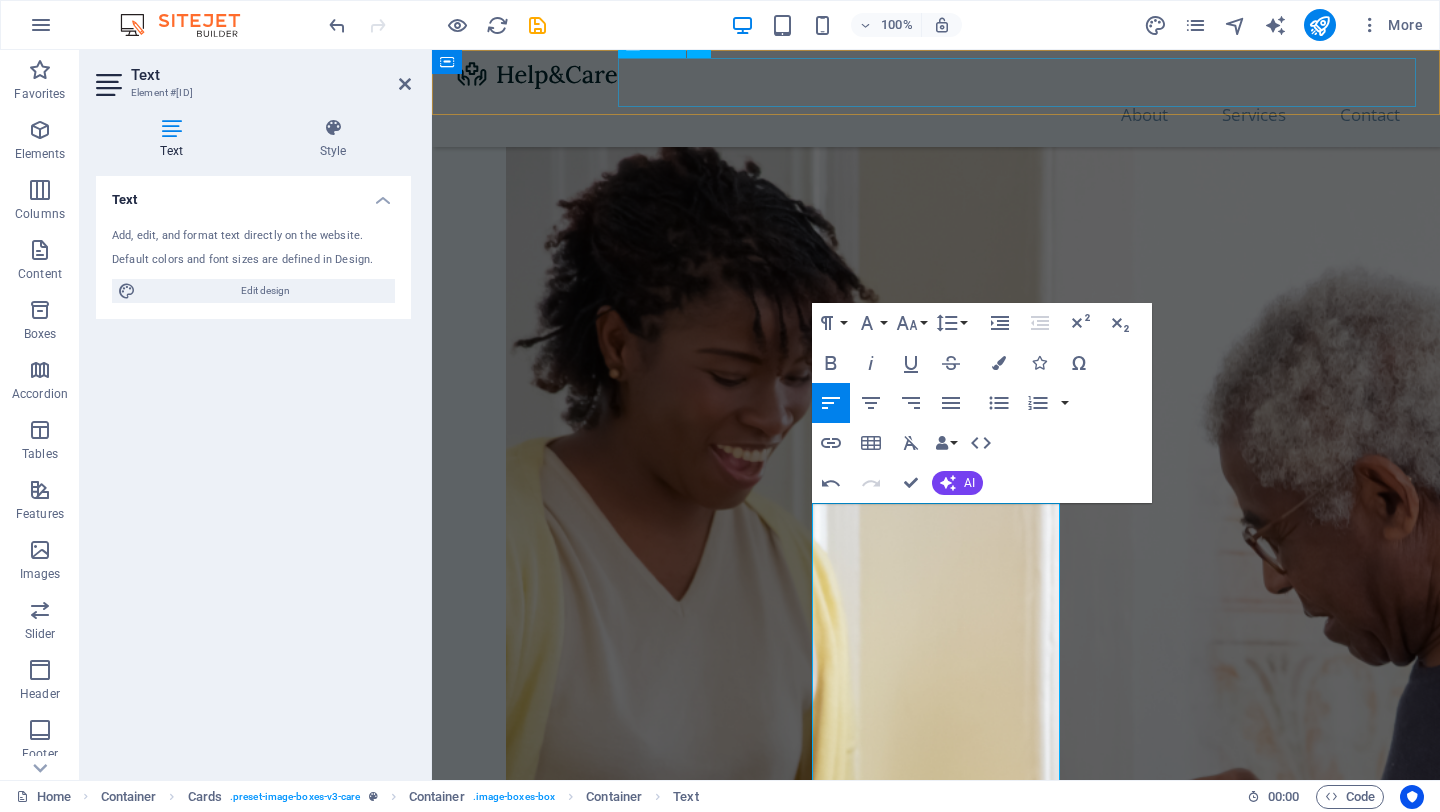 click on "About Services Contact" at bounding box center (936, 114) 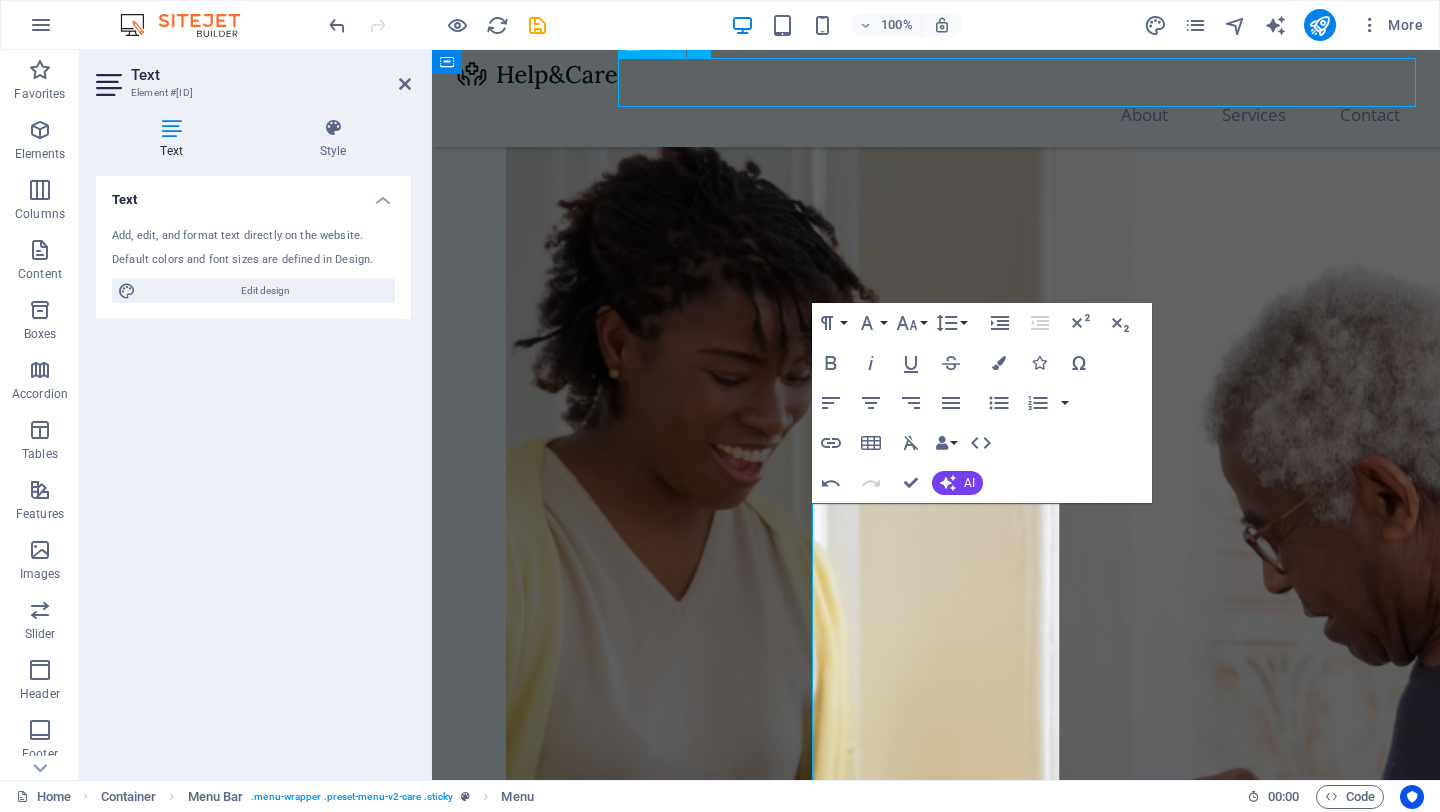 scroll, scrollTop: 1874, scrollLeft: 0, axis: vertical 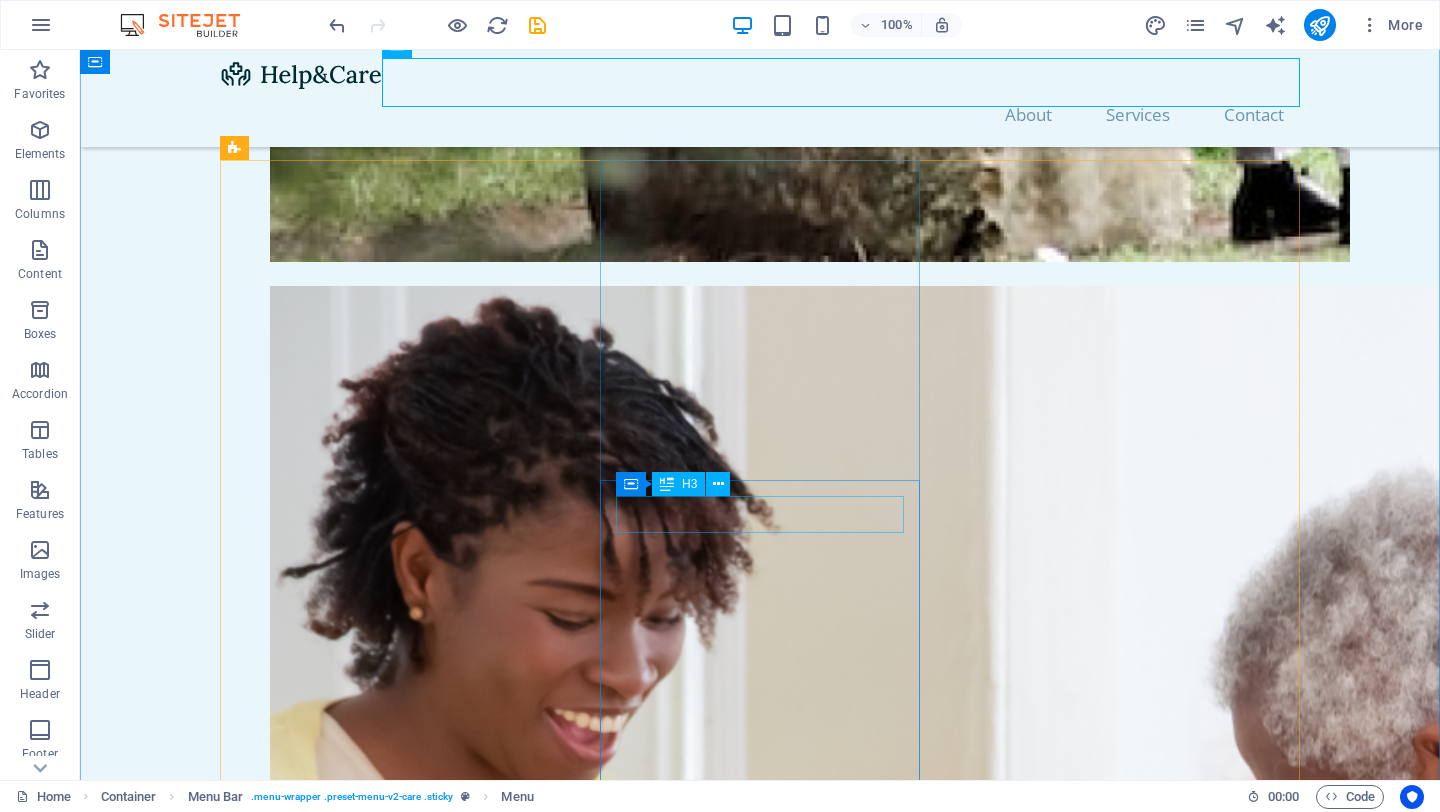 click on "Palliative Care" at bounding box center [380, 3414] 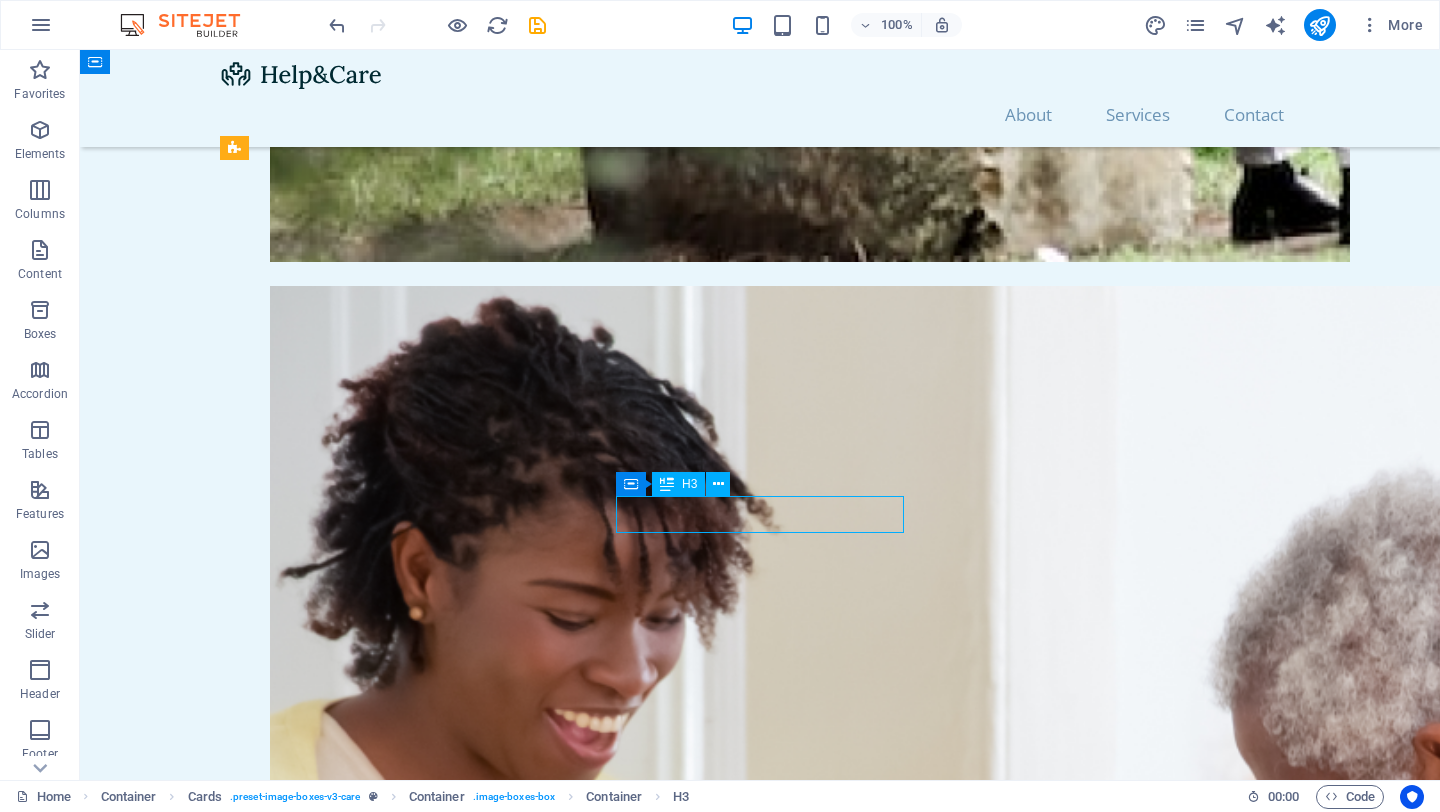 click on "Palliative Care" at bounding box center (380, 3414) 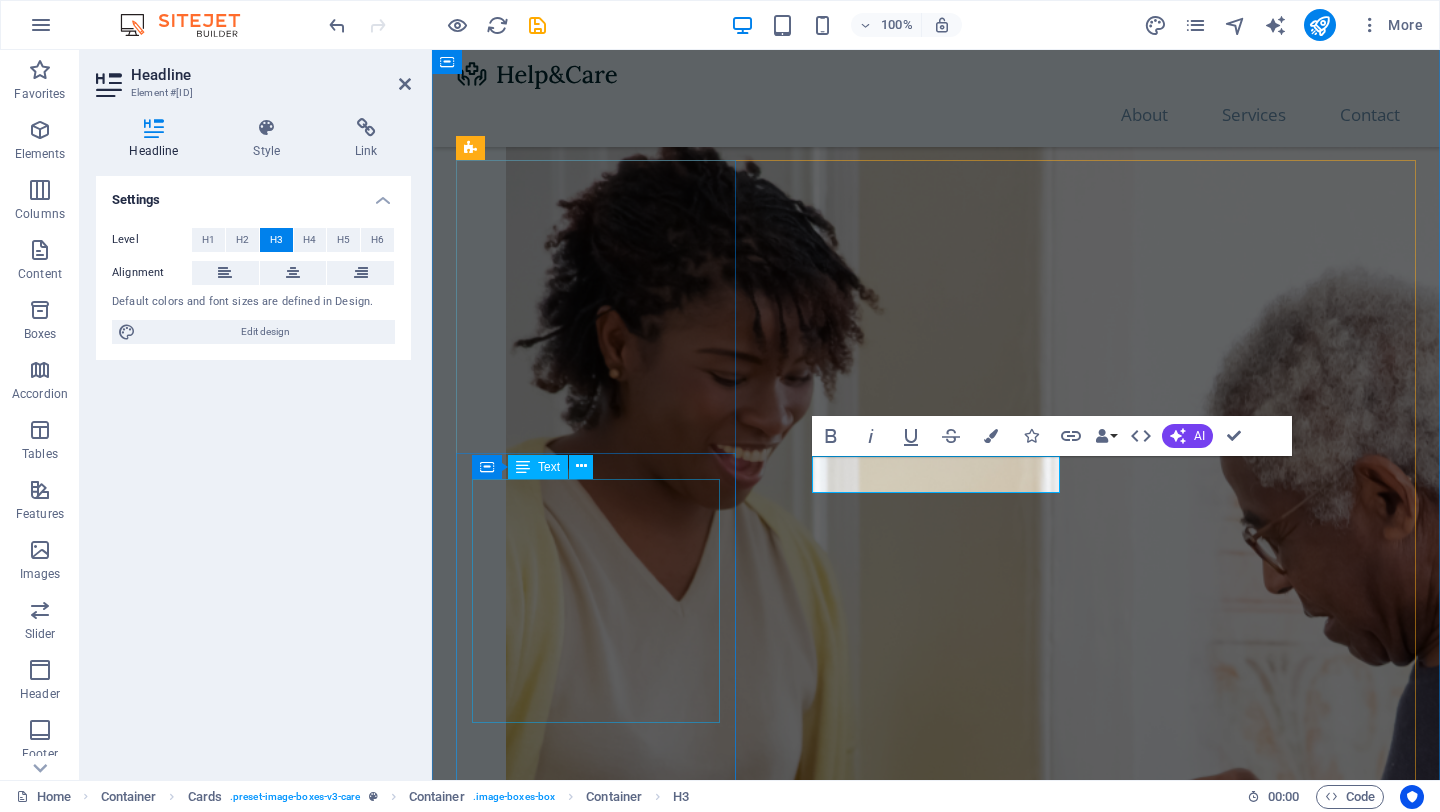 click on "SERVICIO PODOLÓGICO   PREVENTIVO. – Corte correcto de uñas. – Limpieza de canales ungueales. – Retiro de callosidades. – Exfoliación con sales. – Masaje pédico. – Diagnóstico podológico." at bounding box center [596, 2135] 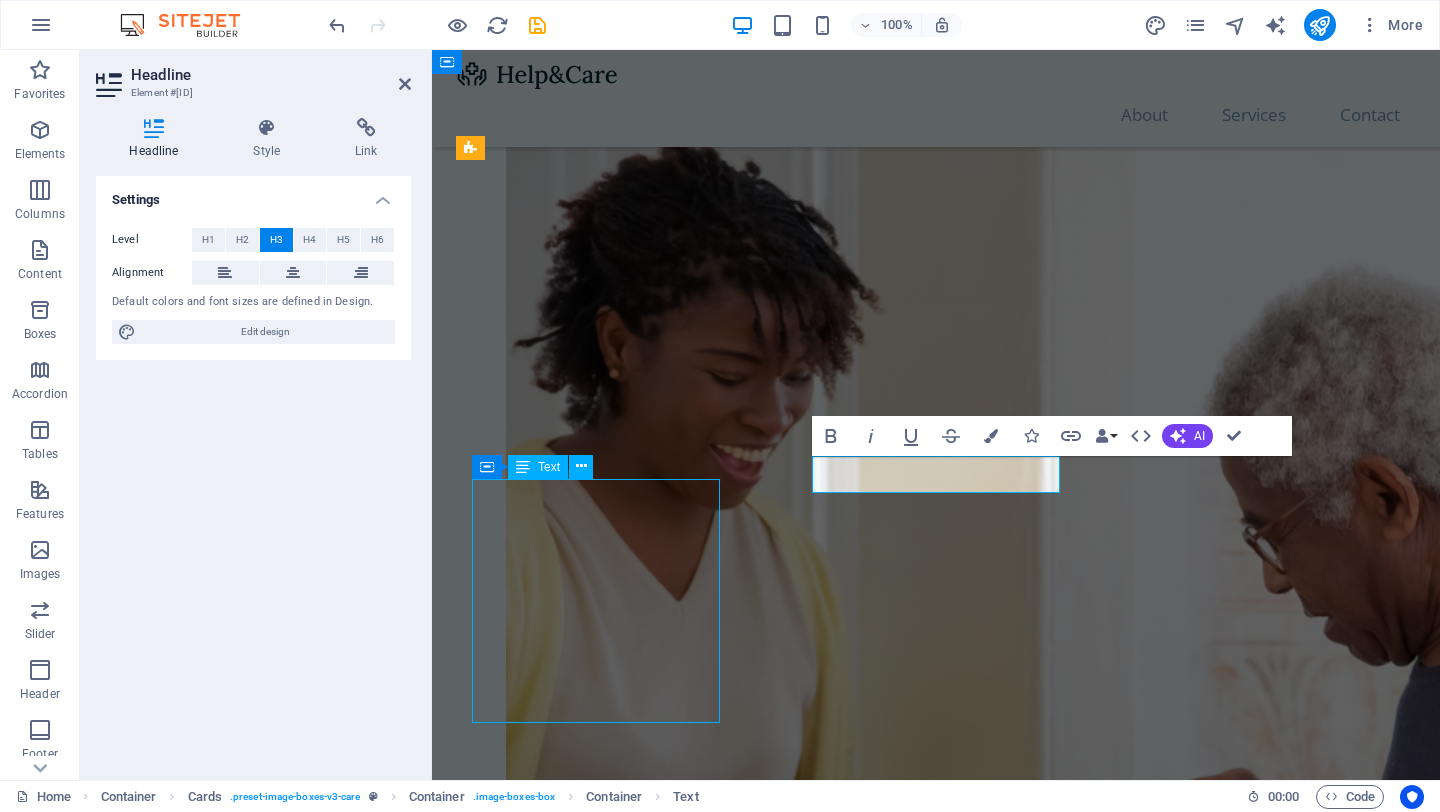 scroll, scrollTop: 1874, scrollLeft: 0, axis: vertical 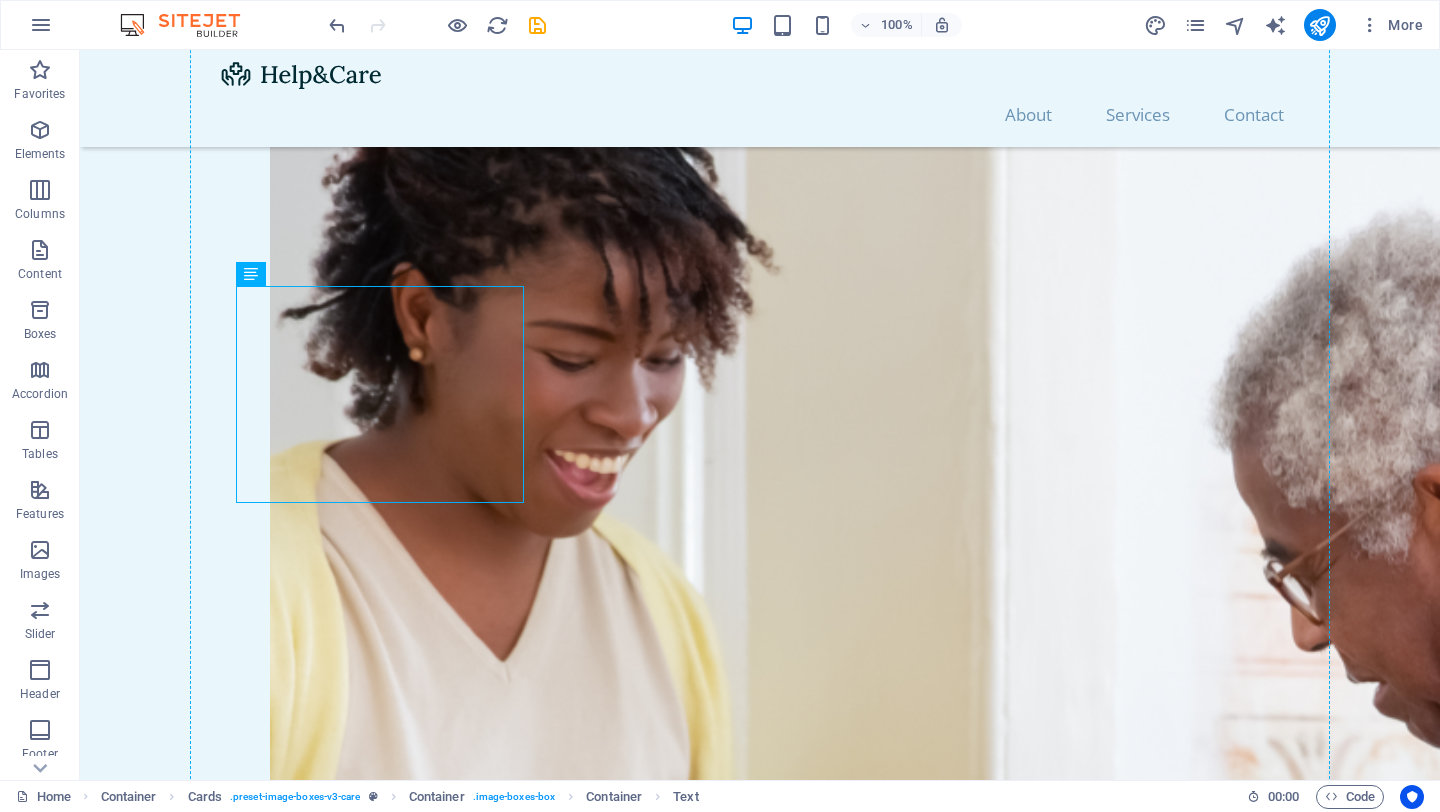 drag, startPoint x: 447, startPoint y: 722, endPoint x: 394, endPoint y: 678, distance: 68.88396 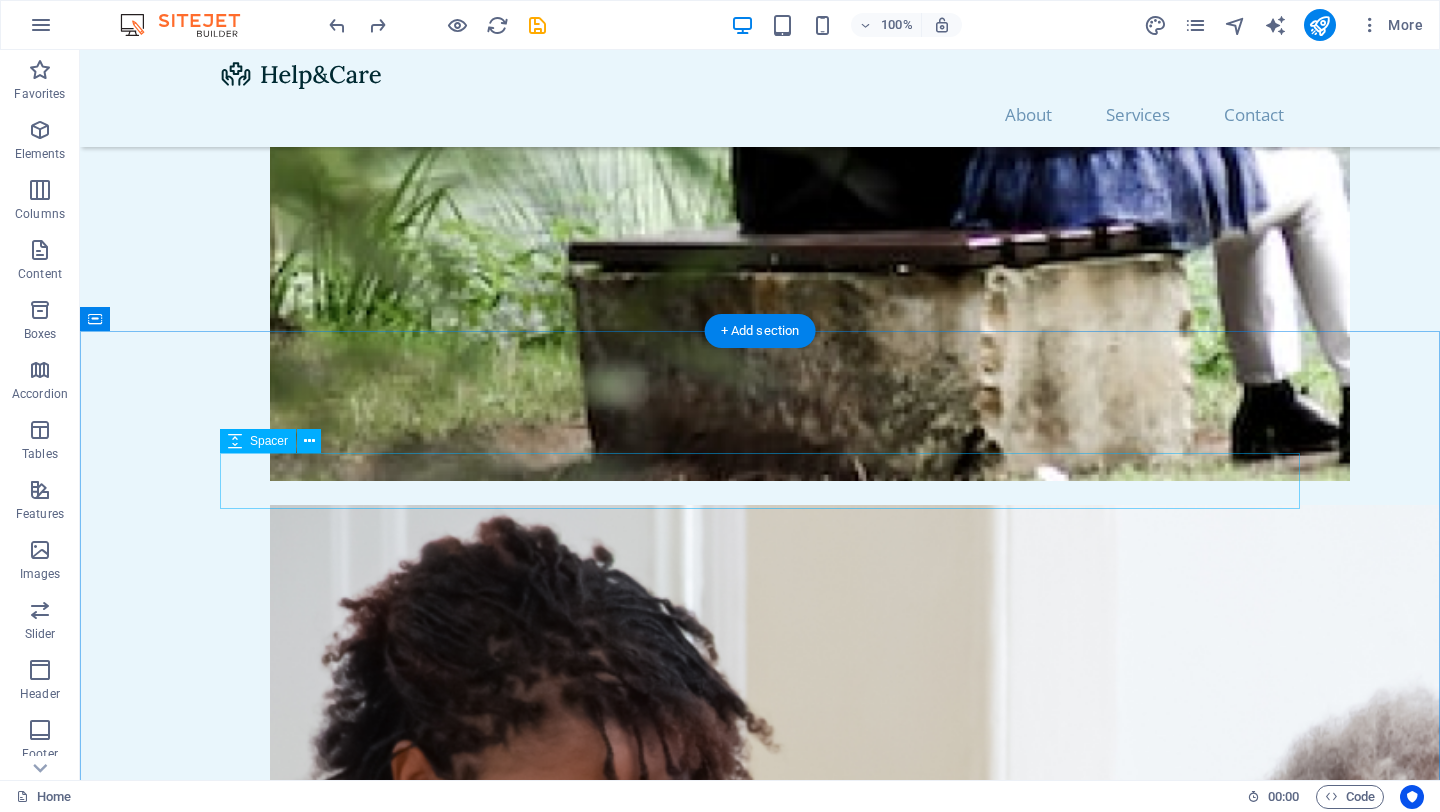 scroll, scrollTop: 2088, scrollLeft: 0, axis: vertical 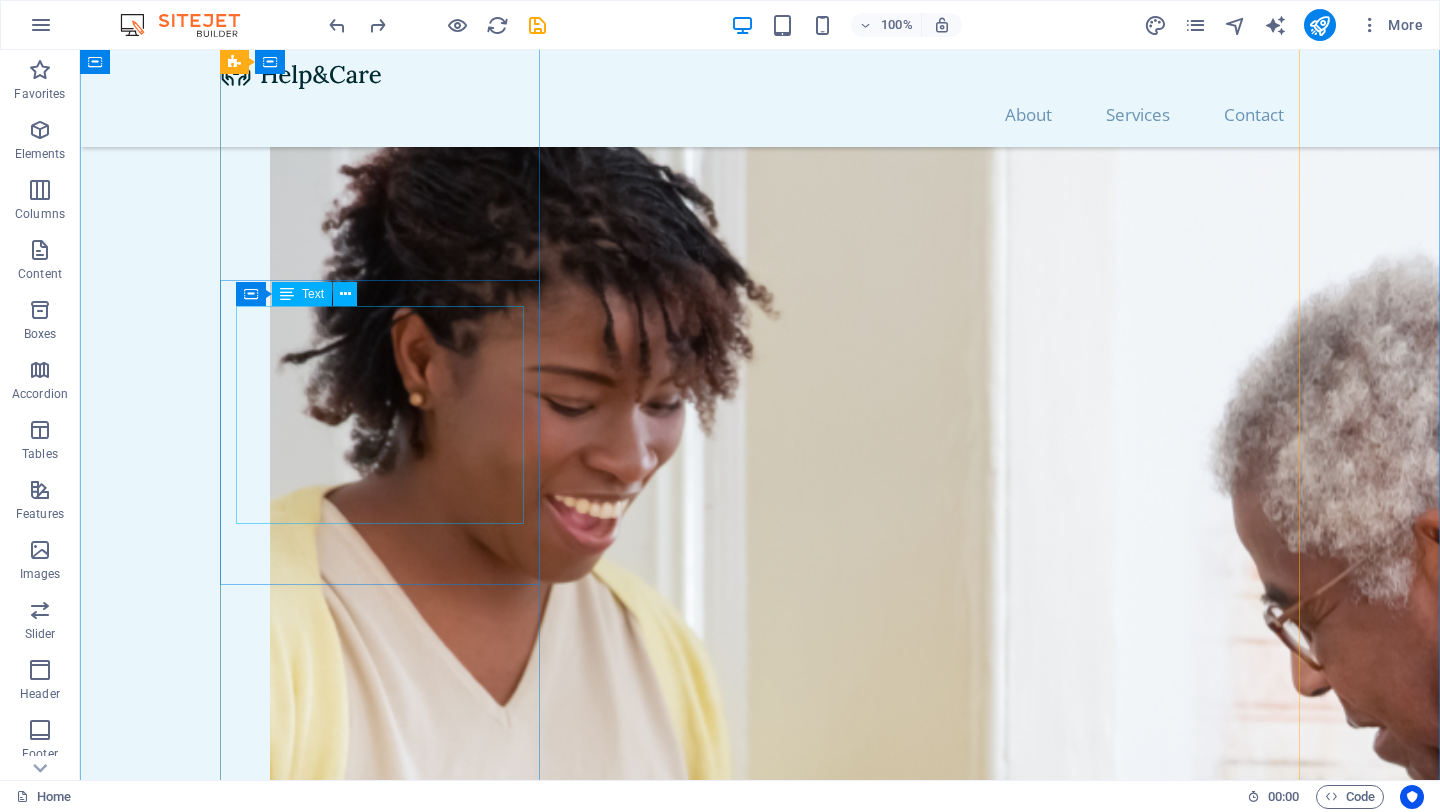 click on "SERVICIO PODOLÓGICO   PREVENTIVO. – Corte correcto de uñas. – Limpieza de canales ungueales. – Retiro de callosidades. – Exfoliación con sales. – Masaje pédico. – Diagnóstico podológico." at bounding box center [380, 2575] 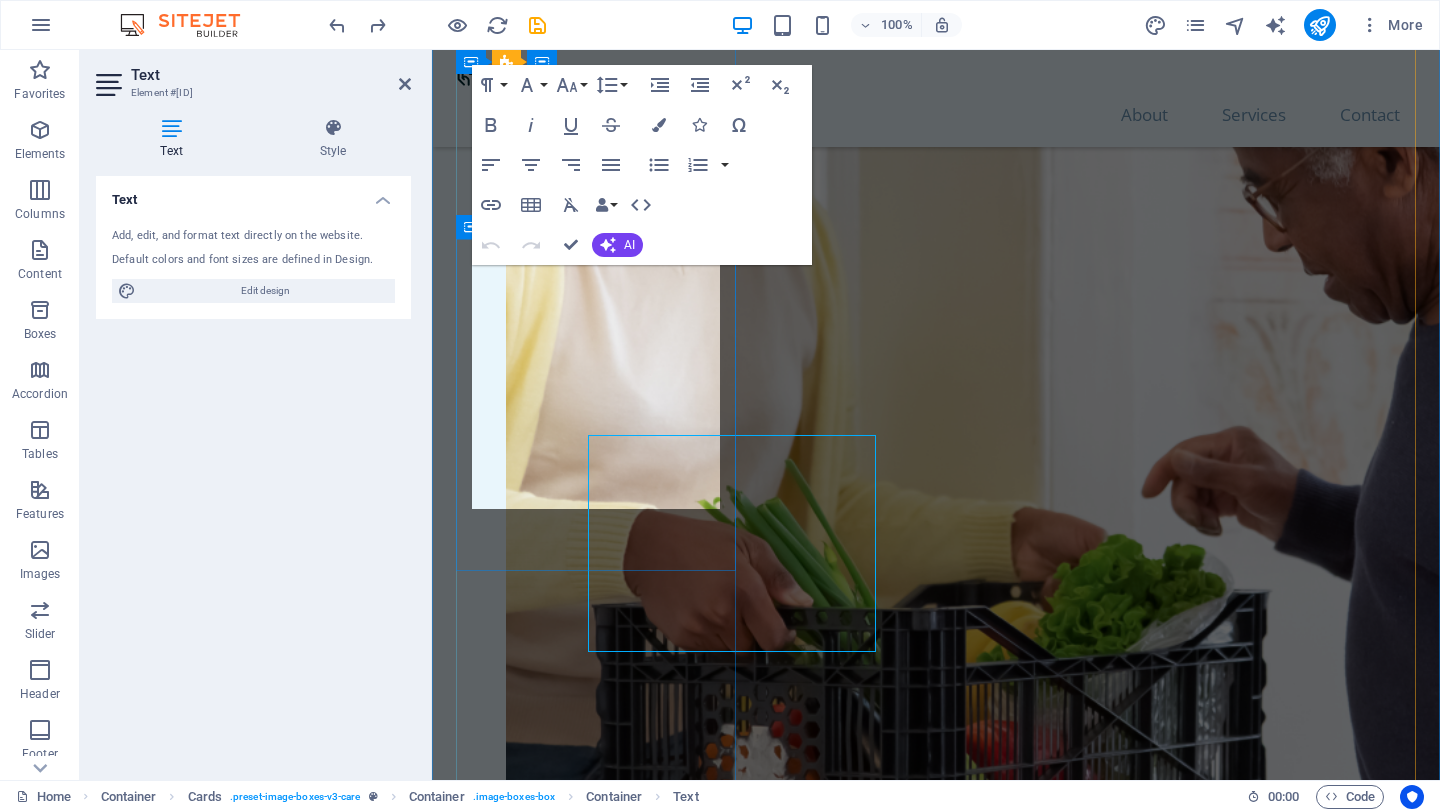 scroll, scrollTop: 1960, scrollLeft: 0, axis: vertical 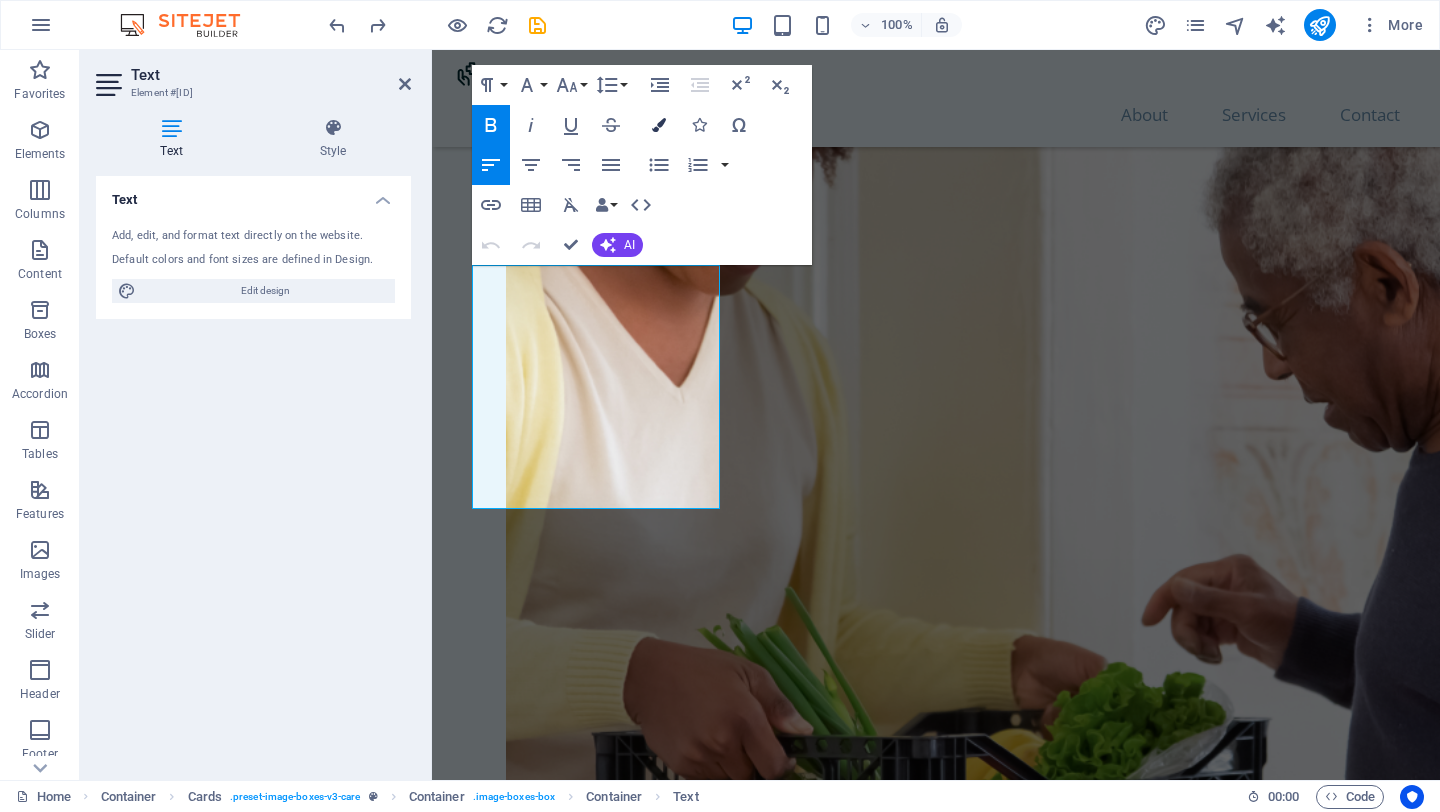 click on "Colors" at bounding box center (659, 125) 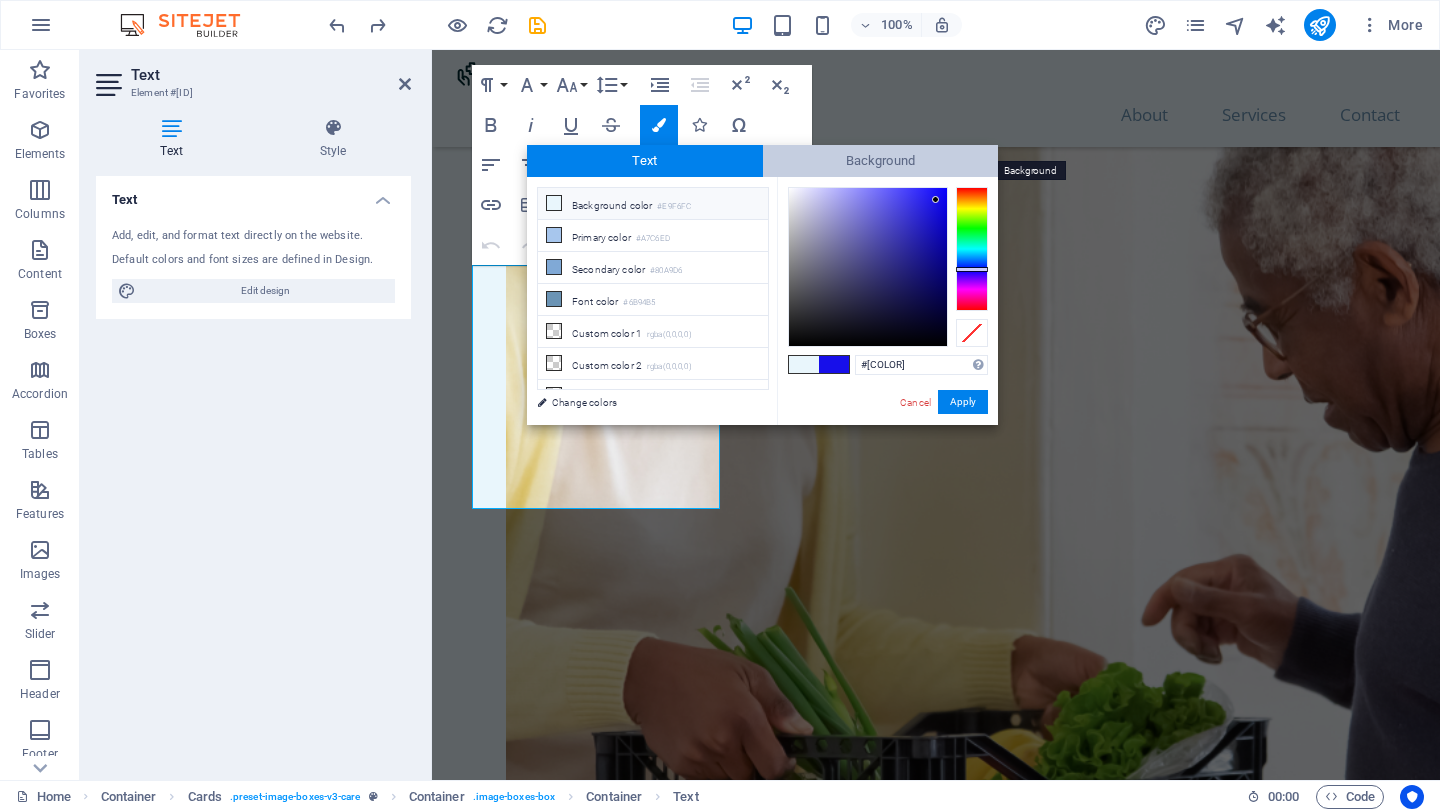 click on "Background" at bounding box center [881, 161] 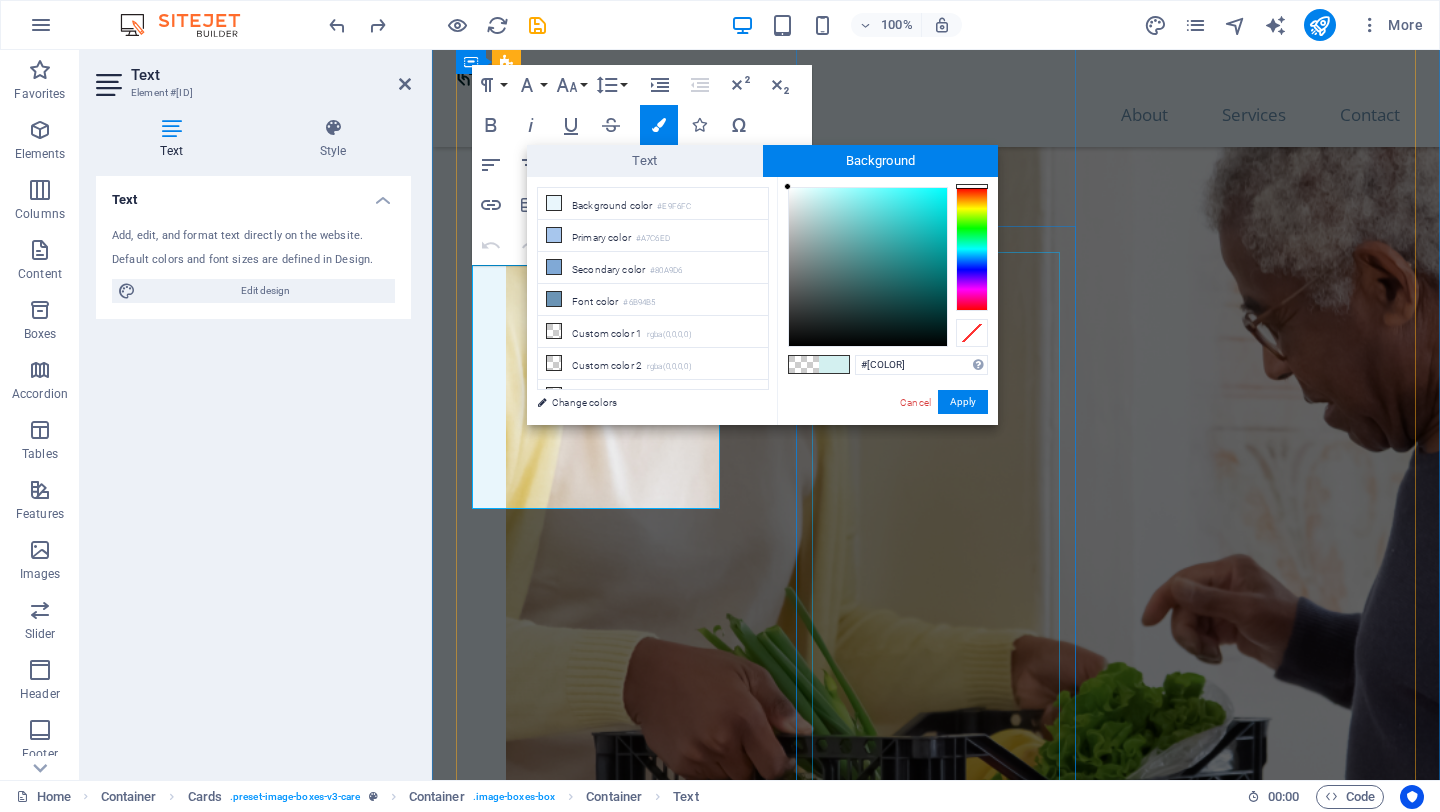 click on "ONICOMICOSIS (hongo):  Tratamiento que consiste en una valoración previa, partiendo del estado de salud y condición de sus uñas optamos por el tratamiento idóneo a su condición. ONICOCRIPTOSIS   (uñas encarnadas):  Soluciones efectivas para aliviar el dolor y corregir el crecimiento anormal en las uñas. TINEA PEDIS   (pie de atleta):  Tratamiento que consta de 3 sesiones donde aplicamos luz infrarroja junto a soluciones antifúngicas. VERRUGAS PLANTARES : Hacemos una limpieza exhaustiva, opciones de tratamiento para erradicar la verruga y seguimiento a curaciones. ORTONIXIA : Dispositivos que nos ayudan a corregir la curvatura de la uña, para así prevenir que se encarnen. PIE DE RIESGO REFLEXOLOGÍA PODAL : Consiste en un Masaje terapéutico donde ejercemos presión en puntos reflejo de los pies. Nos ayuda a mejorar la circulación, mejorar la función de los órganos del cuerpo, potencia el sistema inmunológico. Nos libera del estrés, nos ayuda a relajarnos." at bounding box center [596, 3219] 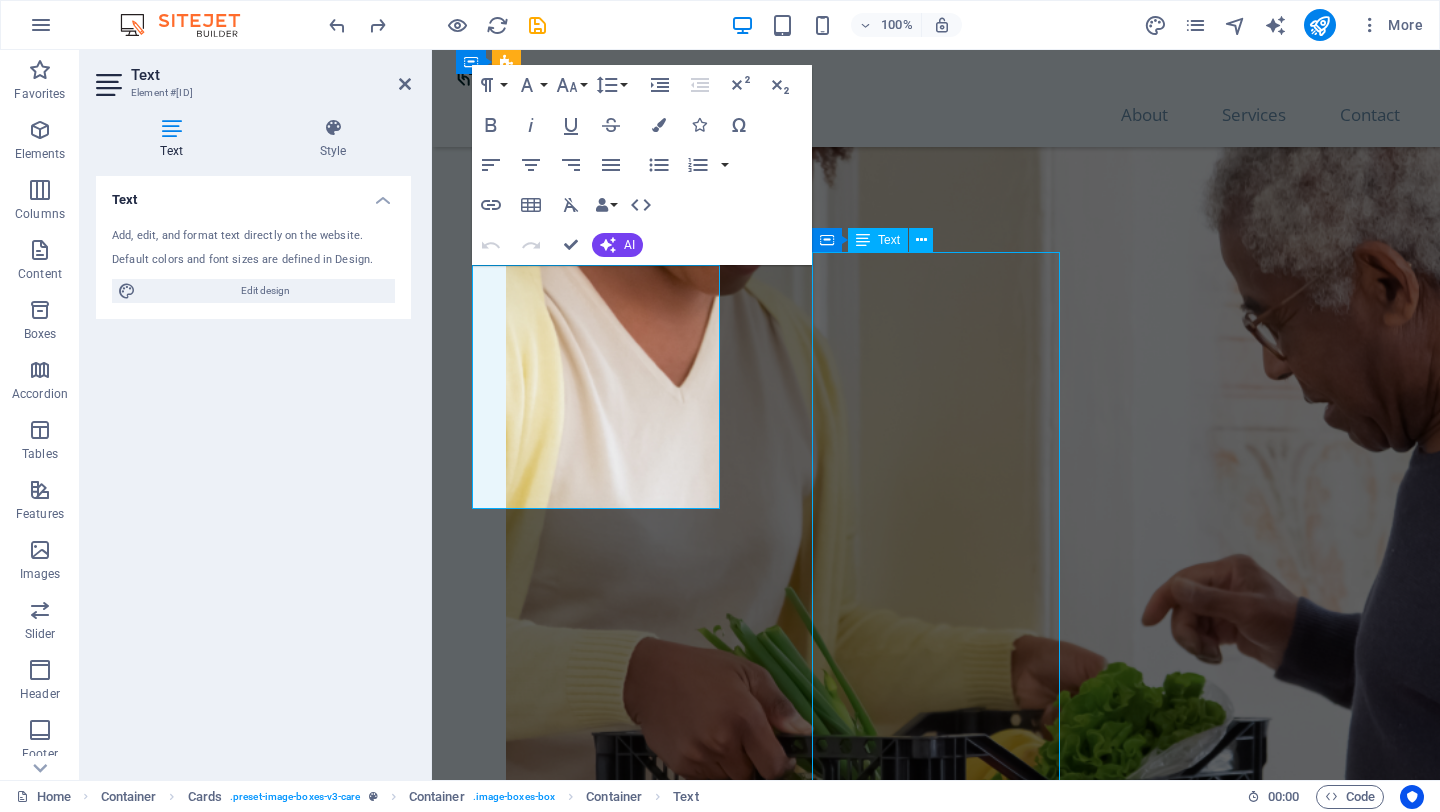 scroll, scrollTop: 2088, scrollLeft: 0, axis: vertical 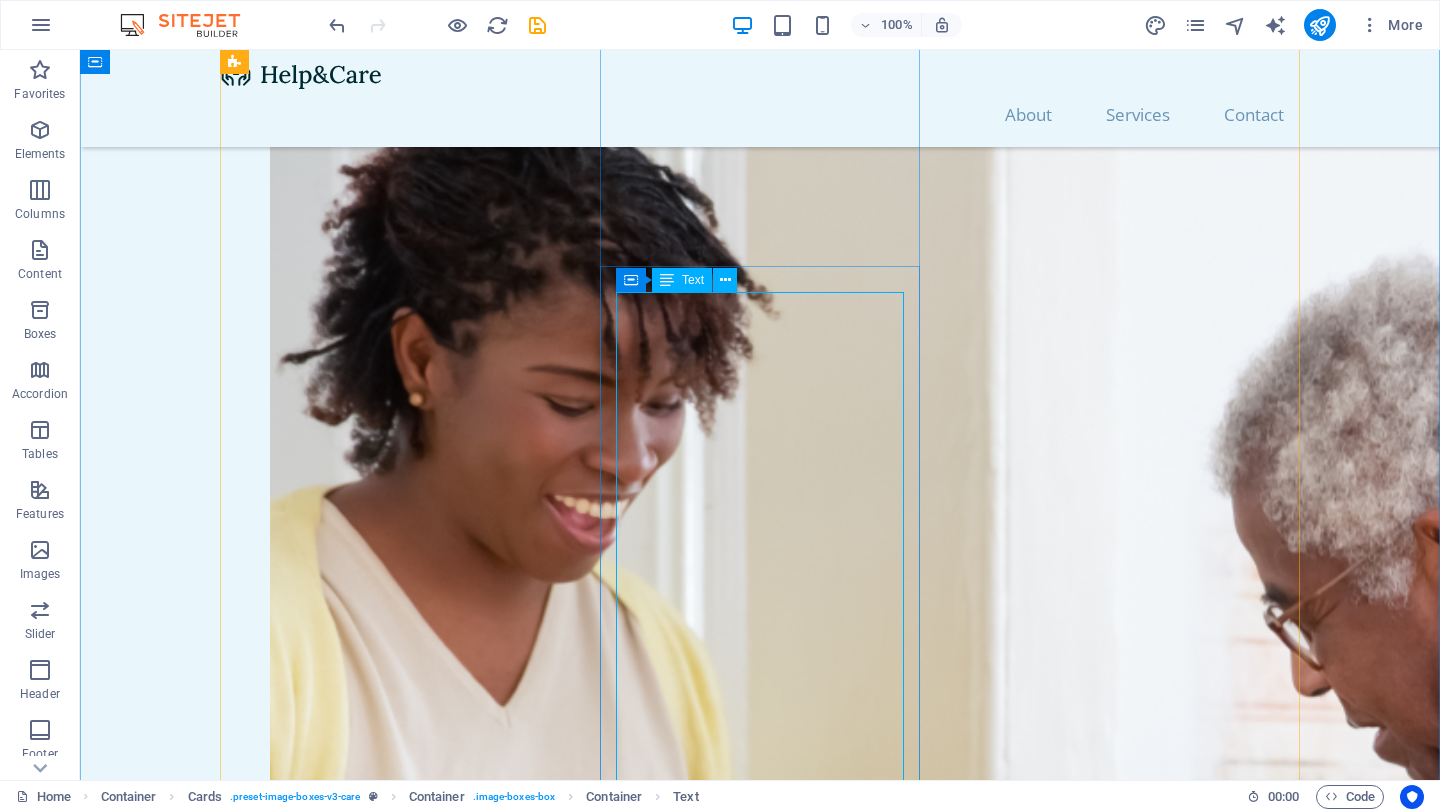 click on "ONICOMICOSIS (hongo):  Tratamiento que consiste en una valoración previa, partiendo del estado de salud y condición de sus uñas optamos por el tratamiento idóneo a su condición. ONICOCRIPTOSIS   (uñas encarnadas):  Soluciones efectivas para aliviar el dolor y corregir el crecimiento anormal en las uñas. TINEA PEDIS   (pie de atleta):  Tratamiento que consta de 3 sesiones donde aplicamos luz infrarroja junto a soluciones antifúngicas. VERRUGAS PLANTARES : Hacemos una limpieza exhaustiva, opciones de tratamiento para erradicar la verruga y seguimiento a curaciones. ORTONIXIA : Dispositivos que nos ayudan a corregir la curvatura de la uña, para así prevenir que se encarnen. PIE DE RIESGO REFLEXOLOGÍA PODAL : Consiste en un Masaje terapéutico donde ejercemos presión en puntos reflejo de los pies. Nos ayuda a mejorar la circulación, mejorar la función de los órganos del cuerpo, potencia el sistema inmunológico. Nos libera del estrés, nos ayuda a relajarnos." at bounding box center [380, 3790] 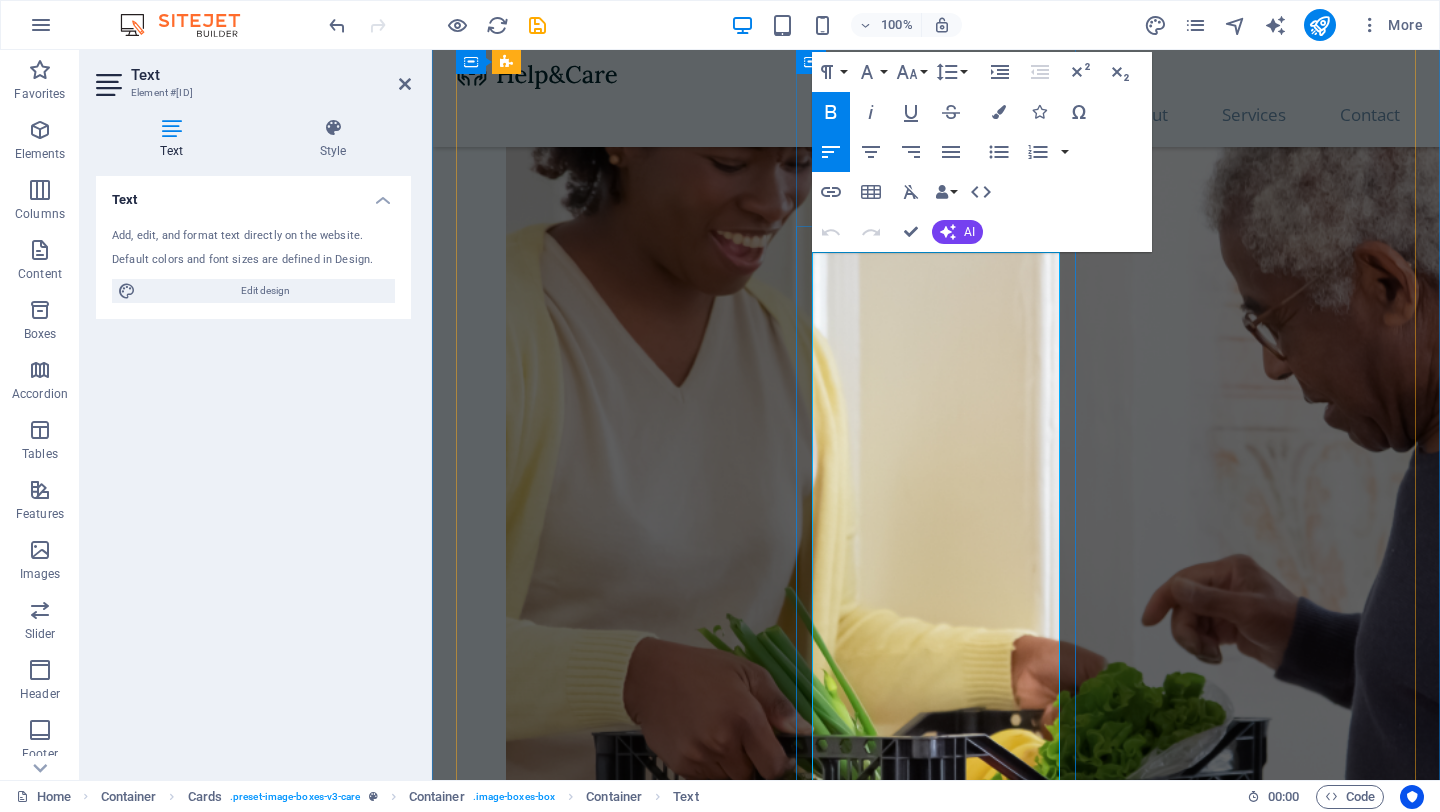 click on "ONICOCRIPTOSIS   (uñas encarnadas):  Soluciones efectivas para aliviar el dolor y corregir el crecimiento anormal en las uñas." at bounding box center (596, 2770) 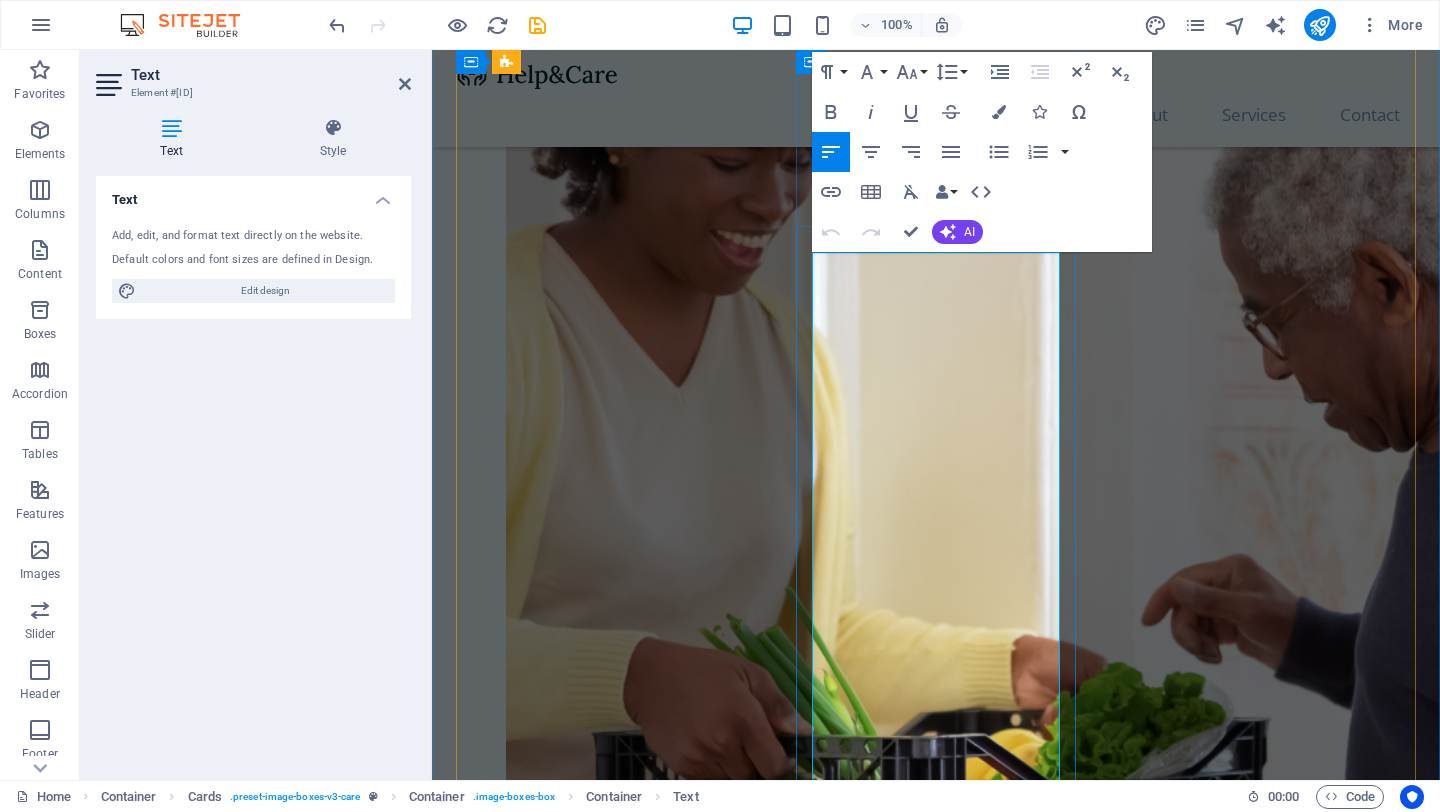 click on "ONICOMICOSIS (hongo):  Tratamiento que consiste en una valoración previa, partiendo del estado de salud y condición de sus uñas optamos por el tratamiento idóneo a su condición." at bounding box center (596, 2607) 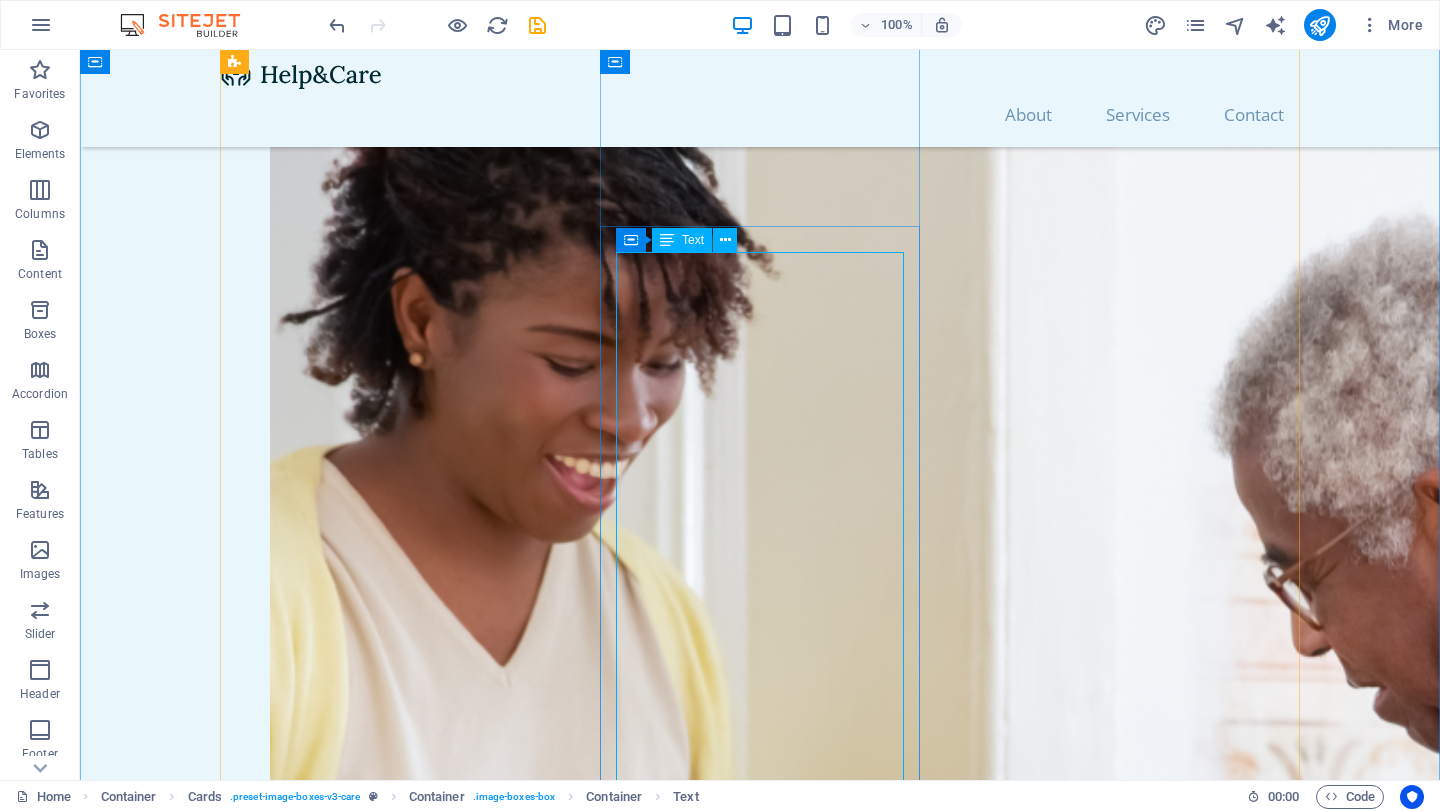 click on "ONICOMICOSIS (hongo):  Tratamiento que consiste en una valoración previa, partiendo del estado de salud y condición de sus uñas optamos por el tratamiento idóneo a su condición. ONICOCRIPTOSIS   (uñas encarnadas):  Soluciones efectivas para aliviar el dolor y corregir el crecimiento anormal en las uñas. TINEA PEDIS   (pie de atleta):  Tratamiento que consta de 3 sesiones donde aplicamos luz infrarroja junto a soluciones antifúngicas. VERRUGAS PLANTARES : Hacemos una limpieza exhaustiva, opciones de tratamiento para erradicar la verruga y seguimiento a curaciones. ORTONIXIA : Dispositivos que nos ayudan a corregir la curvatura de la uña, para así prevenir que se encarnen. PIE DE RIESGO REFLEXOLOGÍA PODAL : Consiste en un Masaje terapéutico donde ejercemos presión en puntos reflejo de los pies. Nos ayuda a mejorar la circulación, mejorar la función de los órganos del cuerpo, potencia el sistema inmunológico. Nos libera del estrés, nos ayuda a relajarnos." at bounding box center (380, 3750) 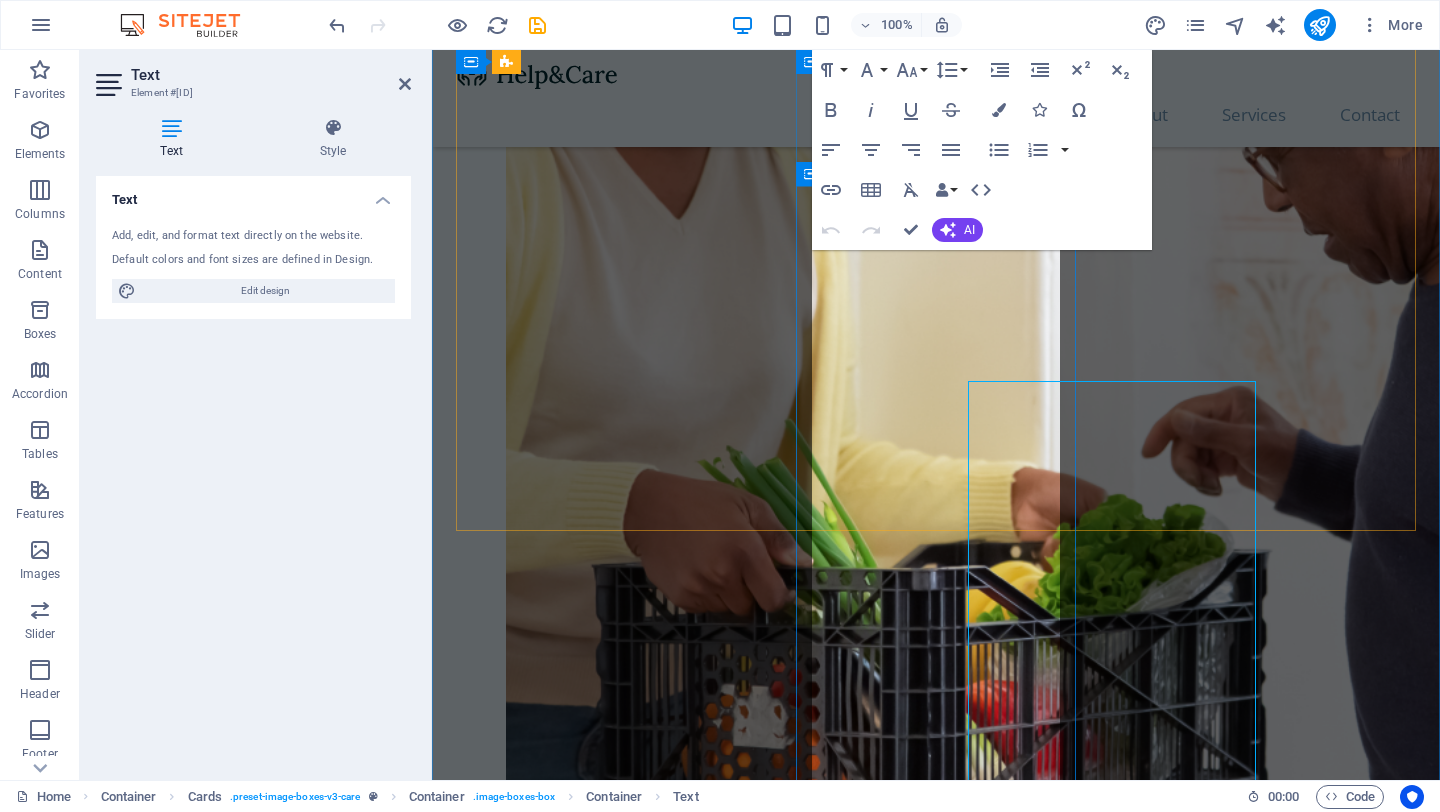 scroll, scrollTop: 2000, scrollLeft: 0, axis: vertical 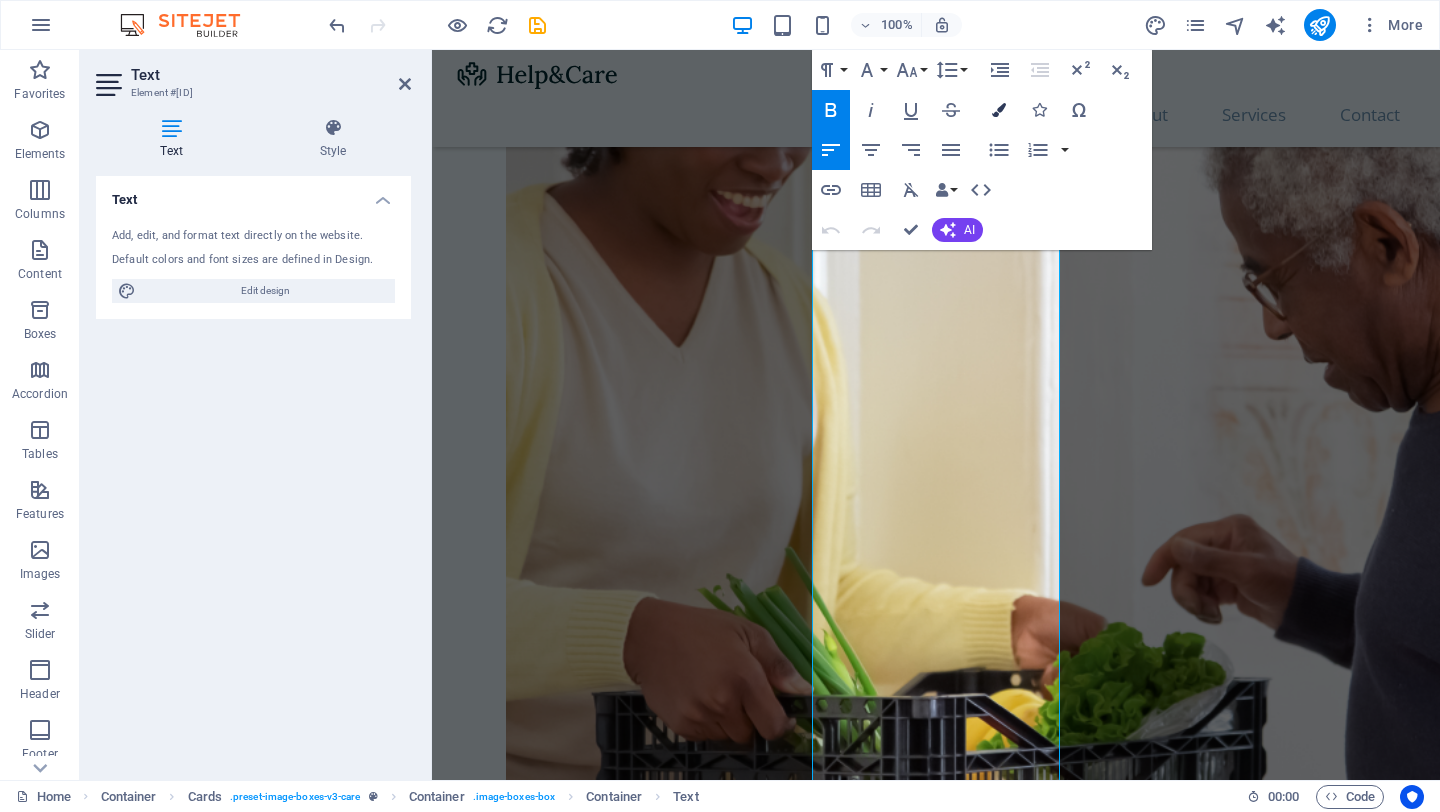 click at bounding box center (999, 110) 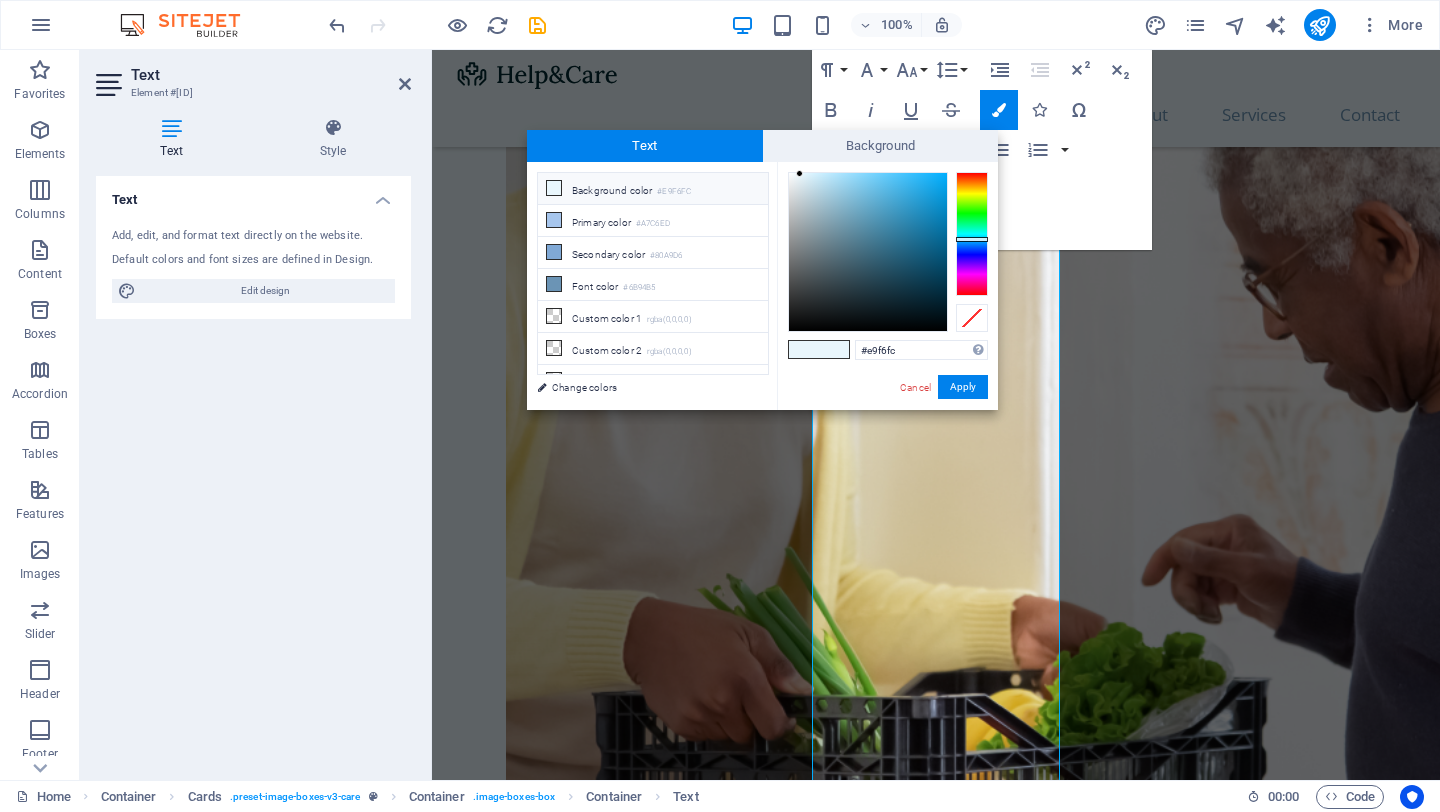 type on "#eff6f9" 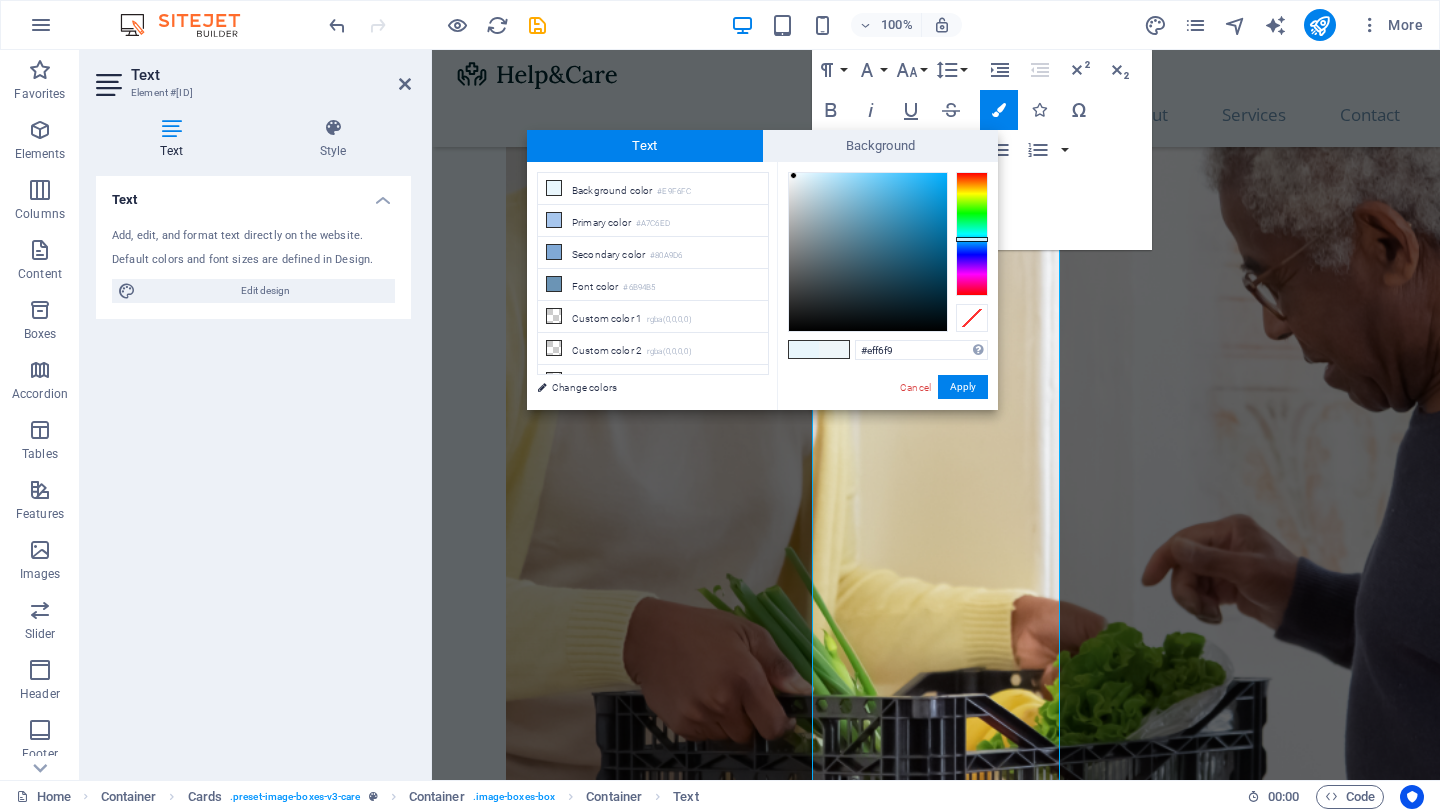 click at bounding box center [868, 252] 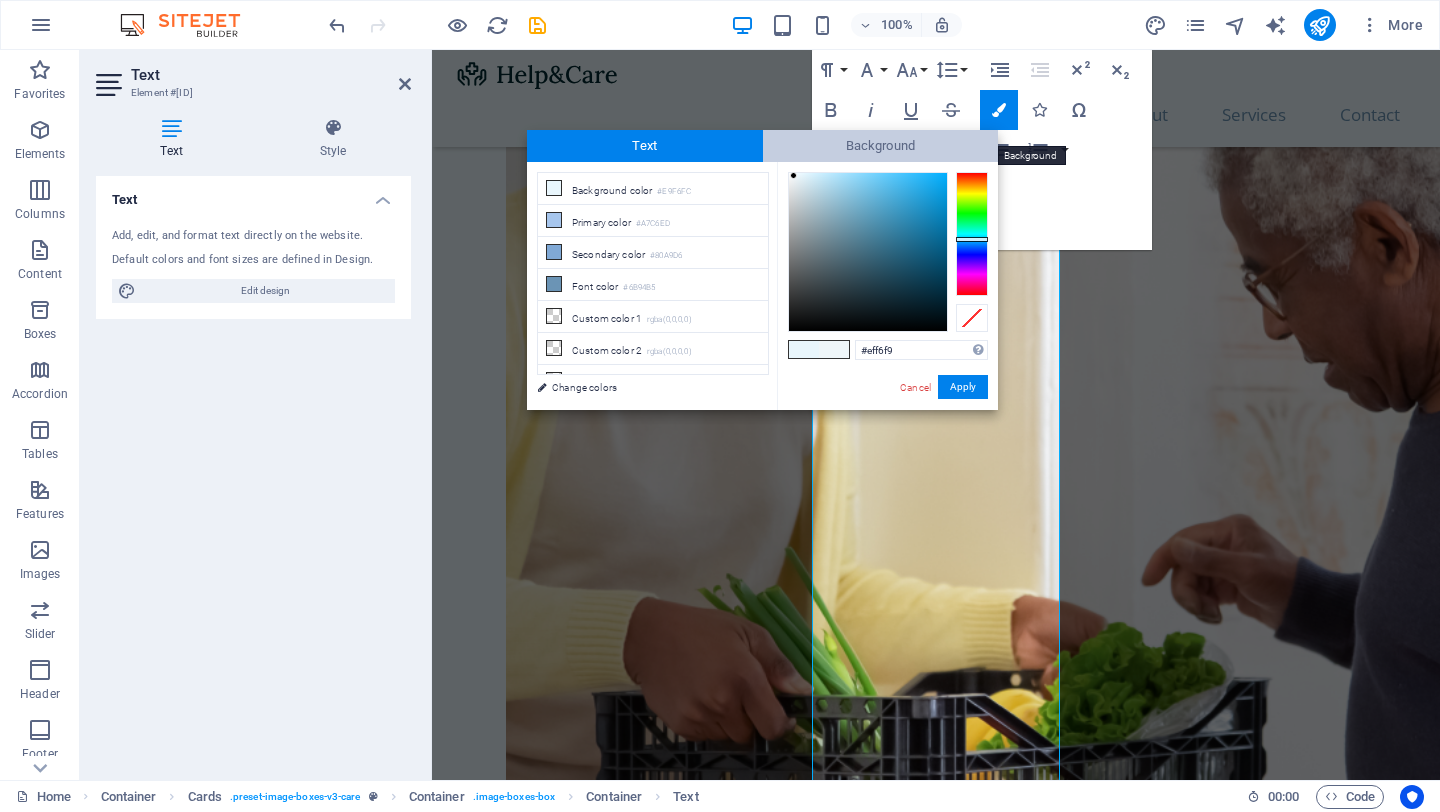 click on "Background" at bounding box center (881, 146) 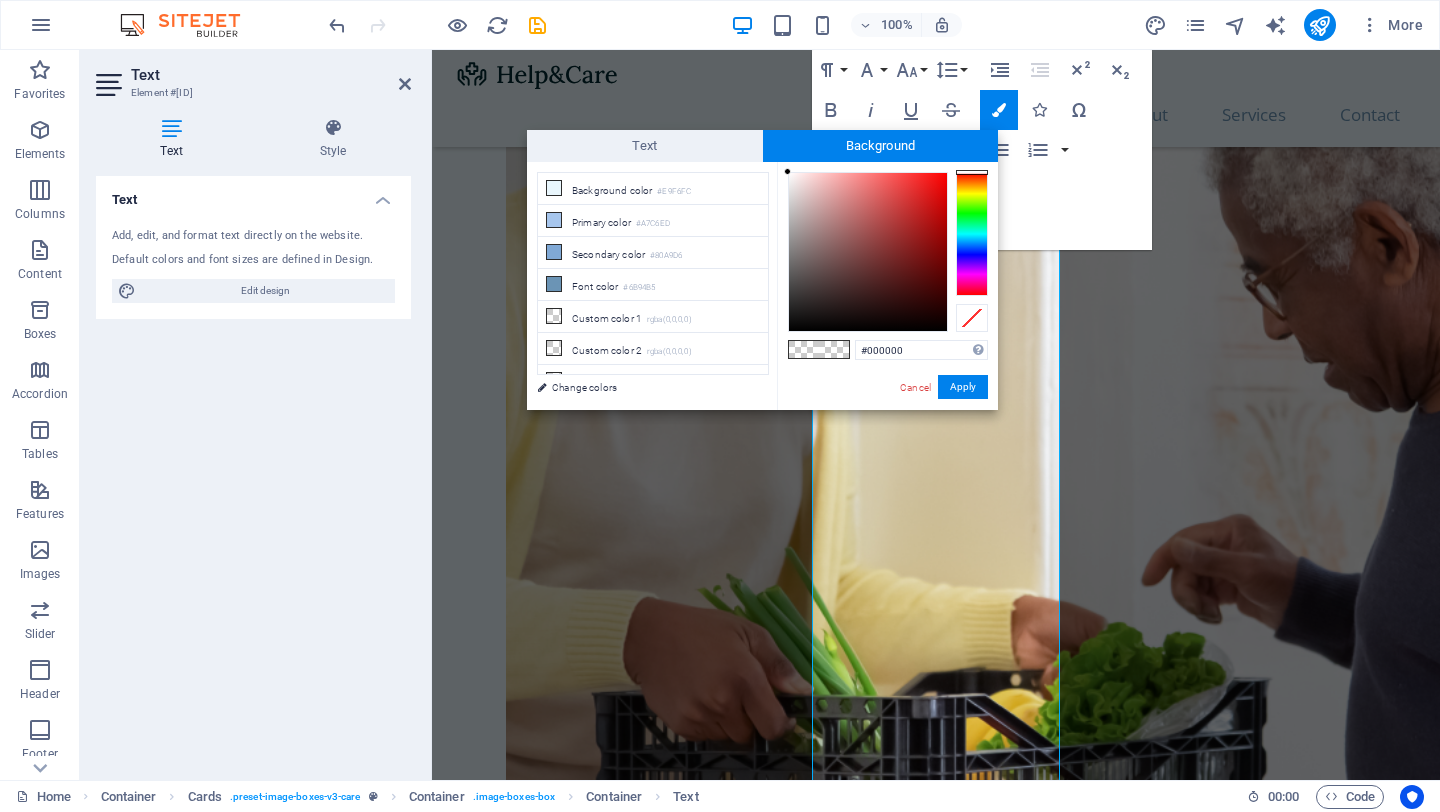 click at bounding box center (972, 234) 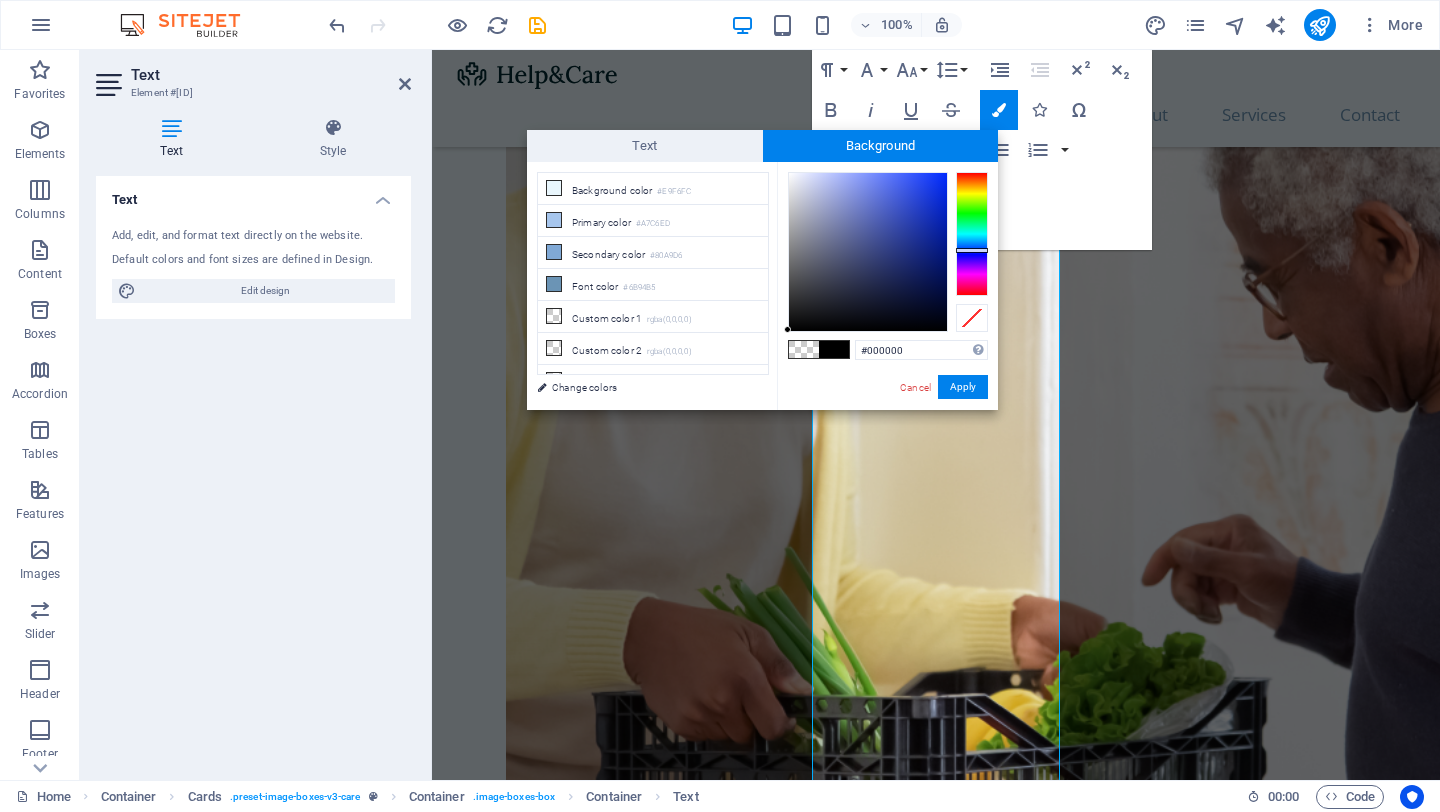 type on "#f1f2f7" 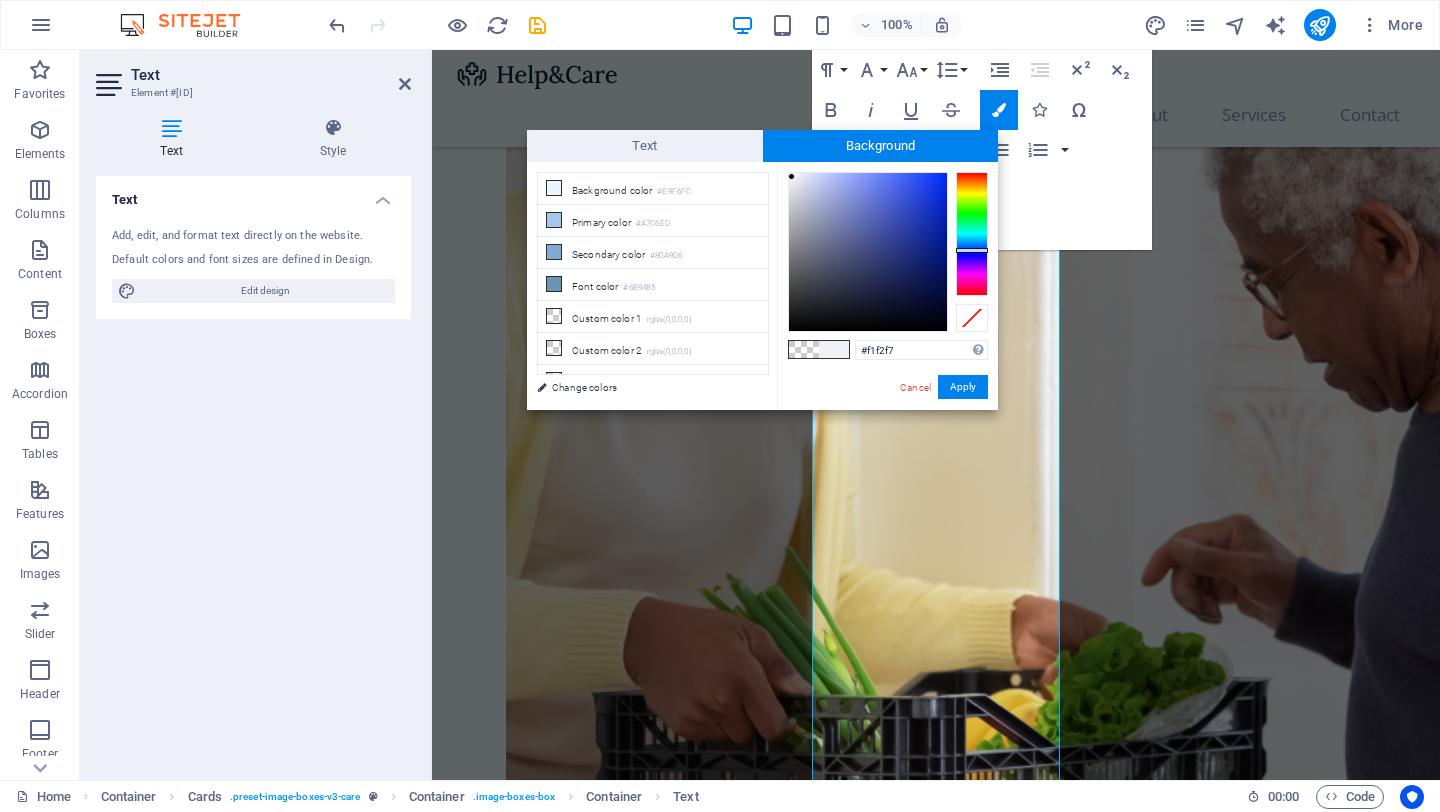 click at bounding box center [868, 252] 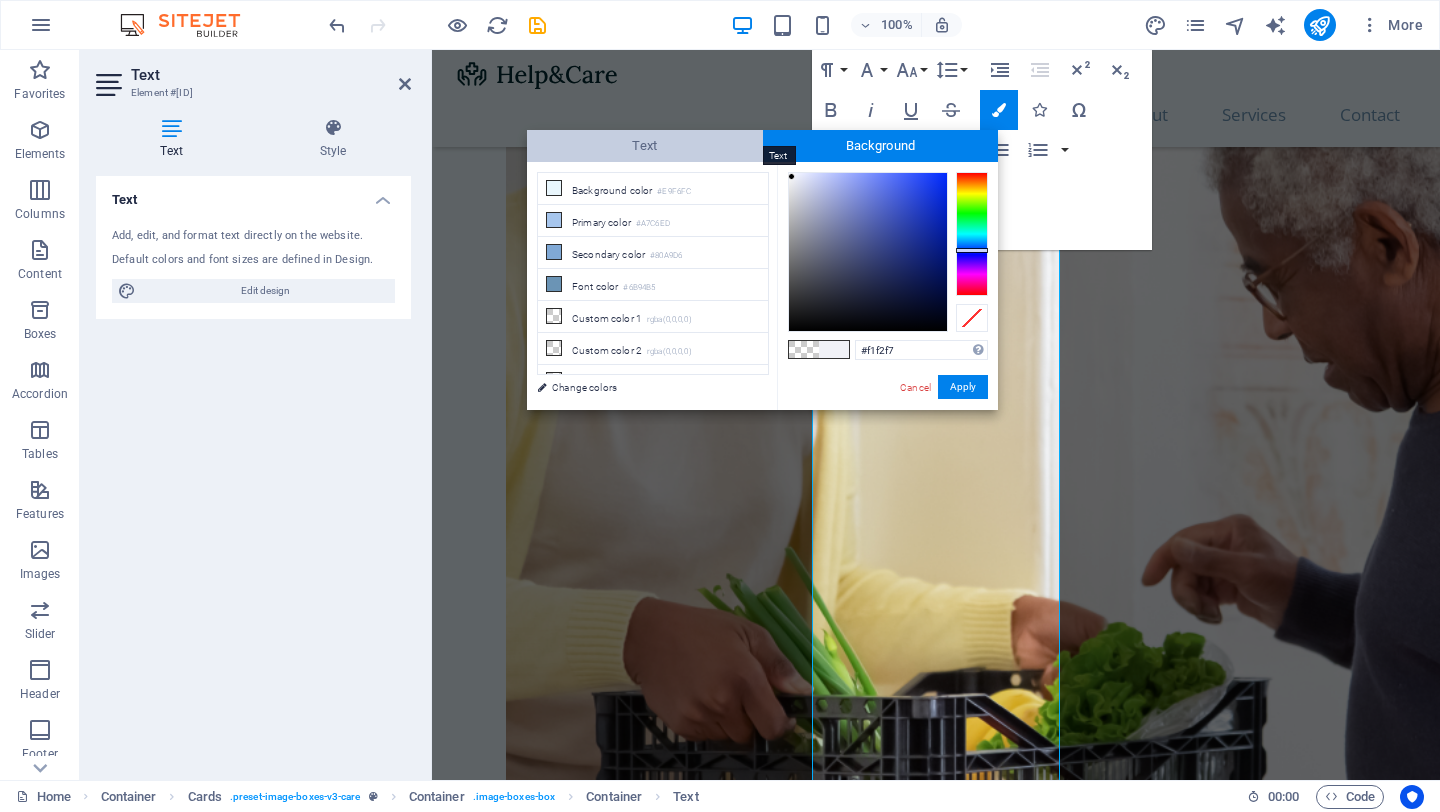 click on "Text" at bounding box center [645, 146] 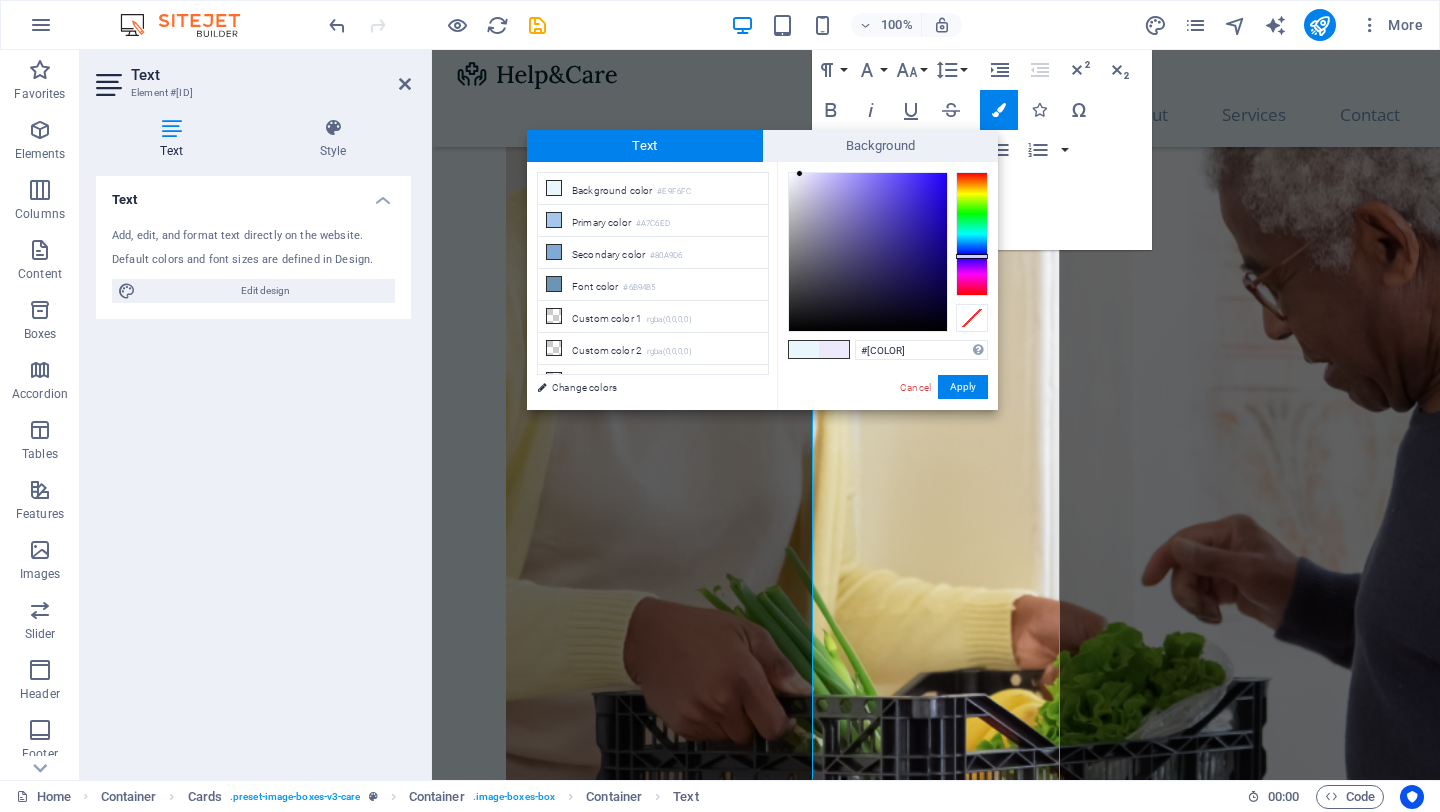 click at bounding box center (972, 234) 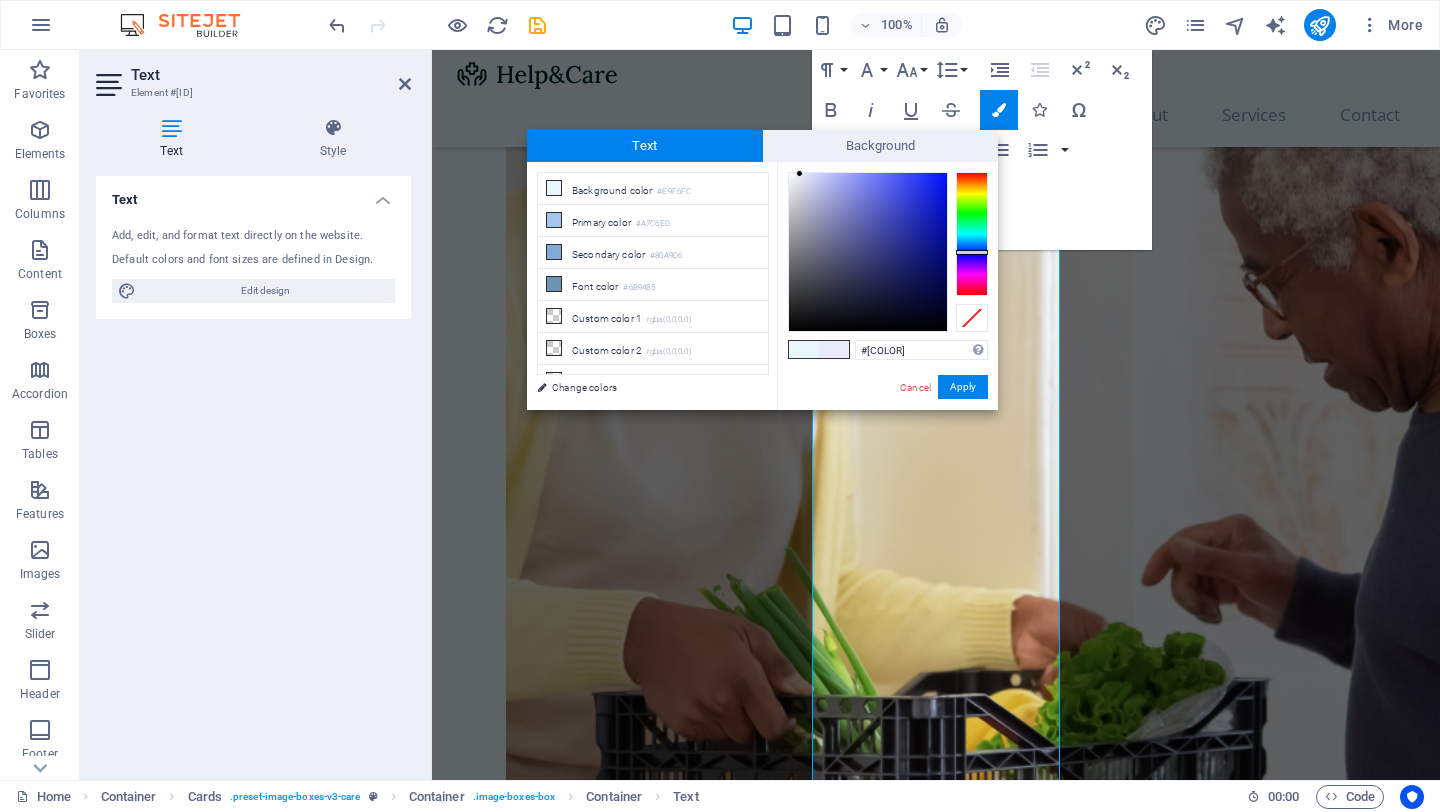 type on "#[COLOR]" 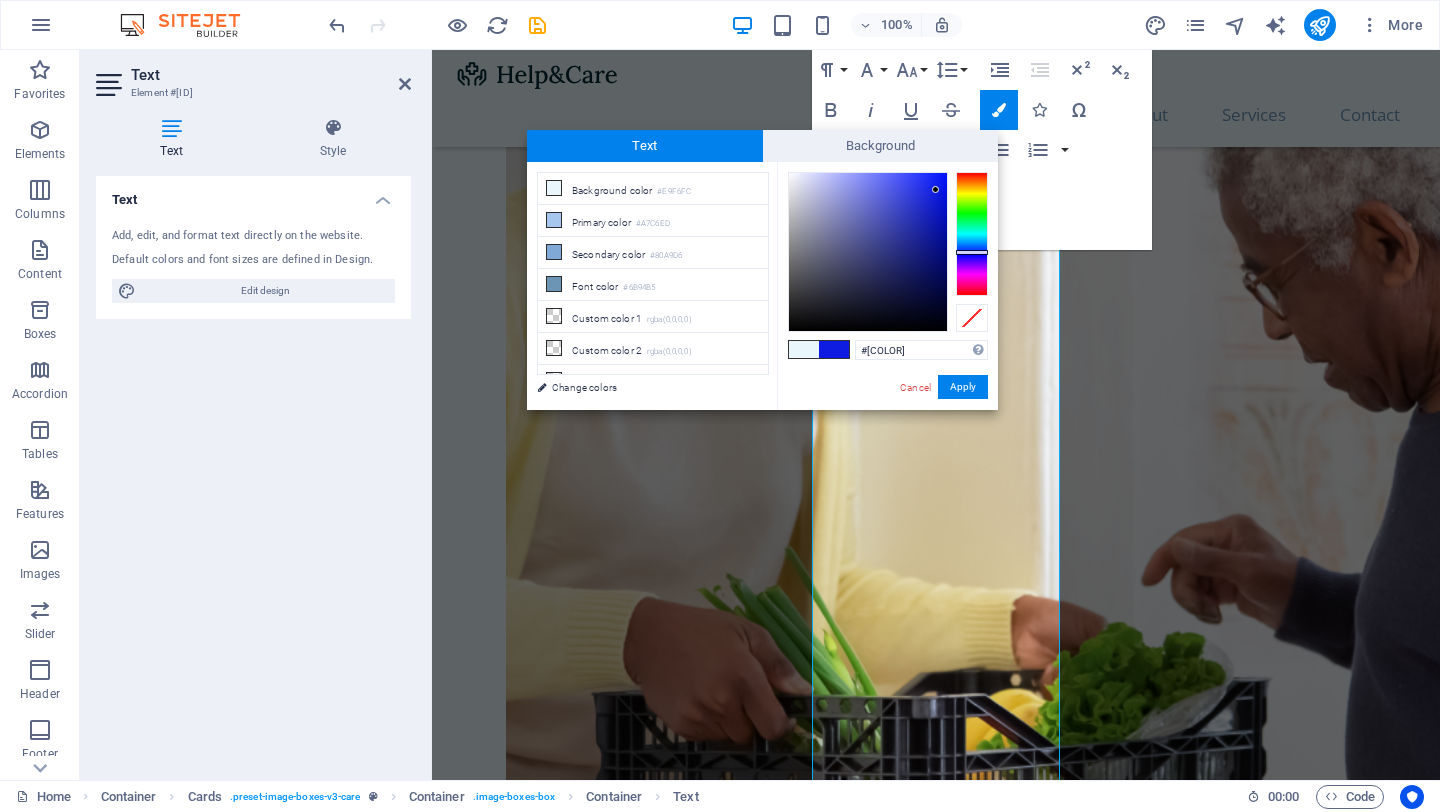 click at bounding box center (868, 252) 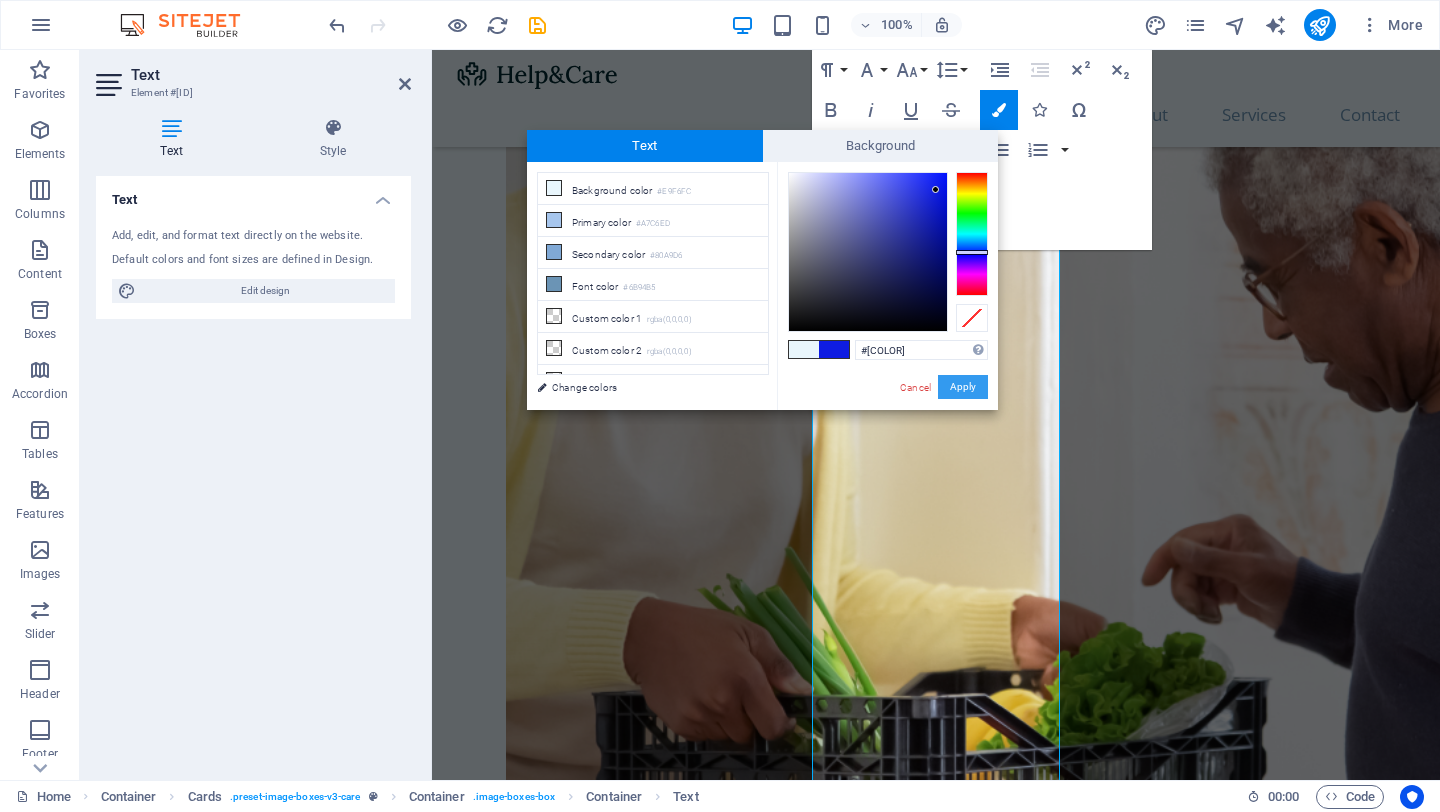 click on "Apply" at bounding box center [963, 387] 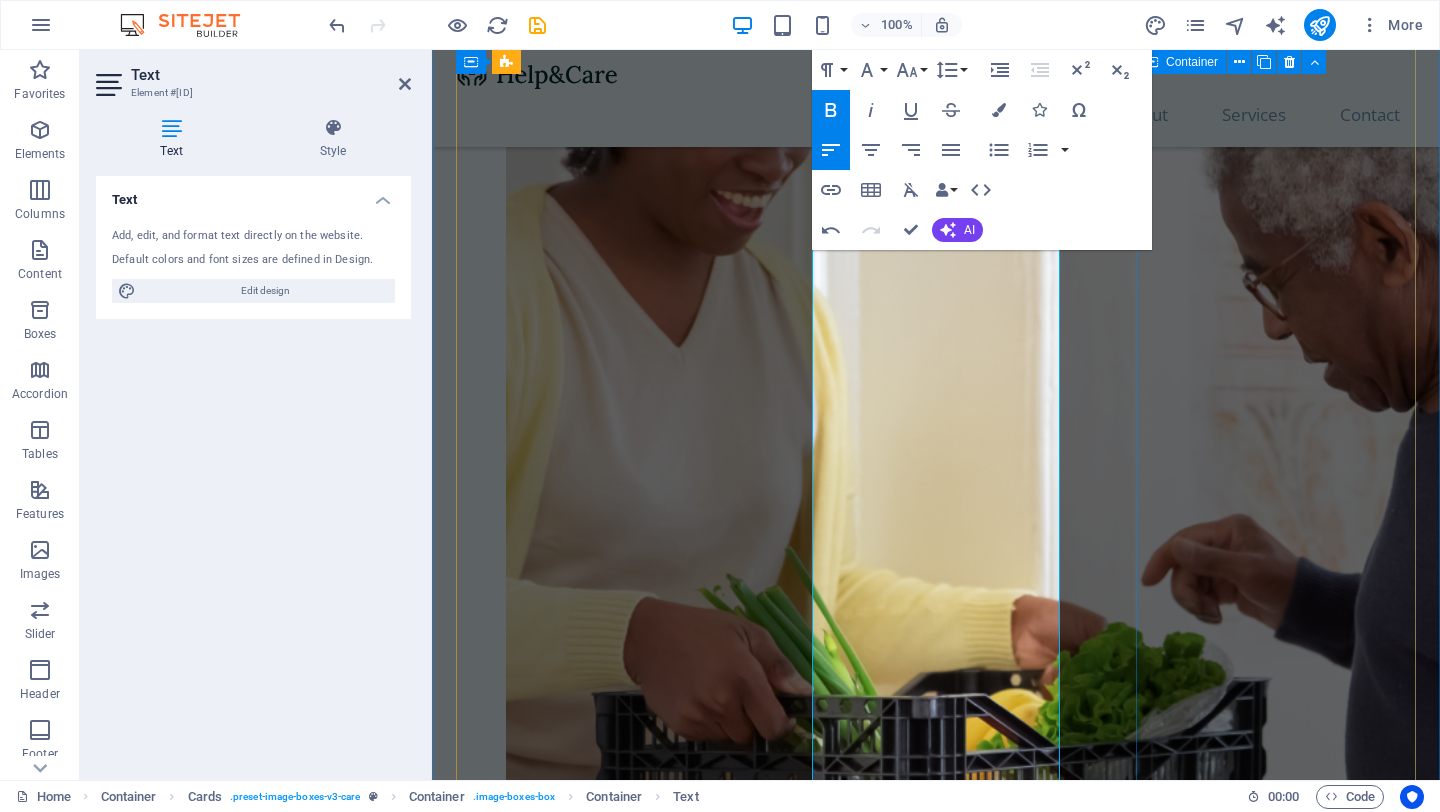 click on "Physiotherapy Lorem ipsum dolor sit amet, consectetur adipiscing elit. Amet ullamcorper sed vitae quis turpis. Read More" at bounding box center [596, 4304] 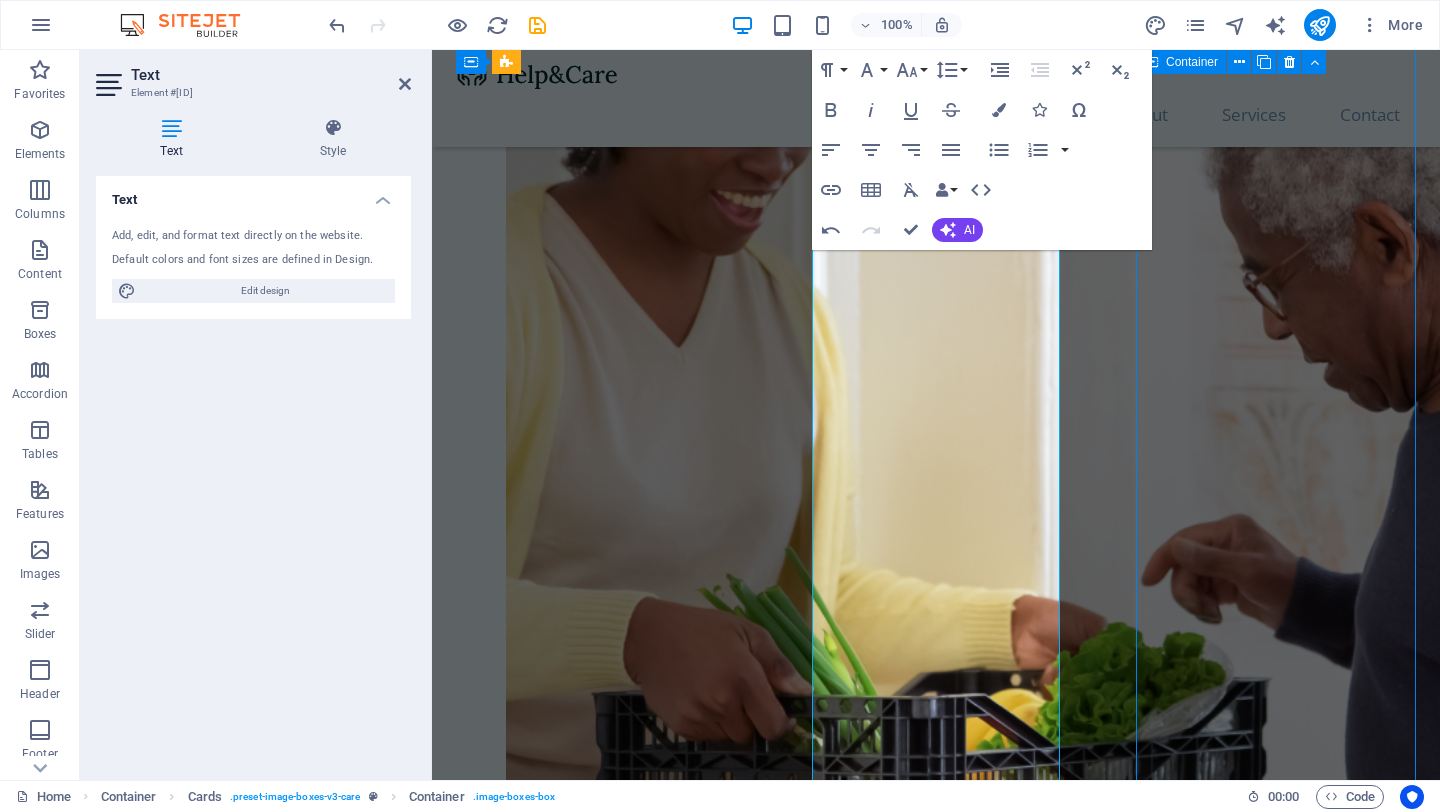 scroll, scrollTop: 2128, scrollLeft: 0, axis: vertical 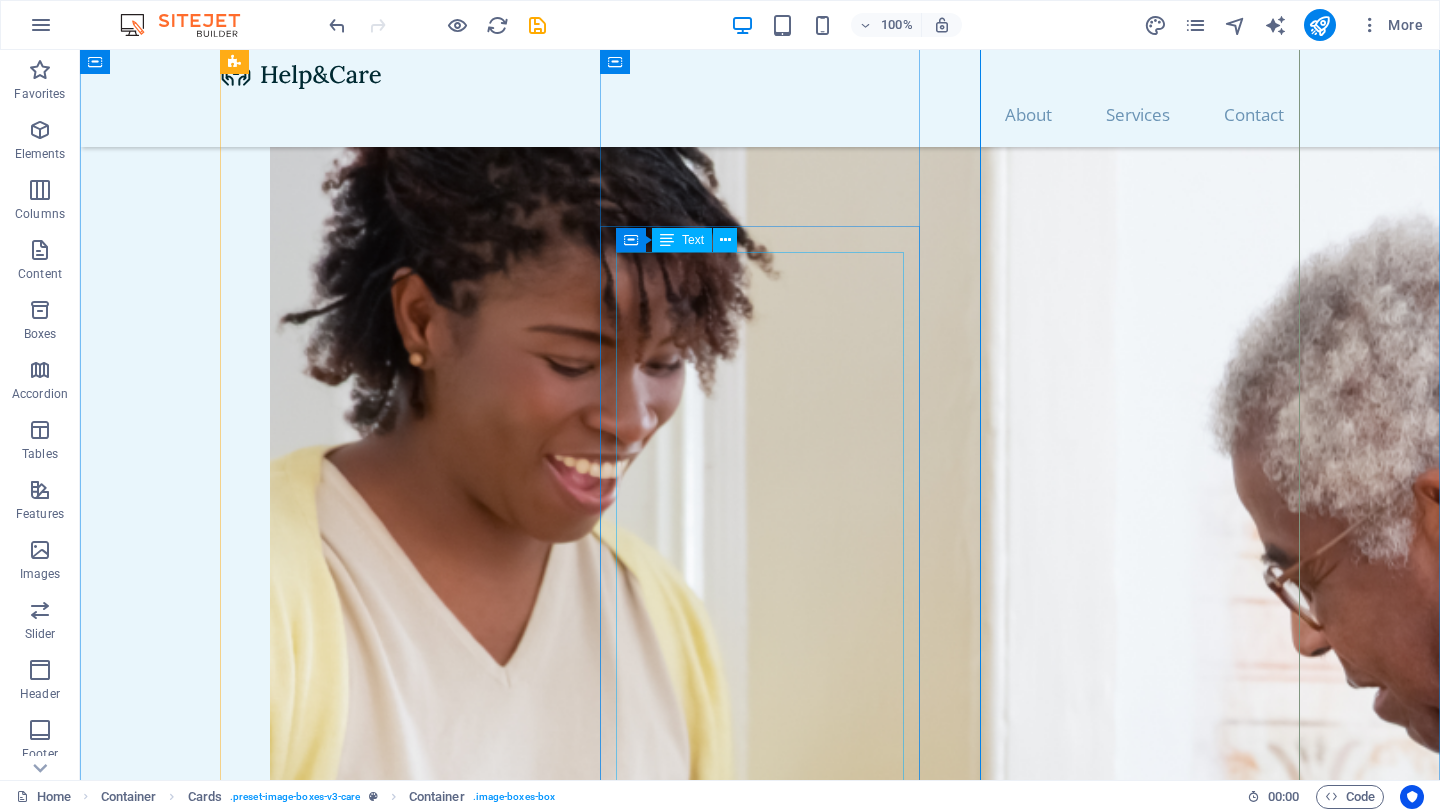 click on "ONICOMICOSIS (hongo):  Tratamiento que consiste en una valoración previa, partiendo del estado de salud y condición de sus uñas optamos por el tratamiento idóneo a su condición. ONICOCRIPTOSIS   (uñas encarnadas):  Soluciones efectivas para aliviar el dolor y corregir el crecimiento anormal en las uñas. TINEA PEDIS   (pie de atleta):  Tratamiento que consta de 3 sesiones donde aplicamos luz infrarroja junto a soluciones antifúngicas. VERRUGAS PLANTARES : Hacemos una limpieza exhaustiva, opciones de tratamiento para erradicar la verruga y seguimiento a curaciones. ORTONIXIA : Dispositivos que nos ayudan a corregir la curvatura de la uña, para así prevenir que se encarnen. PIE DE RIESGO REFLEXOLOGÍA PODAL : Consiste en un Masaje terapéutico donde ejercemos presión en puntos reflejo de los pies. Nos ayuda a mejorar la circulación, mejorar la función de los órganos del cuerpo, potencia el sistema inmunológico. Nos libera del estrés, nos ayuda a relajarnos." at bounding box center [380, 3750] 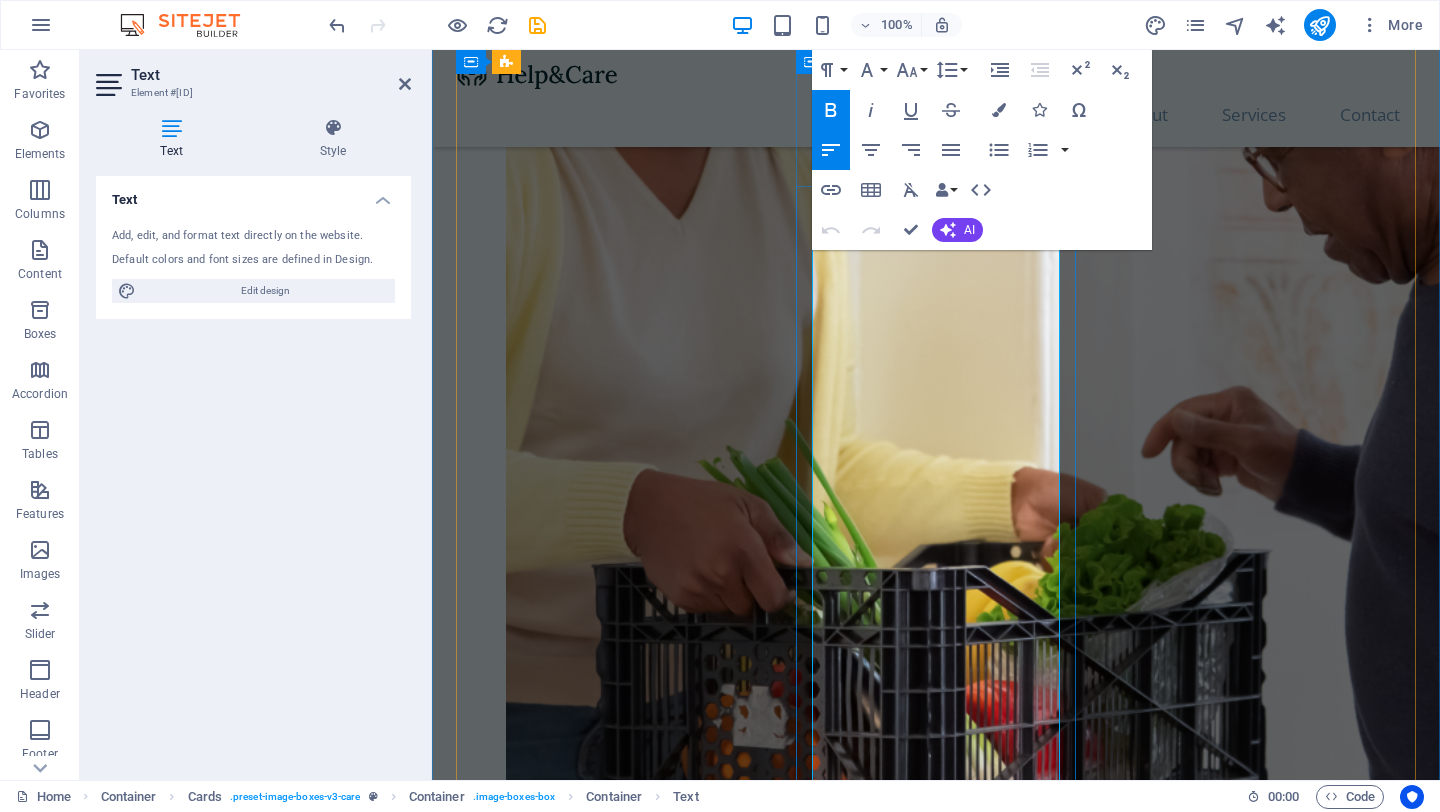 scroll, scrollTop: 2000, scrollLeft: 0, axis: vertical 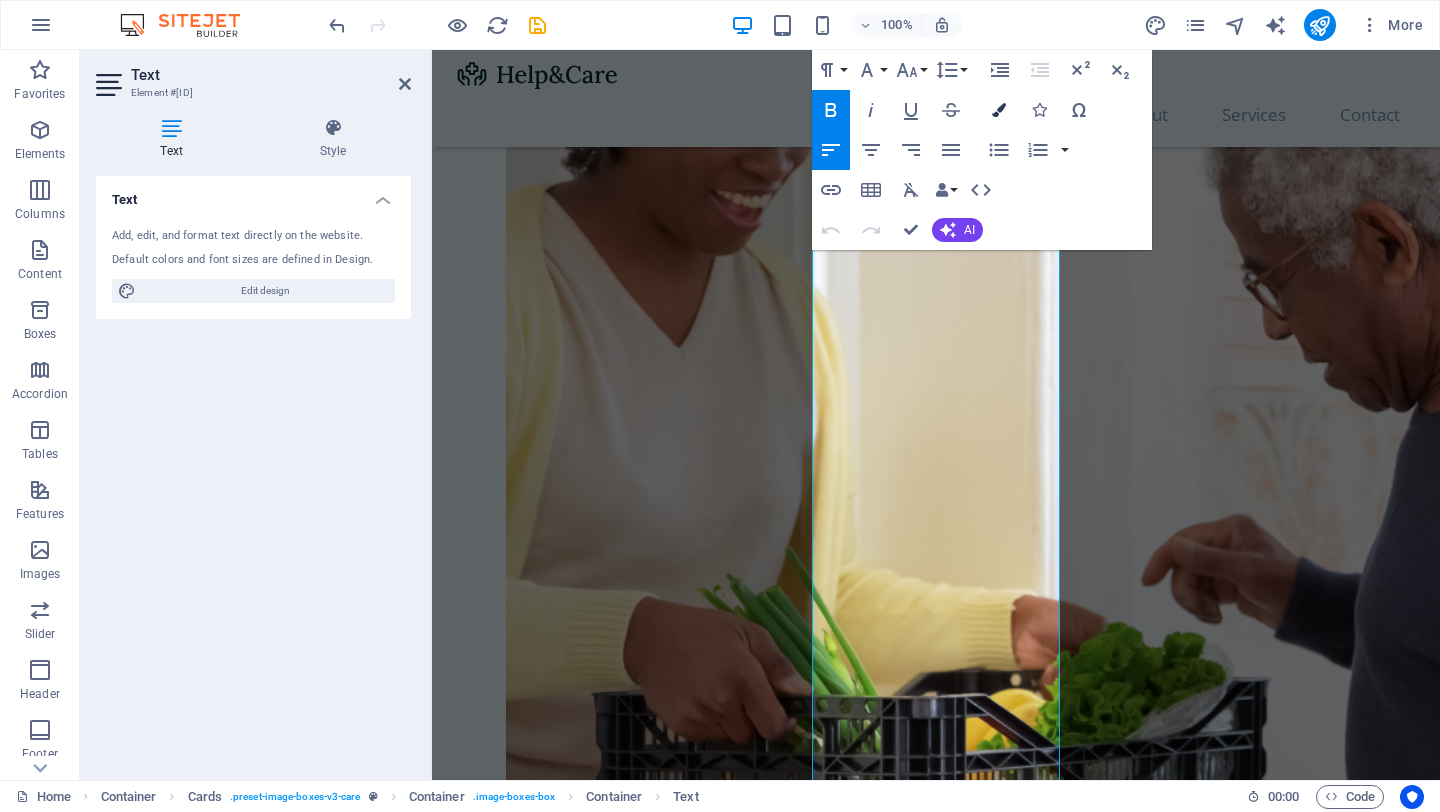 click at bounding box center (999, 110) 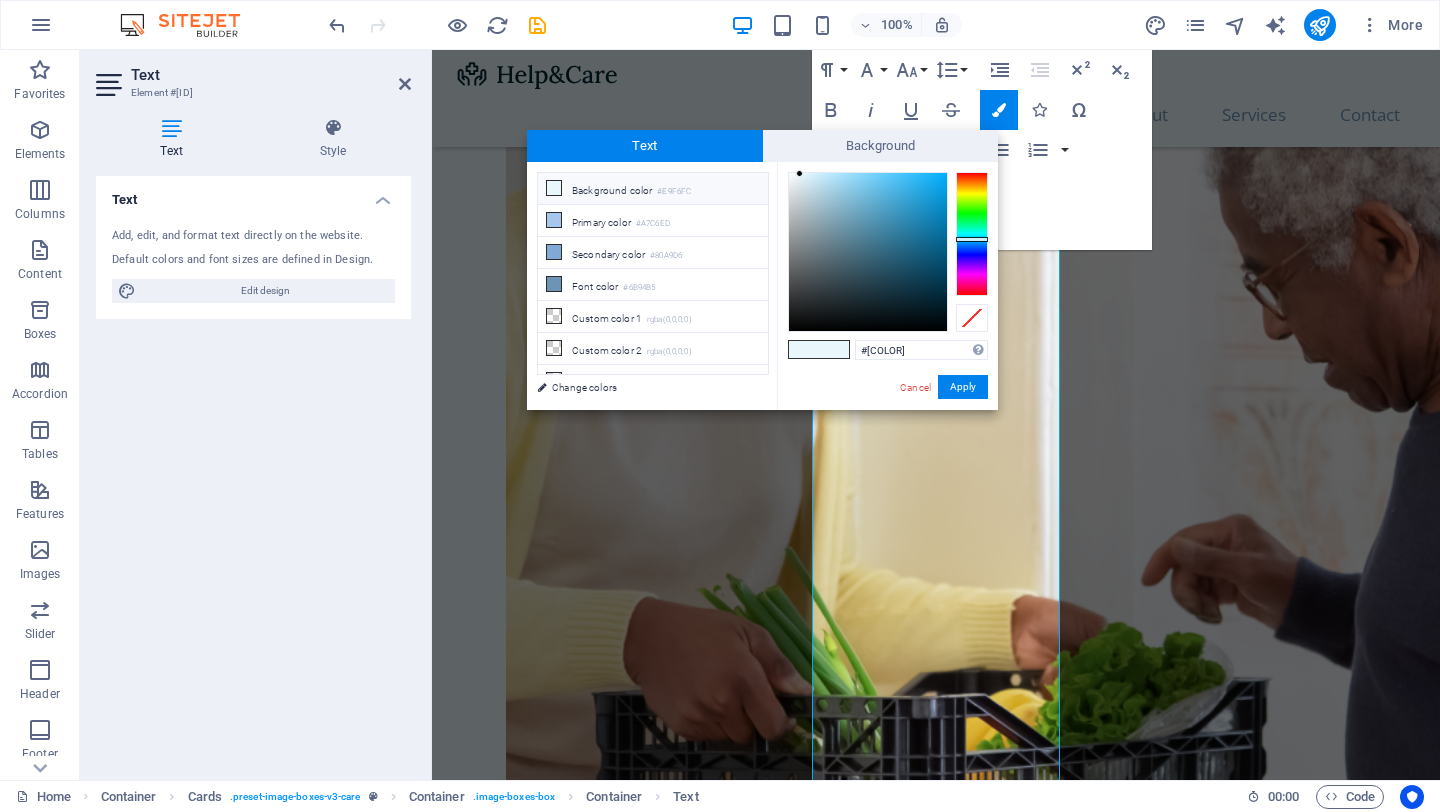 click at bounding box center (972, 234) 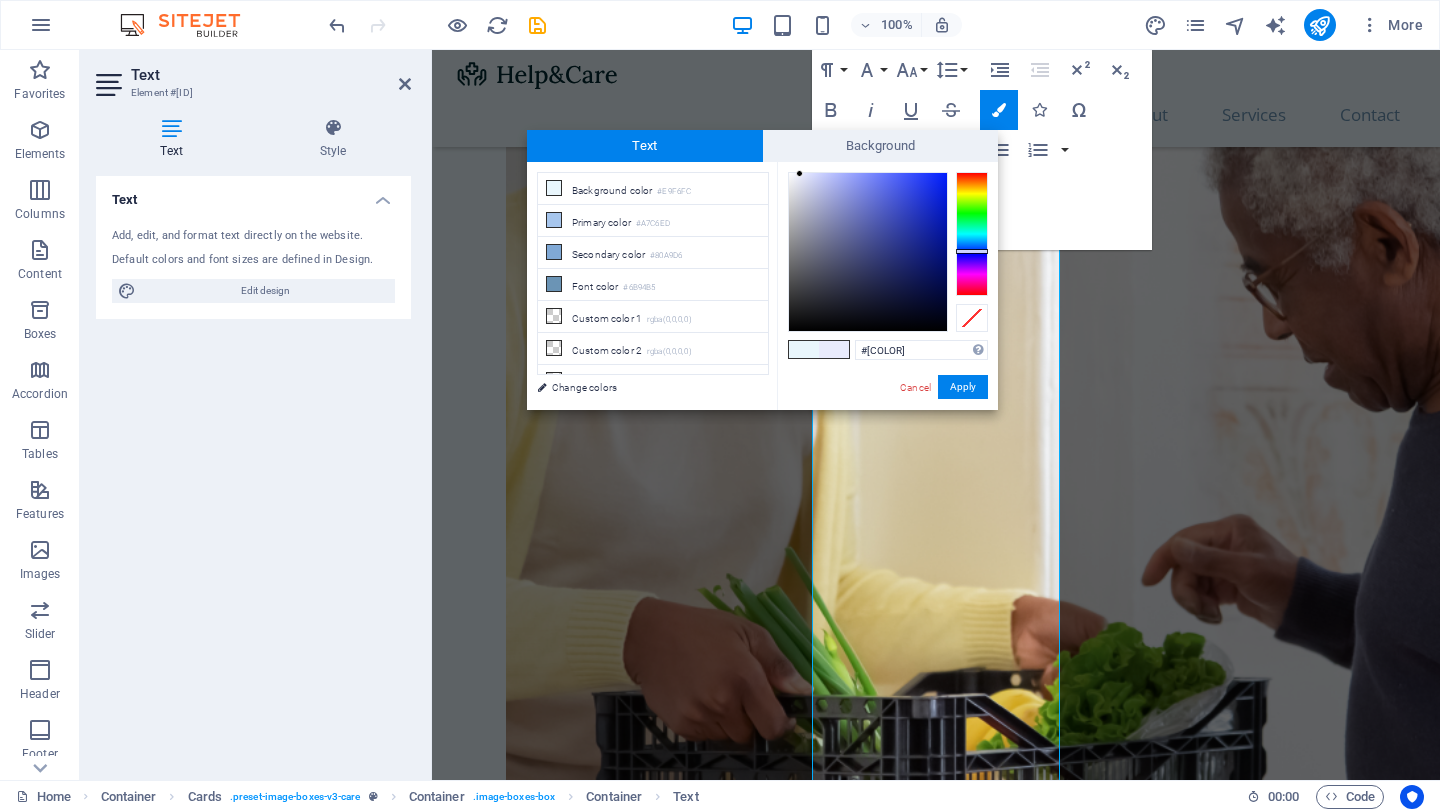 type on "#0b25ed" 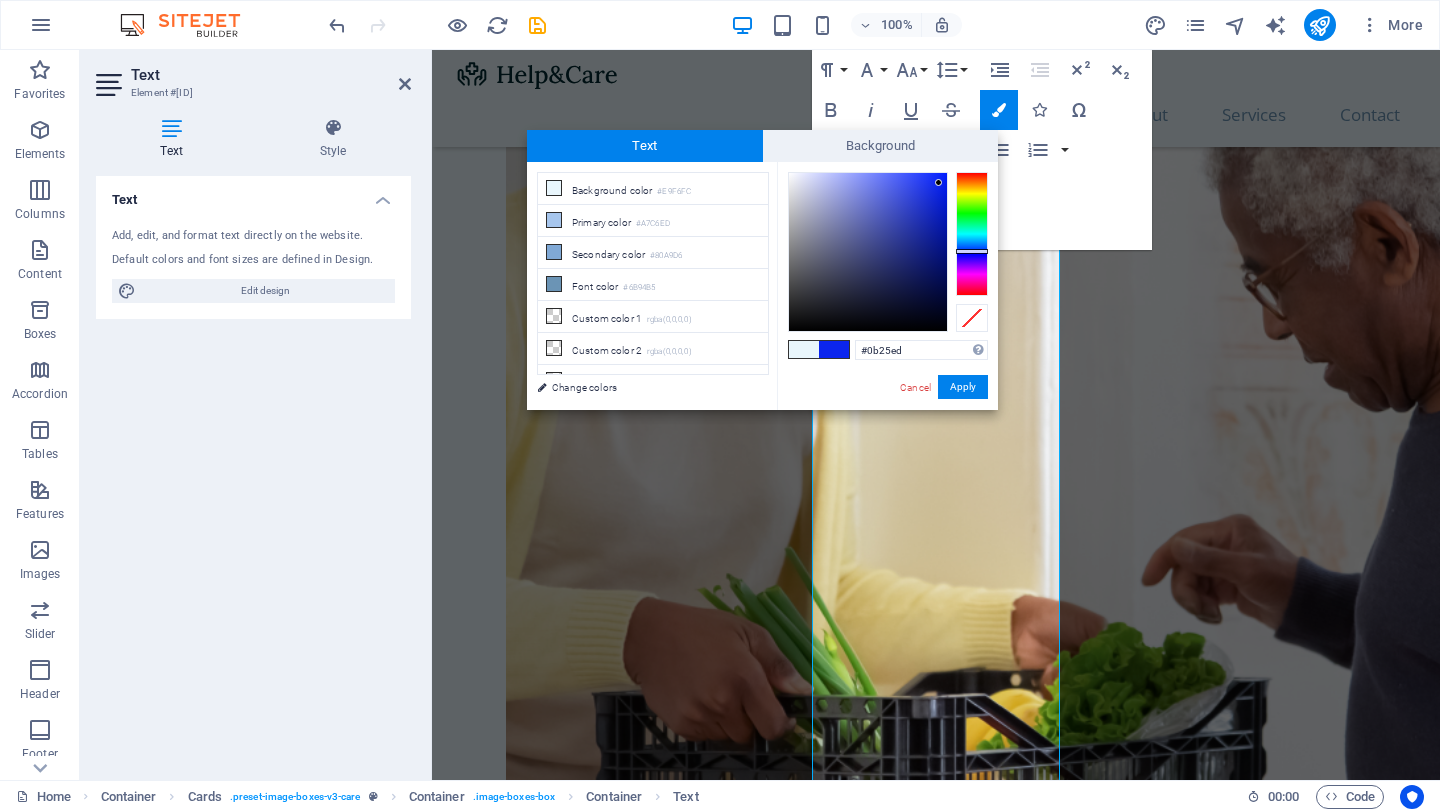 click at bounding box center [868, 252] 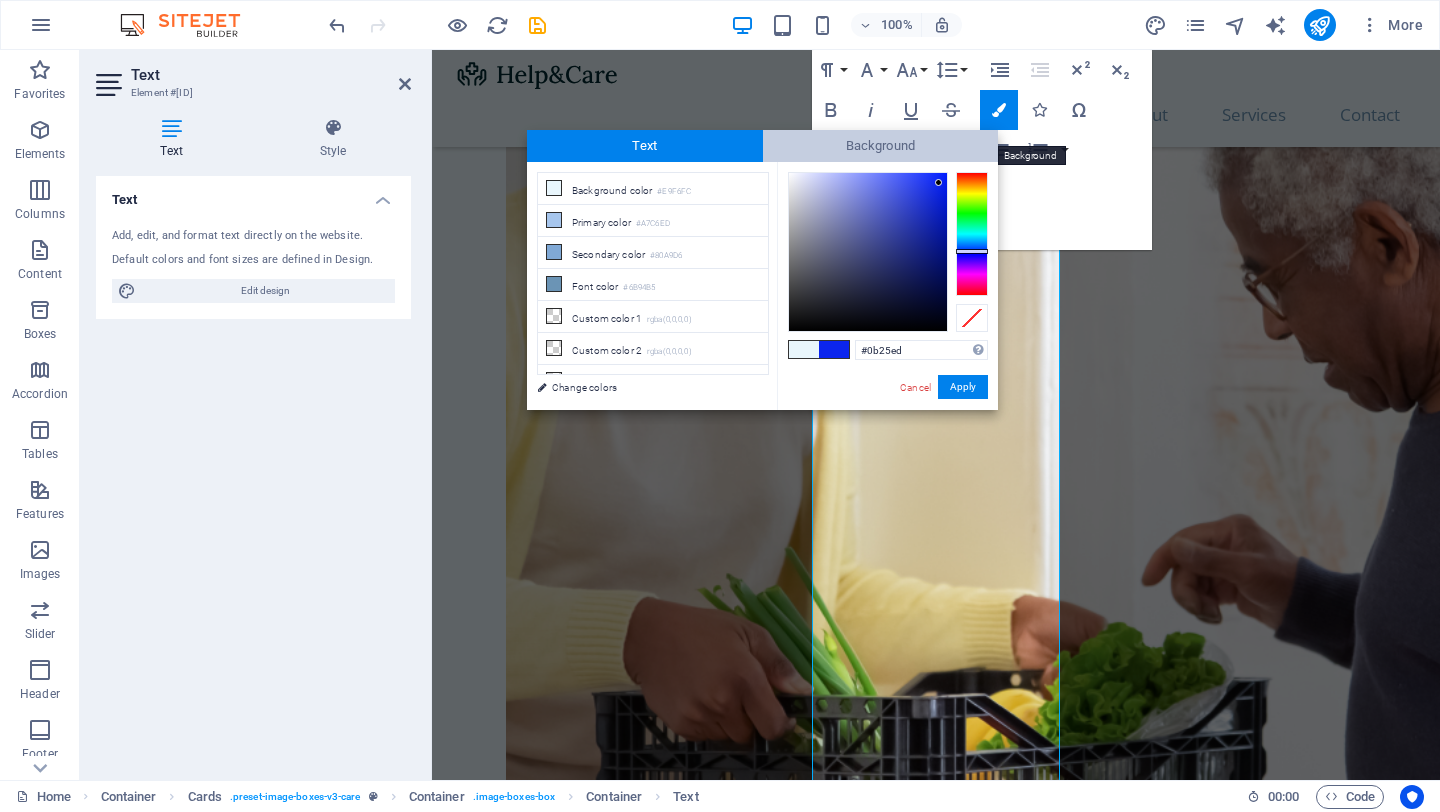 click on "Background" at bounding box center (881, 146) 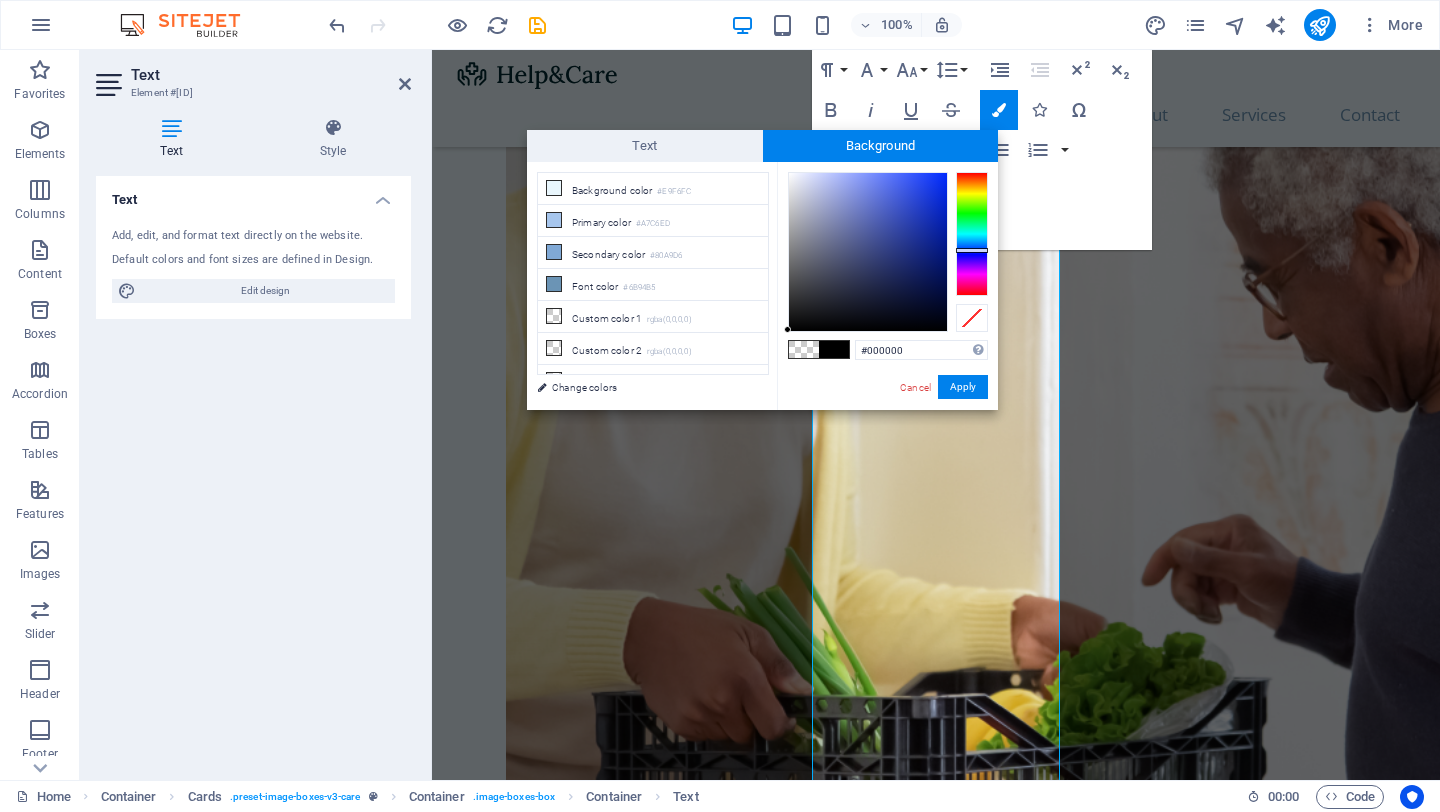 click at bounding box center [972, 234] 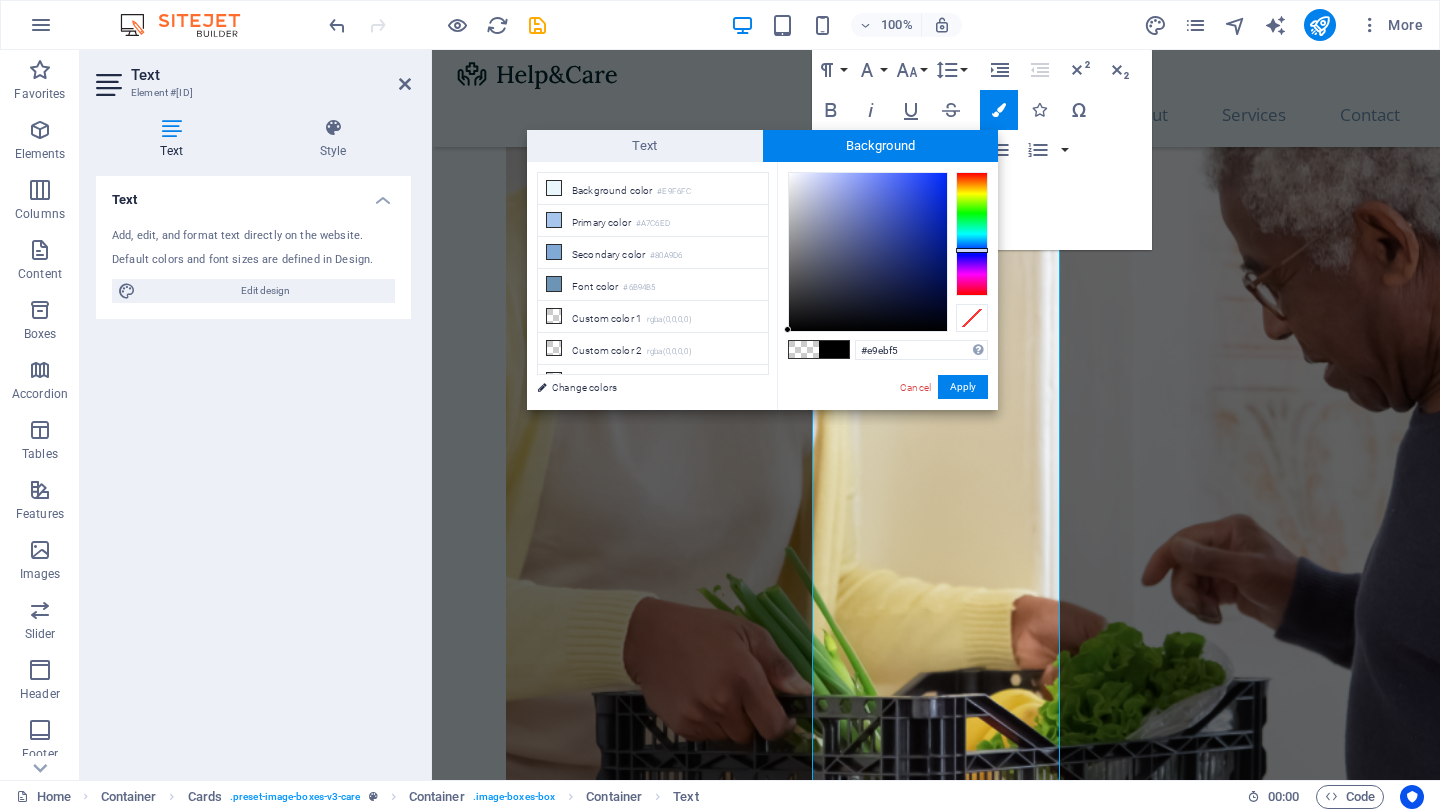click at bounding box center [868, 252] 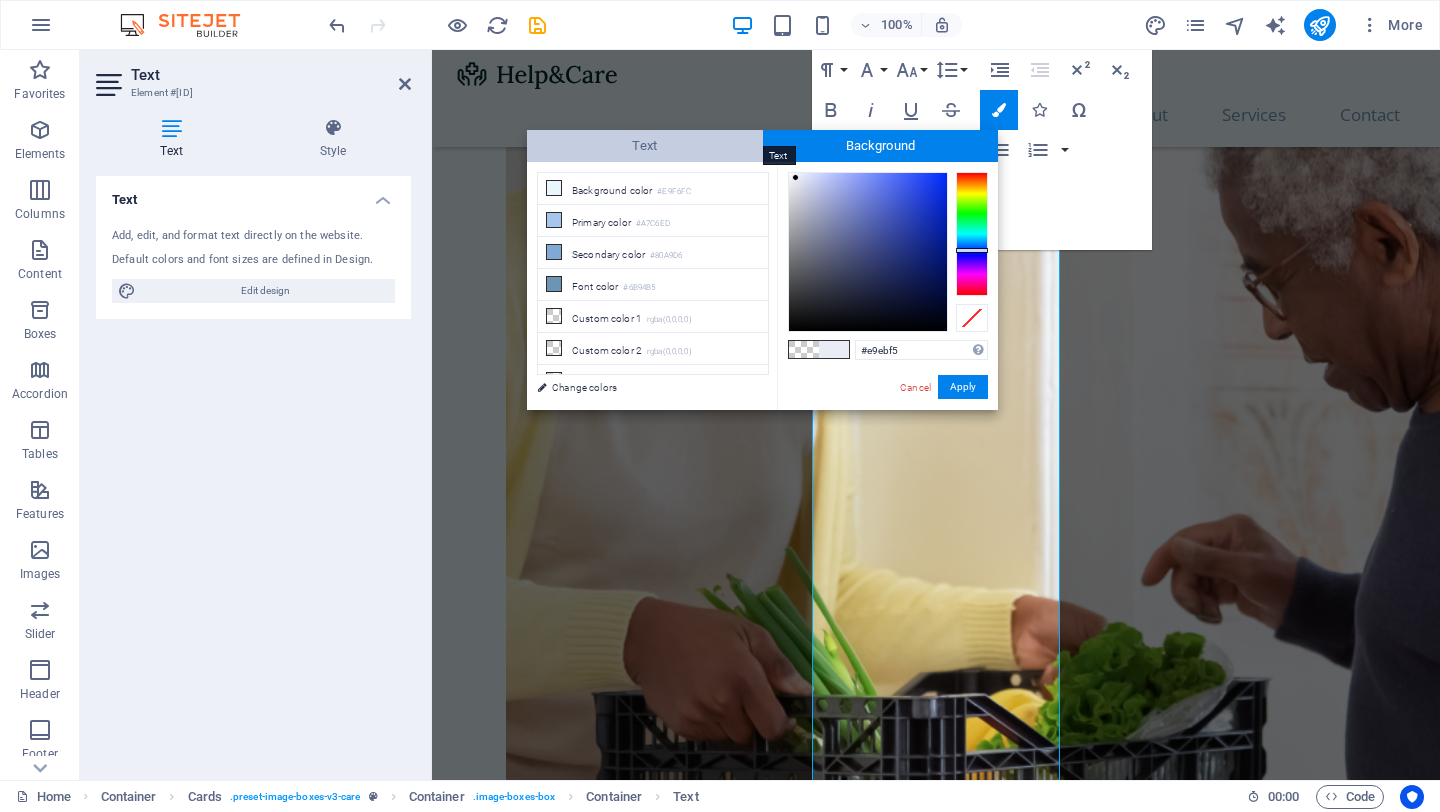 click on "Text" at bounding box center [645, 146] 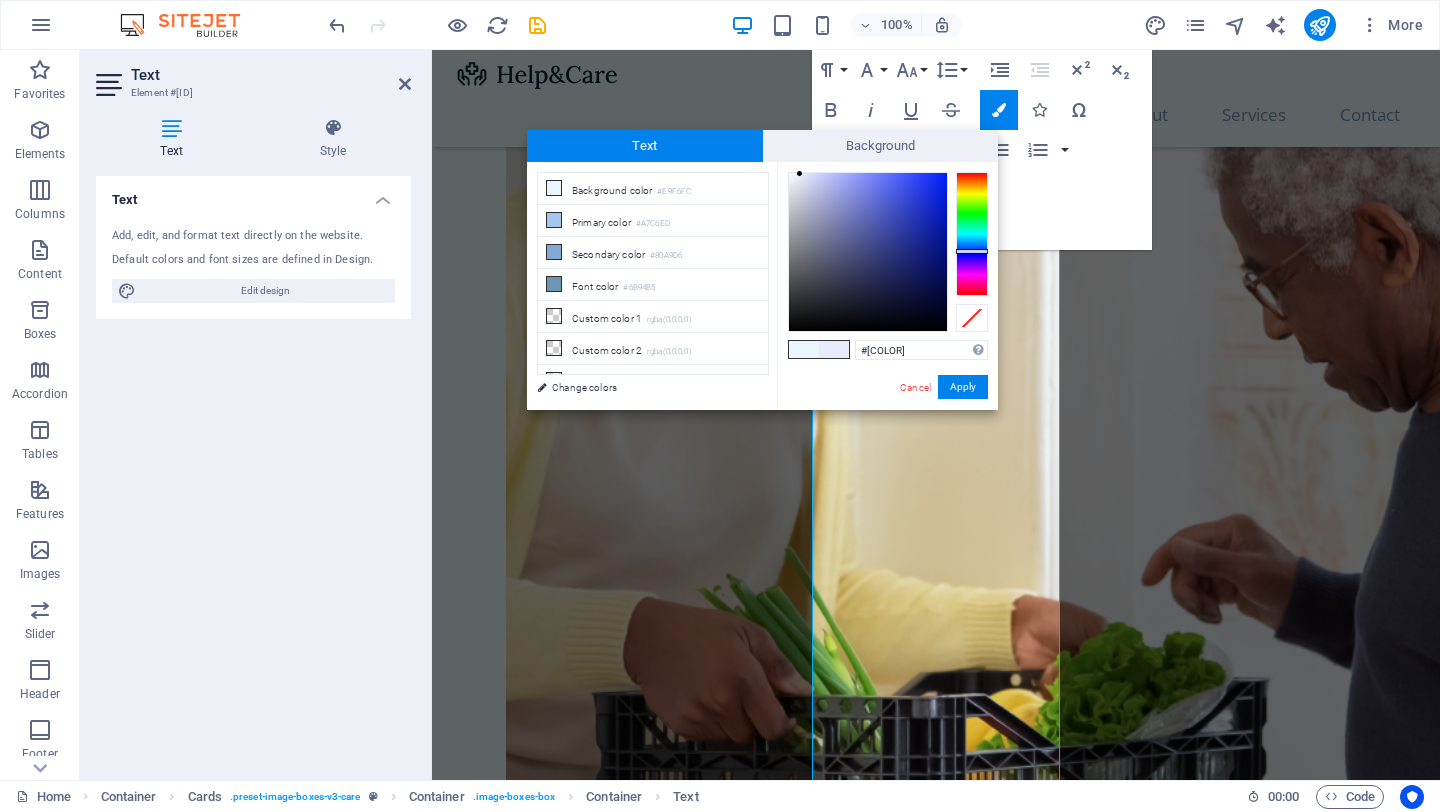 drag, startPoint x: 980, startPoint y: 241, endPoint x: 970, endPoint y: 240, distance: 10.049875 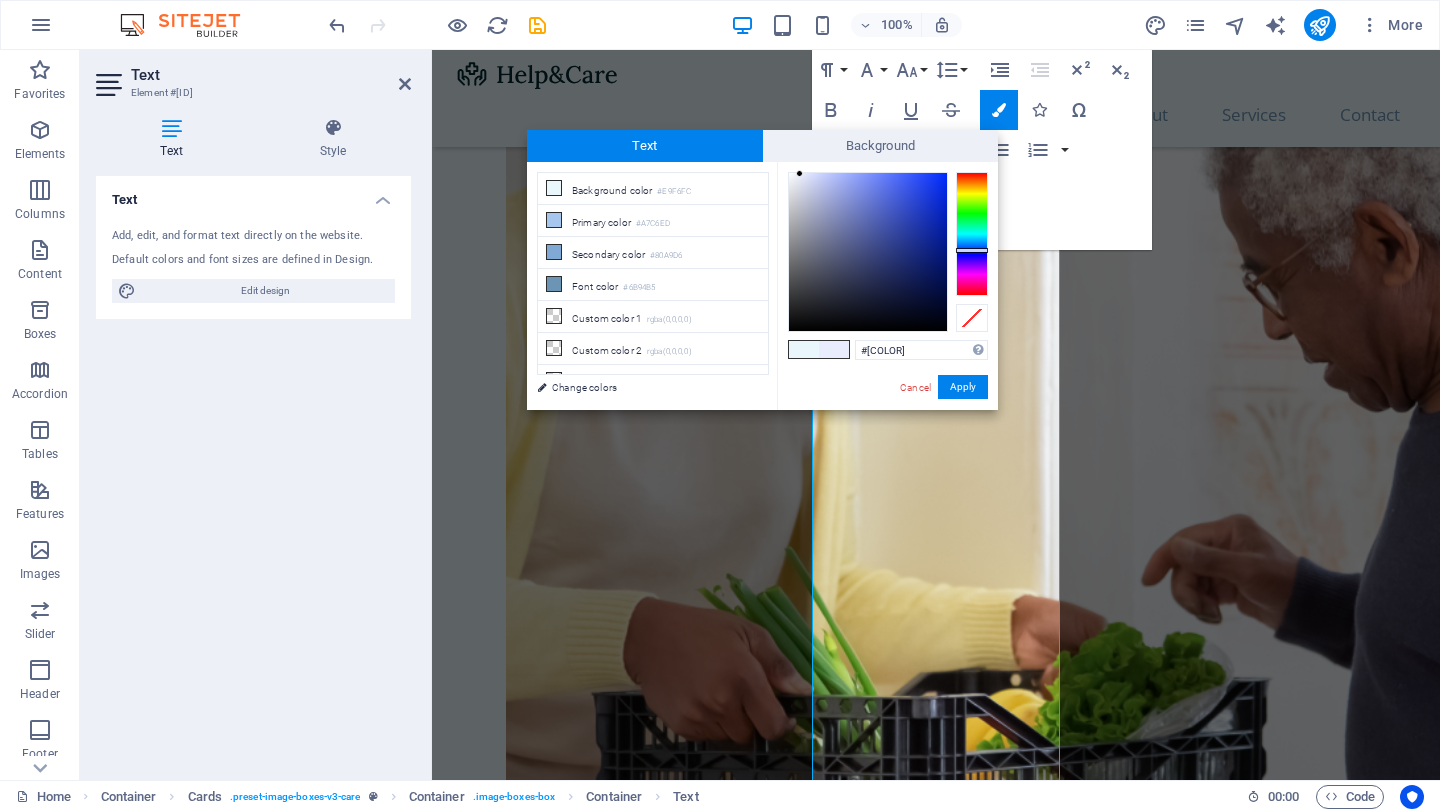click at bounding box center [868, 252] 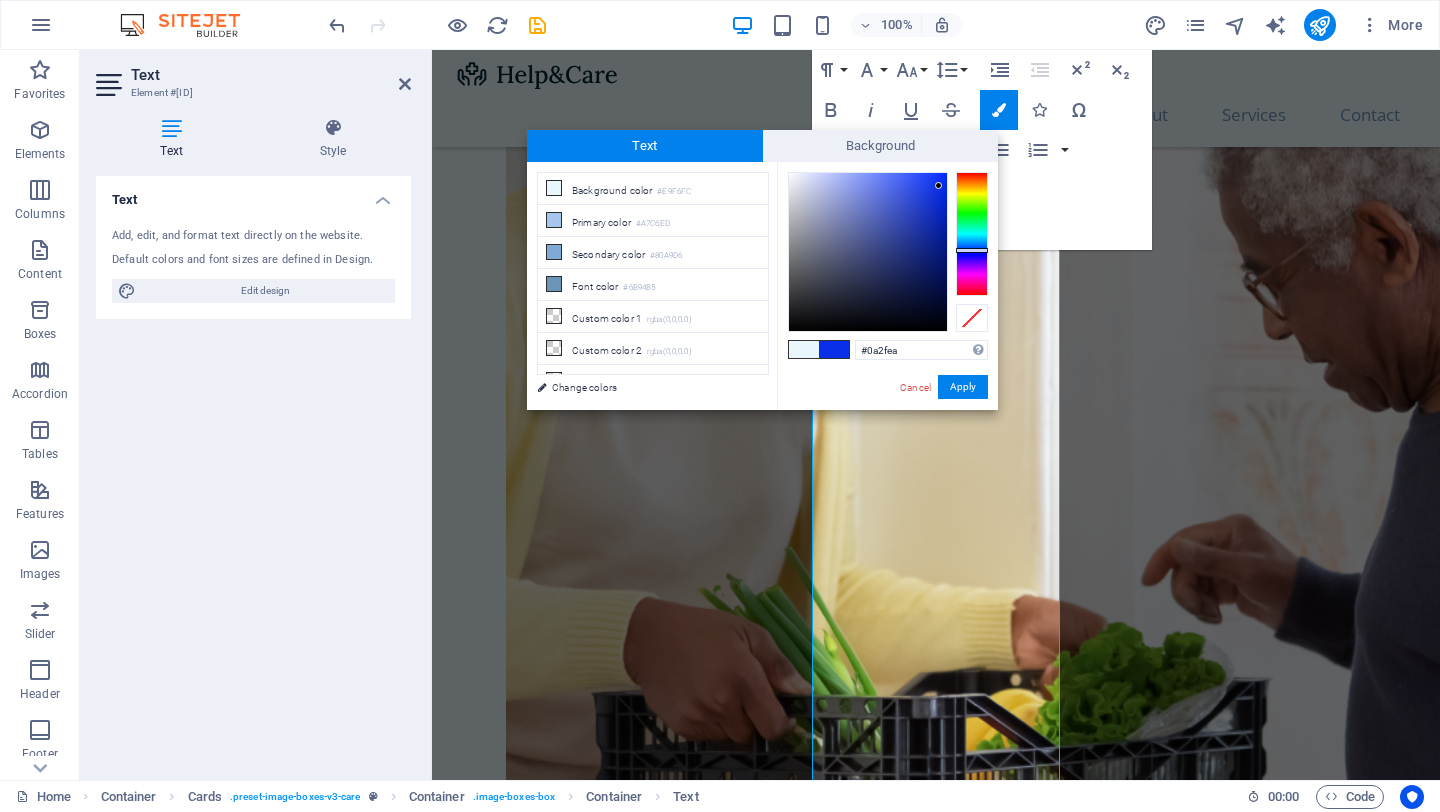 type on "#0a2fec" 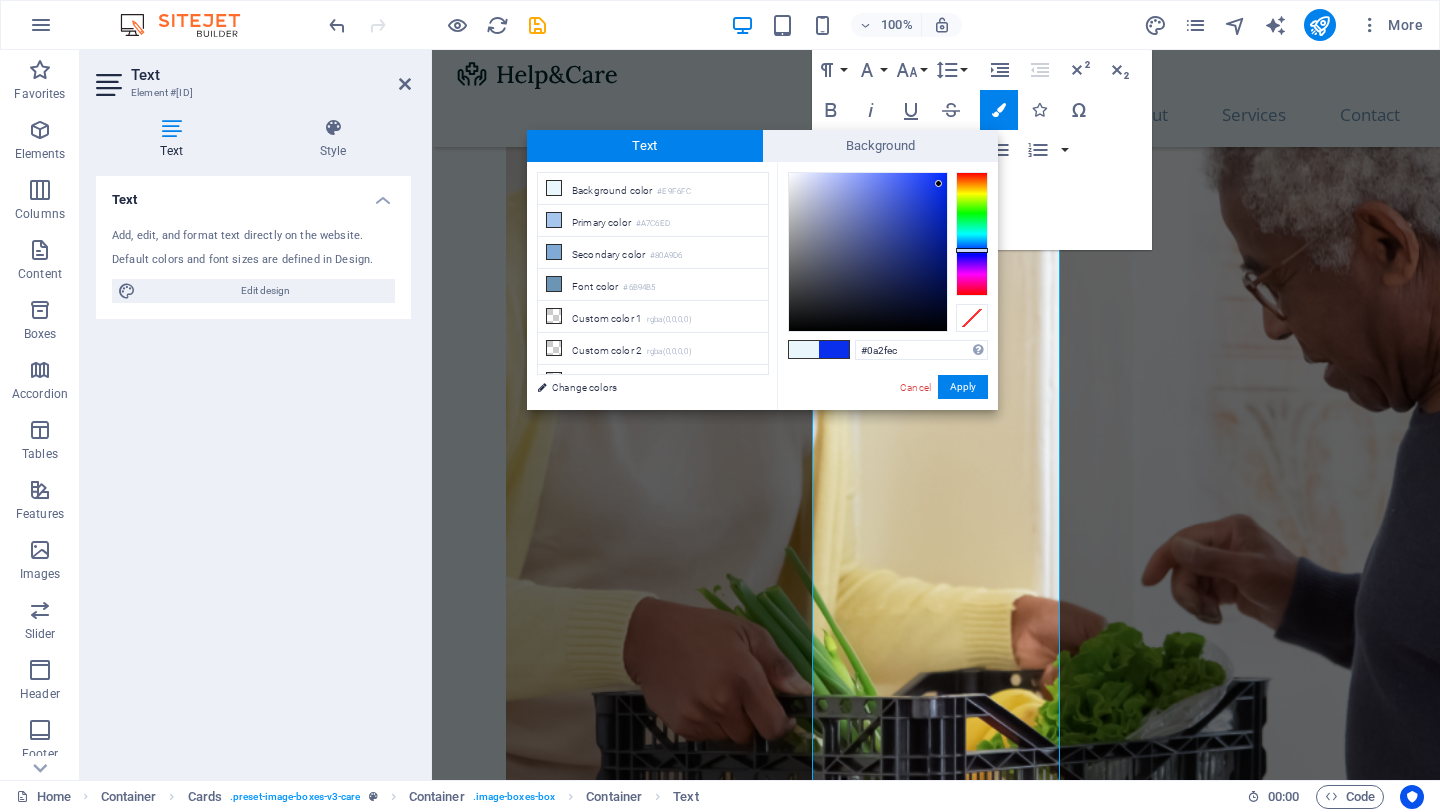 click at bounding box center (938, 183) 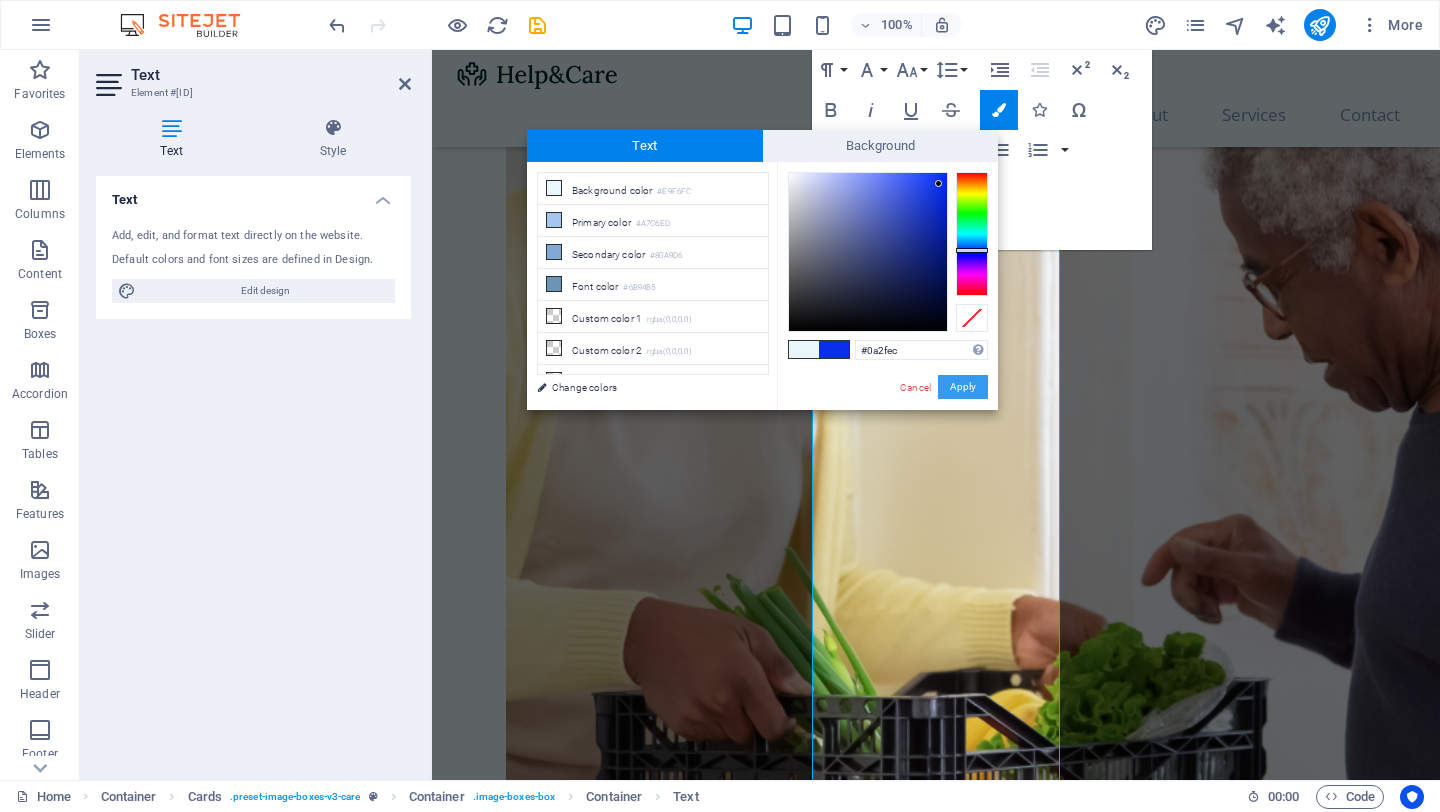 click on "Apply" at bounding box center [963, 387] 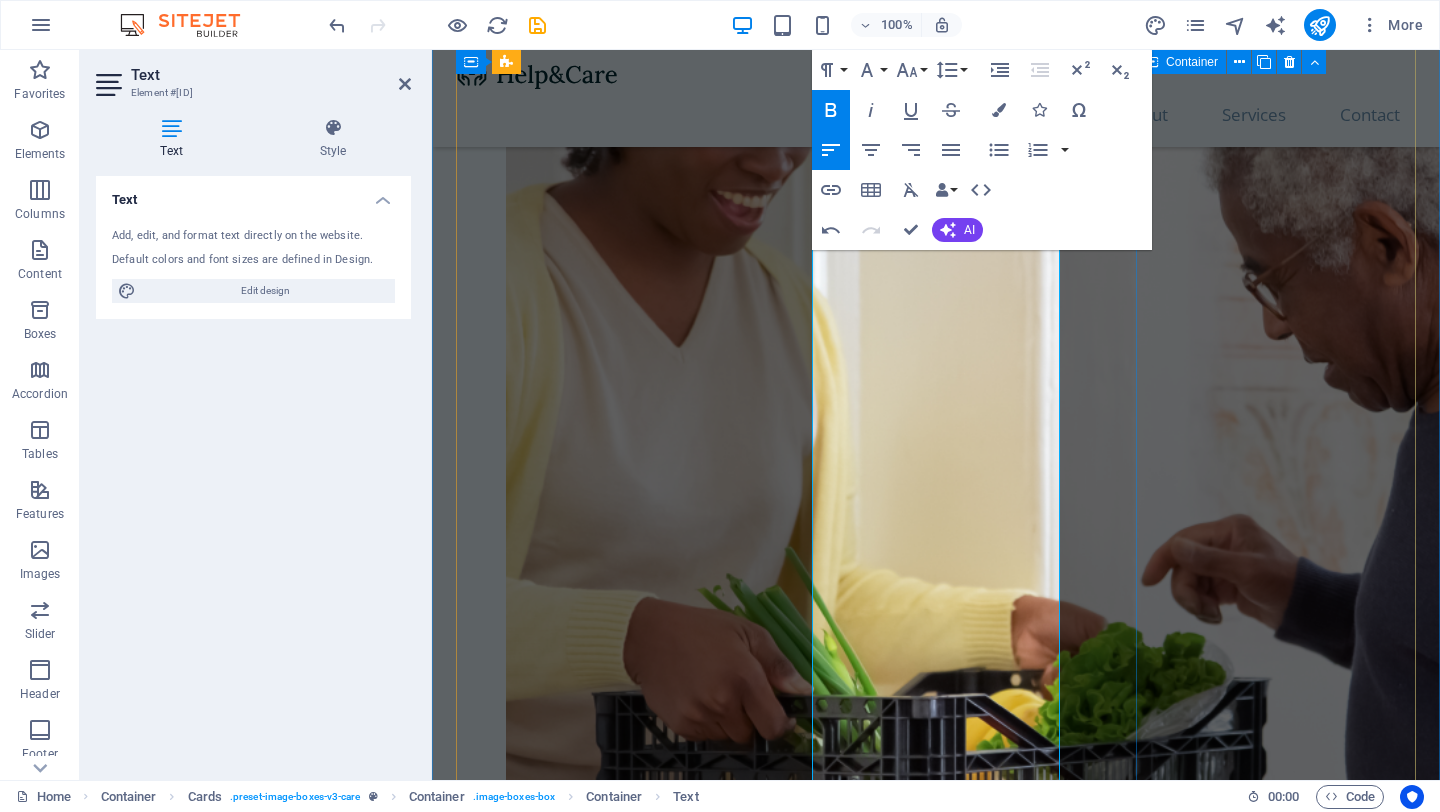 click on "Physiotherapy Lorem ipsum dolor sit amet, consectetur adipiscing elit. Amet ullamcorper sed vitae quis turpis. Read More" at bounding box center [596, 4304] 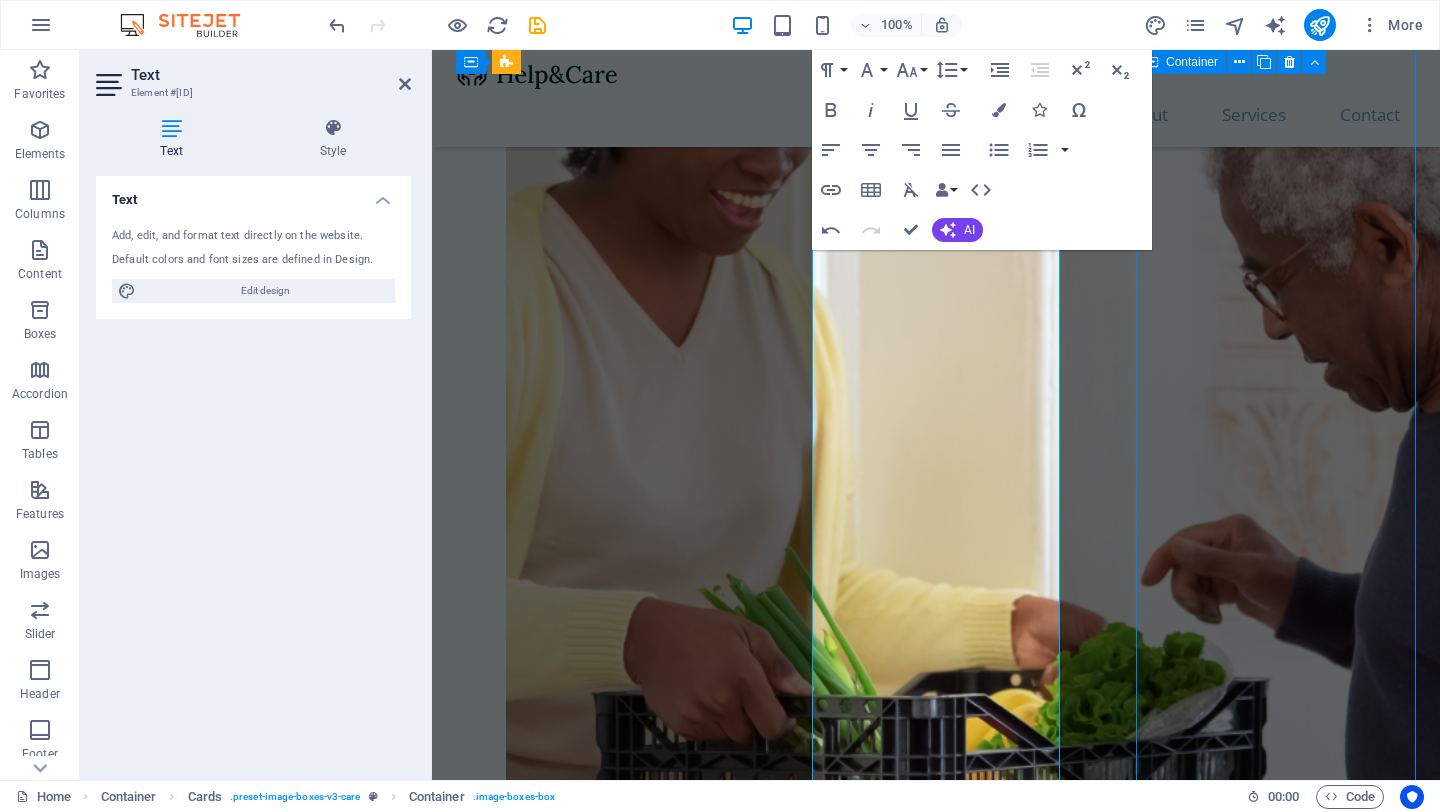 scroll, scrollTop: 2128, scrollLeft: 0, axis: vertical 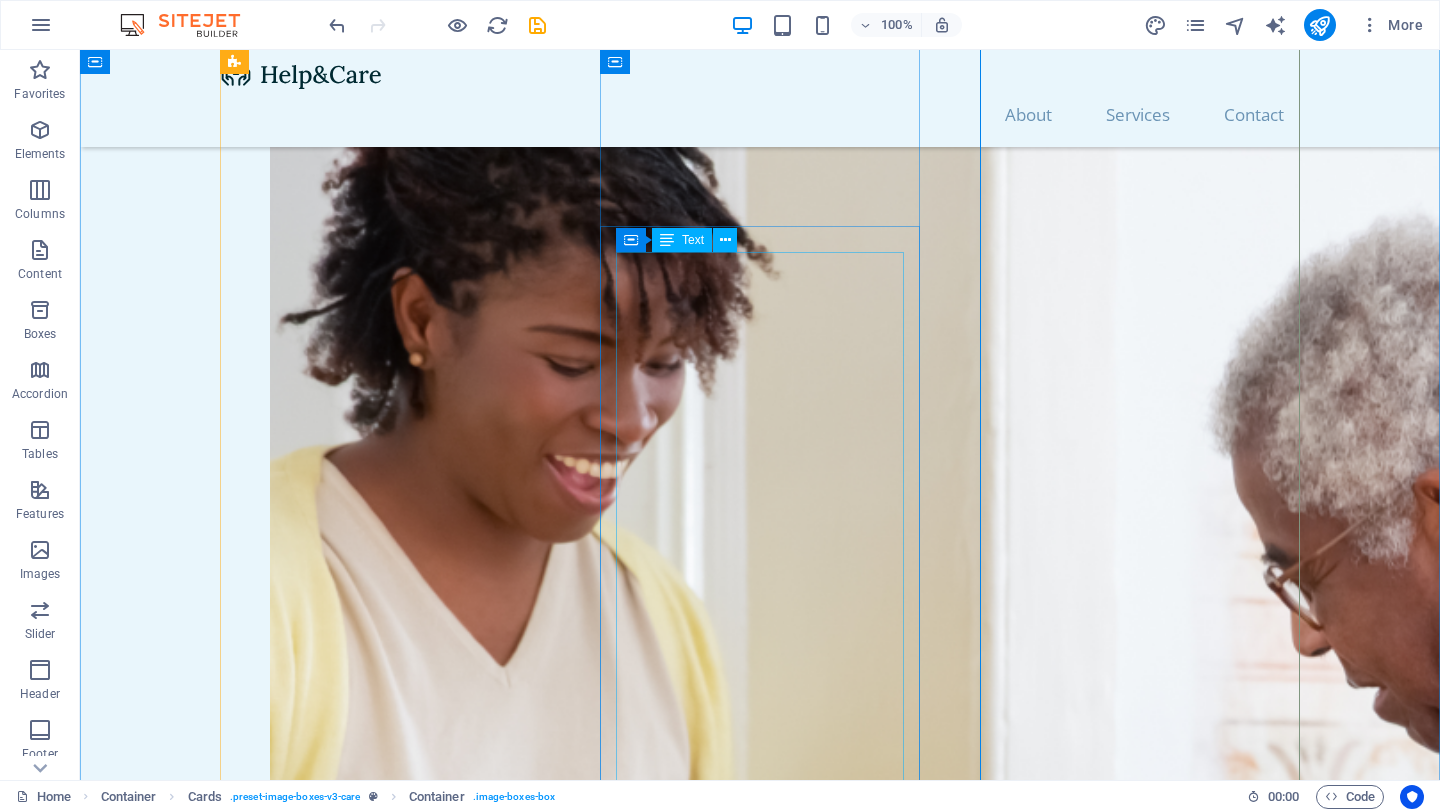 click on "ONICOMICOSIS (hongo):  Tratamiento que consiste en una valoración previa, partiendo del estado de salud y condición de sus uñas optamos por el tratamiento idóneo a su condición. ONICOCRIPTOSIS   (uñas encarnadas):  Soluciones efectivas para aliviar el dolor y corregir el crecimiento anormal en las uñas. TINEA PEDIS   (pie de atleta):  Tratamiento que consta de 3 sesiones donde aplicamos luz infrarroja junto a soluciones antifúngicas. VERRUGAS PLANTARES : Hacemos una limpieza exhaustiva, opciones de tratamiento para erradicar la verruga y seguimiento a curaciones. ORTONIXIA : Dispositivos que nos ayudan a corregir la curvatura de la uña, para así prevenir que se encarnen. PIE DE RIESGO REFLEXOLOGÍA PODAL : Consiste en un Masaje terapéutico donde ejercemos presión en puntos reflejo de los pies. Nos ayuda a mejorar la circulación, mejorar la función de los órganos del cuerpo, potencia el sistema inmunológico. Nos libera del estrés, nos ayuda a relajarnos." at bounding box center (380, 3750) 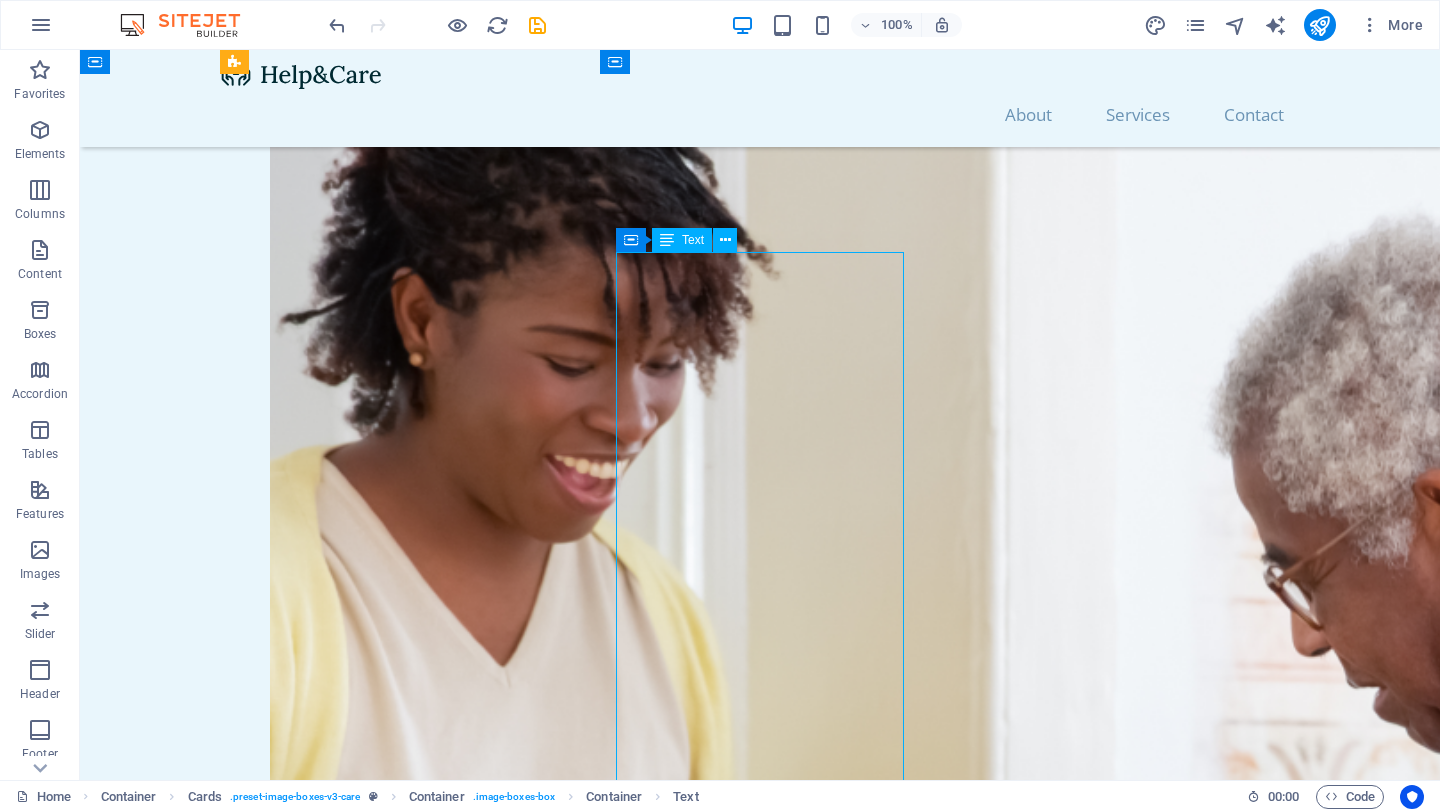 click on "ONICOMICOSIS (hongo):  Tratamiento que consiste en una valoración previa, partiendo del estado de salud y condición de sus uñas optamos por el tratamiento idóneo a su condición. ONICOCRIPTOSIS   (uñas encarnadas):  Soluciones efectivas para aliviar el dolor y corregir el crecimiento anormal en las uñas. TINEA PEDIS   (pie de atleta):  Tratamiento que consta de 3 sesiones donde aplicamos luz infrarroja junto a soluciones antifúngicas. VERRUGAS PLANTARES : Hacemos una limpieza exhaustiva, opciones de tratamiento para erradicar la verruga y seguimiento a curaciones. ORTONIXIA : Dispositivos que nos ayudan a corregir la curvatura de la uña, para así prevenir que se encarnen. PIE DE RIESGO REFLEXOLOGÍA PODAL : Consiste en un Masaje terapéutico donde ejercemos presión en puntos reflejo de los pies. Nos ayuda a mejorar la circulación, mejorar la función de los órganos del cuerpo, potencia el sistema inmunológico. Nos libera del estrés, nos ayuda a relajarnos." at bounding box center (380, 3750) 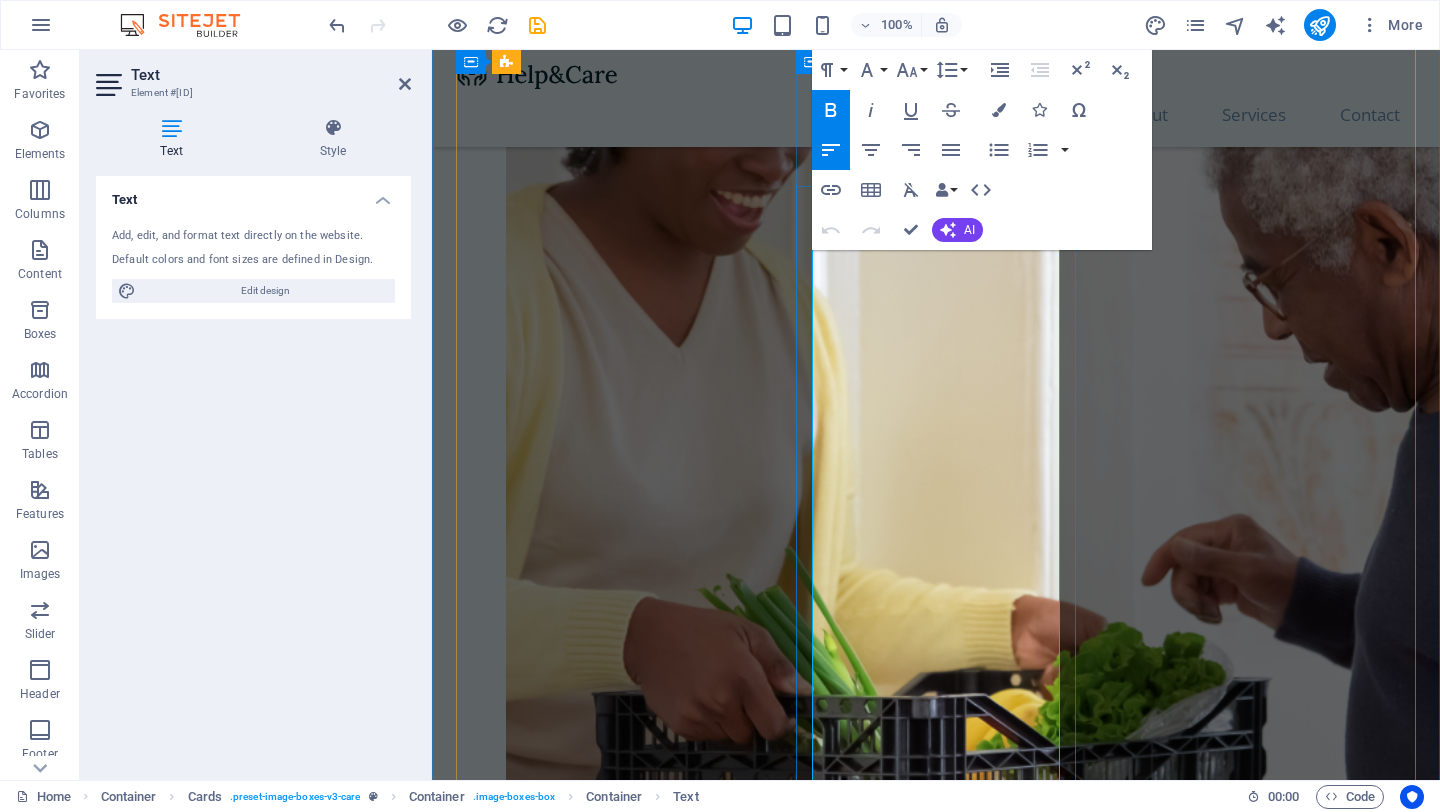 click on "ONICOCRIPTOSIS   (uñas encarnadas):  Soluciones efectivas para aliviar el dolor y corregir el crecimiento anormal en las uñas." at bounding box center [596, 2730] 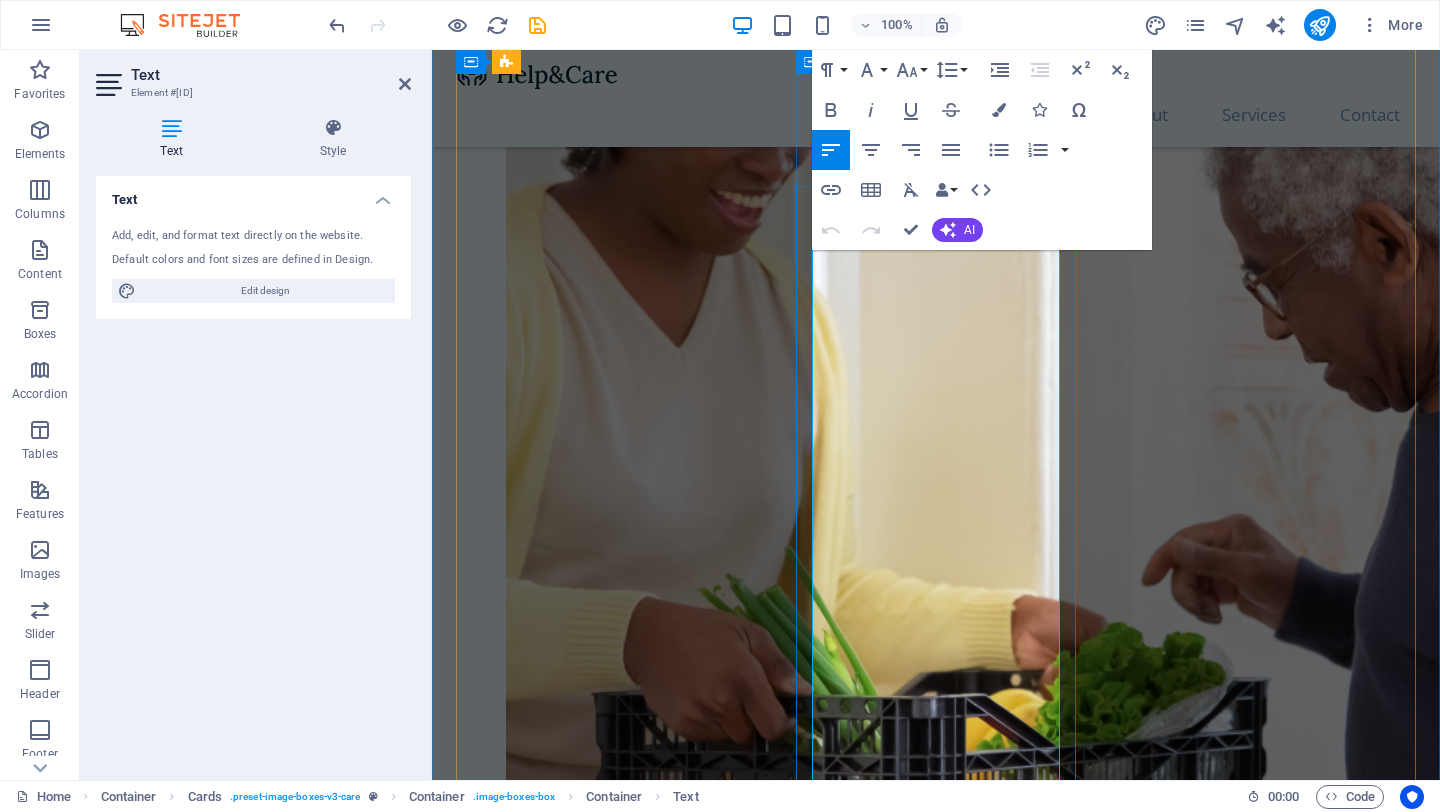 click on "ONICOCRIPTOSIS   (uñas encarnadas):  Soluciones efectivas para aliviar el dolor y corregir el crecimiento anormal en las uñas." at bounding box center [596, 2730] 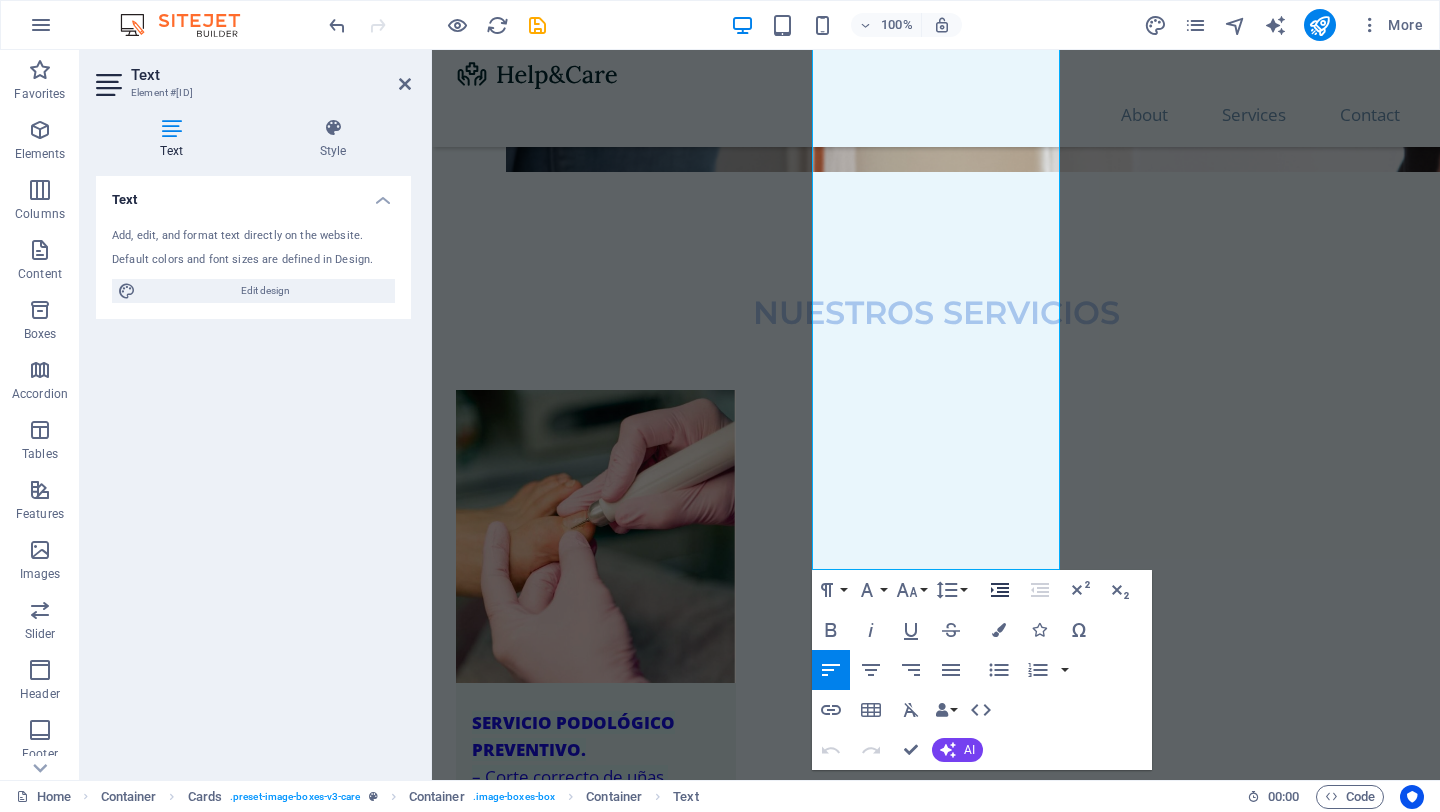 scroll, scrollTop: 3056, scrollLeft: 0, axis: vertical 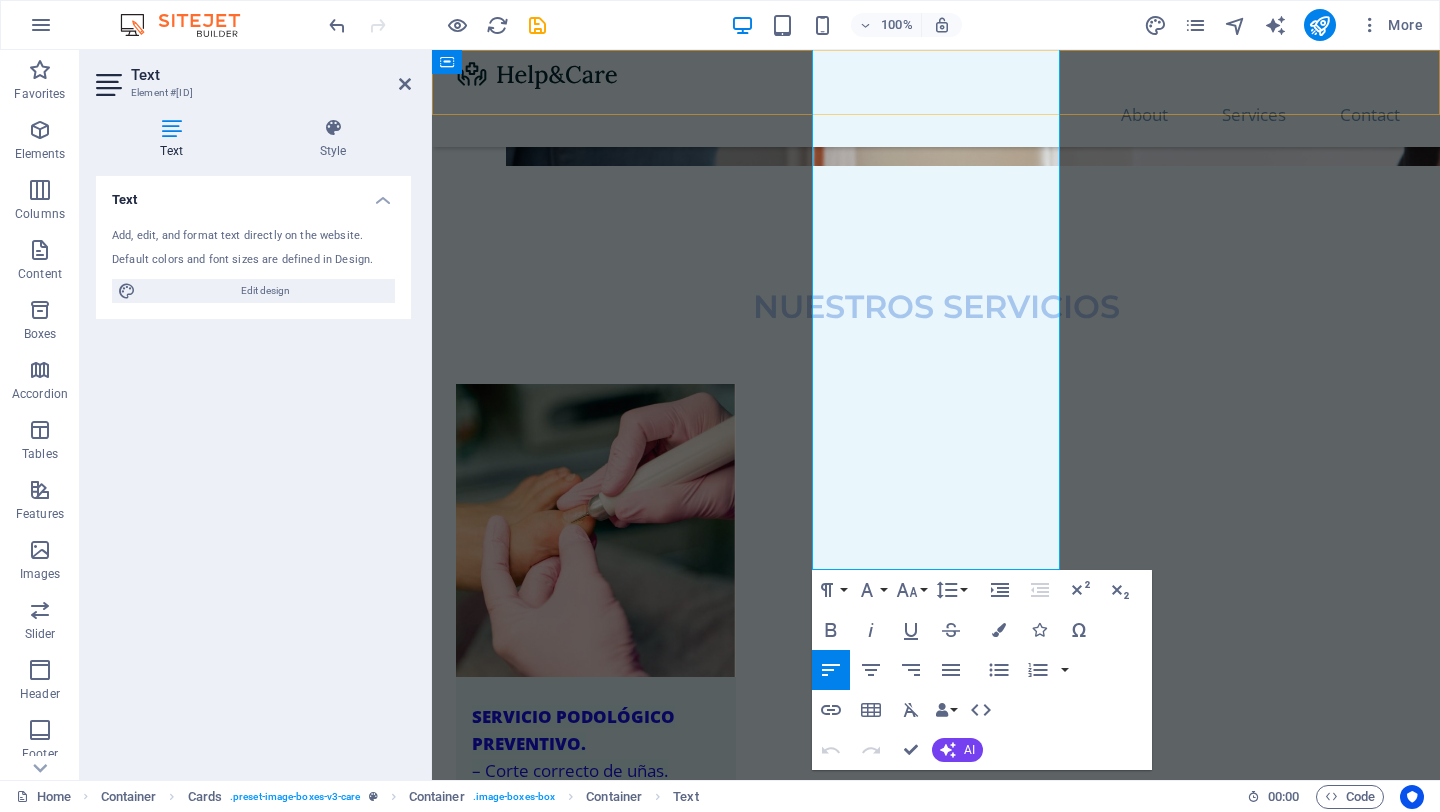 drag, startPoint x: 1048, startPoint y: 556, endPoint x: 809, endPoint y: 110, distance: 506.00098 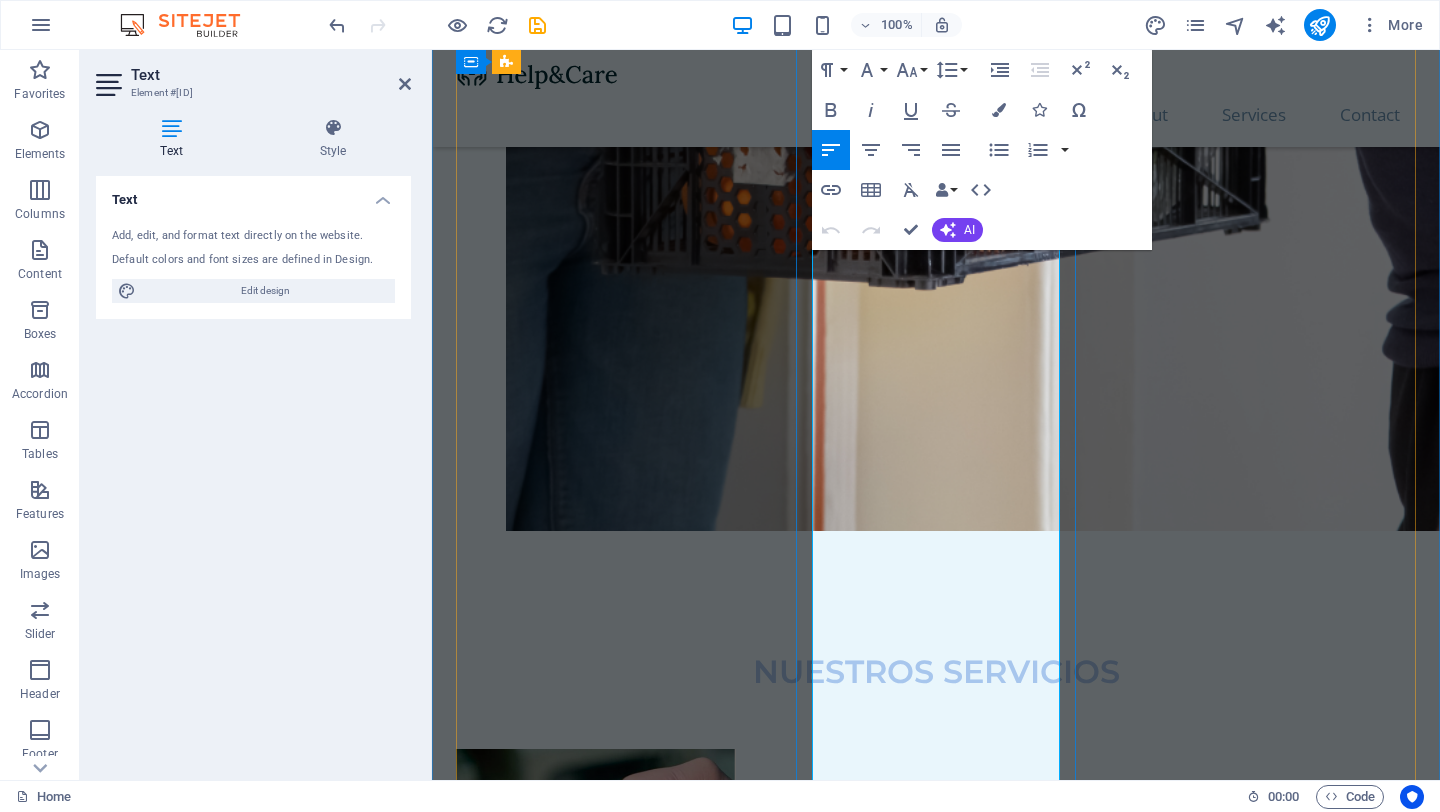 scroll, scrollTop: 2689, scrollLeft: 0, axis: vertical 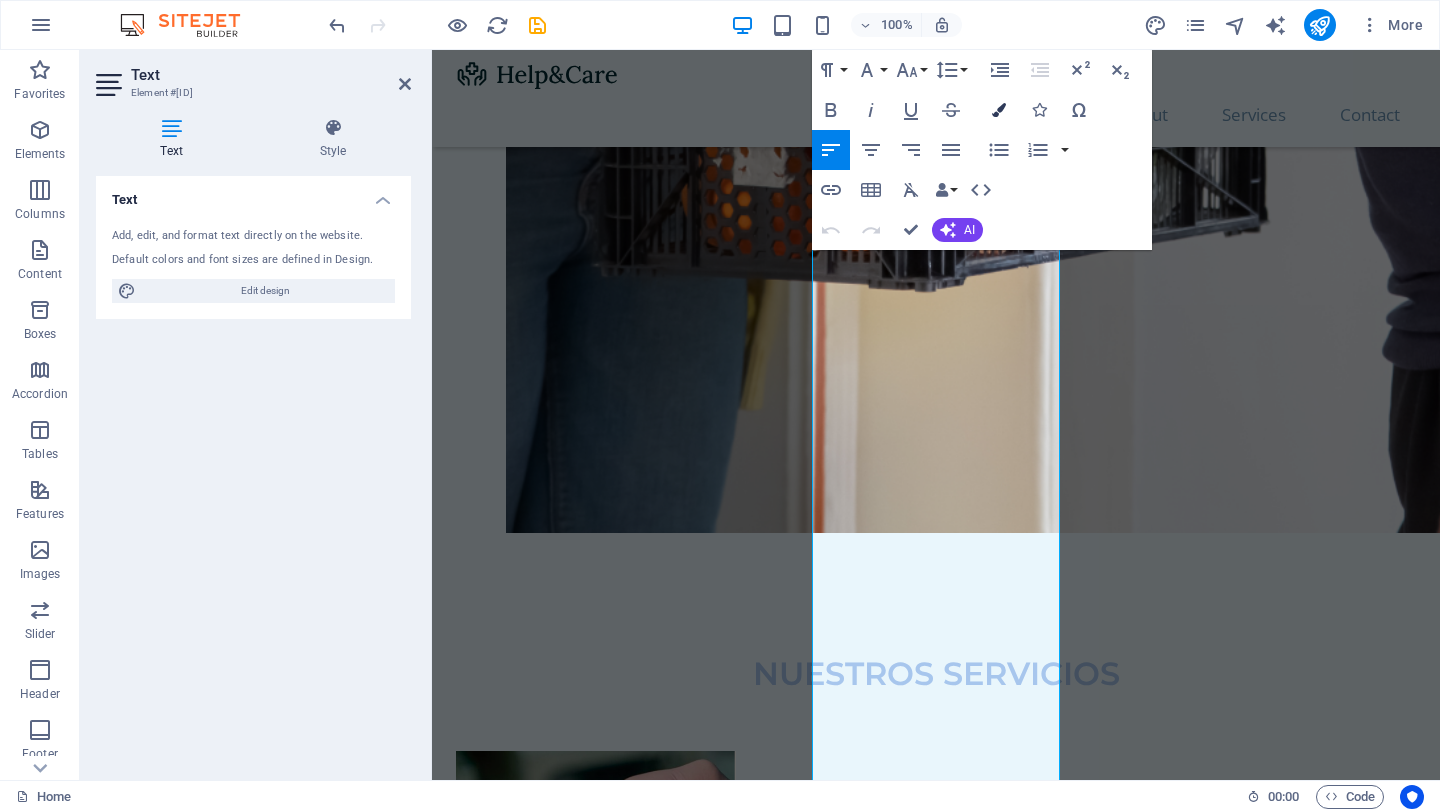 click at bounding box center (999, 110) 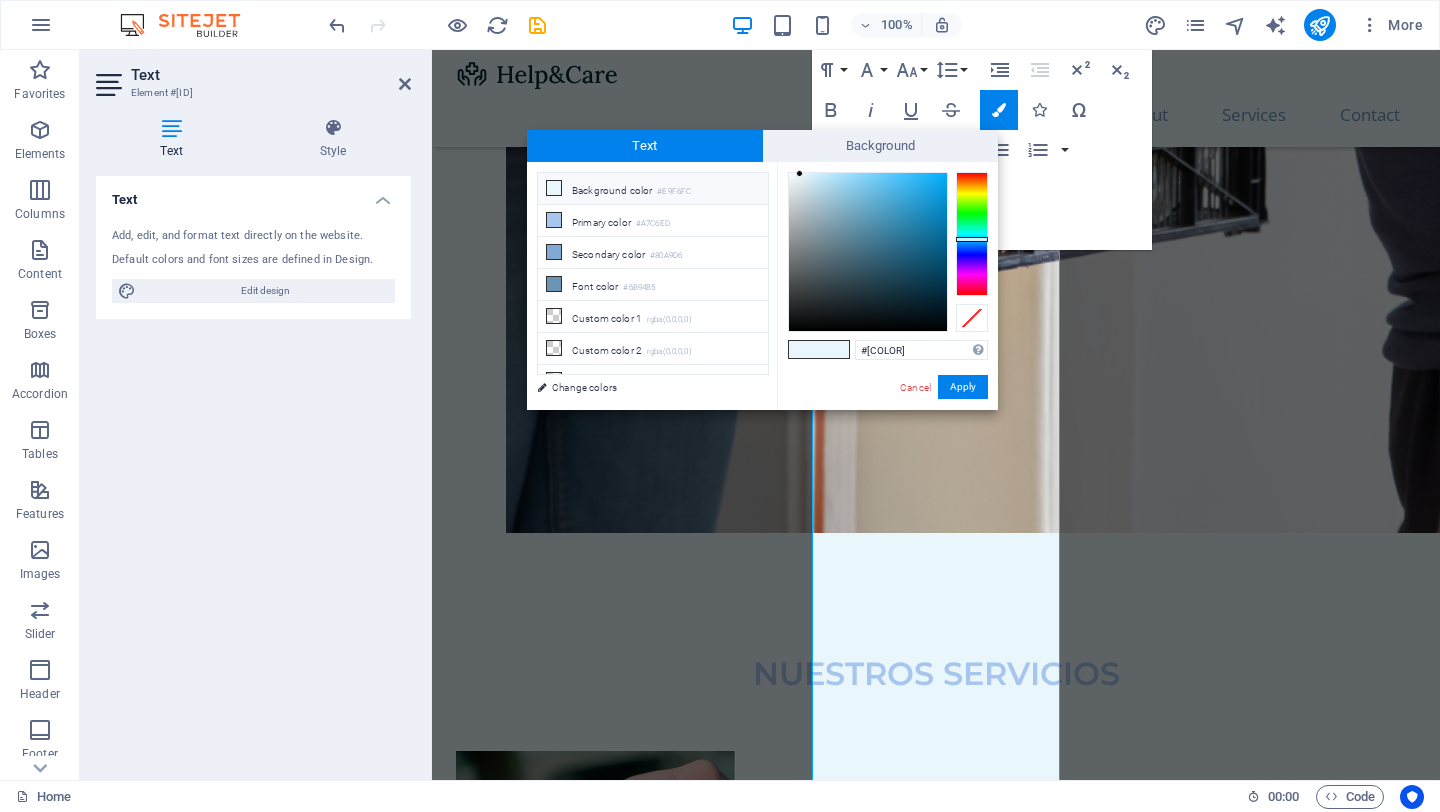click at bounding box center (972, 234) 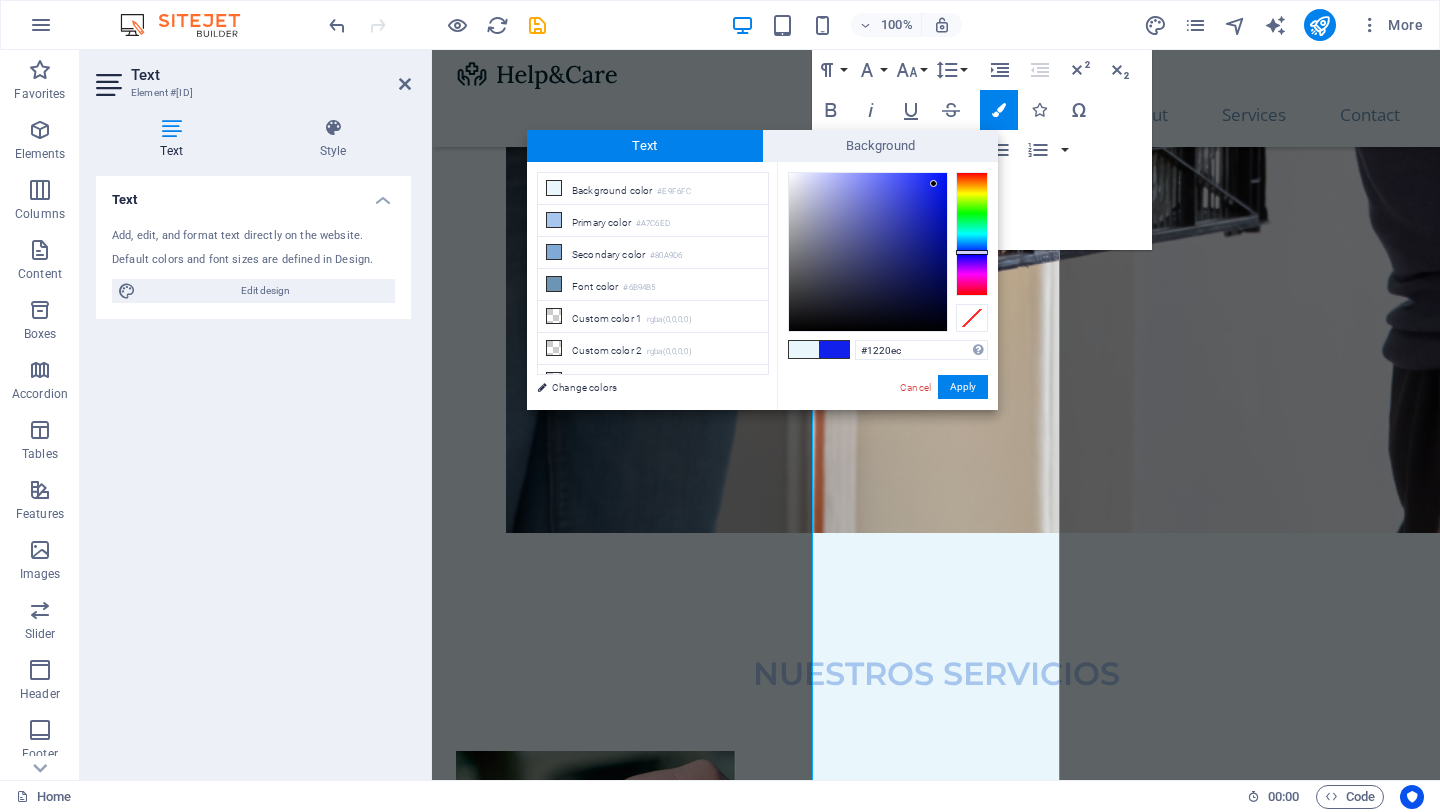 click at bounding box center (868, 252) 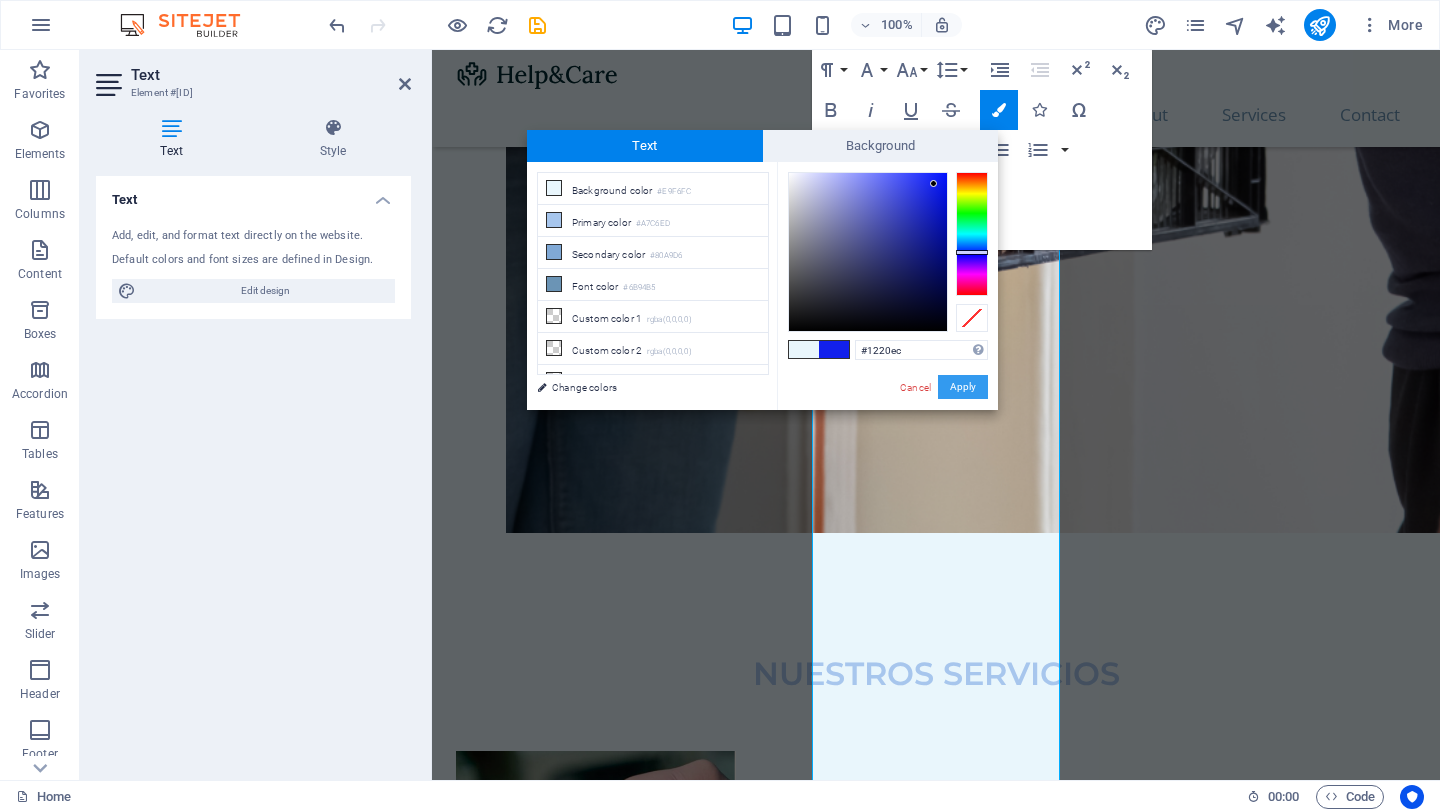 click on "Apply" at bounding box center [963, 387] 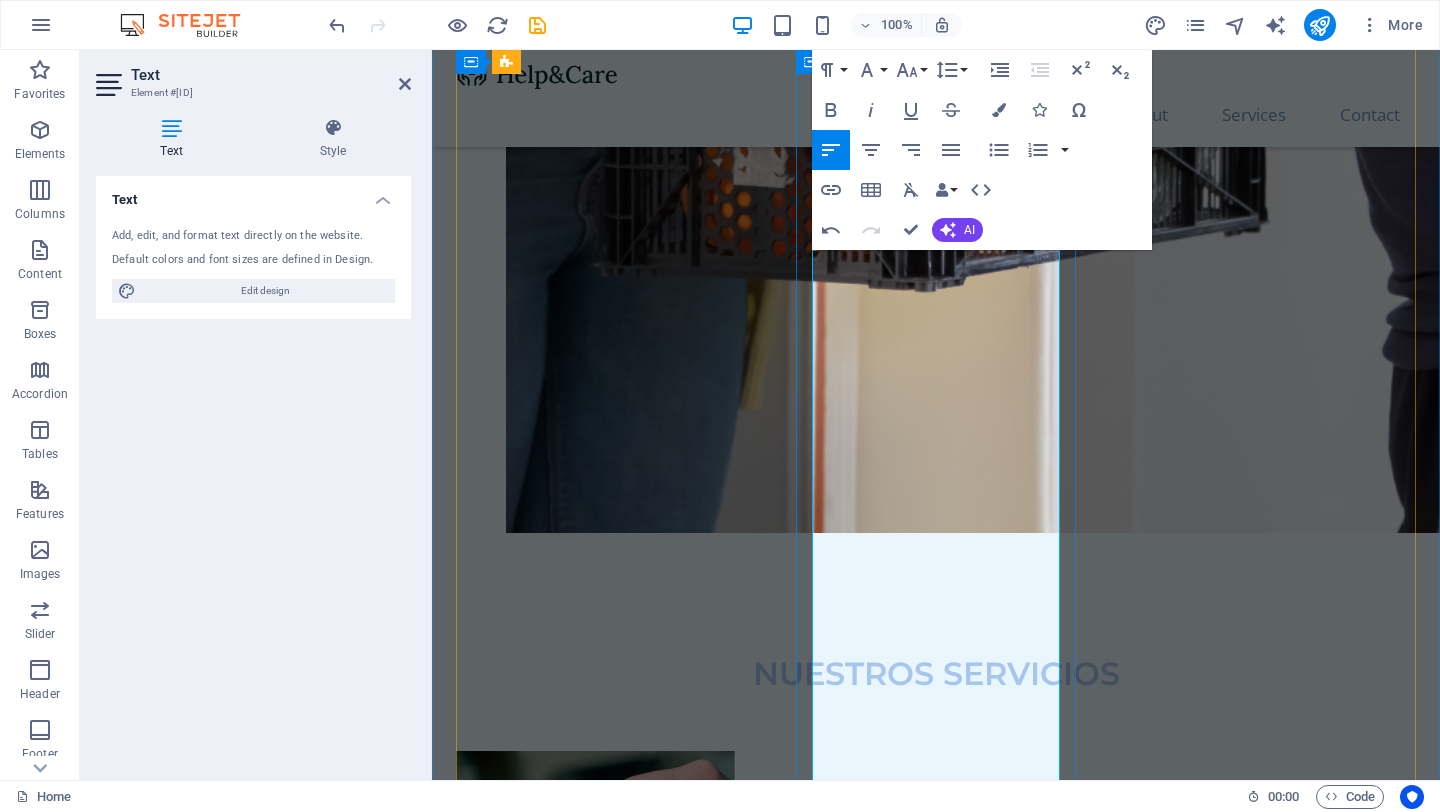 drag, startPoint x: 1050, startPoint y: 463, endPoint x: 804, endPoint y: 261, distance: 318.308 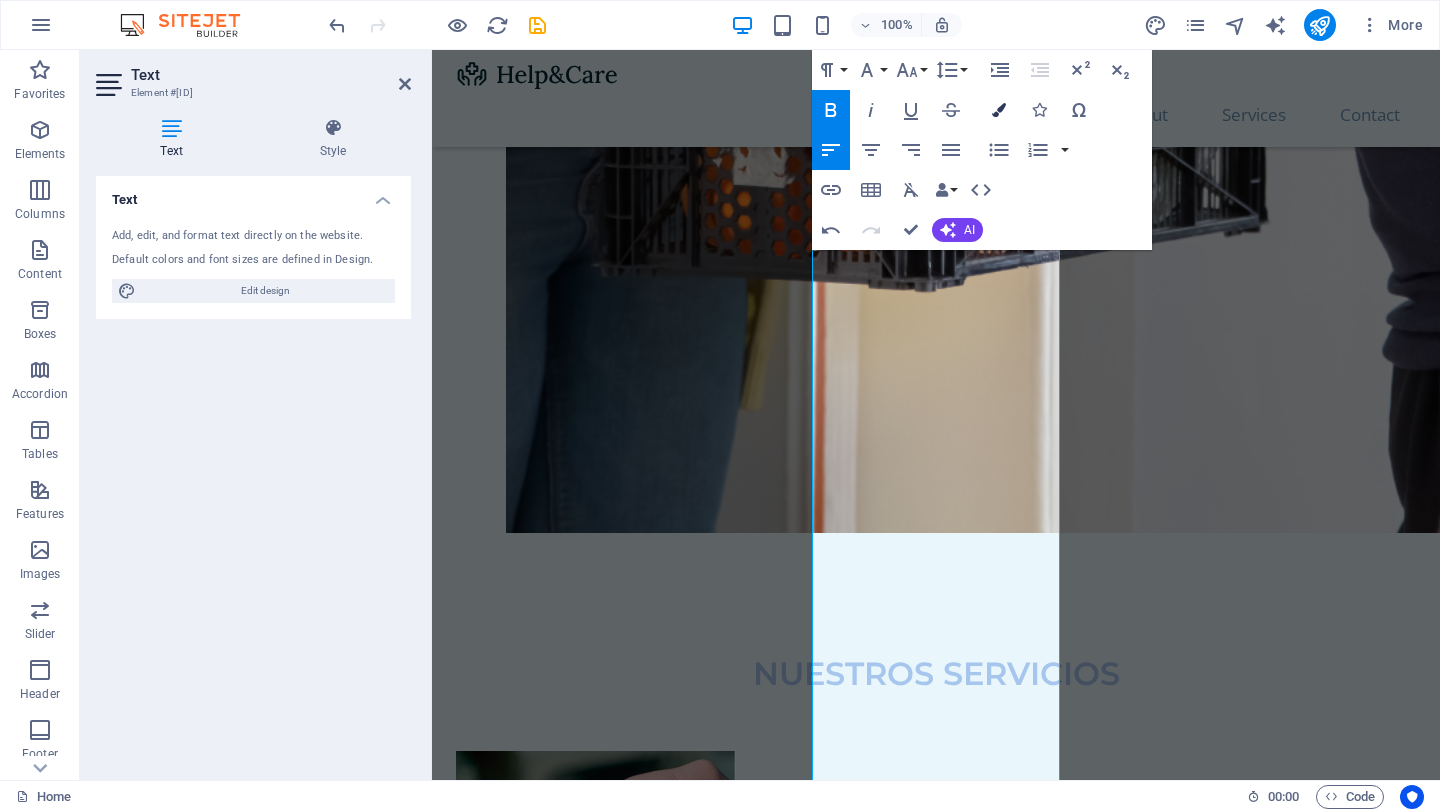 click at bounding box center (999, 110) 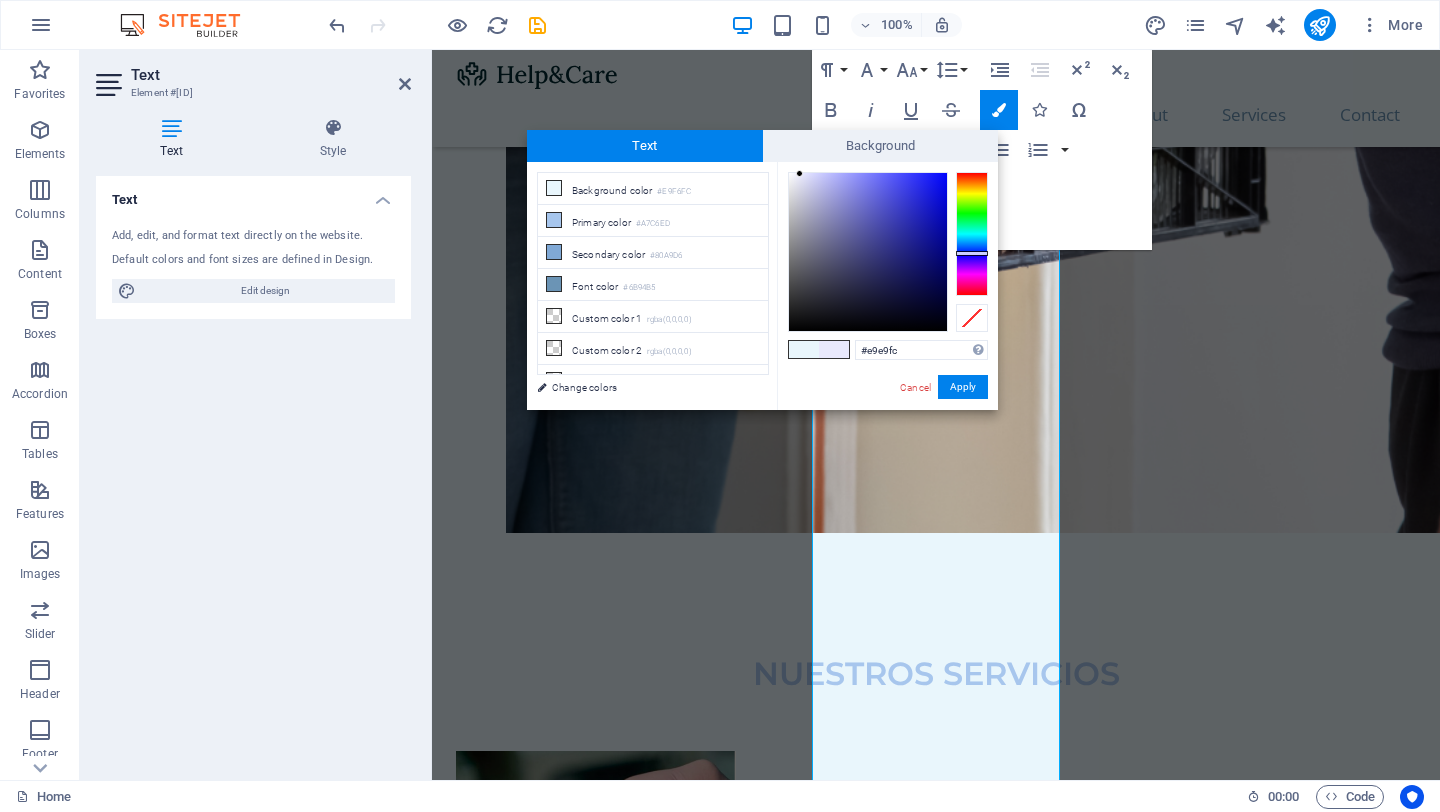 click at bounding box center [972, 234] 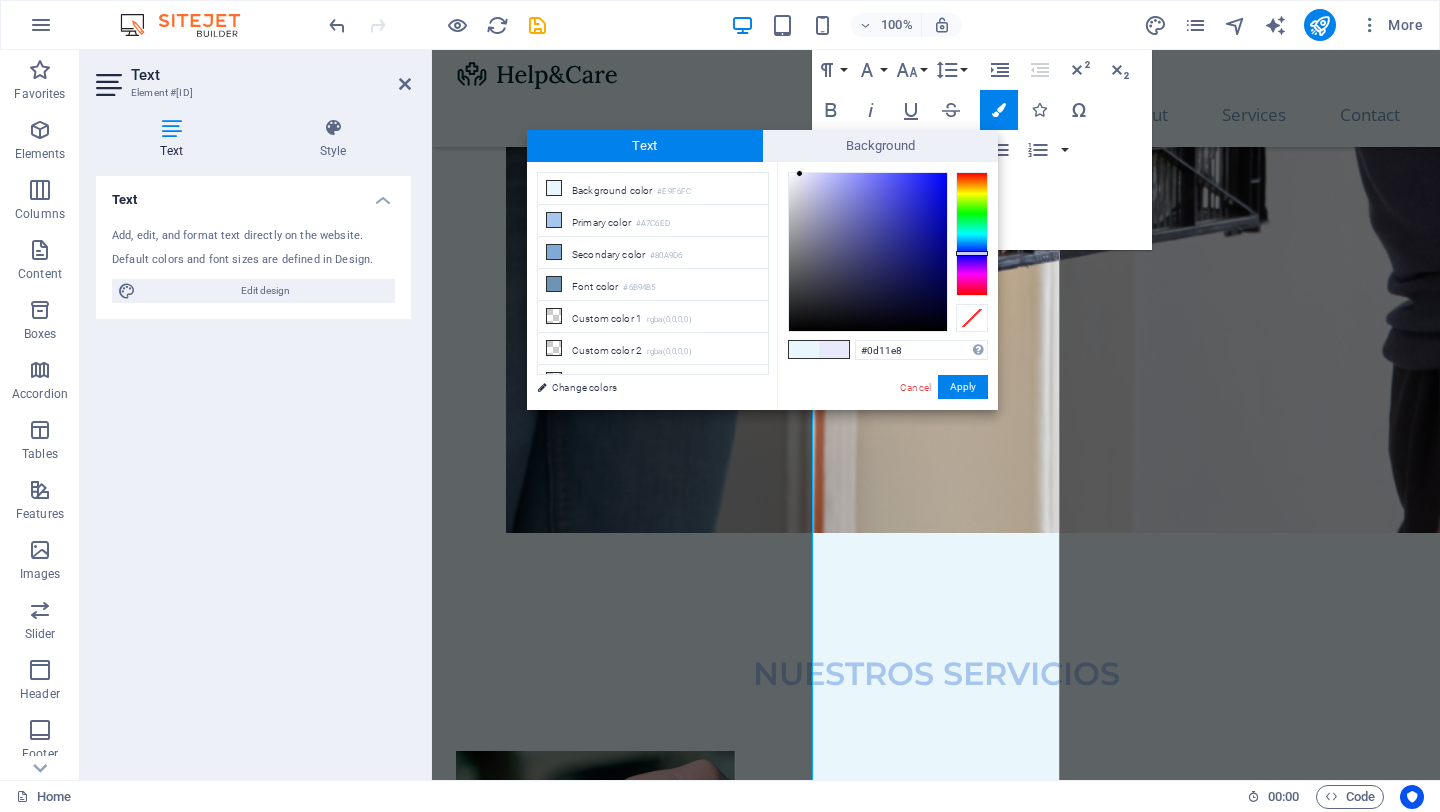 click at bounding box center (868, 252) 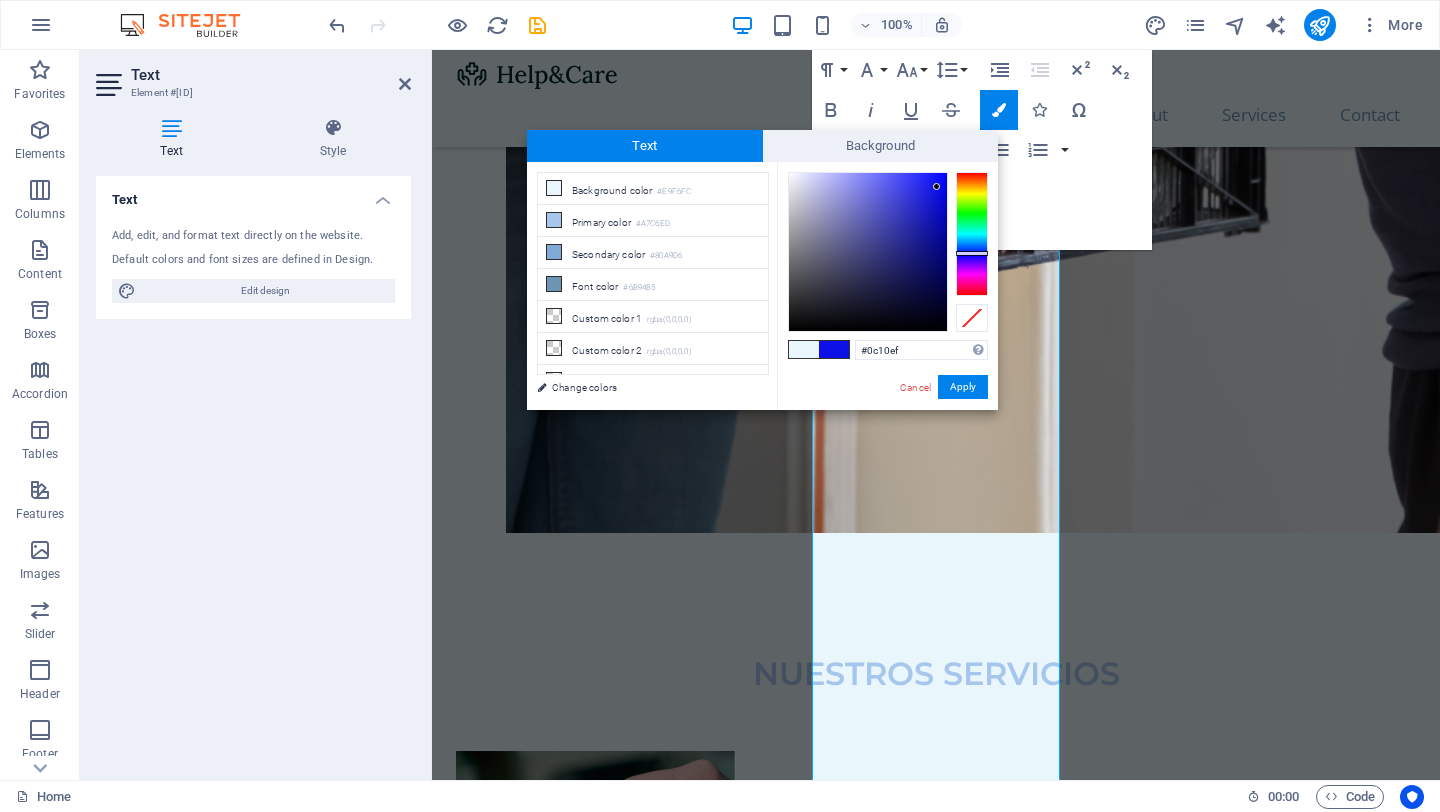 click at bounding box center (868, 252) 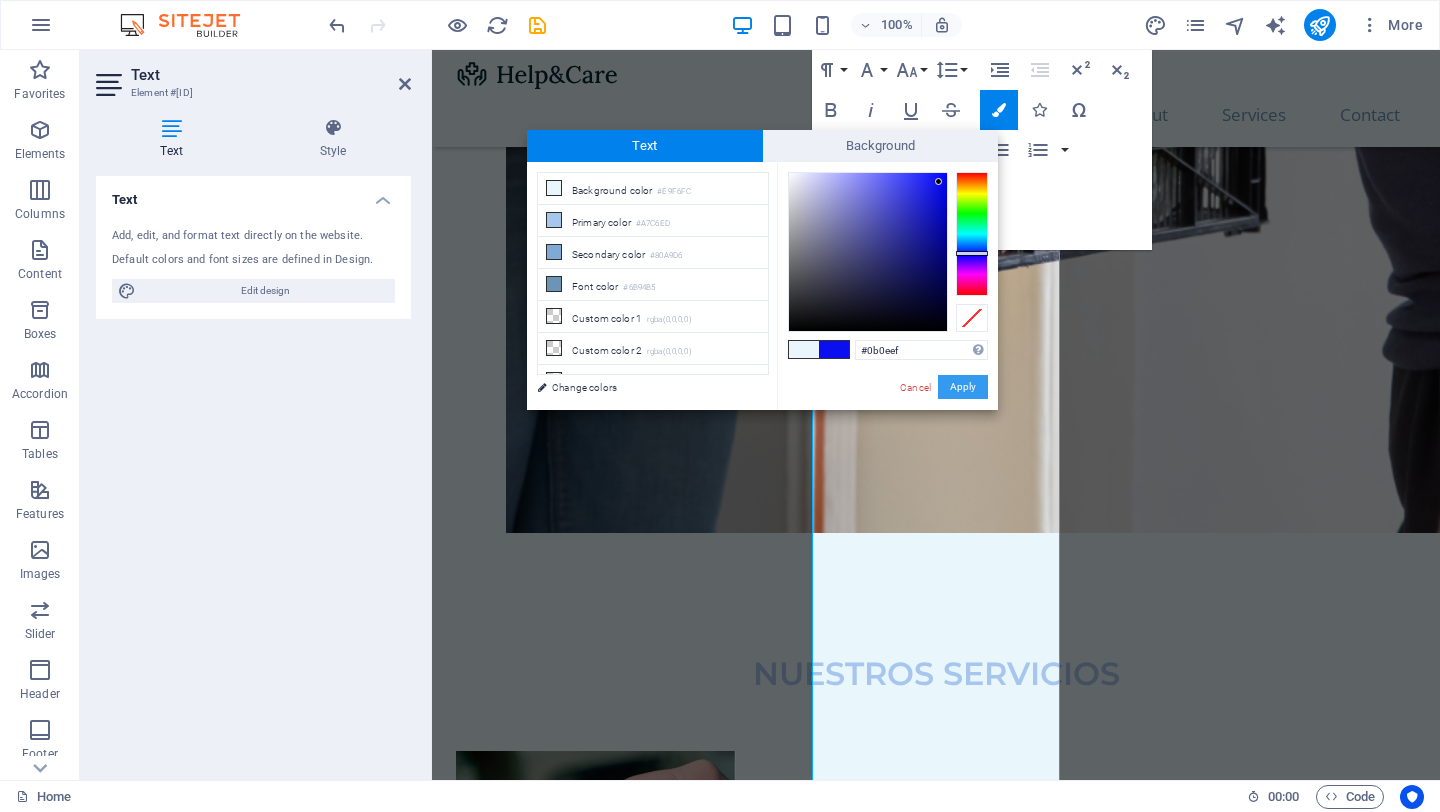 click on "Apply" at bounding box center [963, 387] 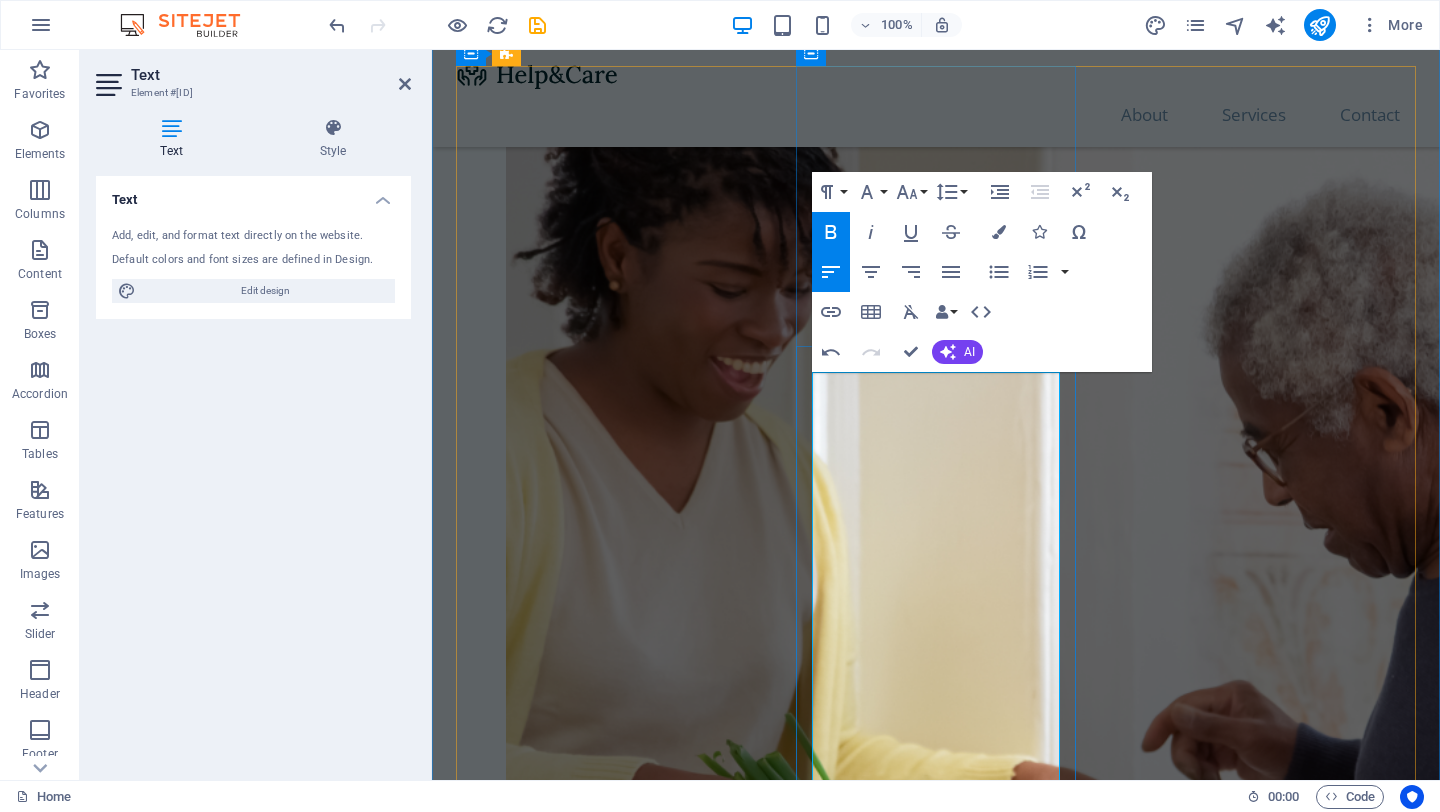 scroll, scrollTop: 1840, scrollLeft: 0, axis: vertical 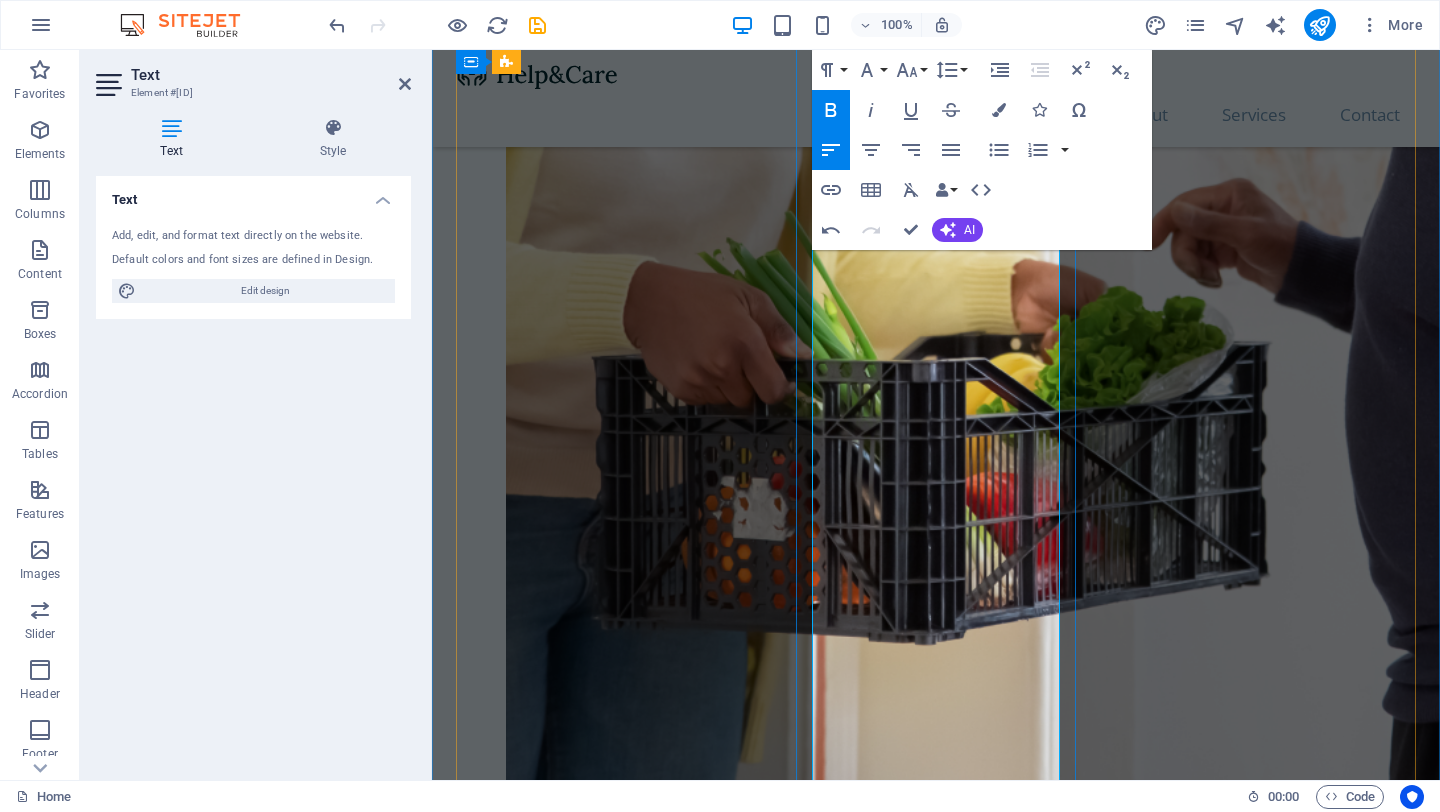 drag, startPoint x: 816, startPoint y: 386, endPoint x: 1028, endPoint y: 638, distance: 329.31445 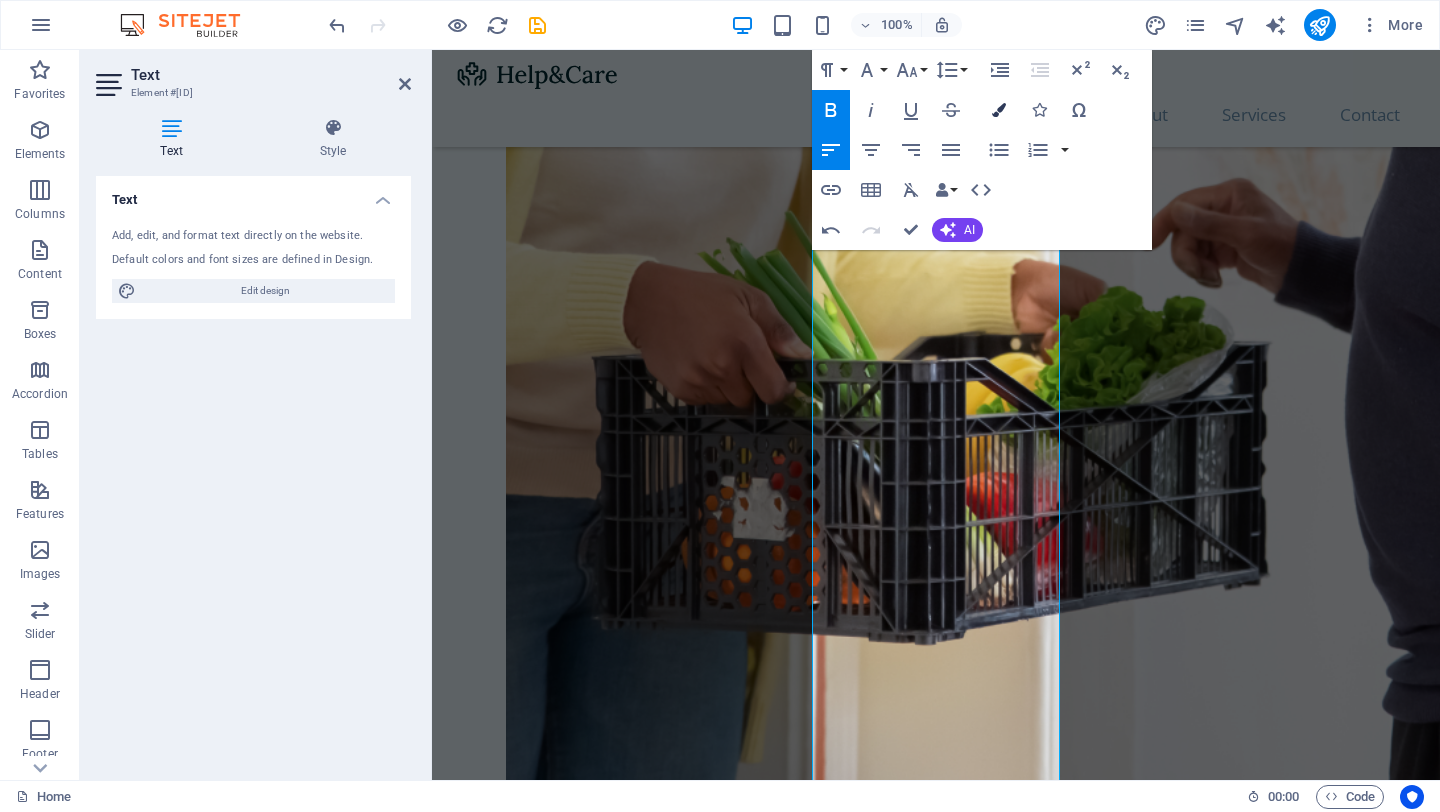 click at bounding box center (999, 110) 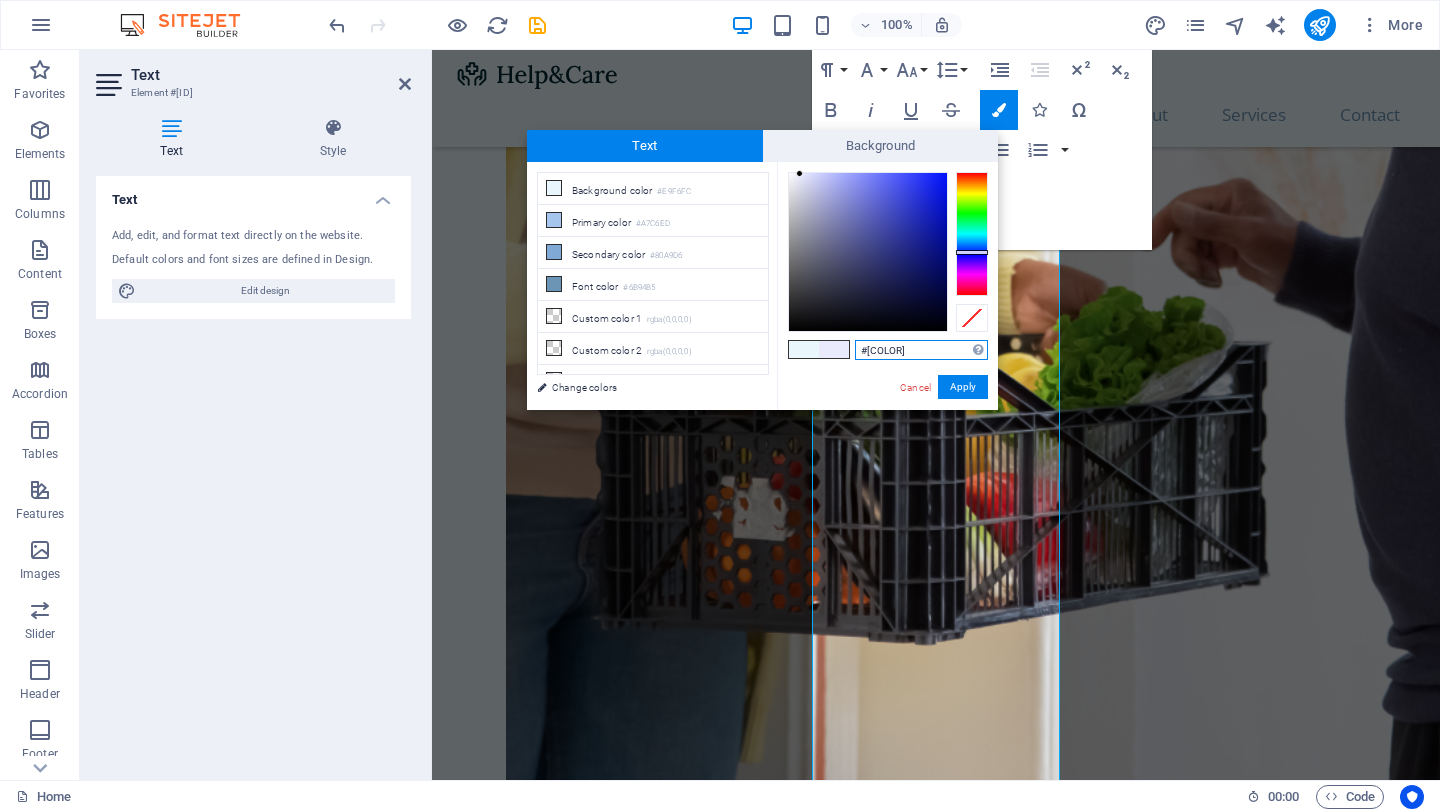 click at bounding box center [972, 234] 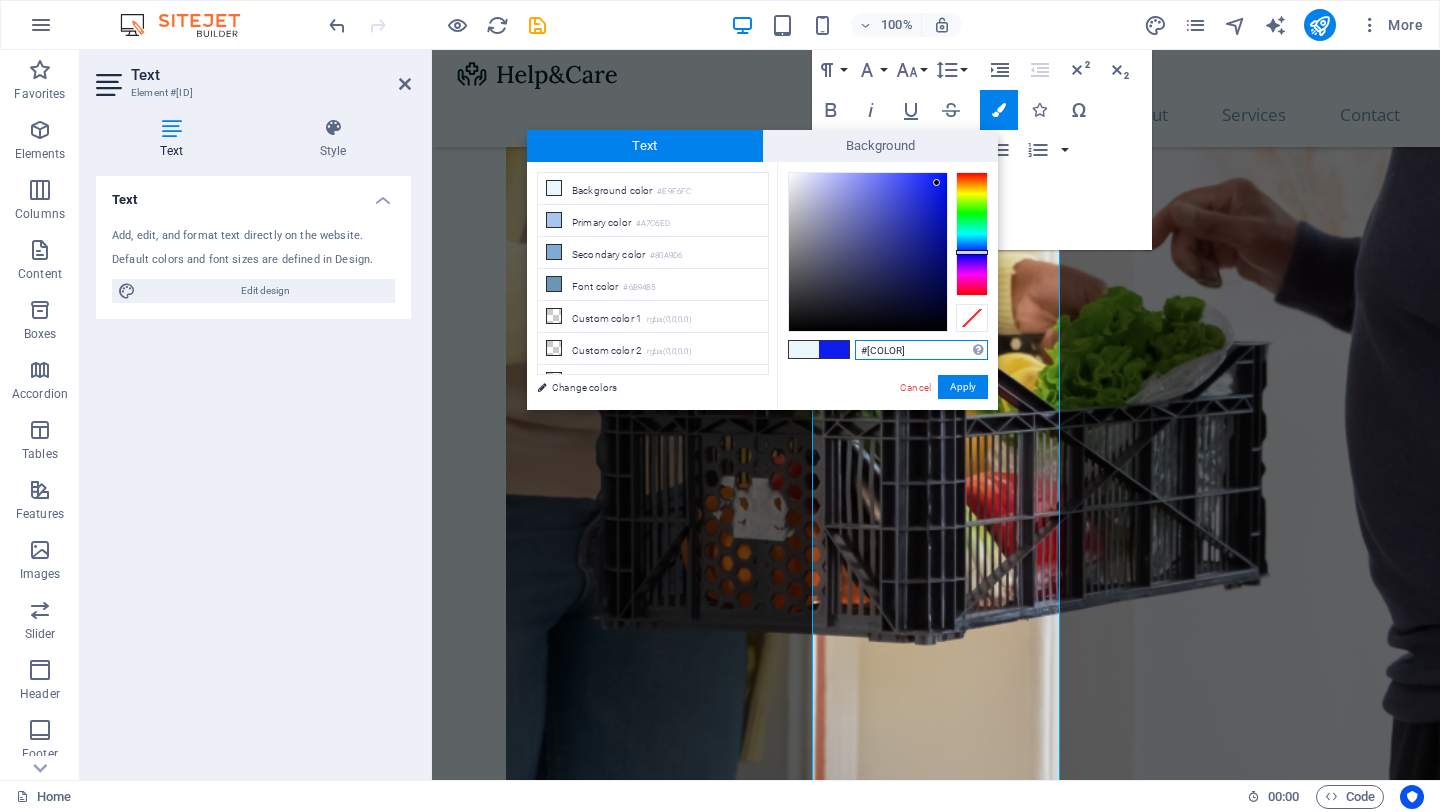 click at bounding box center [868, 252] 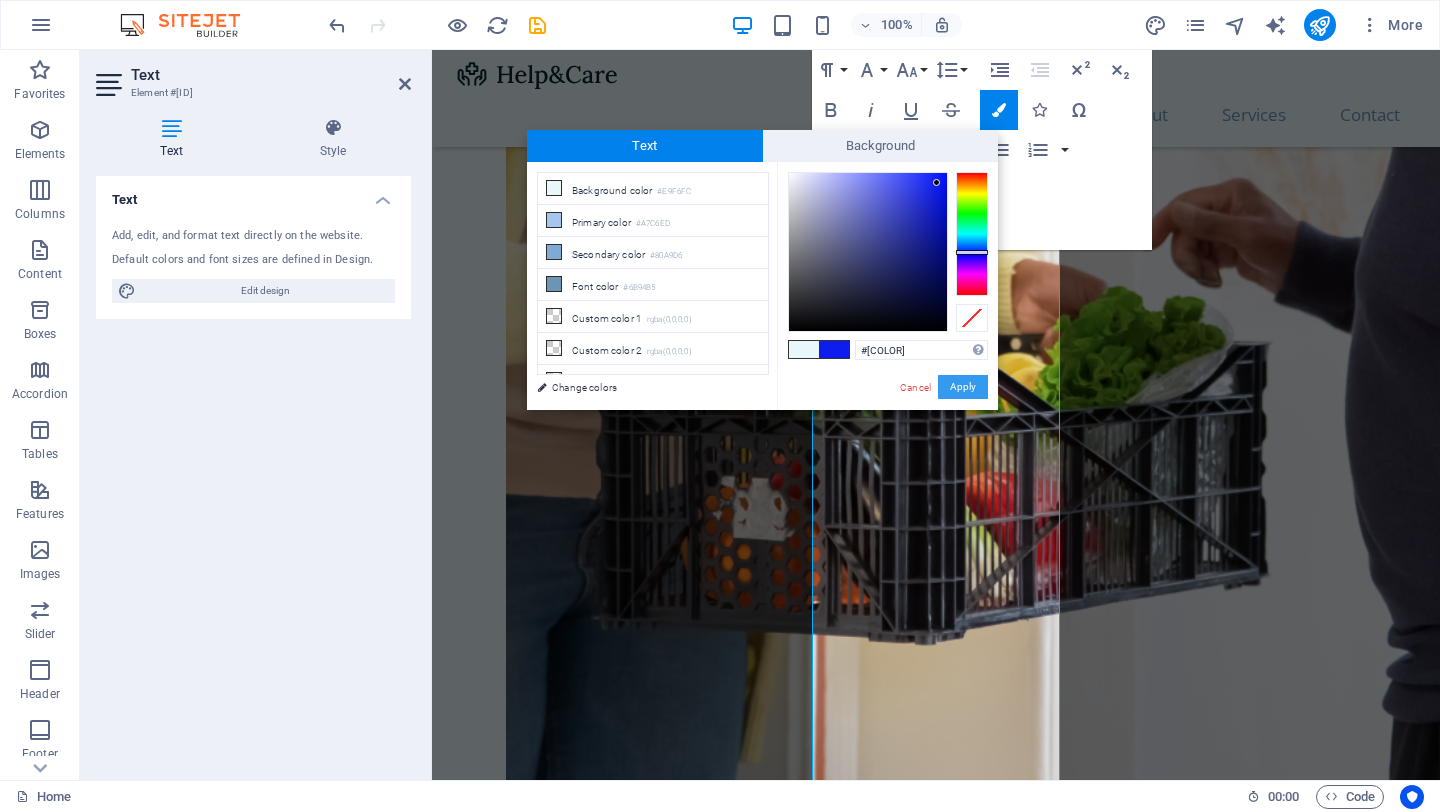 click on "Apply" at bounding box center [963, 387] 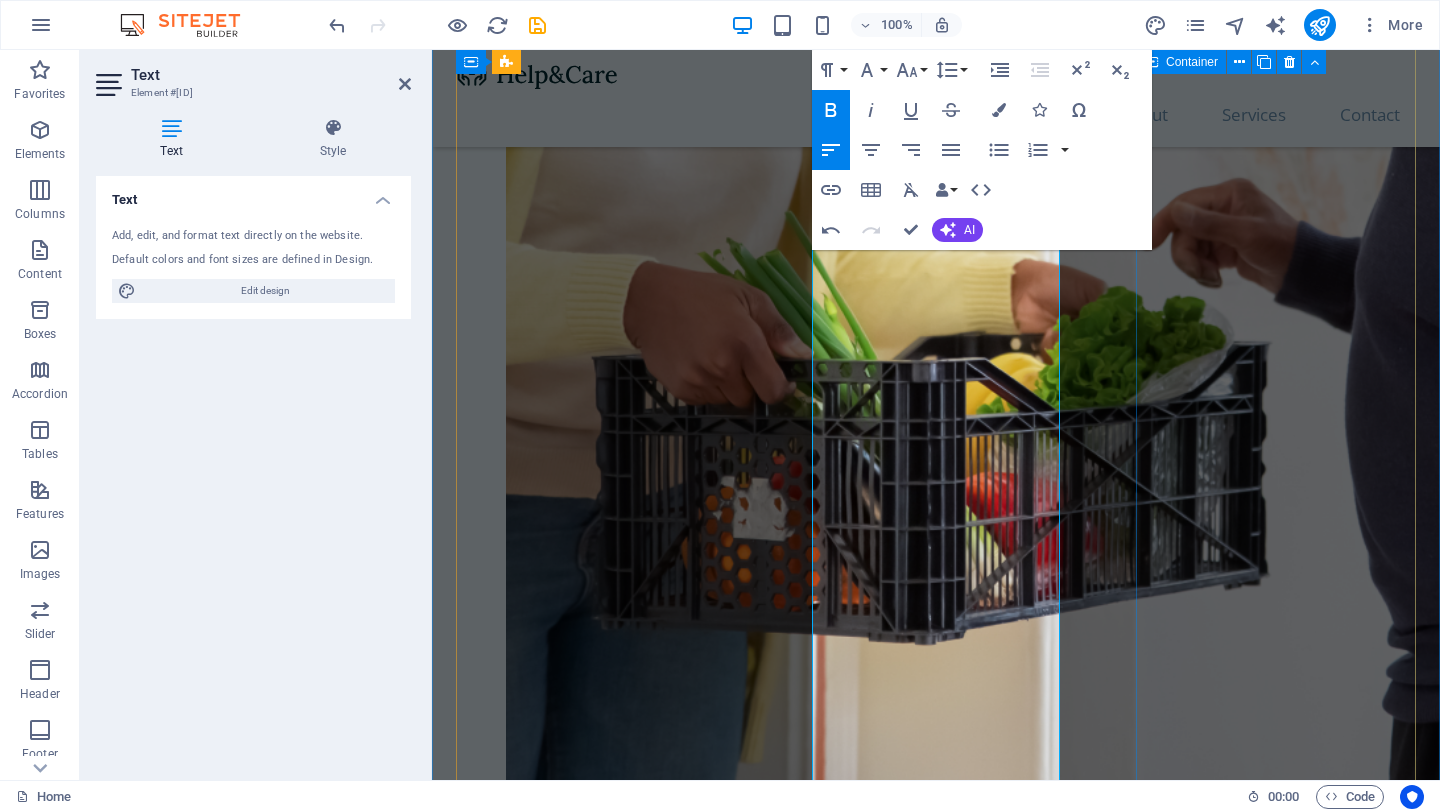 click on "Physiotherapy Lorem ipsum dolor sit amet, consectetur adipiscing elit. Amet ullamcorper sed vitae quis turpis. Read More" at bounding box center (596, 3968) 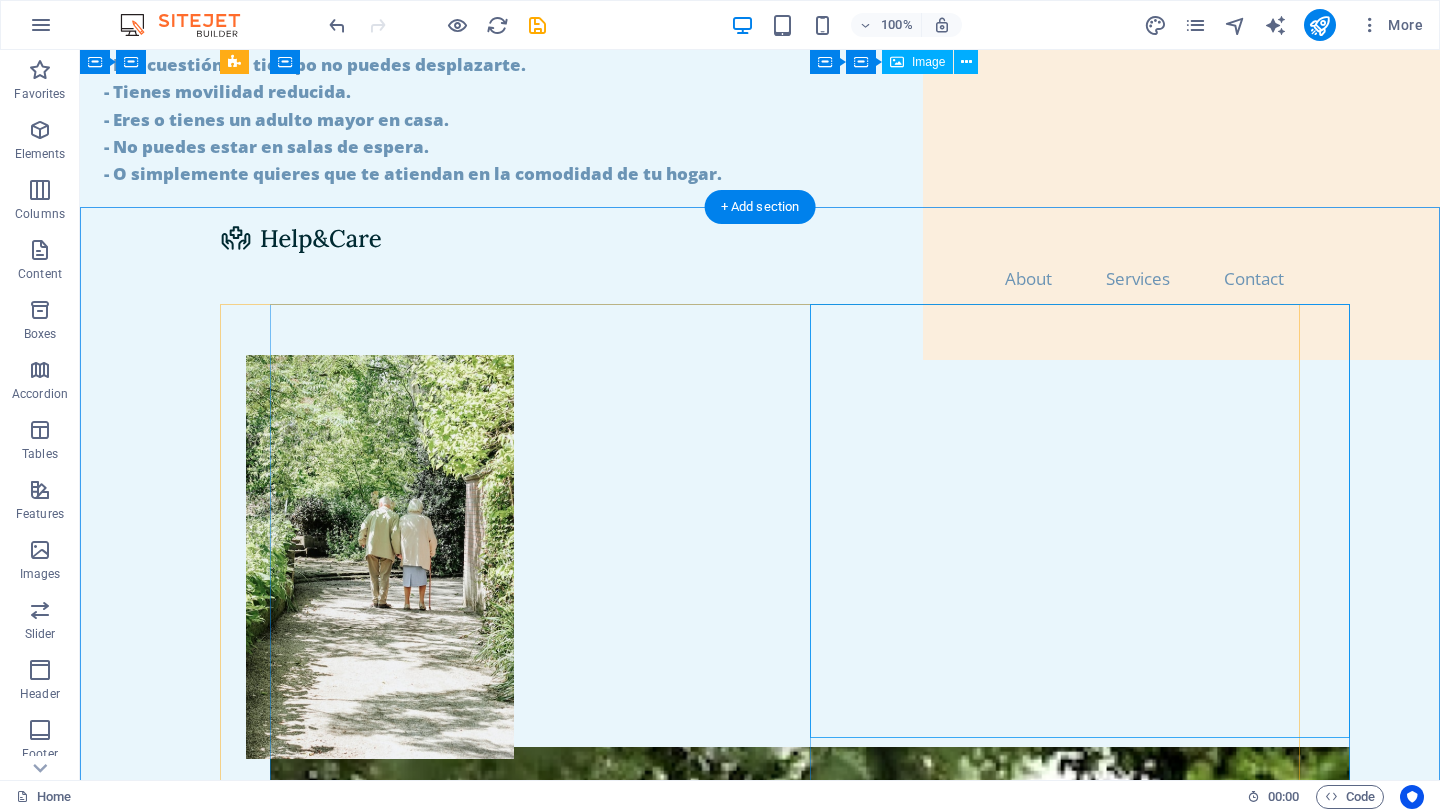 scroll, scrollTop: 324, scrollLeft: 0, axis: vertical 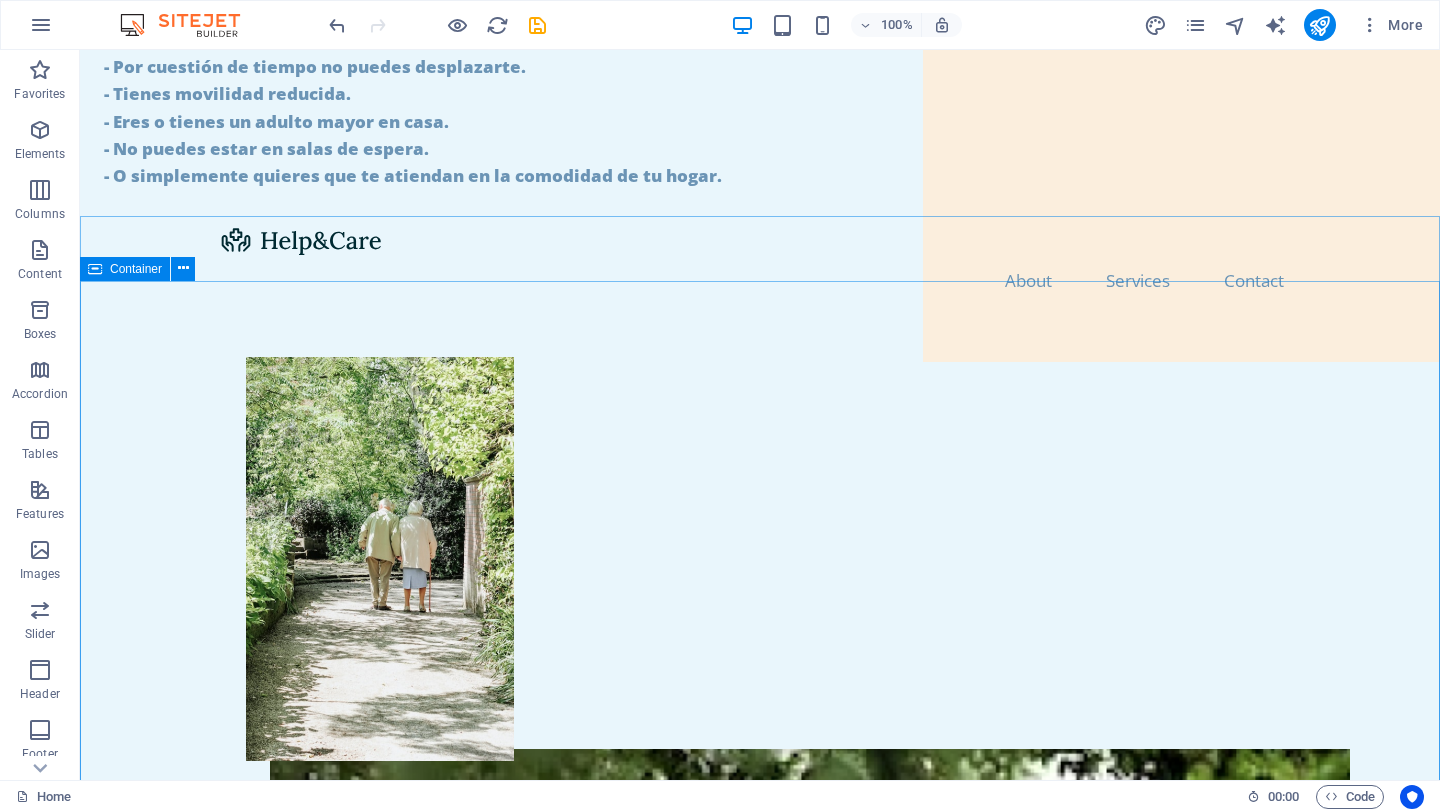 click at bounding box center (95, 269) 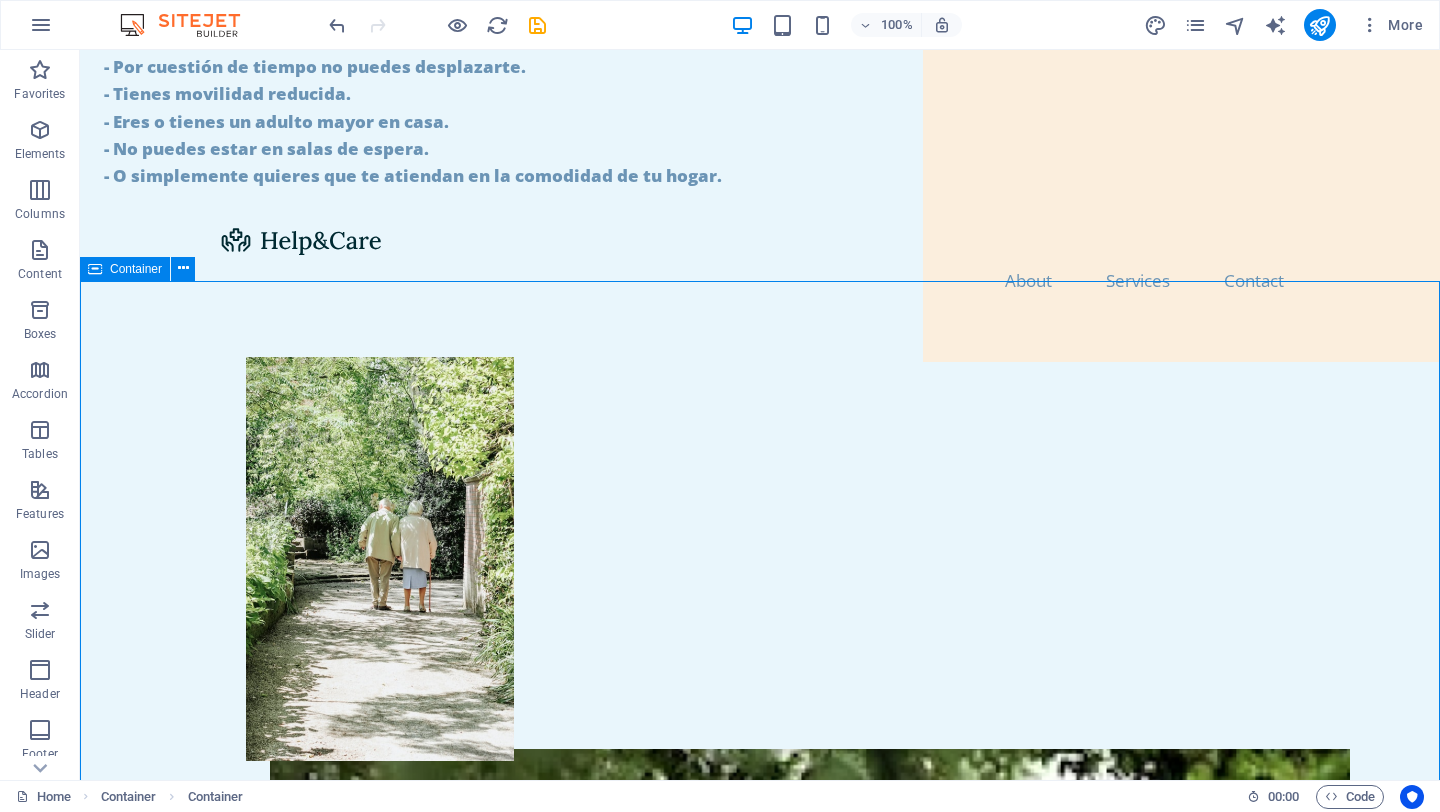 drag, startPoint x: 127, startPoint y: 270, endPoint x: 95, endPoint y: 271, distance: 32.01562 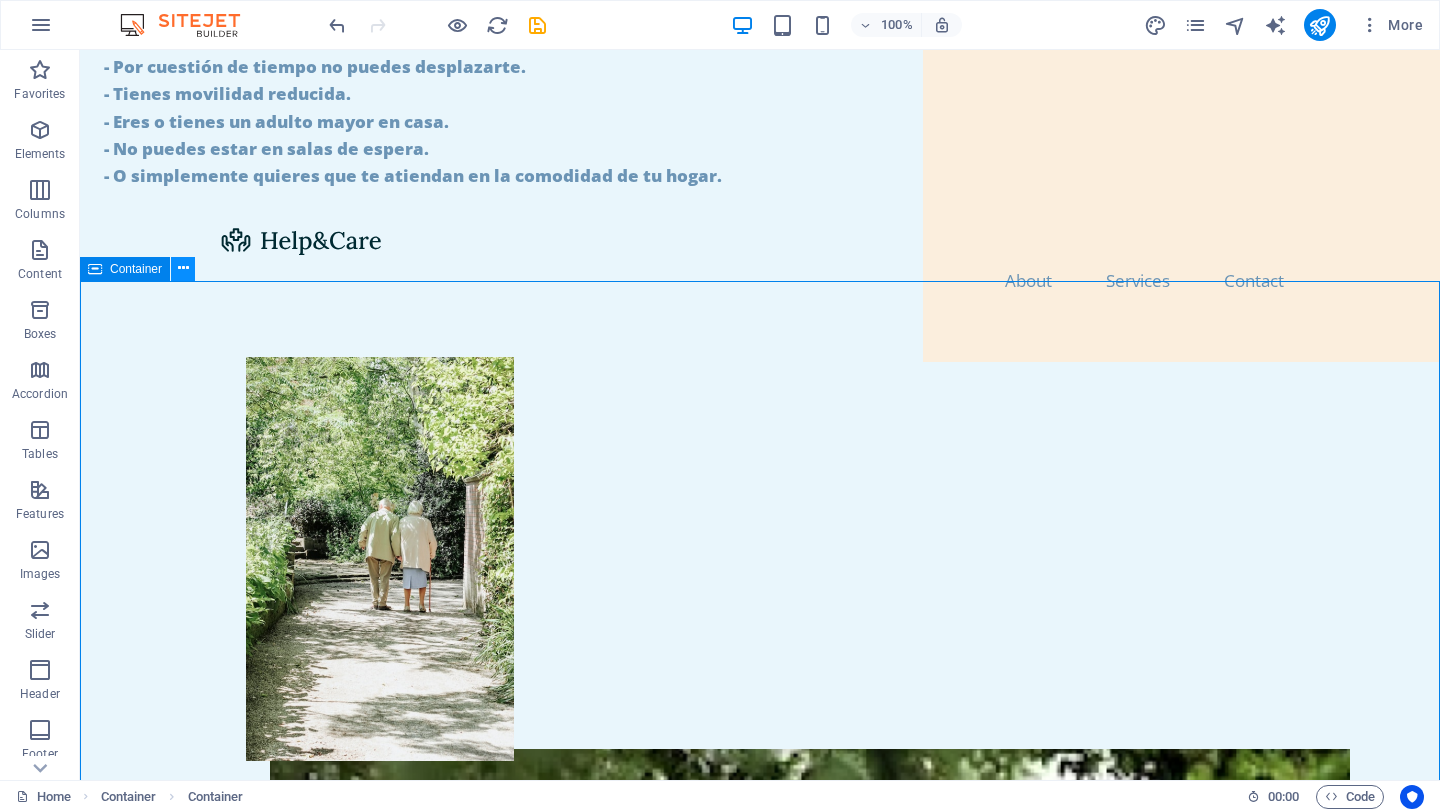 click at bounding box center [183, 268] 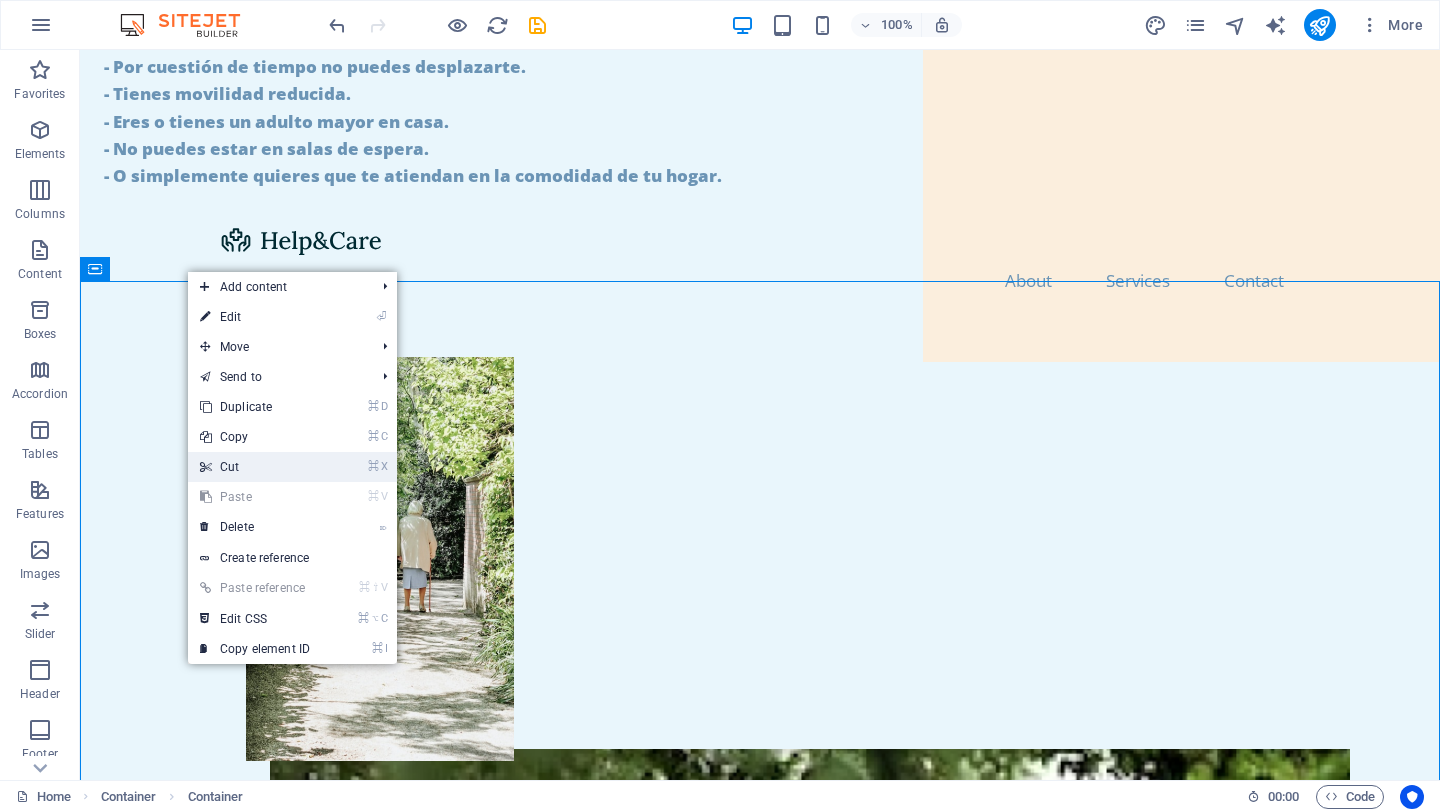 click on "⌘ X  Cut" at bounding box center (255, 467) 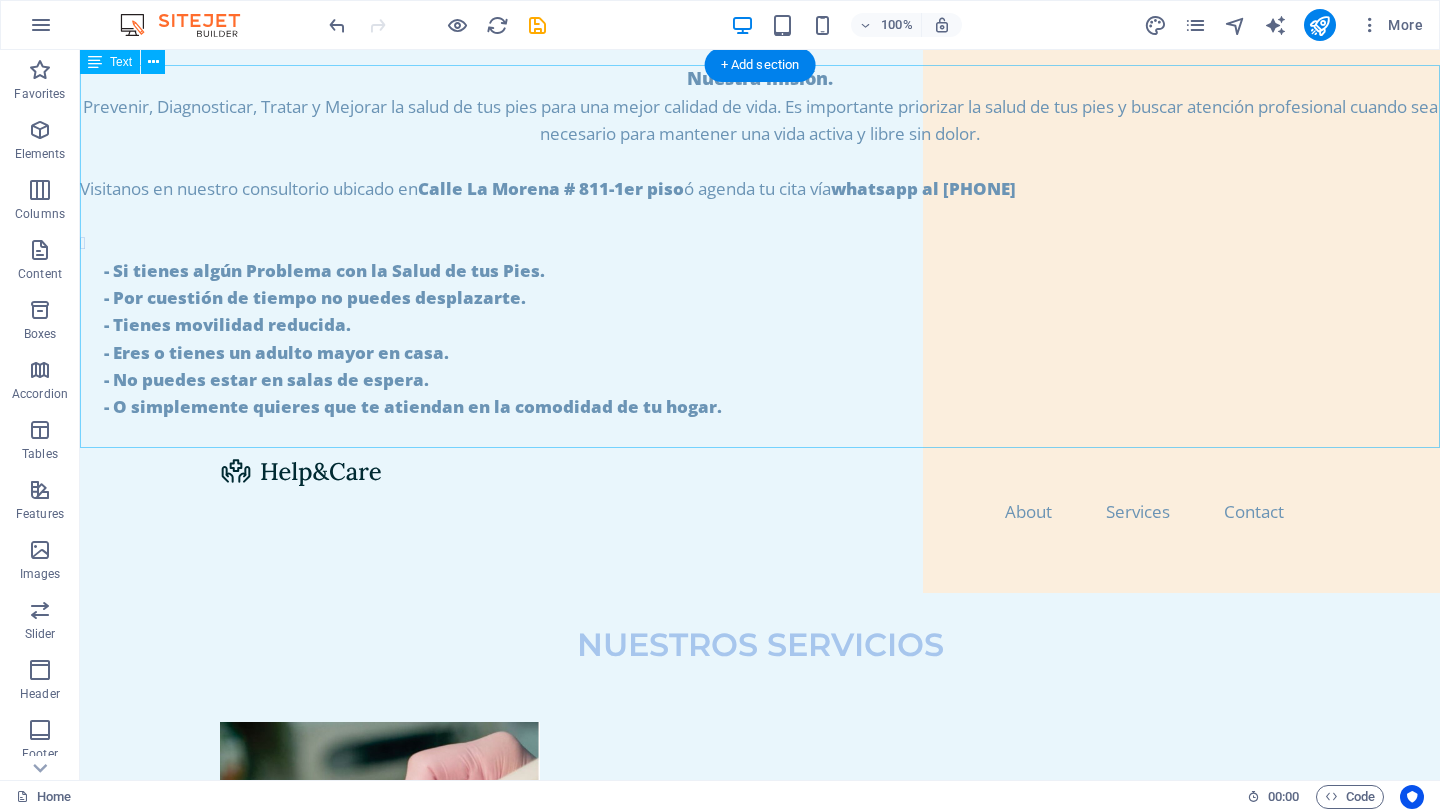 scroll, scrollTop: 92, scrollLeft: 0, axis: vertical 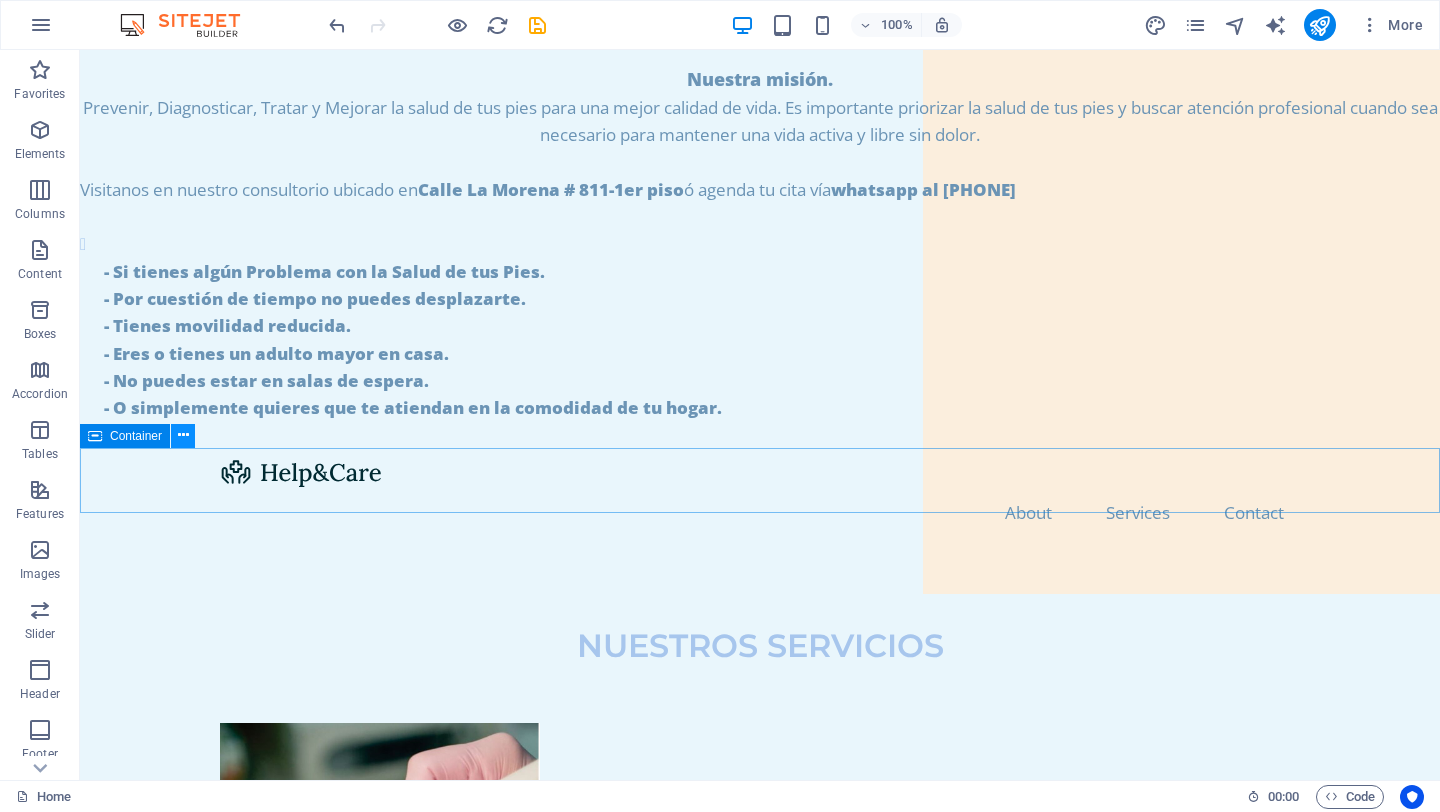 click at bounding box center (183, 435) 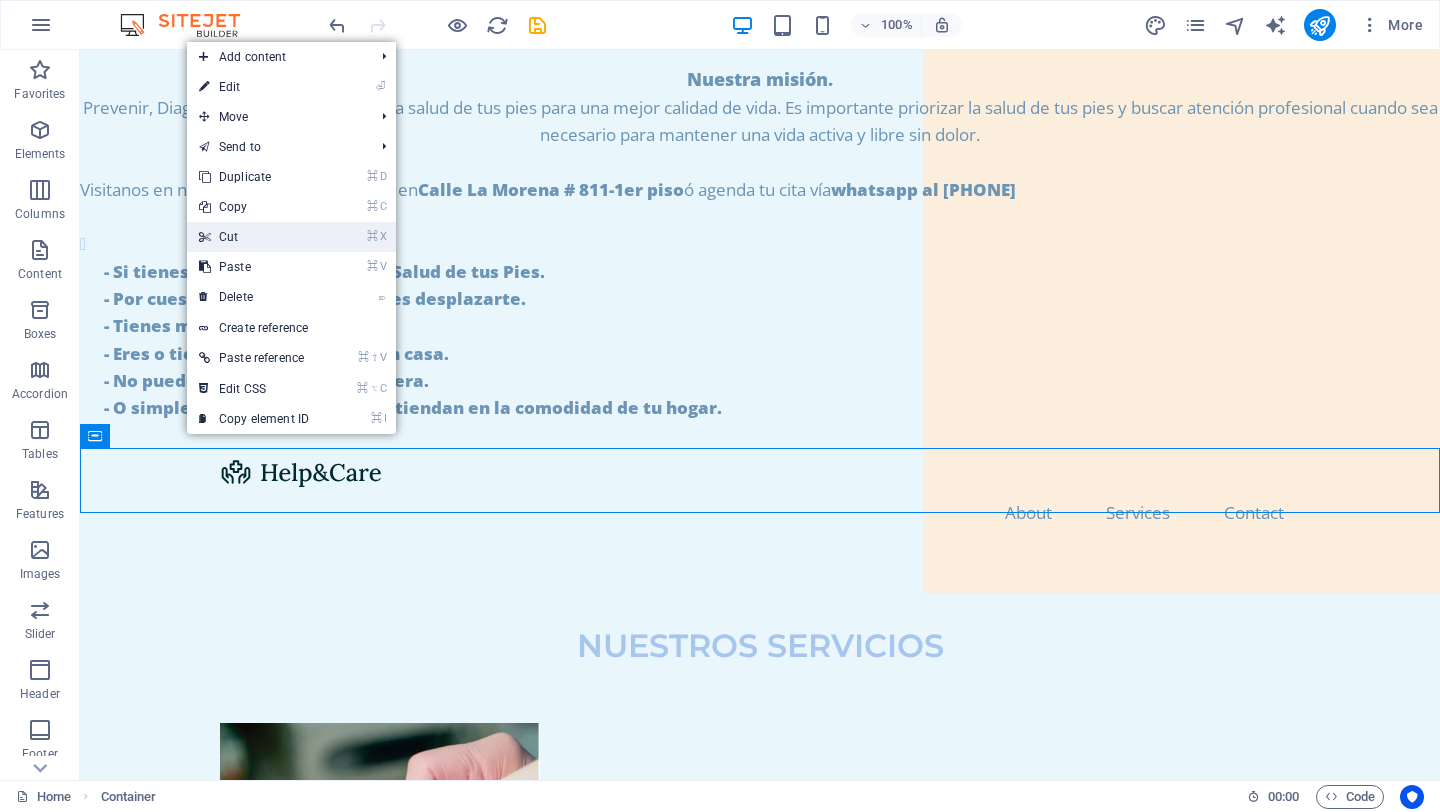 click on "⌘ X  Cut" at bounding box center (254, 237) 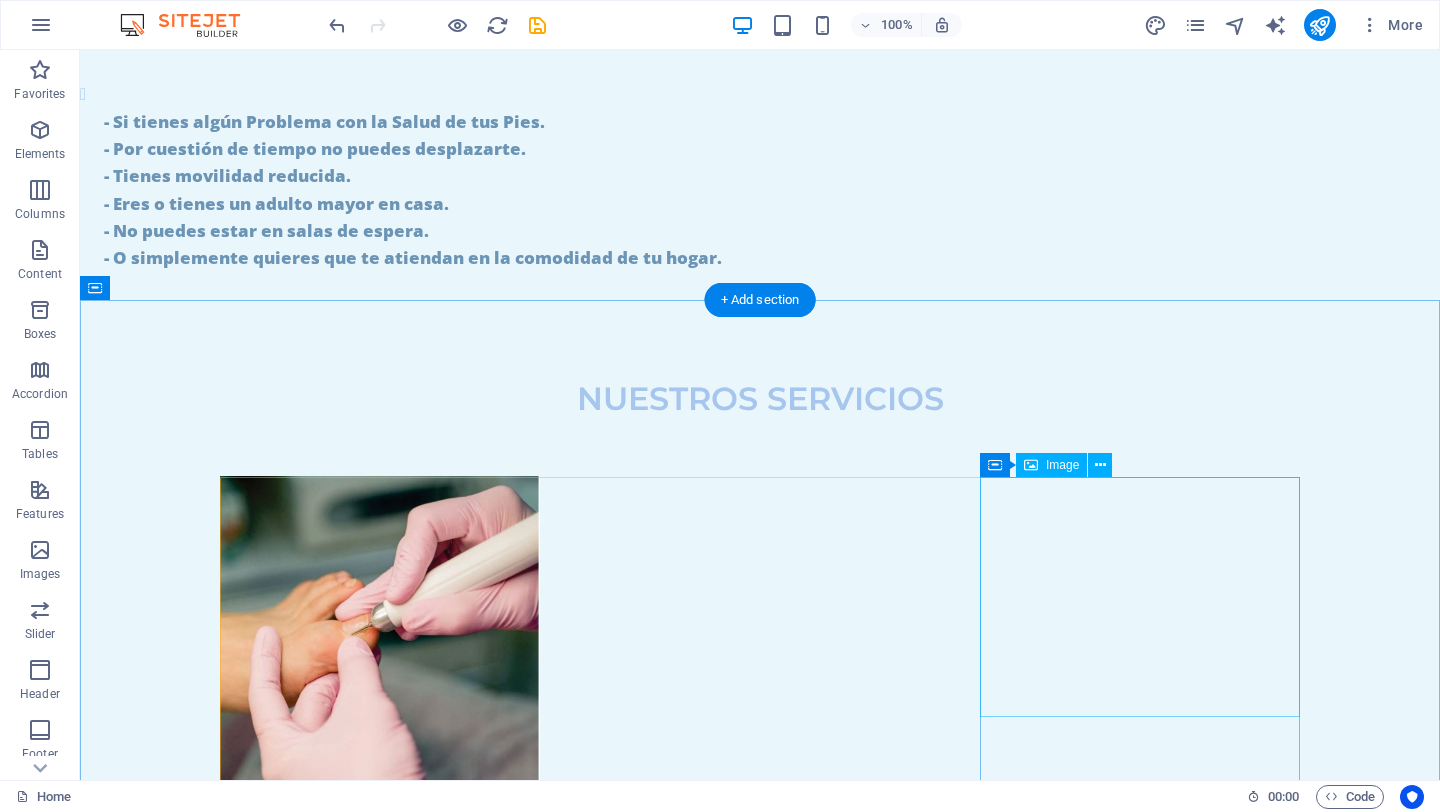 scroll, scrollTop: 237, scrollLeft: 0, axis: vertical 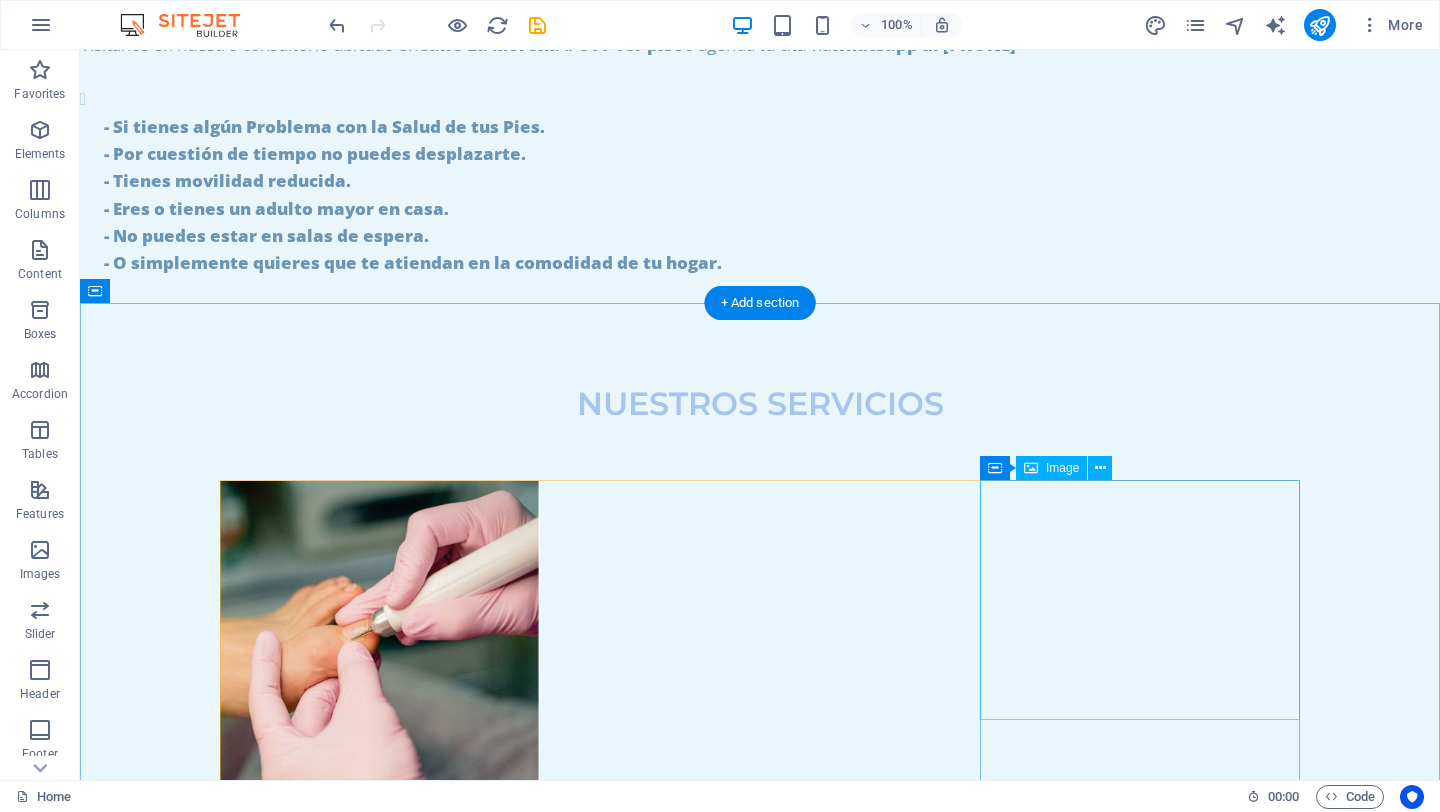 click at bounding box center (380, 3046) 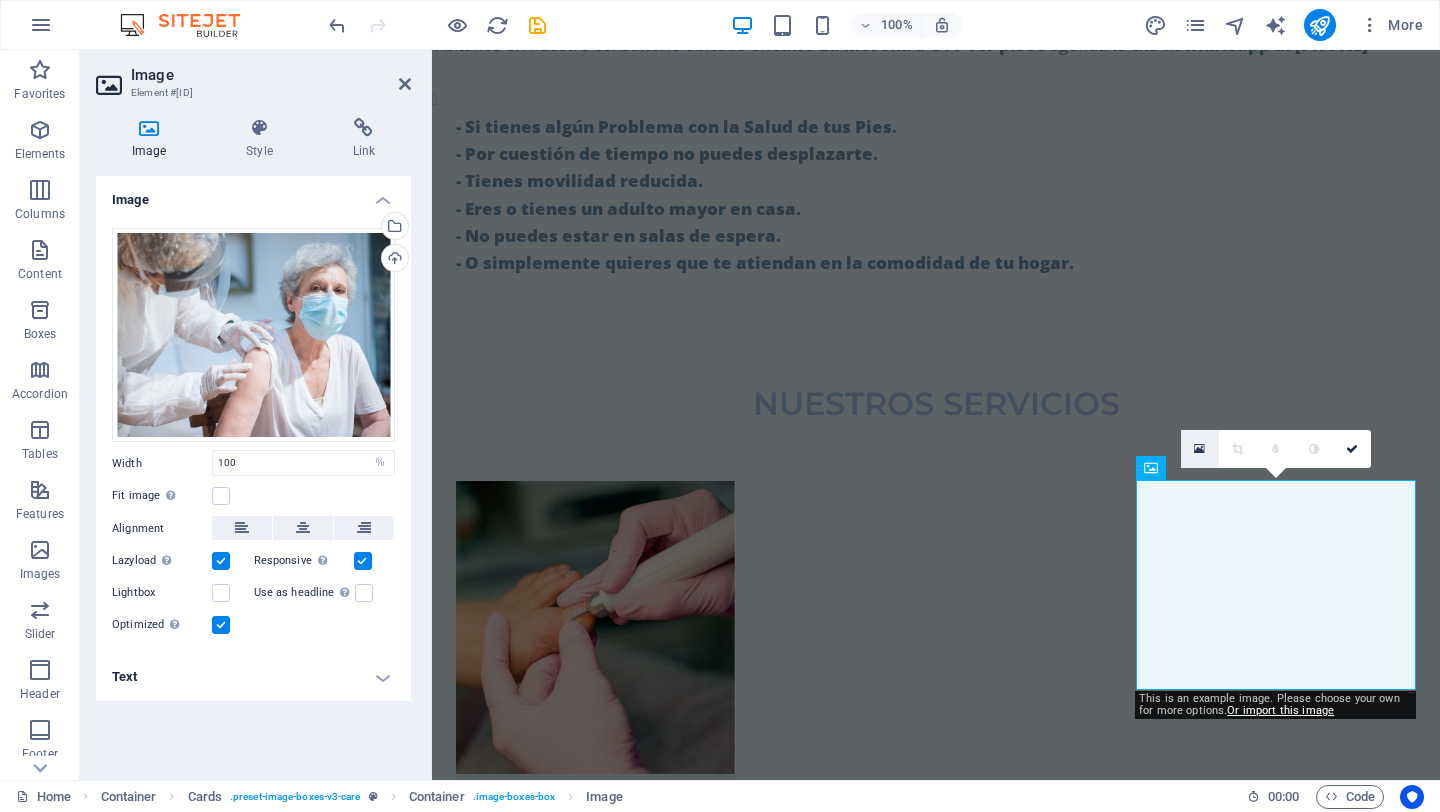 click at bounding box center [1199, 449] 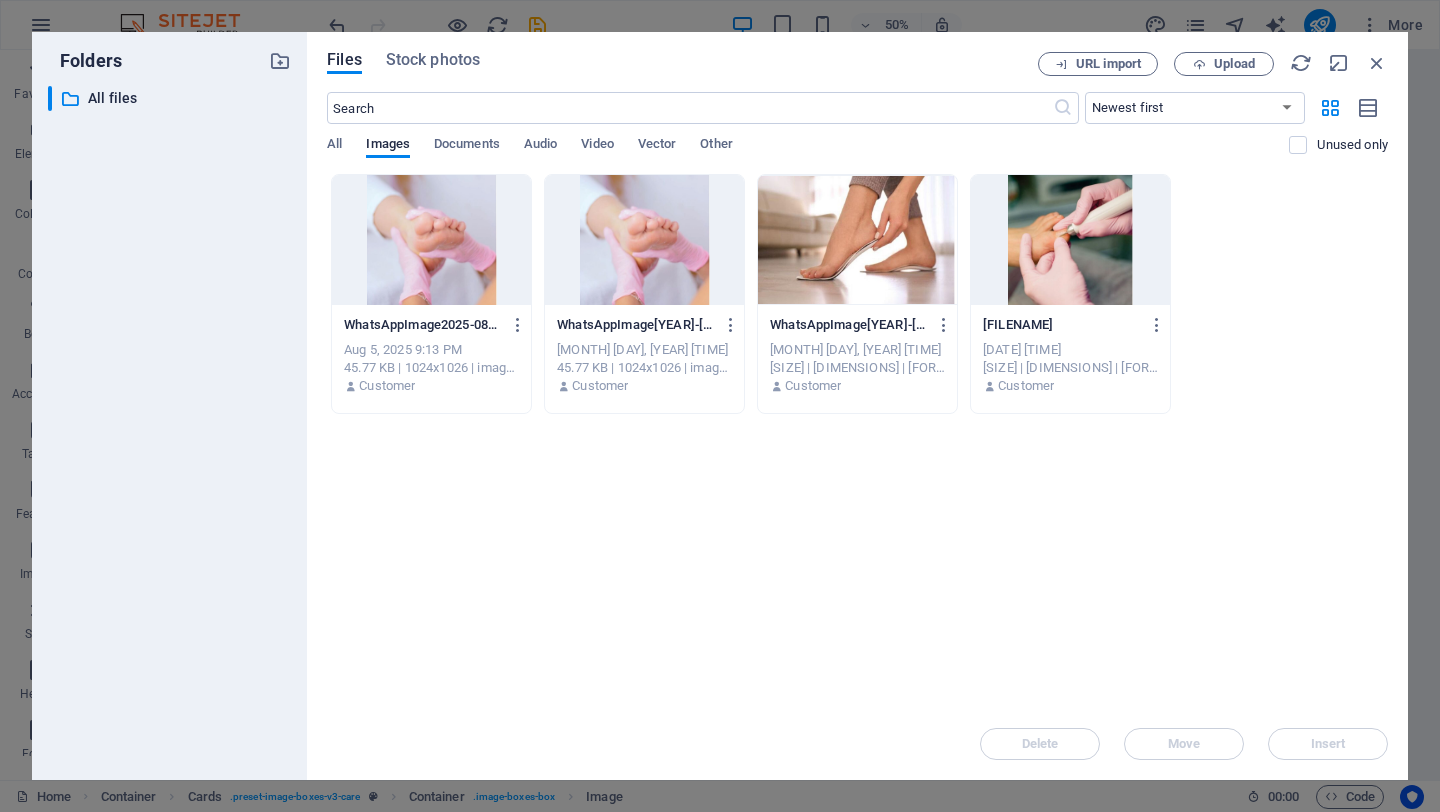 click at bounding box center (857, 240) 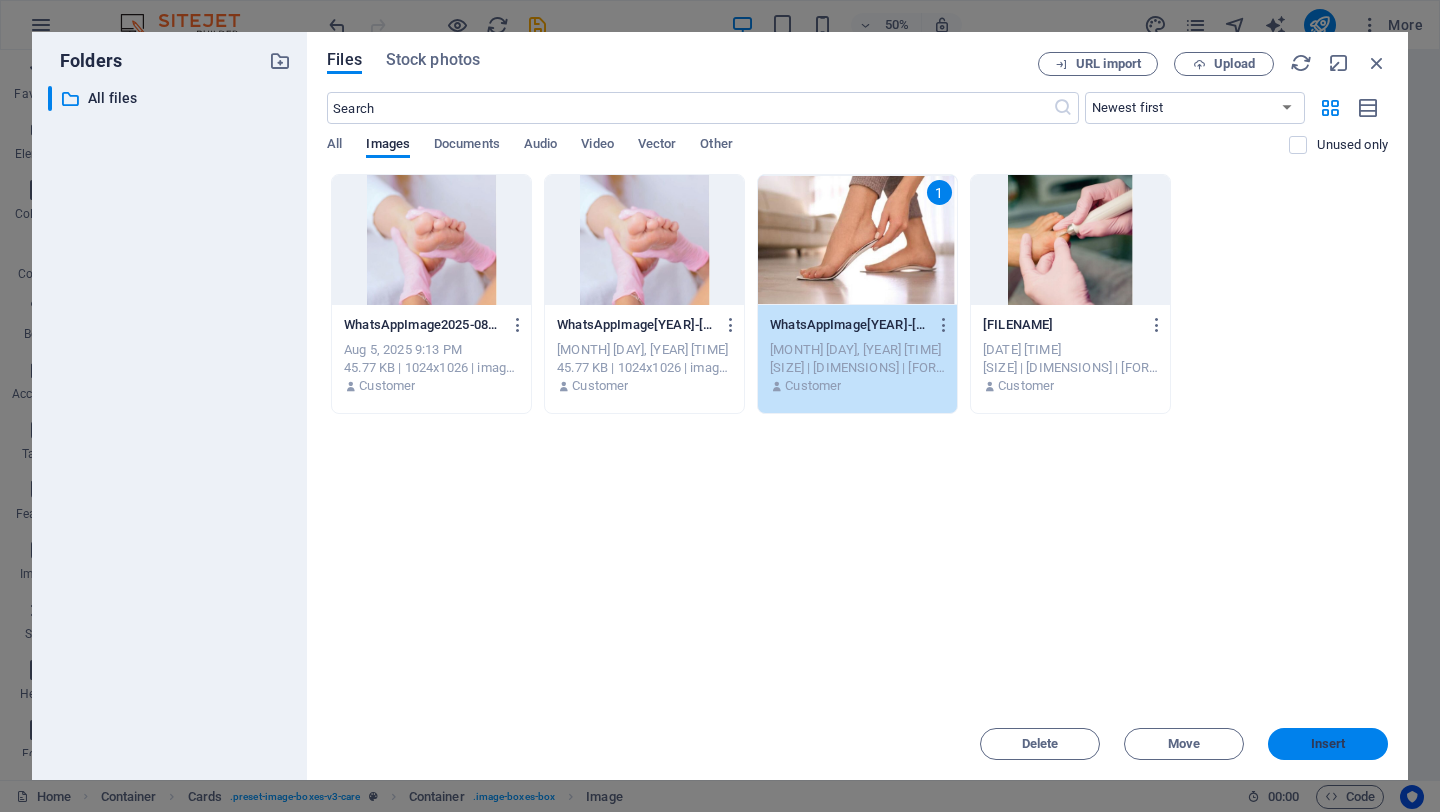 click on "Insert" at bounding box center (1328, 744) 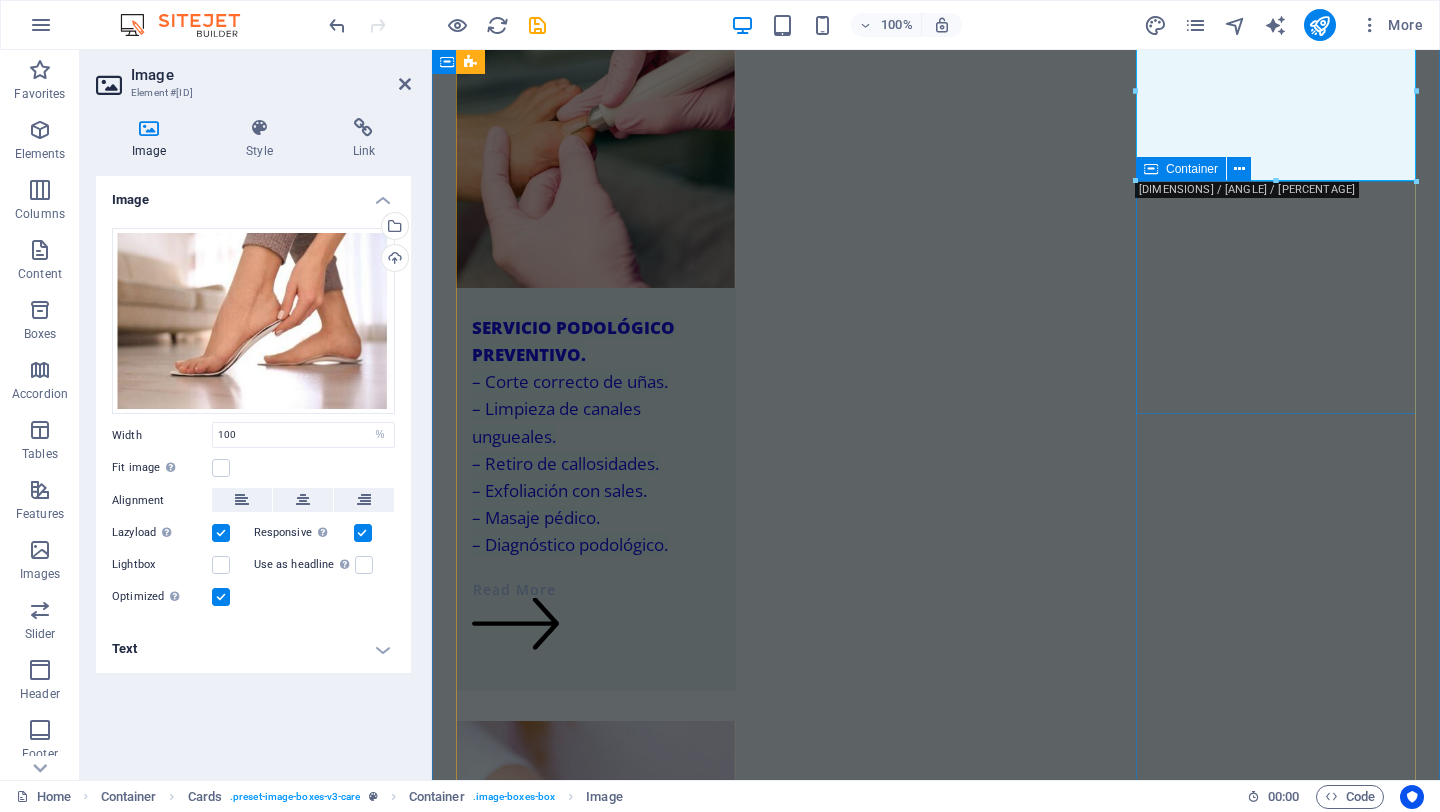 scroll, scrollTop: 725, scrollLeft: 0, axis: vertical 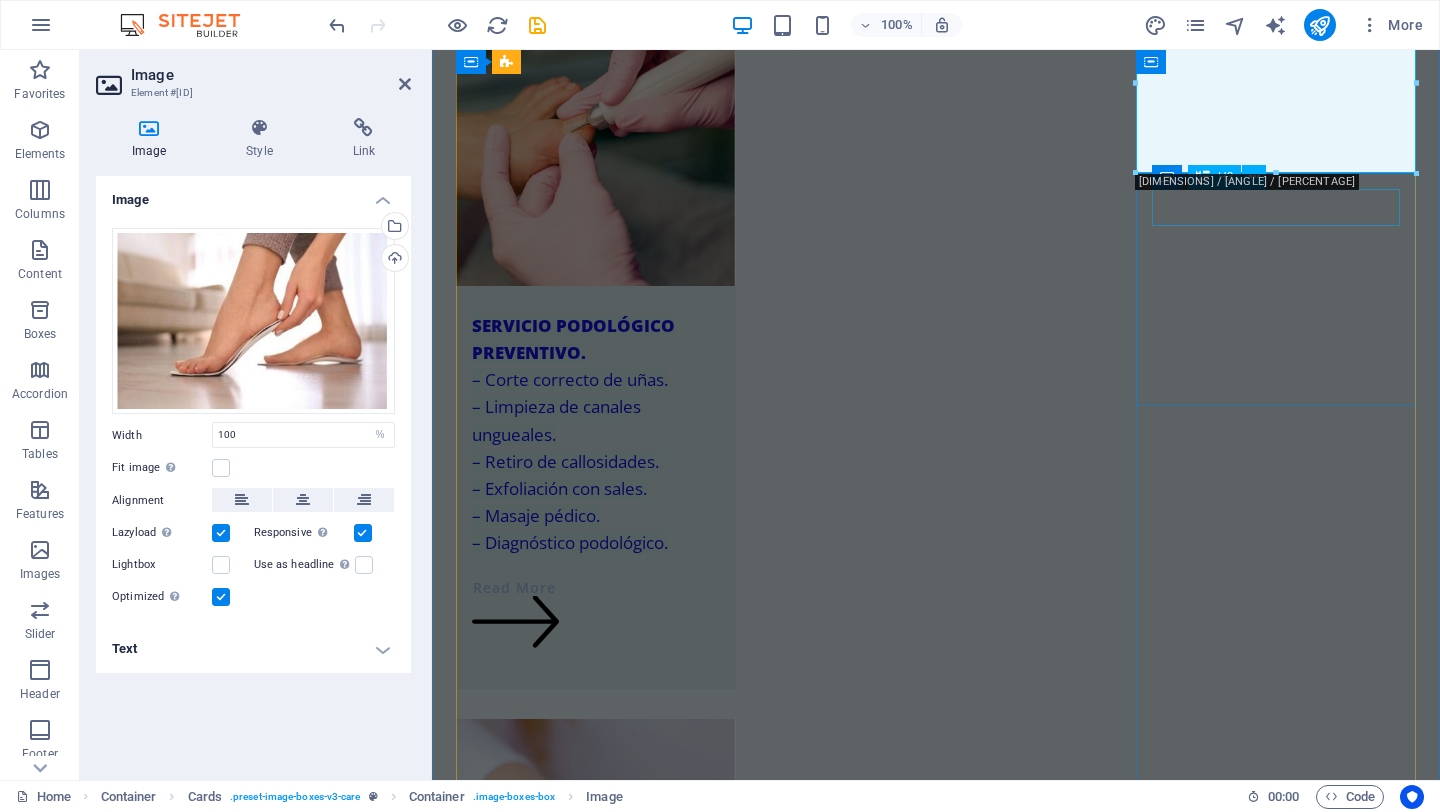 drag, startPoint x: 1292, startPoint y: 214, endPoint x: 1646, endPoint y: 215, distance: 354.0014 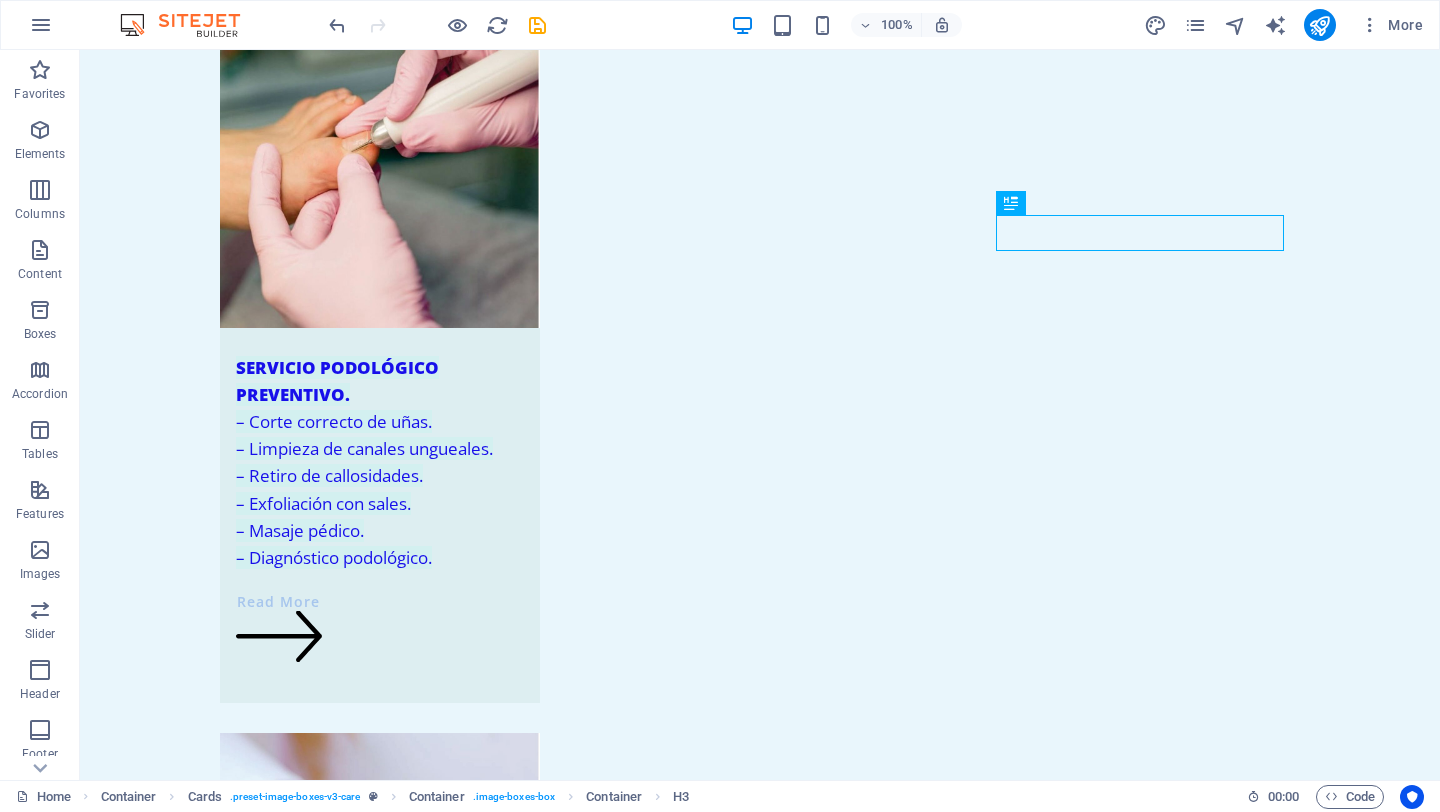 click on "Physiotherapy Lorem ipsum dolor sit amet, consectetur adipiscing elit. Amet ullamcorper sed vitae quis turpis. Read More" at bounding box center [380, 2783] 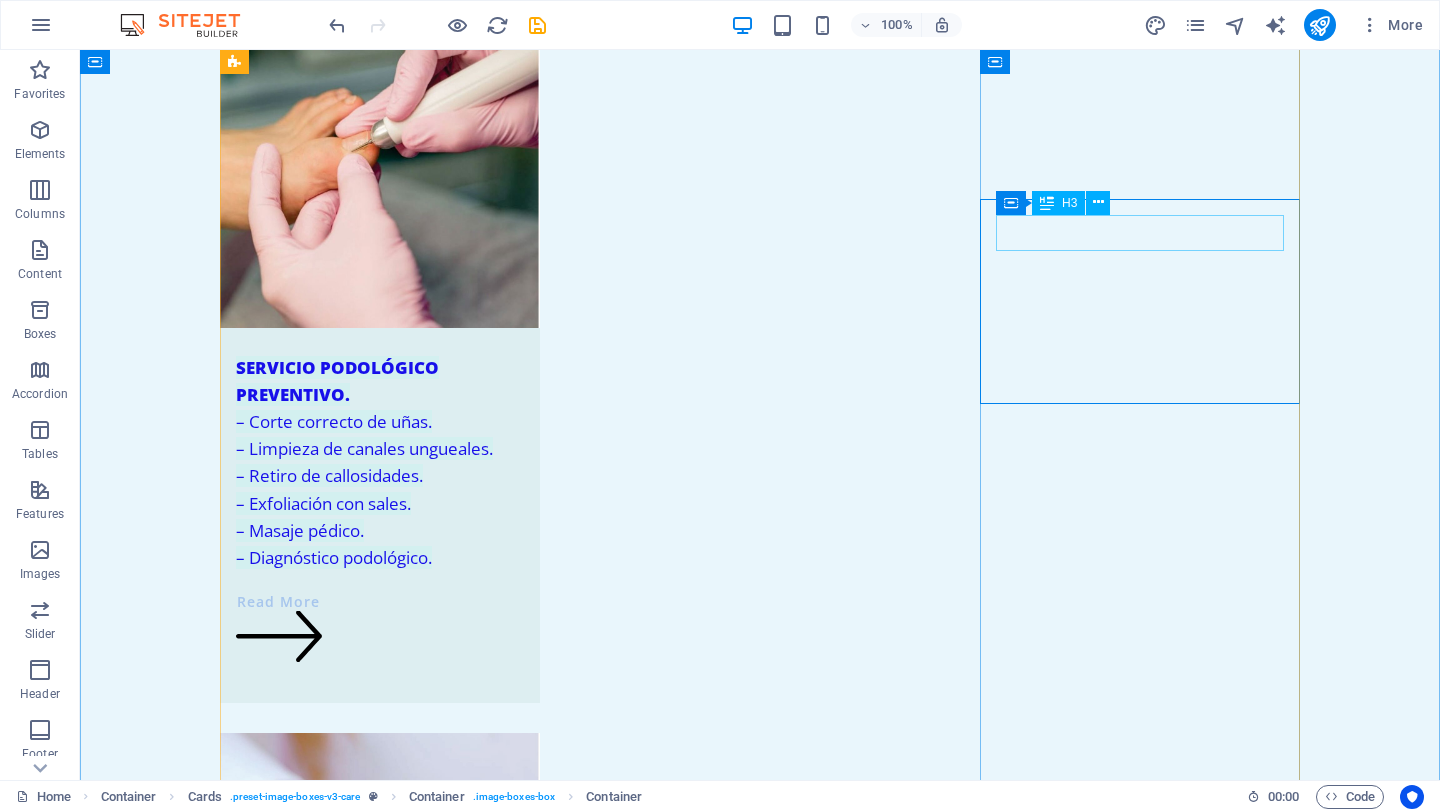 click on "Physiotherapy" at bounding box center (380, 2679) 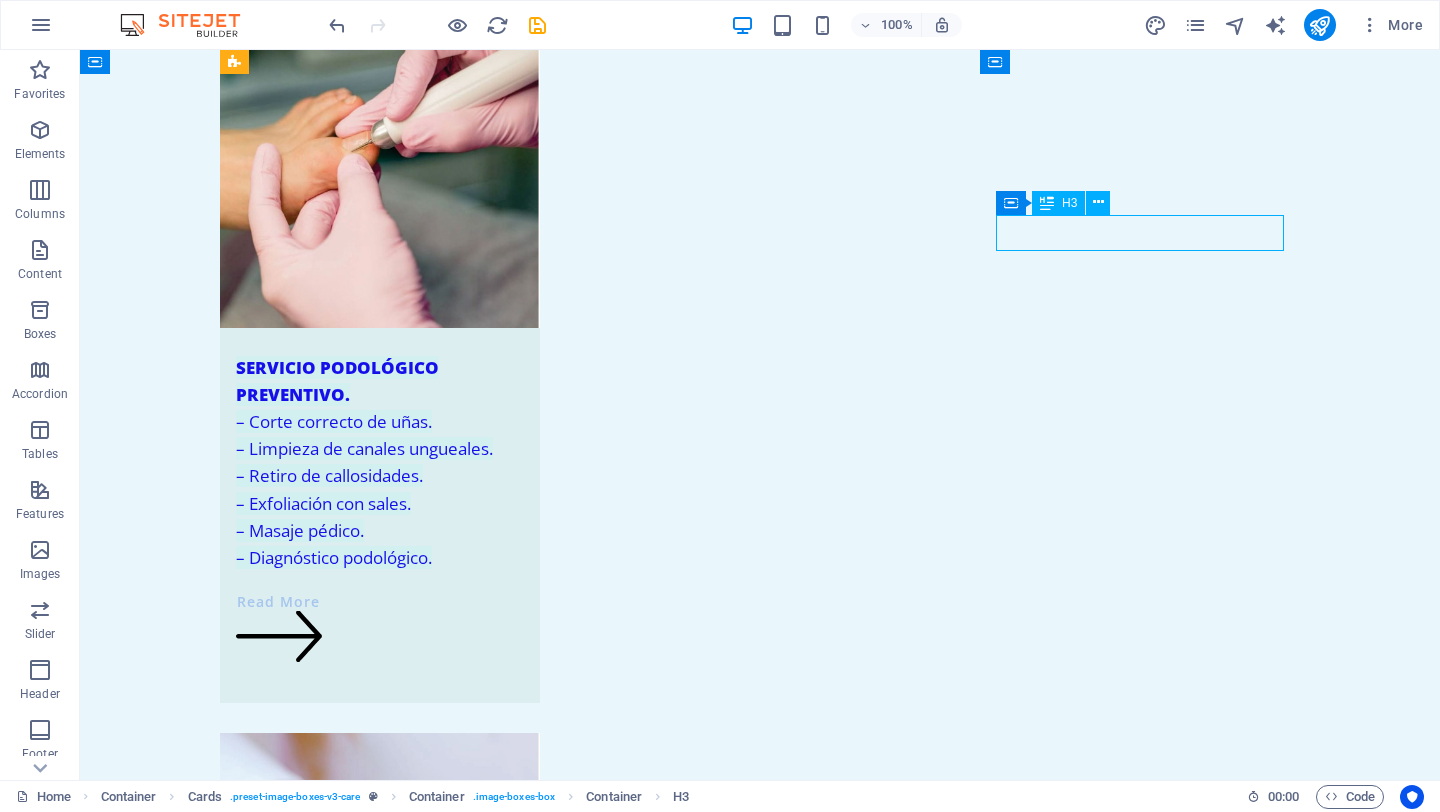 drag, startPoint x: 1191, startPoint y: 233, endPoint x: 1154, endPoint y: 232, distance: 37.01351 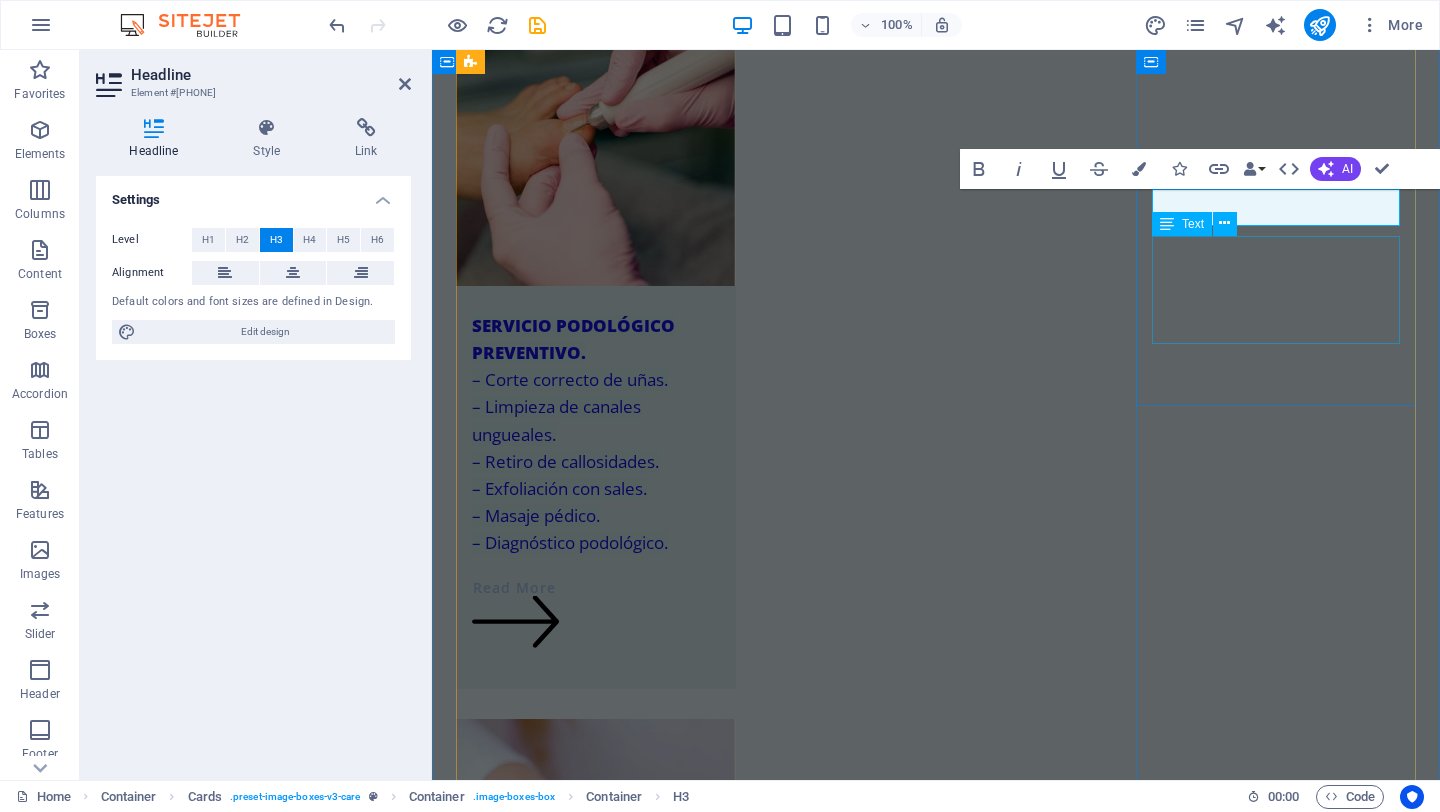 click on "Lorem ipsum dolor sit amet, consectetur adipiscing elit. Amet ullamcorper sed vitae quis turpis." at bounding box center (596, 2899) 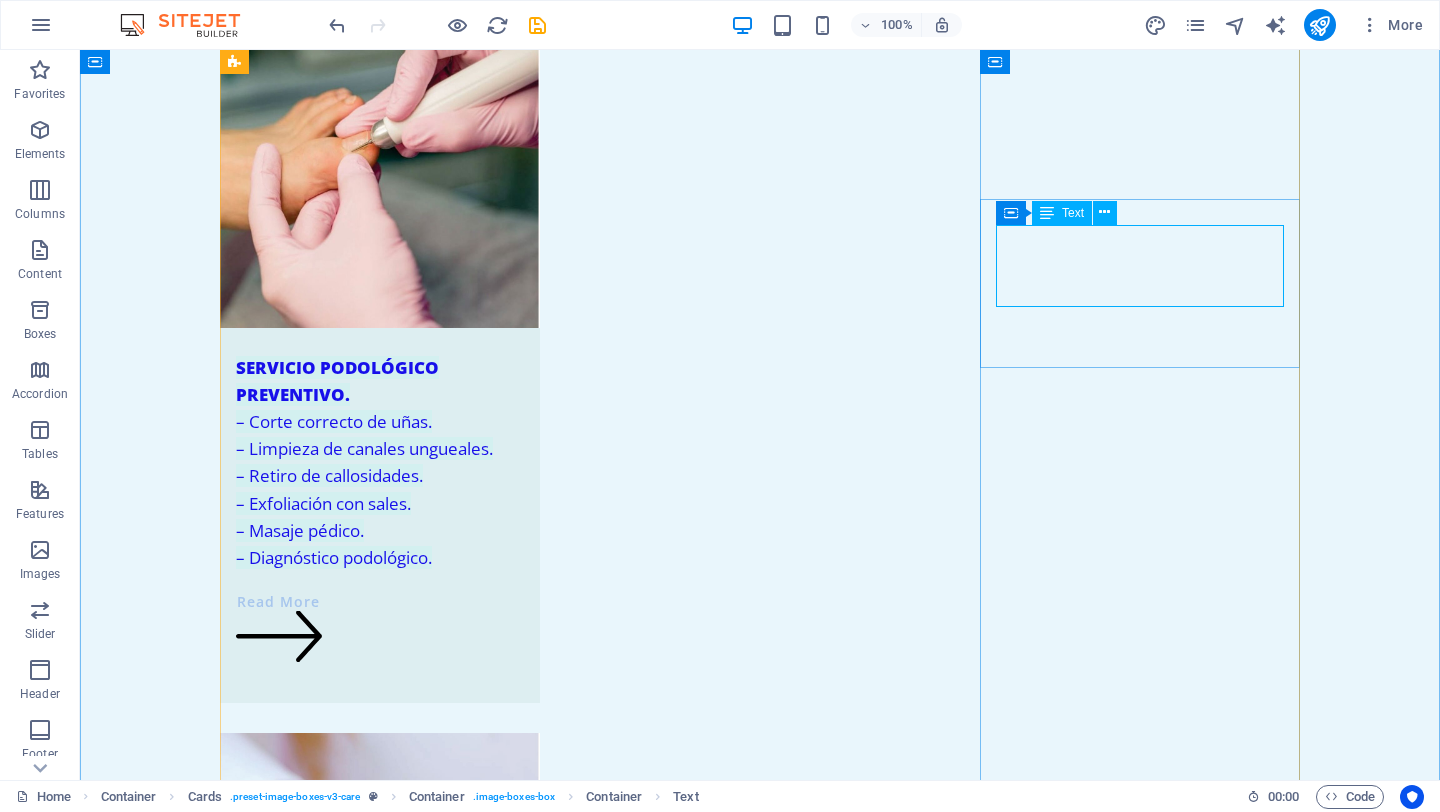 click on "Lorem ipsum dolor sit amet, consectetur adipiscing elit. Amet ullamcorper sed vitae quis turpis." at bounding box center [380, 2712] 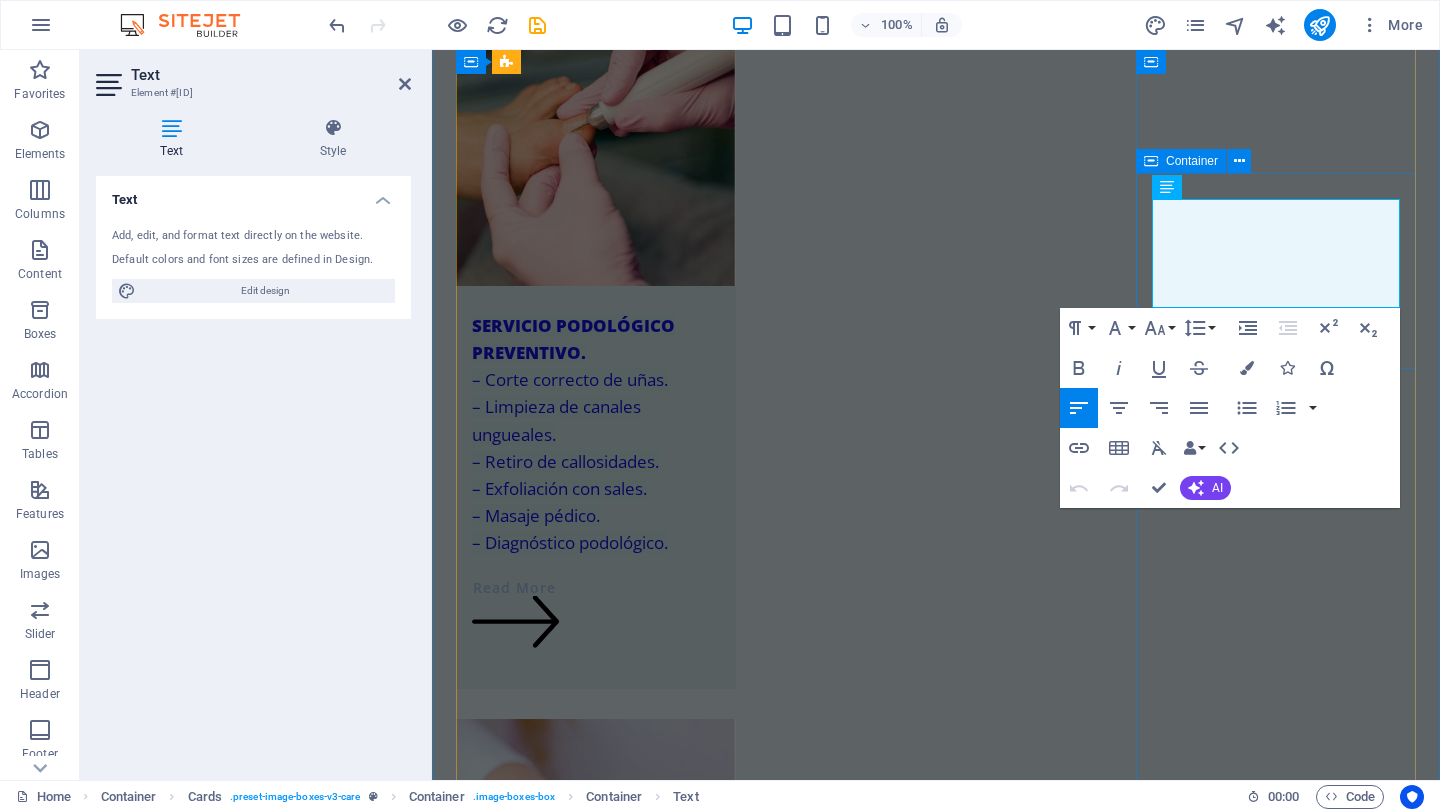 drag, startPoint x: 1260, startPoint y: 293, endPoint x: 1152, endPoint y: 216, distance: 132.63861 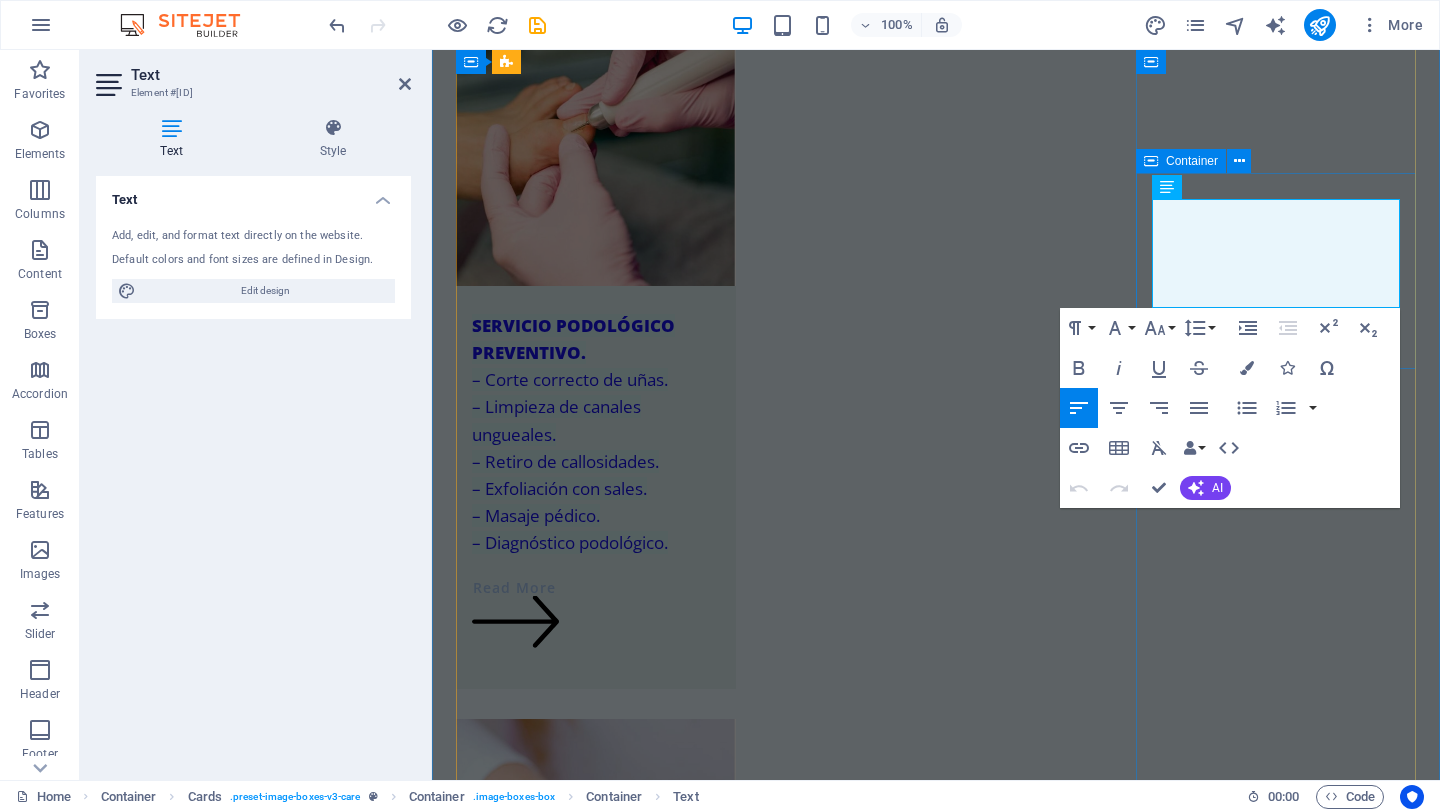 click on "Lorem ipsum dolor sit amet, consectetur adipiscing elit. Amet ullamcorper sed vitae quis turpis. Read More" at bounding box center (596, 2915) 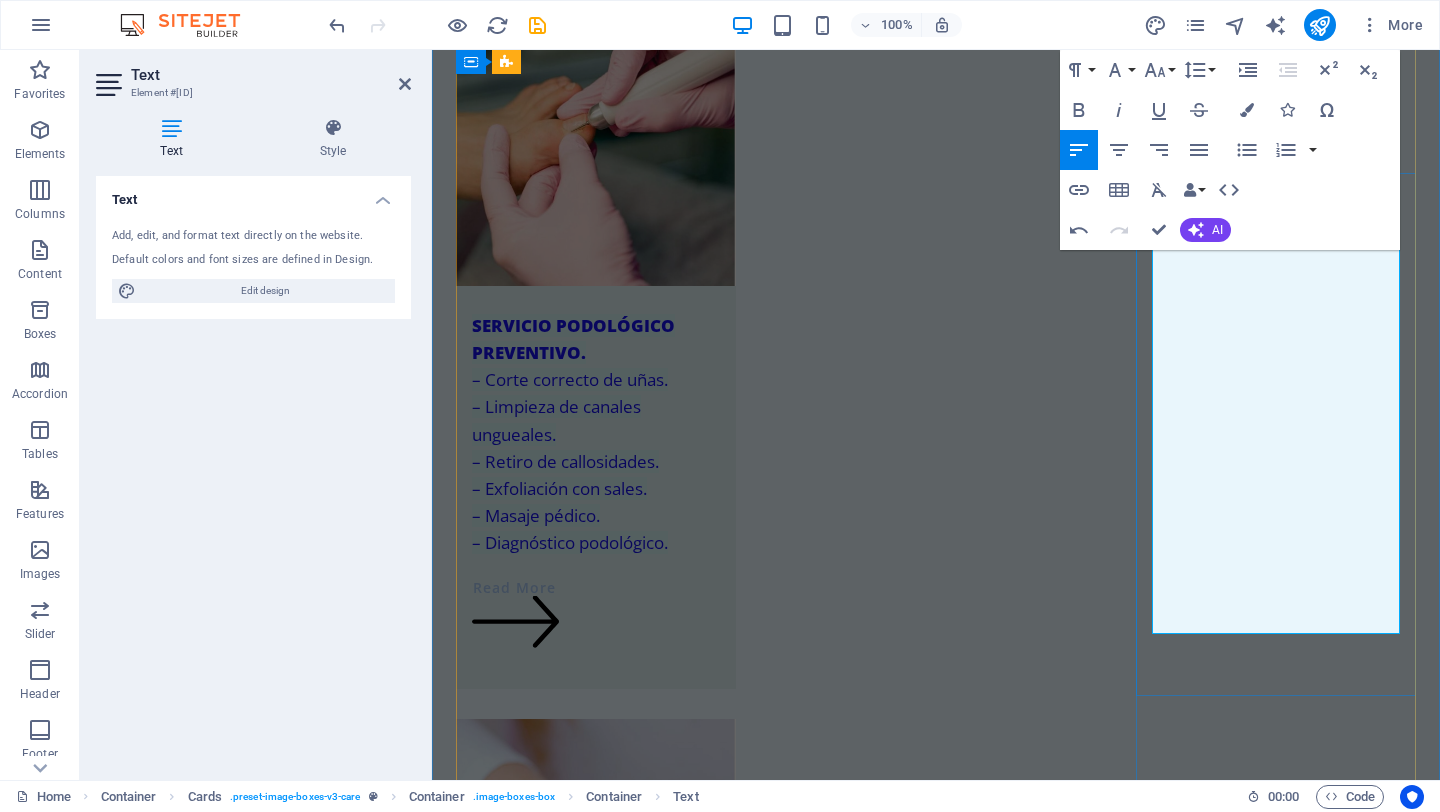 click on "PLANTILLAS : Nos sirven para corregir y aliviar la patología de nuestros pies, con el fin de mejorar nuestra calidad de vida y permitirnos andar sin sentir molestias. No solo afectan nuestros pies, sino también pueden tener sus repercusiones en articulaciones como los tobillos, rodillas, cadera y columna vertebral. Nos encargamos de analizar el tipo de pisada y forma del pié, para personalizar la plantilla adecuada a tus pies." at bounding box center (596, 3012) 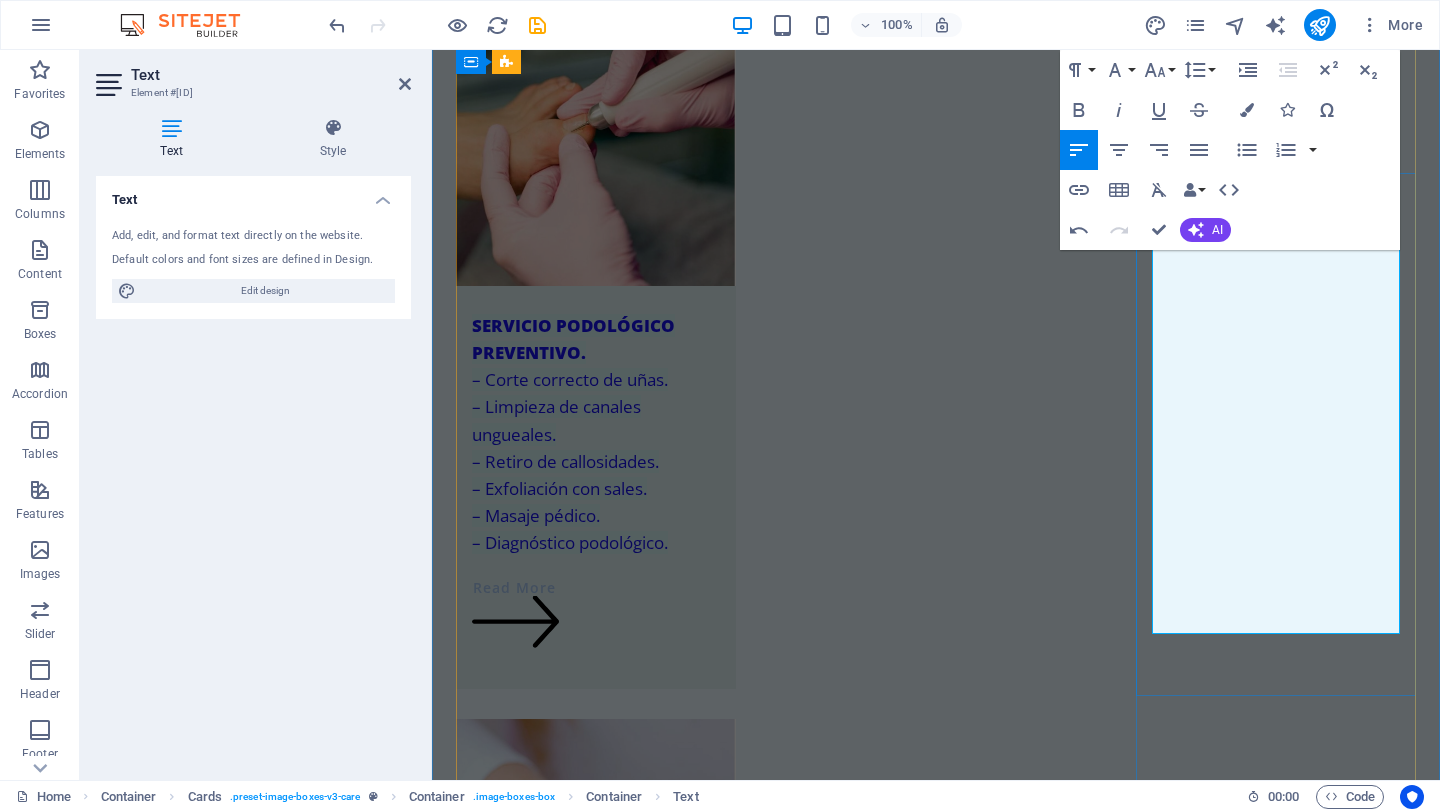 drag, startPoint x: 1327, startPoint y: 619, endPoint x: 1159, endPoint y: 258, distance: 398.1771 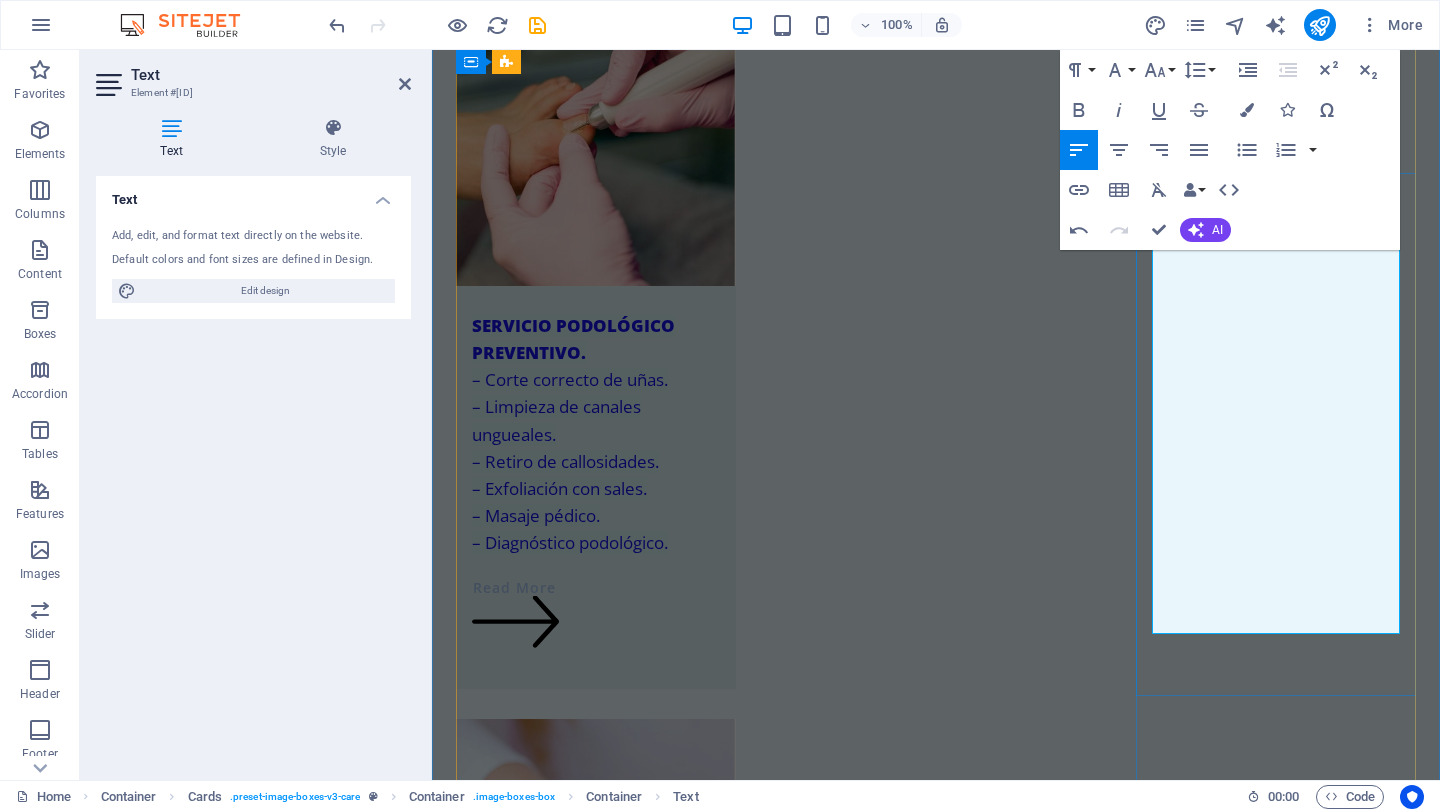 click on "PLANTILLAS : Nos sirven para corregir y aliviar la patología de nuestros pies, con el fin de mejorar nuestra calidad de vida y permitirnos andar sin sentir molestias. No solo afectan nuestros pies, sino también pueden tener sus repercusiones en articulaciones como los tobillos, rodillas, cadera y columna vertebral. Nos encargamos de analizar el tipo de pisada y forma del pié, para personalizar la plantilla adecuada a tus pies." at bounding box center [596, 3012] 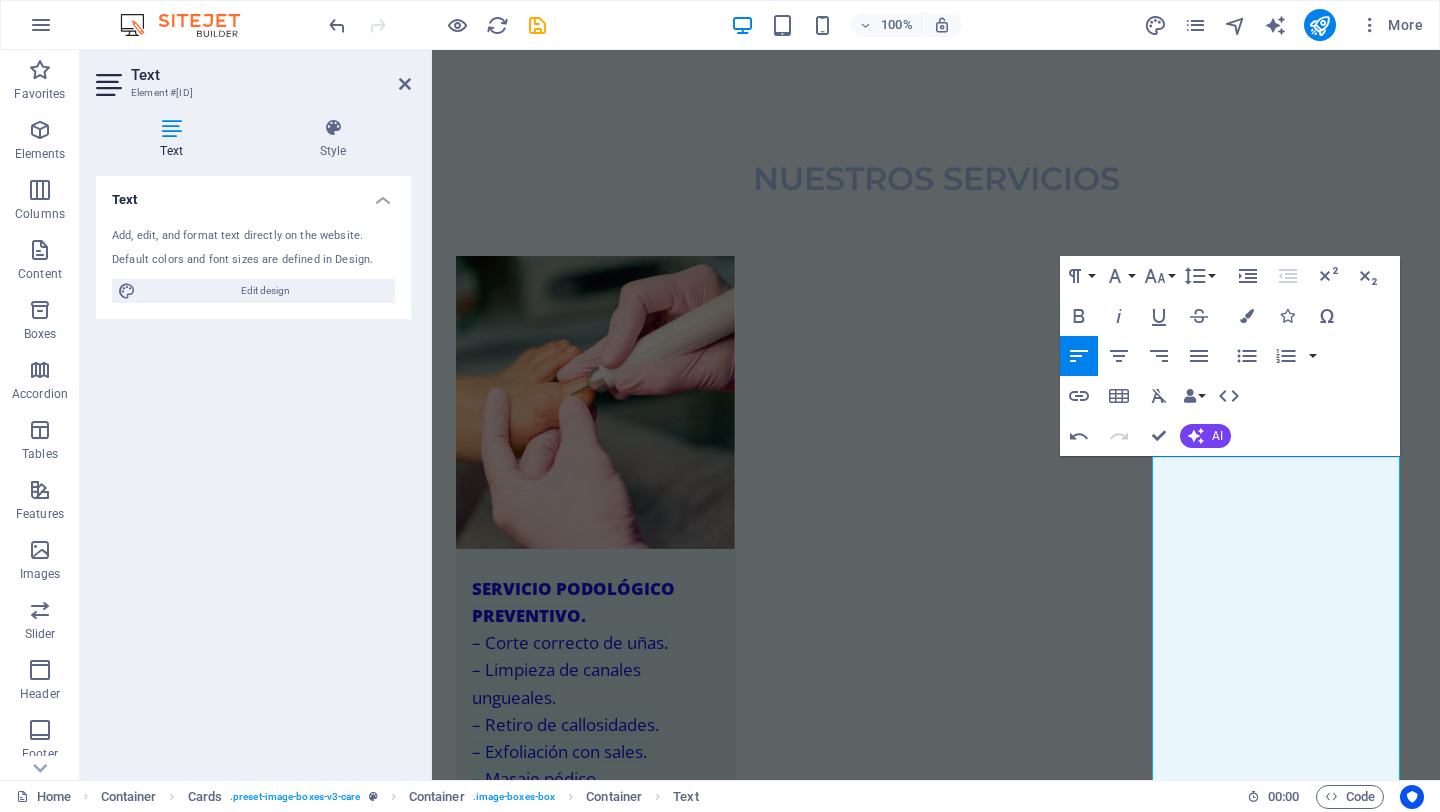 scroll, scrollTop: 460, scrollLeft: 0, axis: vertical 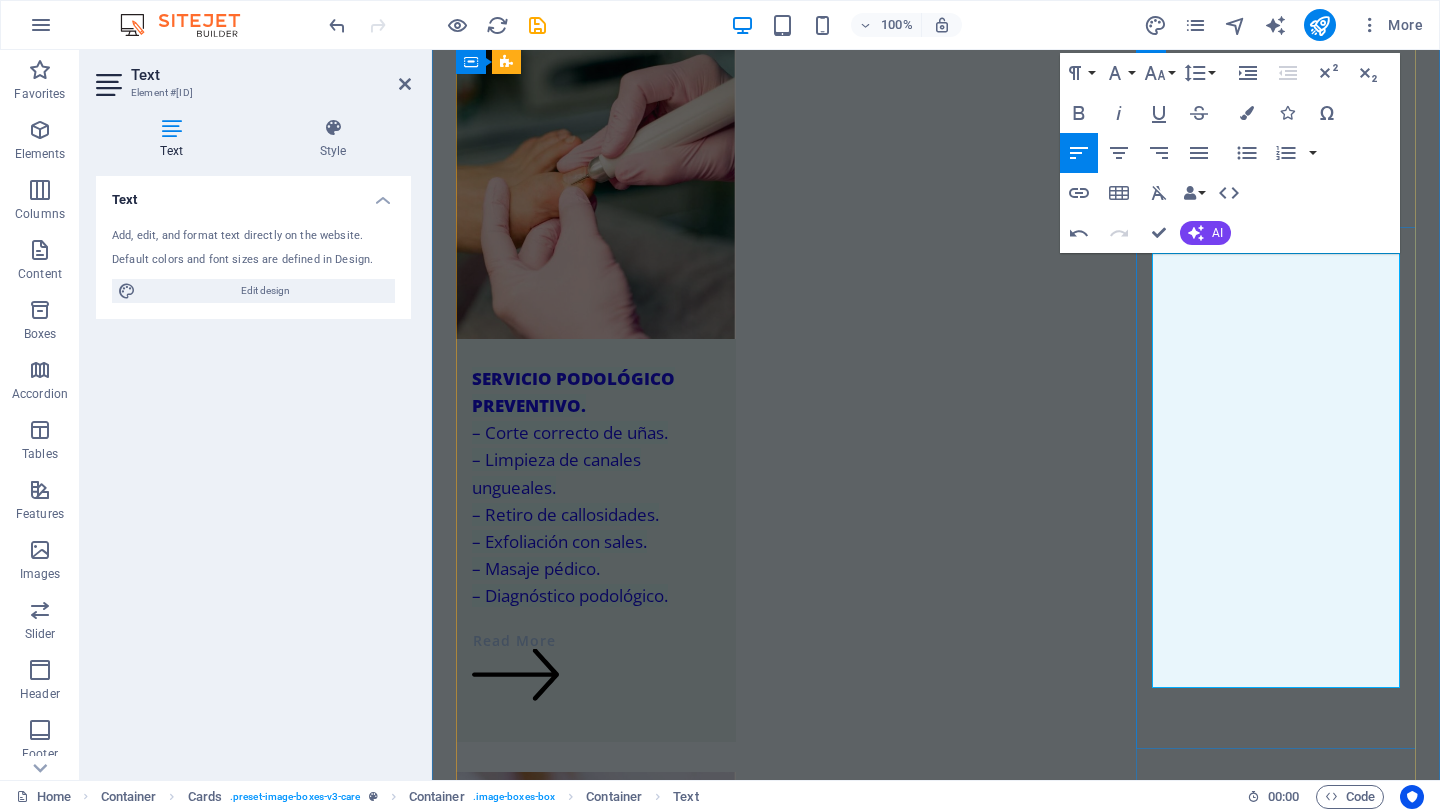 drag, startPoint x: 1156, startPoint y: 478, endPoint x: 1342, endPoint y: 679, distance: 273.8558 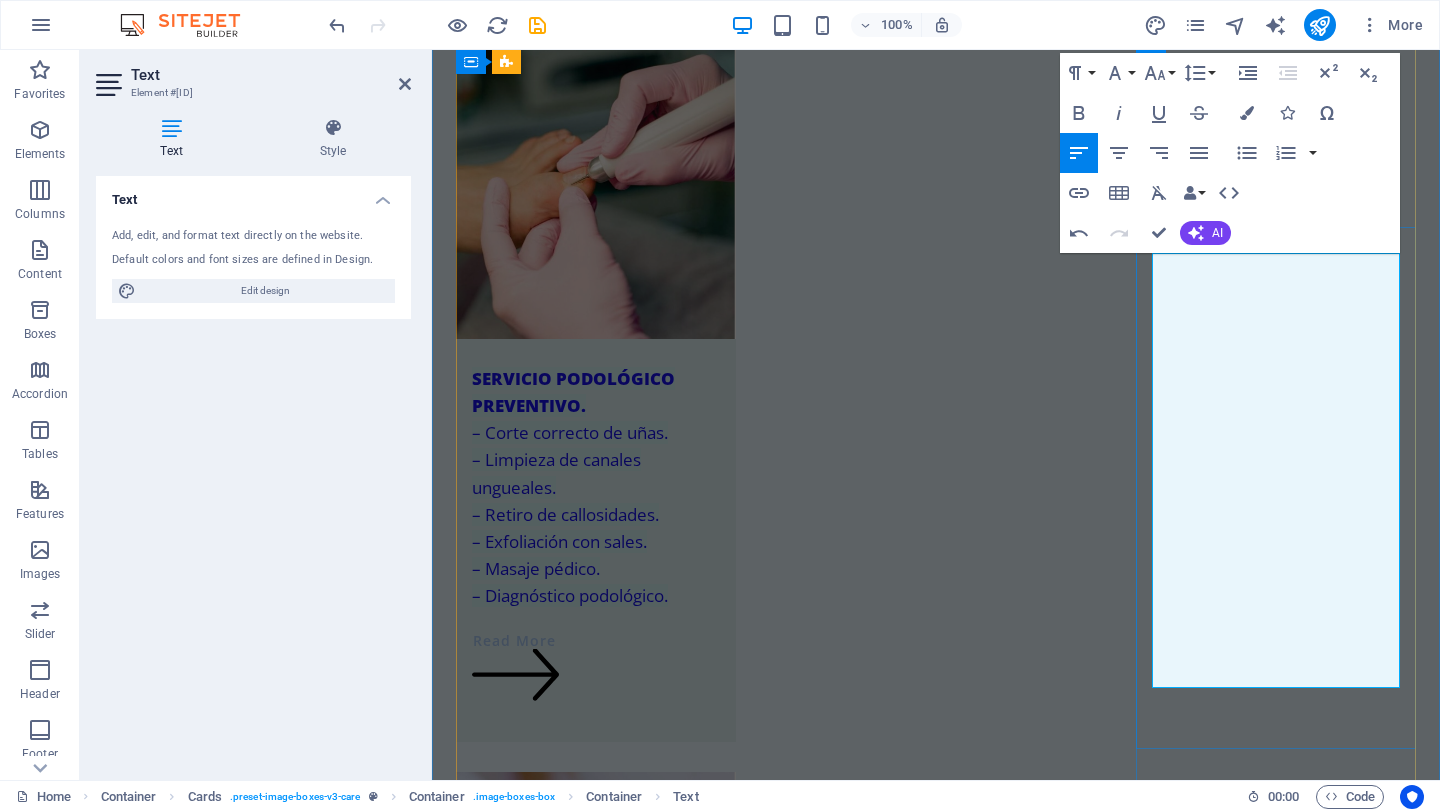 click on "PLANTILLAS : Nos sirven para corregir y aliviar la patología de nuestros pies, con el fin de mejorar nuestra calidad de vida y permitirnos andar sin sentir molestias. No solo afectan nuestros pies, sino también pueden tener sus repercusiones en articulaciones como los tobillos, rodillas, cadera y columna vertebral. Nos encargamos de analizar el tipo de pisada y forma del pié, para personalizar la plantilla adecuada a tus pies." at bounding box center (596, 3065) 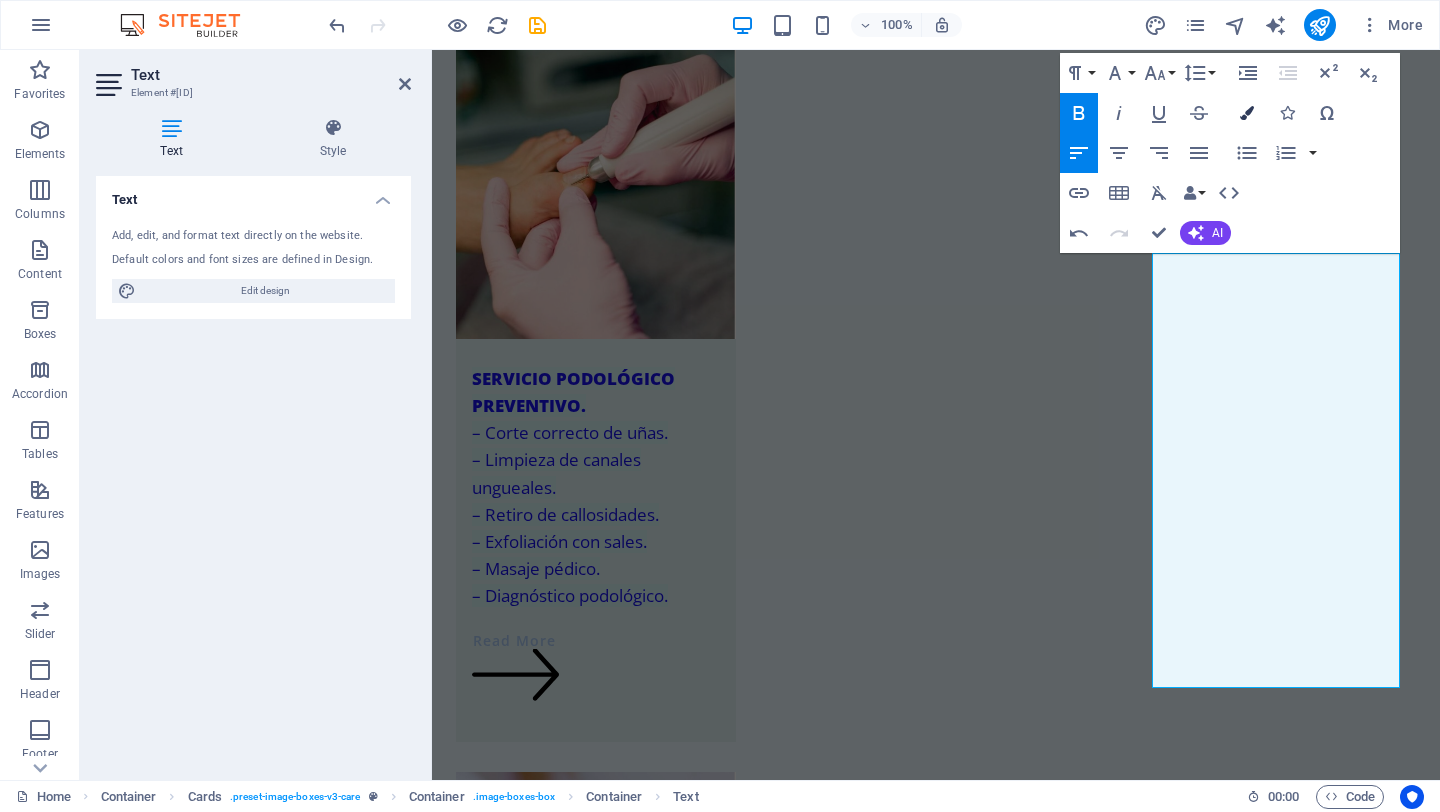 click at bounding box center (1247, 113) 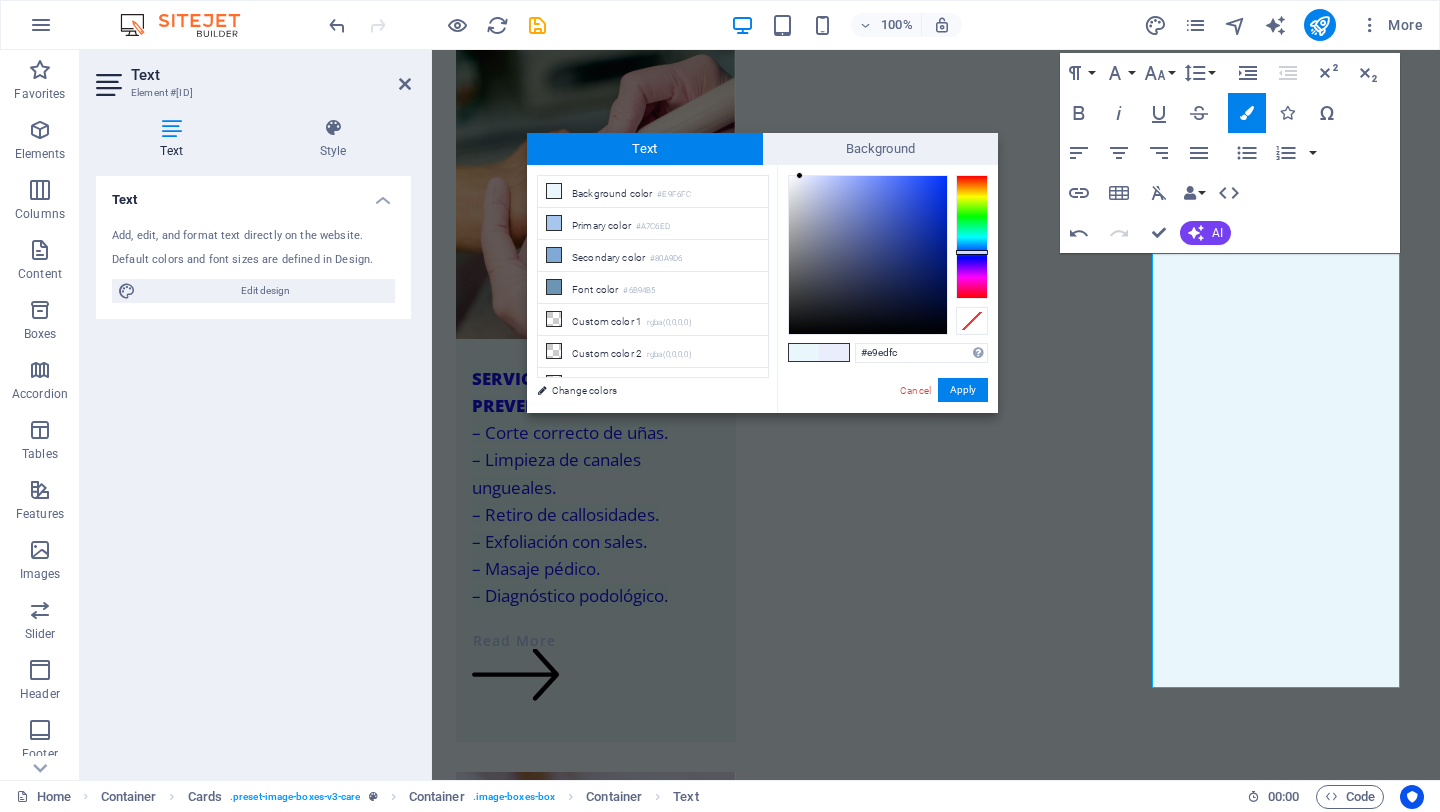 click at bounding box center (972, 237) 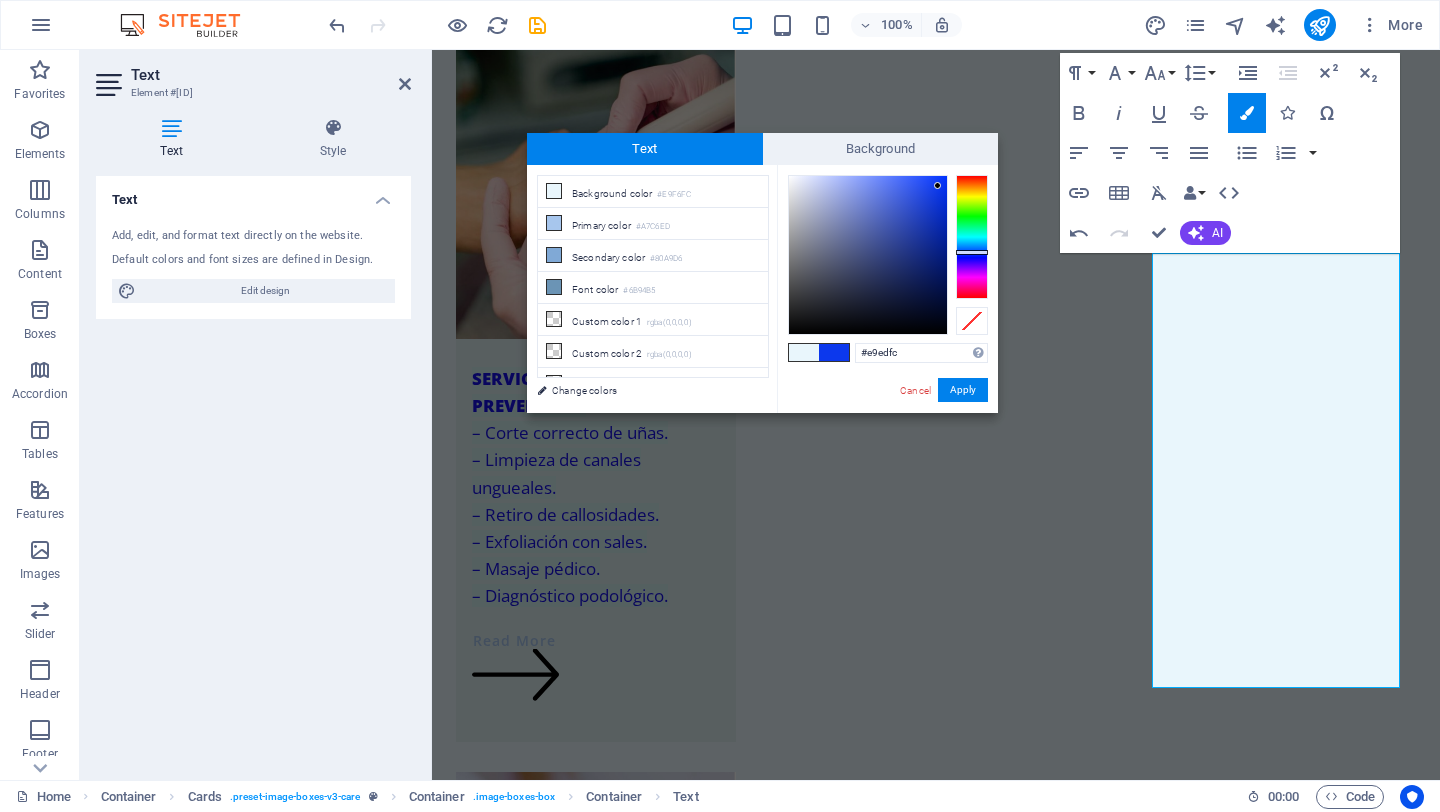 type on "#0c38ed" 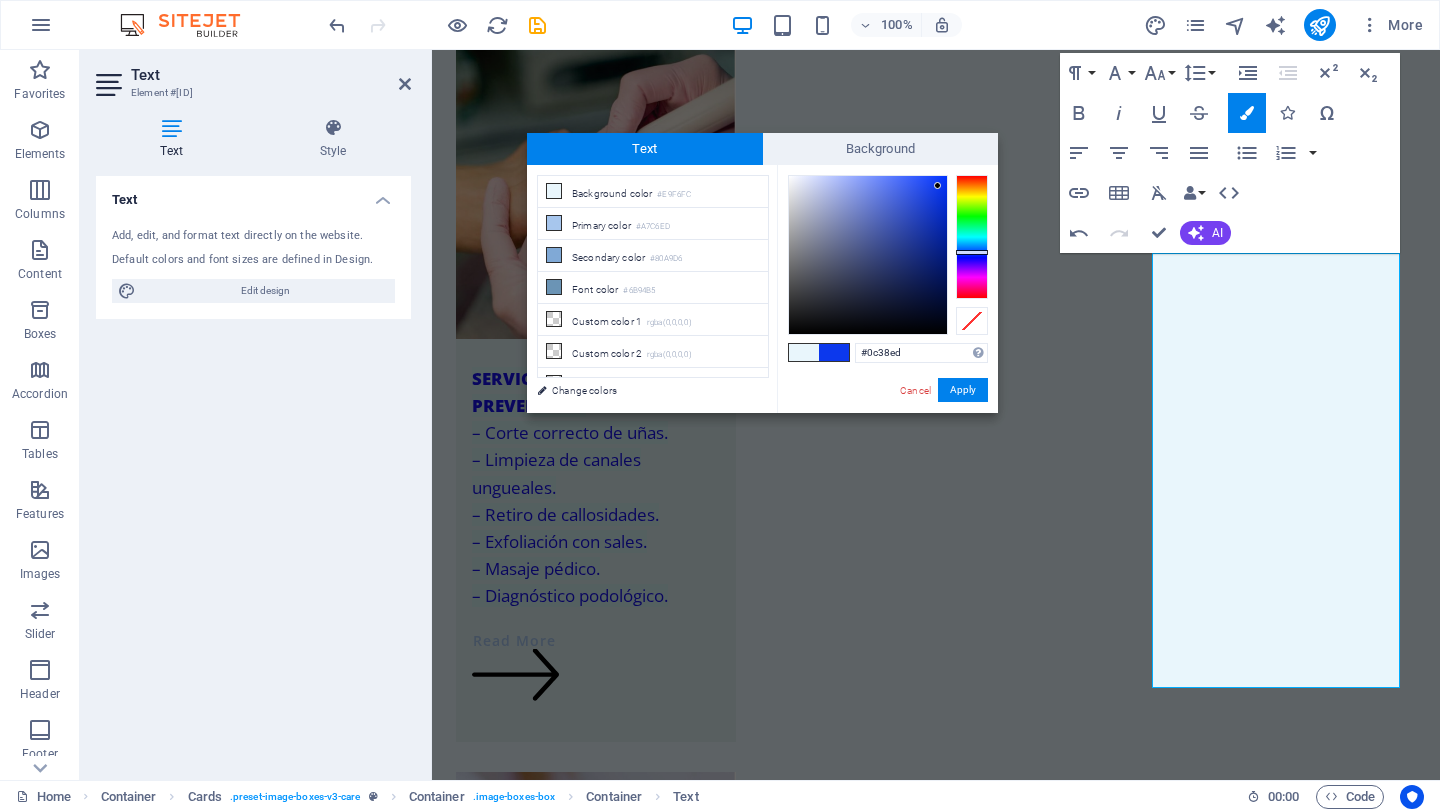 click at bounding box center (868, 255) 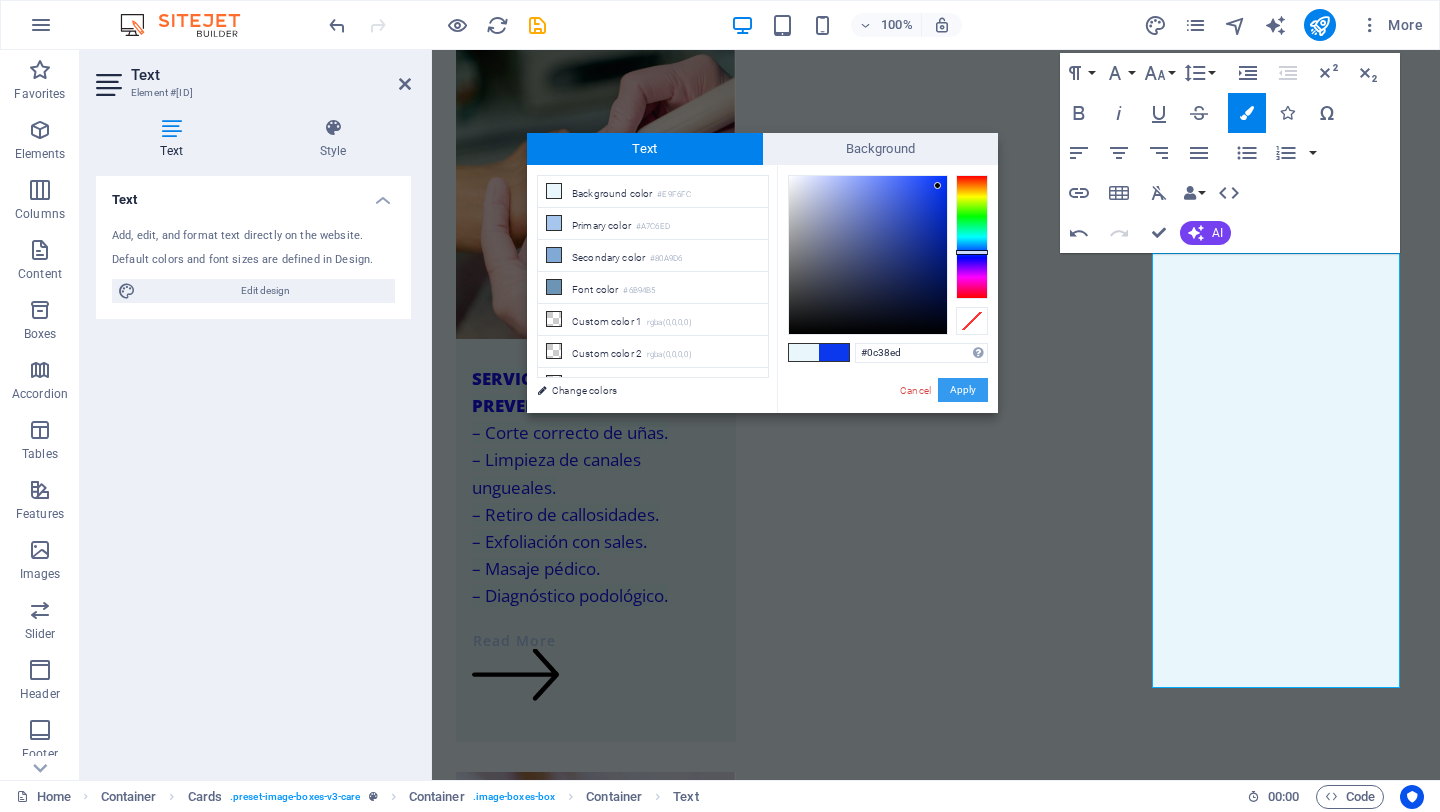 click on "Apply" at bounding box center (963, 390) 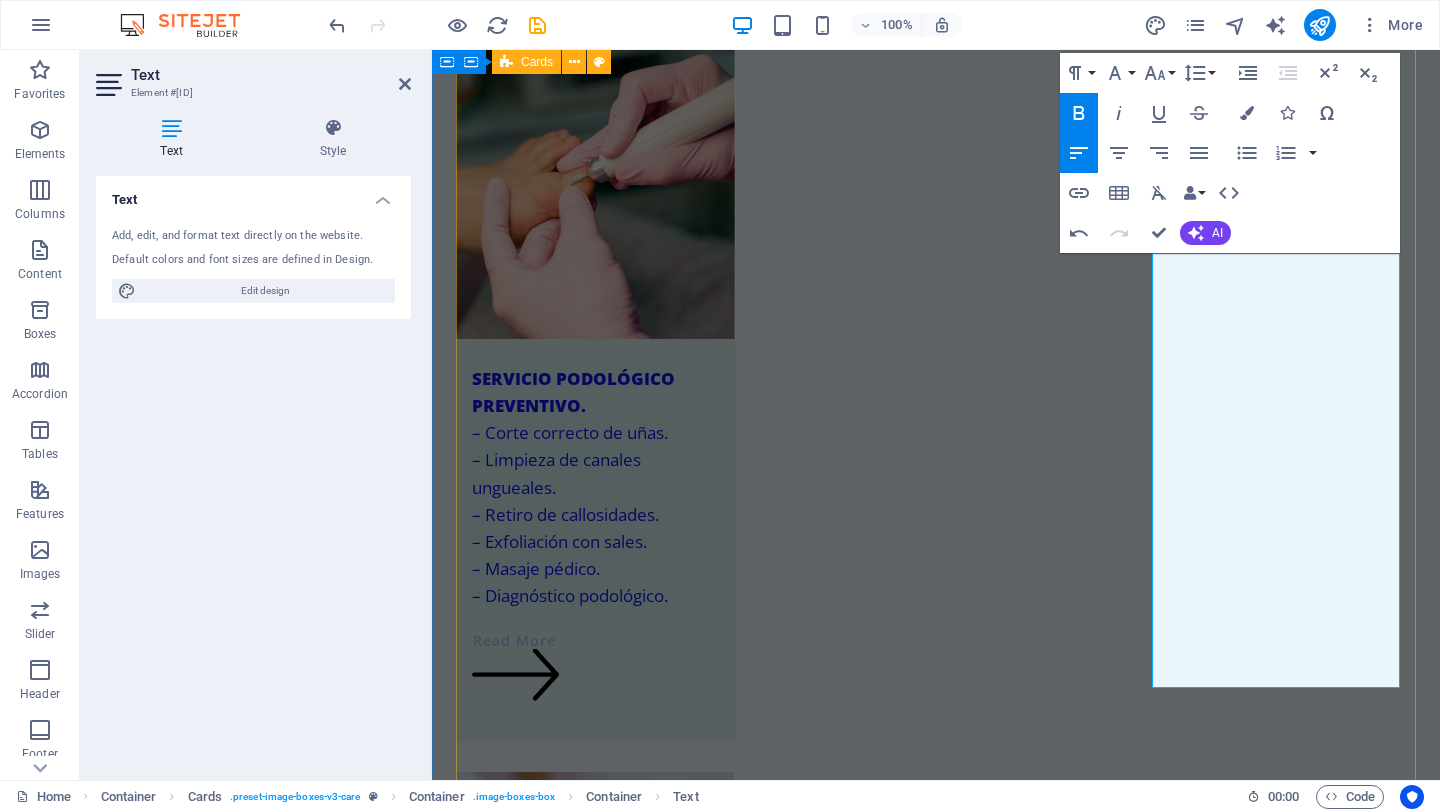 click on "SERVICIO PODOLÓGICO   PREVENTIVO. – Corte correcto de uñas. – Limpieza de canales ungueales. – Retiro de callosidades. – Exfoliación con sales. – Masaje pédico. – Diagnóstico podológico. Read More      ONICOMICOSIS (hongo):  Tratamiento que consiste en una valoración previa, partiendo del estado de salud y condición de sus uñas optamos por el tratamiento idóneo a su condición. ONICOCRIPTOSIS   (uñas encarnadas):  Soluciones efectivas para aliviar el dolor y corregir el crecimiento anormal en las uñas. TINEA PEDIS   (pie de atleta):  Tratamiento que consta de [NUMBER] sesiones donde aplicamos luz infrarroja junto a soluciones antifúngicas. VERRUGAS PLANTARES : Hacemos una limpieza exhaustiva, opciones de tratamiento para erradicar la verruga y seguimiento a curaciones. ORTONIXIA : Dispositivos que nos ayudan a corregir la curvatura de la uña, para así prevenir que se encarnen. PIE DE RIESGO : La neuropatía diabética es una complicaci   REFLEXOLOGÍA PODAL Read More" at bounding box center [936, 1723] 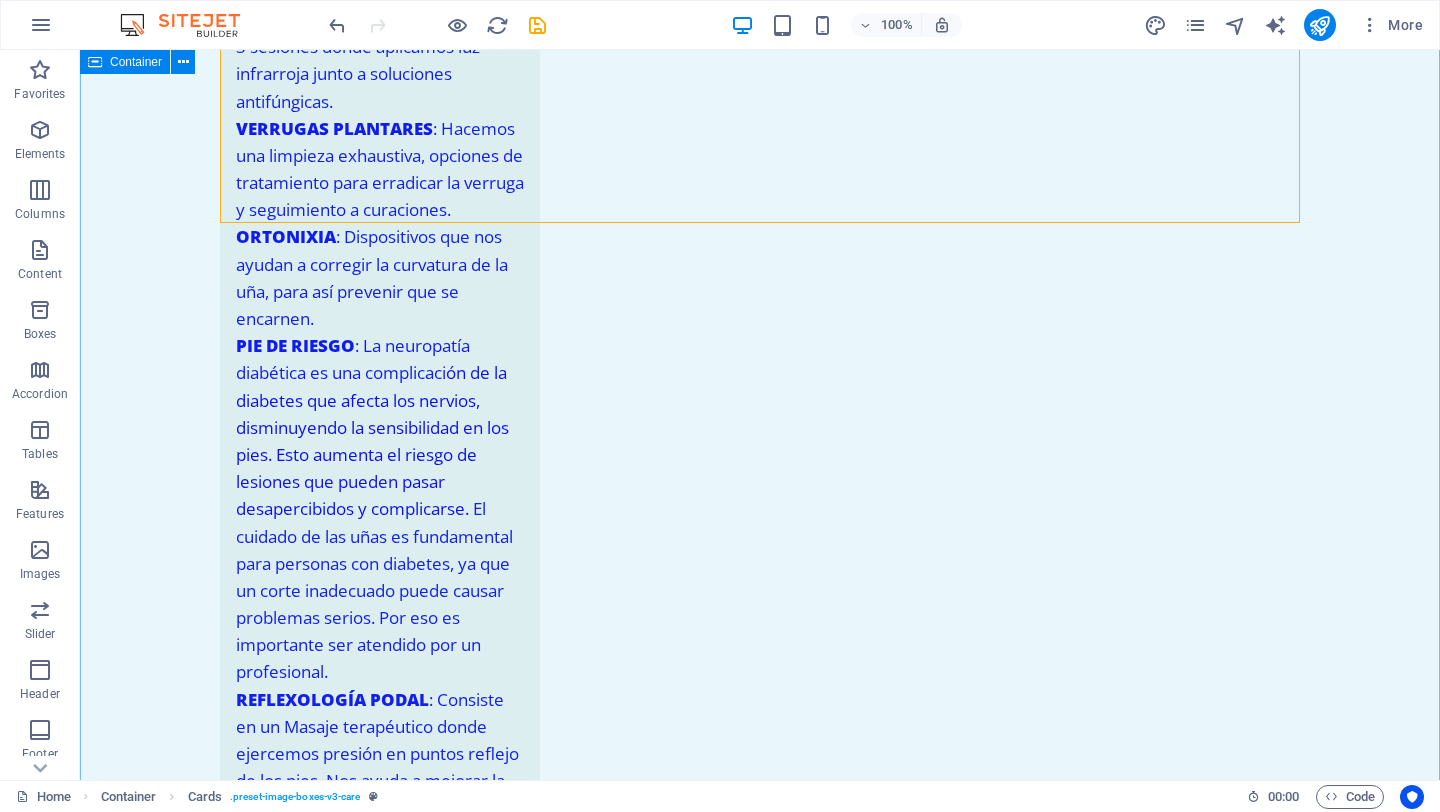 scroll, scrollTop: 2103, scrollLeft: 0, axis: vertical 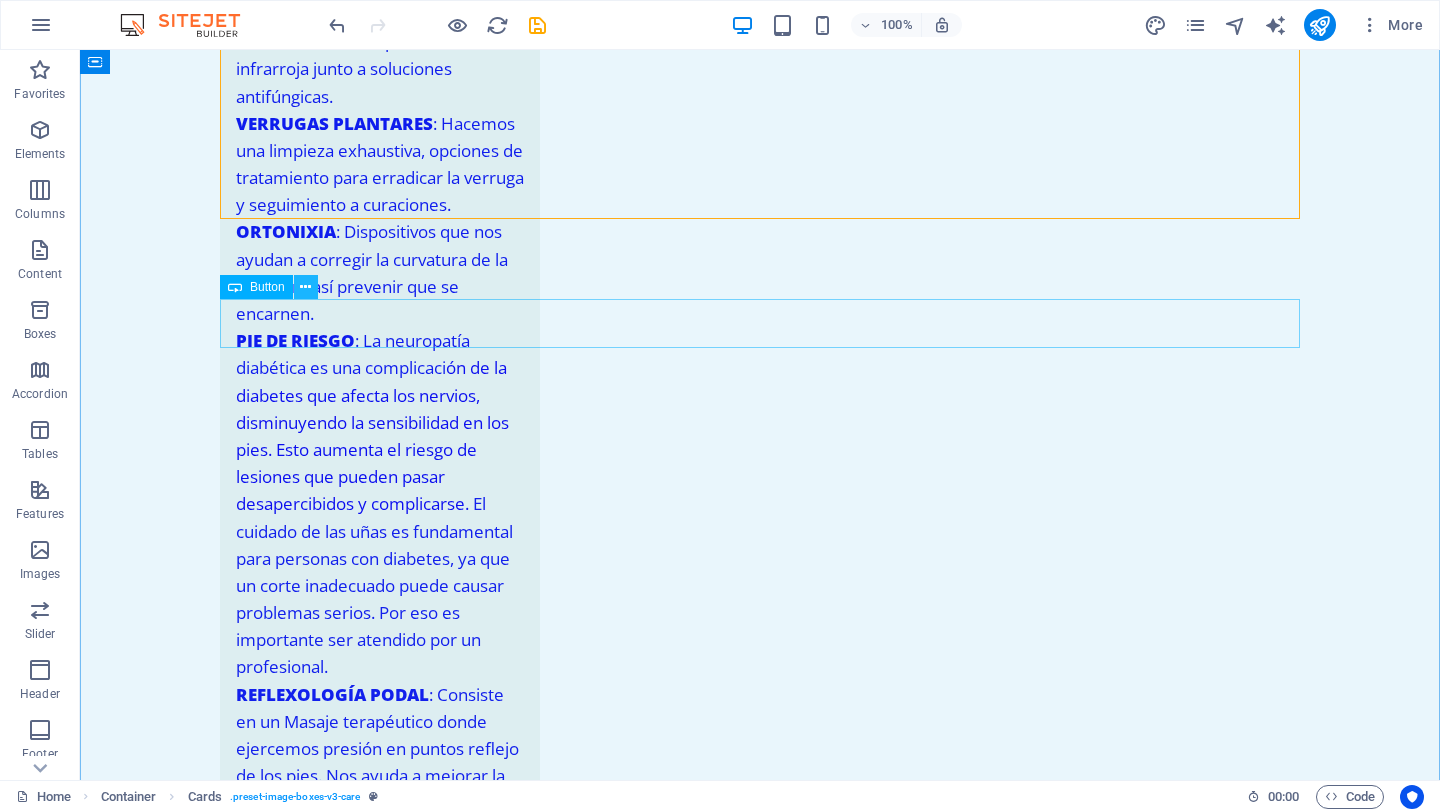 click at bounding box center [305, 287] 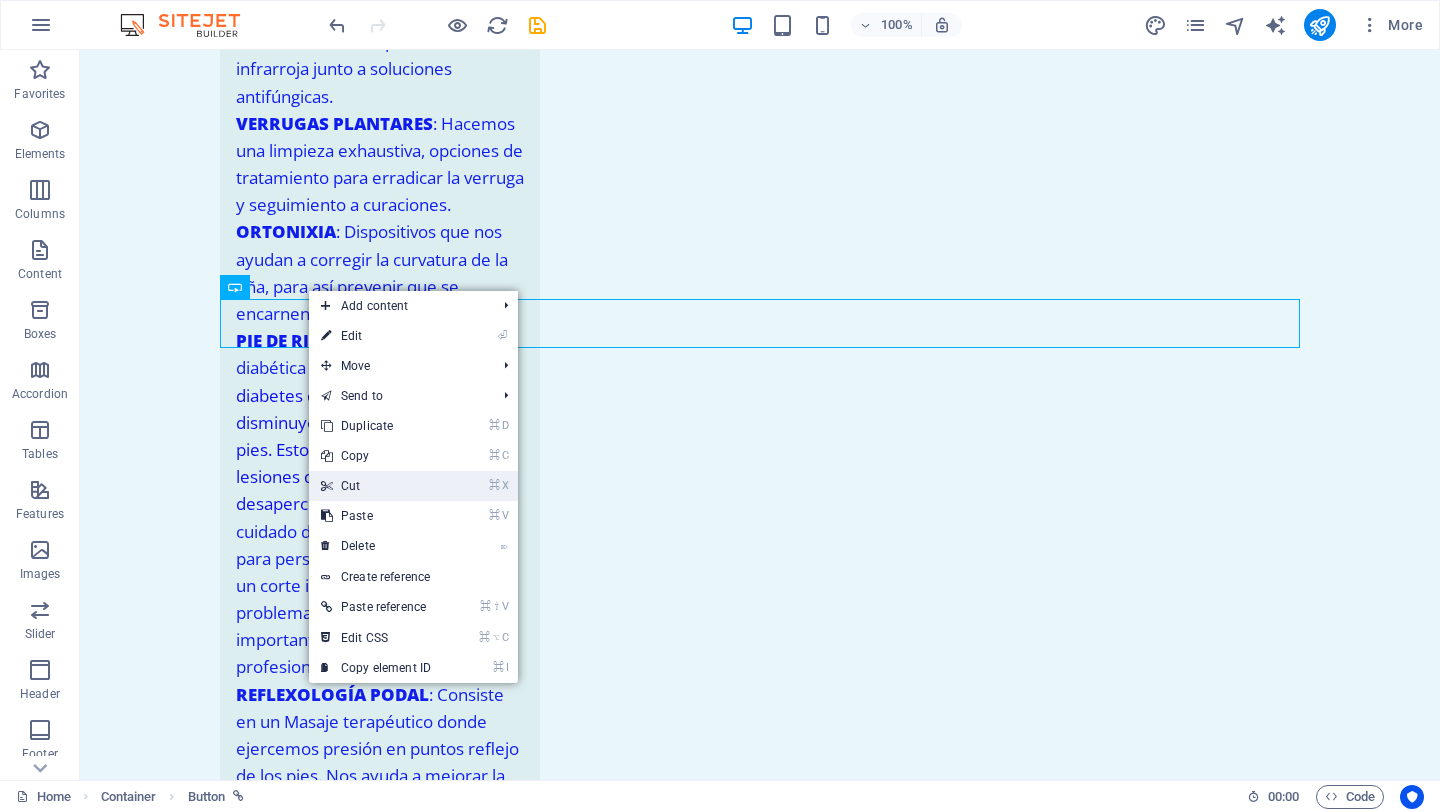 click on "⌘ X  Cut" at bounding box center [376, 486] 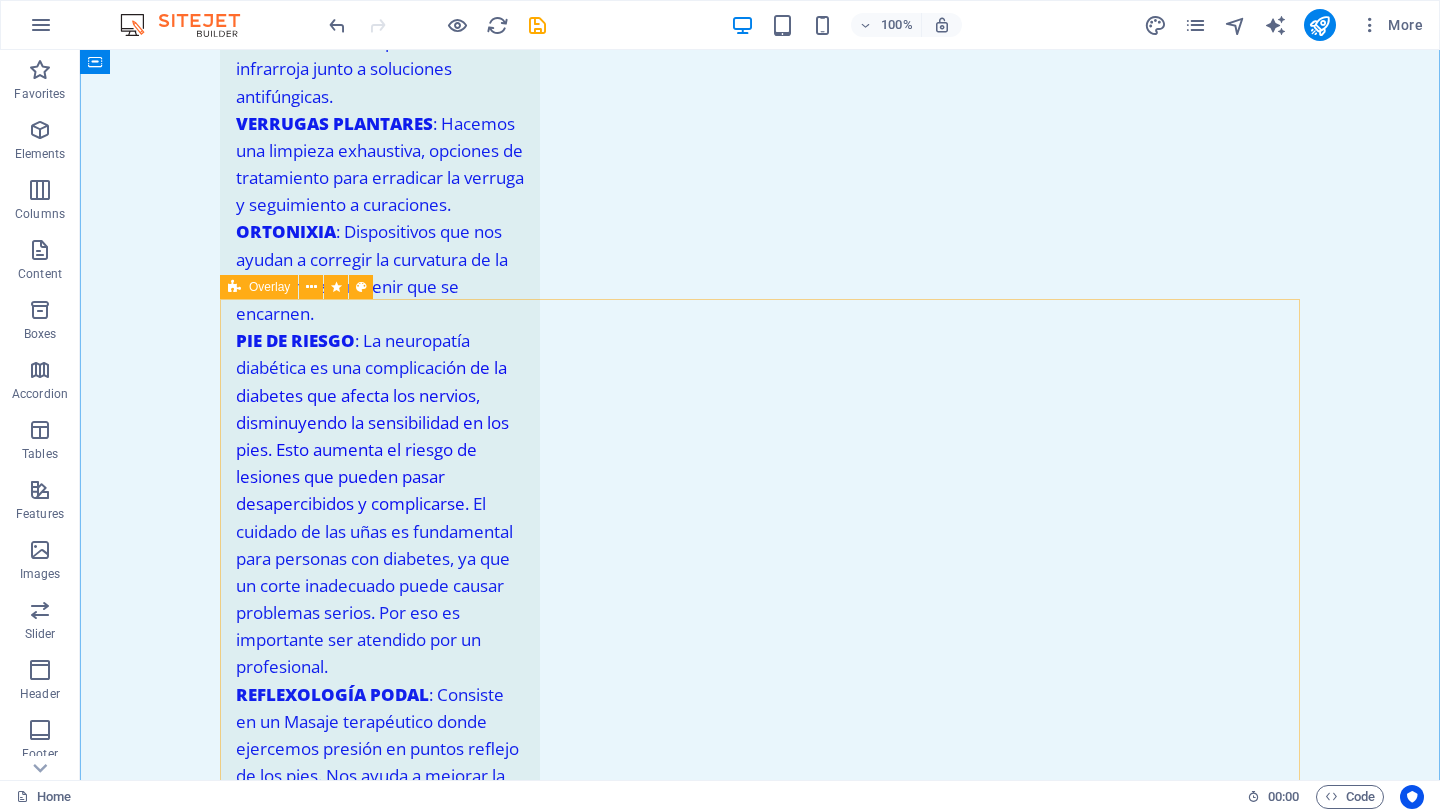 click on "Dementia Care Lorem ipsum dolor sit amet, consectetur adipiscing elit. Consectetur auctor id viverra nunc, ultrices convallis sit ultrices. Massa sollicitudin consequat, at purus lobortis laoreet eu. Lorem ipsum dolor sit amet, consectetur adipiscing elit. Consectetur auctor id viverra nunc, ultrices convallis sit ultrices." at bounding box center (760, 2186) 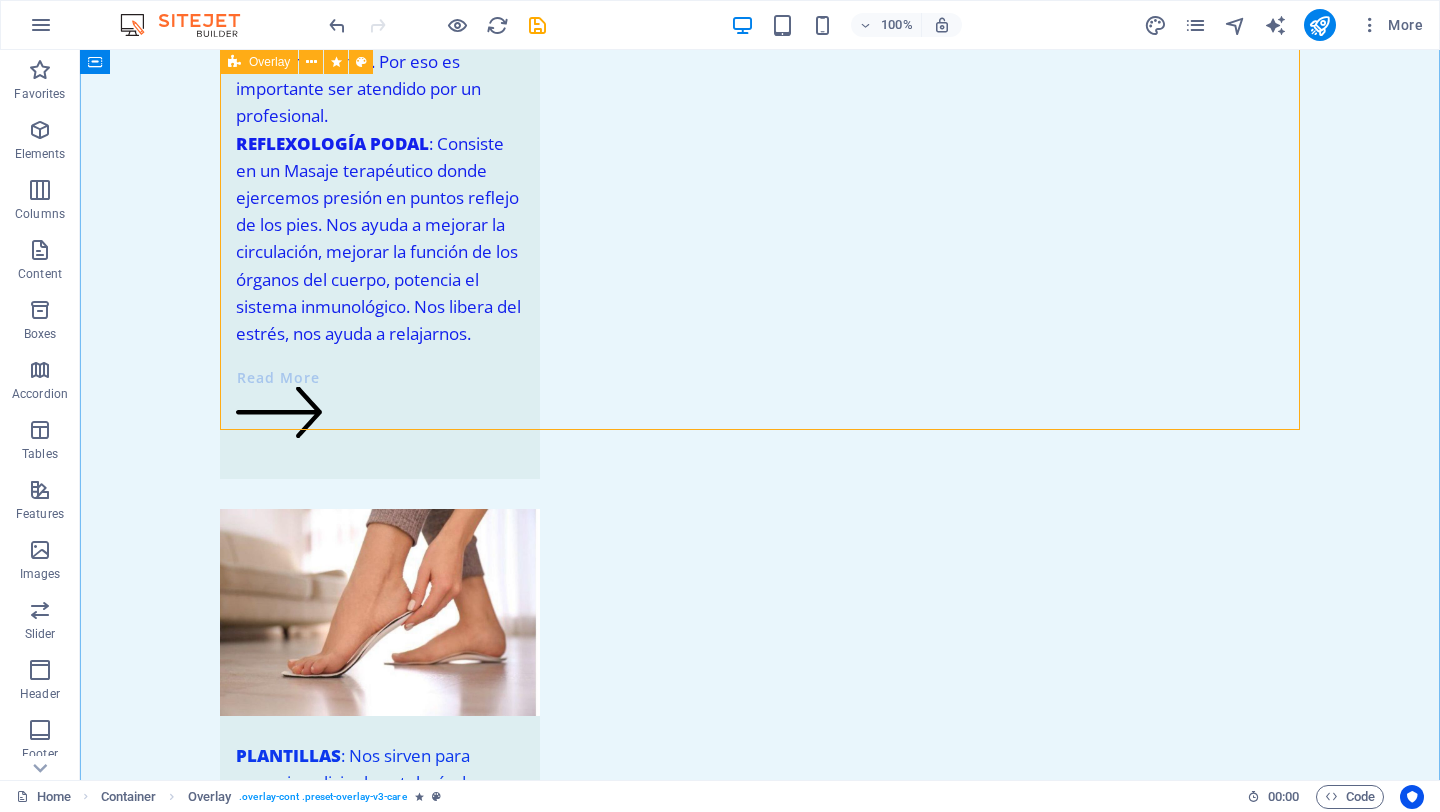 scroll, scrollTop: 2656, scrollLeft: 0, axis: vertical 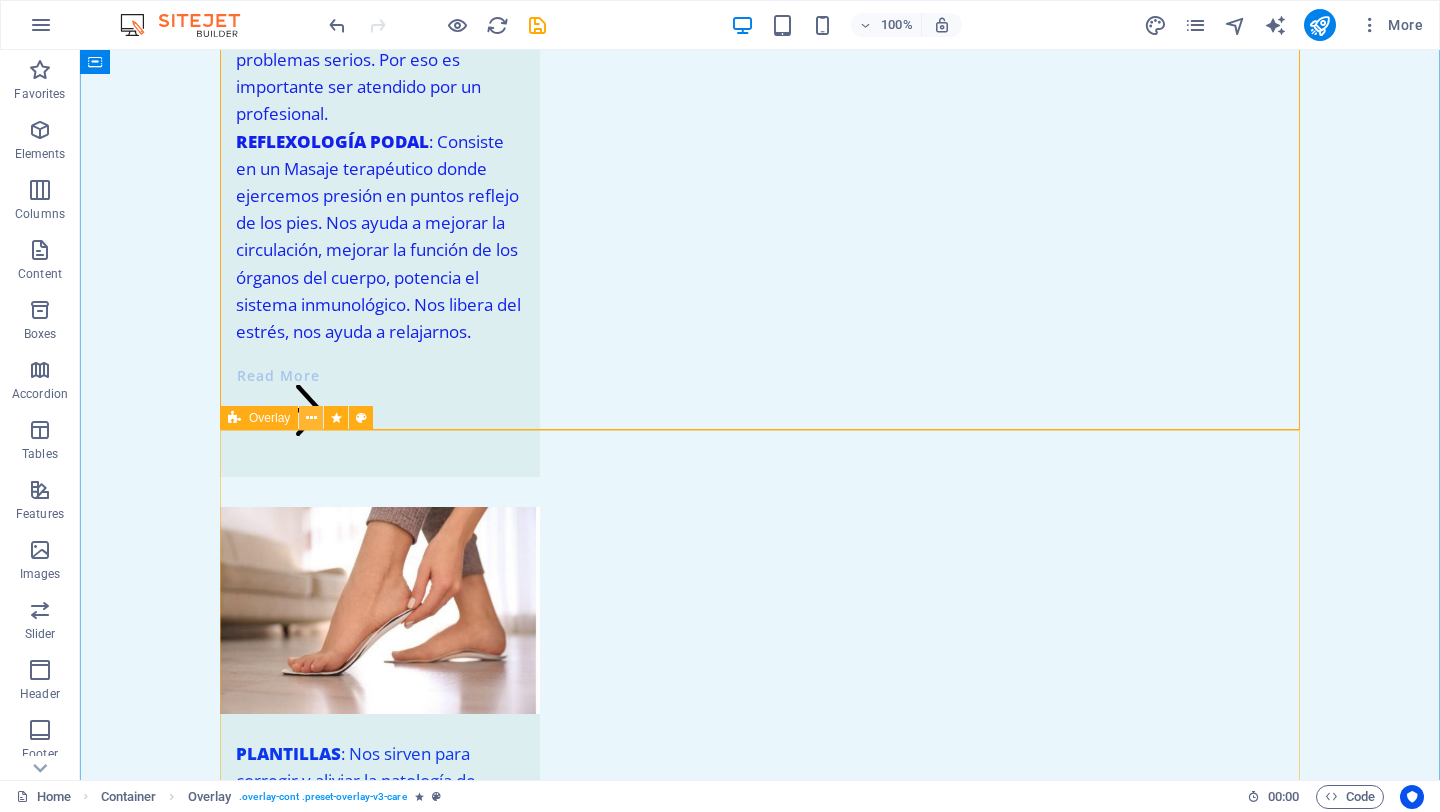 click at bounding box center [311, 418] 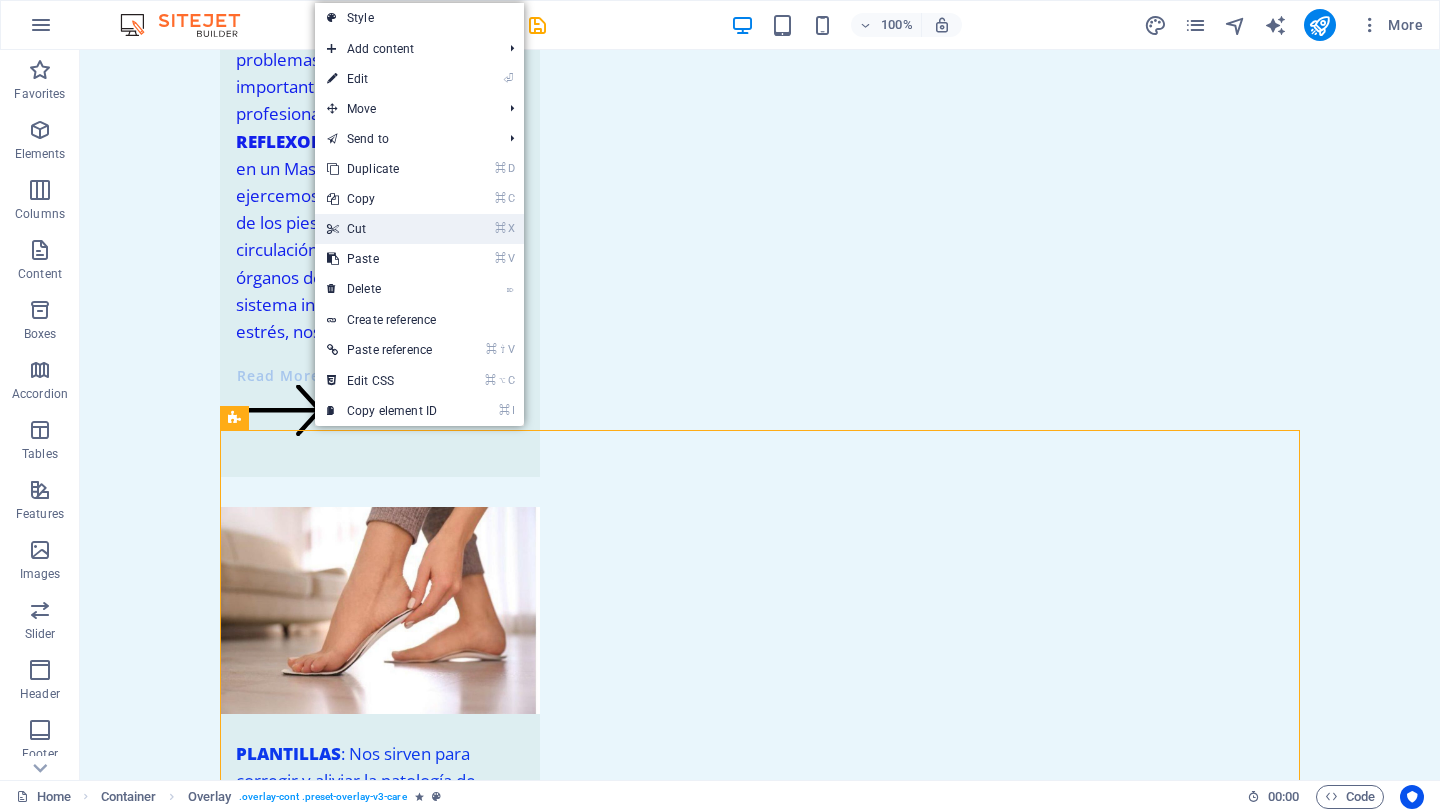 click on "⌘ X  Cut" at bounding box center (382, 229) 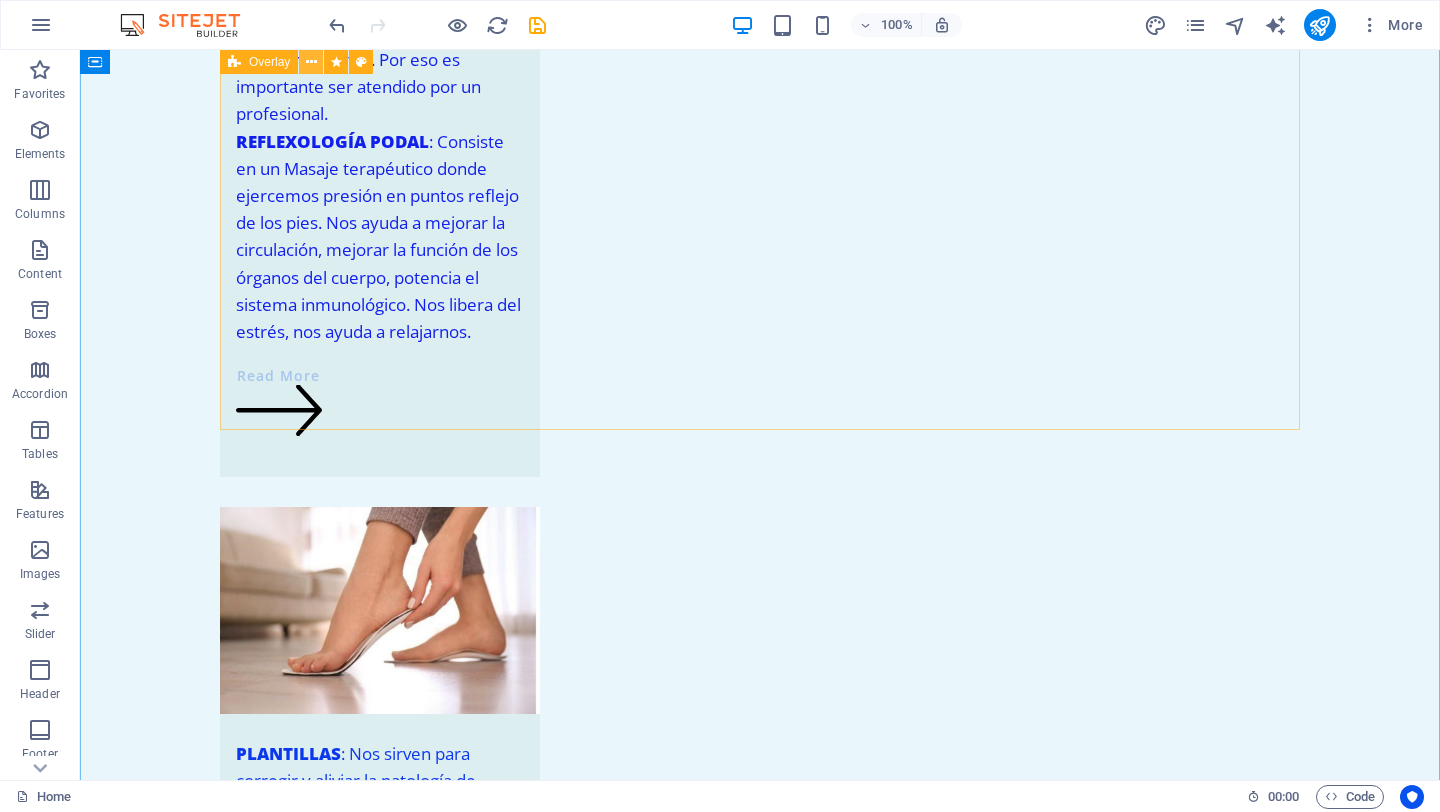 click at bounding box center (311, 62) 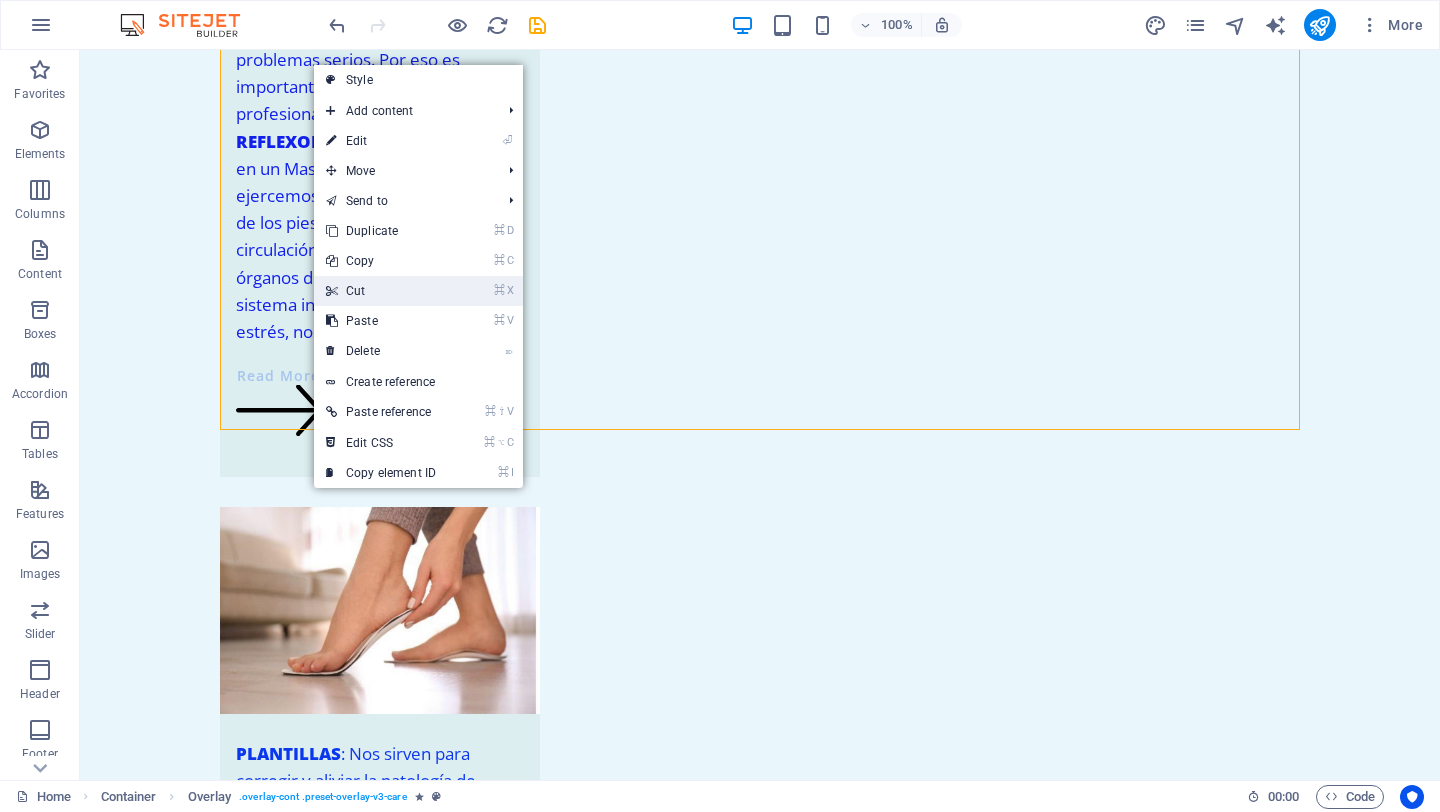 click on "⌘ X  Cut" at bounding box center (381, 291) 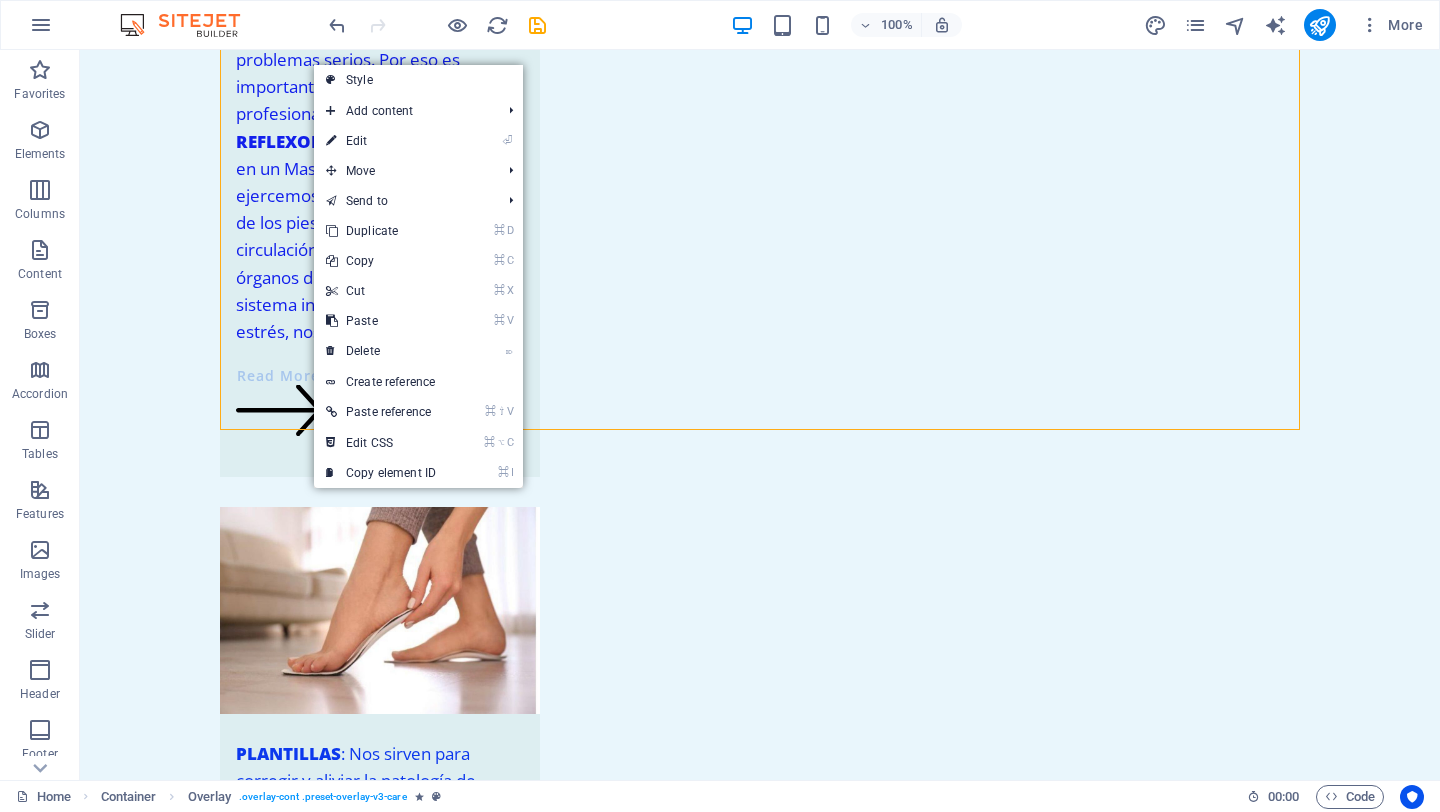 scroll, scrollTop: 1972, scrollLeft: 0, axis: vertical 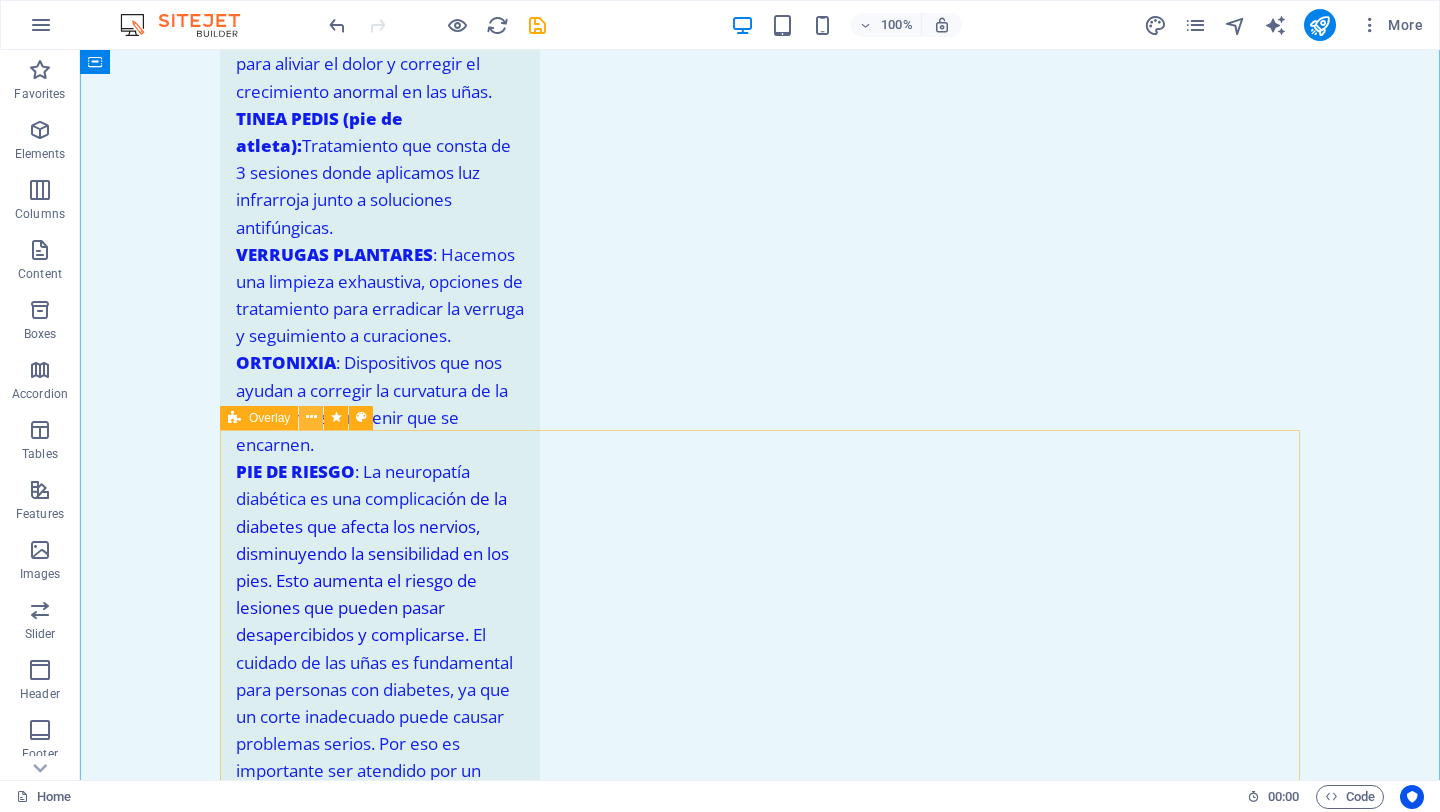 click at bounding box center [311, 418] 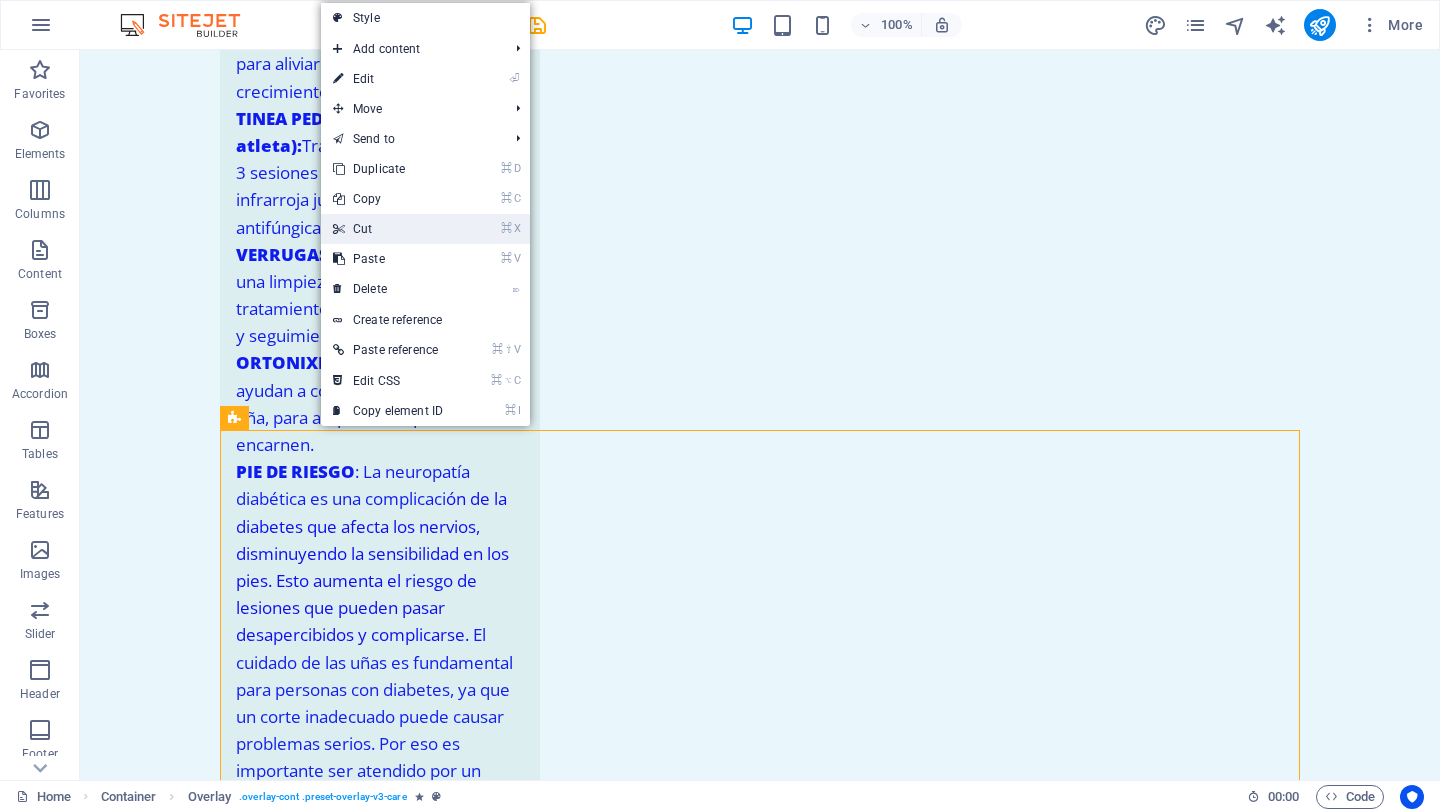click on "⌘ X  Cut" at bounding box center [388, 229] 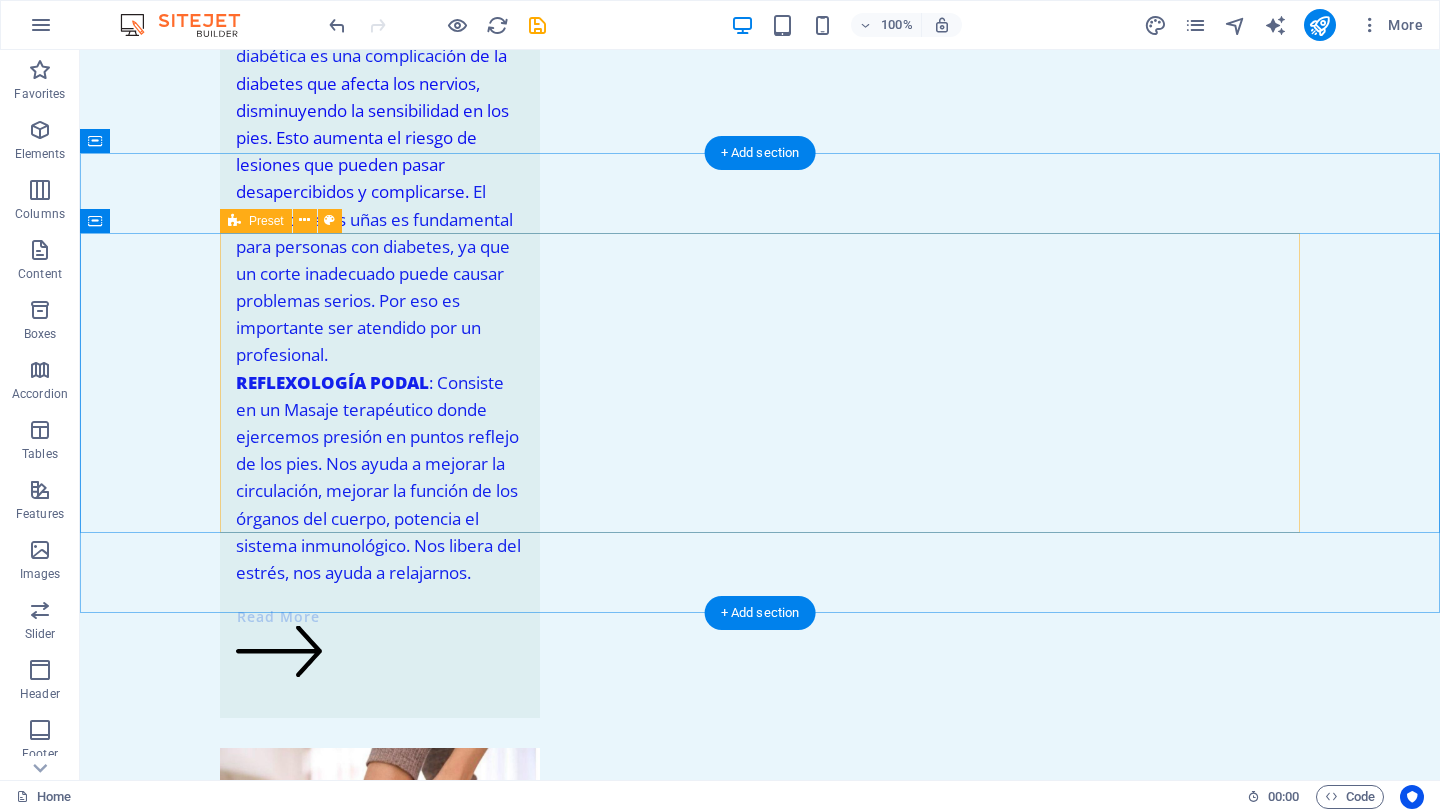 scroll, scrollTop: 2417, scrollLeft: 0, axis: vertical 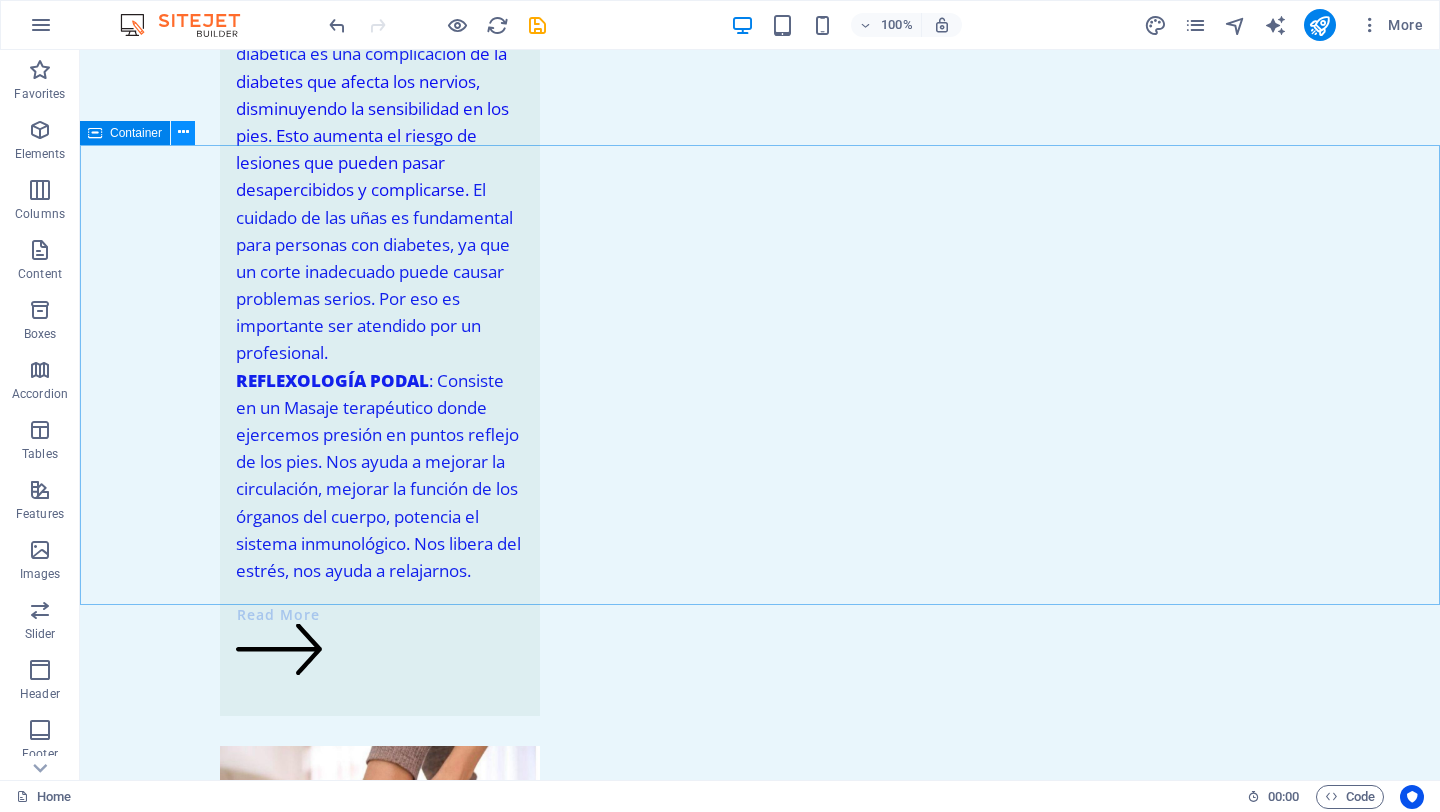 click at bounding box center [183, 132] 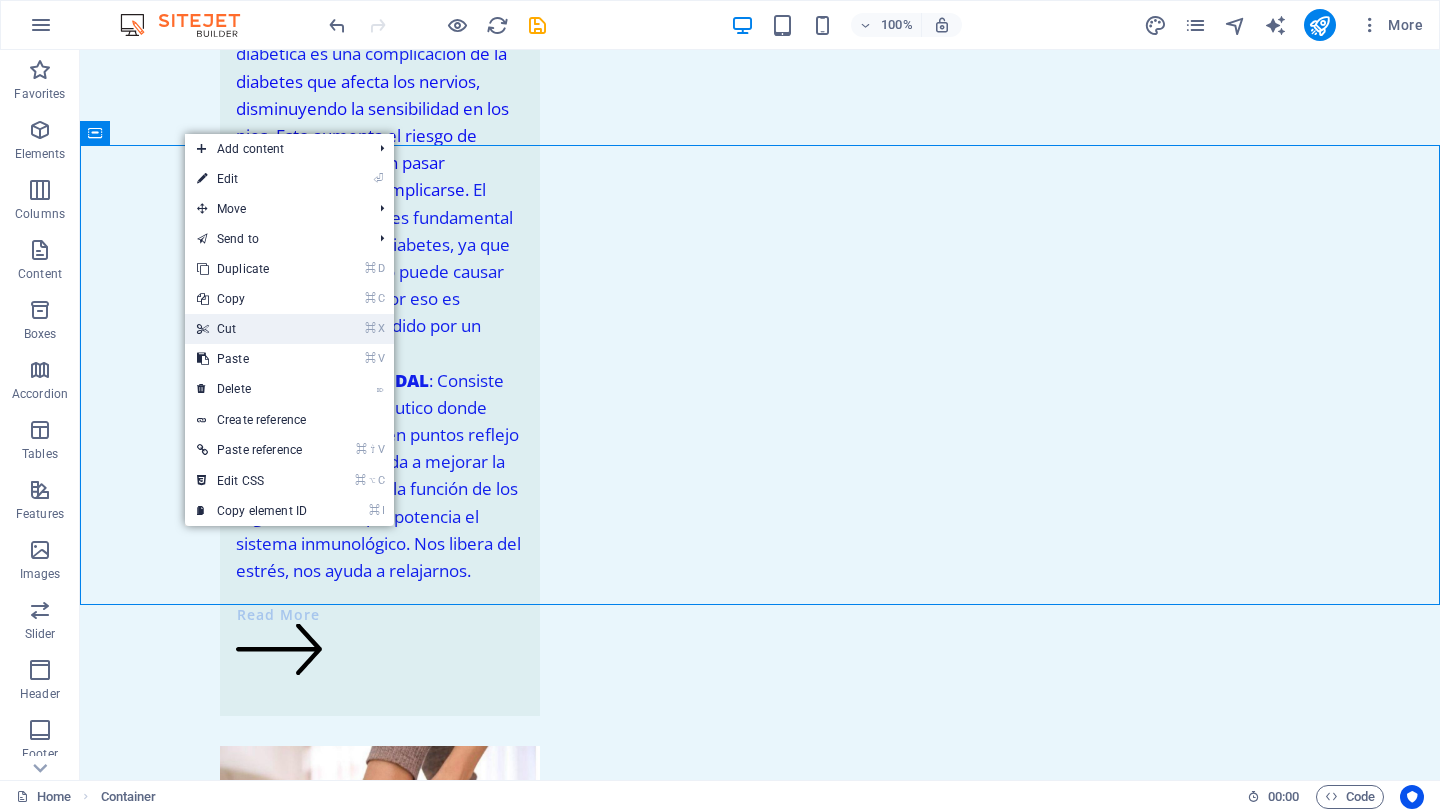 click on "⌘ X  Cut" at bounding box center [252, 329] 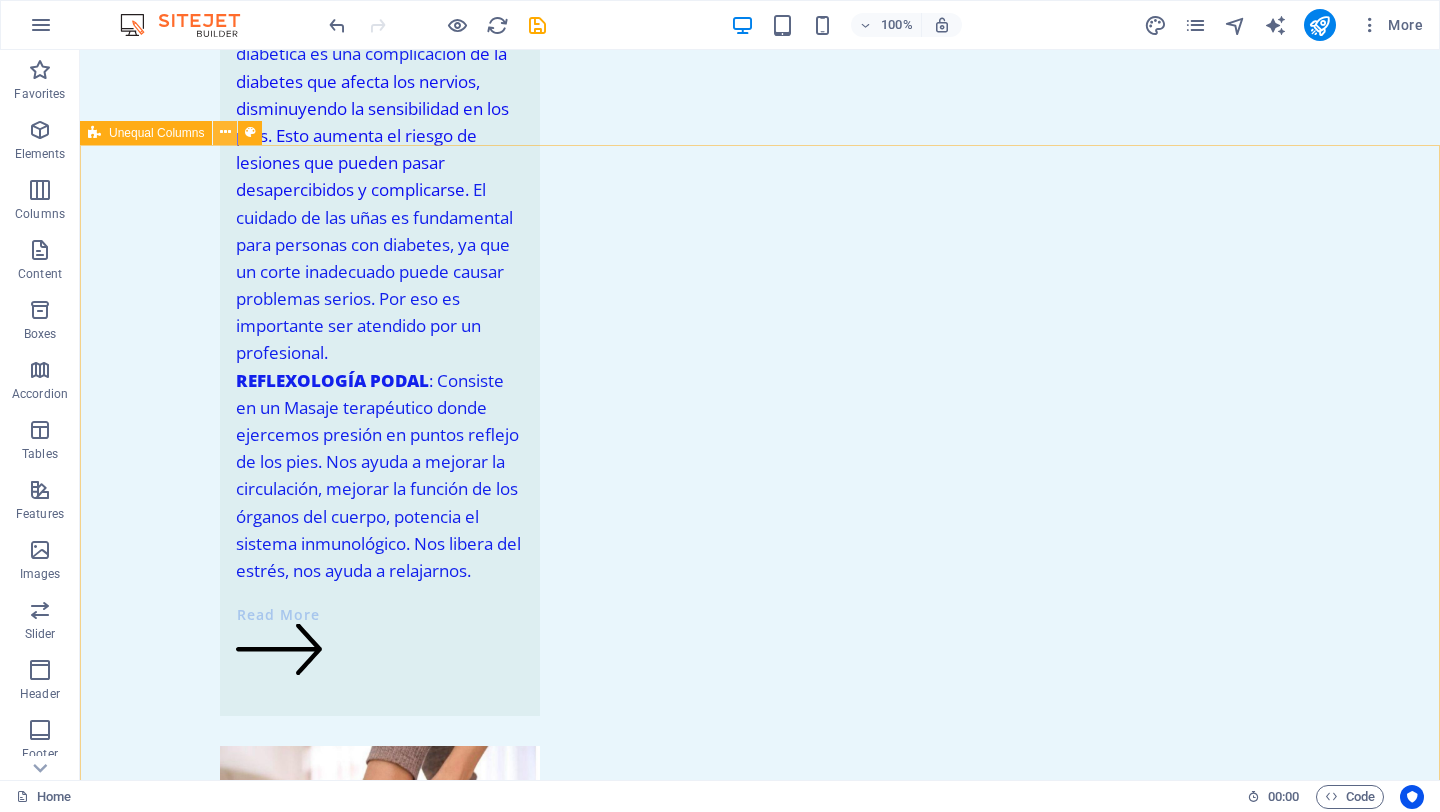click at bounding box center [225, 132] 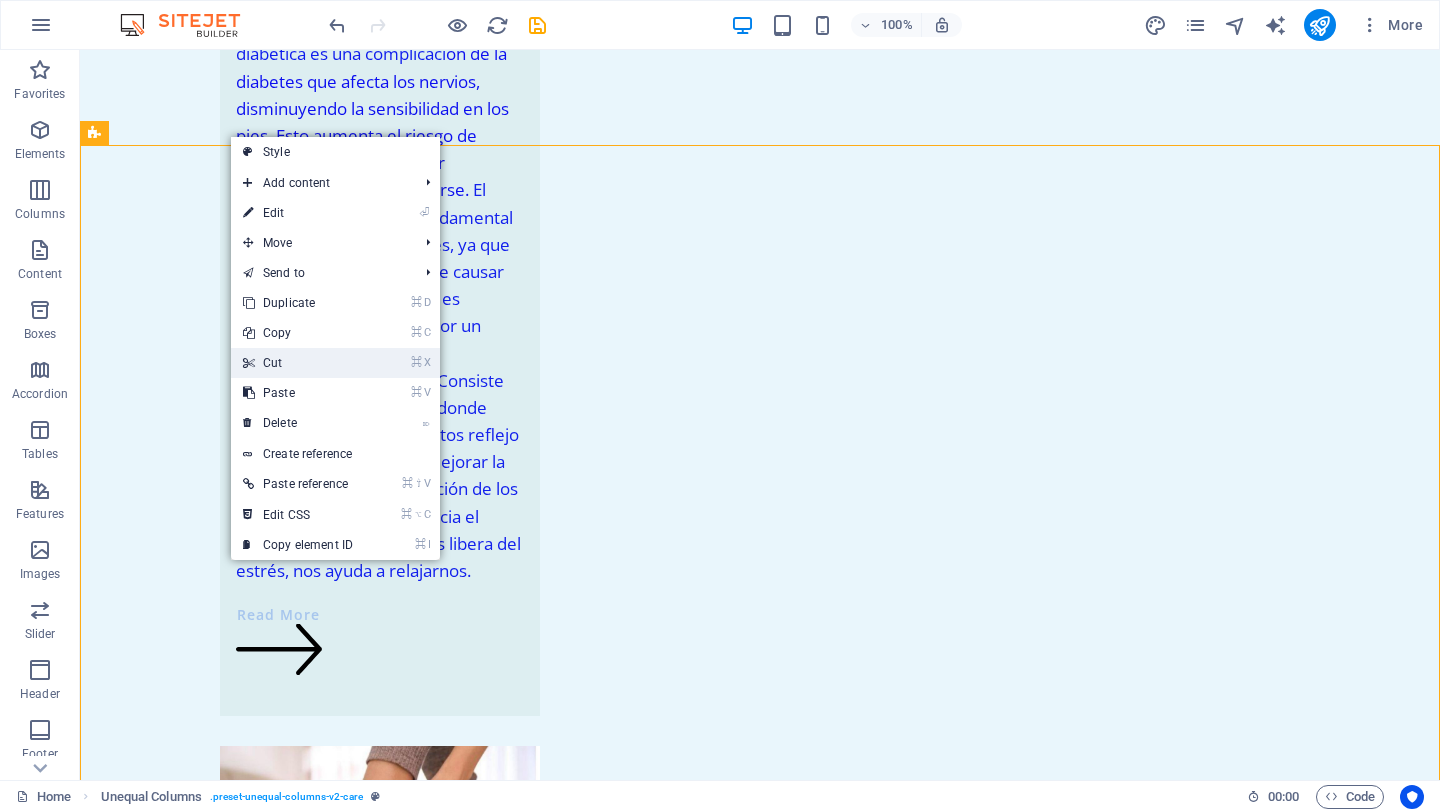 click on "⌘ X  Cut" at bounding box center (298, 363) 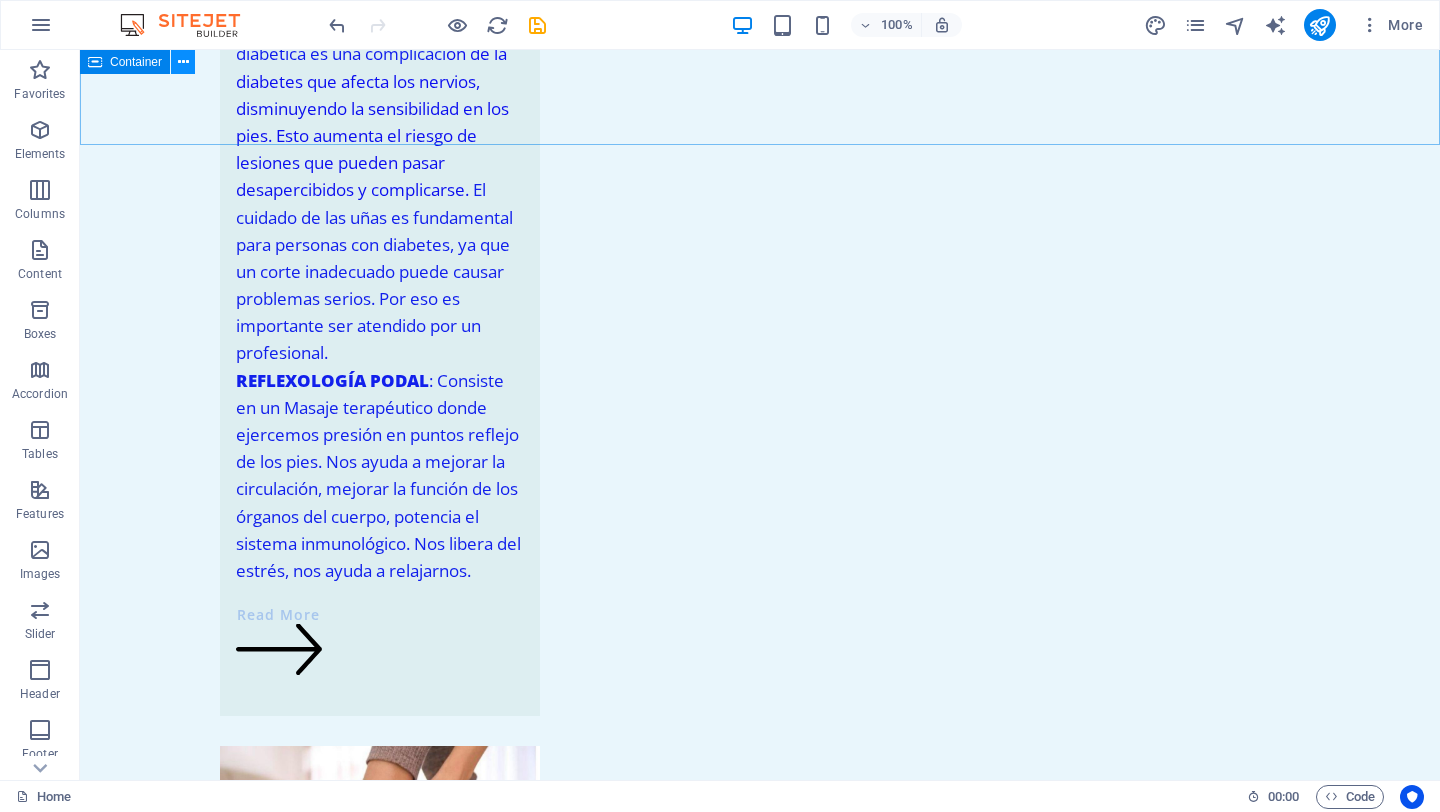 click at bounding box center [183, 62] 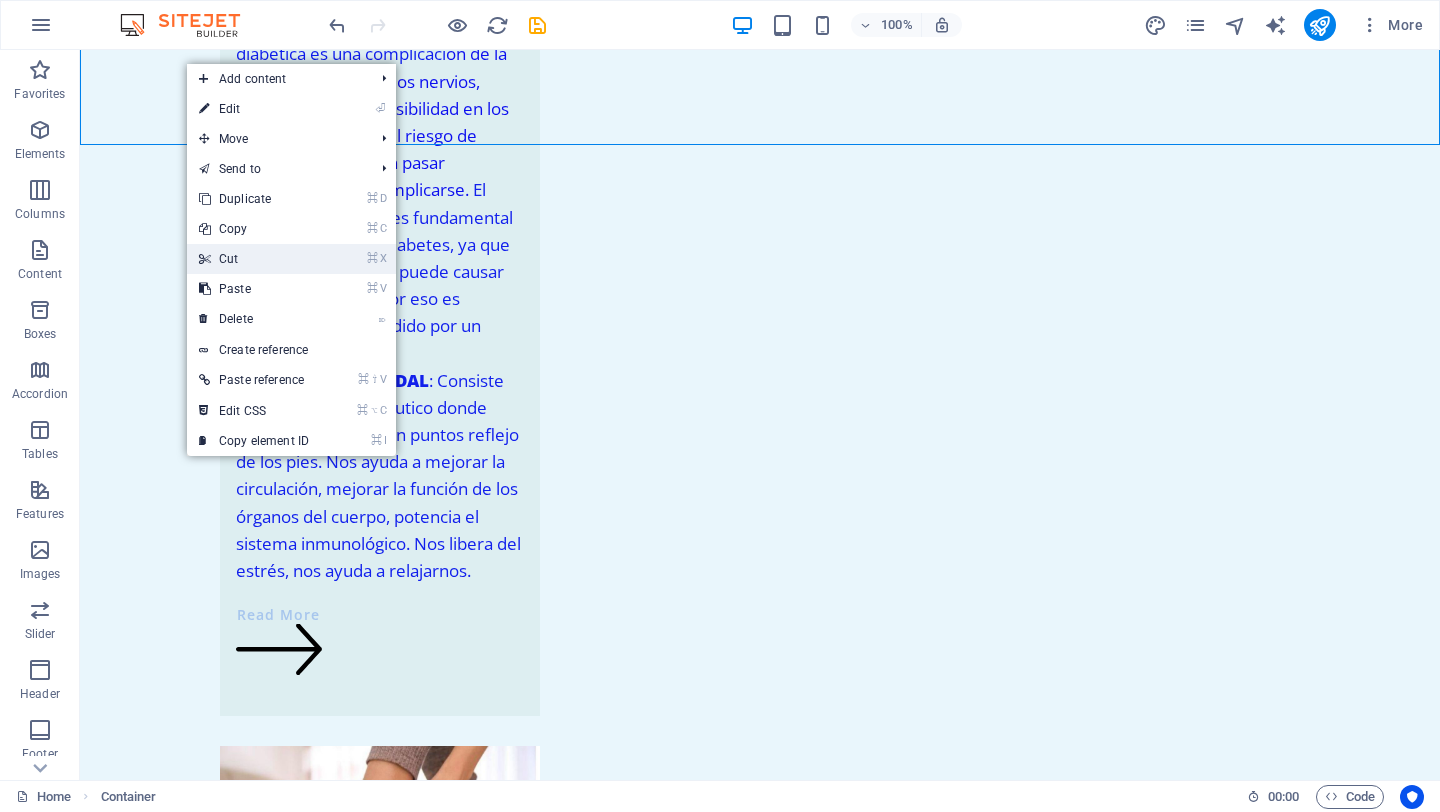 click on "⌘ X  Cut" at bounding box center (254, 259) 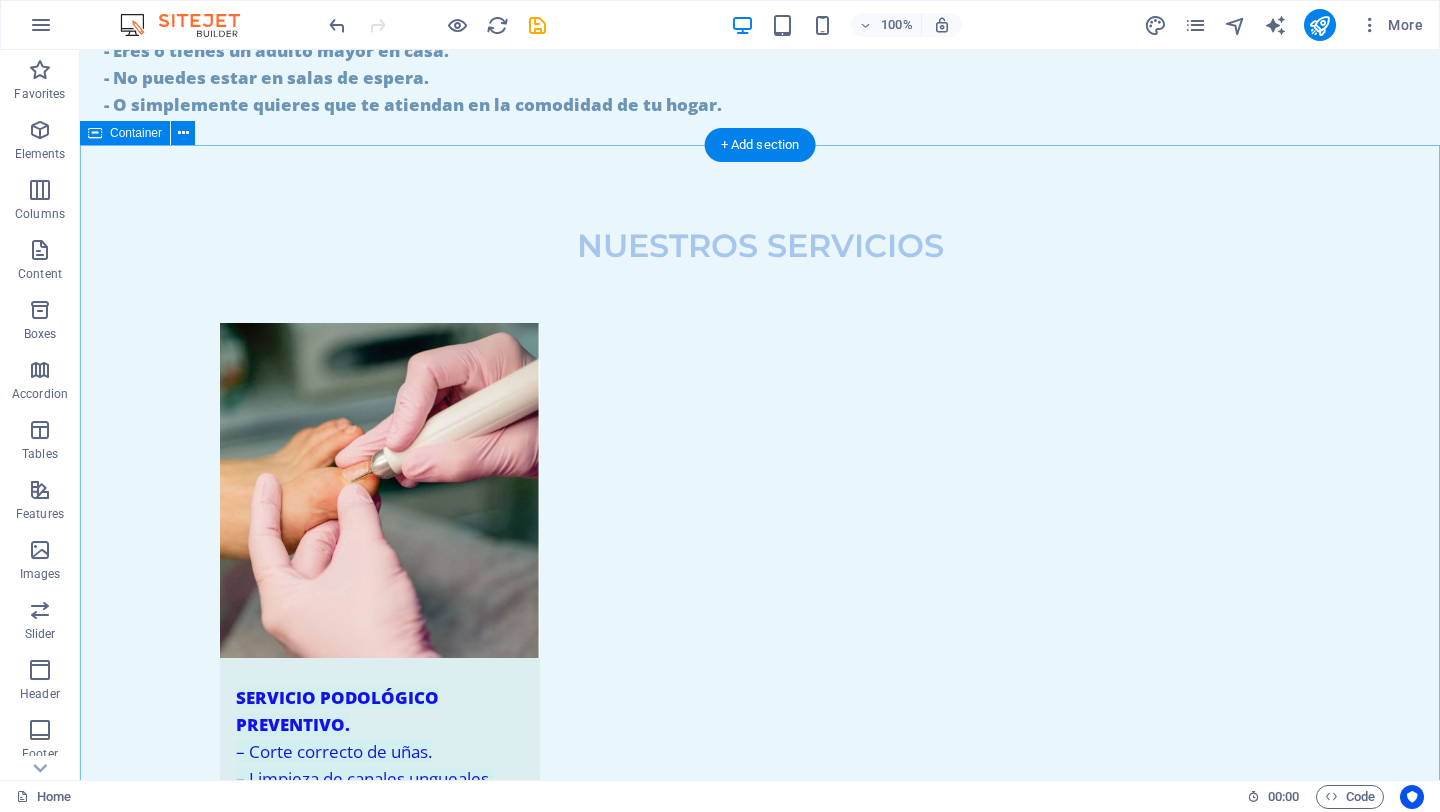 scroll, scrollTop: 2417, scrollLeft: 0, axis: vertical 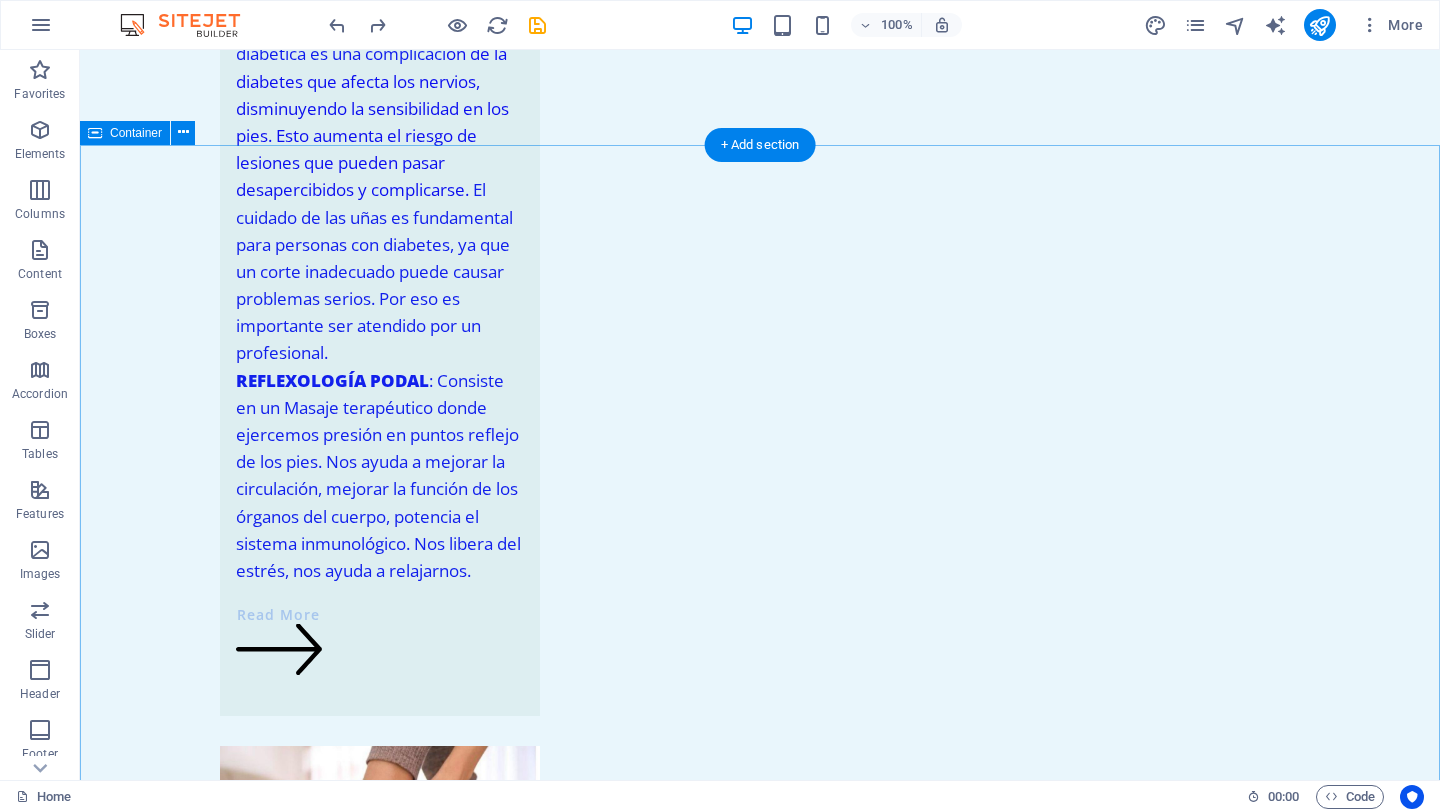 click on "What sets us apart Lorem ipsum dolor sit amet, consectetur adipiscing elit. Consectetur auctor id viverra nunc, ultrices convallis sit ultrices. Massa sollicitudin consequat, at purus. Same/next-day  appointments Lorem ipsum dolor sit amet, consectetur adipiscing elit. Drop-in lab services at our offices Lorem ipsum dolor sit amet, consectetur adipiscing elit. 6 convenient locations nationwide Lorem ipsum dolor sit amet, consectetur adipiscing elit." at bounding box center [760, 2308] 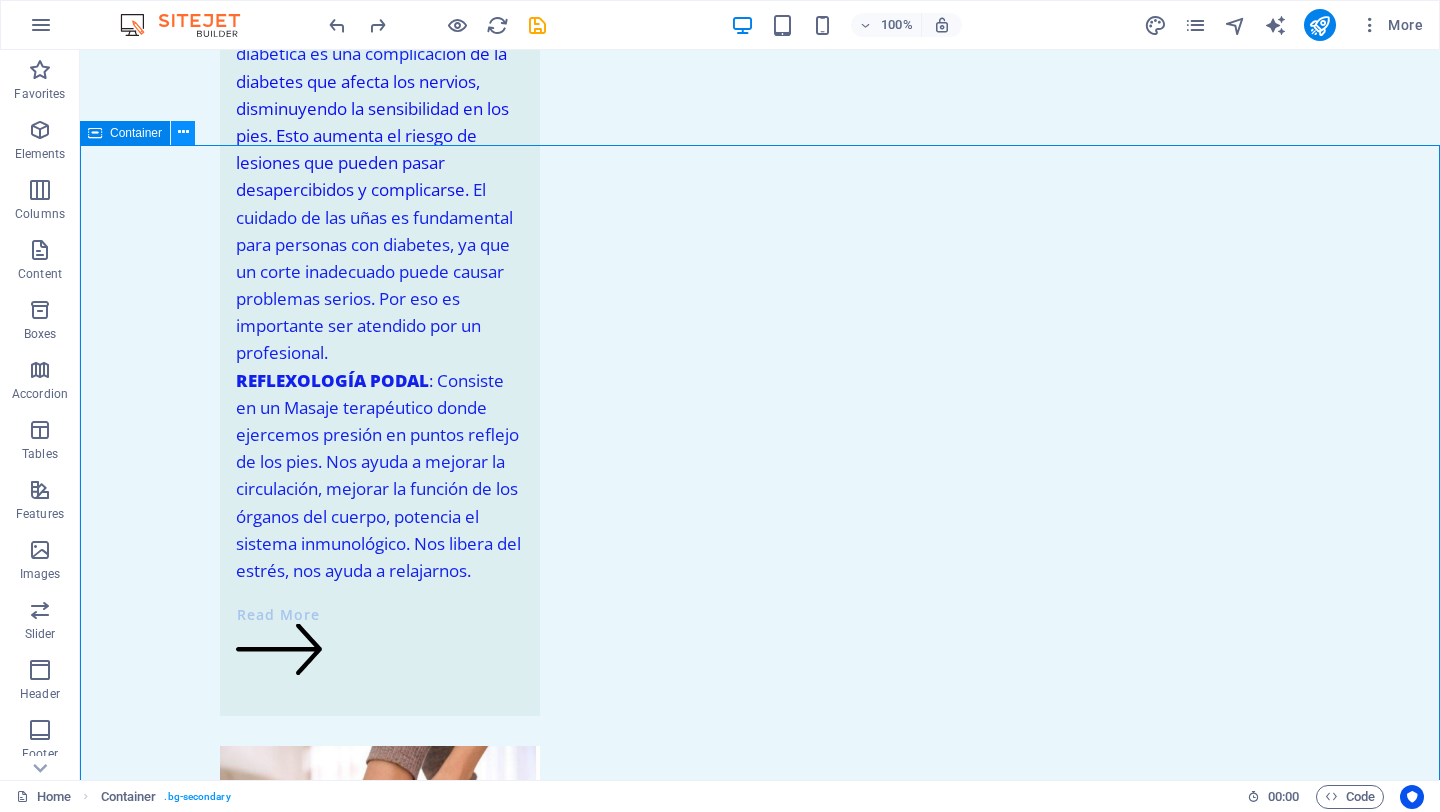 click at bounding box center (183, 132) 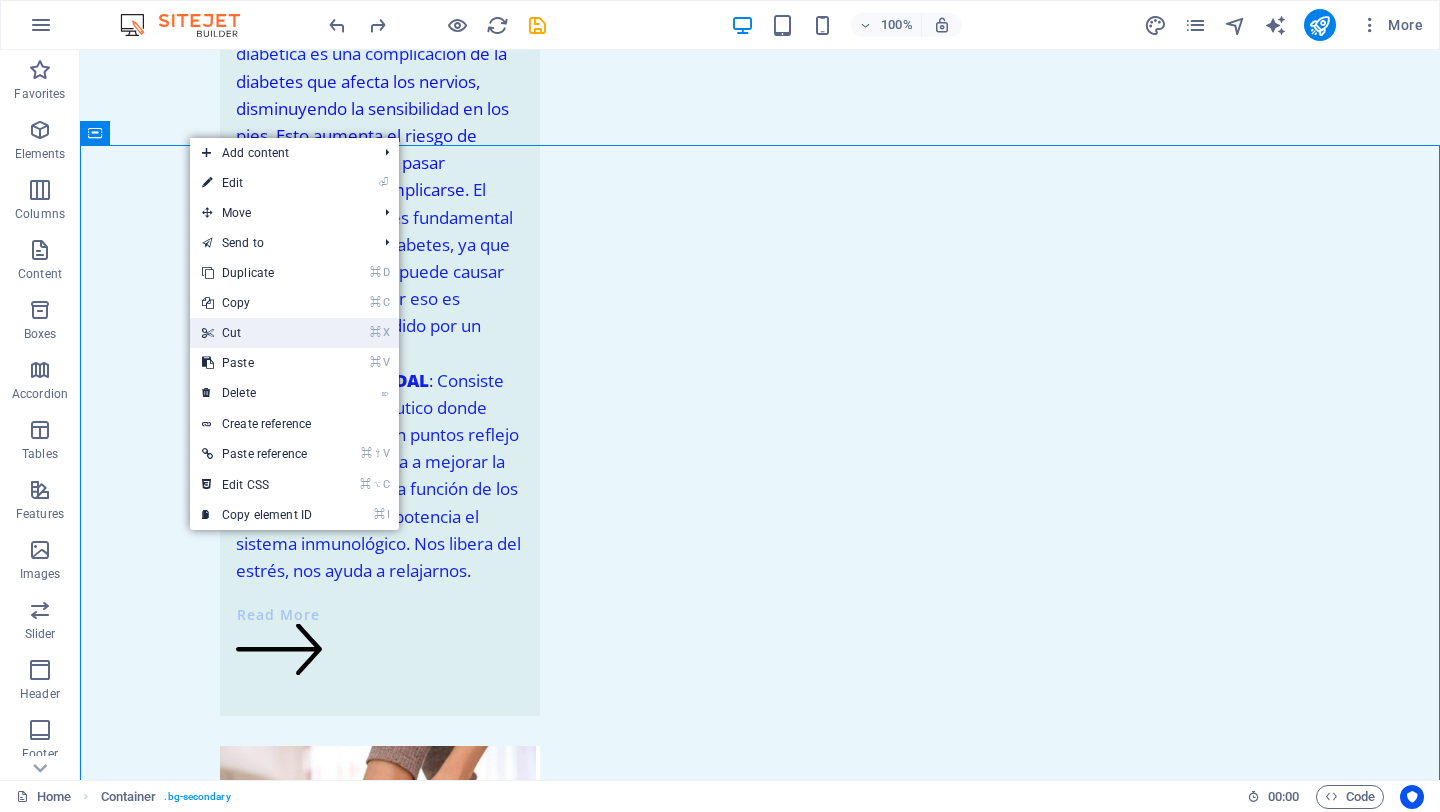 click on "⌘ X  Cut" at bounding box center (257, 333) 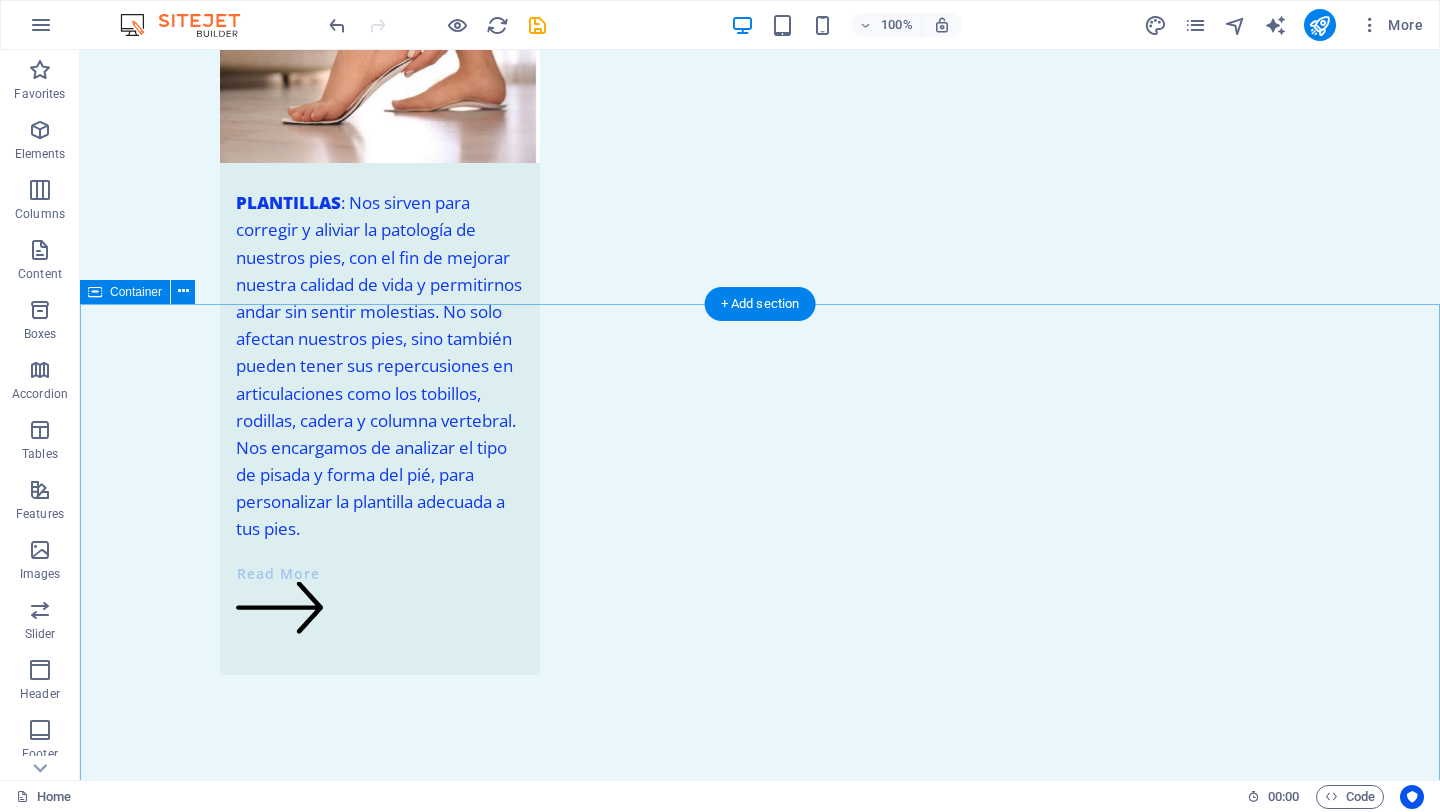 scroll, scrollTop: 3210, scrollLeft: 0, axis: vertical 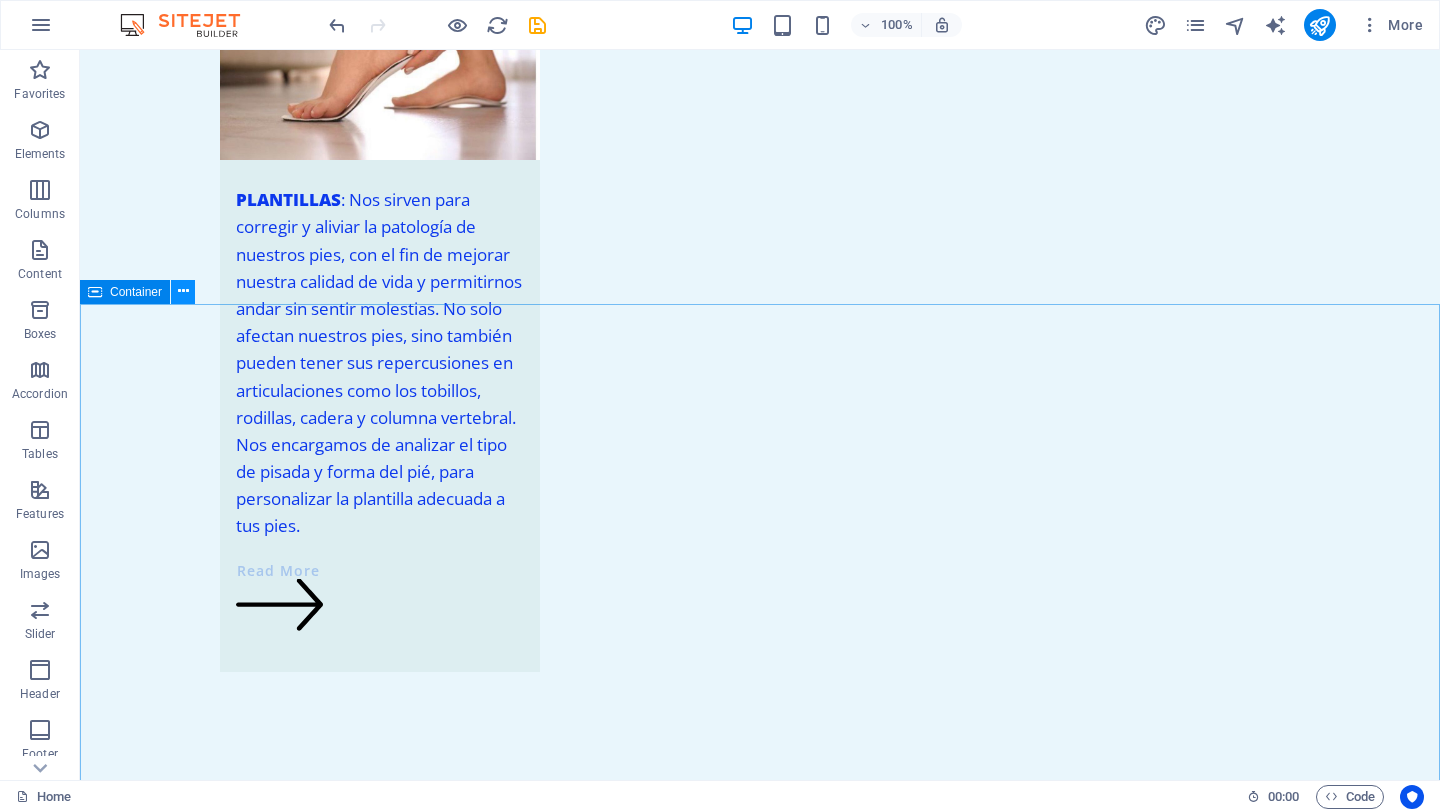 click at bounding box center [183, 291] 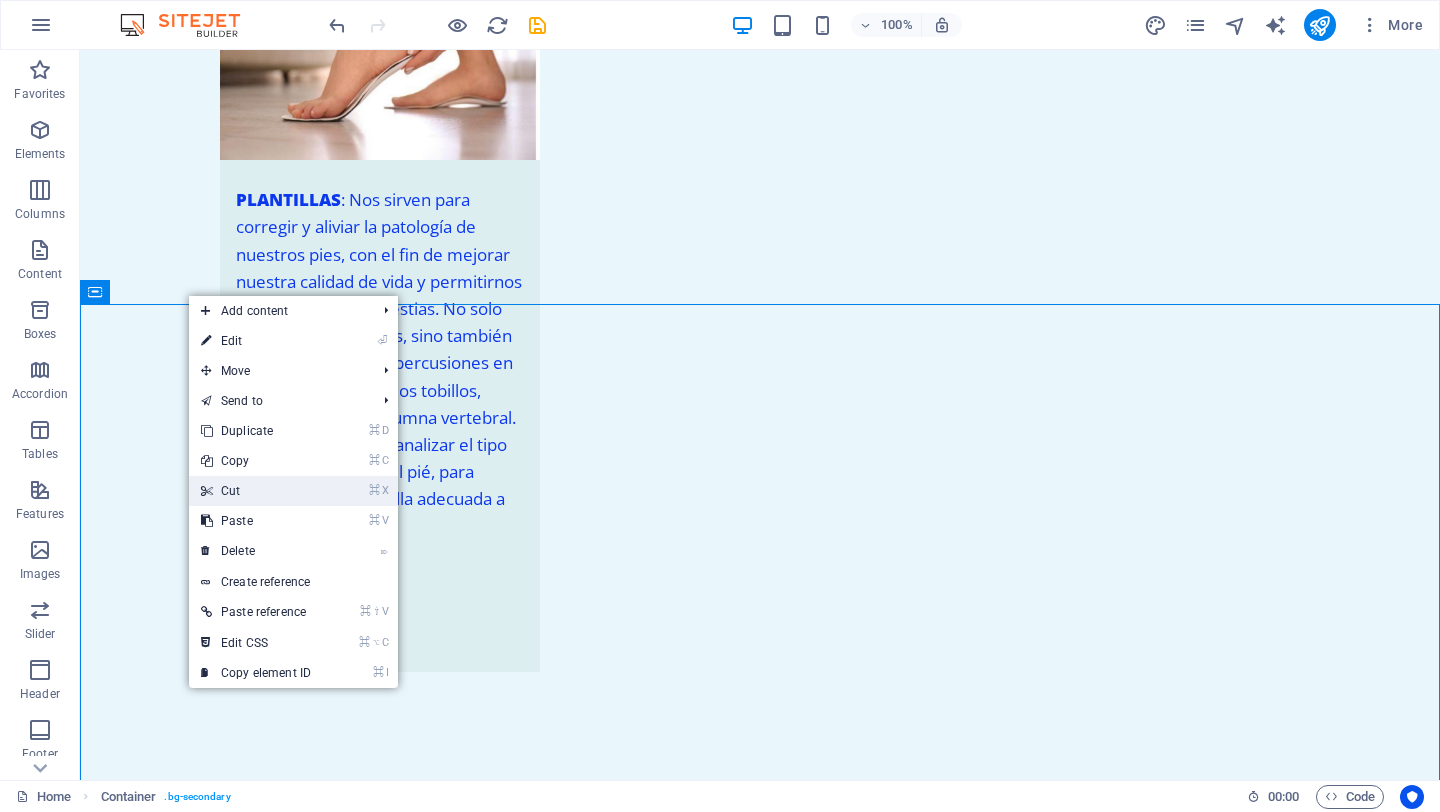 click on "⌘ X  Cut" at bounding box center [256, 491] 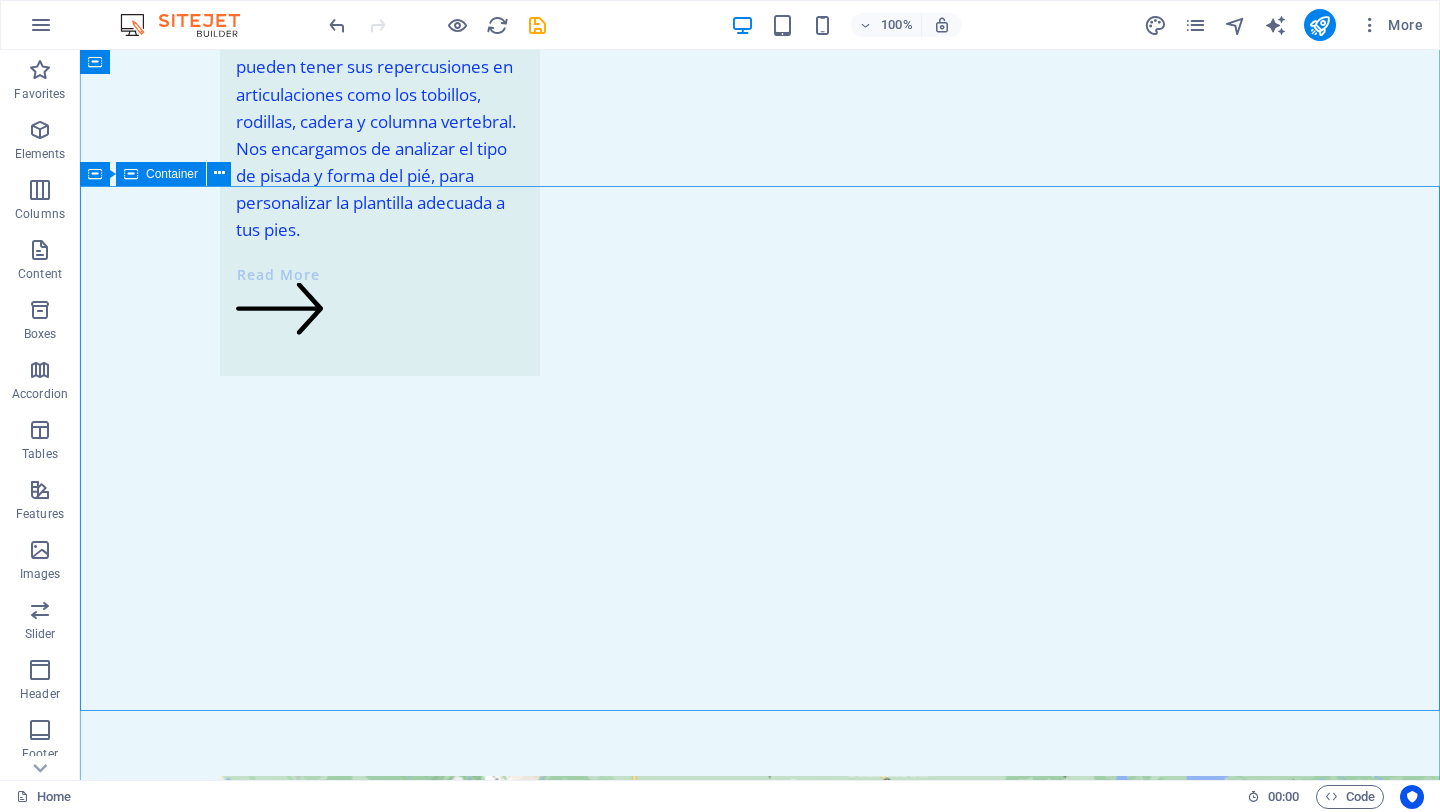 scroll, scrollTop: 3485, scrollLeft: 0, axis: vertical 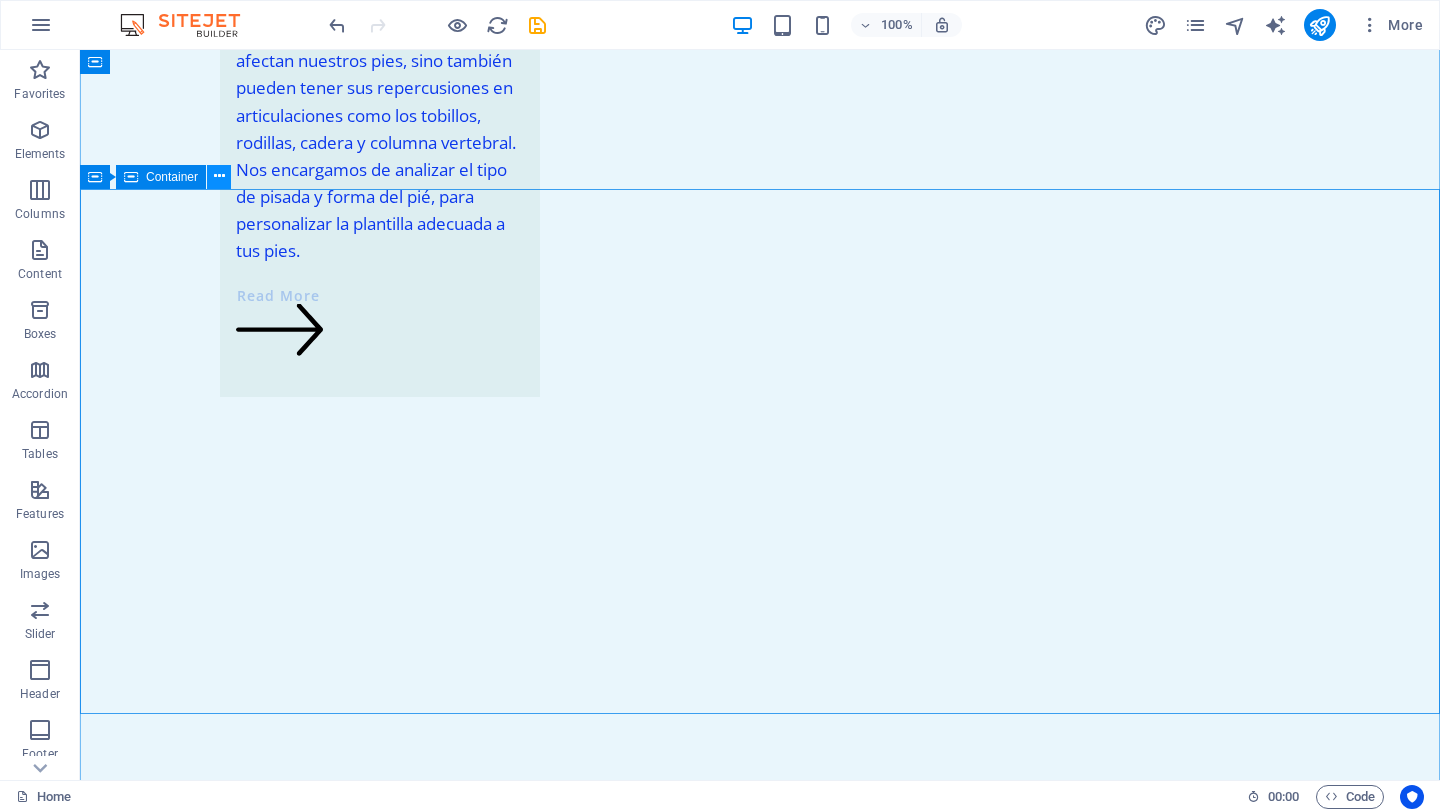 click at bounding box center [219, 176] 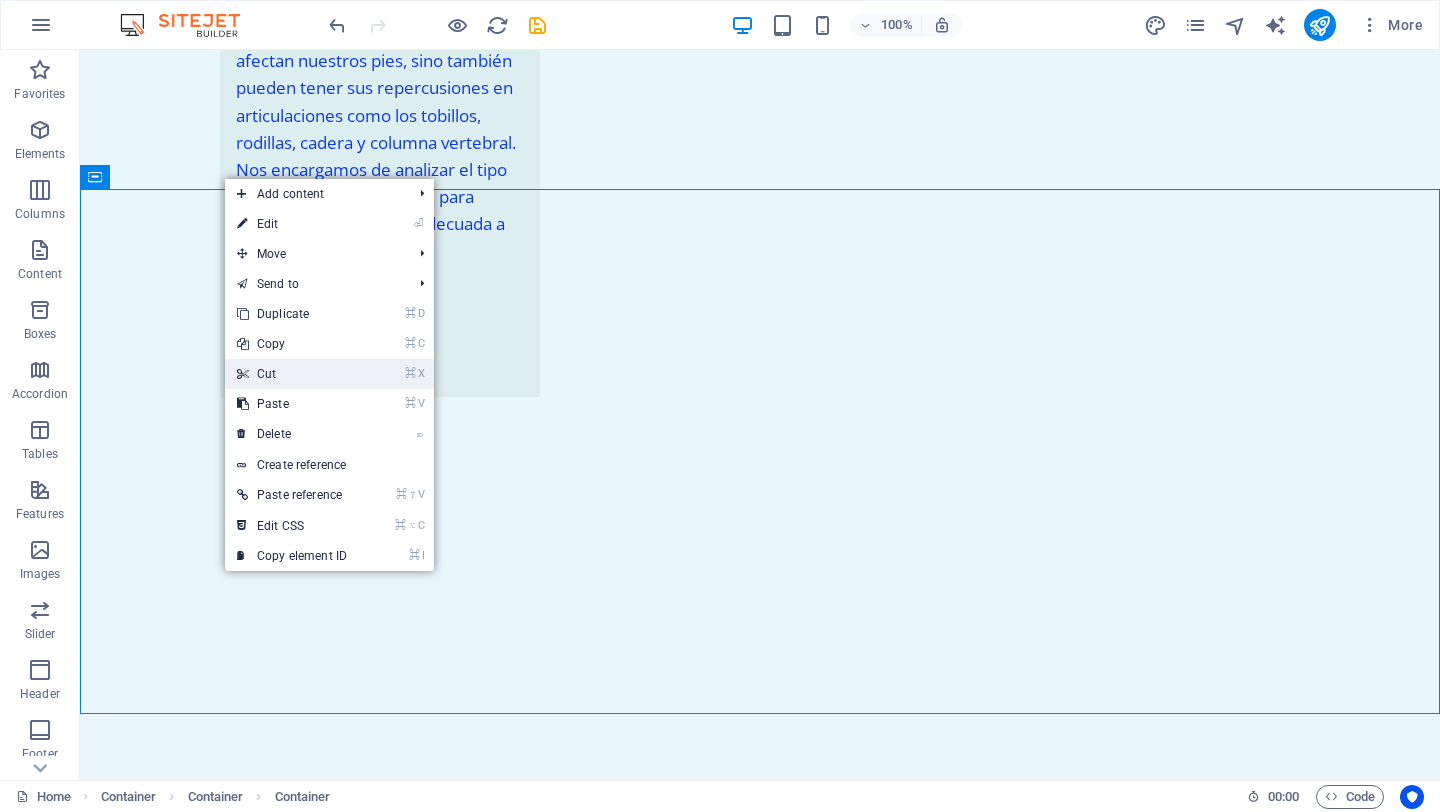 click on "⌘ X  Cut" at bounding box center [292, 374] 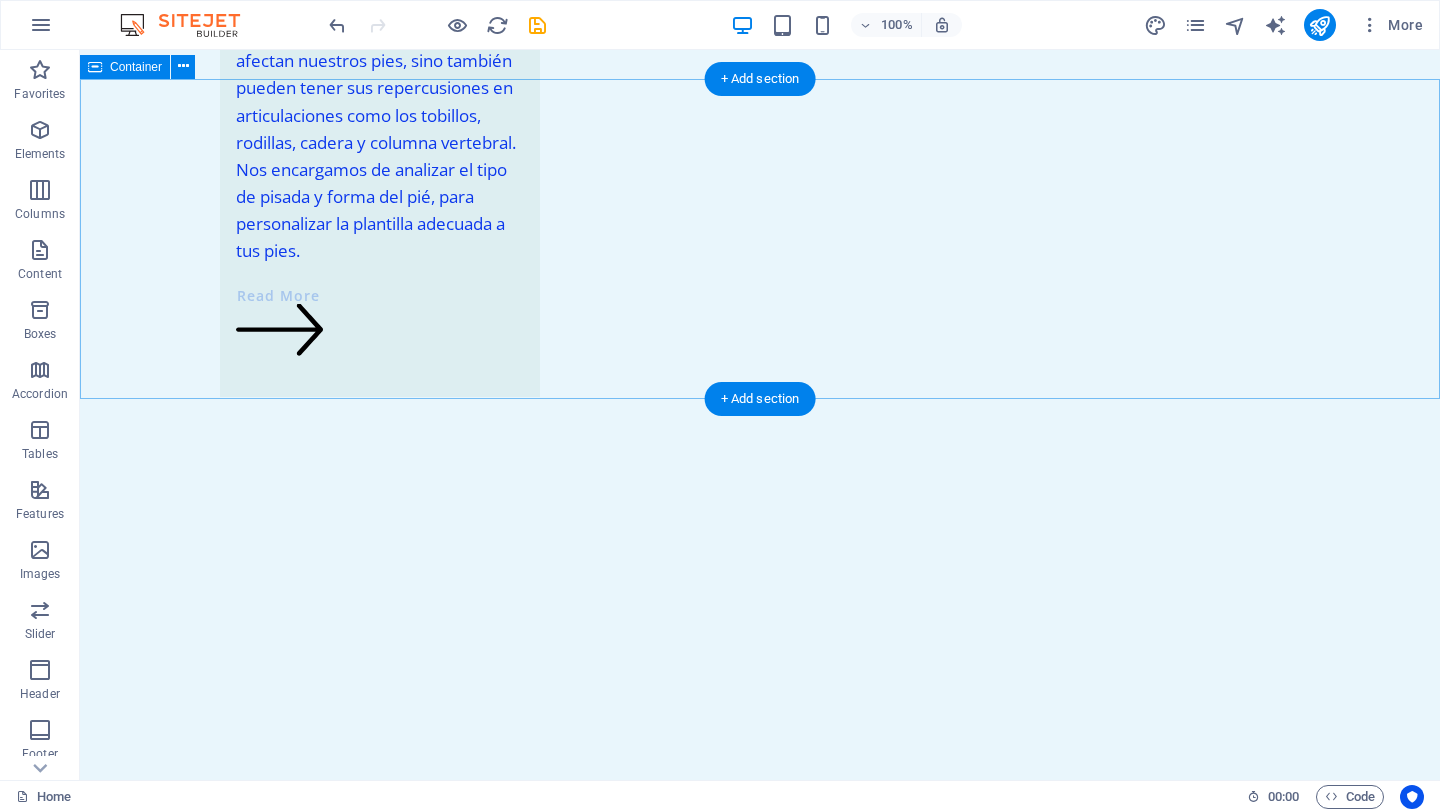 scroll, scrollTop: 3435, scrollLeft: 0, axis: vertical 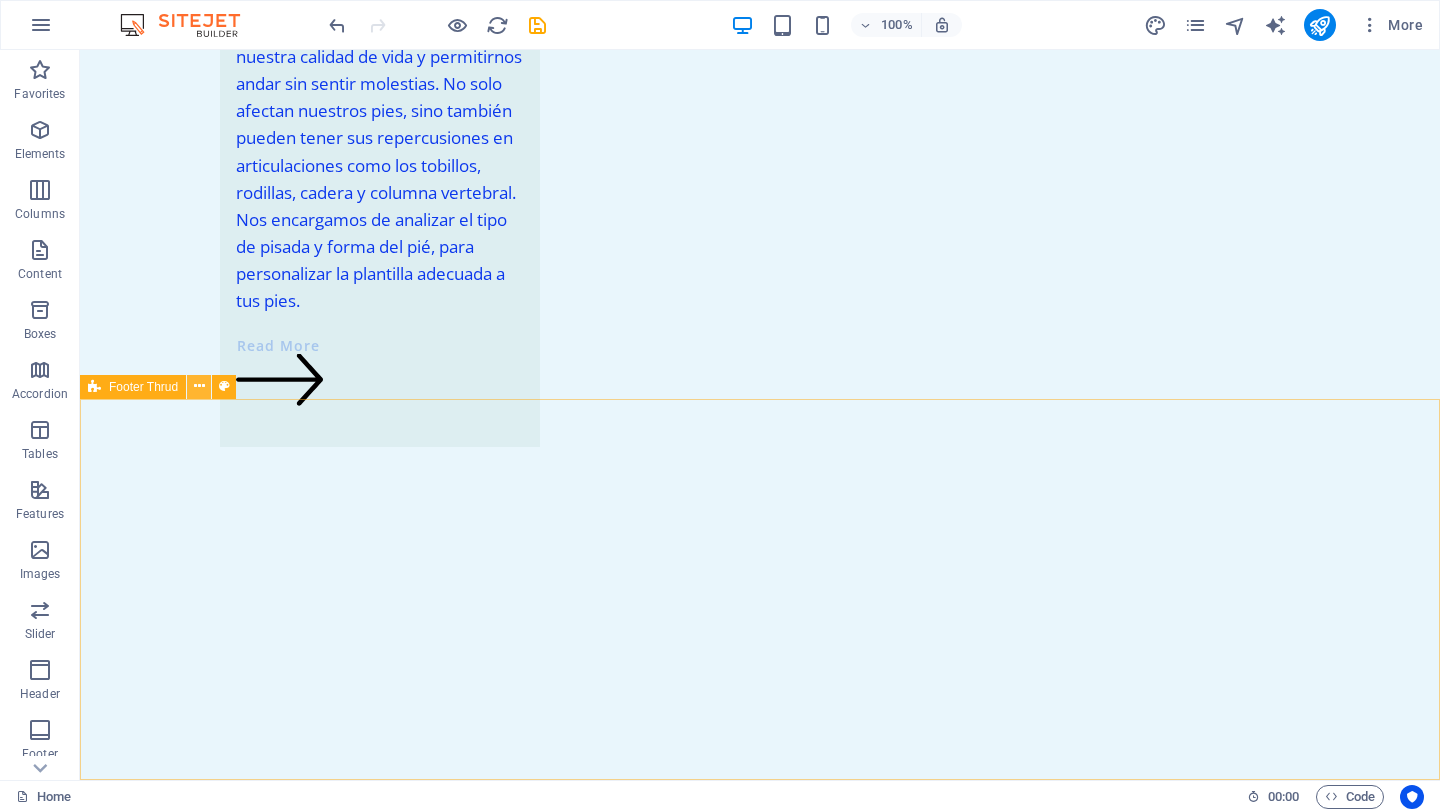 click at bounding box center [199, 386] 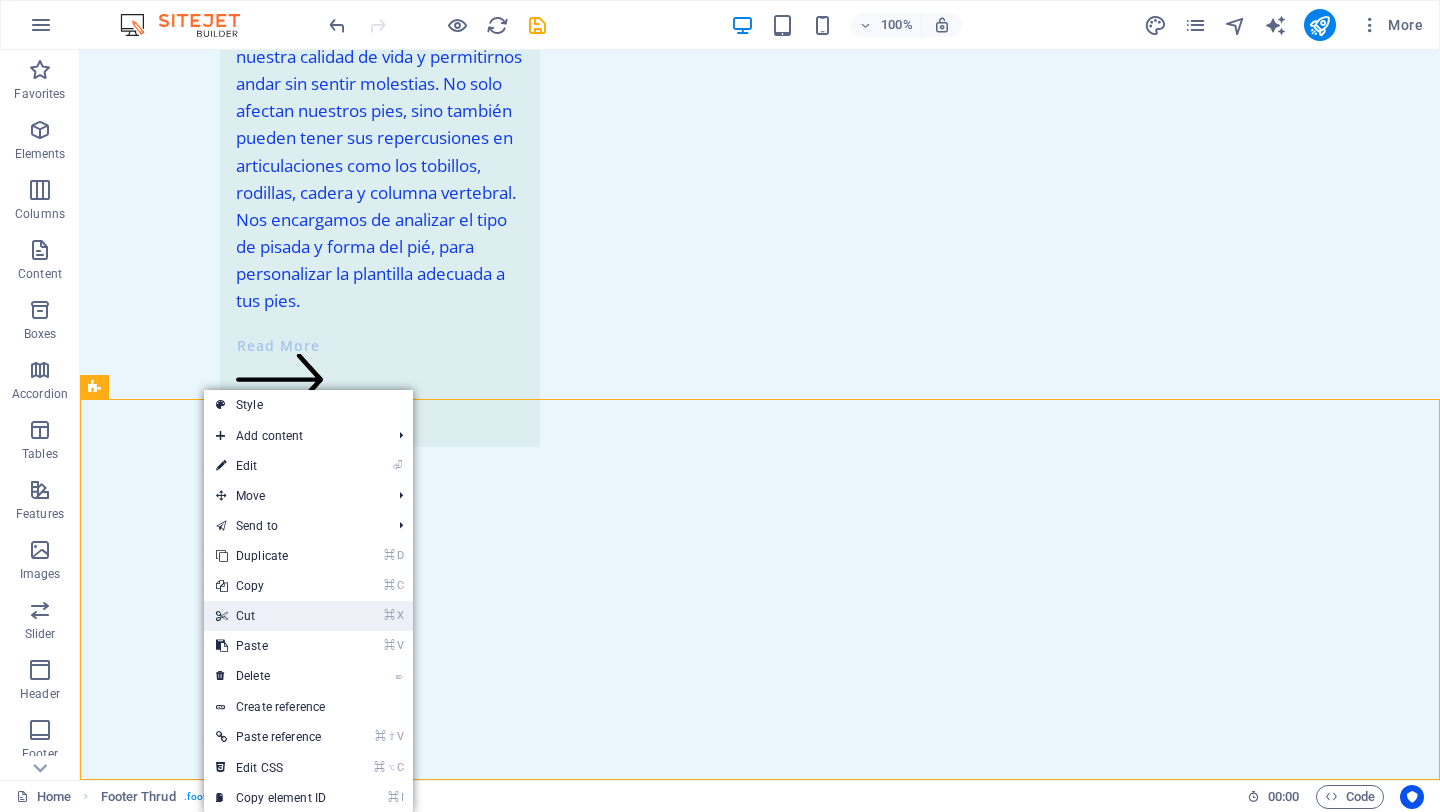 click on "⌘ X  Cut" at bounding box center (271, 616) 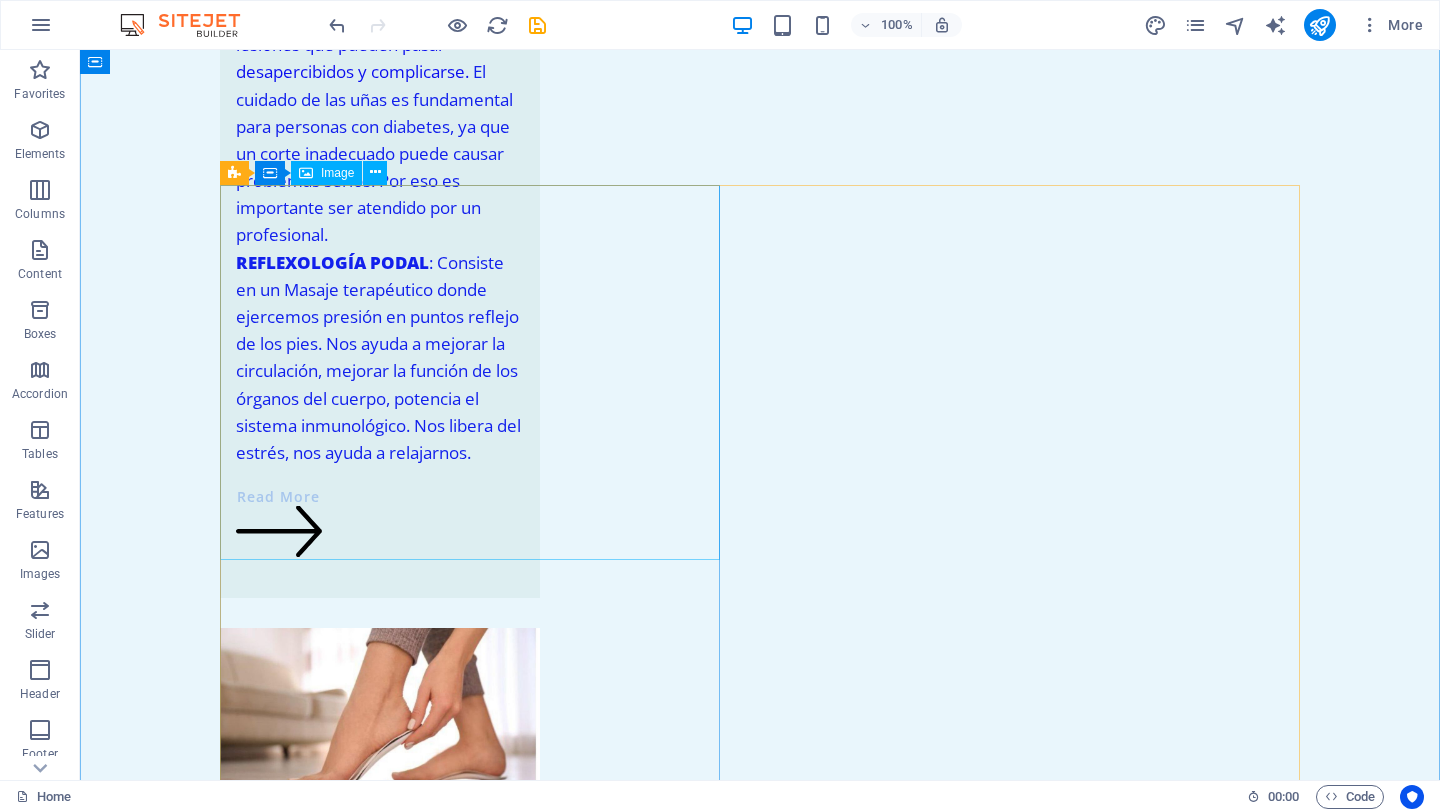 scroll, scrollTop: 2537, scrollLeft: 0, axis: vertical 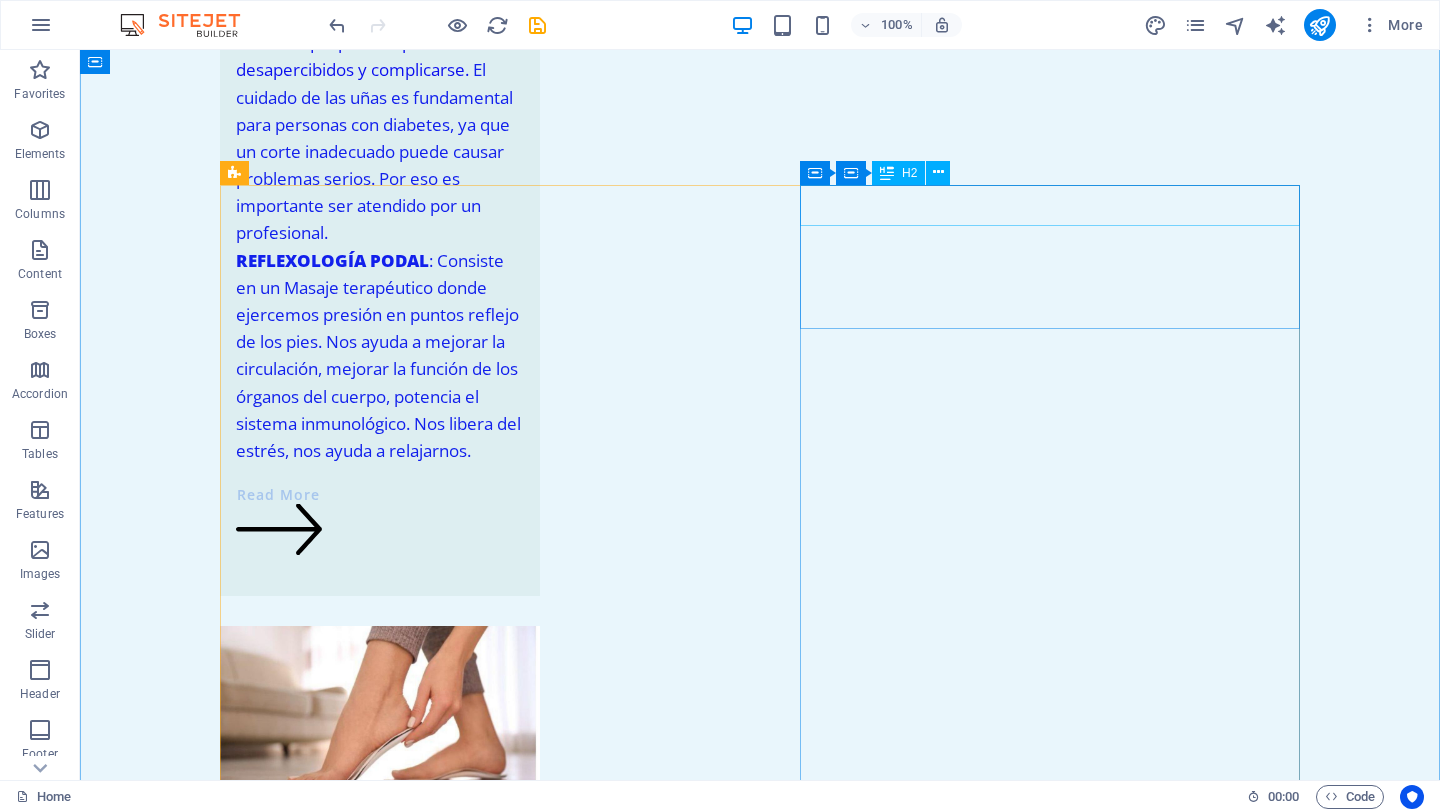 click on "Visit our locations" at bounding box center [470, 3086] 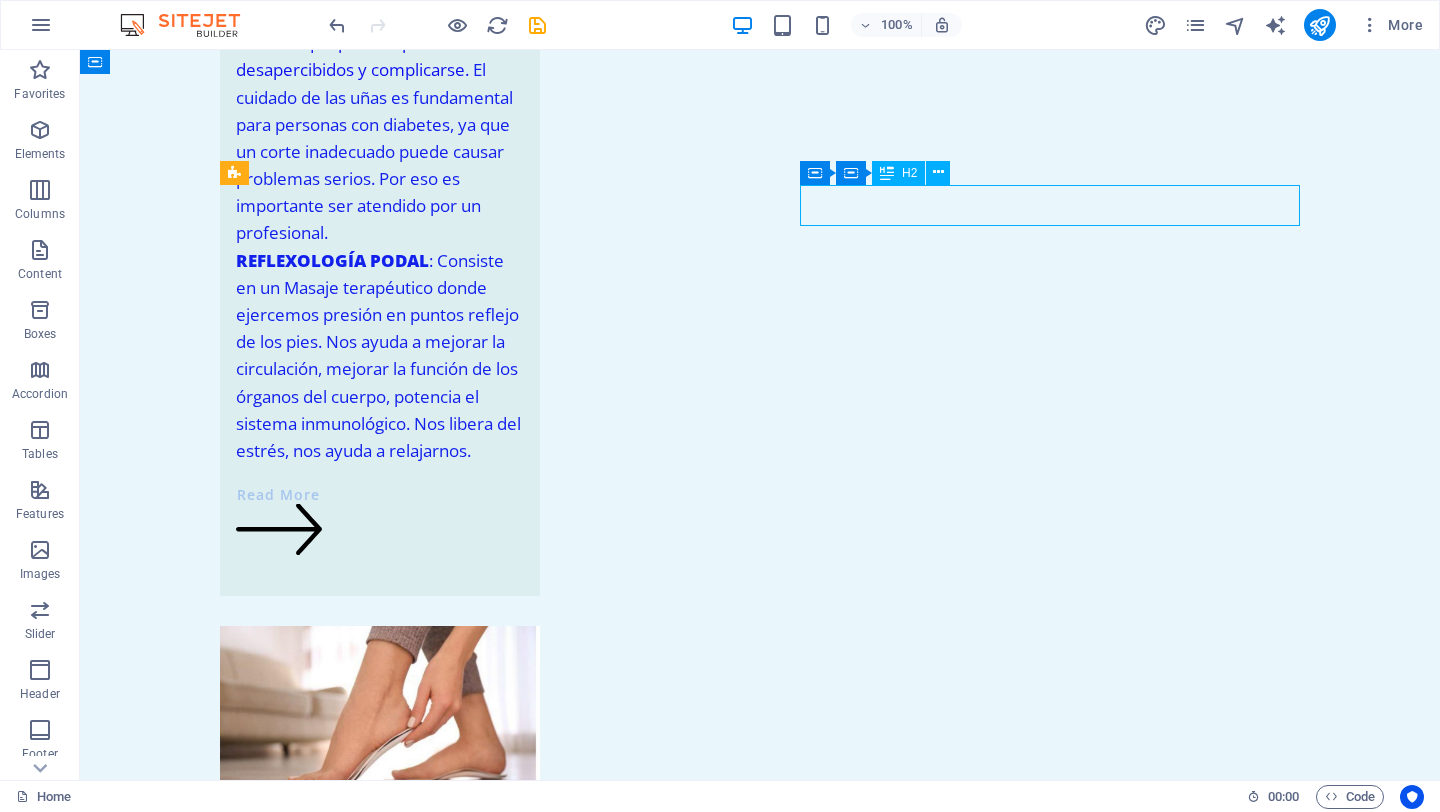 click on "Visit our locations" at bounding box center (470, 3086) 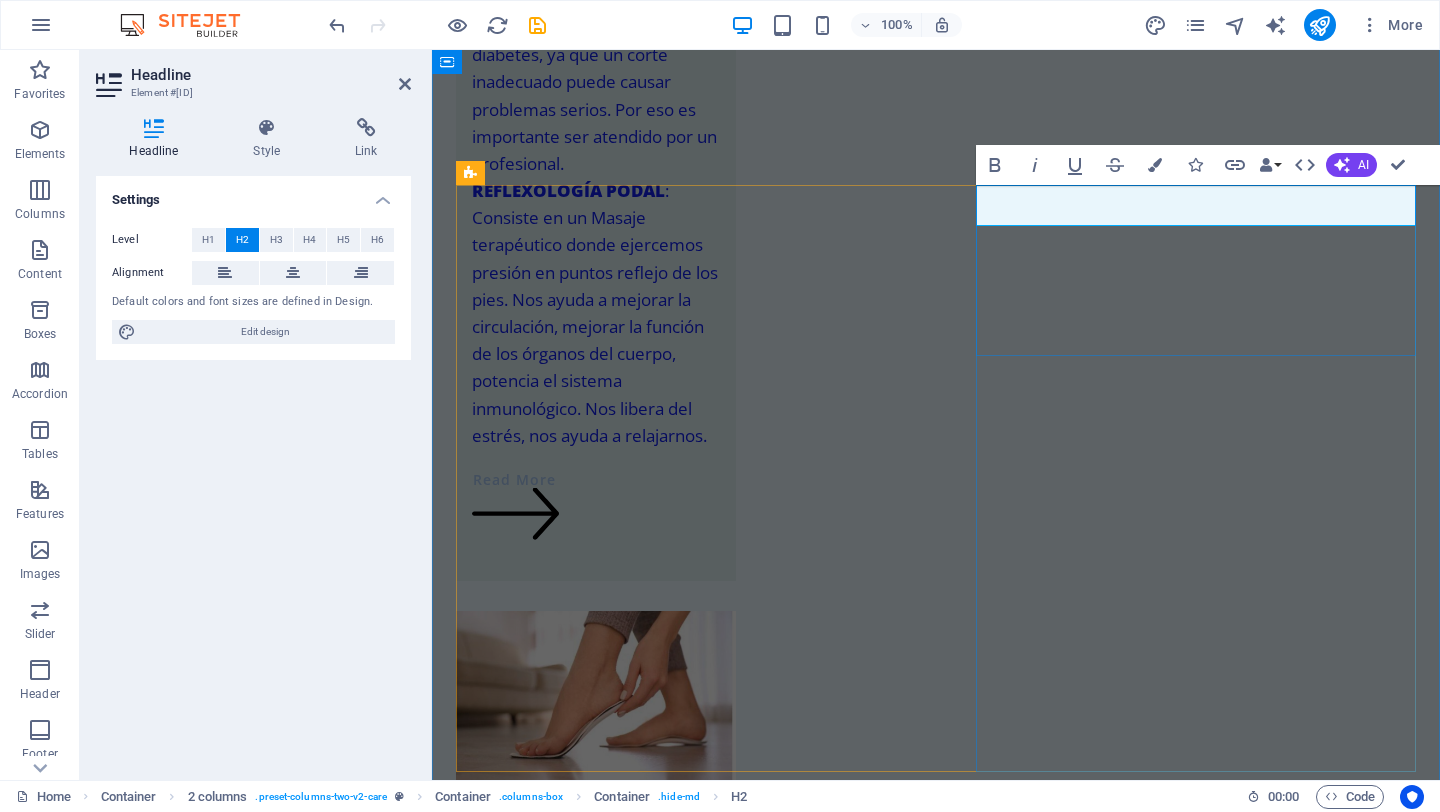 type 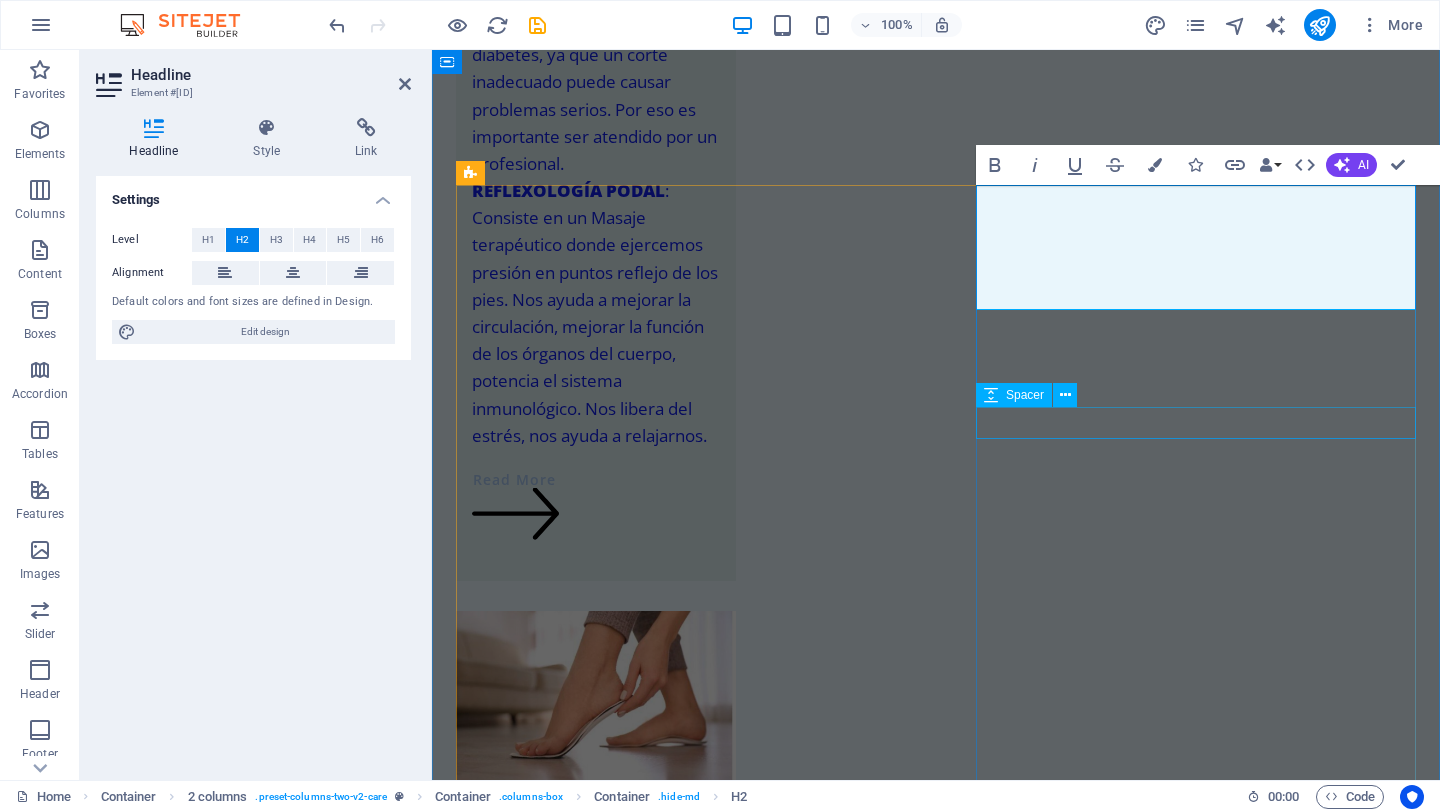 click at bounding box center [676, 3052] 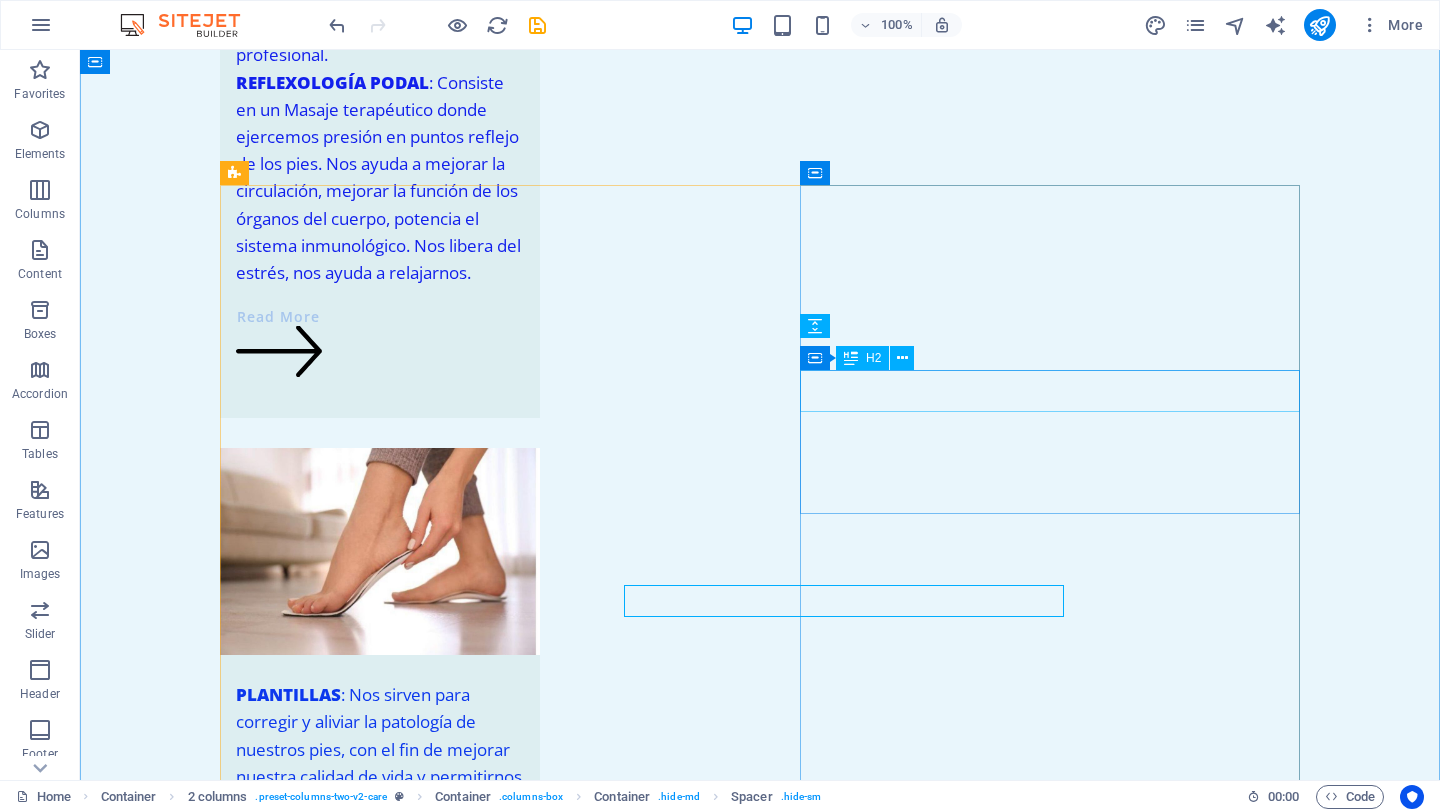 scroll, scrollTop: 2537, scrollLeft: 0, axis: vertical 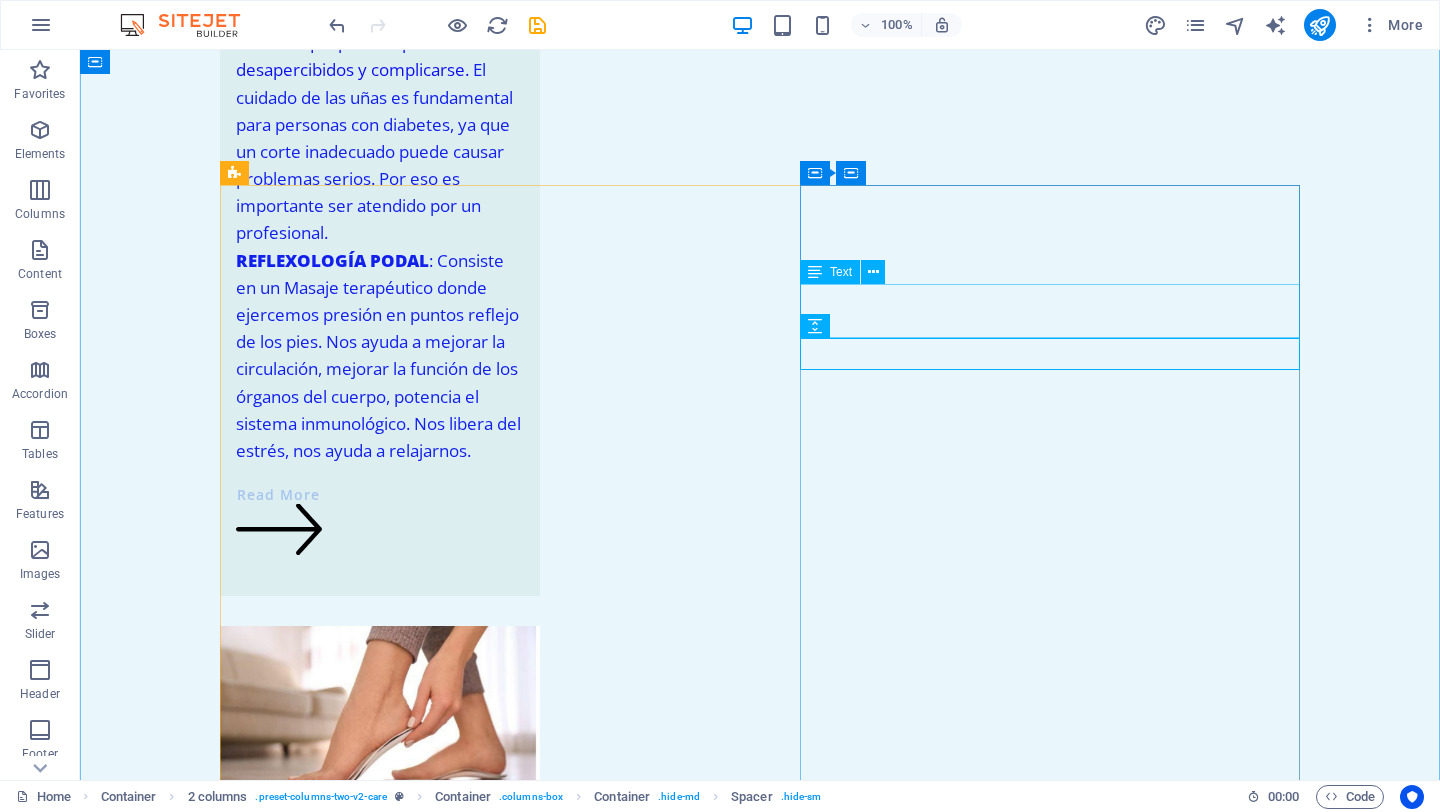 click on "It is a long established fact that a reader will be distracted by the readable content of a page when looking at its." at bounding box center (470, 3191) 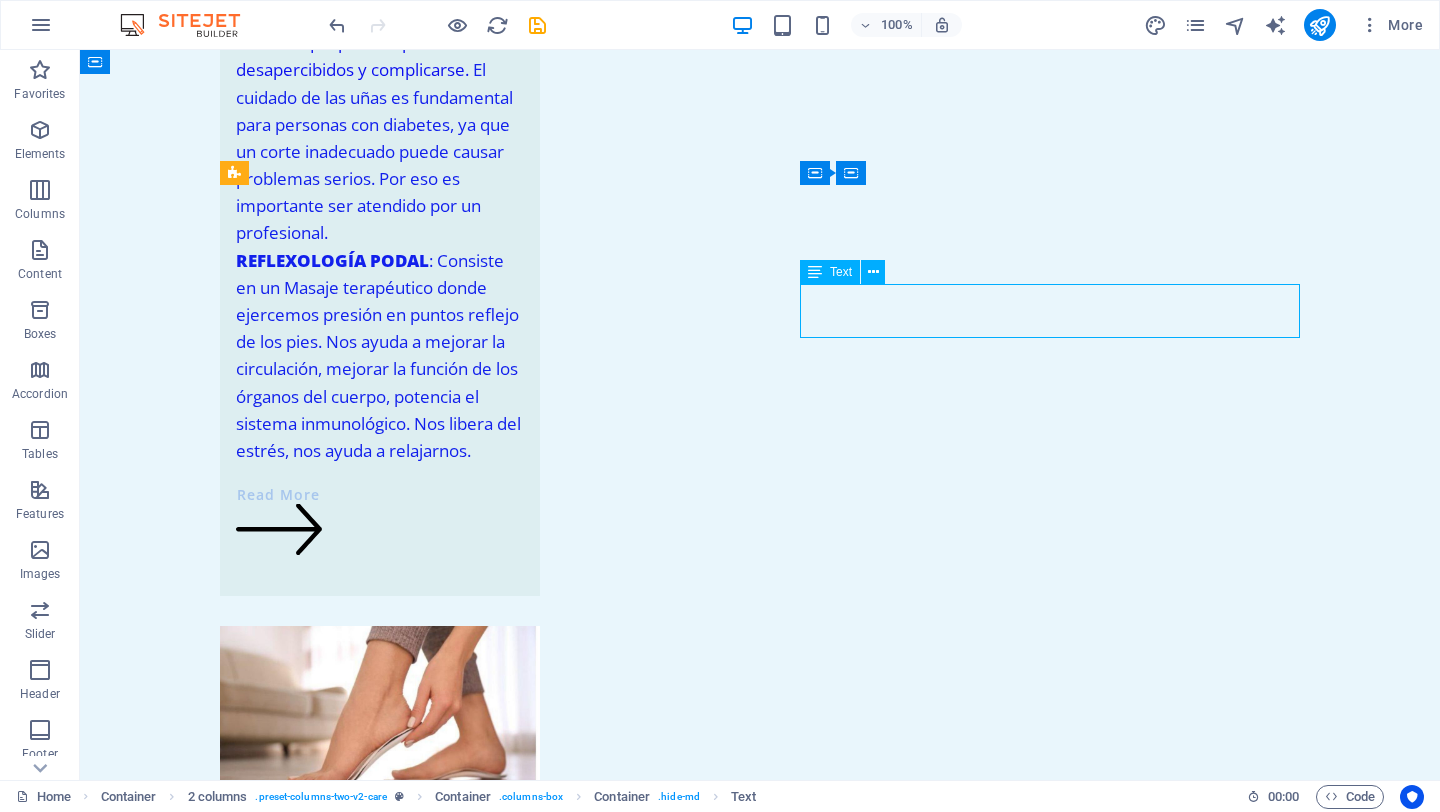 drag, startPoint x: 1206, startPoint y: 322, endPoint x: 855, endPoint y: 323, distance: 351.00143 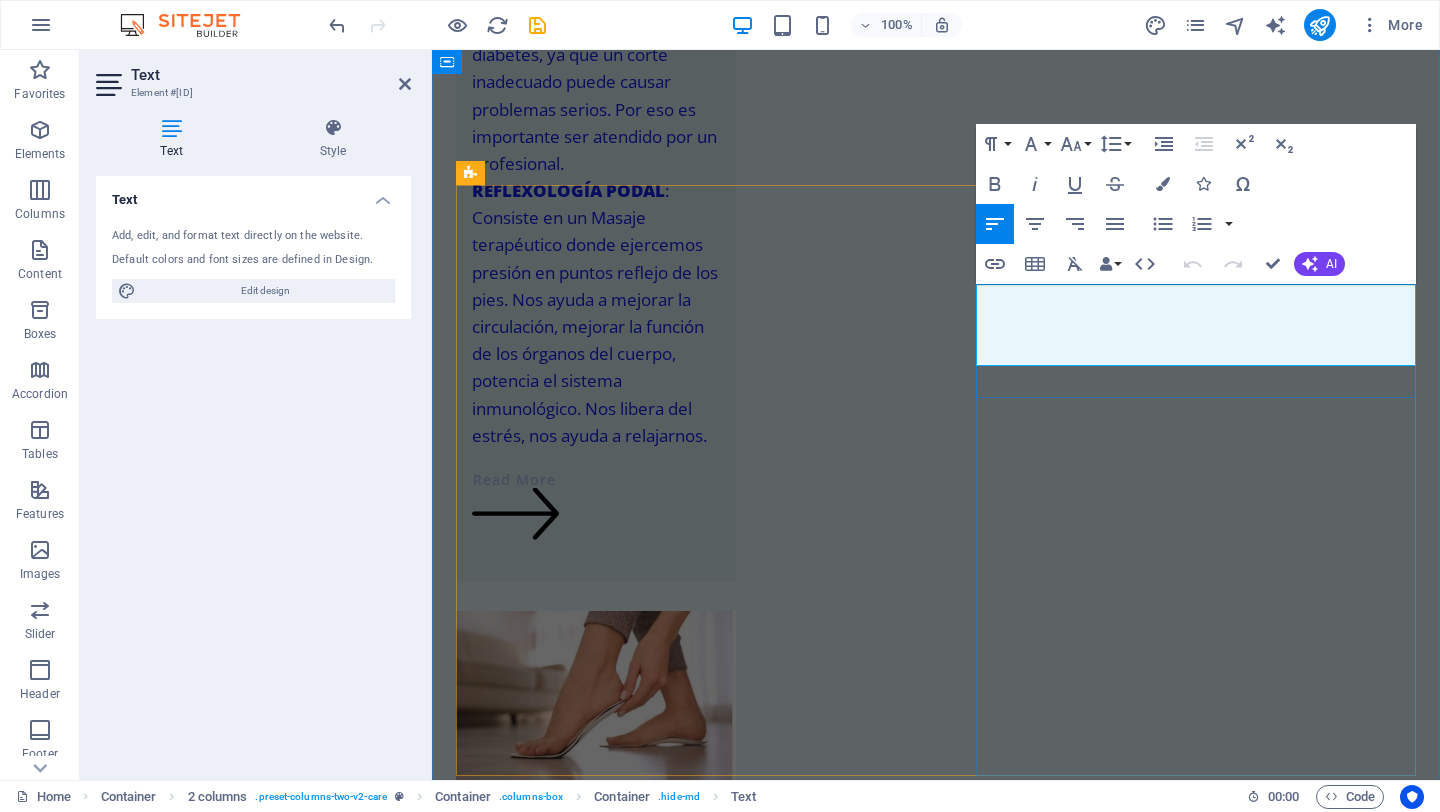 drag, startPoint x: 1108, startPoint y: 357, endPoint x: 977, endPoint y: 301, distance: 142.46754 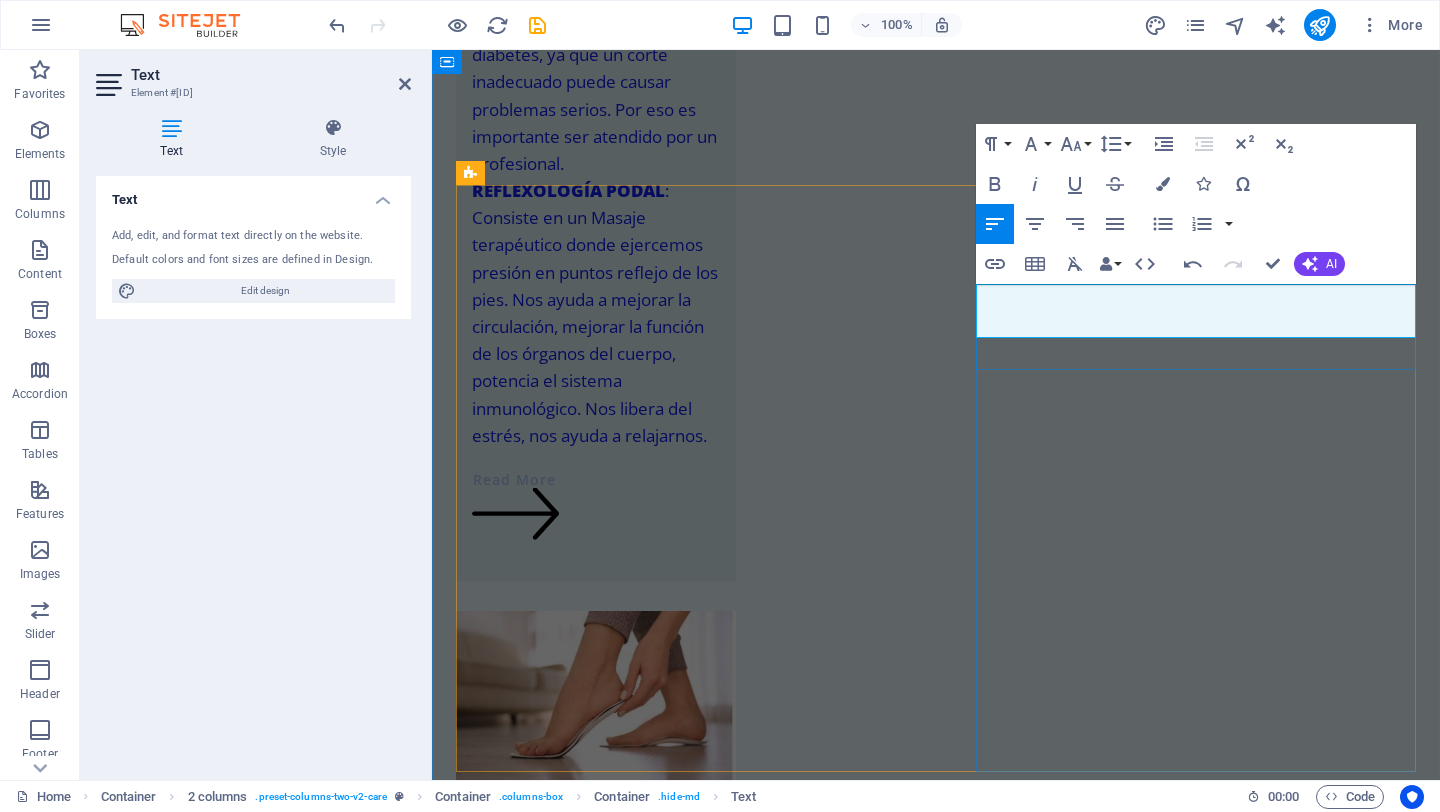 drag, startPoint x: 1236, startPoint y: 325, endPoint x: 1250, endPoint y: 327, distance: 14.142136 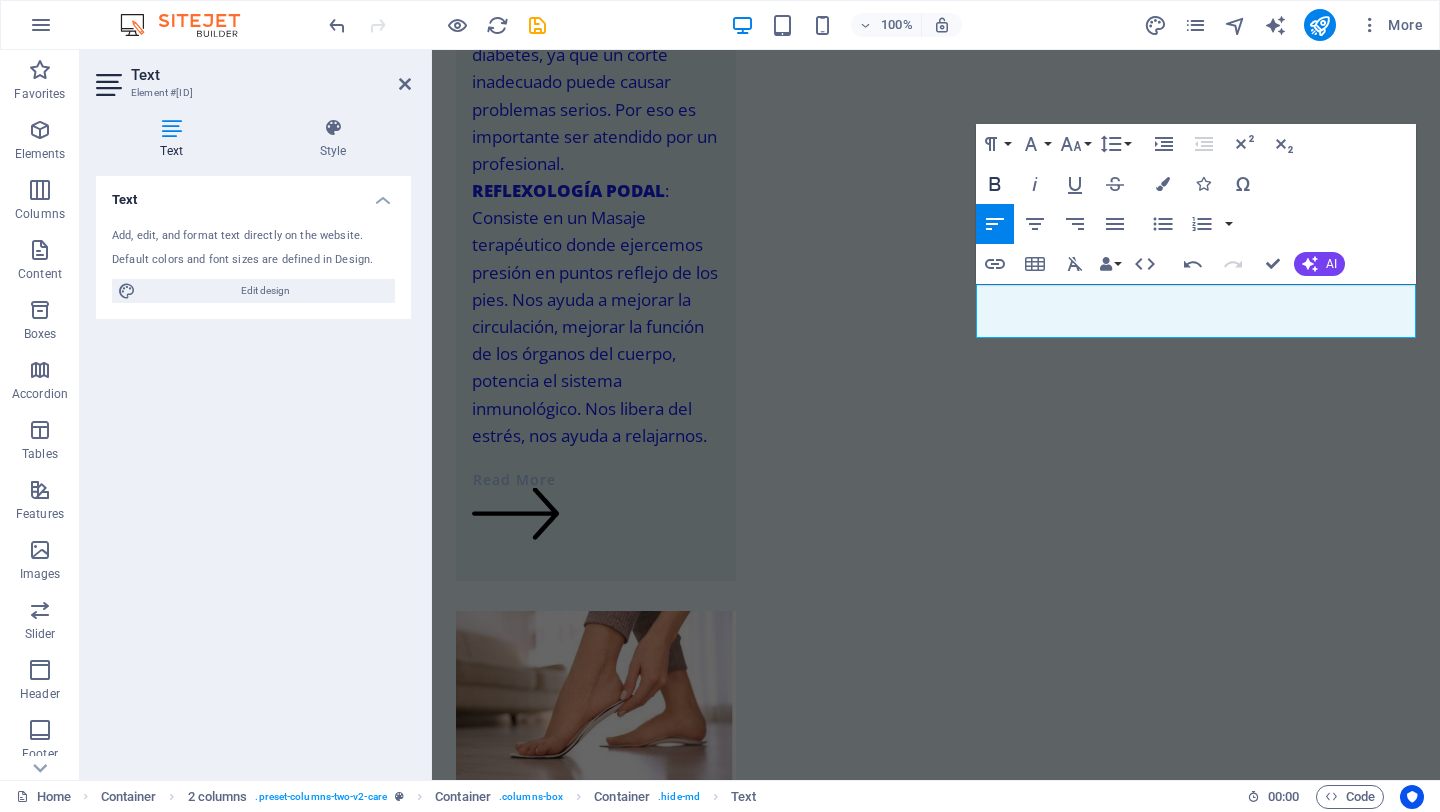 click 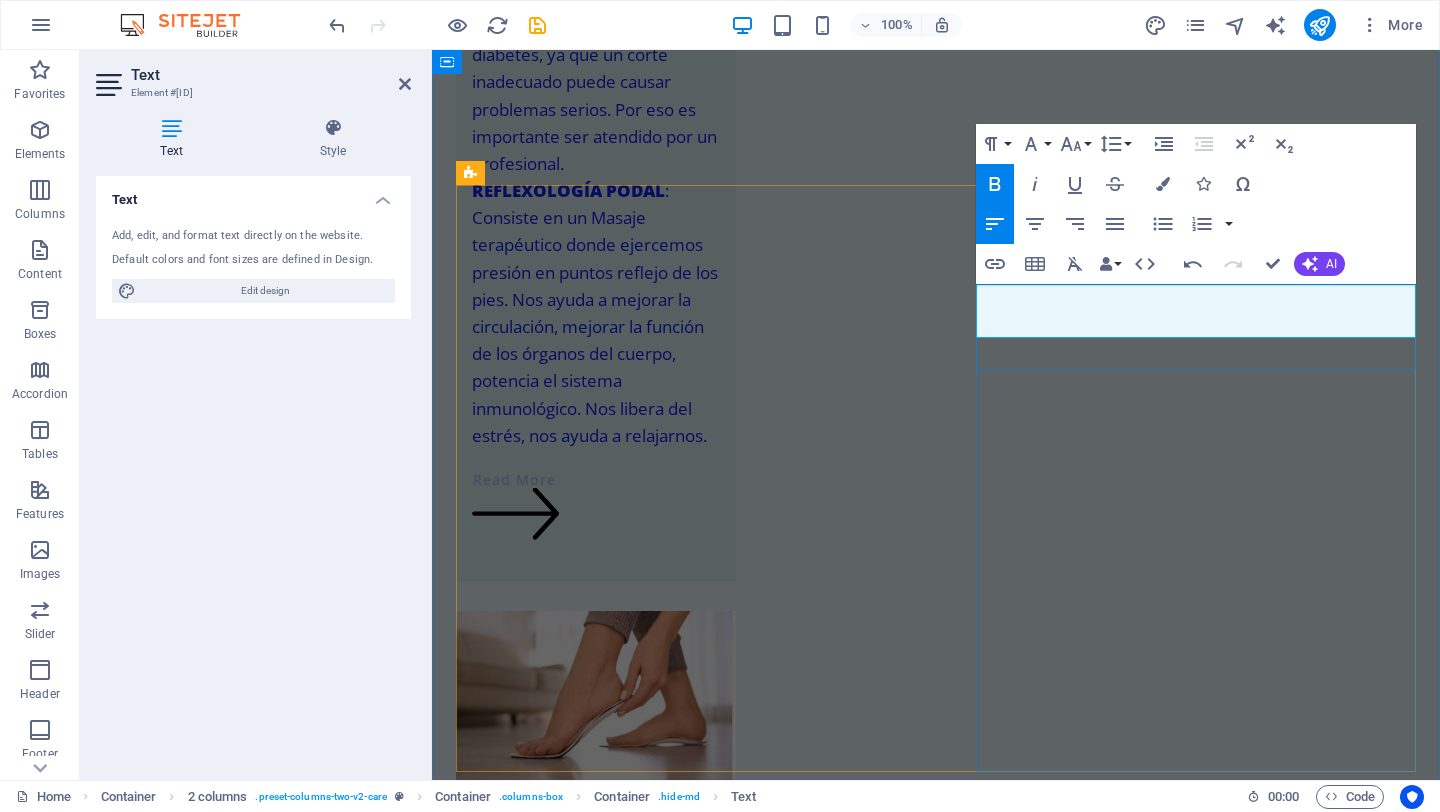 click on "[STREET] La Morena [NUMBER]- 1er piso, Col.Narvarte muy cerca de las estaciones del  Metrobus y Metro Eugenia" at bounding box center [676, 2940] 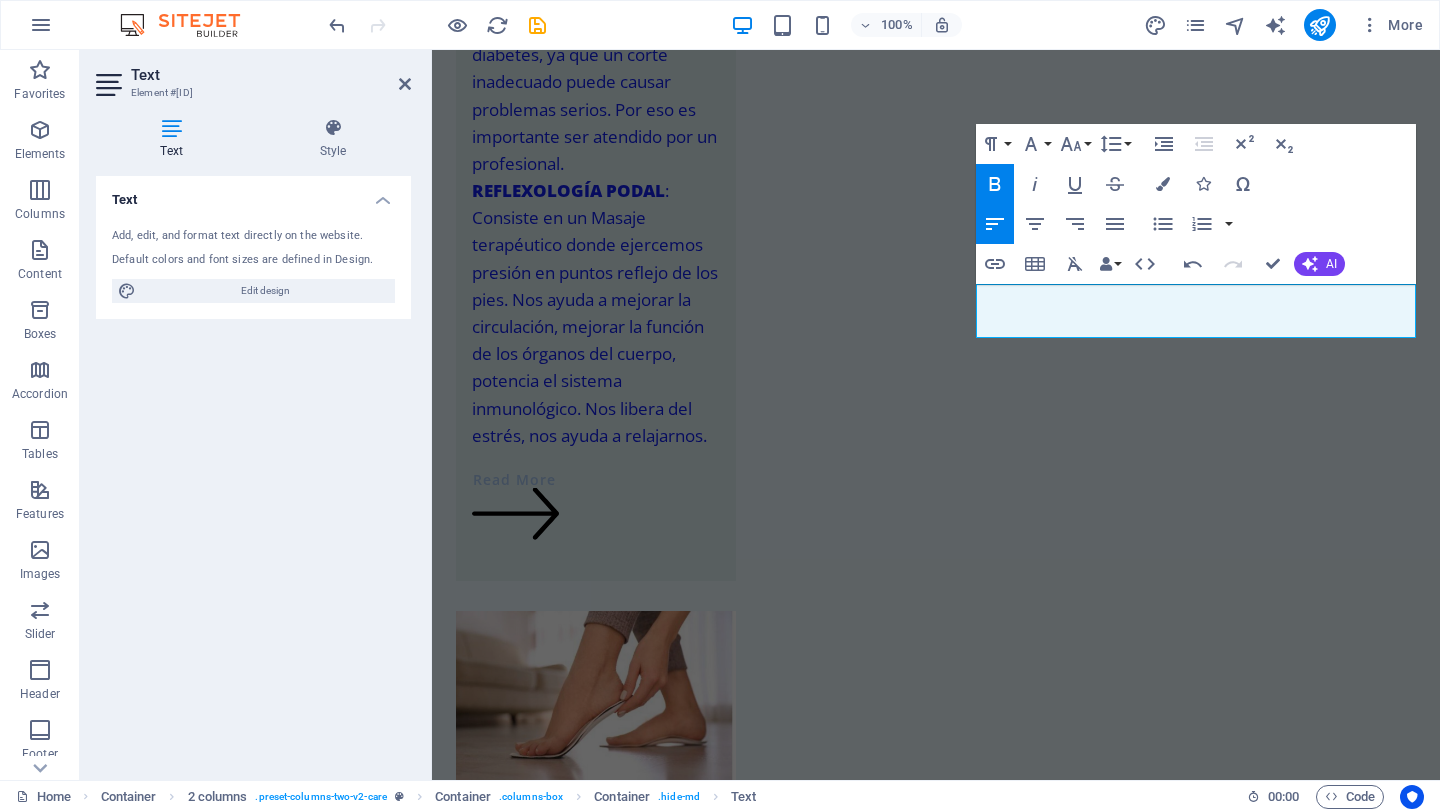 click 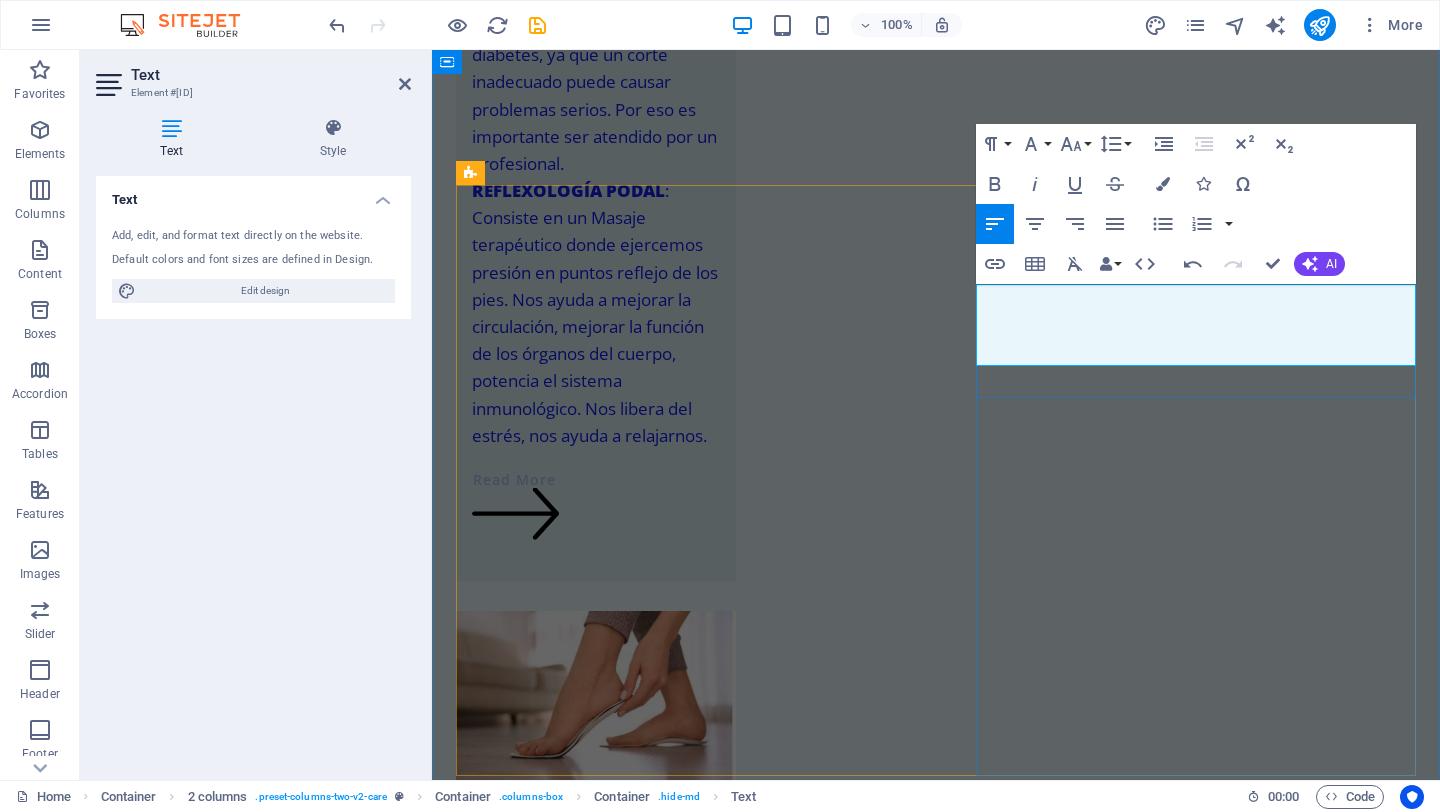 drag, startPoint x: 1254, startPoint y: 355, endPoint x: 1136, endPoint y: 351, distance: 118.06778 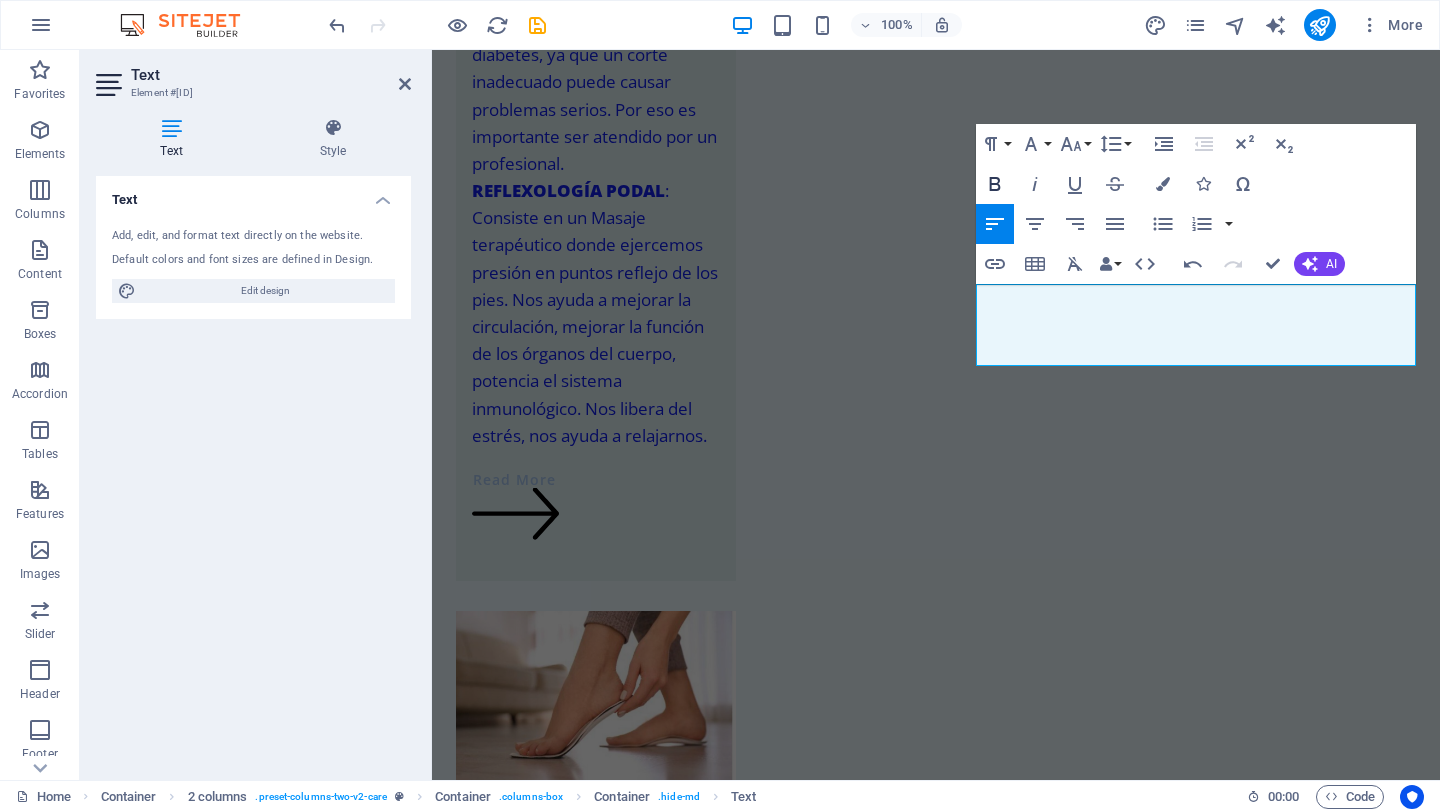 click 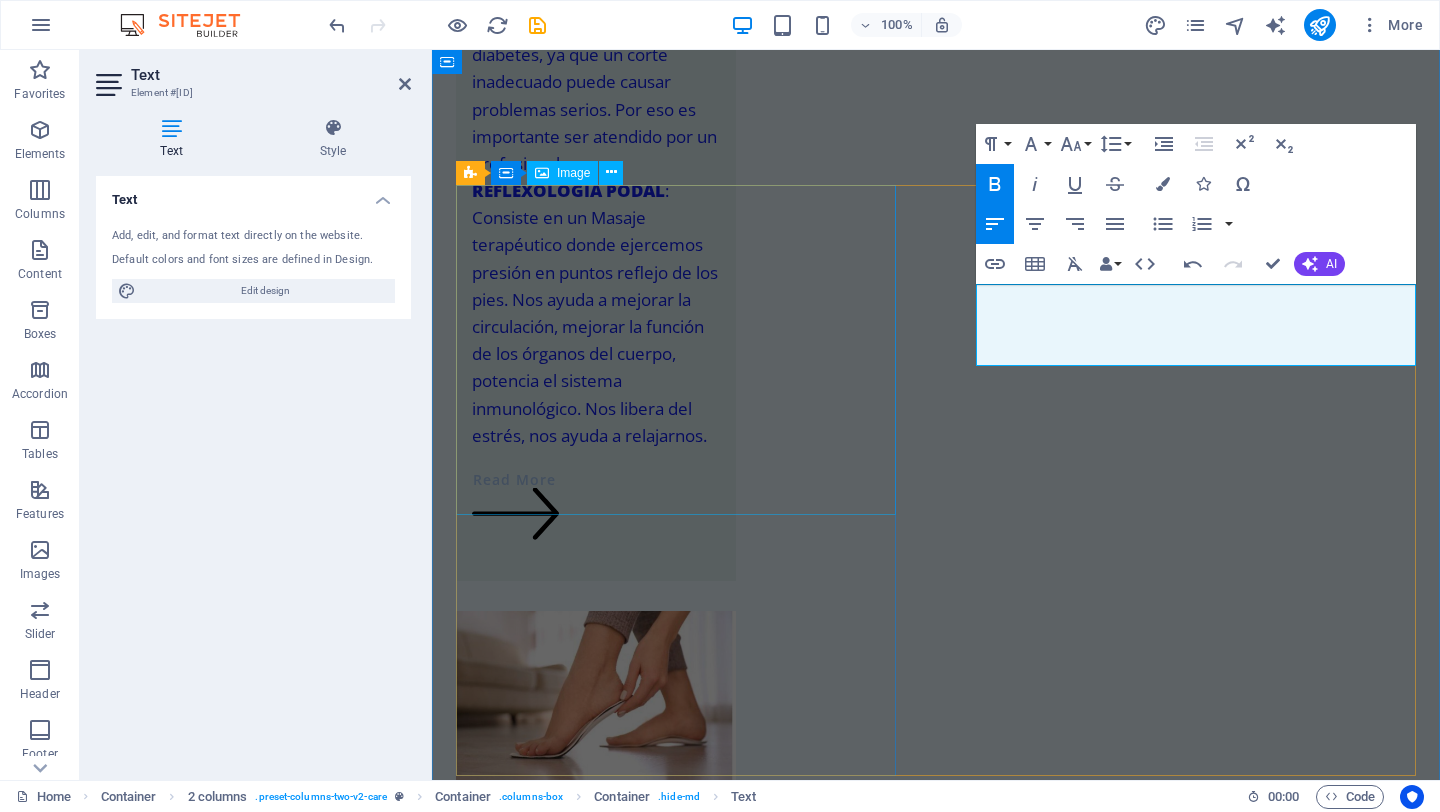 click on "Image" at bounding box center (573, 173) 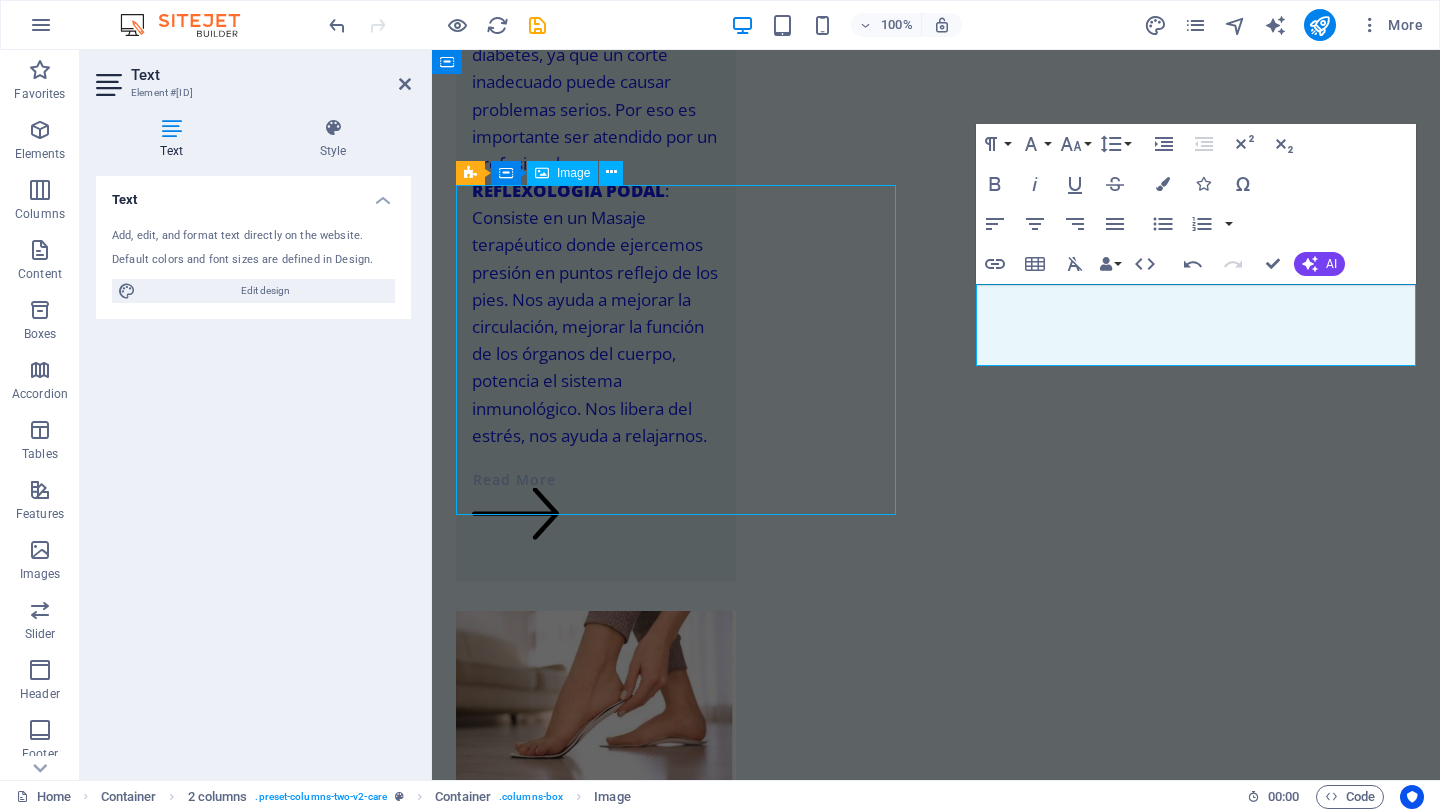 scroll, scrollTop: 2537, scrollLeft: 0, axis: vertical 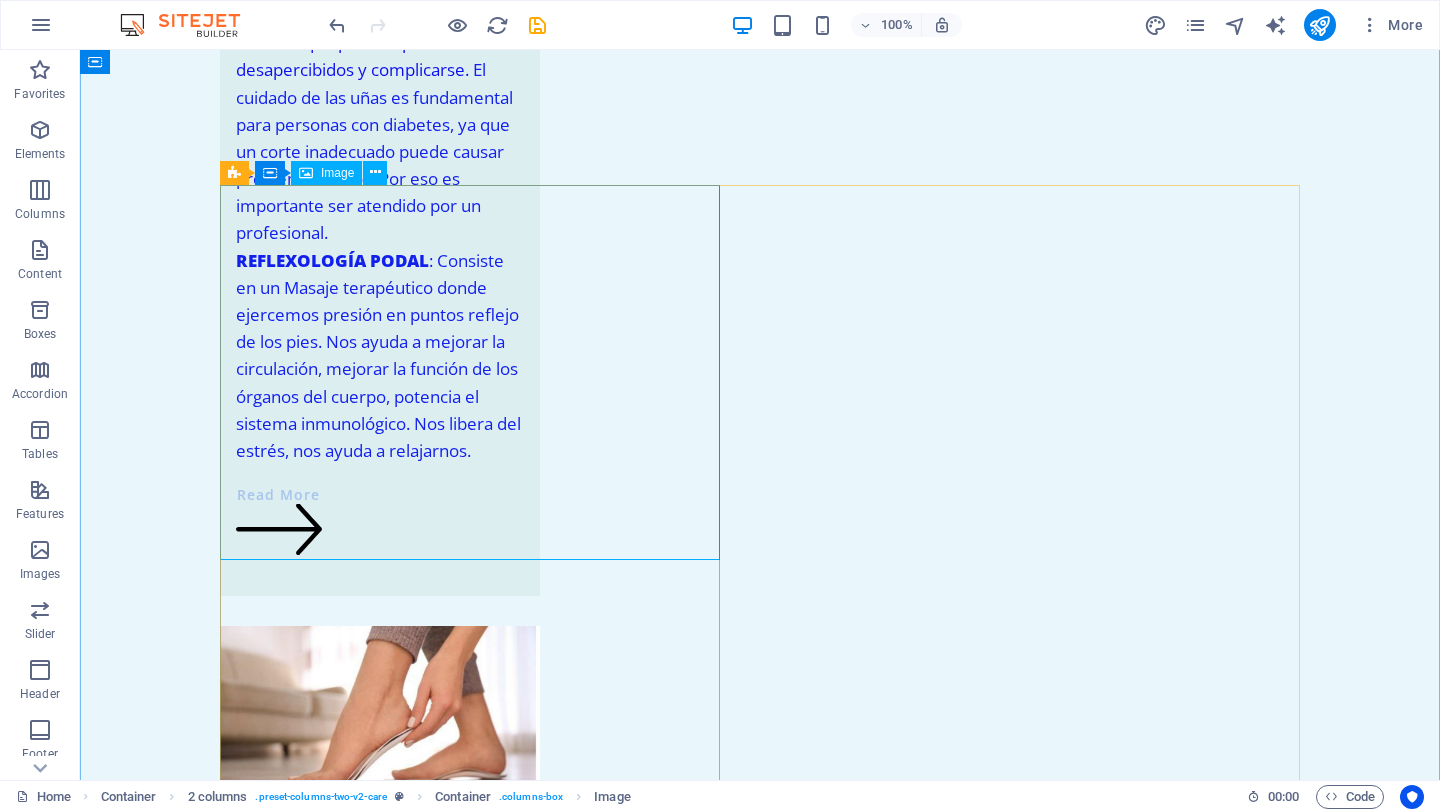 click at bounding box center (470, 2255) 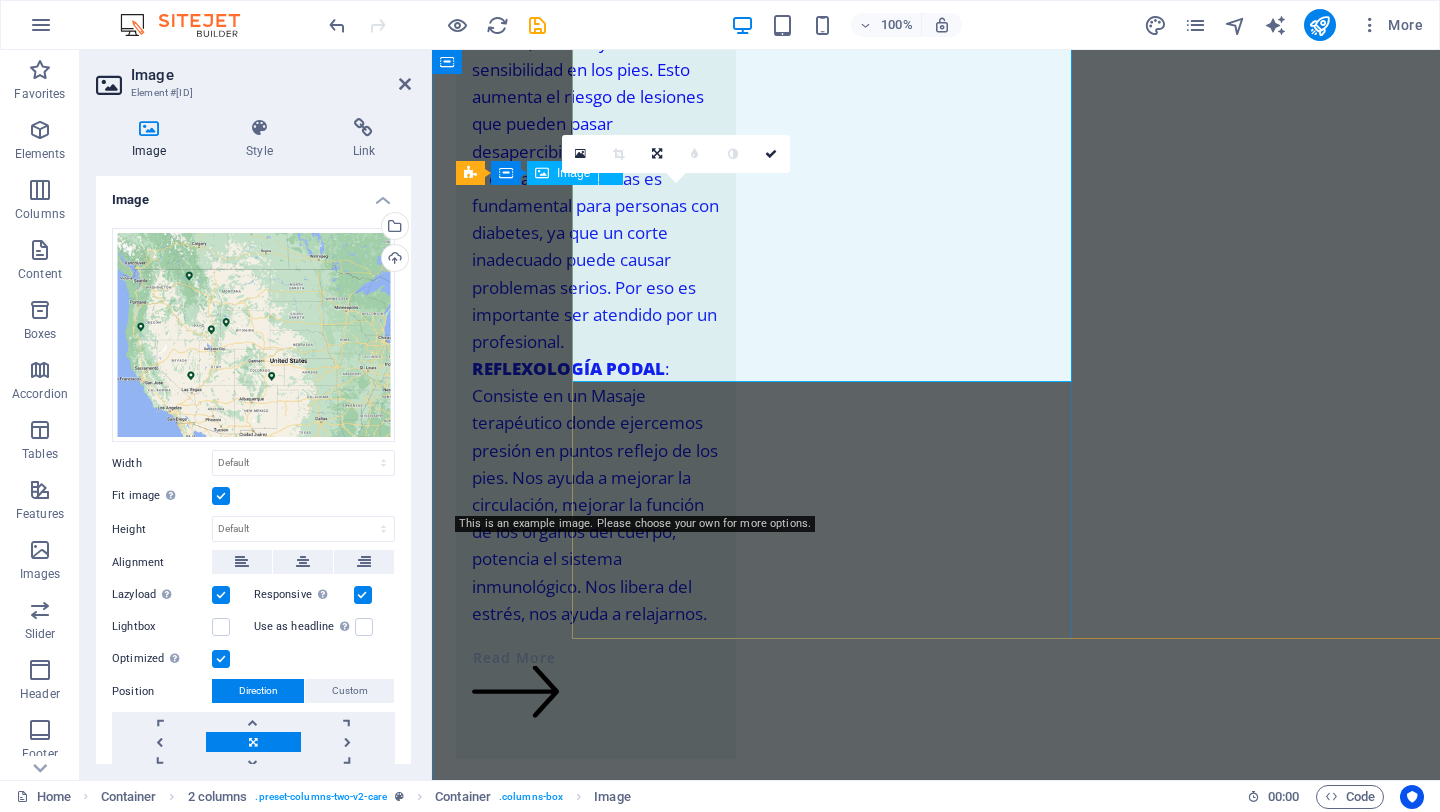 scroll, scrollTop: 2715, scrollLeft: 0, axis: vertical 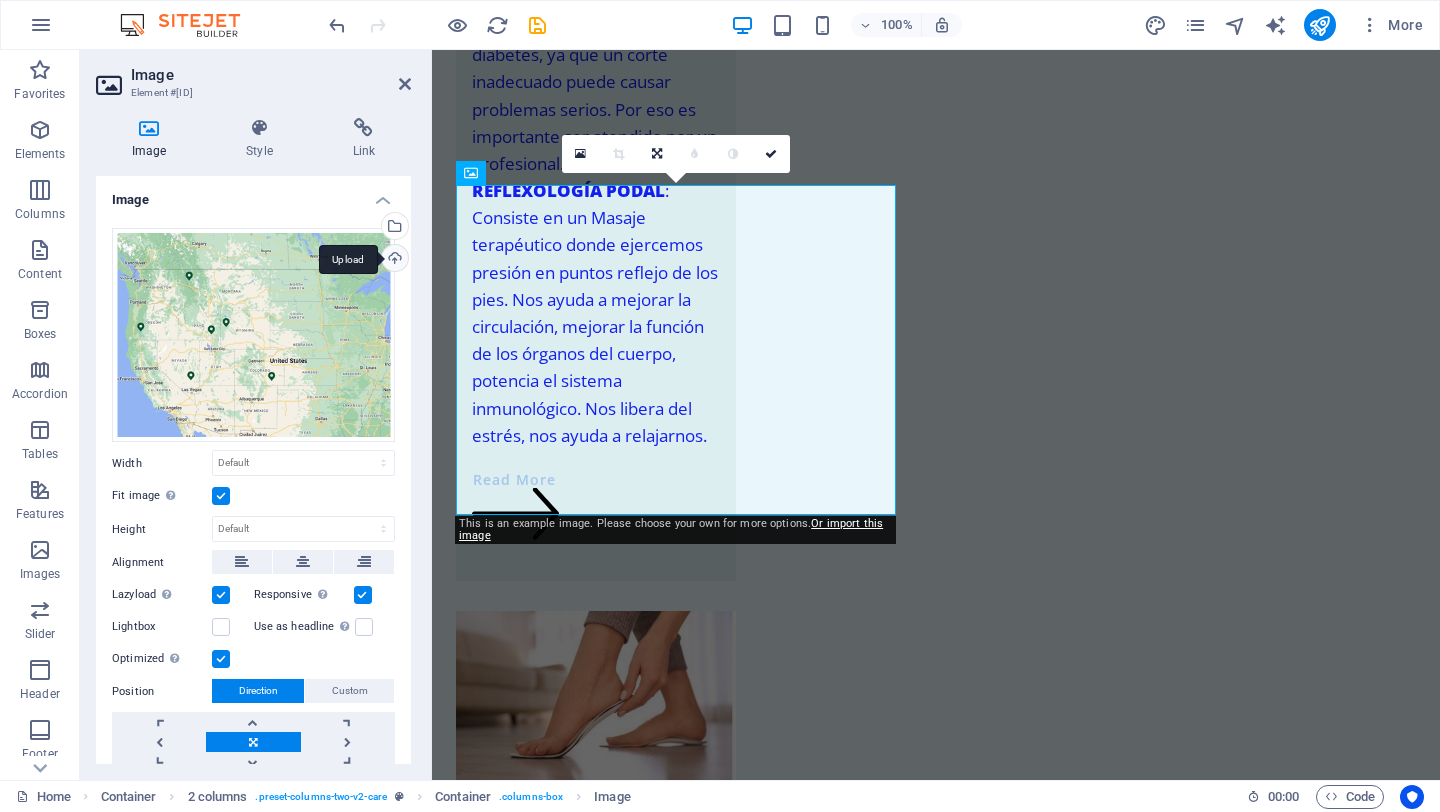 click on "Upload" at bounding box center [393, 260] 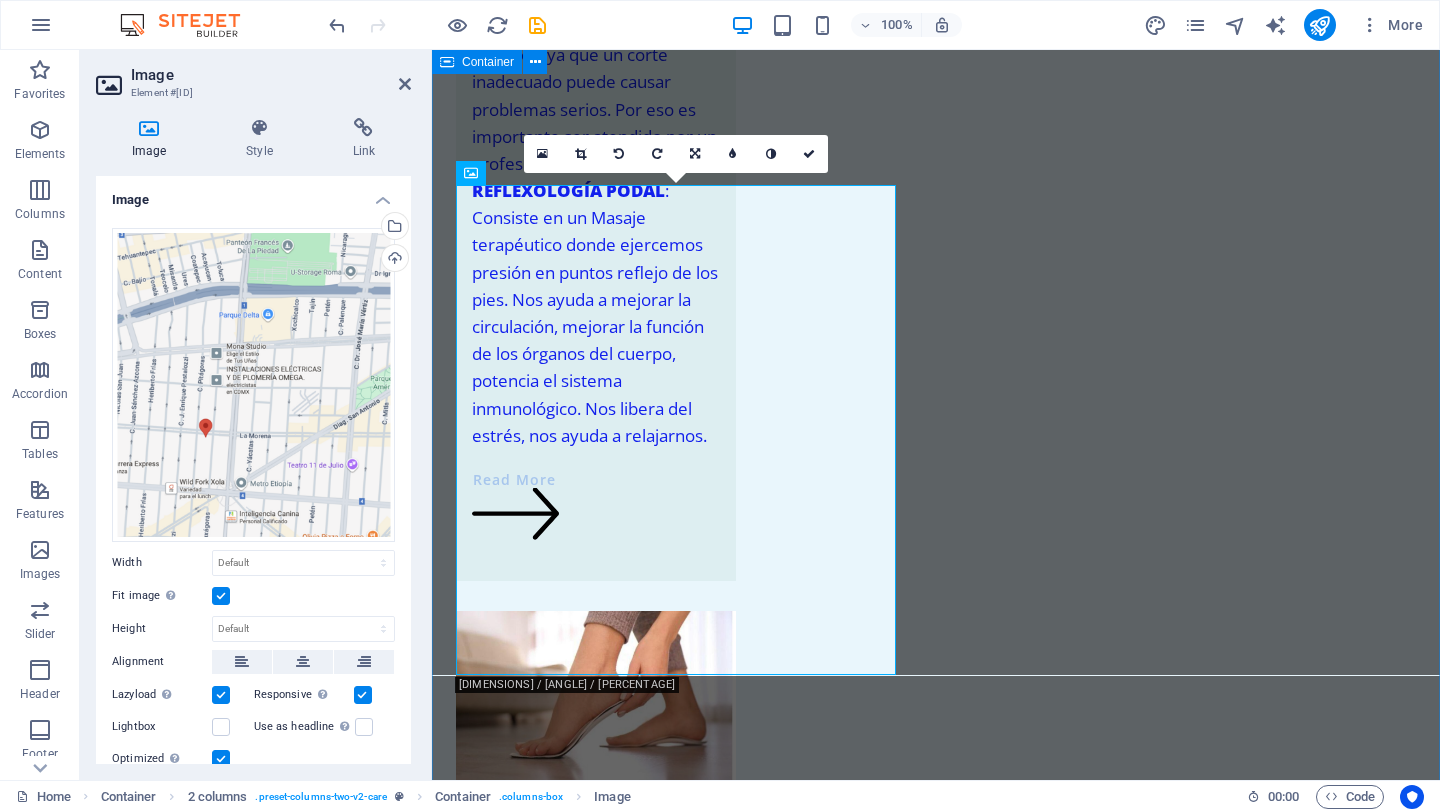 click on "[ADDRESS] [CITY], [STATE] [ADDRESS] [CITY], [STATE] [ADDRESS] [CITY], [STATE] [ADDRESS] [CITY], [STATE] [ADDRESS] [CITY], [STATE] [ADDRESS] [CITY], [STATE] Visitanos, nos dará mucho gusto atenderte en: [STREET] [NUMBER]- [FLOOR] piso, Col.[NEIGHBORHOOD] muy cerca de las estaciones del  Metrobus y Metro Eugenia  y a 2 cuadras de la plaza  ParqueDelta Visit our locations It is a long established fact that a reader will be distracted by the readable content of a page when looking at its.
[ADDRESS] [CITY], [STATE]
[ADDRESS] [CITY], [STATE]
[ADDRESS] [CITY], [STATE]
[ADDRESS] [CITY], [STATE]
[ADDRESS] [CITY], [STATE]
[ADDRESS] [CITY], [STATE]" at bounding box center [936, 2767] 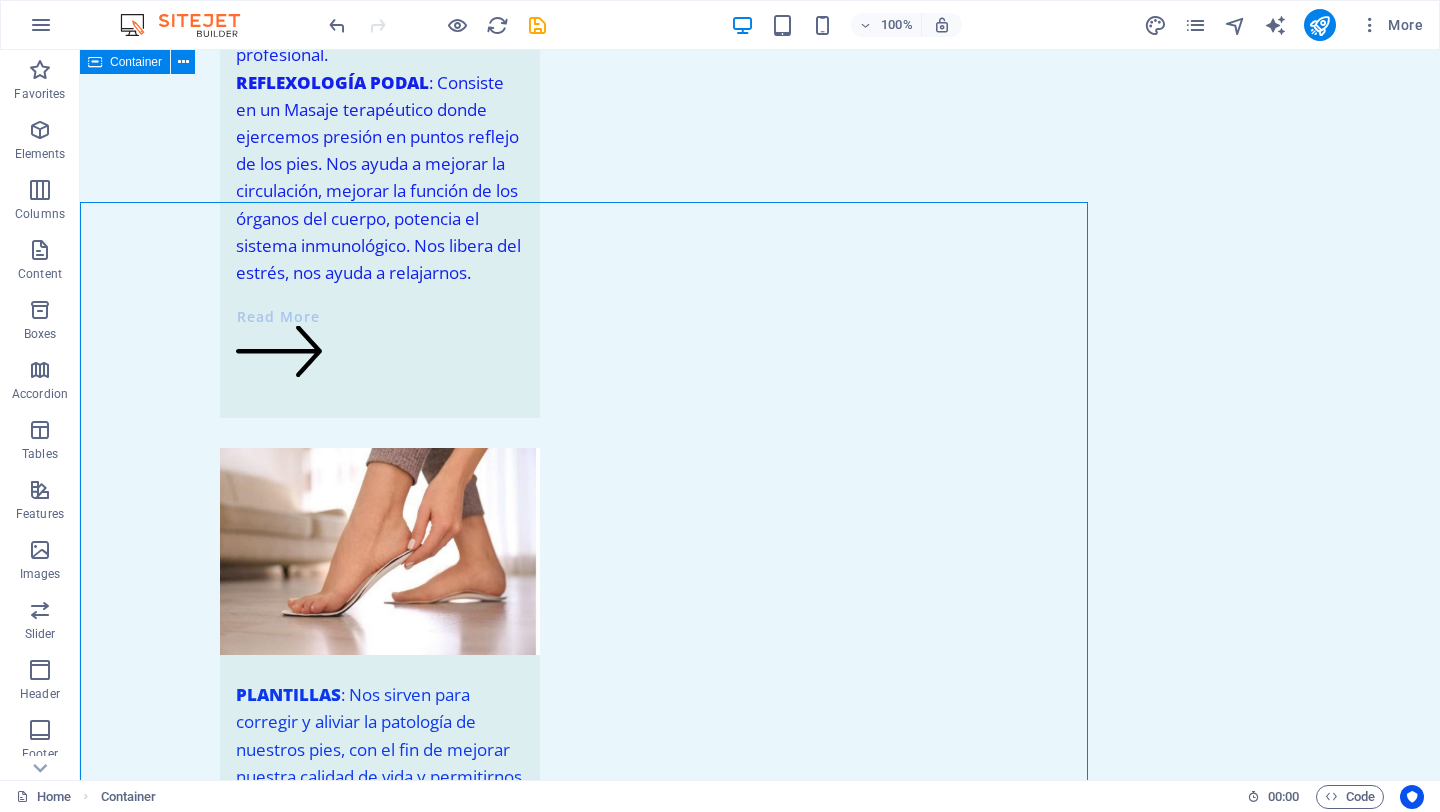scroll, scrollTop: 2537, scrollLeft: 0, axis: vertical 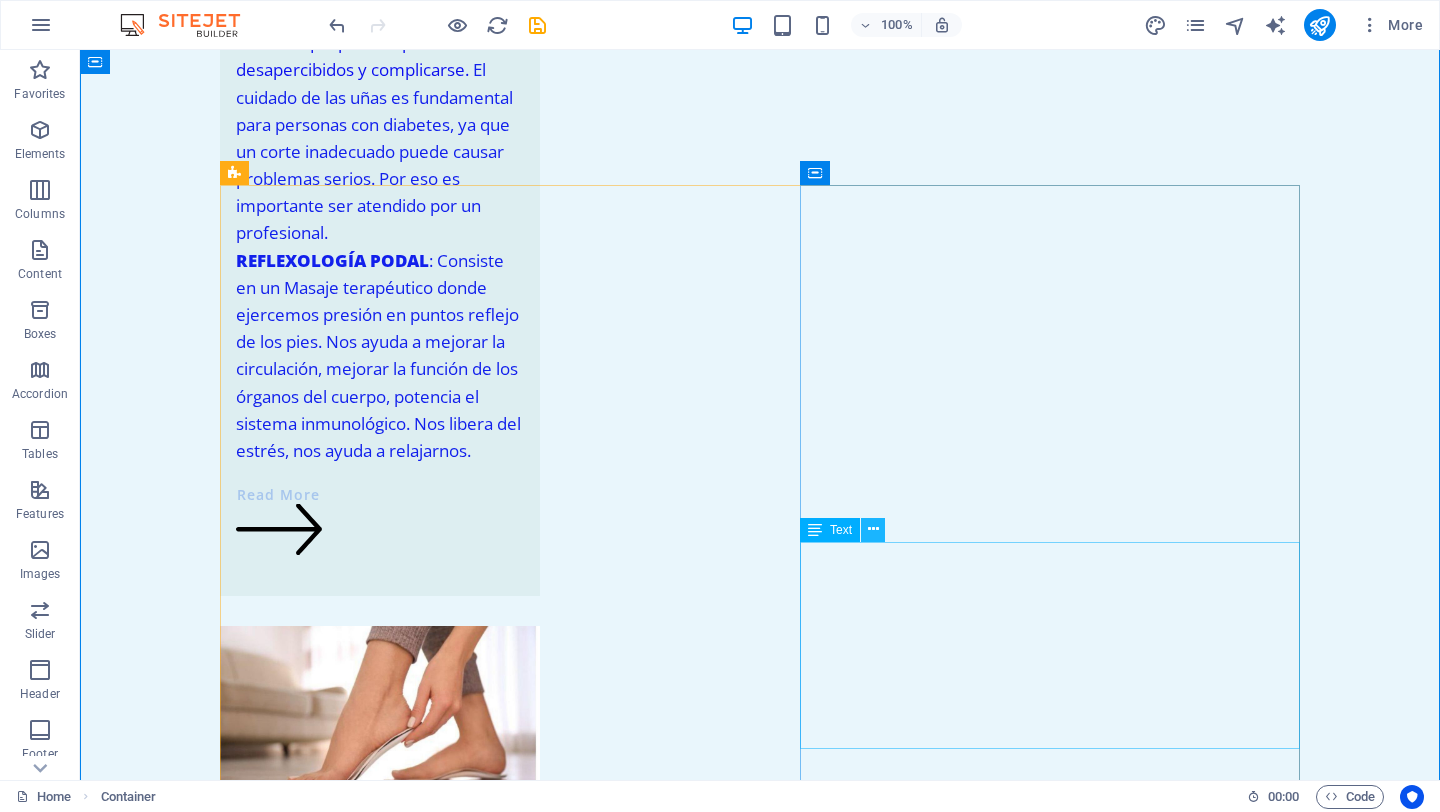 click at bounding box center (873, 529) 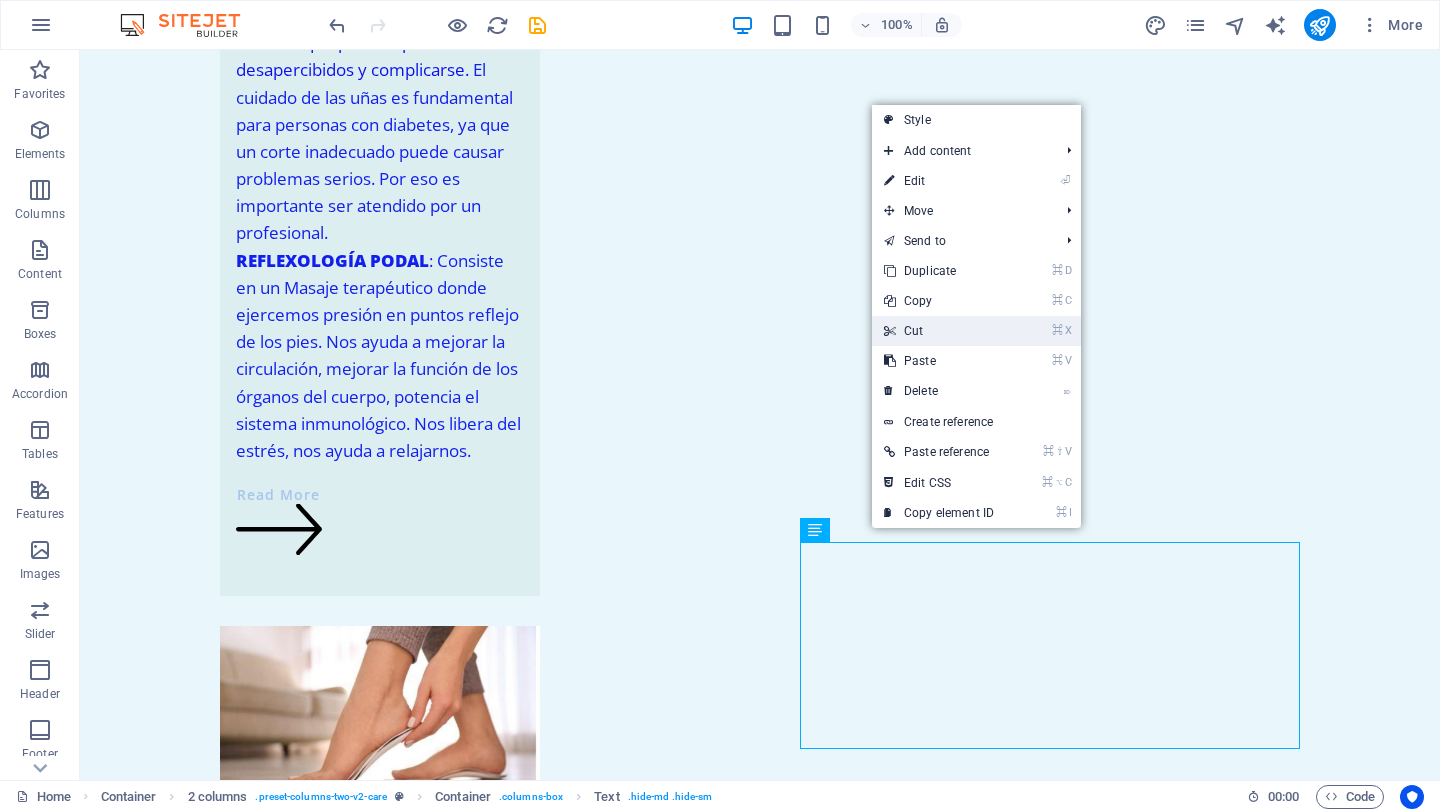 drag, startPoint x: 925, startPoint y: 334, endPoint x: 845, endPoint y: 284, distance: 94.33981 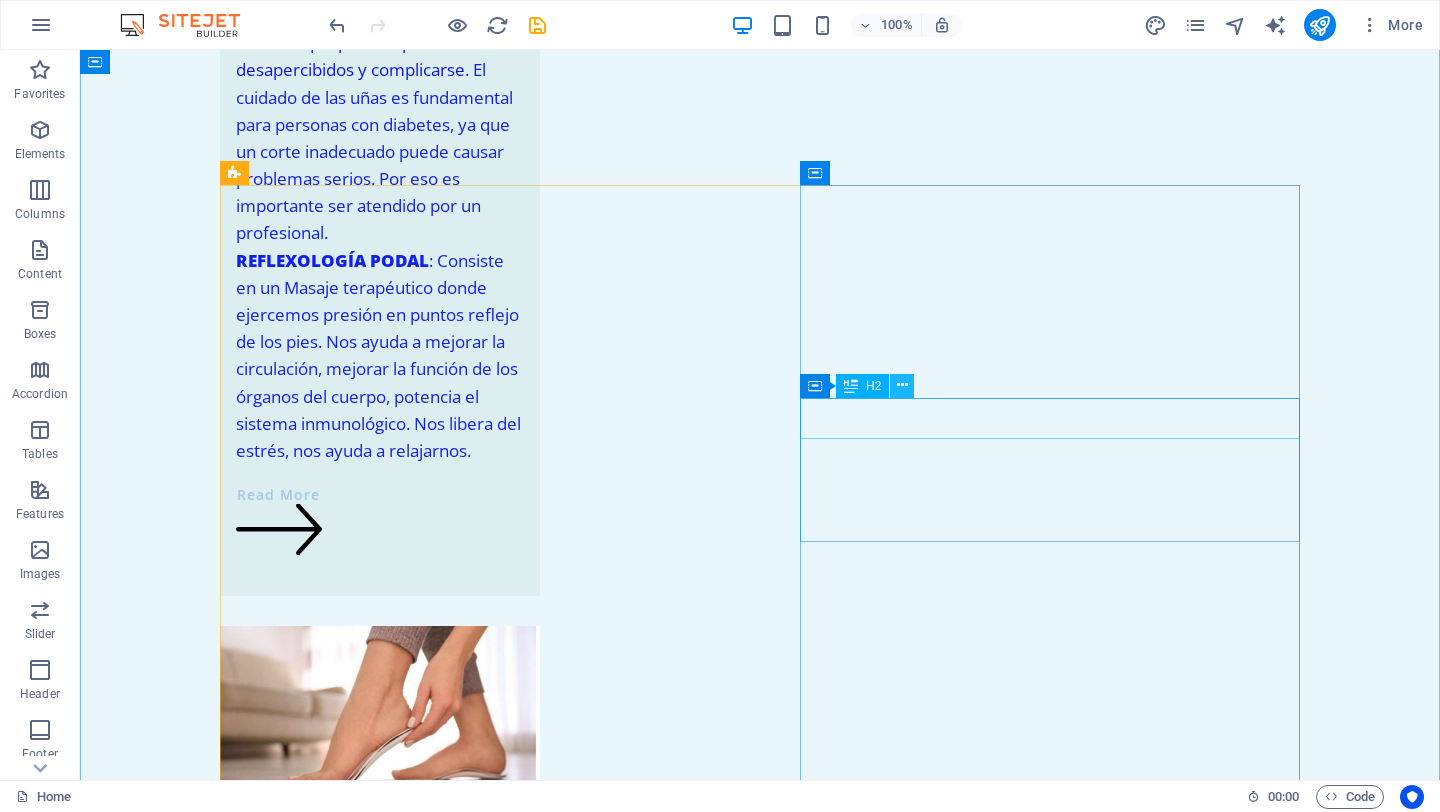 click at bounding box center [902, 385] 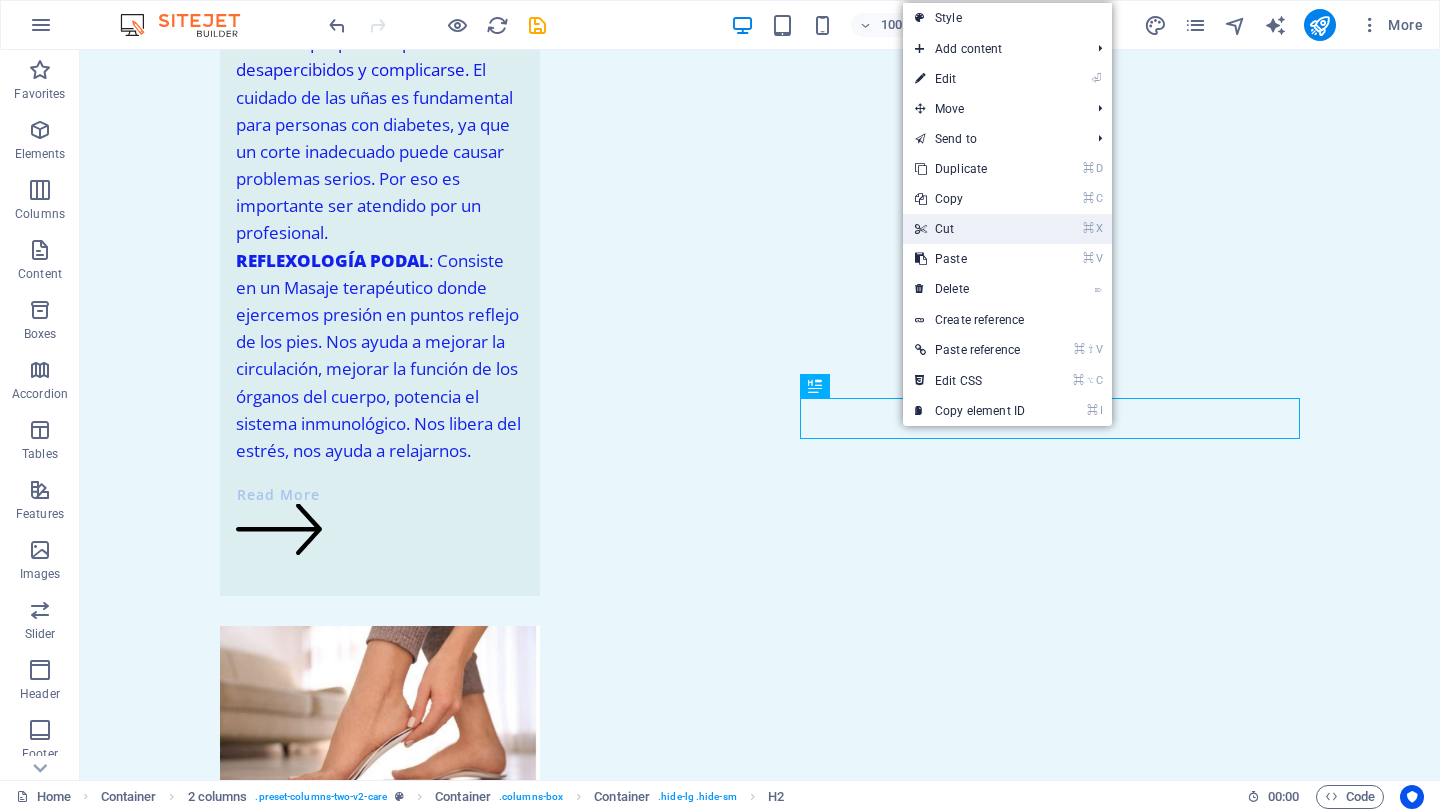 click on "⌘ X  Cut" at bounding box center (970, 229) 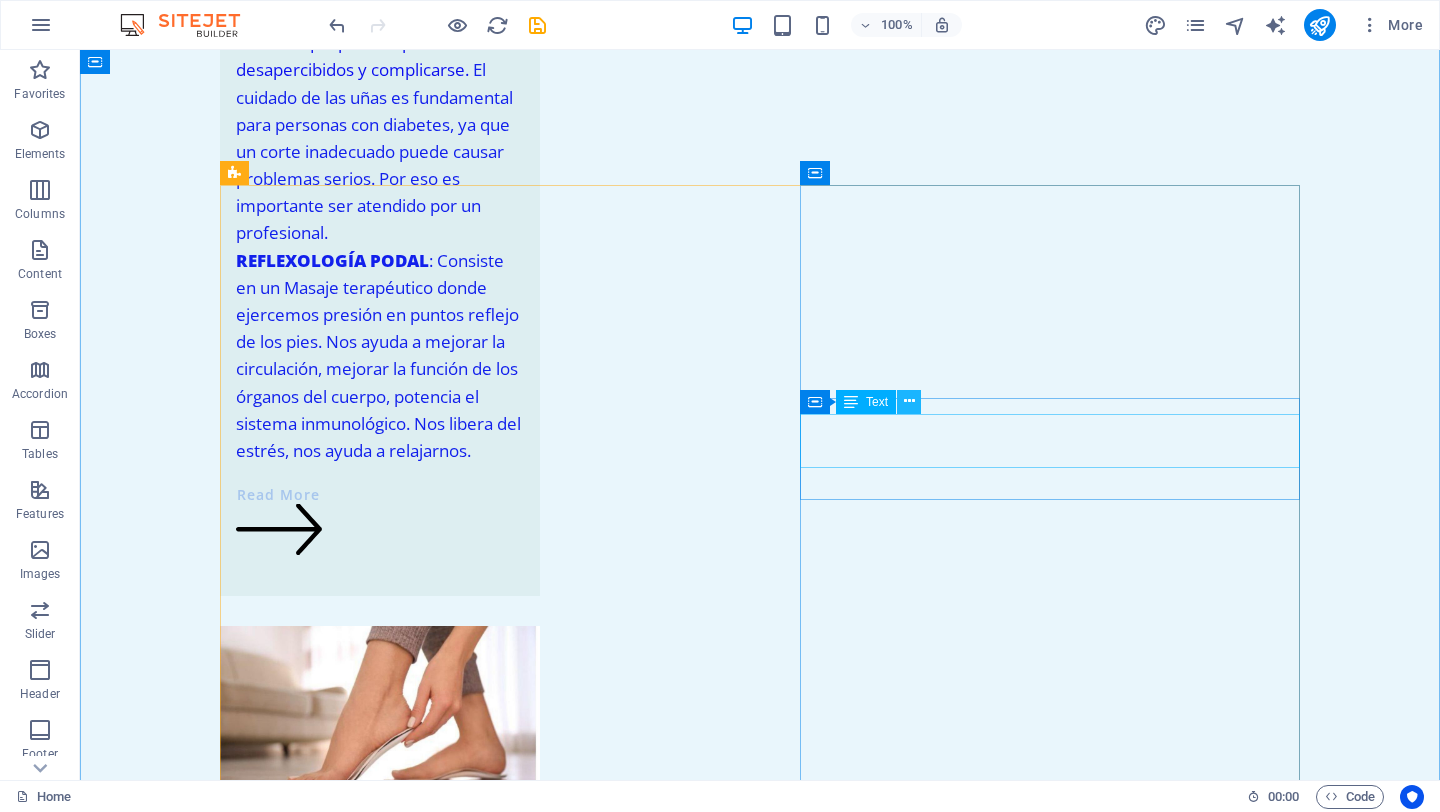 click at bounding box center (909, 402) 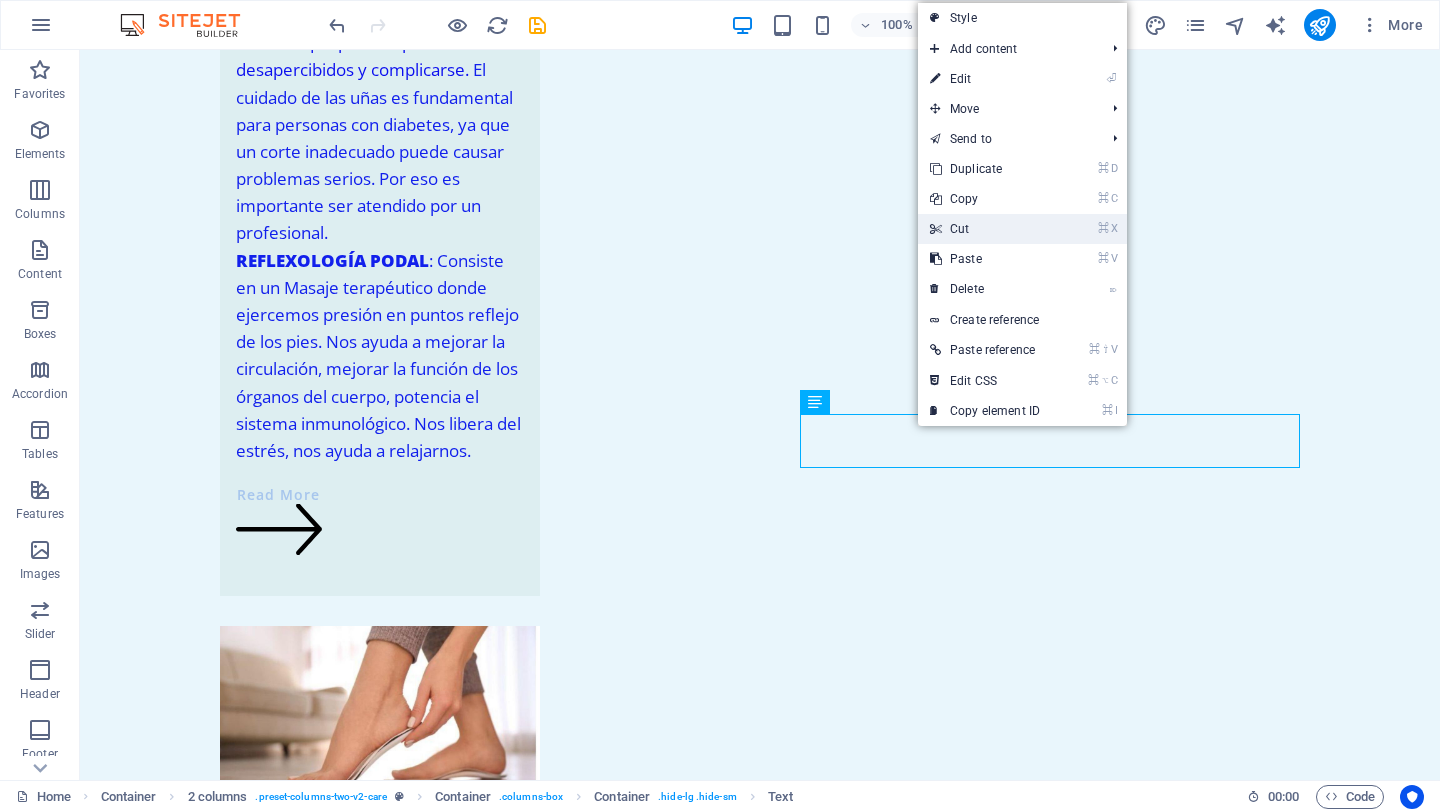 click on "⌘ X  Cut" at bounding box center (985, 229) 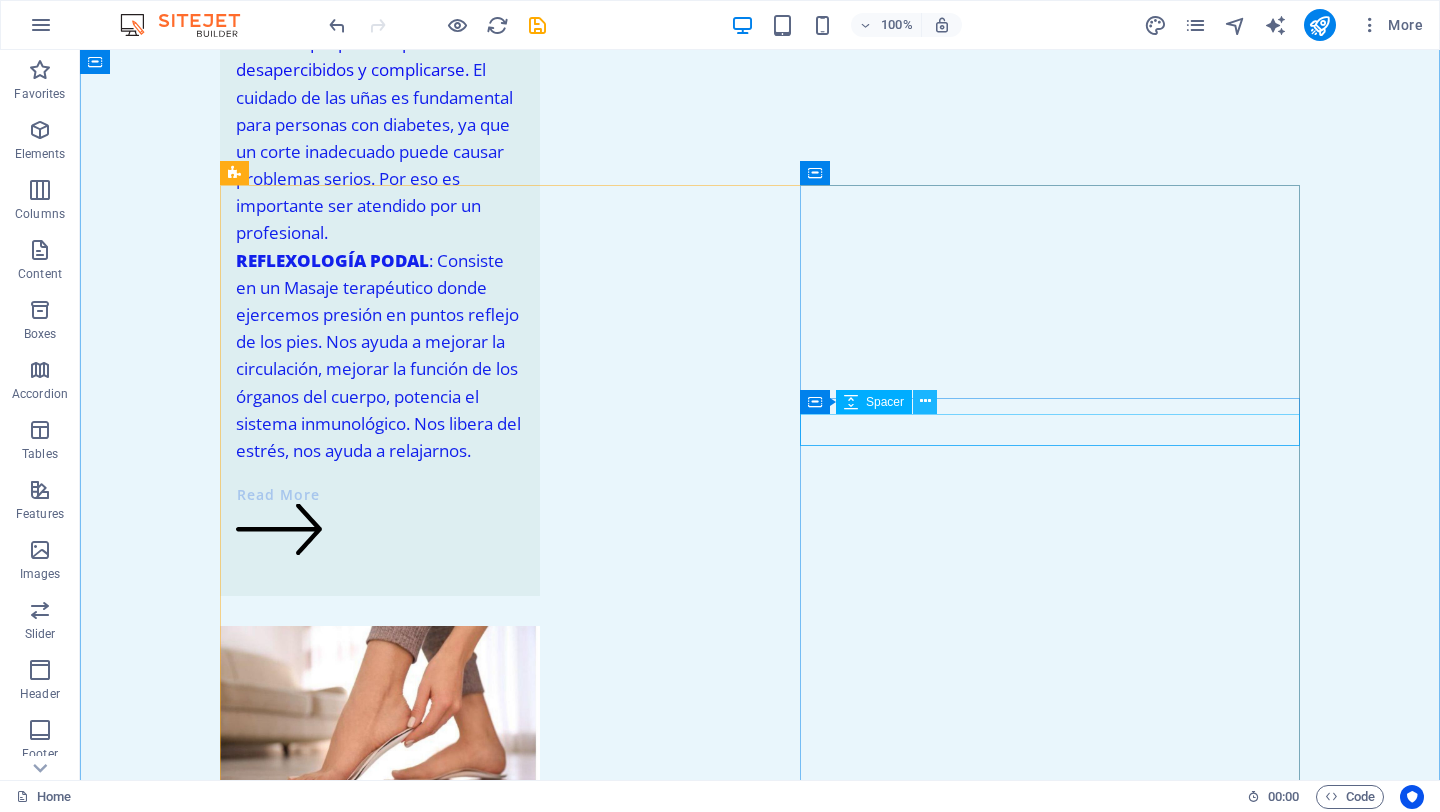 click at bounding box center (925, 401) 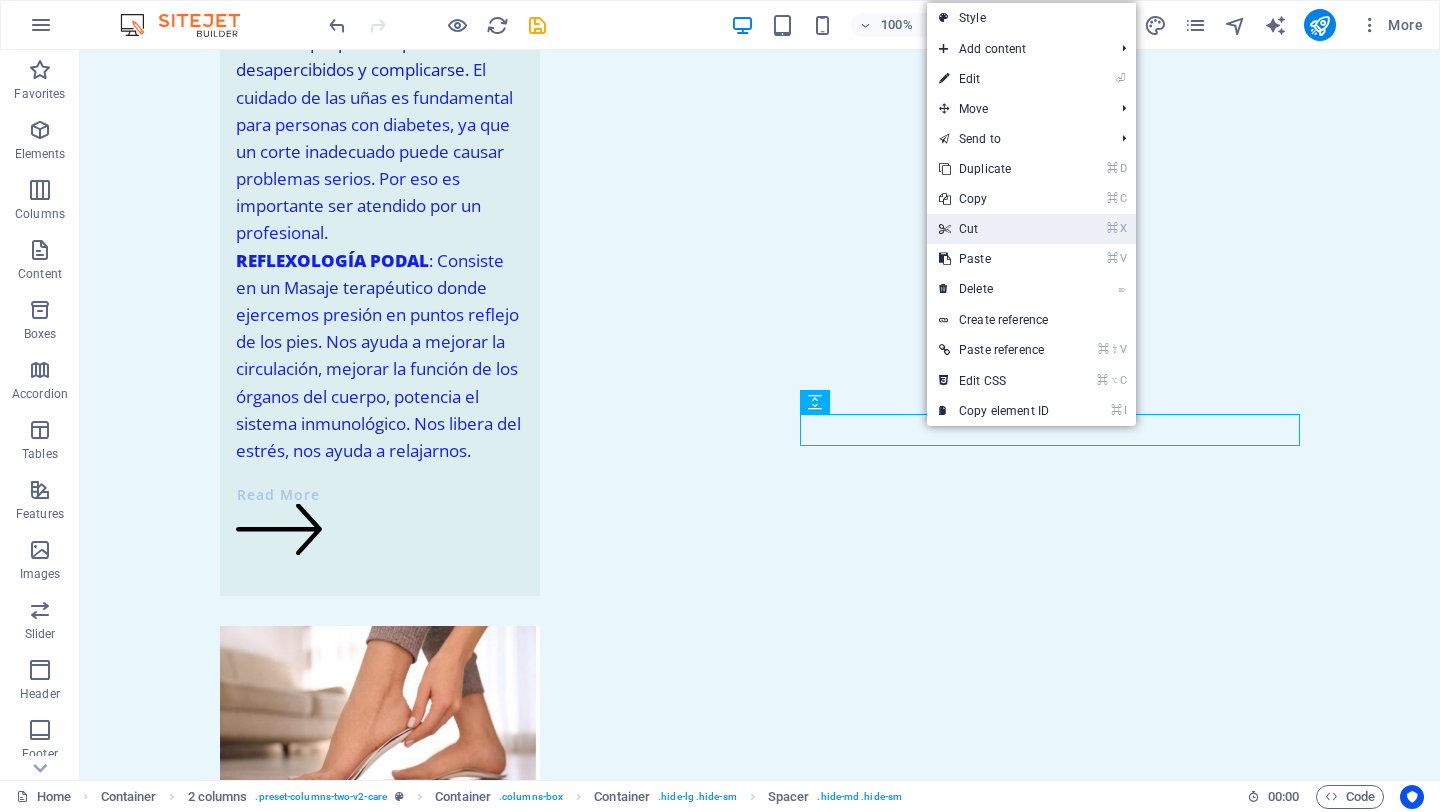 click on "⌘ X  Cut" at bounding box center (994, 229) 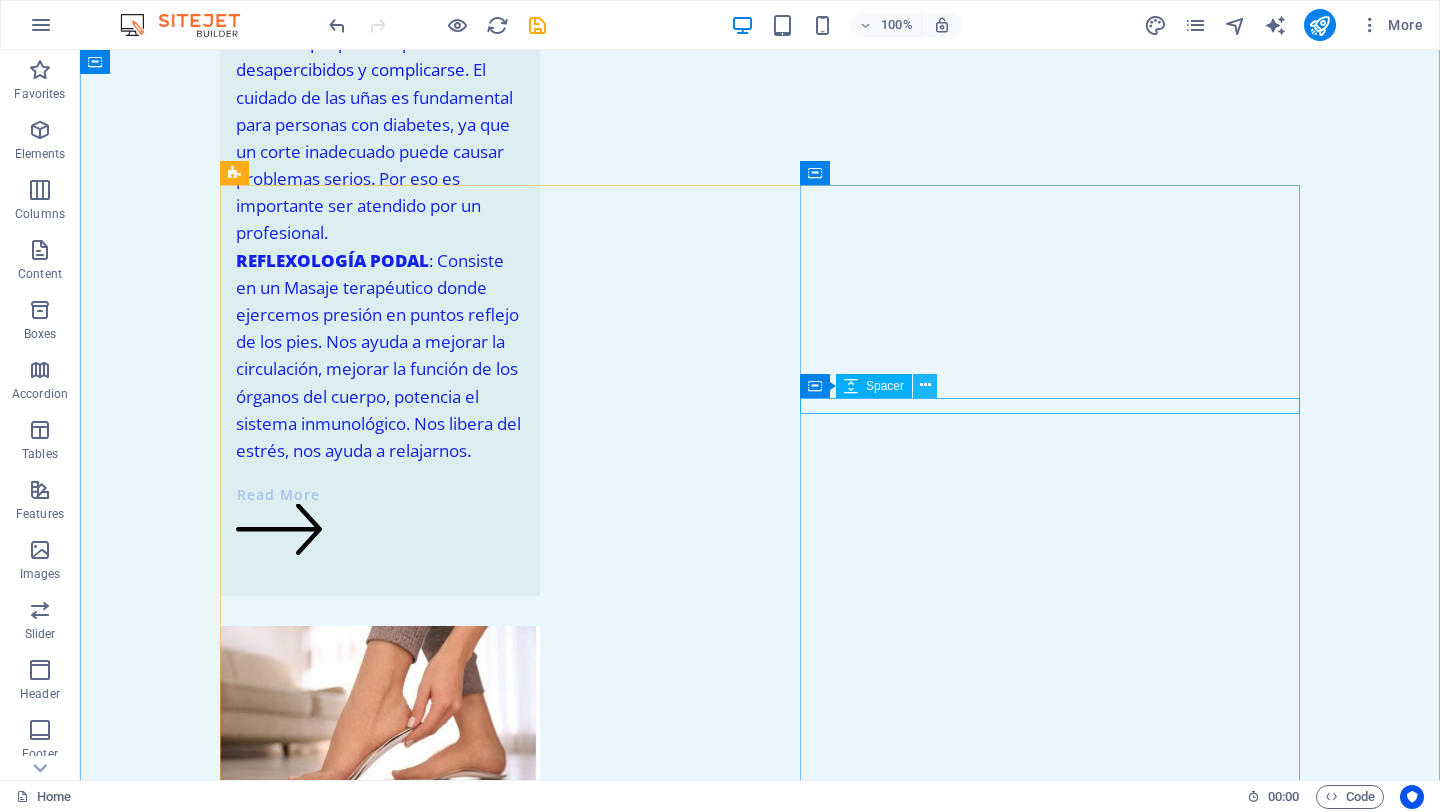 click at bounding box center (925, 385) 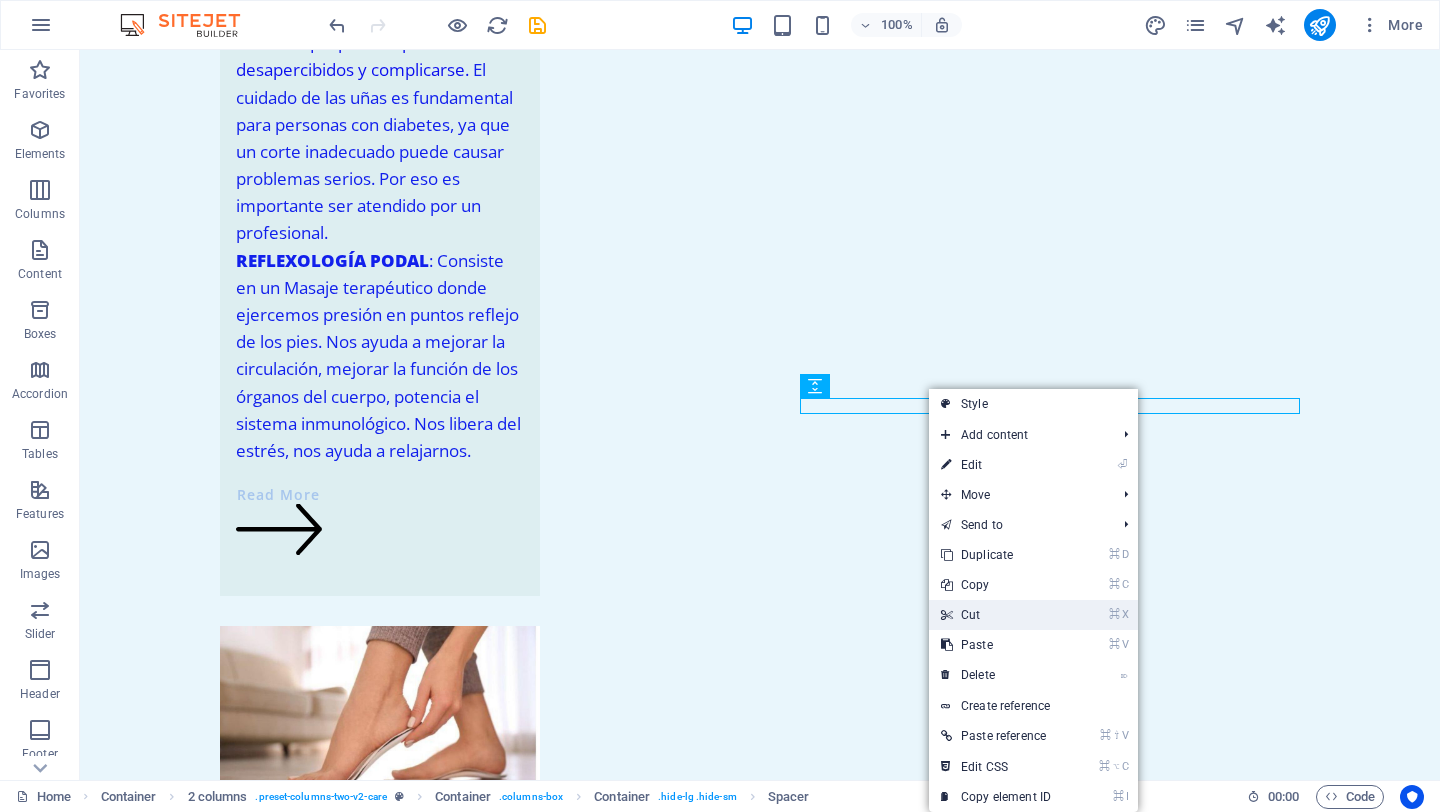 click on "⌘ X  Cut" at bounding box center (996, 615) 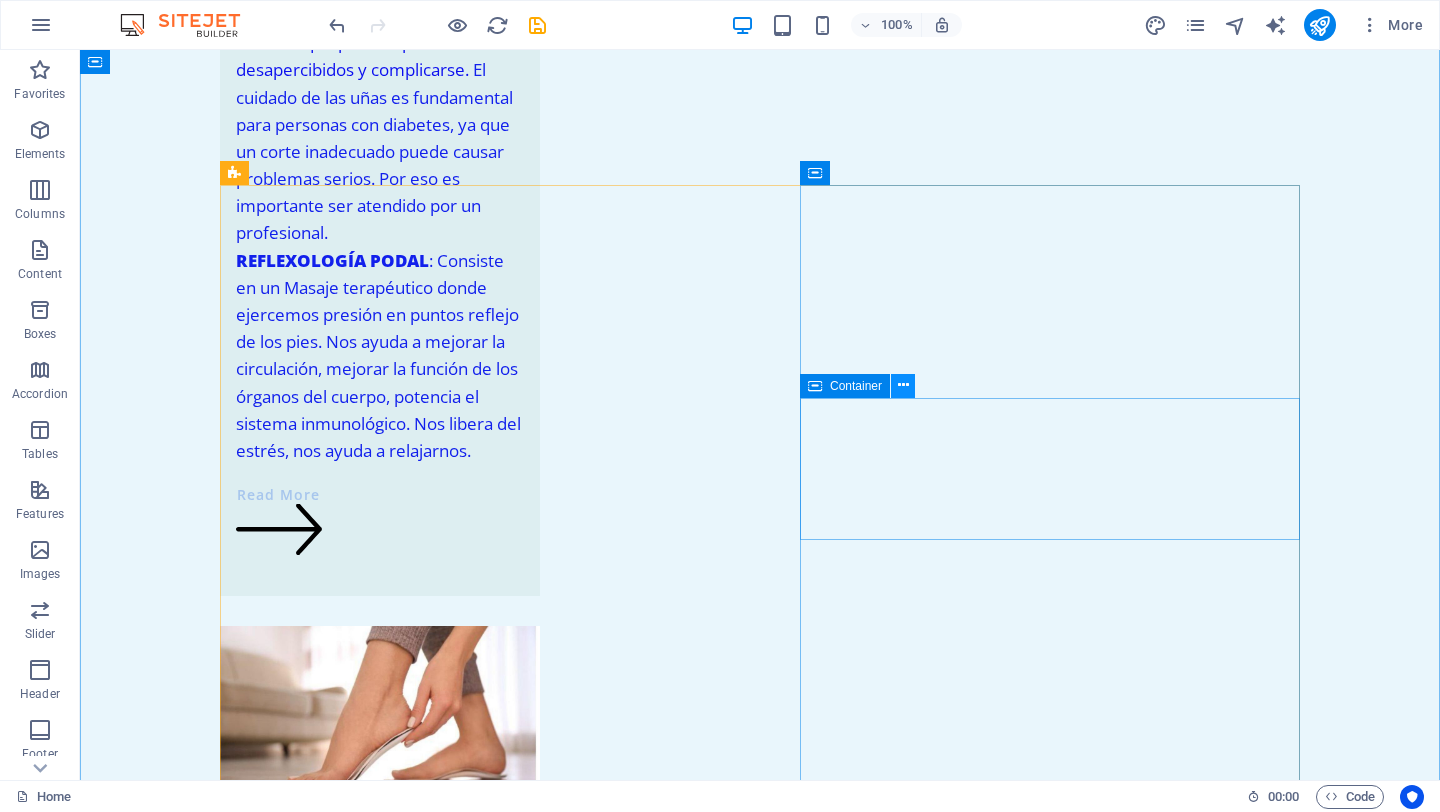 click at bounding box center [903, 385] 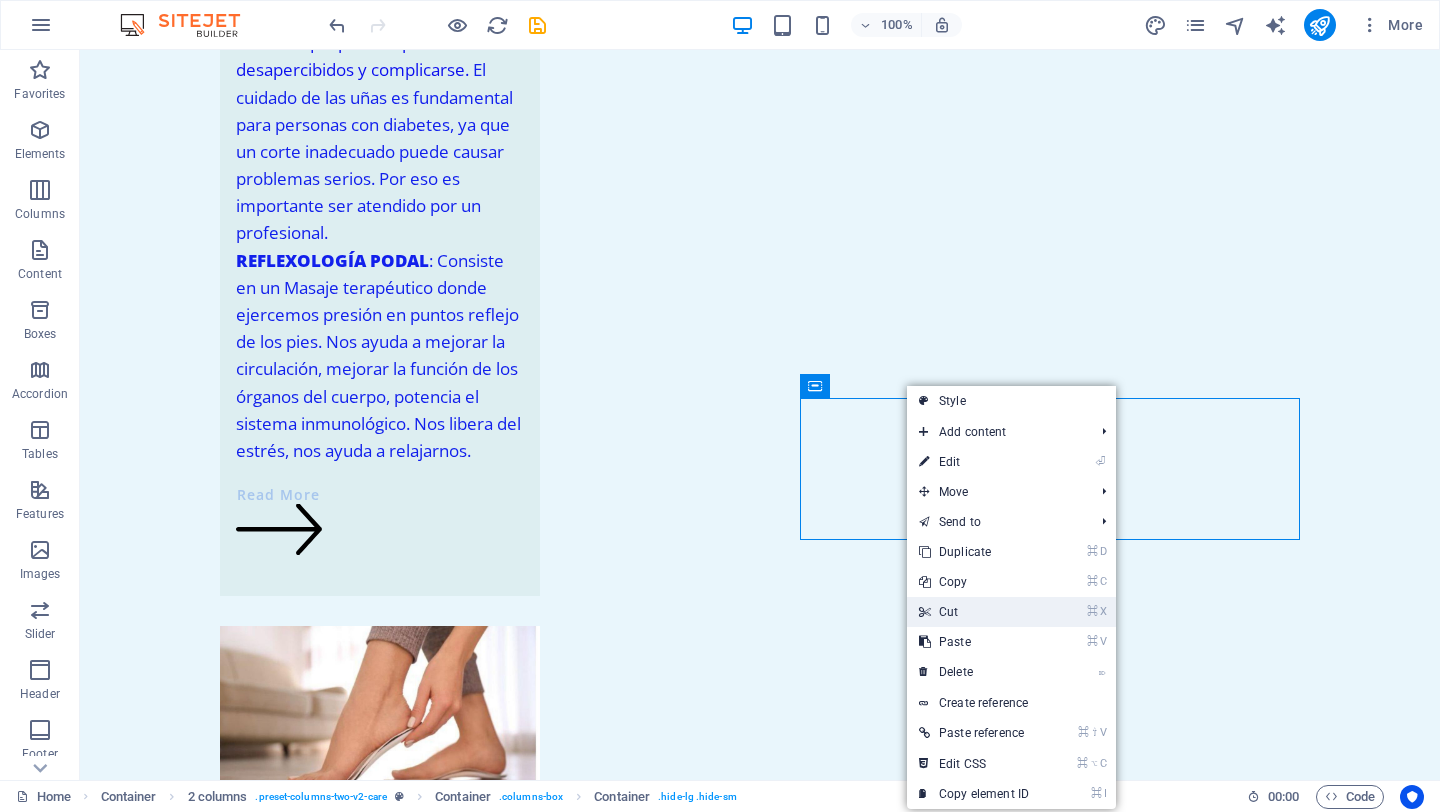 click on "⌘ X  Cut" at bounding box center (974, 612) 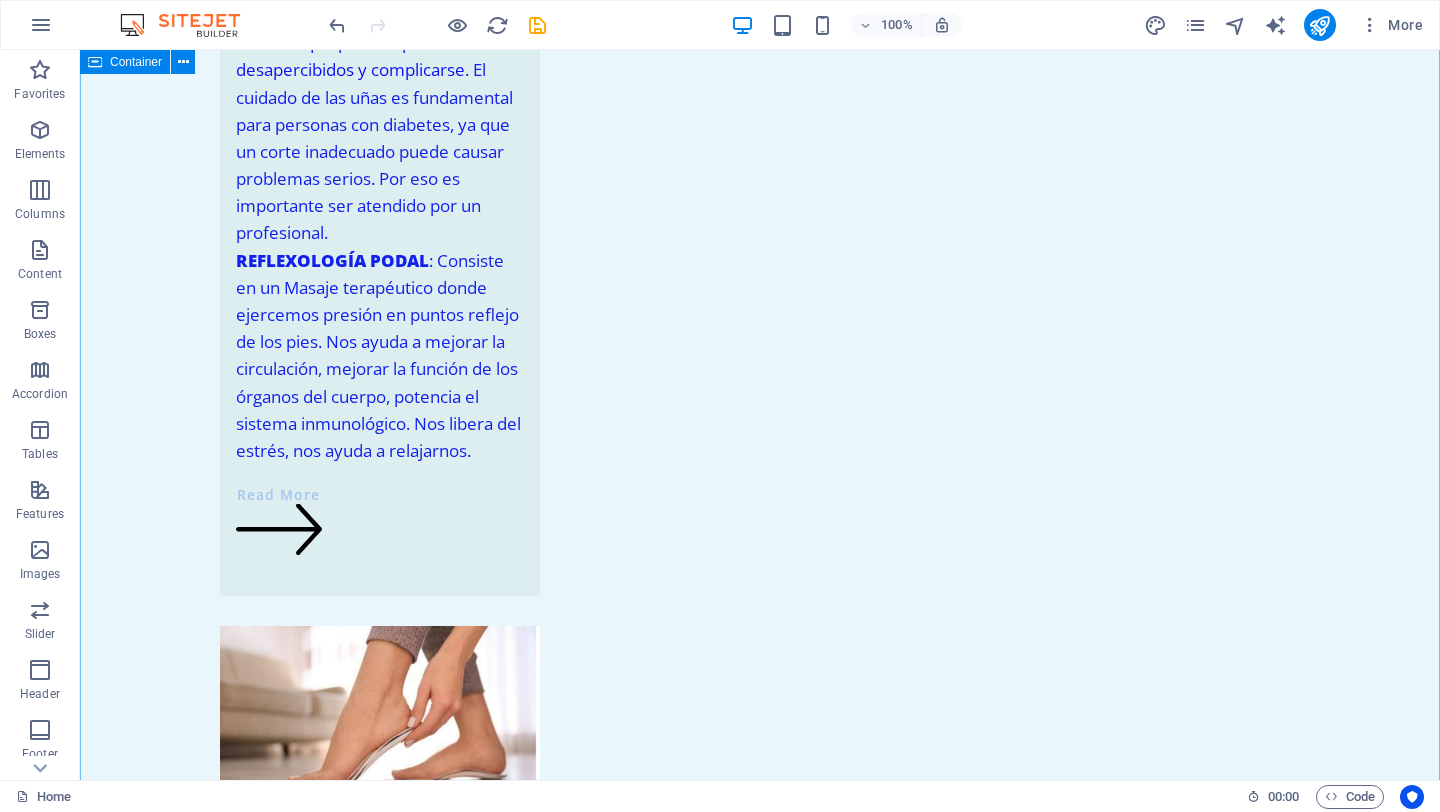 click on "[NUMBER] Amarillo Ave Pahrump, [STATE] [NUMBER] Vera St, Gold Beach, [STATE] [NUMBER] N Bradley St, Garden City, [STATE] [NUMBER] 33rd St NW, Fairview, [STATE] [NUMBER] Southpark Dr, Jackson, [STATE] [NUMBER] 69th Ave, Greeley, [STATE] Visitanos, nos dará mucho gusto atenderte en: [STREET] La Morena [NUMBER]- 1er piso, Col.Narvarte muy cerca de las estaciones del  Metrobus y Metro Eugenia  y a [NUMBER] cuadras de la plaza ParqueDelta" at bounding box center (760, 2759) 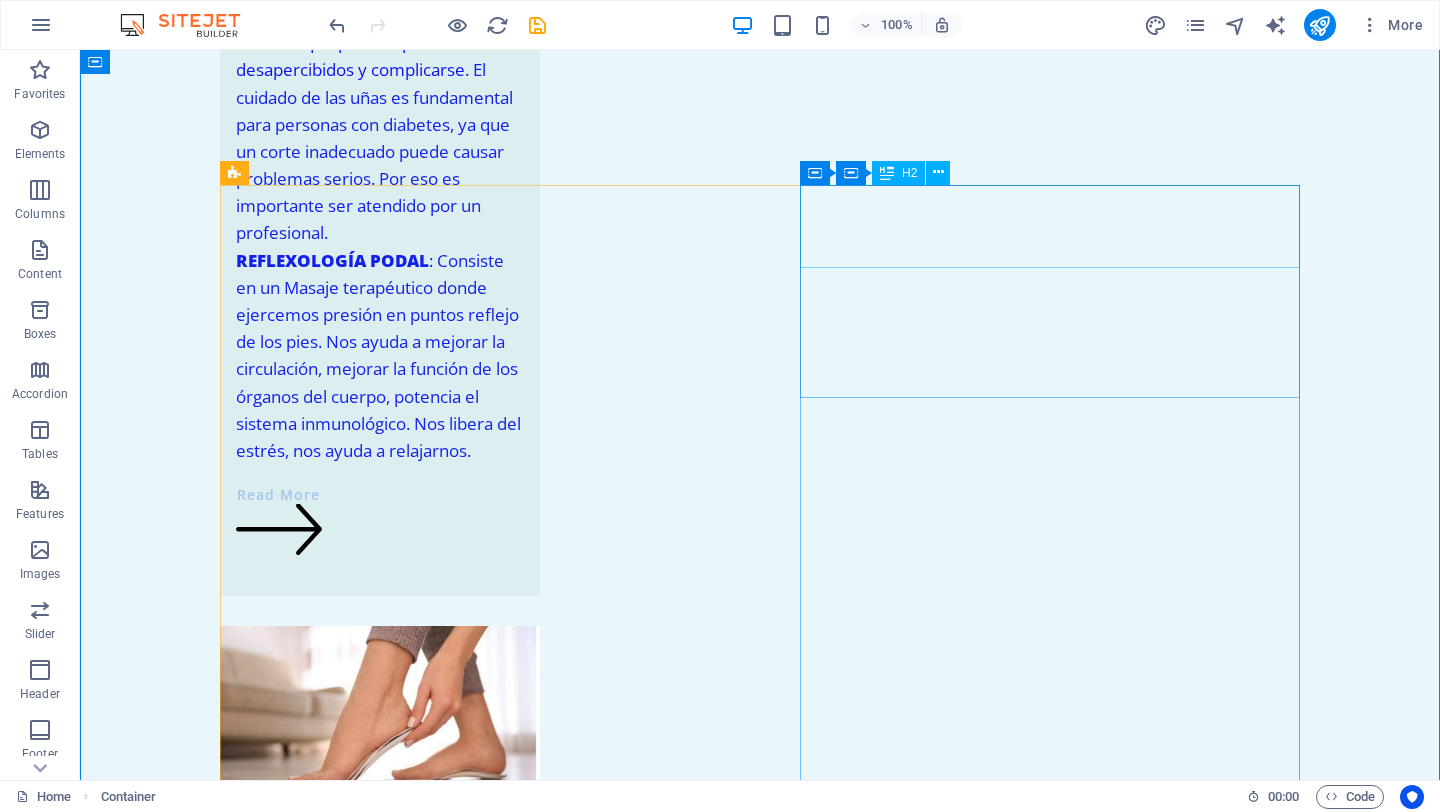 click on "Visitanos, nos dará mucho gusto atenderte en:" at bounding box center (470, 3603) 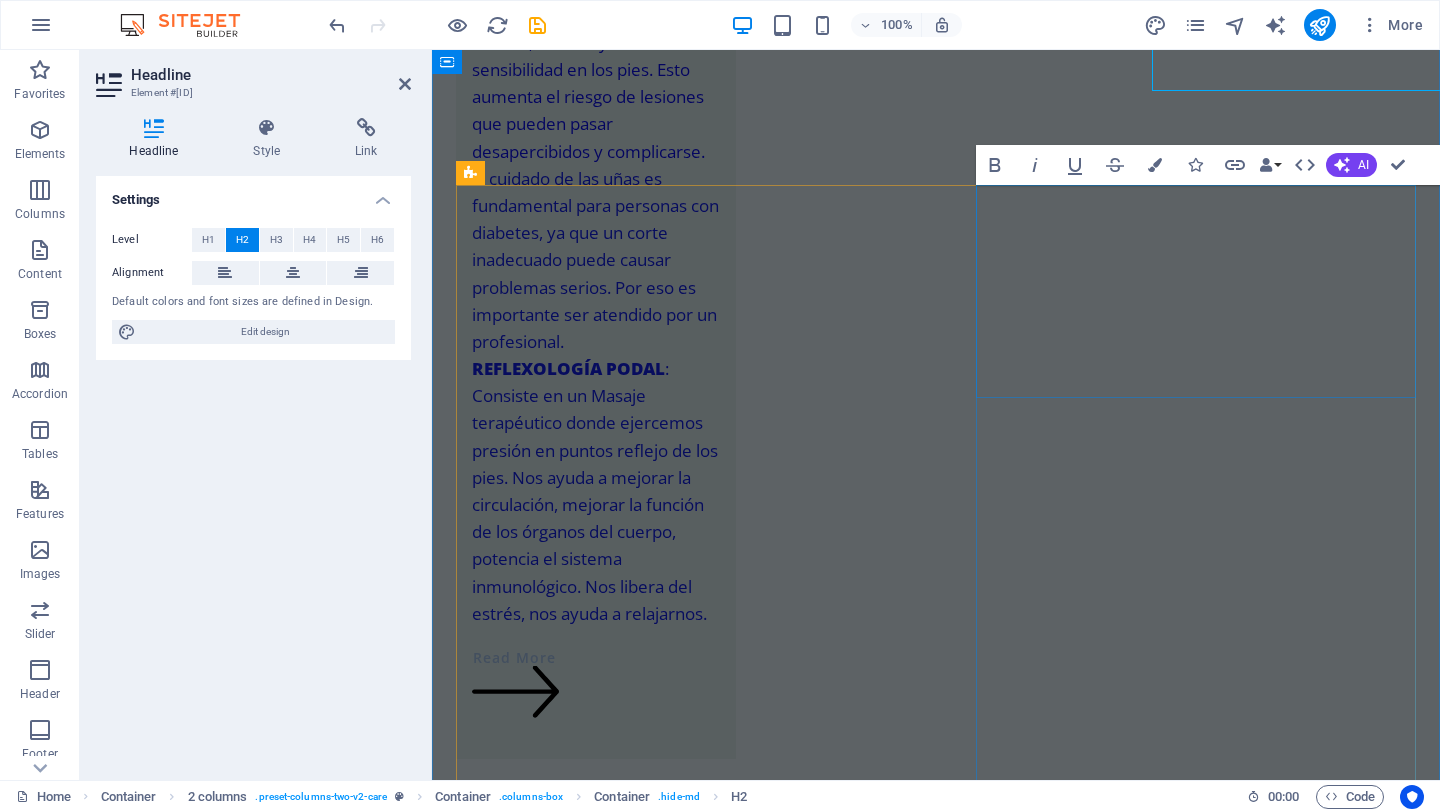 scroll, scrollTop: 2715, scrollLeft: 0, axis: vertical 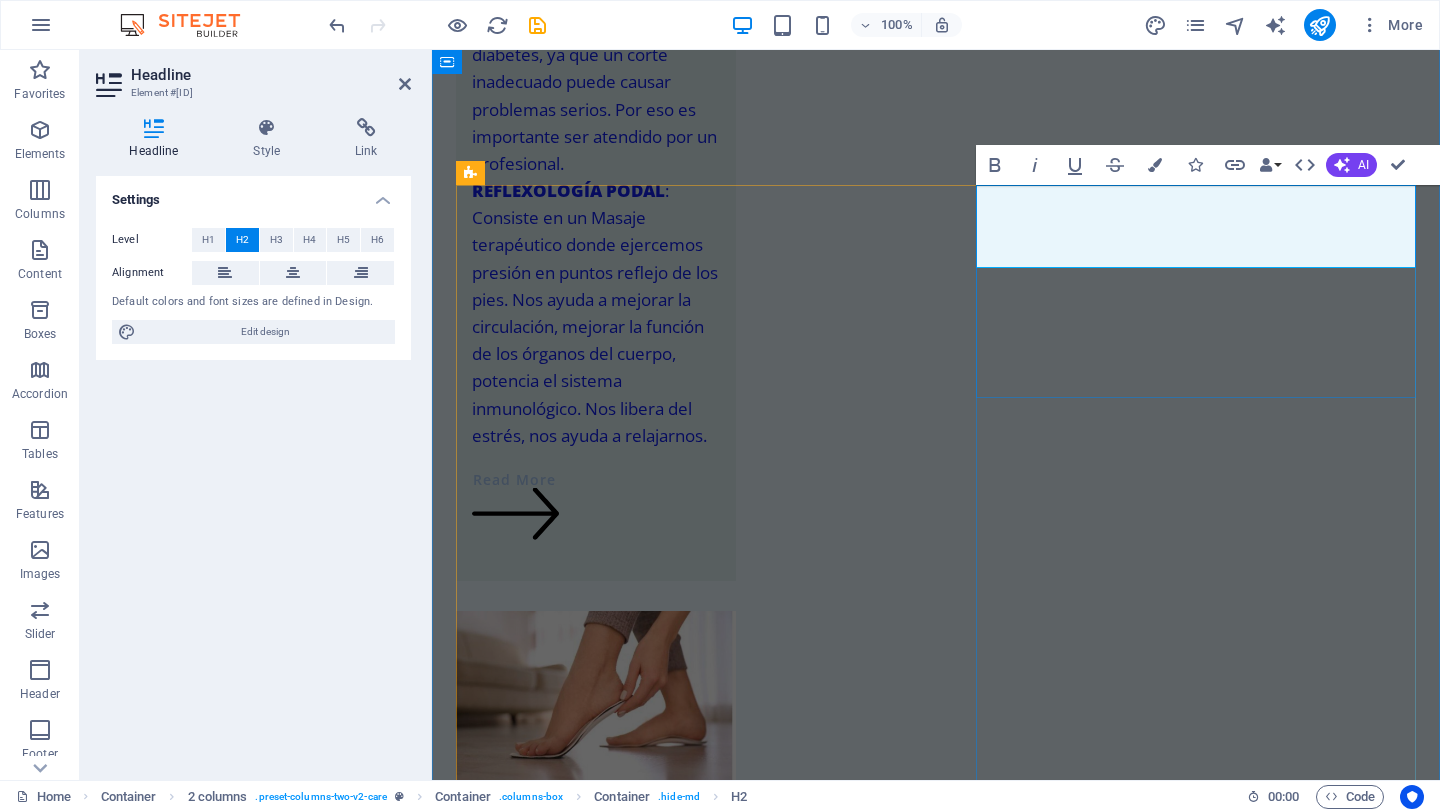click on "Visitanos, nos dará mucho gusto atenderte en:" at bounding box center (676, 3223) 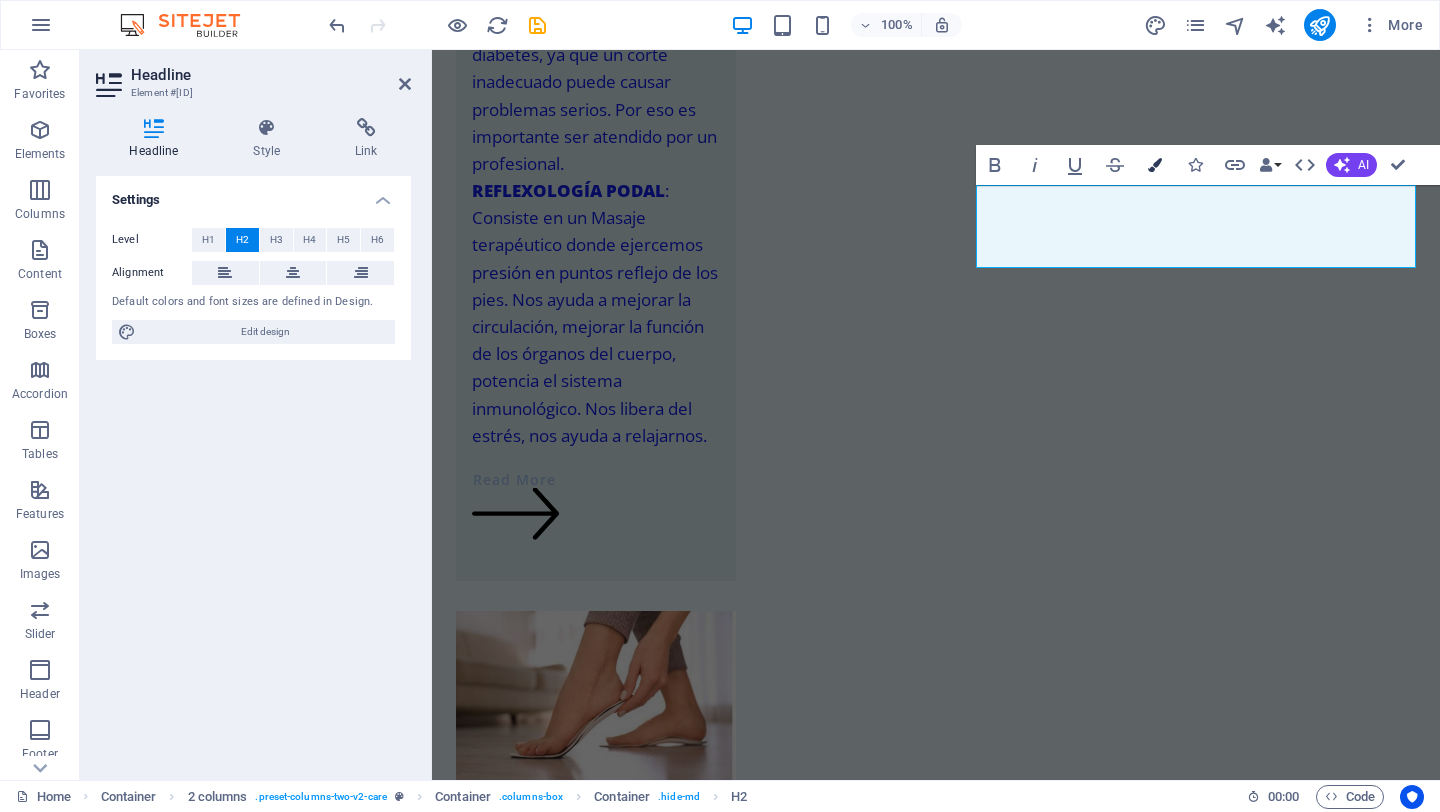 click at bounding box center (1155, 165) 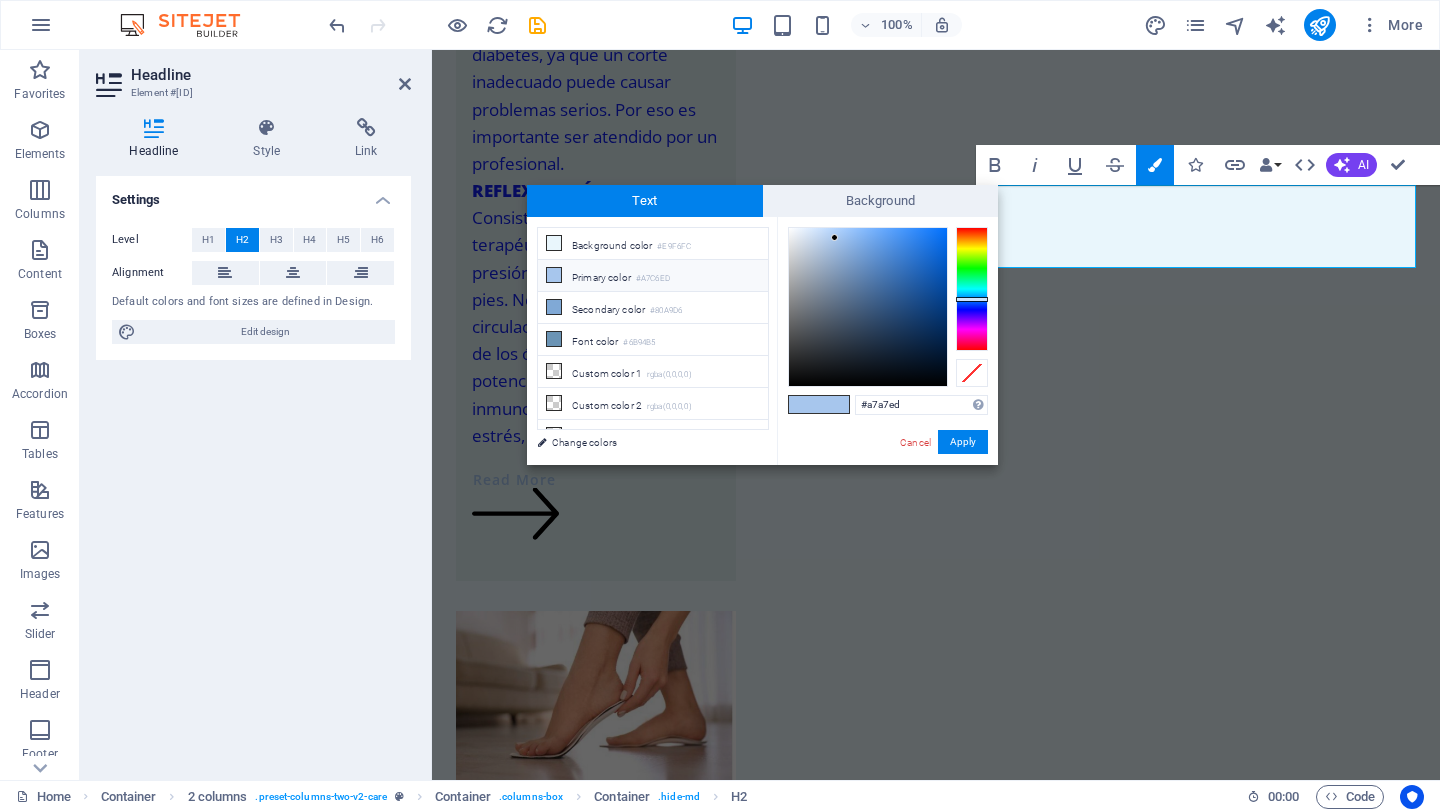 click at bounding box center [972, 289] 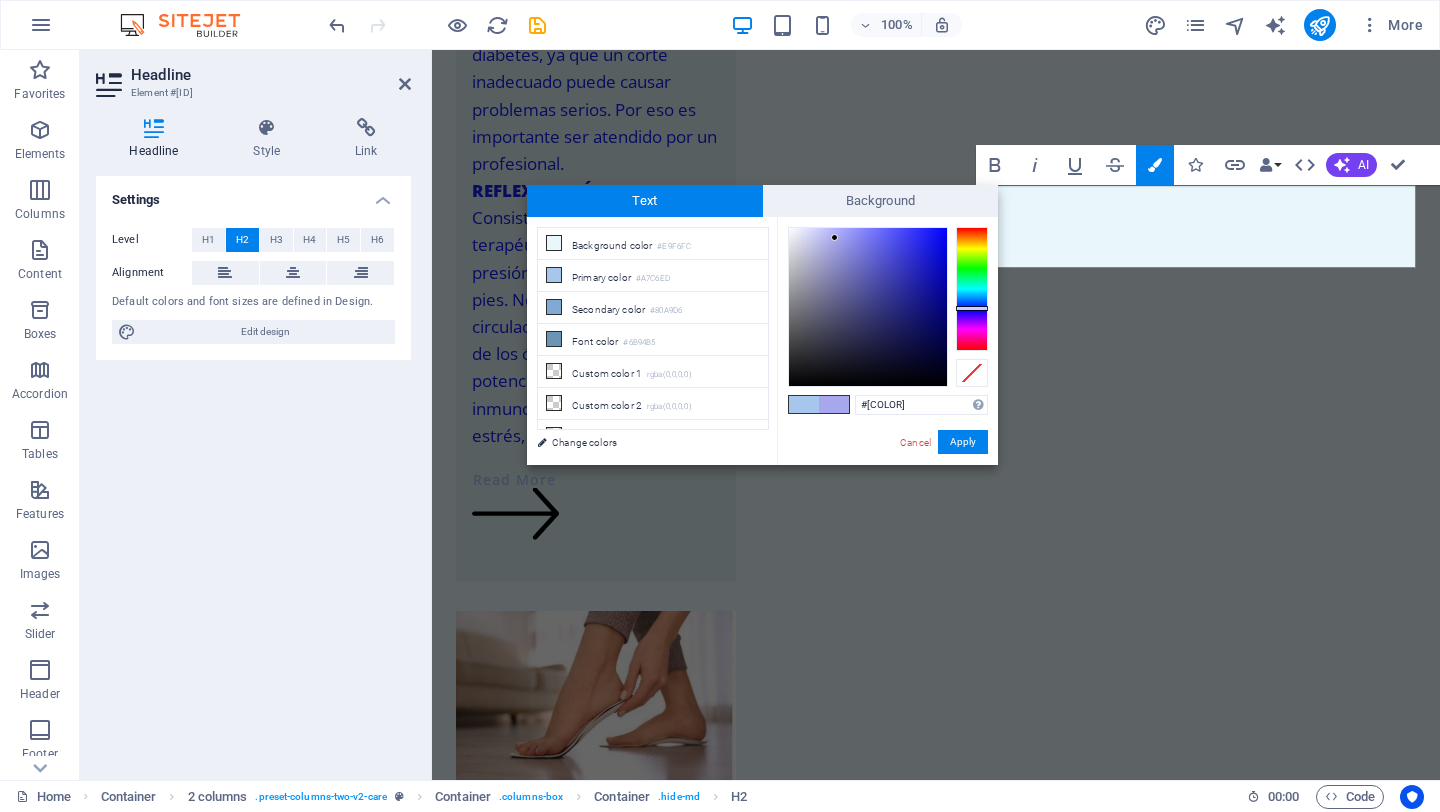 click at bounding box center [868, 307] 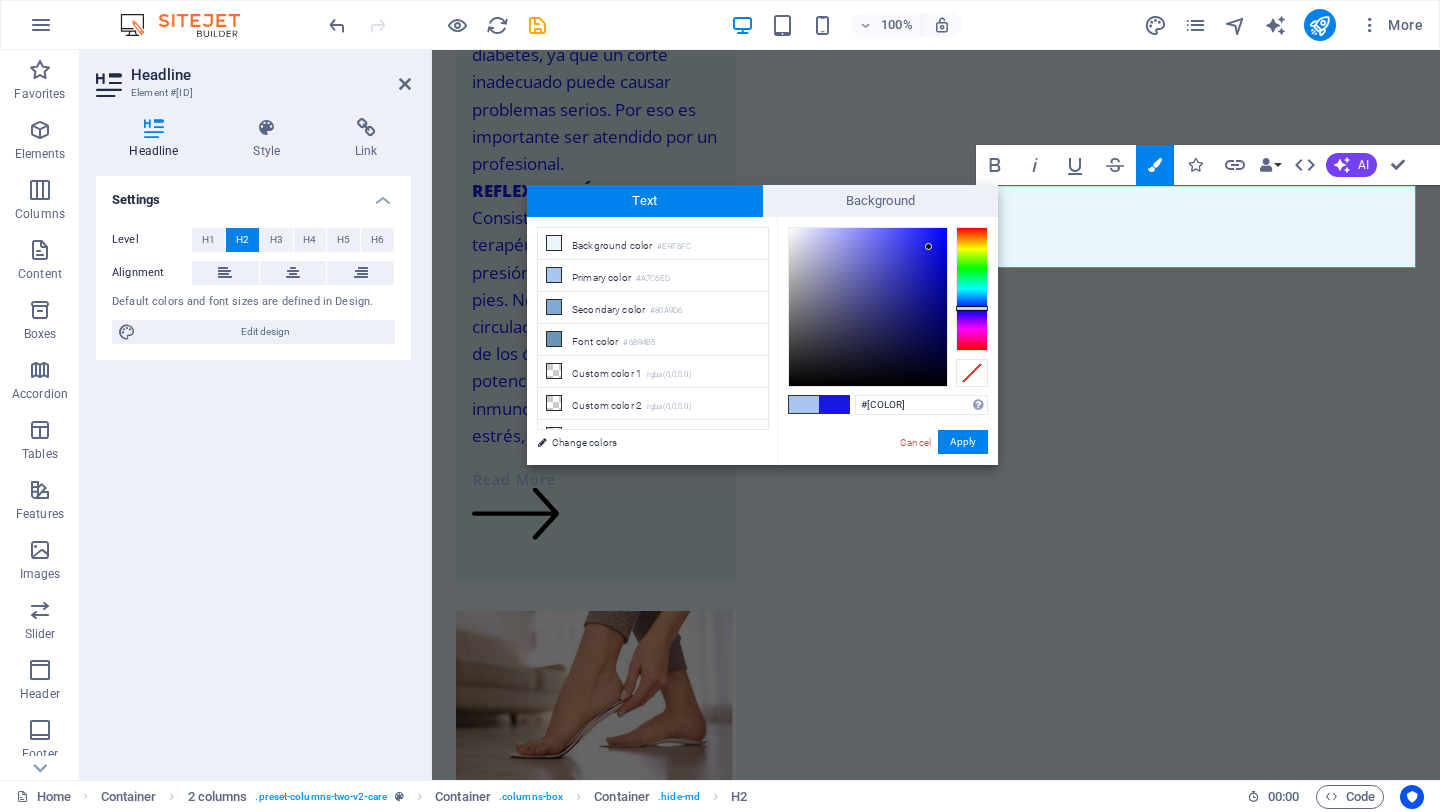 type on "#[COLOR]" 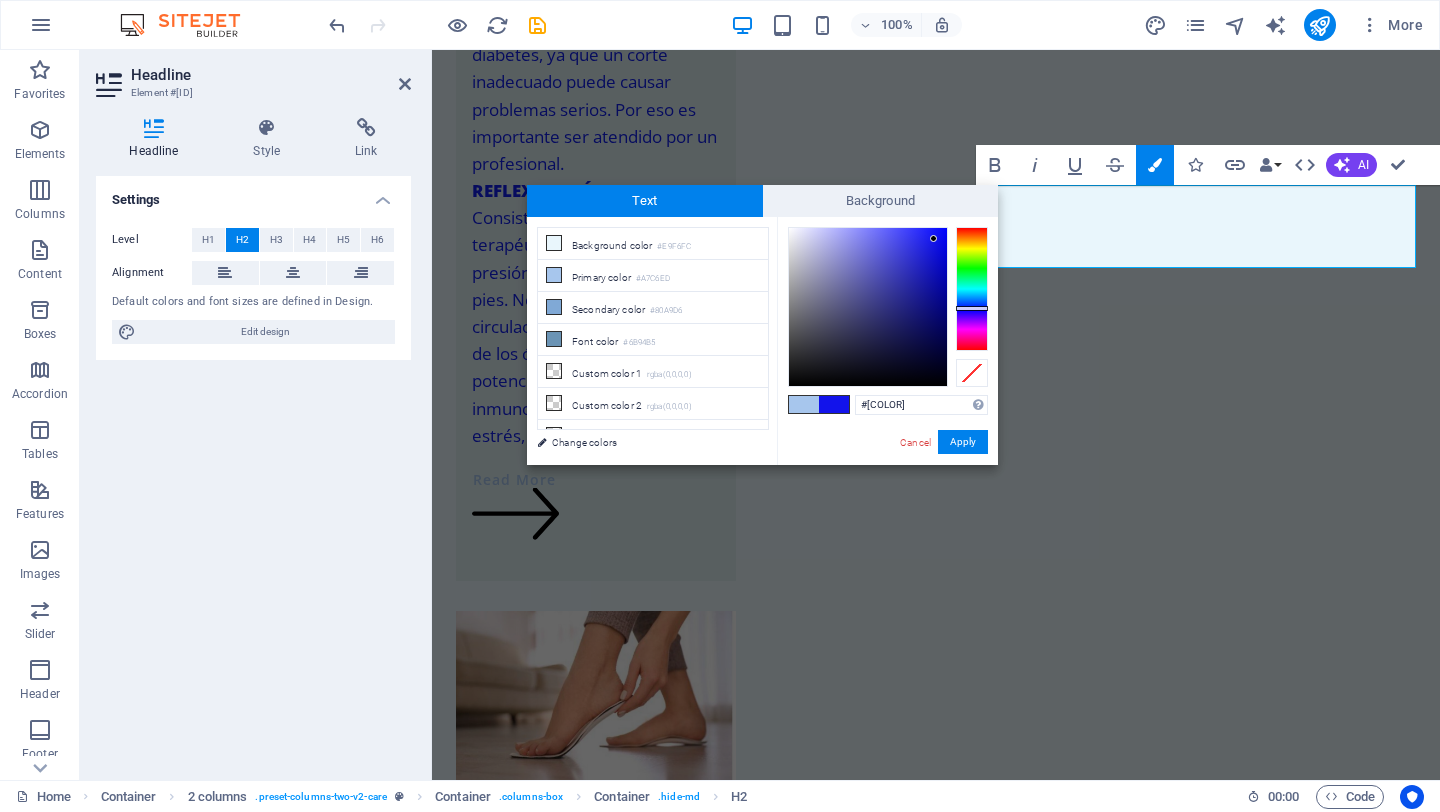 click at bounding box center (868, 307) 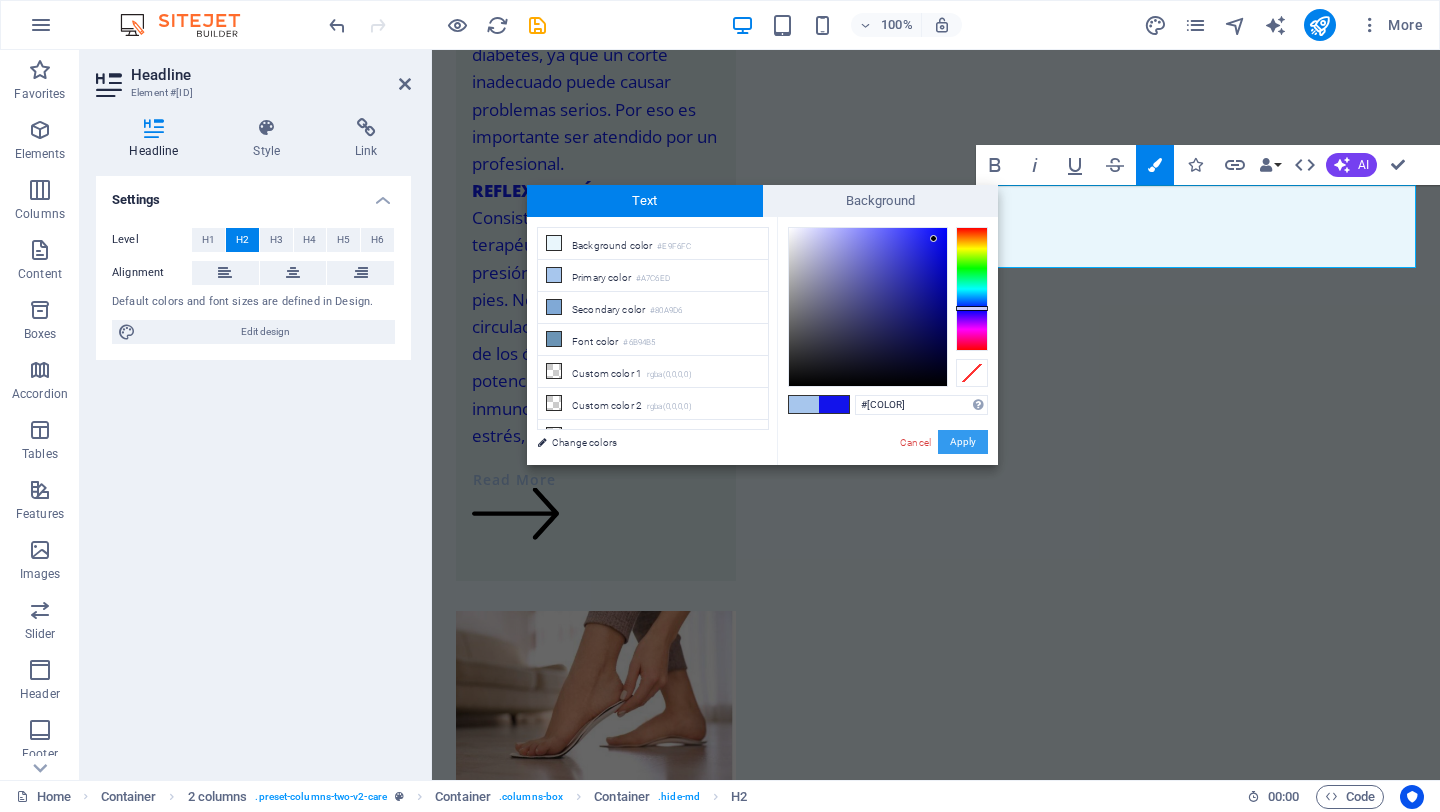 click on "Apply" at bounding box center [963, 442] 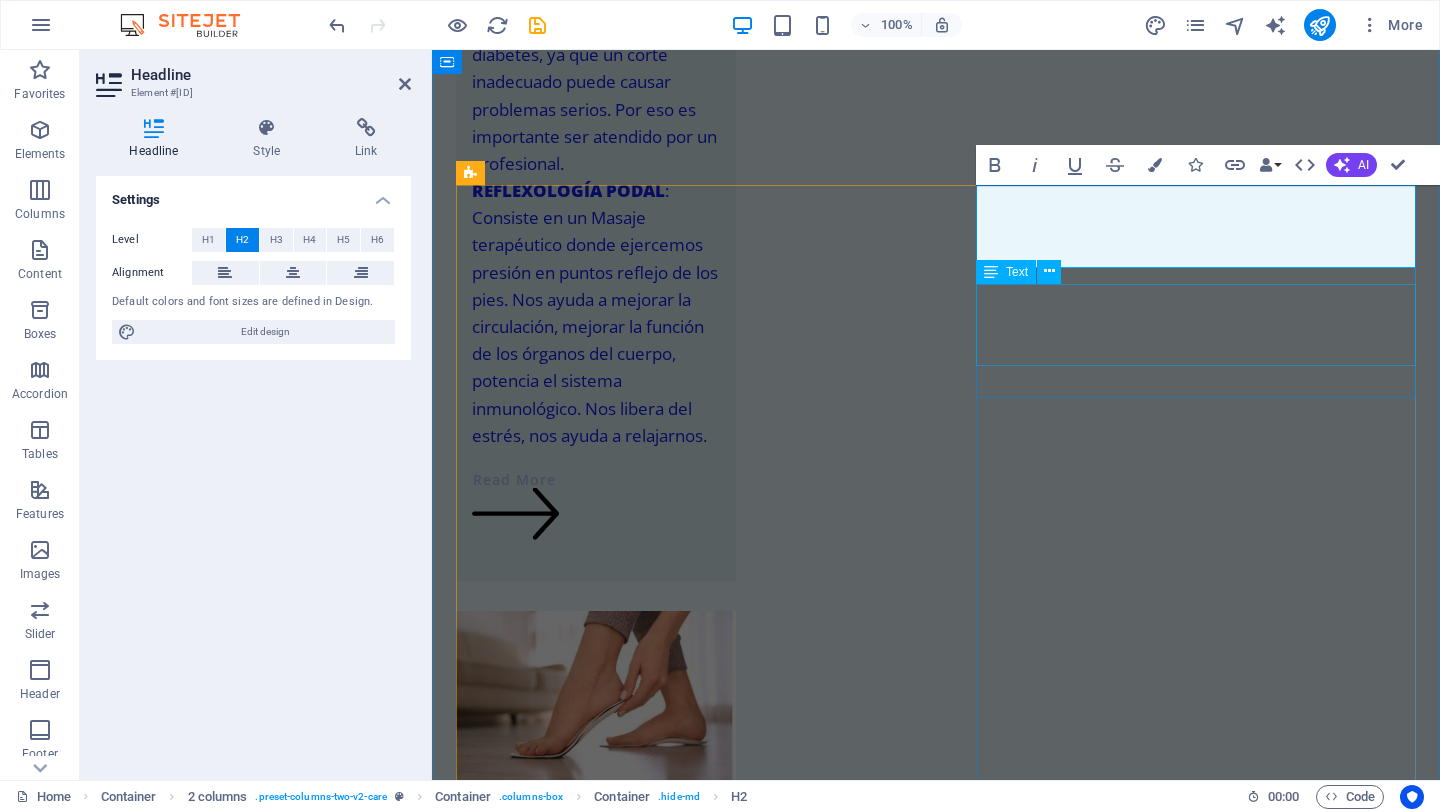 click on "[STREET] [NUMBER]- 1er piso, Col.Narvarte muy cerca de las estaciones del Metrobus y Metro Eugenia  y a [NUMBER] cuadras de la plaza ParqueDelta" at bounding box center [676, 3322] 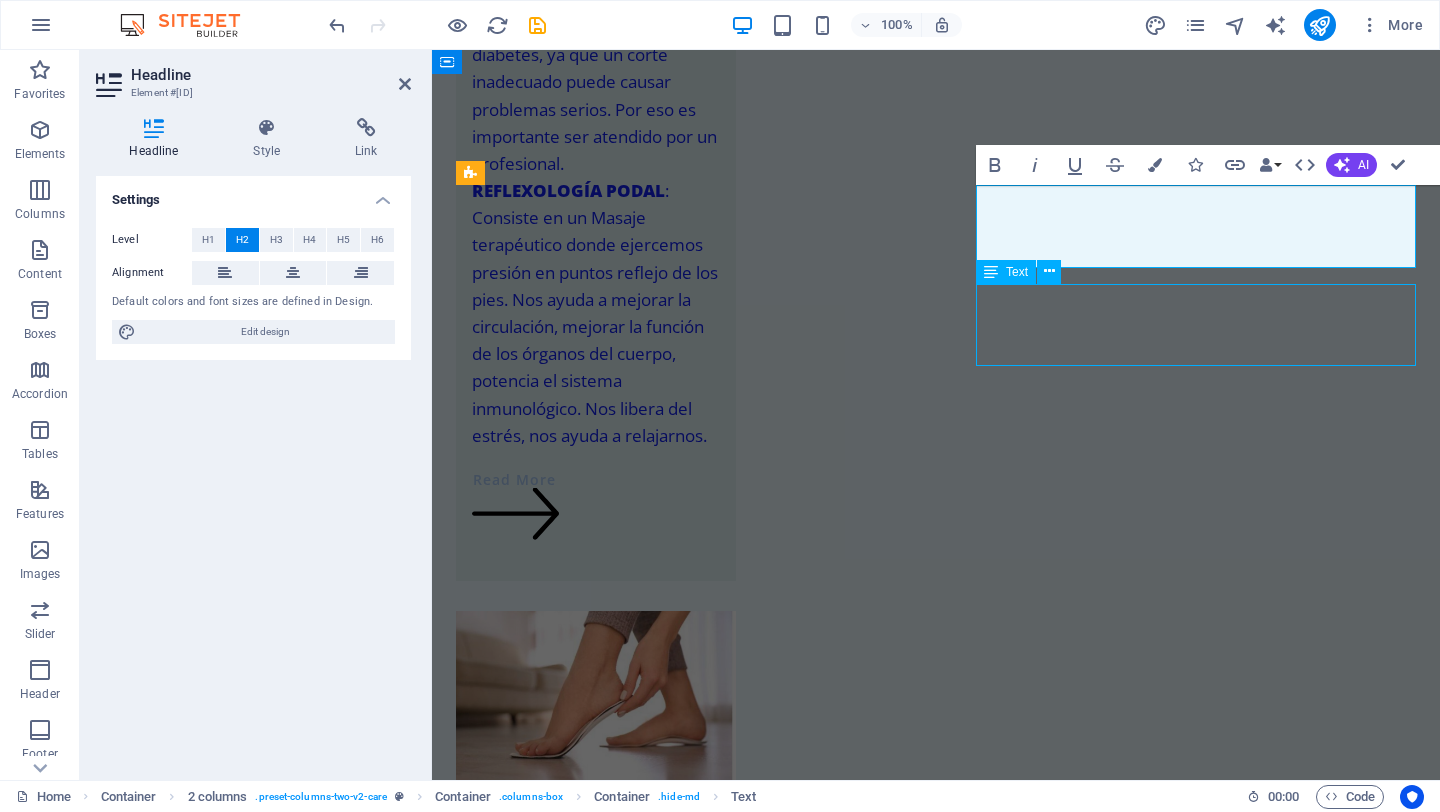 scroll, scrollTop: 2537, scrollLeft: 0, axis: vertical 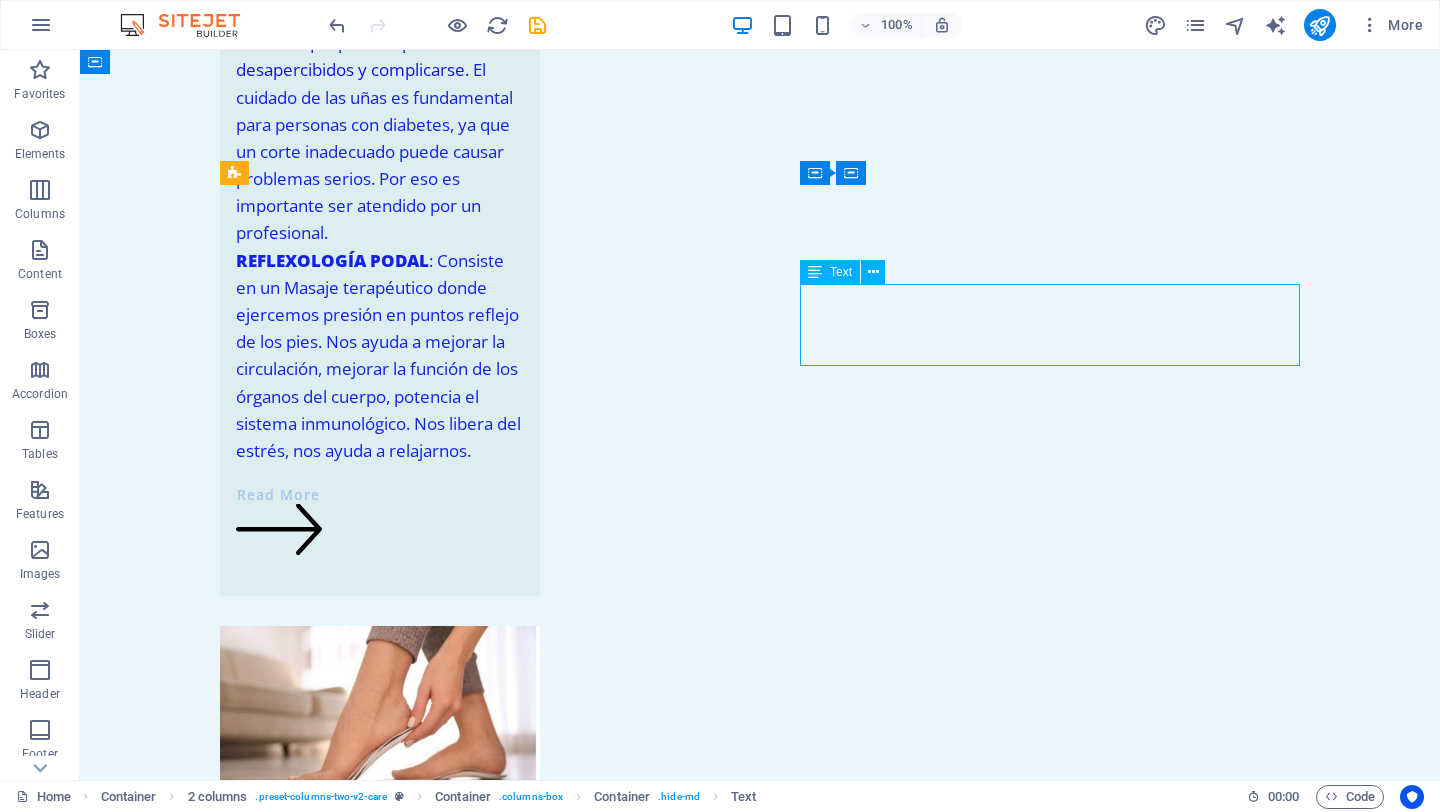 drag, startPoint x: 997, startPoint y: 350, endPoint x: 907, endPoint y: 335, distance: 91.24144 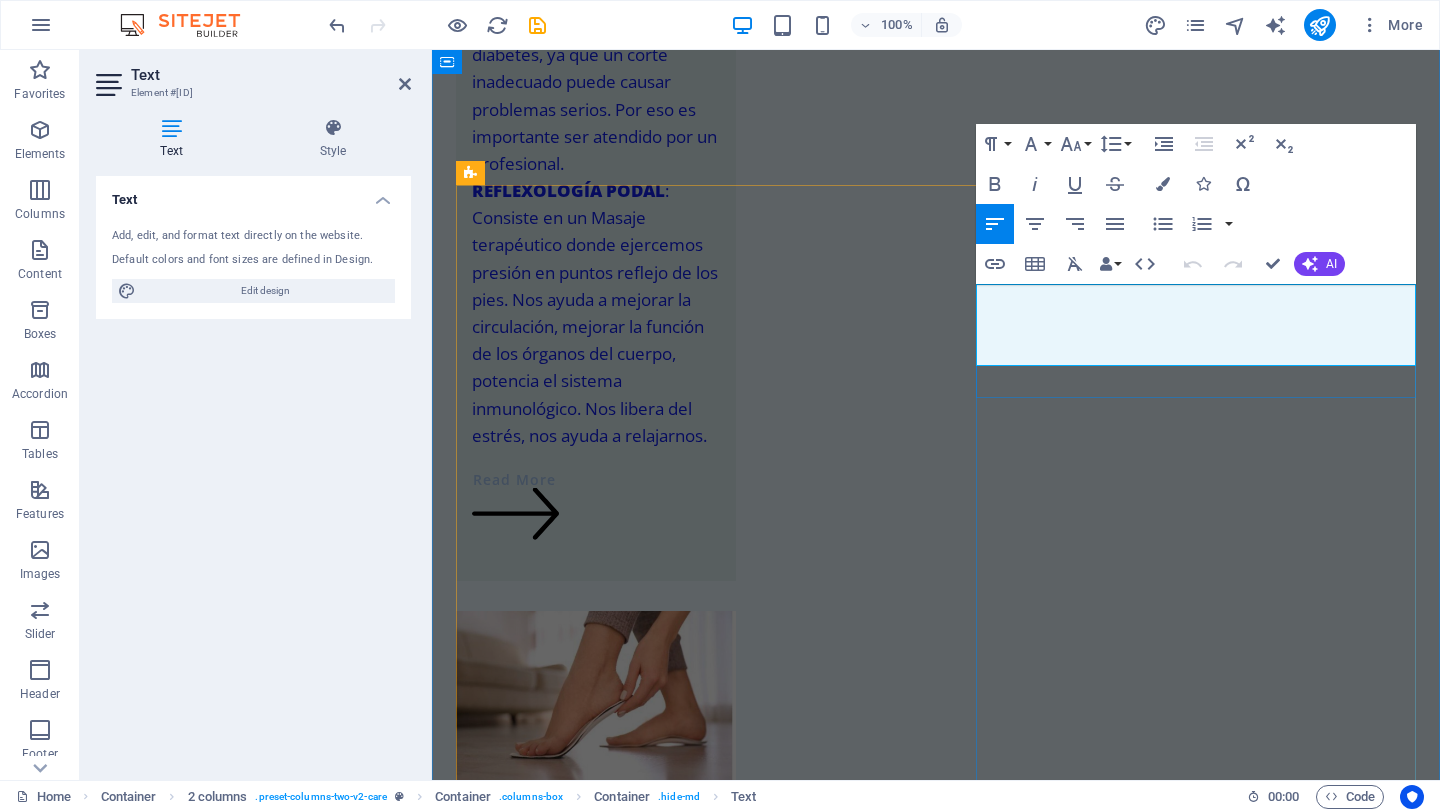 drag, startPoint x: 1221, startPoint y: 347, endPoint x: 979, endPoint y: 296, distance: 247.31558 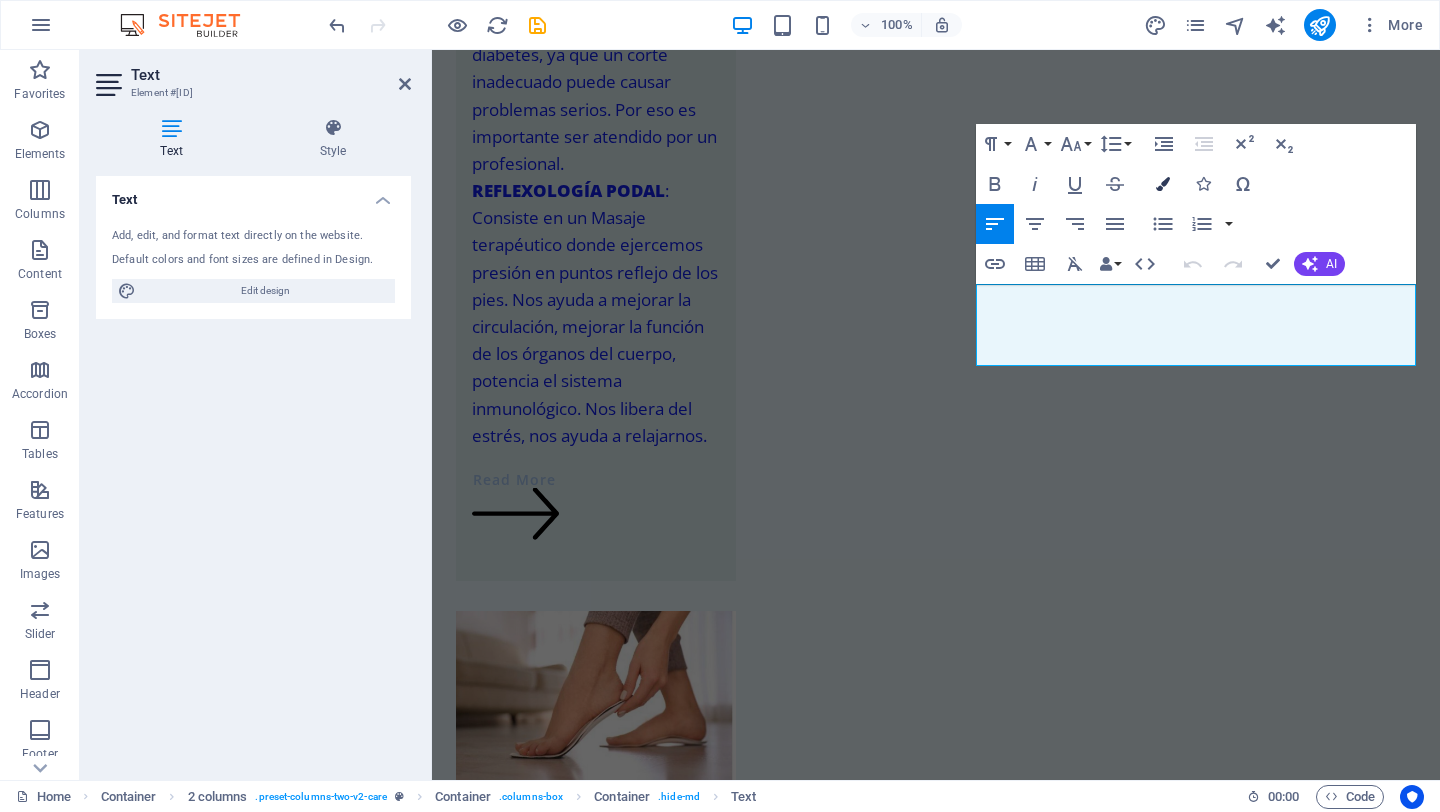 click at bounding box center [1163, 184] 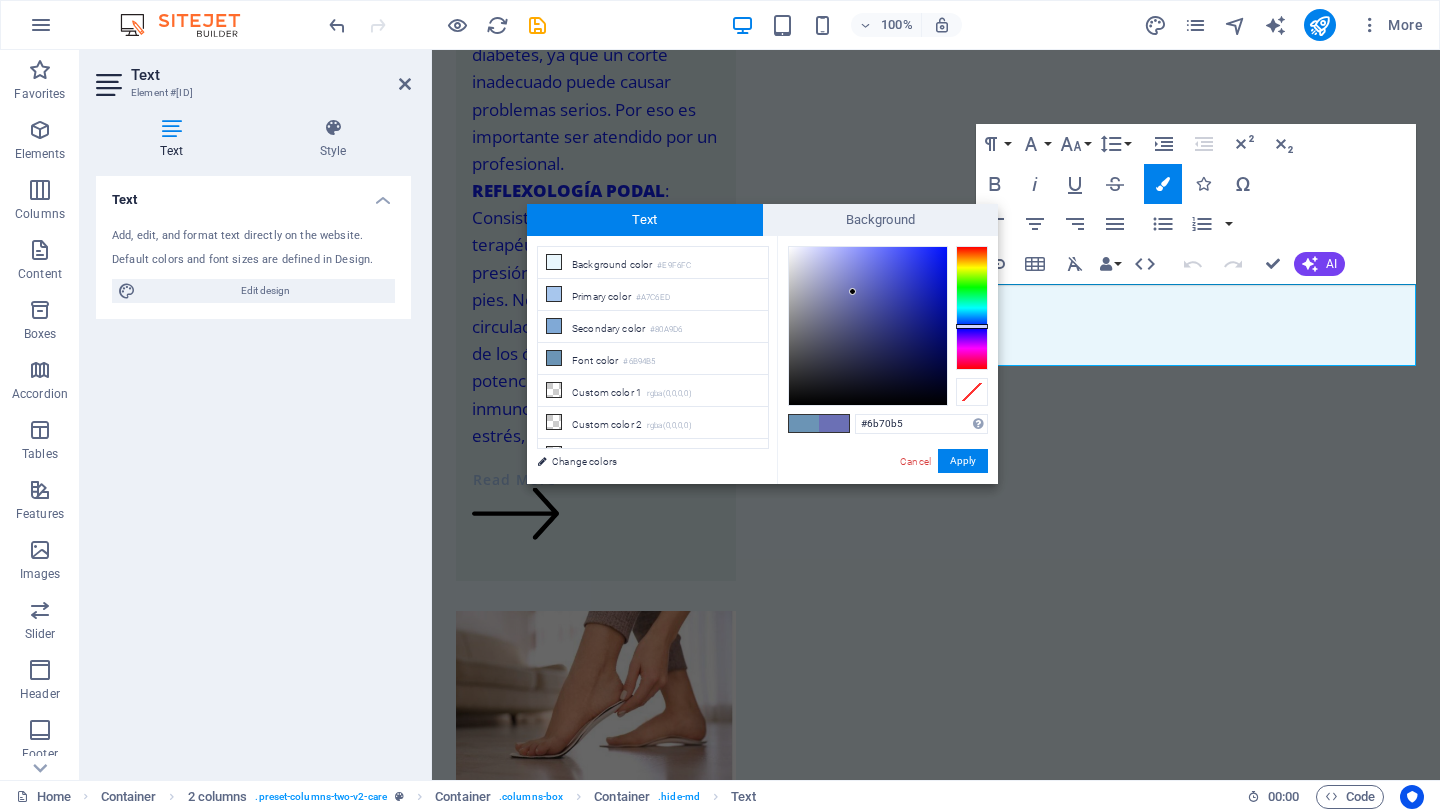 click at bounding box center [972, 308] 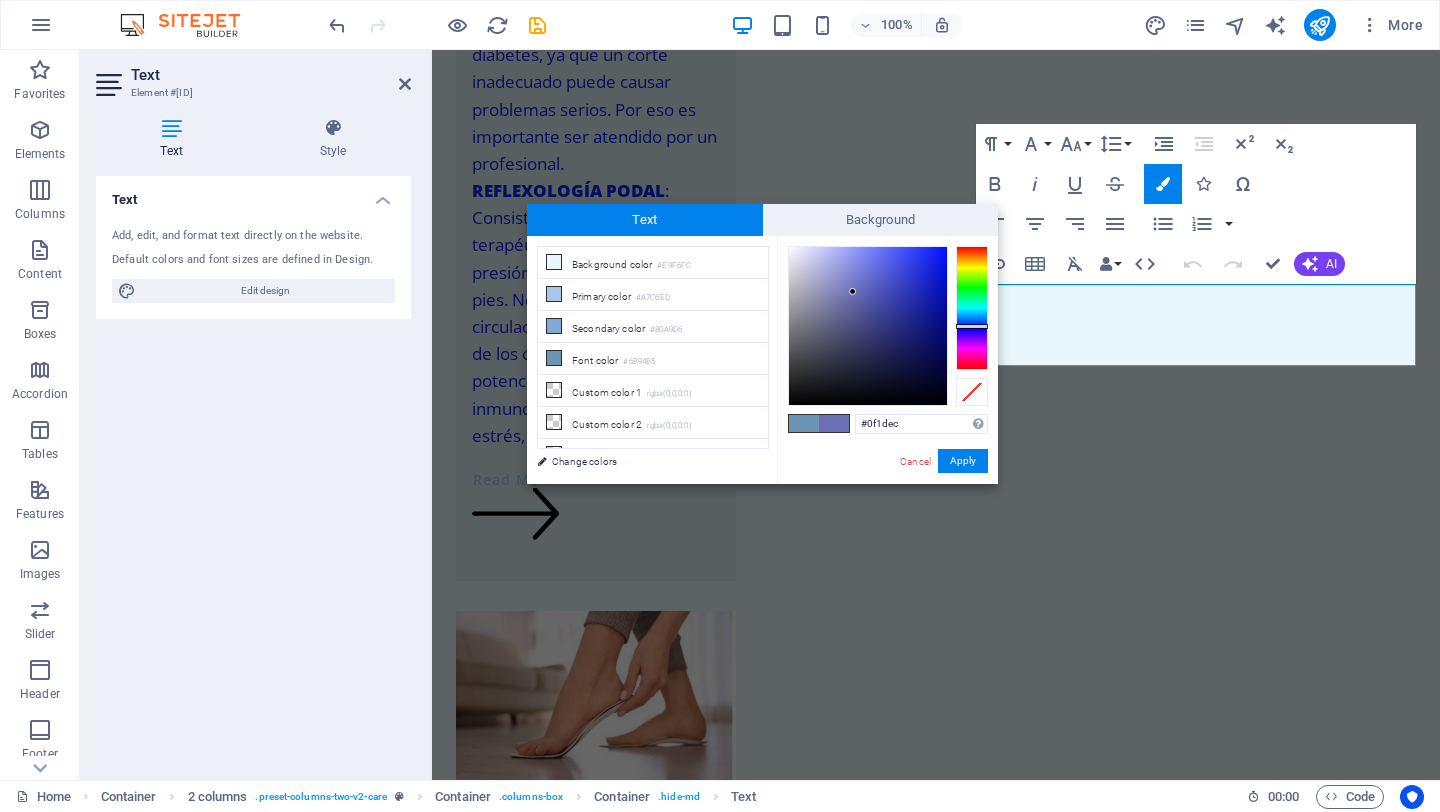click at bounding box center [868, 326] 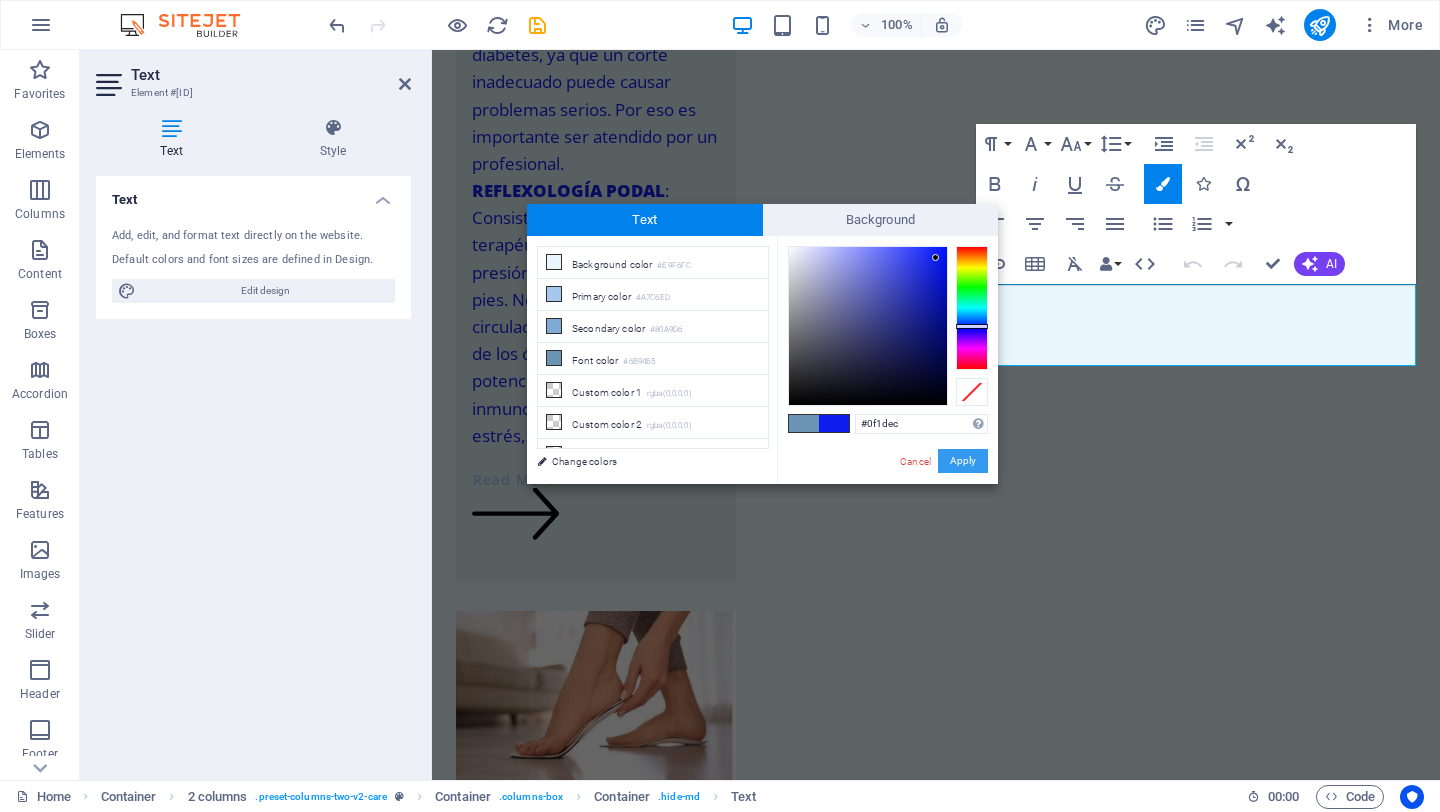 click on "Apply" at bounding box center [963, 461] 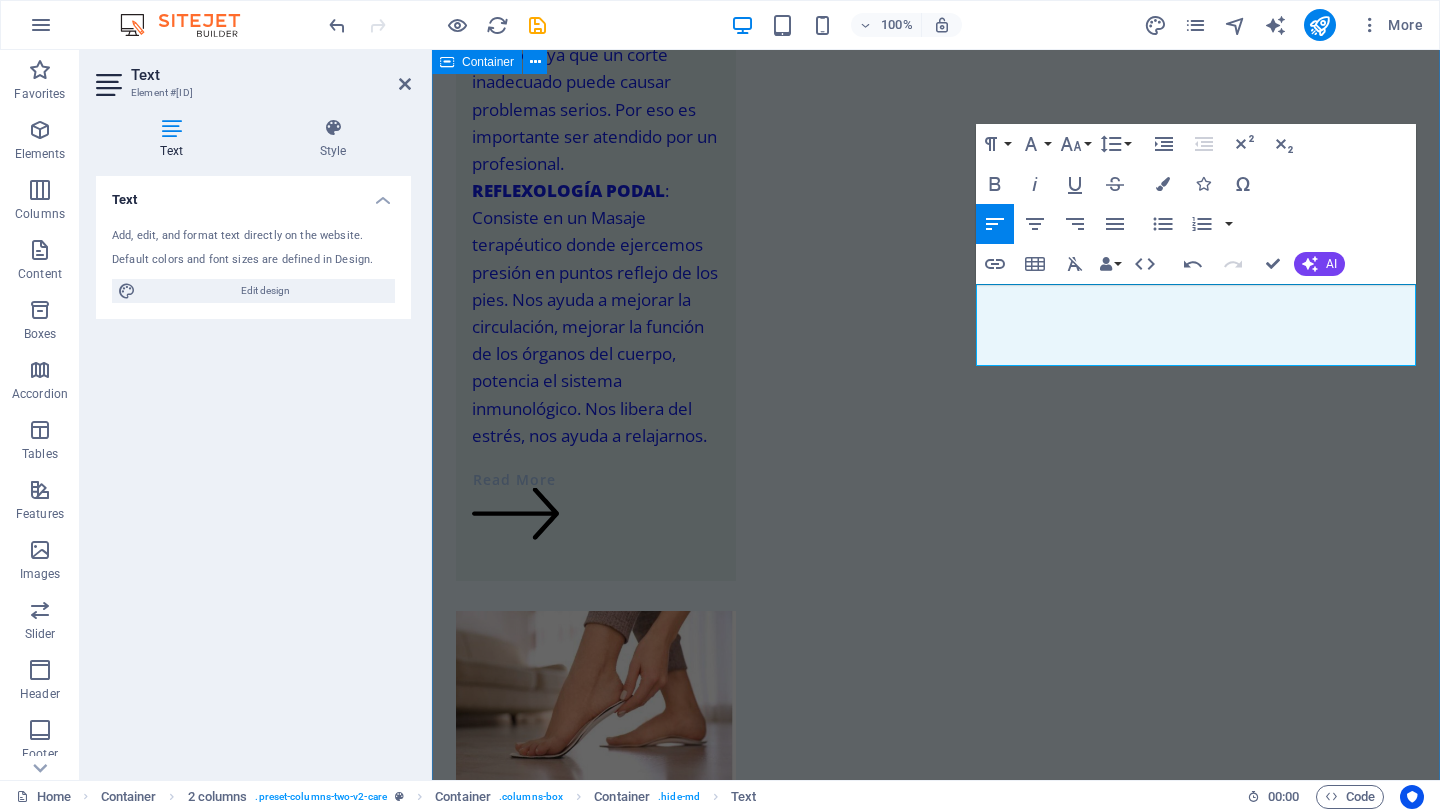 click on "[NUMBER] Amarillo Ave Pahrump, [STATE] [NUMBER] Vera St, Gold Beach, [STATE] [NUMBER] N Bradley St, Garden City, [STATE] [NUMBER] 33rd St NW, Fairview, [STATE] [NUMBER] Southpark Dr, Jackson, [STATE] [NUMBER] 69th Ave, Greeley, [STATE] Visitanos, nos dará mucho gusto atenderte en: [STREET] La Morena [NUMBER]- 1er piso, Col.Narvarte muy cerca de las estaciones del  Metrobus y Metro Eugenia  y a [NUMBER] cuadras de la plaza ParqueDelta" at bounding box center (936, 2576) 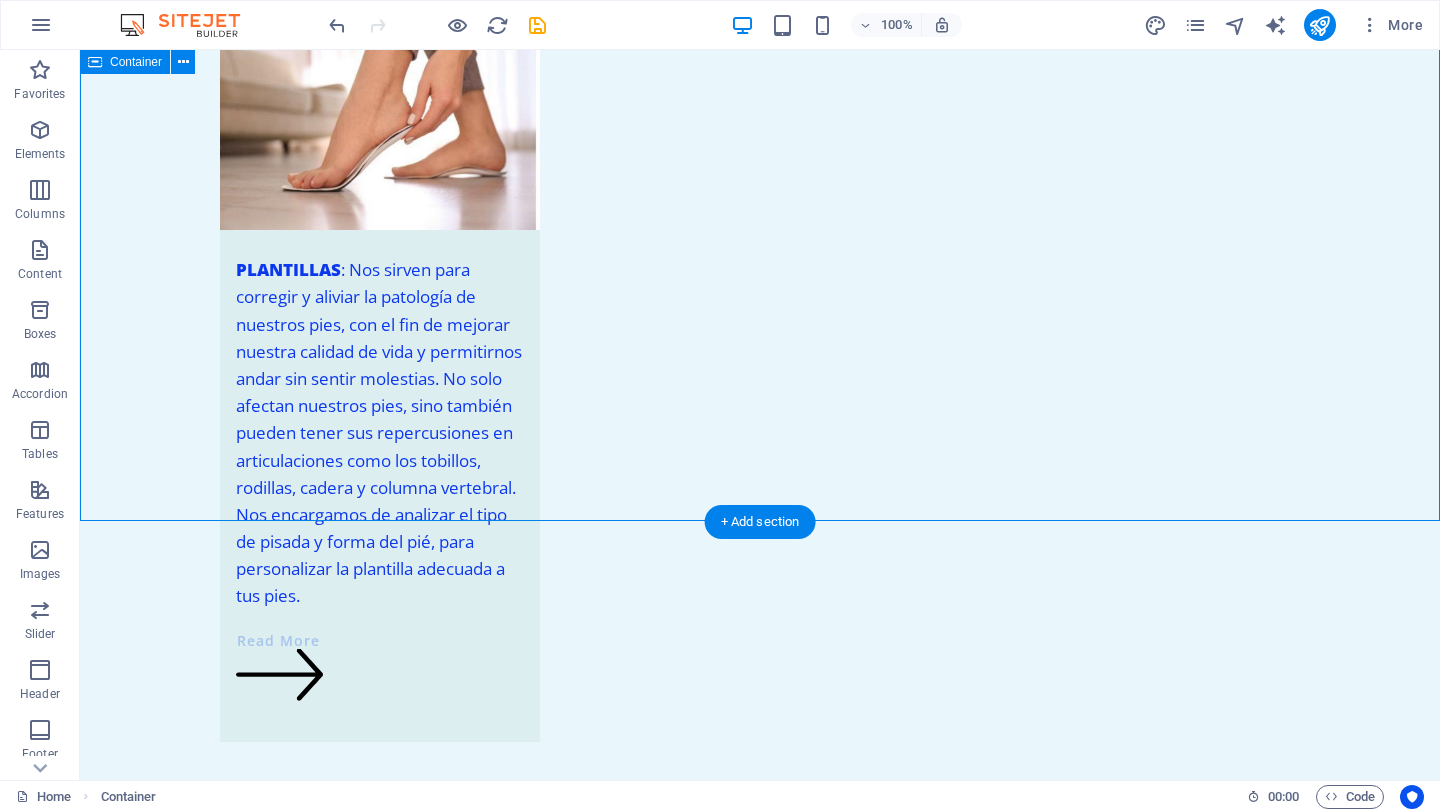 scroll, scrollTop: 3237, scrollLeft: 0, axis: vertical 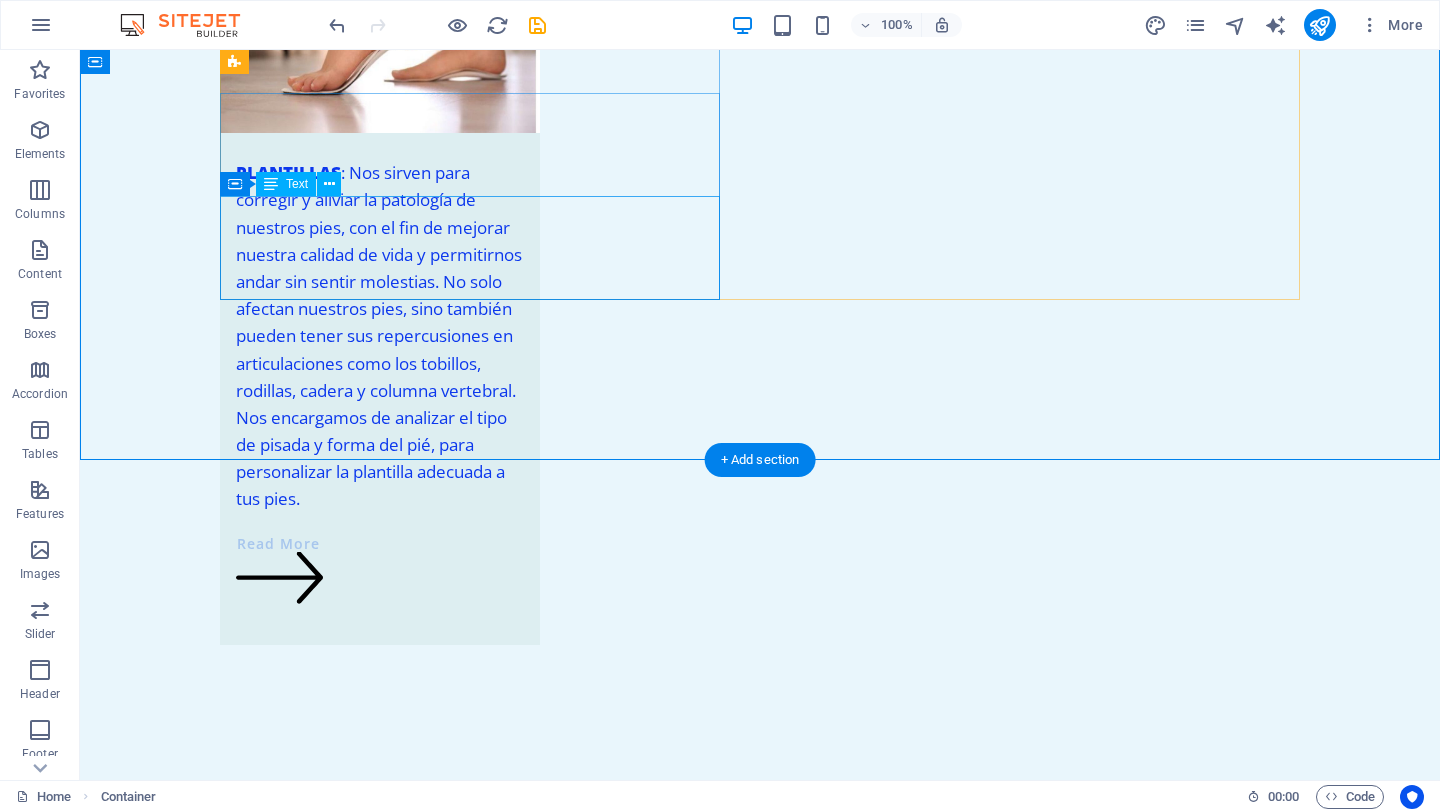 click on "[NUMBER] 33rd St NW, Fairview, [STATE] [NUMBER] Southpark Dr, Jackson, [STATE] [NUMBER] 69th Ave, Greeley, [STATE]" at bounding box center (470, 2769) 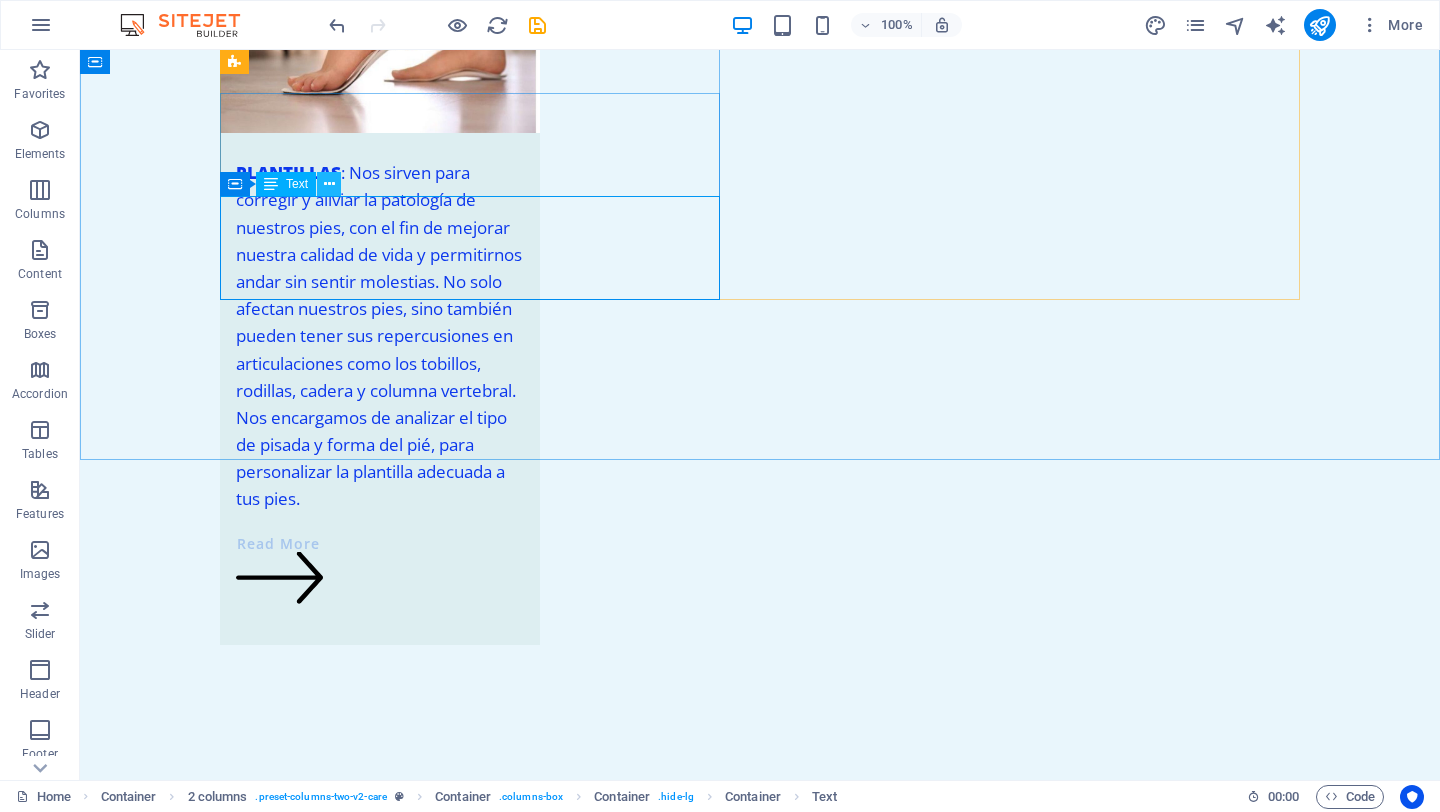 click at bounding box center (329, 184) 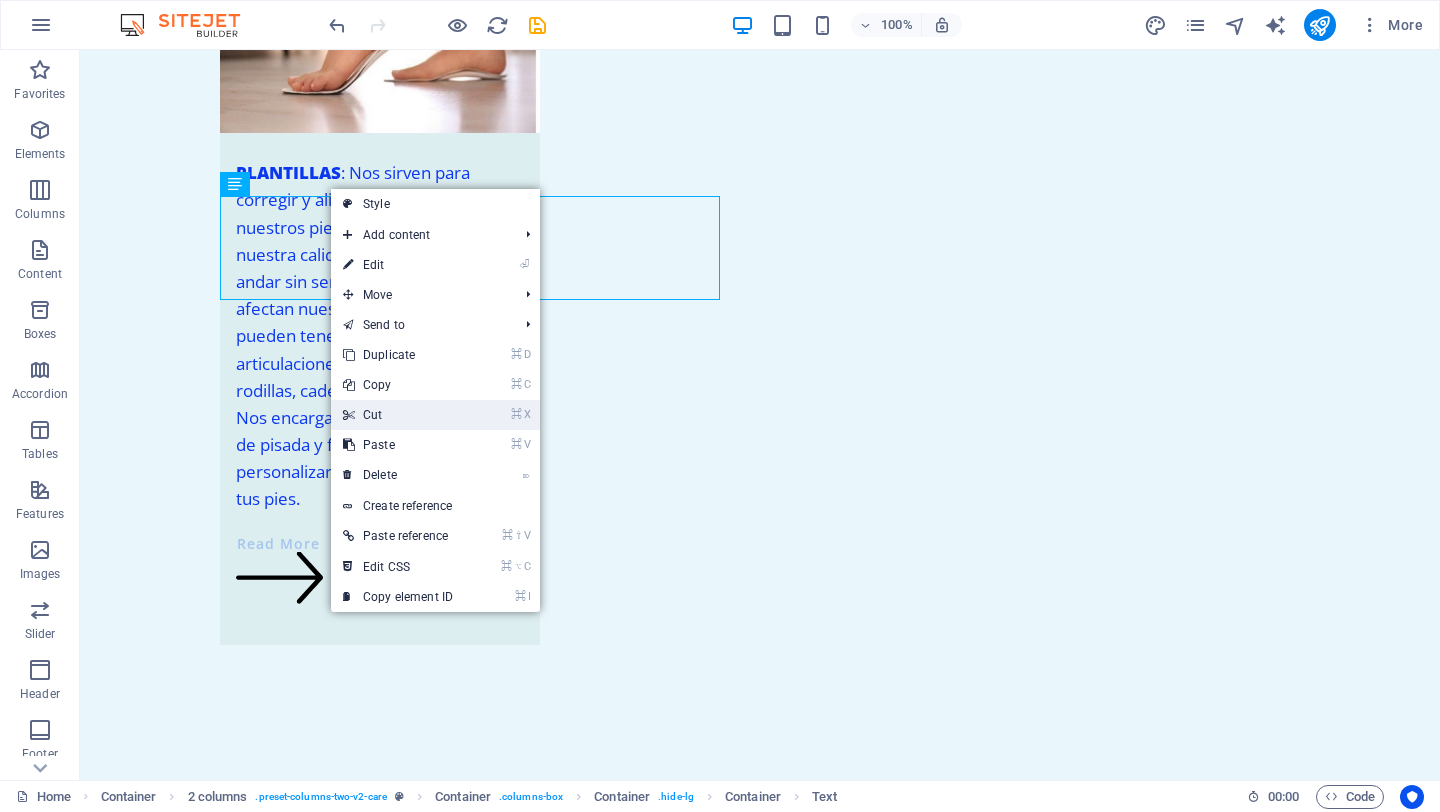 click on "⌘ X  Cut" at bounding box center (398, 415) 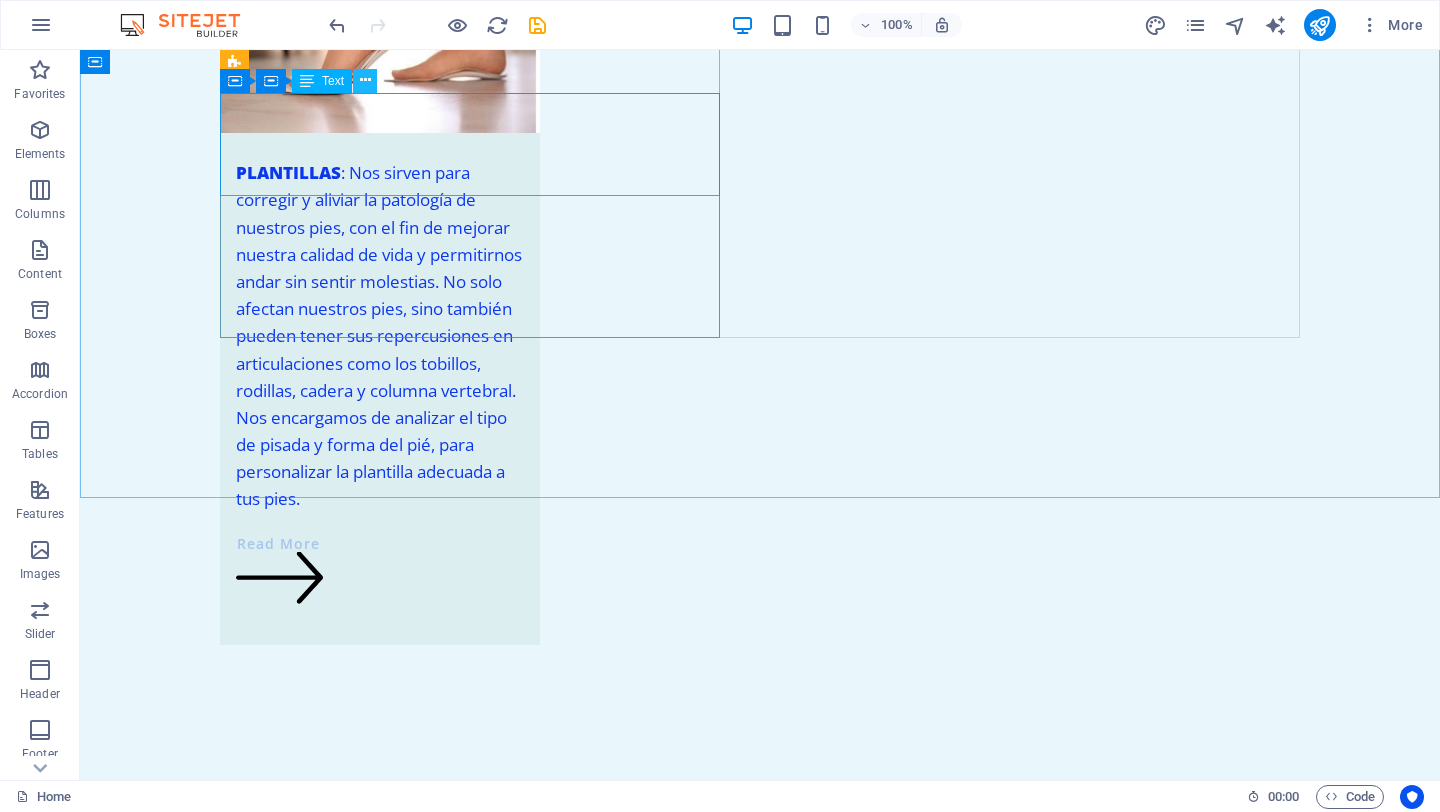 click at bounding box center (365, 80) 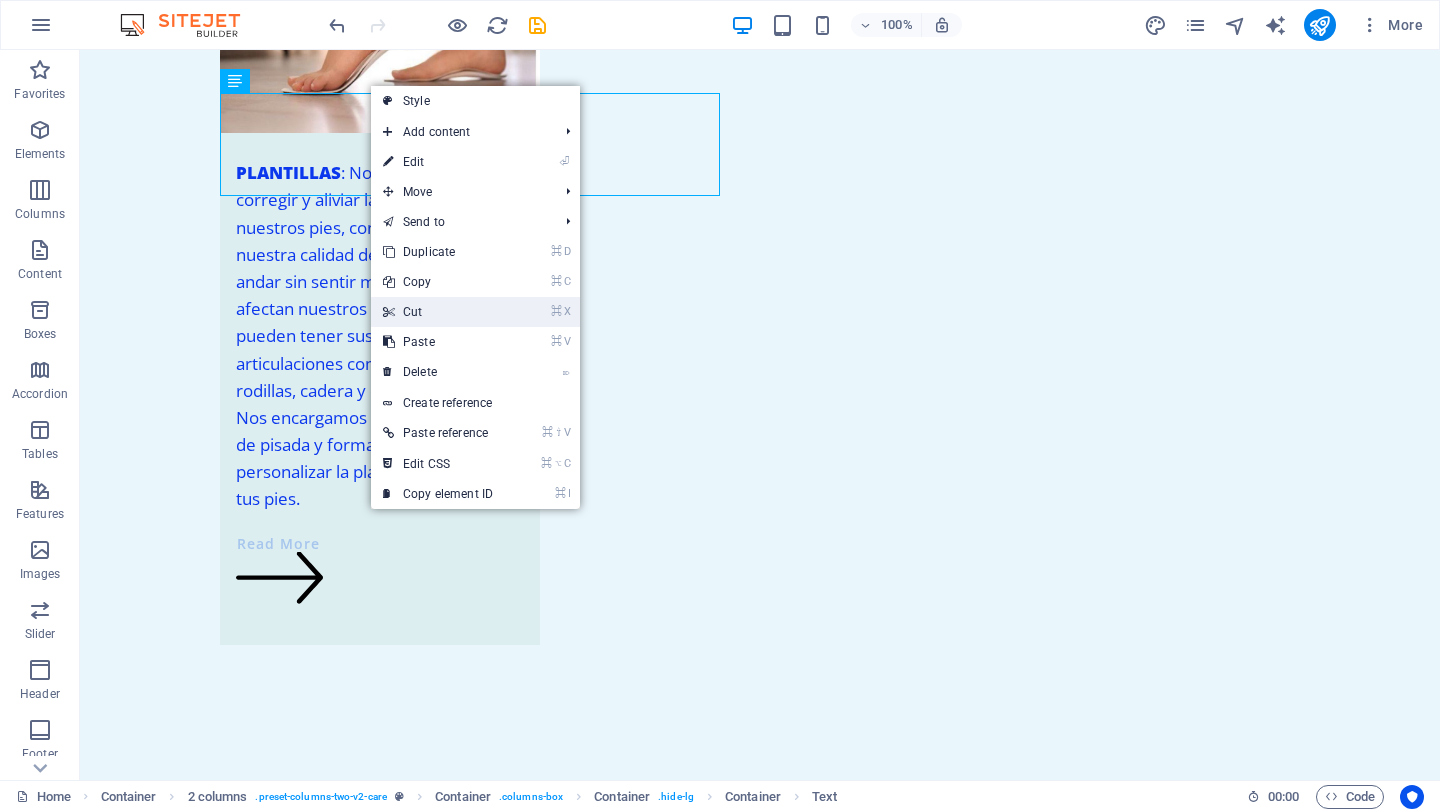 click on "⌘ X  Cut" at bounding box center (438, 312) 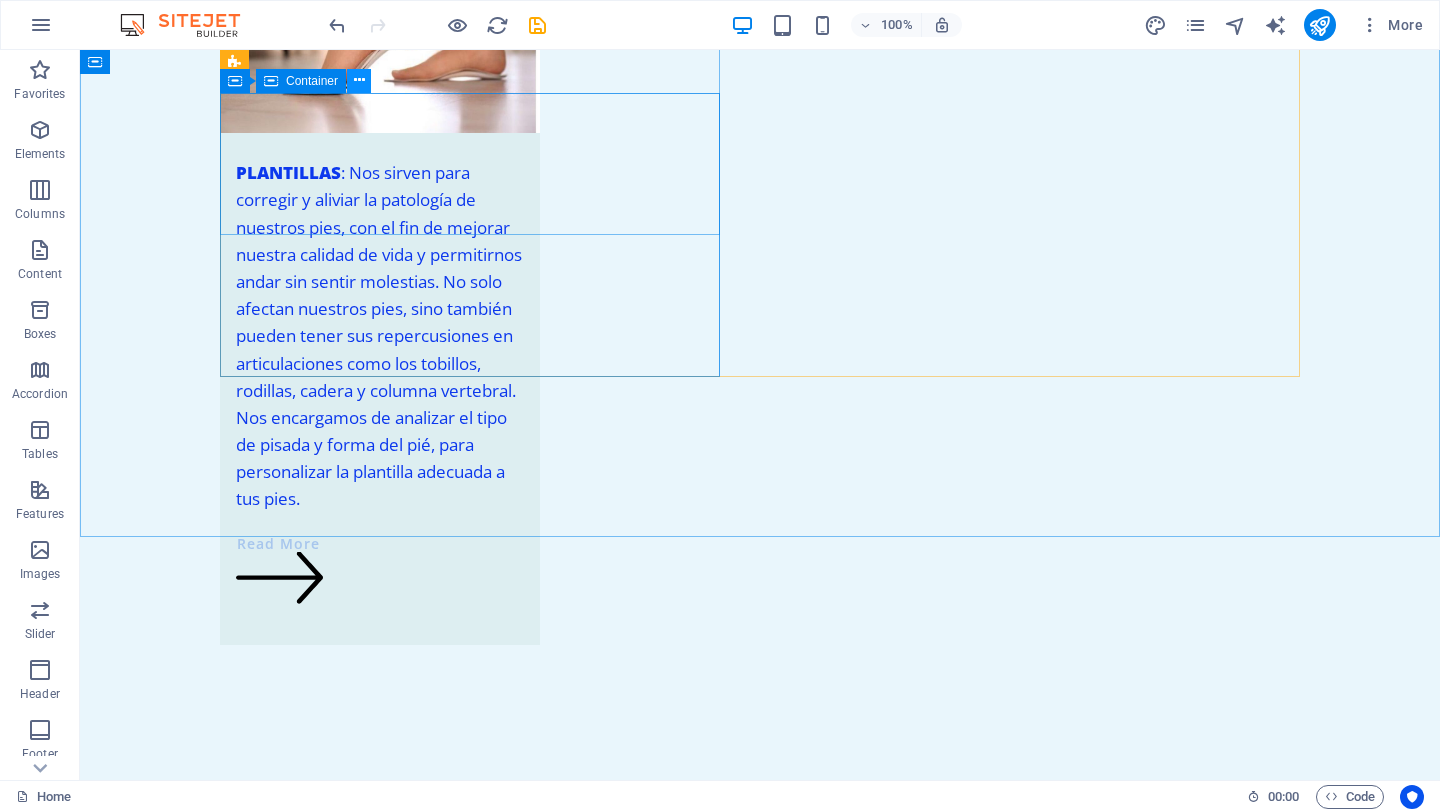 click at bounding box center (359, 80) 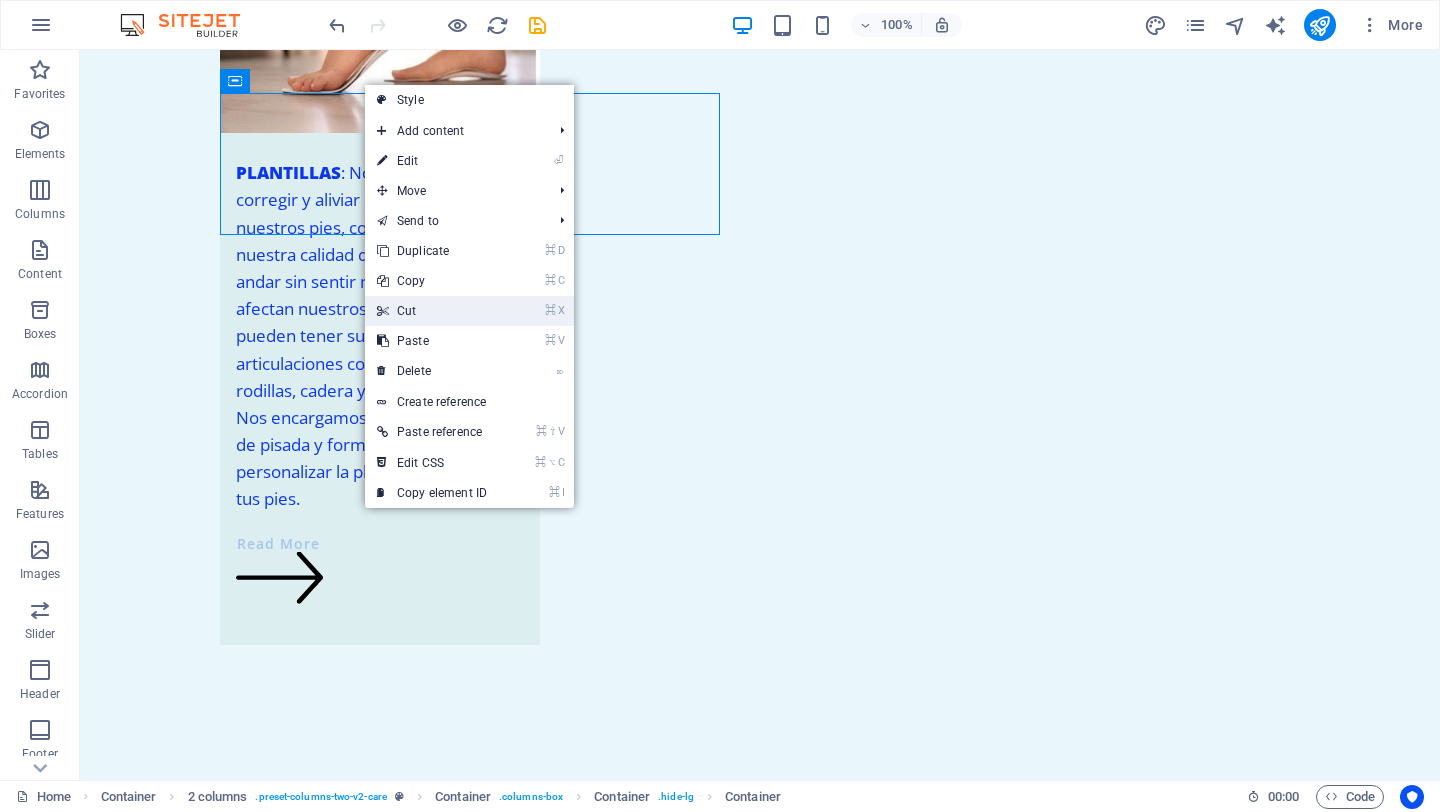 click on "⌘ X  Cut" at bounding box center [432, 311] 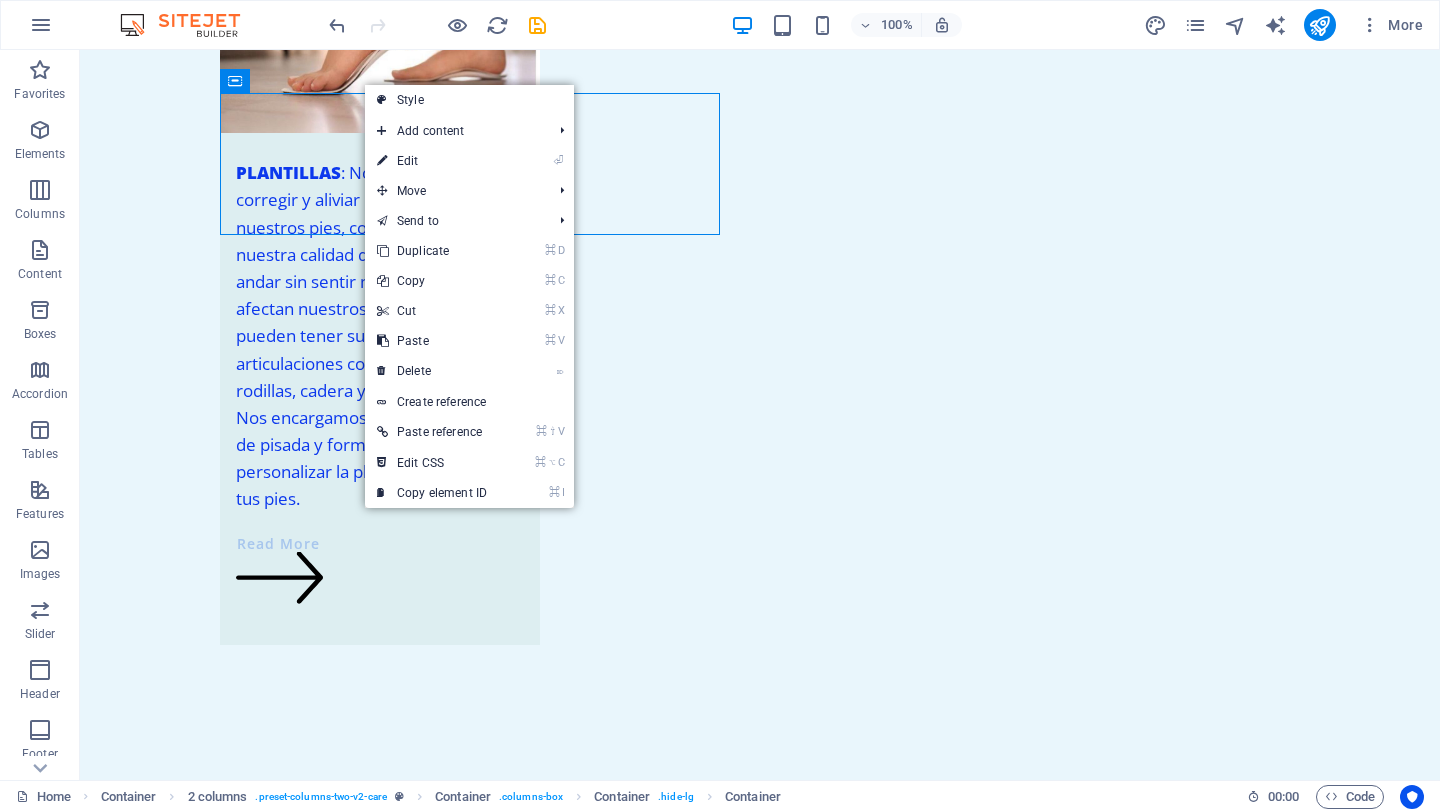 scroll, scrollTop: 3172, scrollLeft: 0, axis: vertical 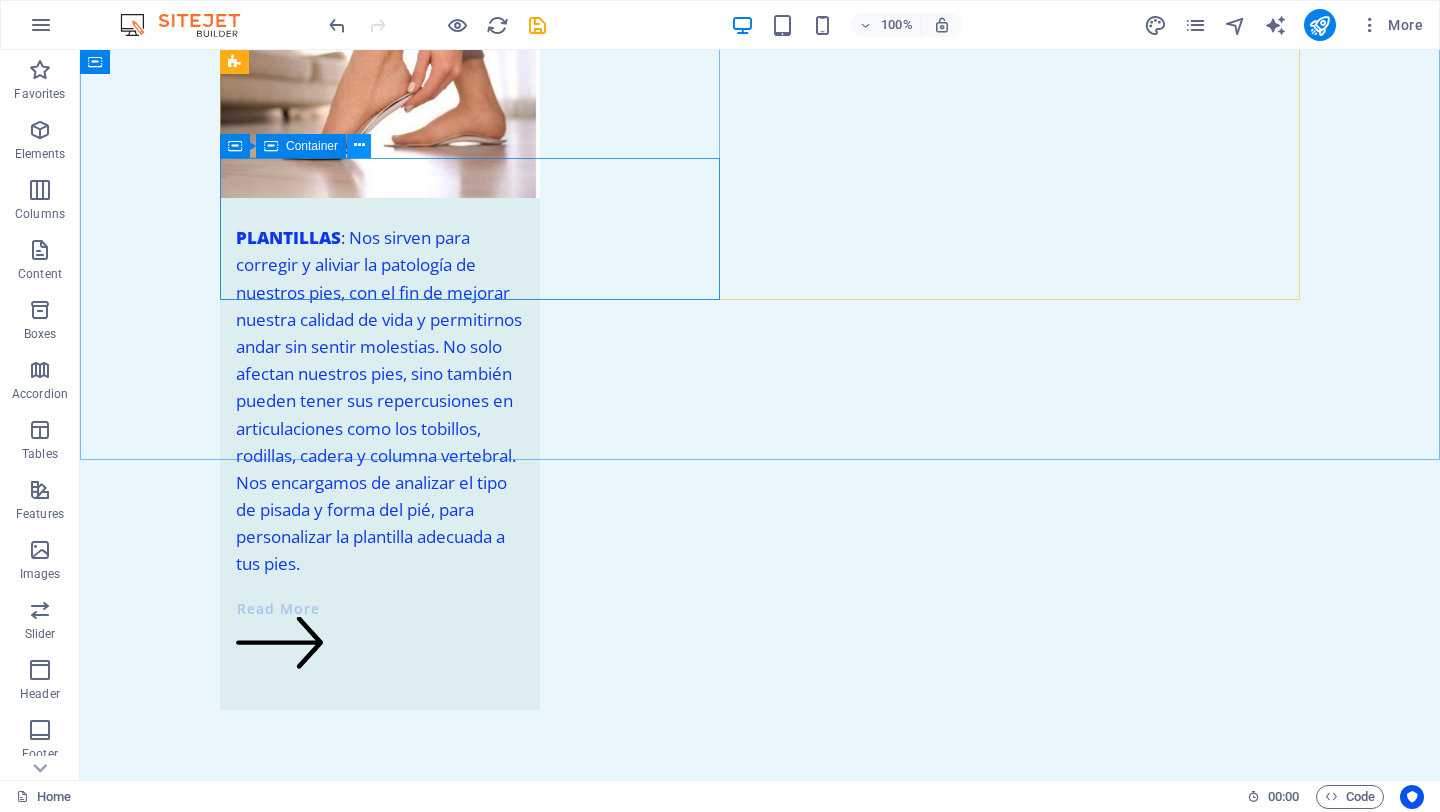 click at bounding box center (359, 145) 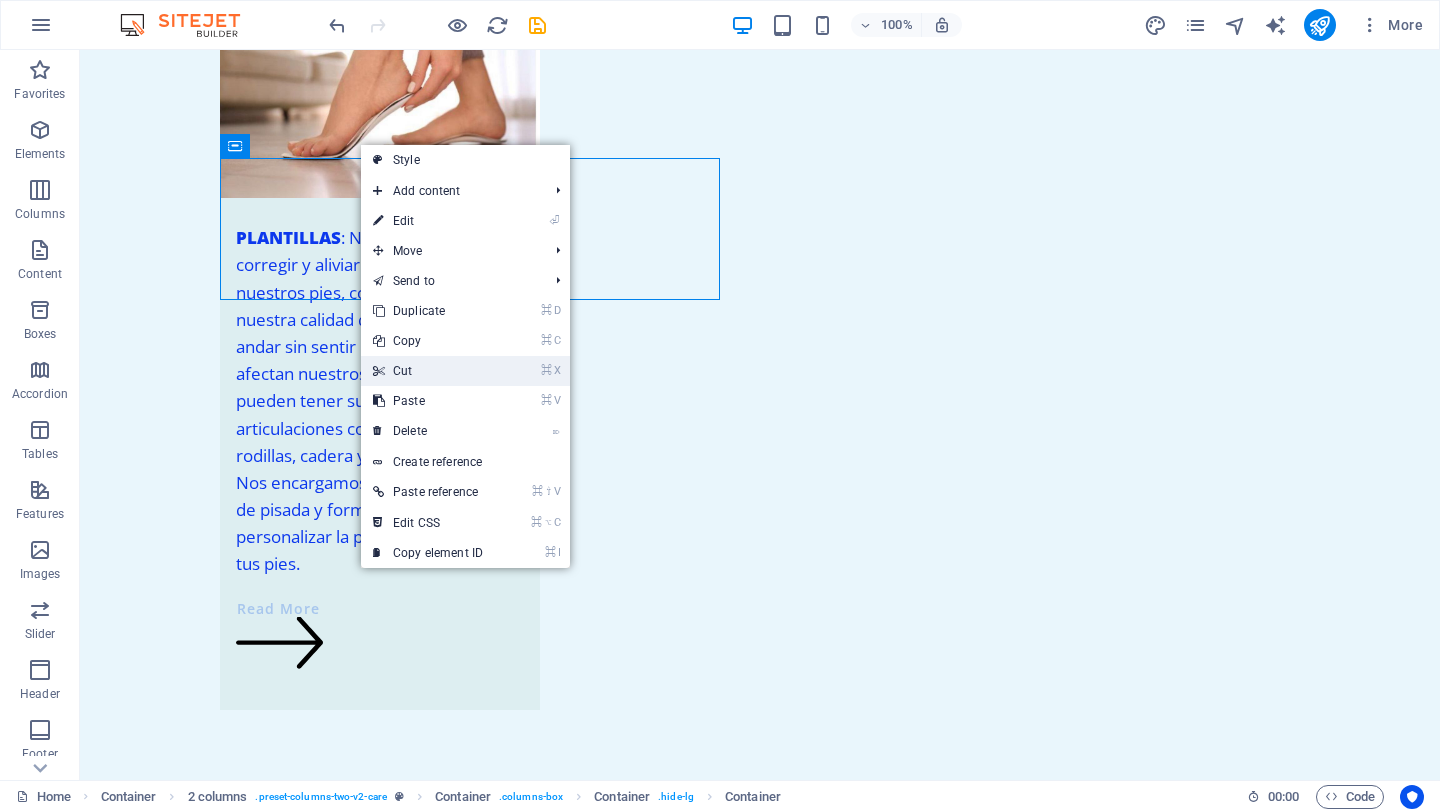 click on "⌘ X  Cut" at bounding box center [428, 371] 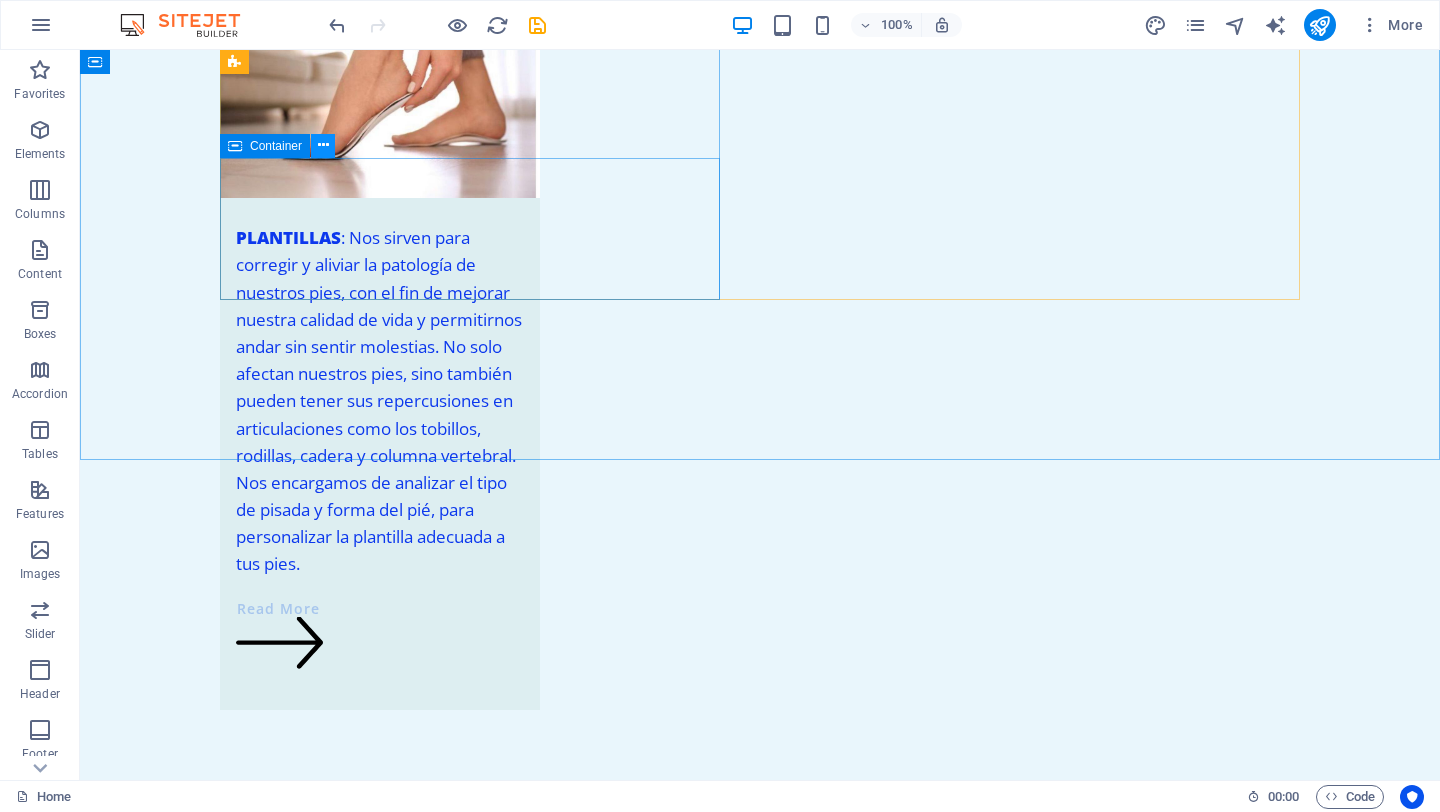 click at bounding box center [323, 146] 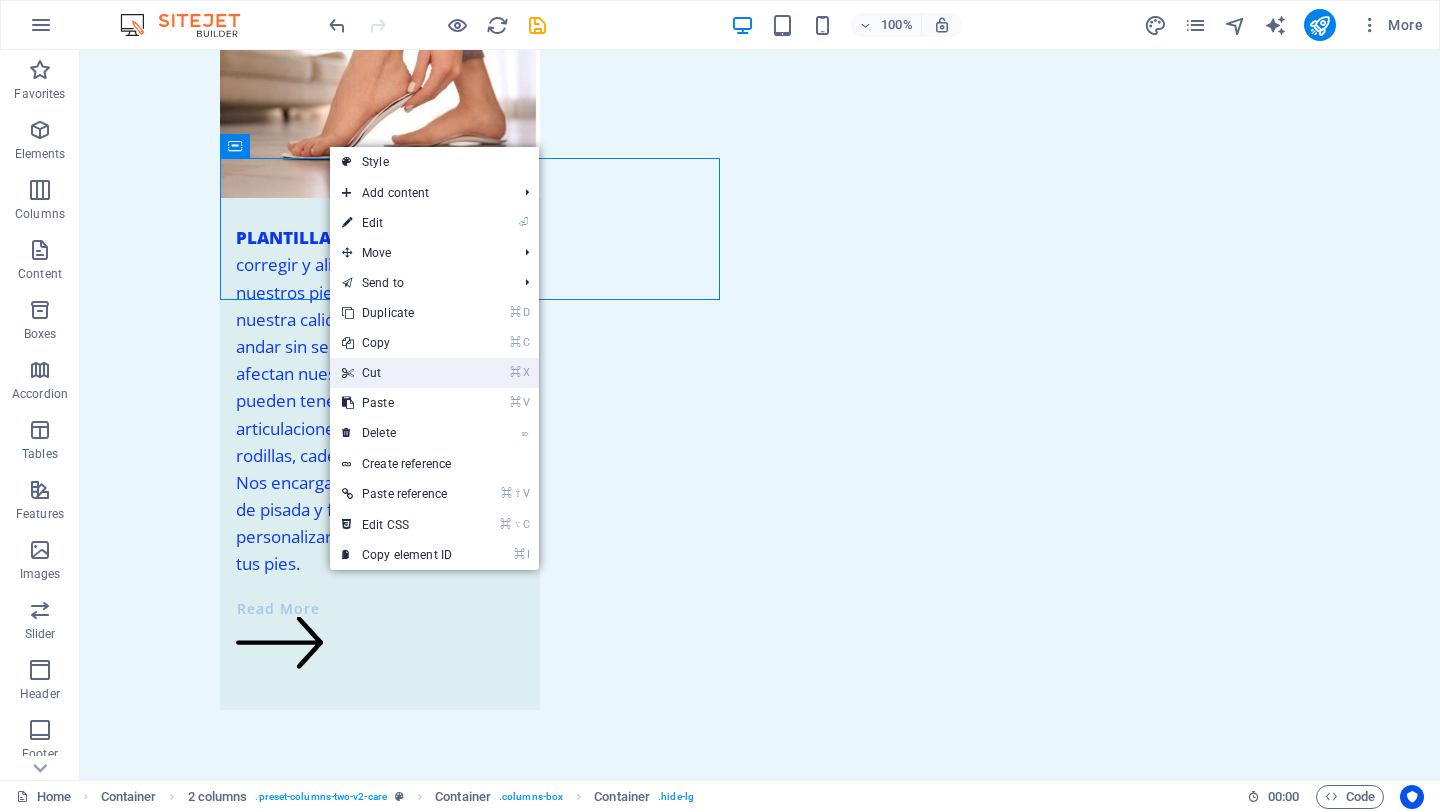 click on "⌘ X  Cut" at bounding box center (397, 373) 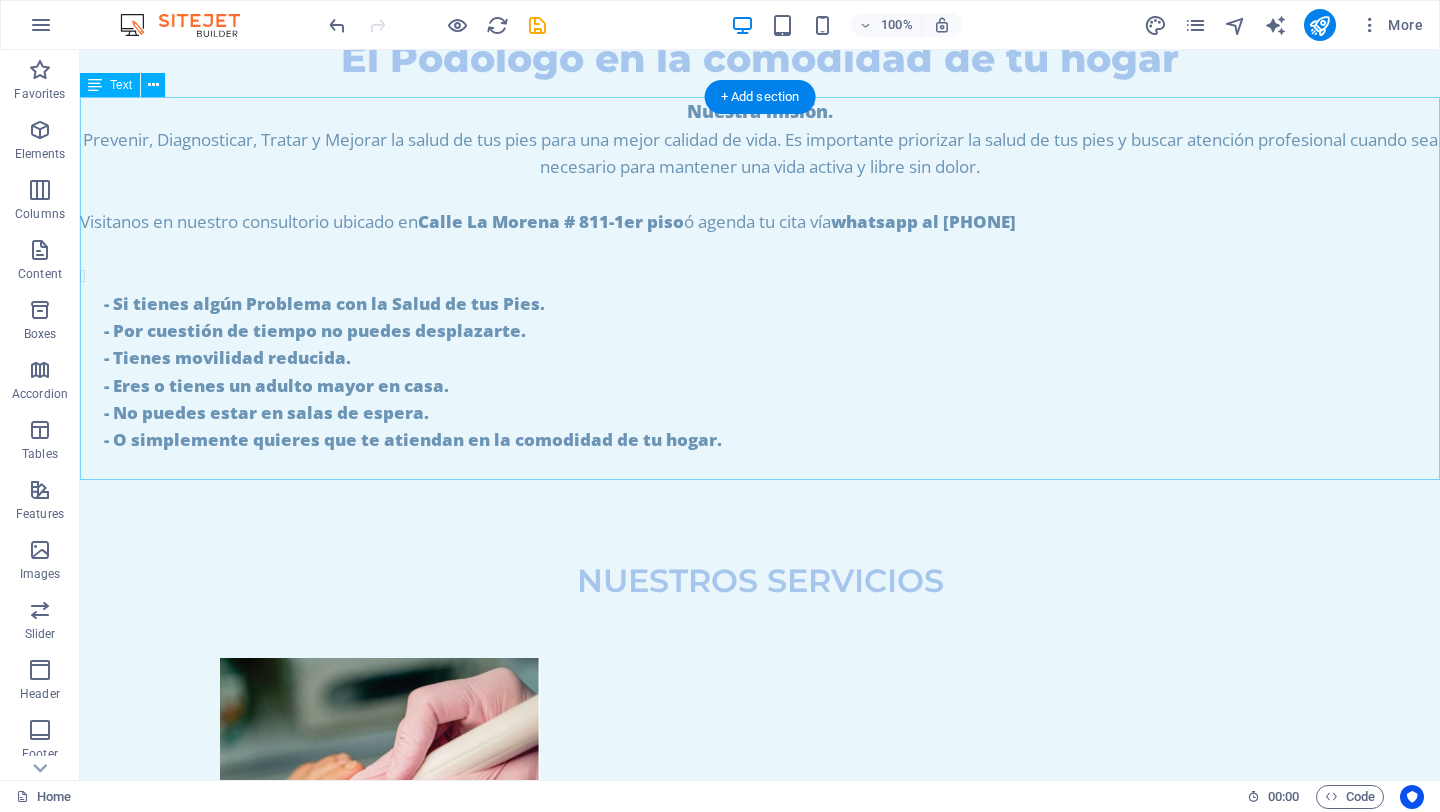 scroll, scrollTop: 0, scrollLeft: 0, axis: both 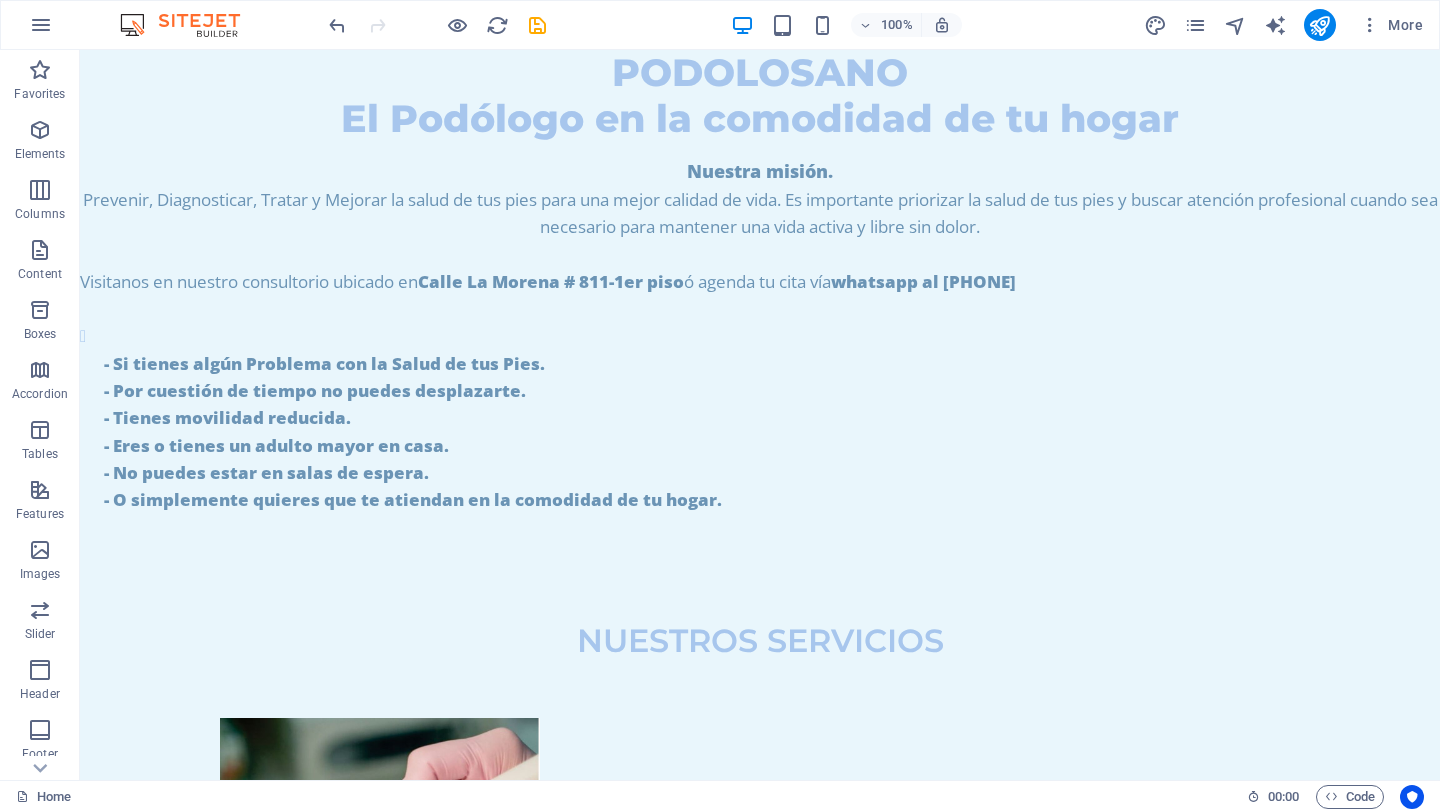 click on "100% More" at bounding box center [878, 25] 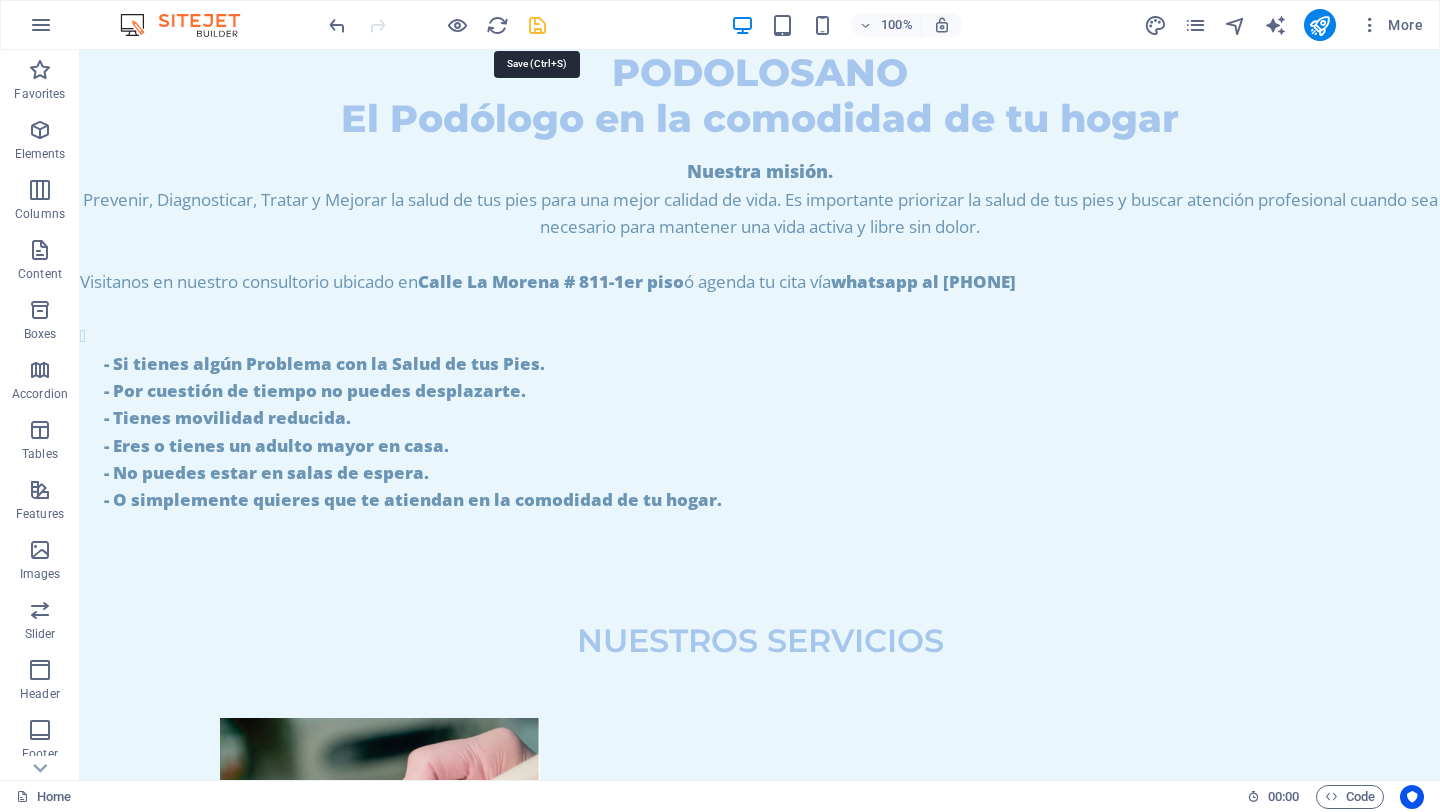 click at bounding box center (537, 25) 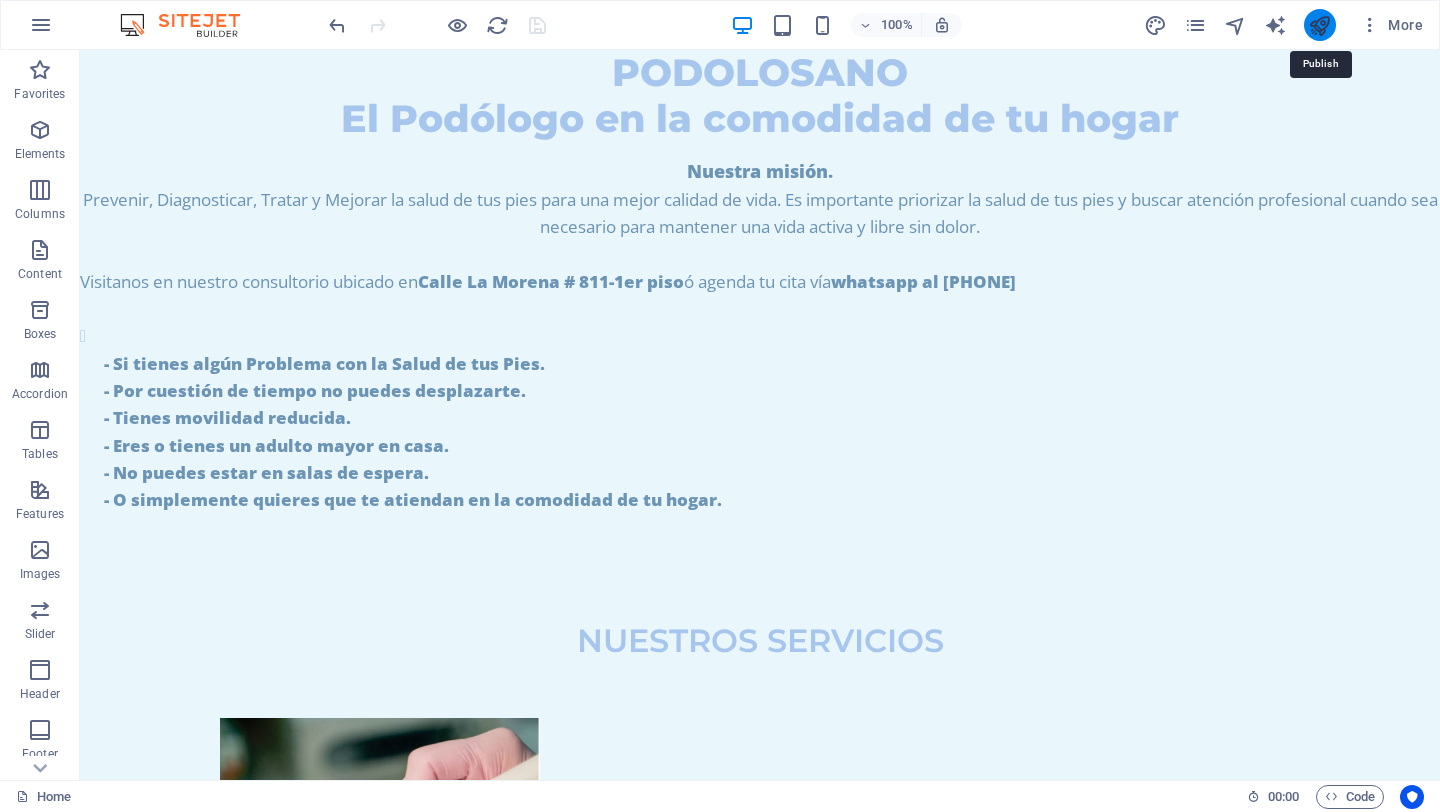 click at bounding box center [1319, 25] 